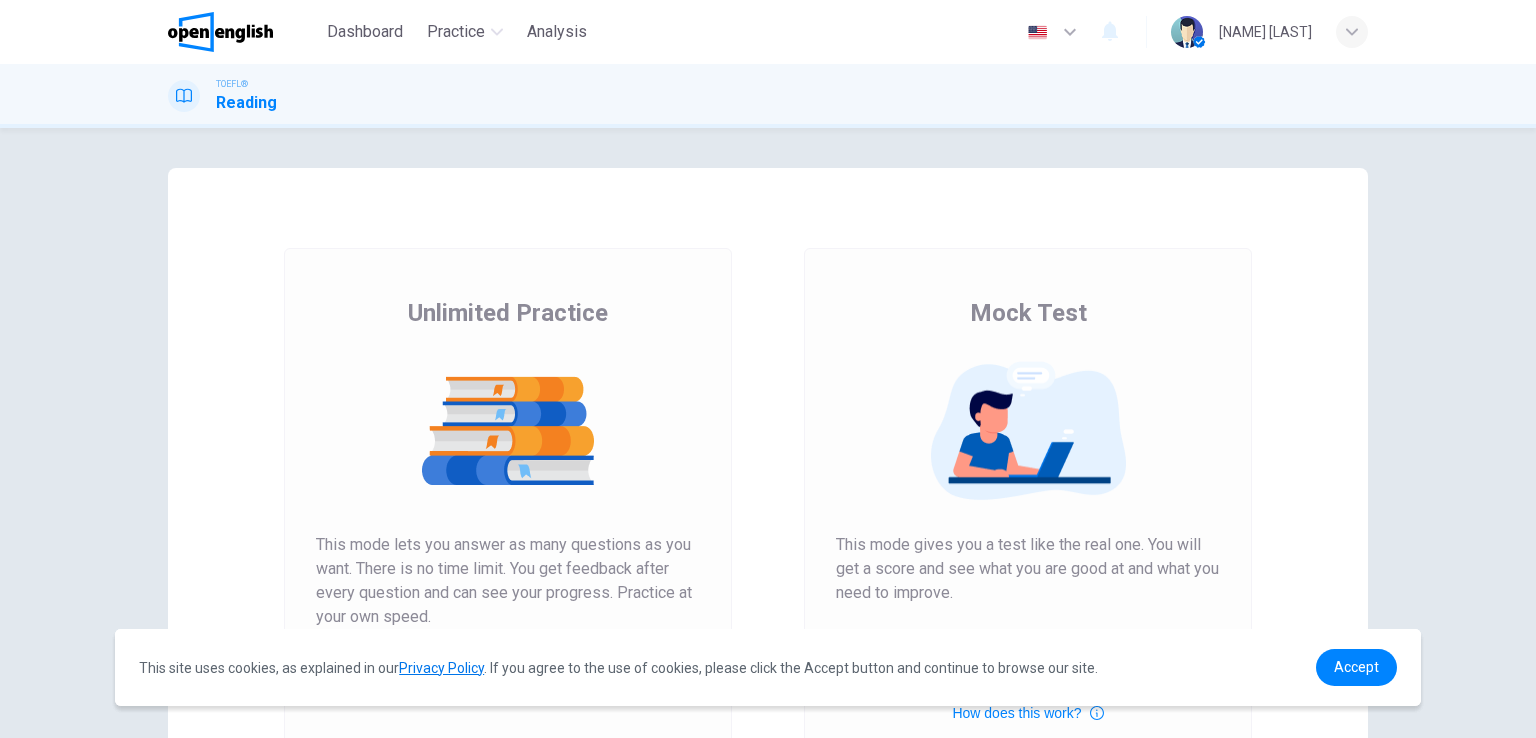 scroll, scrollTop: 0, scrollLeft: 0, axis: both 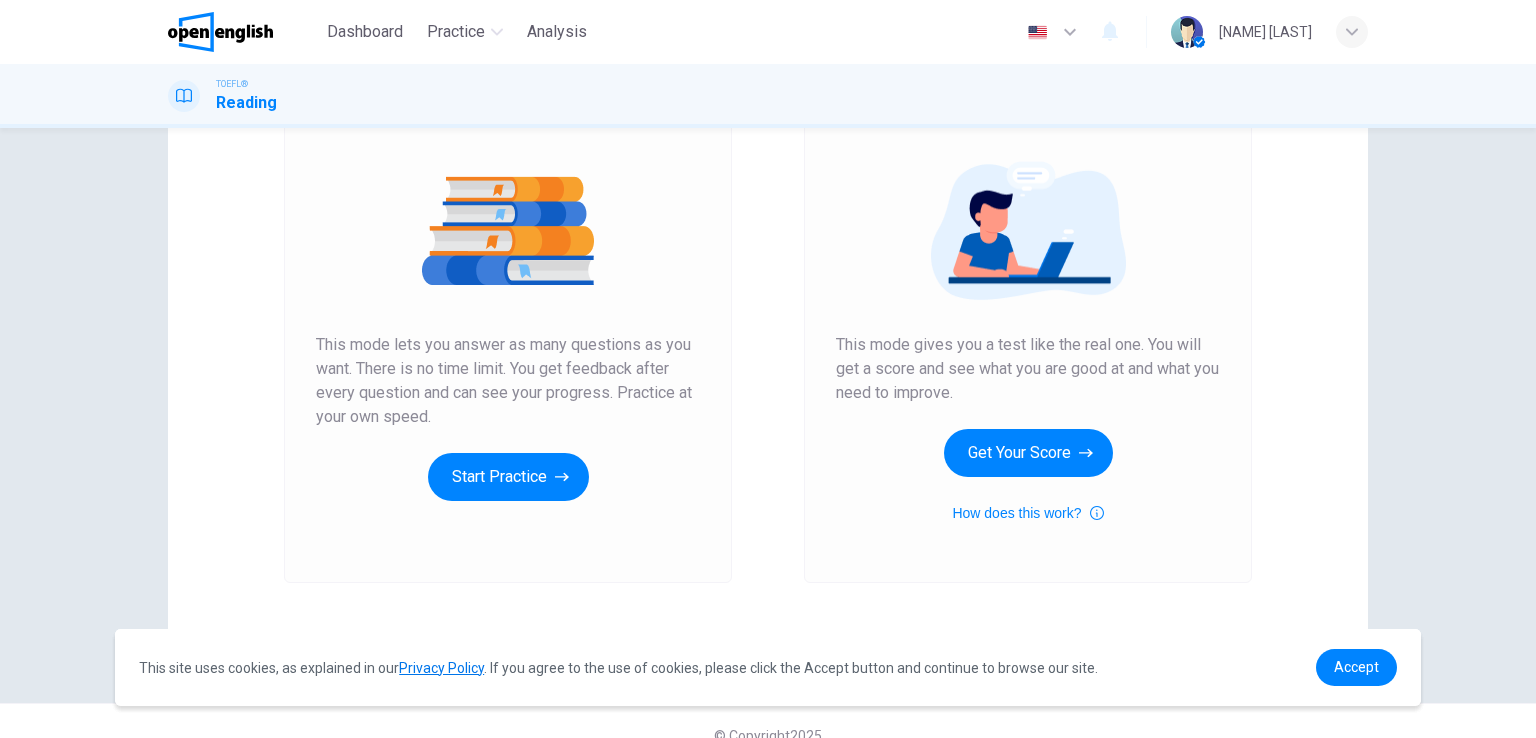 click on "Unlimited Practice This mode lets you answer as many questions as you want. There is no time limit. You get feedback after every question and can see your progress. Practice at your own speed. Start Practice" at bounding box center (508, 299) 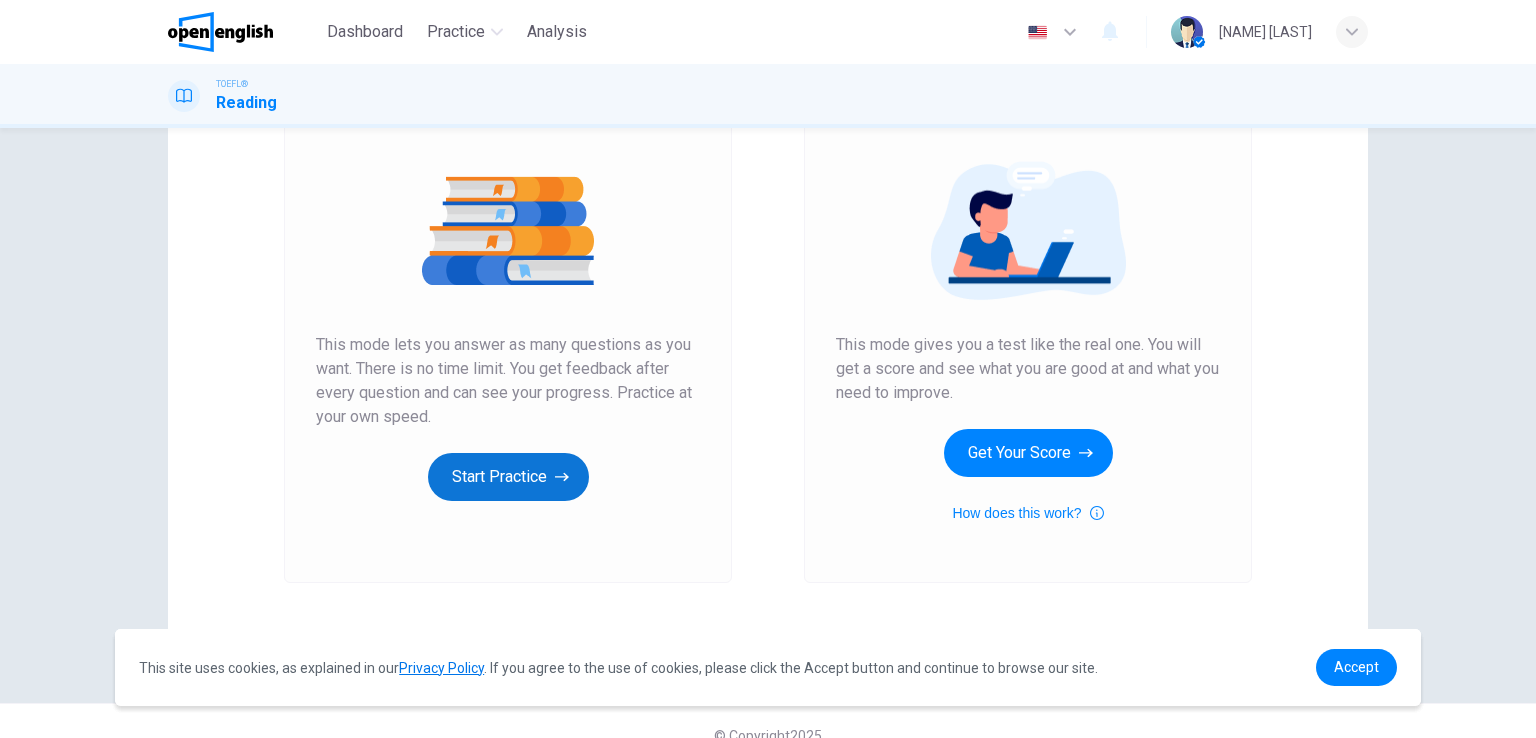 click on "Start Practice" at bounding box center [508, 477] 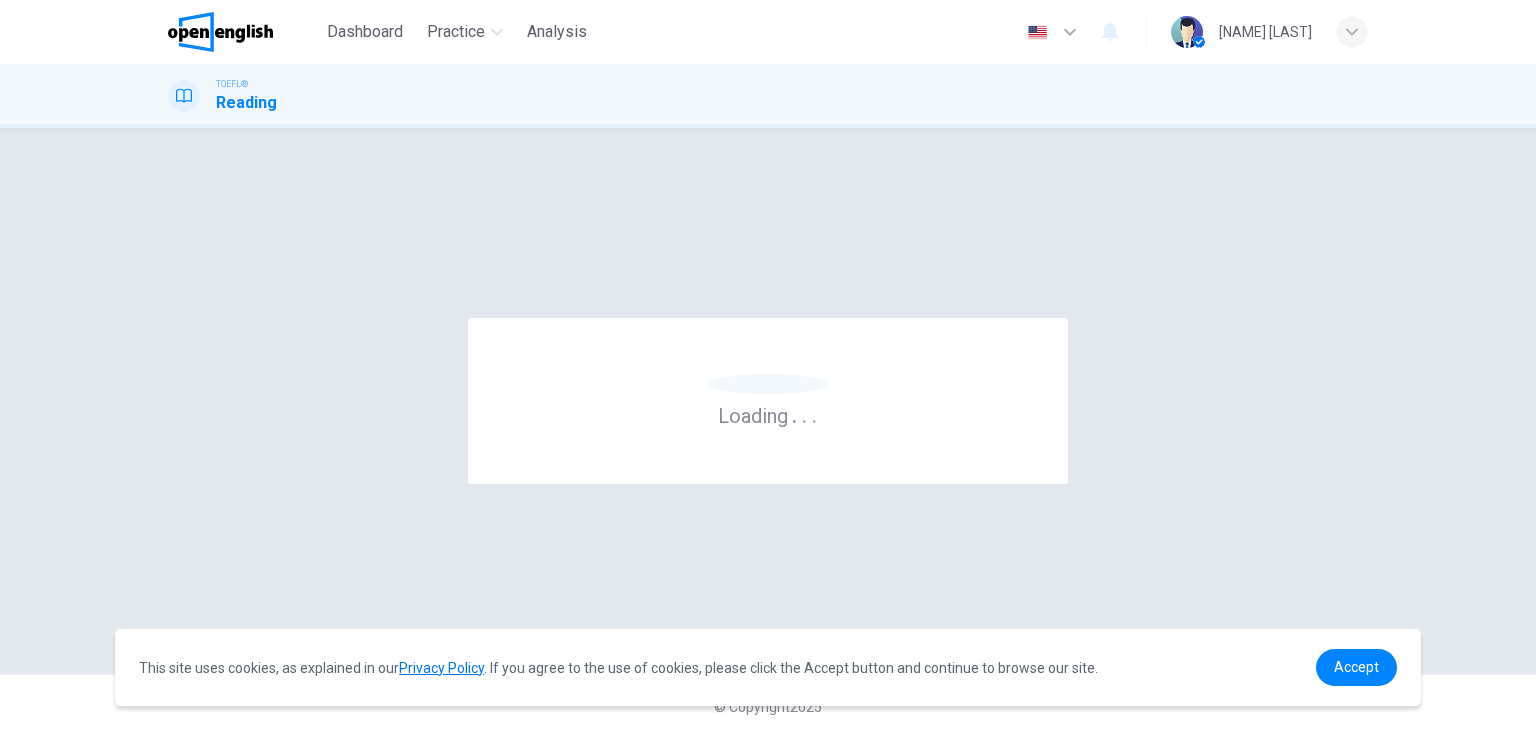 scroll, scrollTop: 0, scrollLeft: 0, axis: both 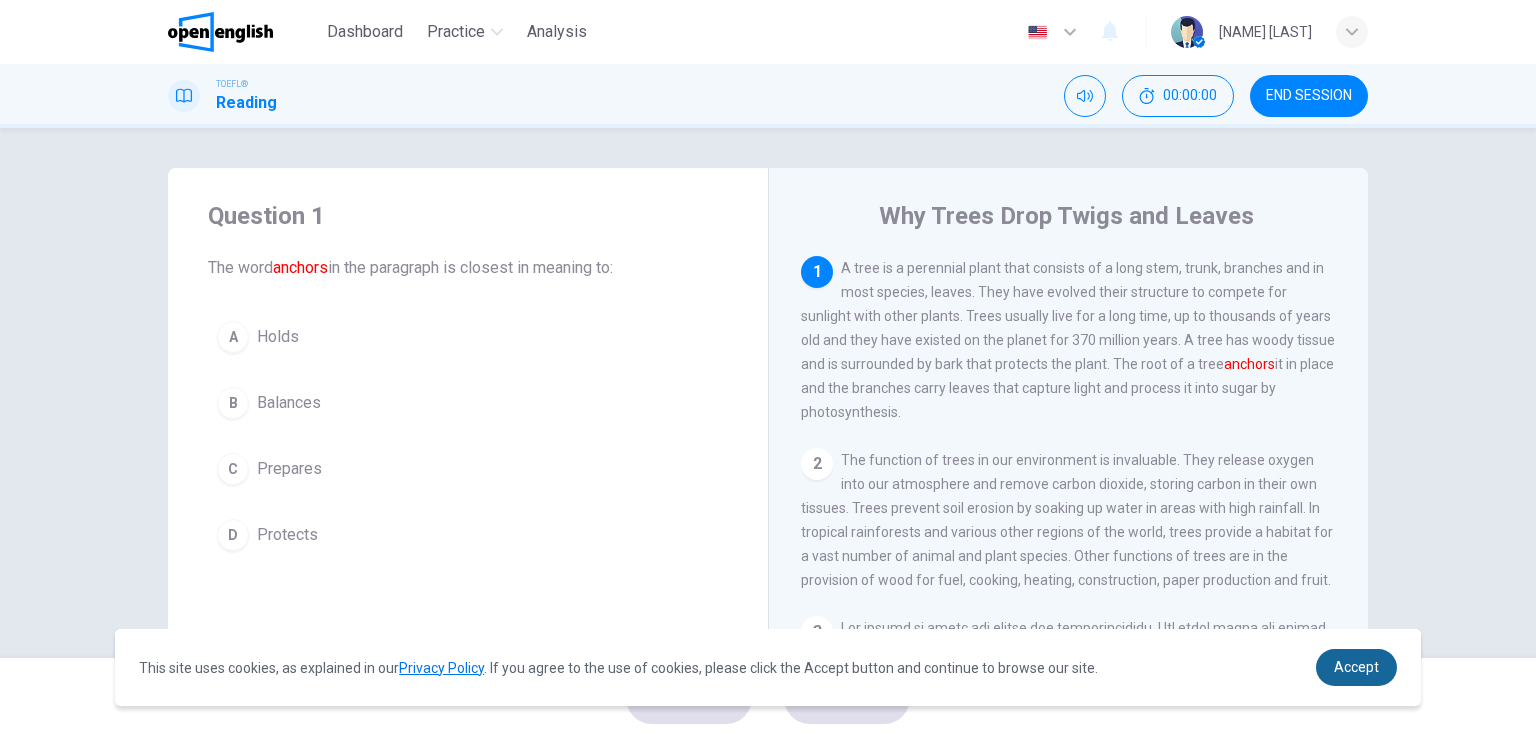 click on "Accept" at bounding box center [1356, 667] 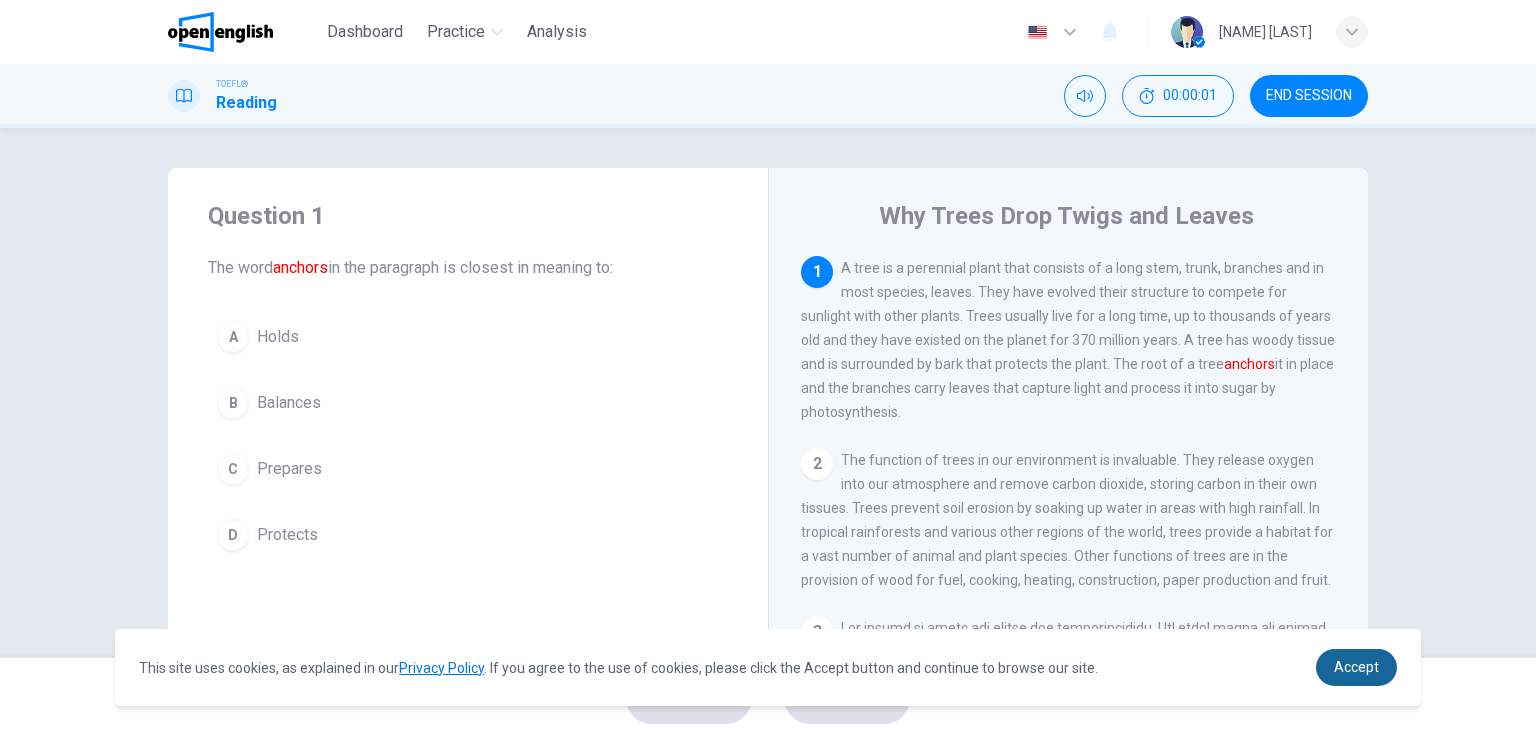 click on "Accept" at bounding box center [1356, 667] 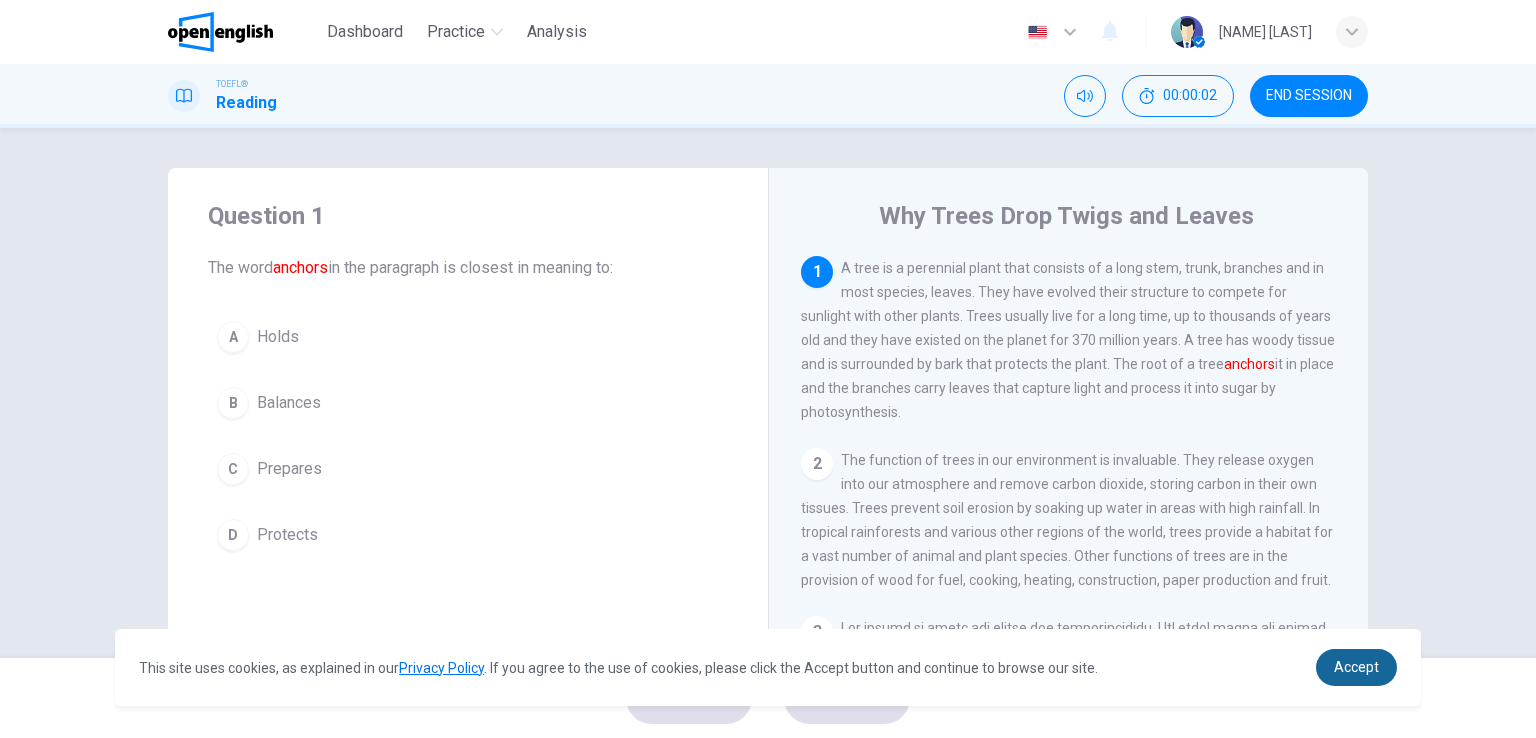 click on "Accept" at bounding box center [1356, 667] 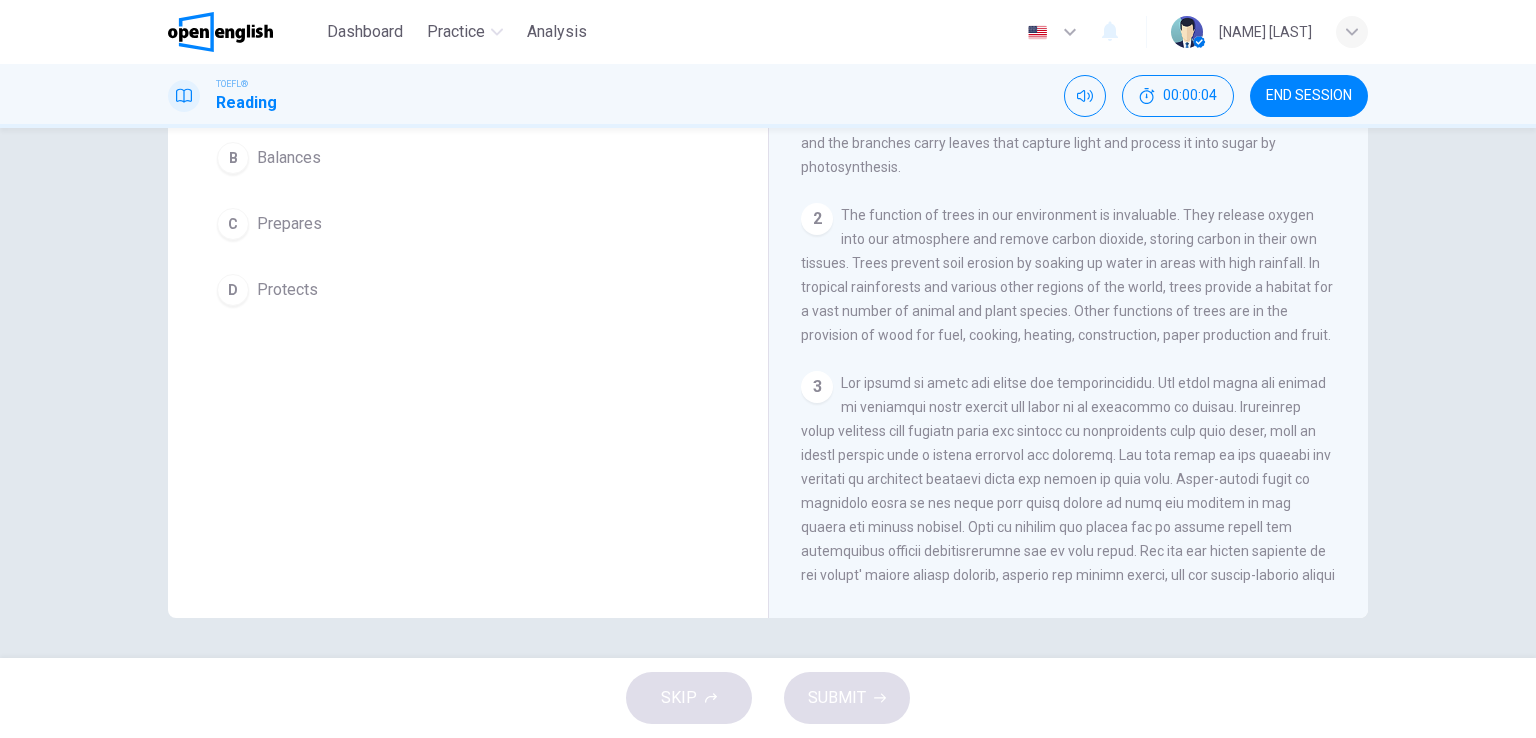 scroll, scrollTop: 0, scrollLeft: 0, axis: both 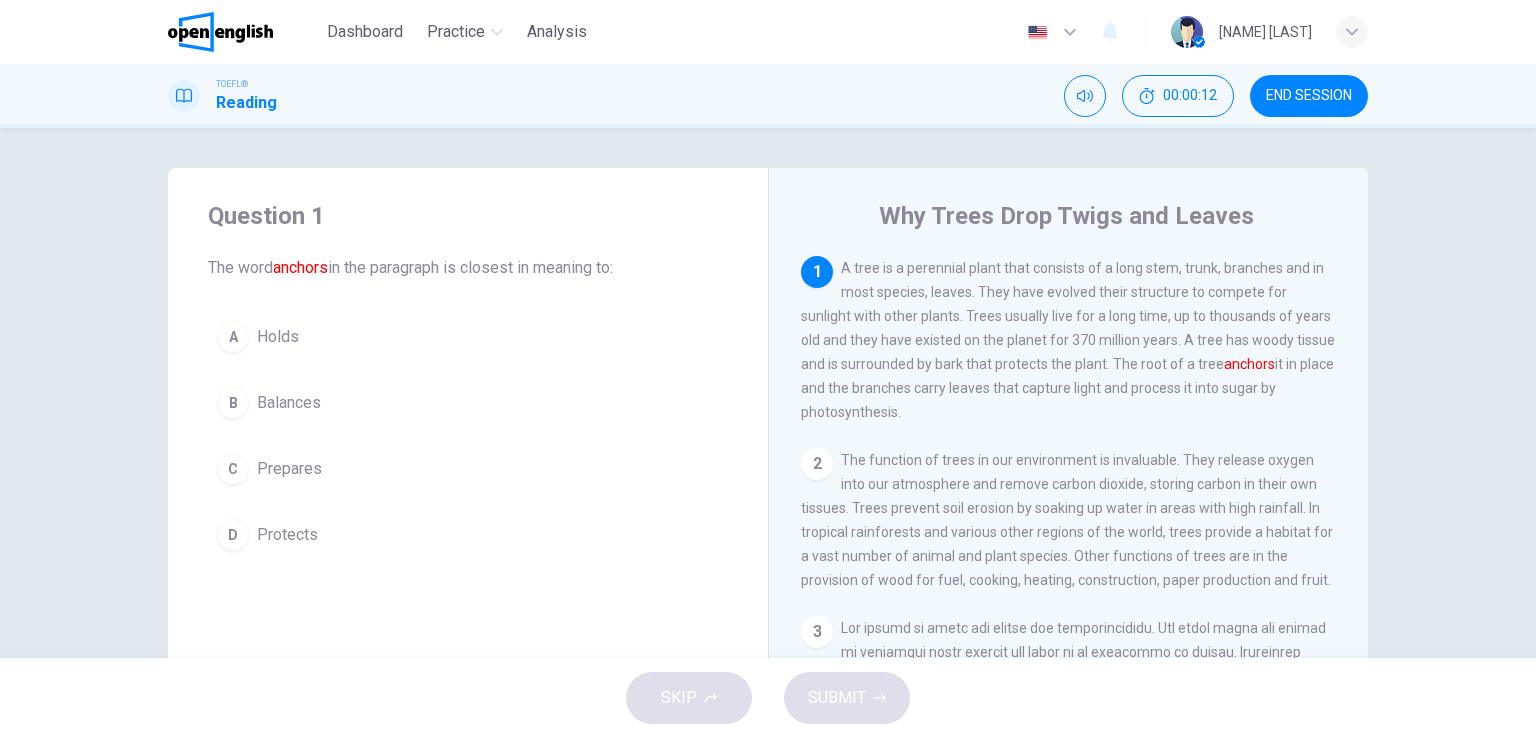 drag, startPoint x: 1178, startPoint y: 268, endPoint x: 1233, endPoint y: 269, distance: 55.00909 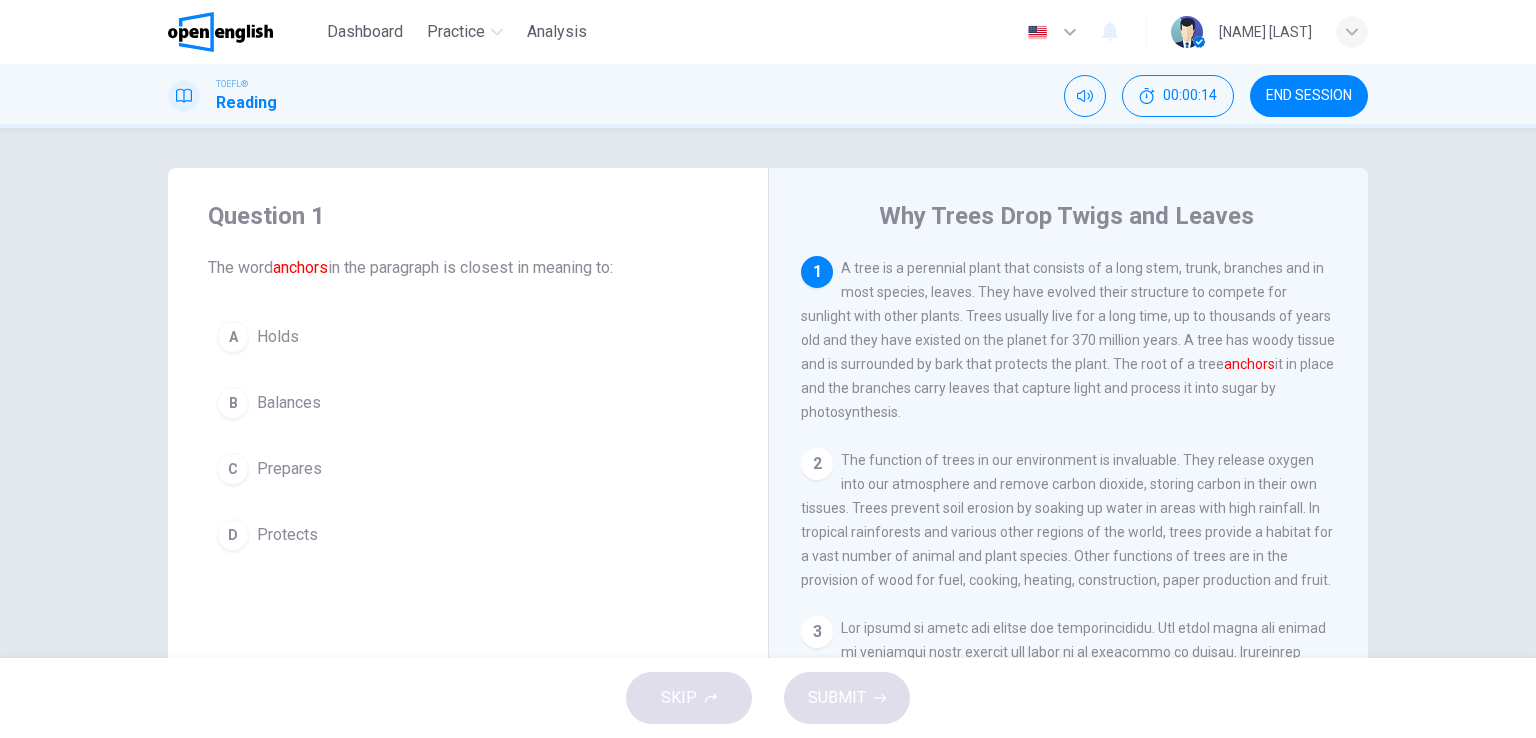 drag, startPoint x: 844, startPoint y: 293, endPoint x: 948, endPoint y: 296, distance: 104.04326 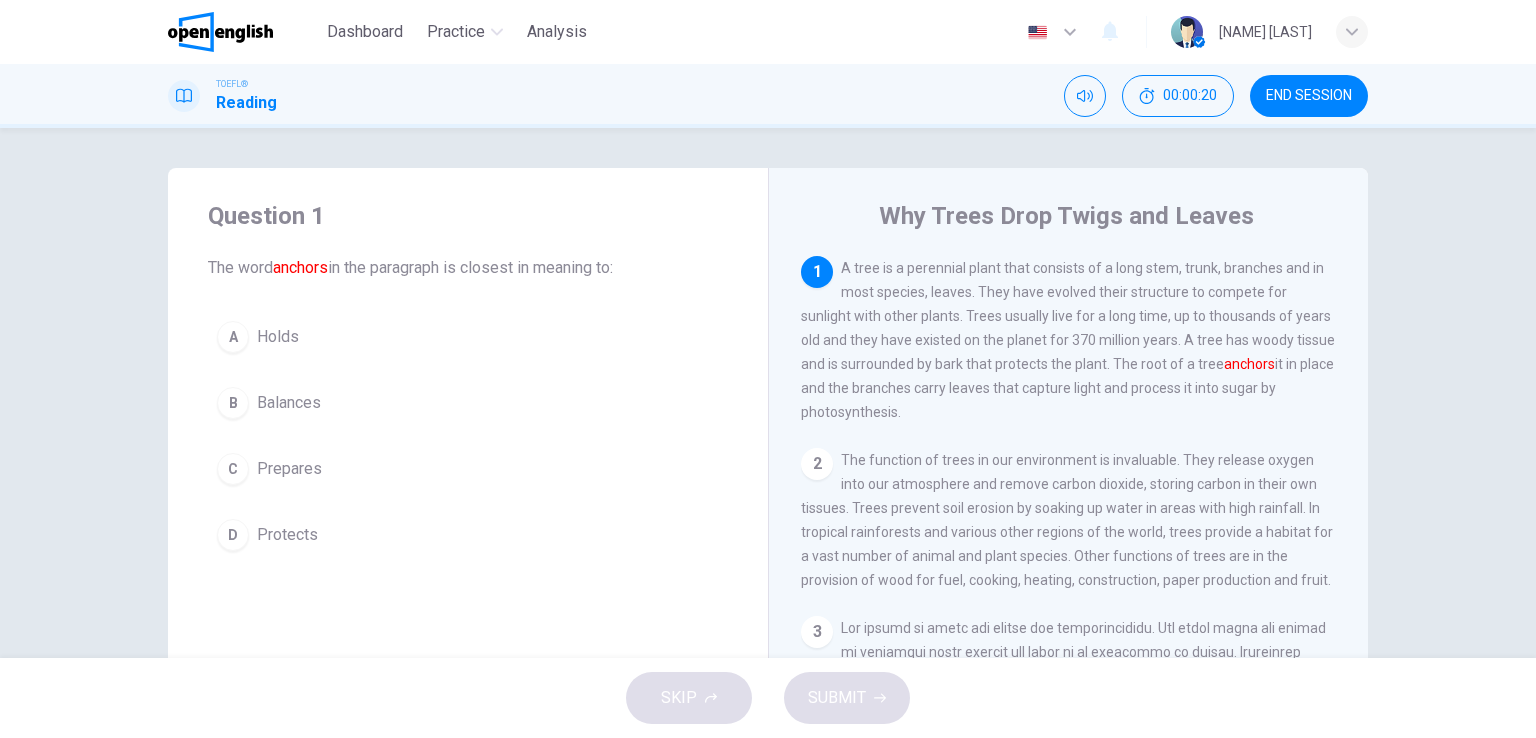 drag, startPoint x: 799, startPoint y: 319, endPoint x: 852, endPoint y: 327, distance: 53.600372 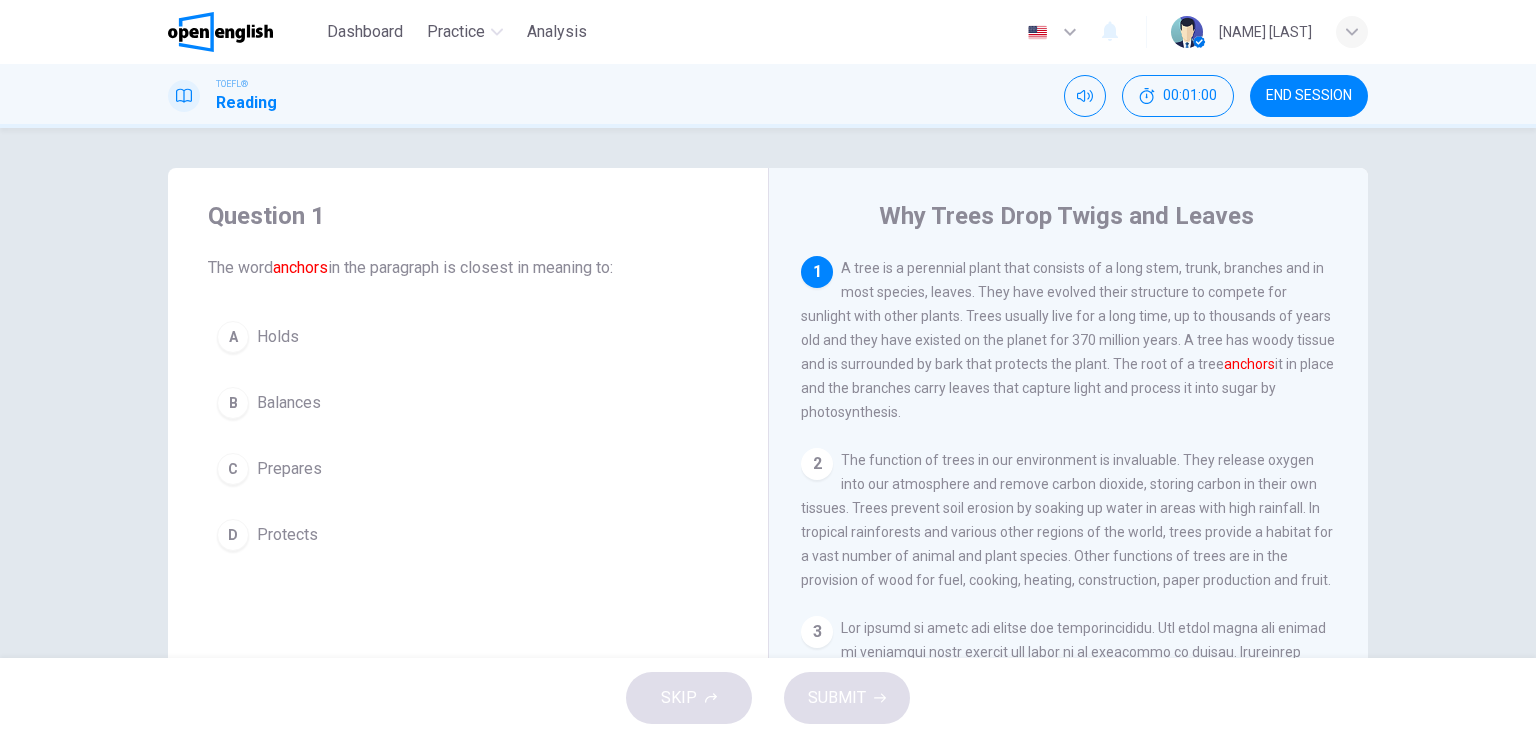 drag, startPoint x: 871, startPoint y: 369, endPoint x: 985, endPoint y: 373, distance: 114.07015 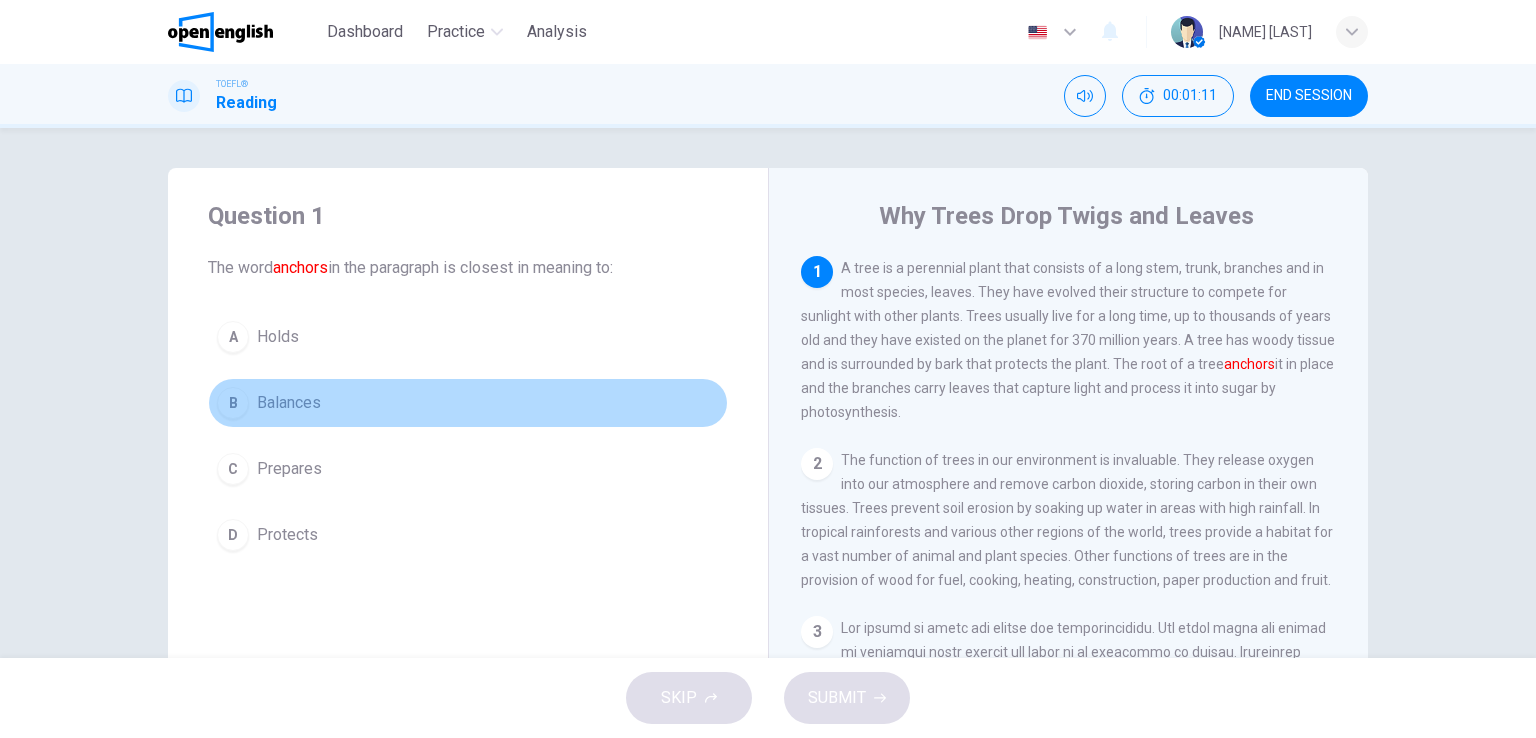 click on "Balances" at bounding box center [289, 403] 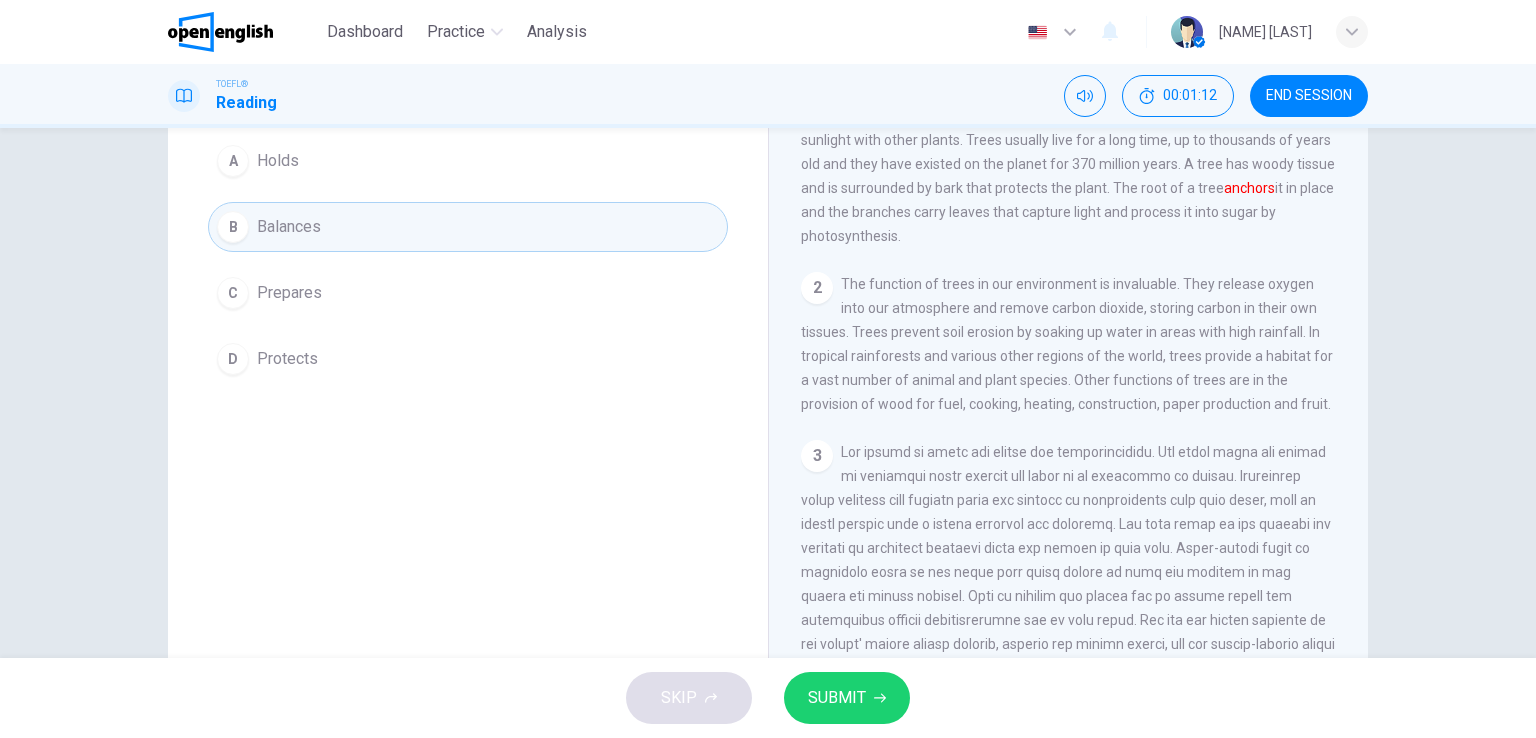 scroll, scrollTop: 200, scrollLeft: 0, axis: vertical 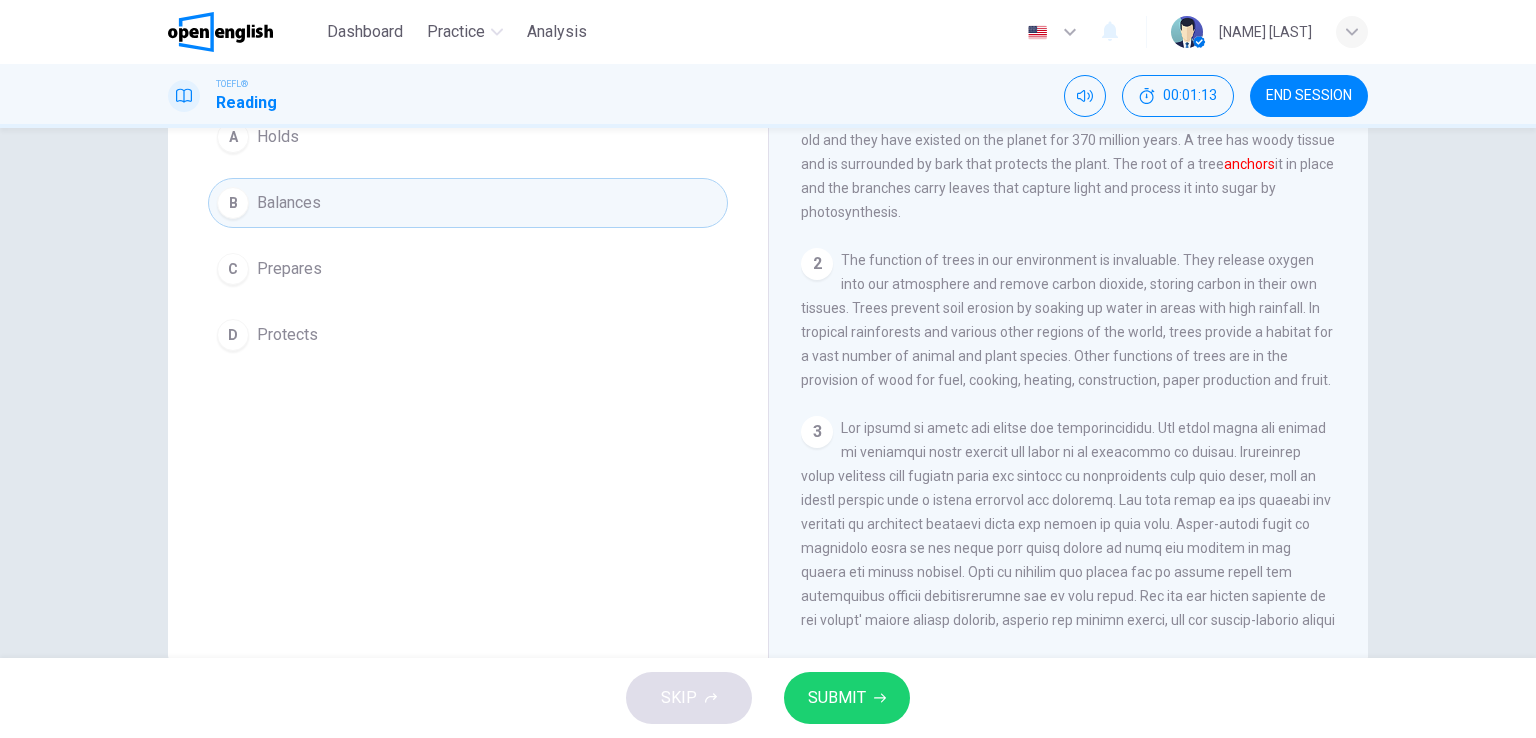 click on "SUBMIT" at bounding box center [837, 698] 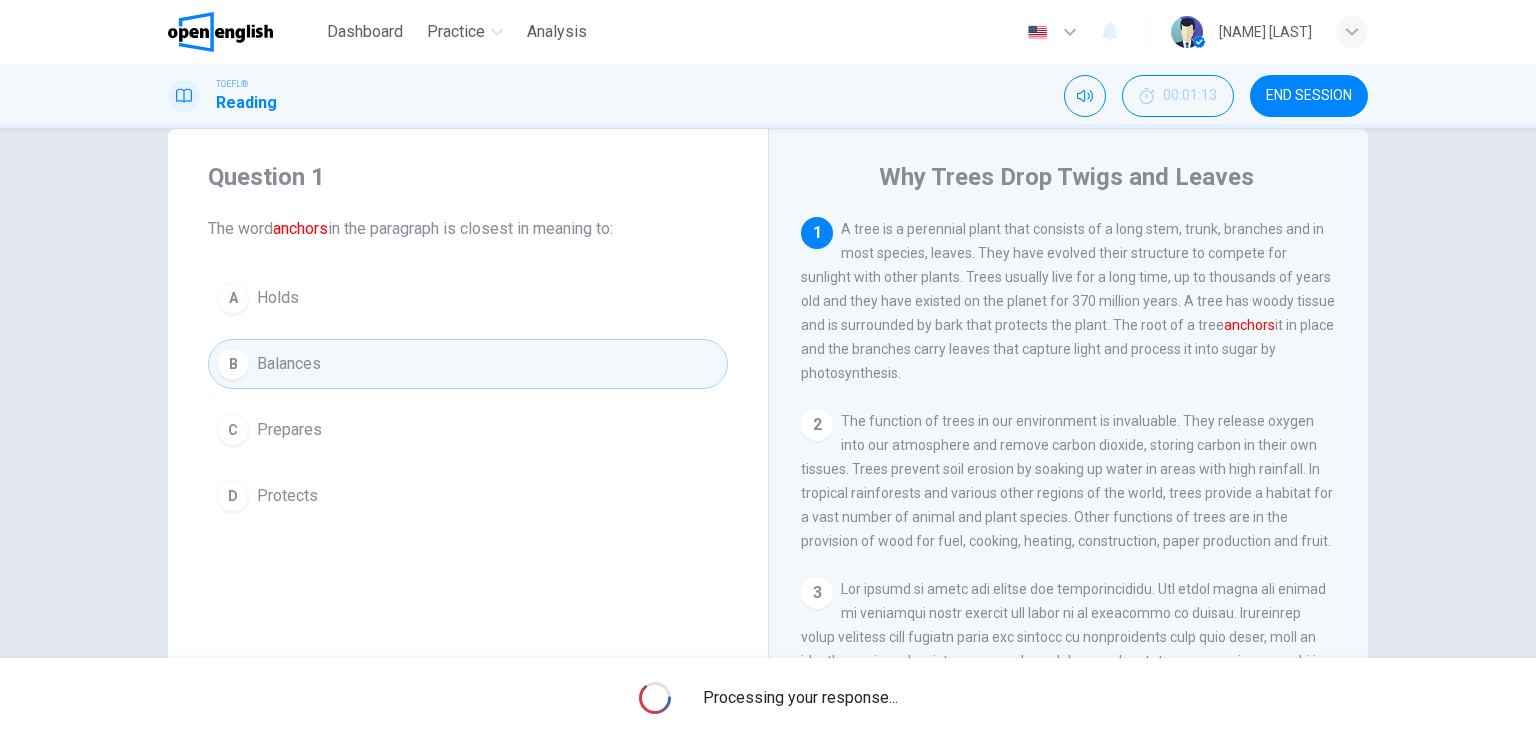 scroll, scrollTop: 0, scrollLeft: 0, axis: both 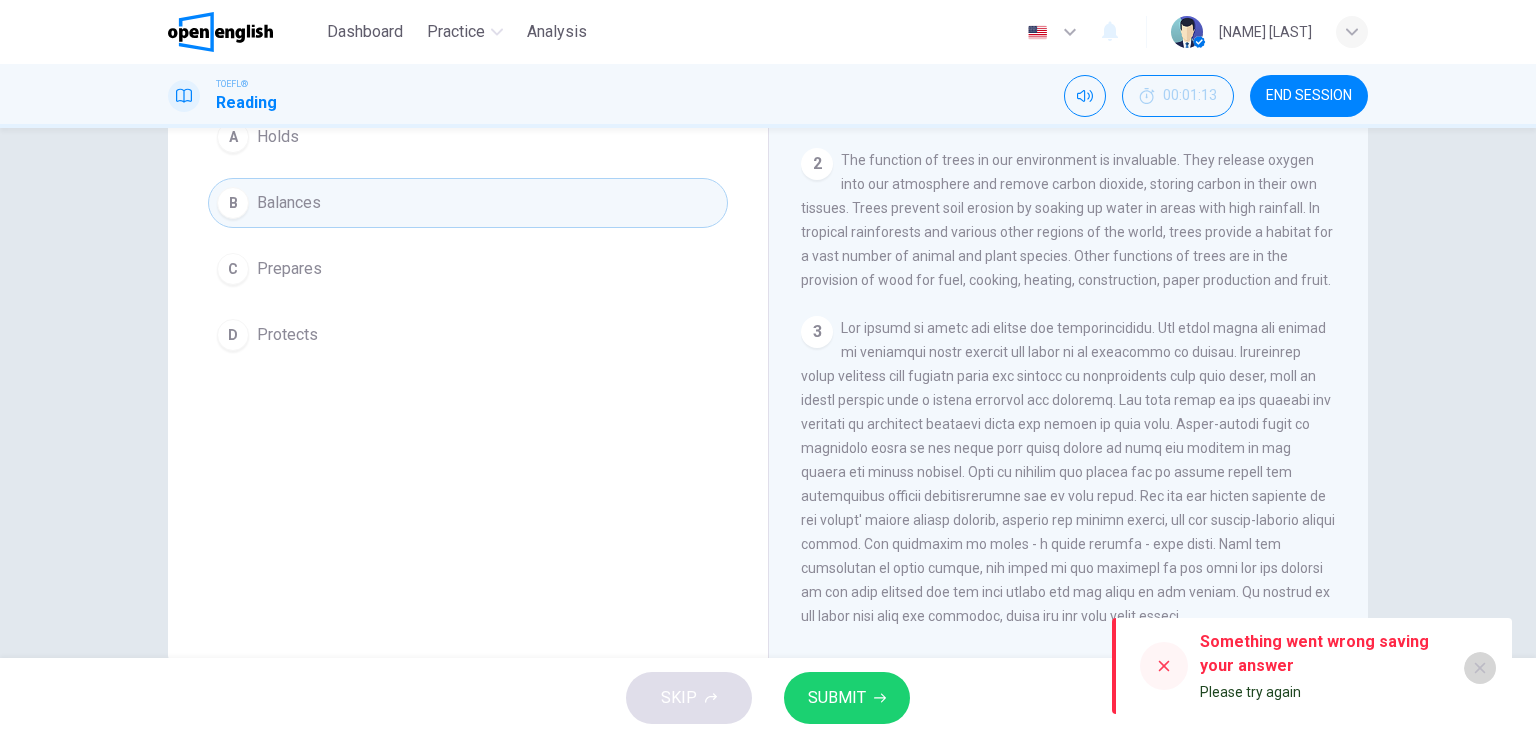 click 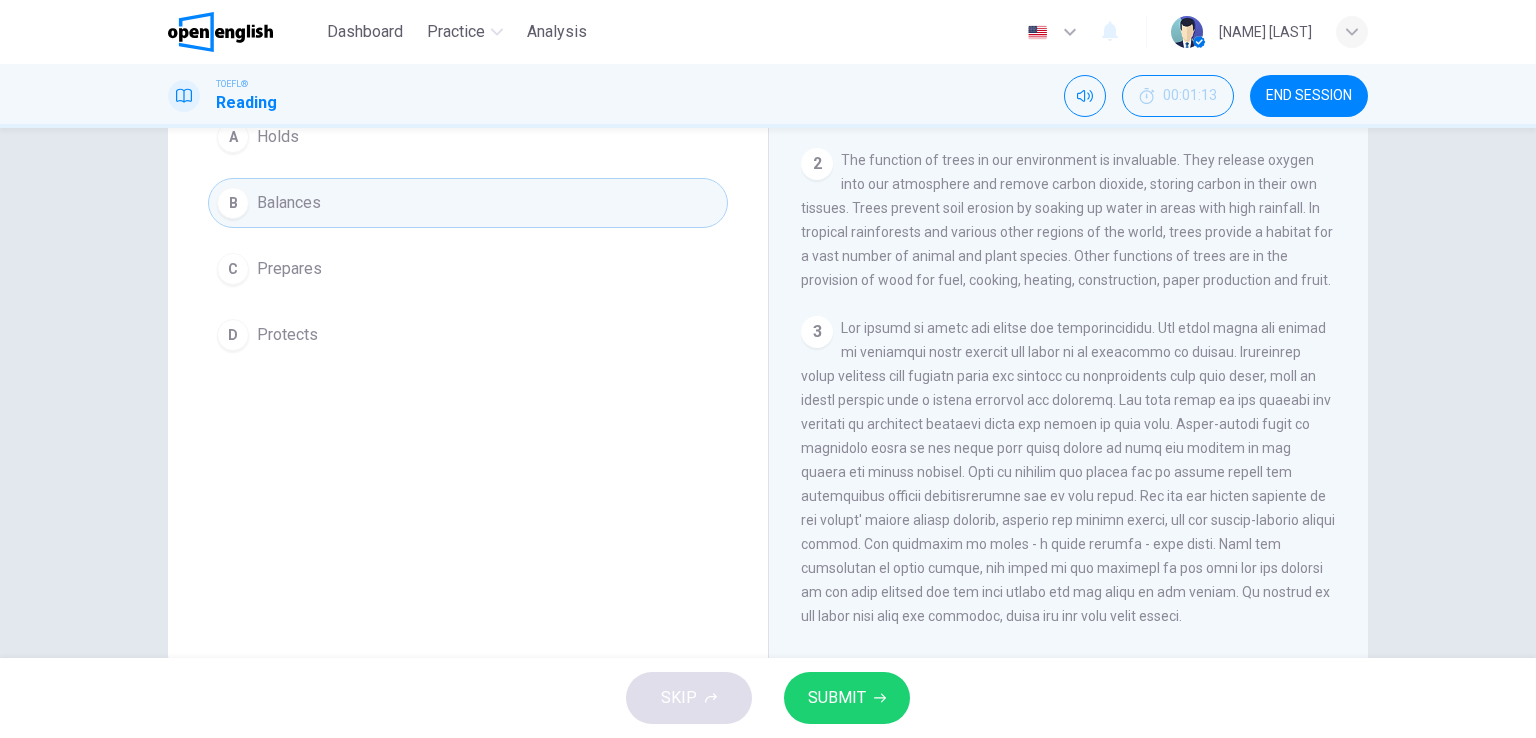 scroll, scrollTop: 0, scrollLeft: 0, axis: both 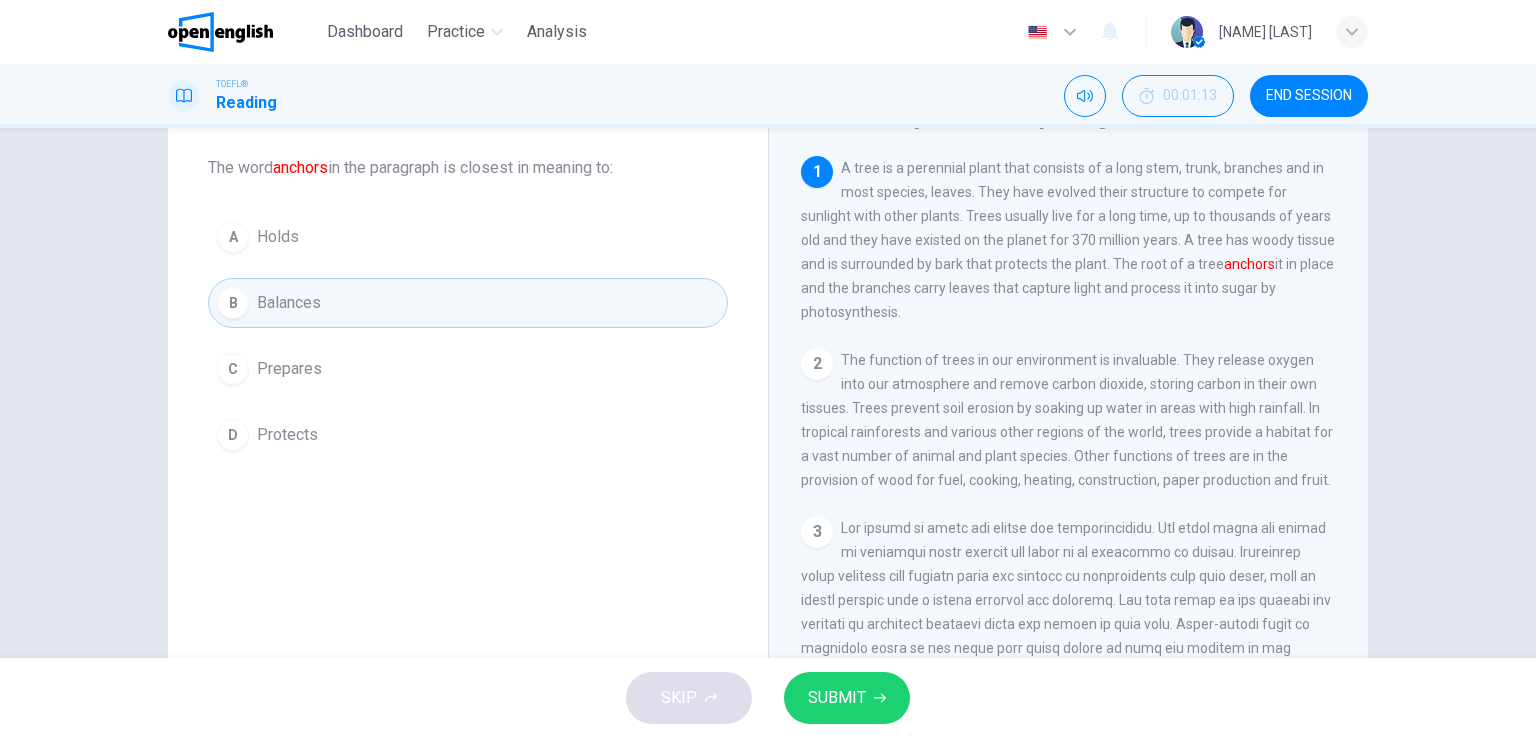 drag, startPoint x: 889, startPoint y: 316, endPoint x: 837, endPoint y: 240, distance: 92.086914 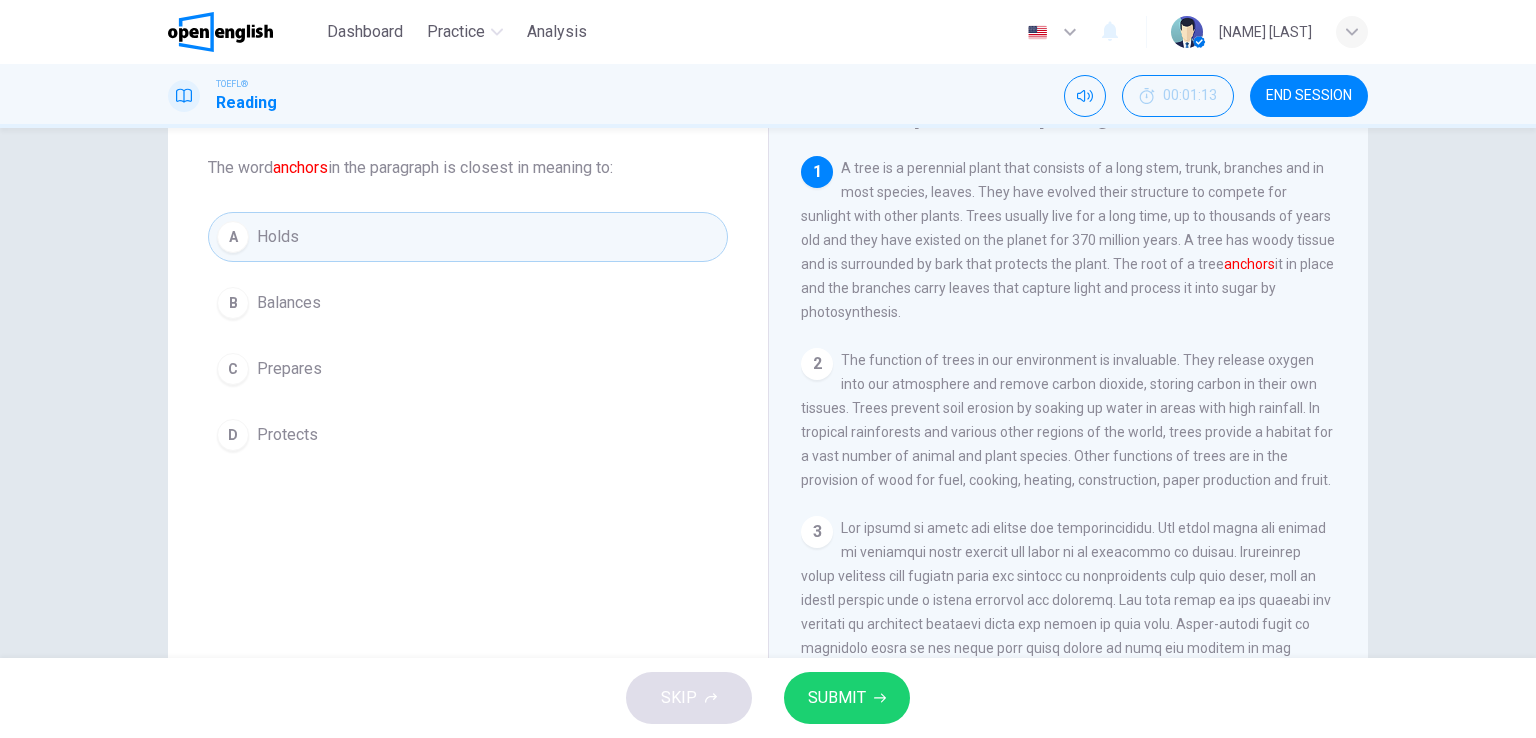 click on "SUBMIT" at bounding box center (837, 698) 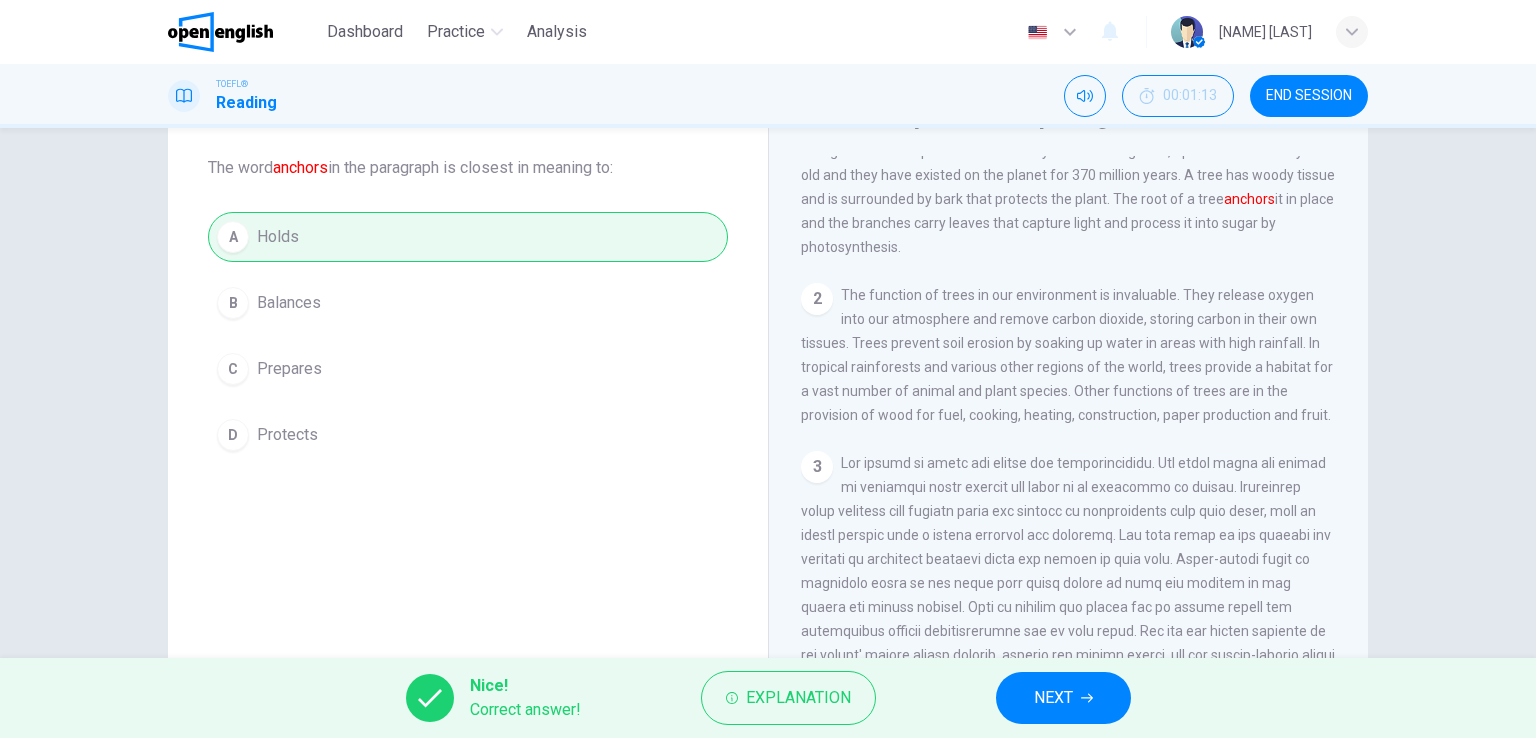scroll, scrollTop: 100, scrollLeft: 0, axis: vertical 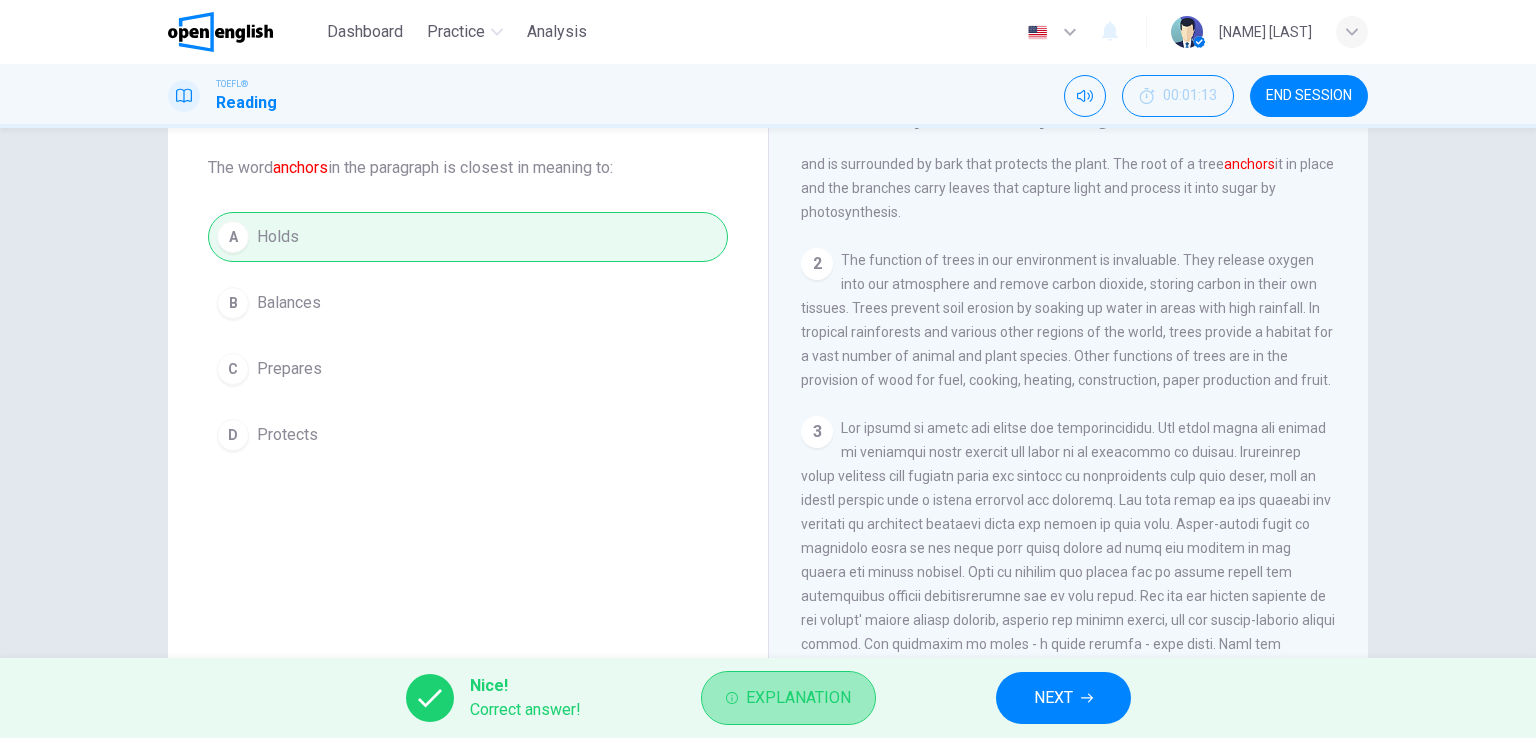 click 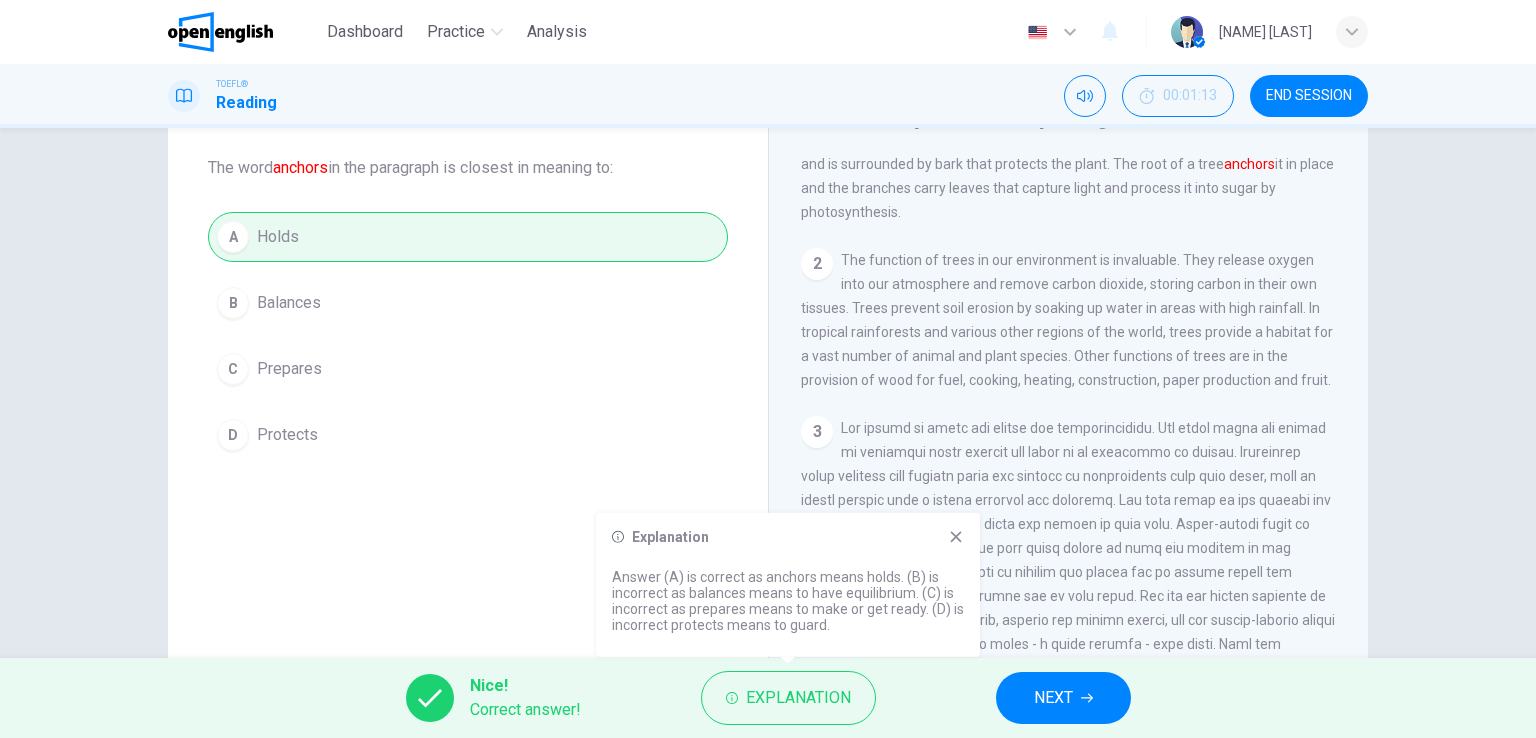 click 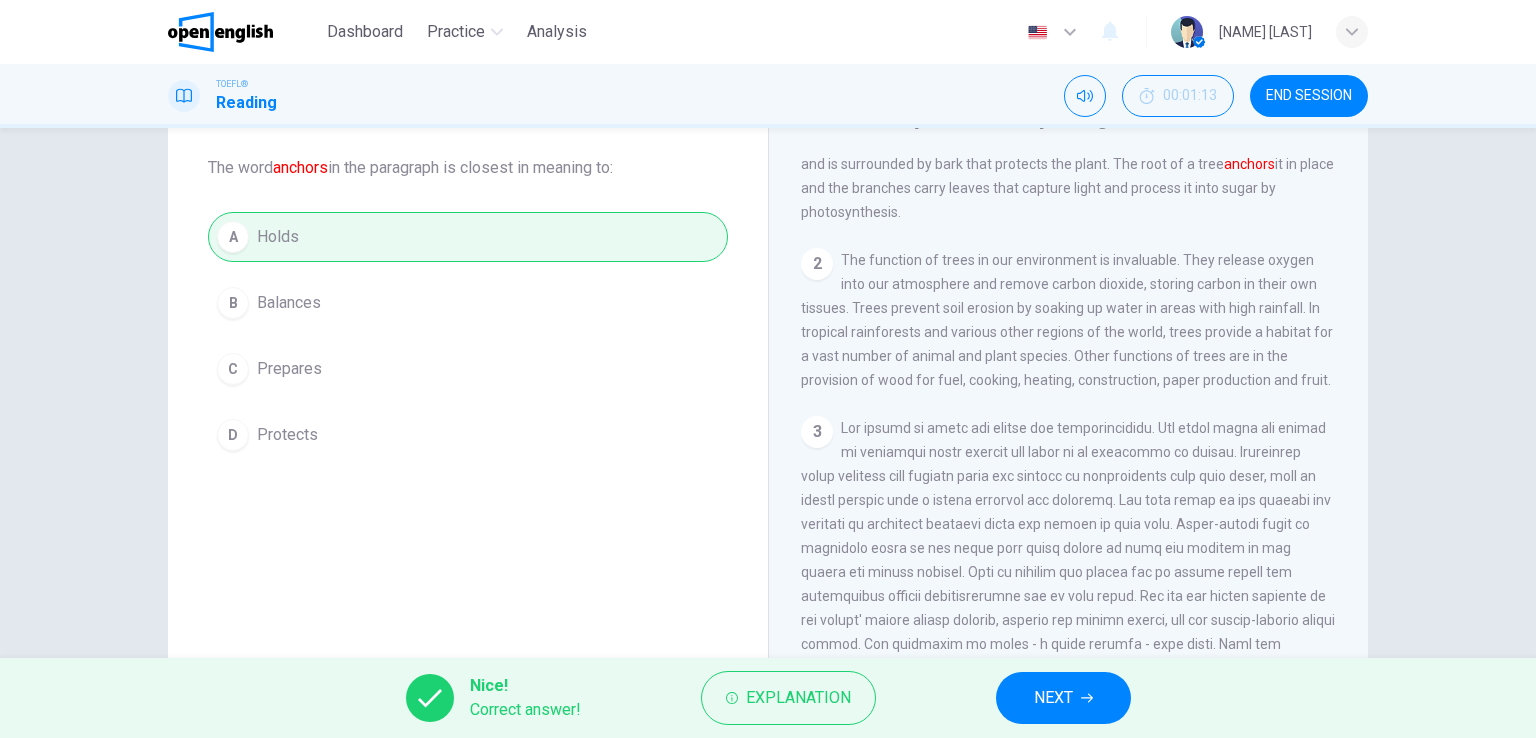 click on "NEXT" at bounding box center [1053, 698] 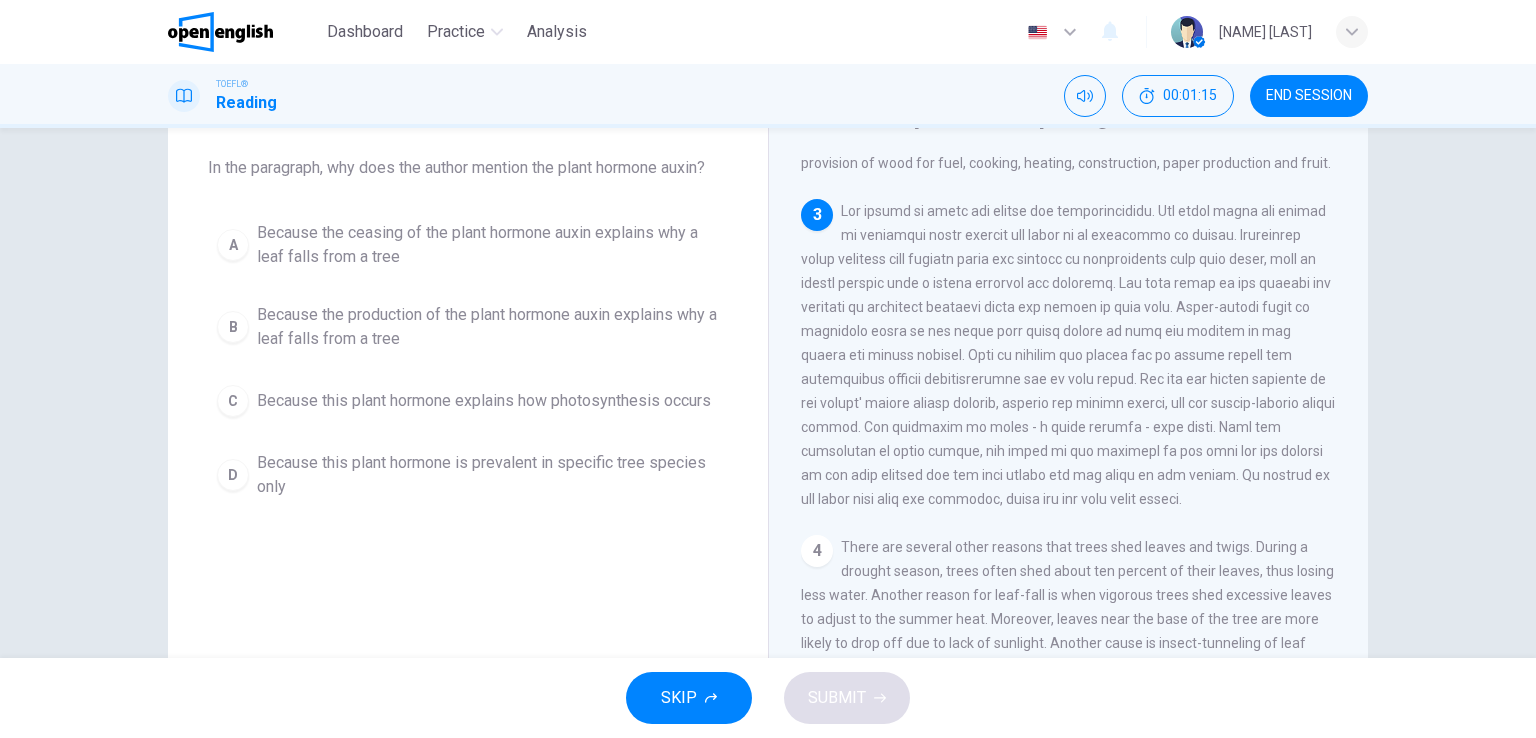 scroll, scrollTop: 117, scrollLeft: 0, axis: vertical 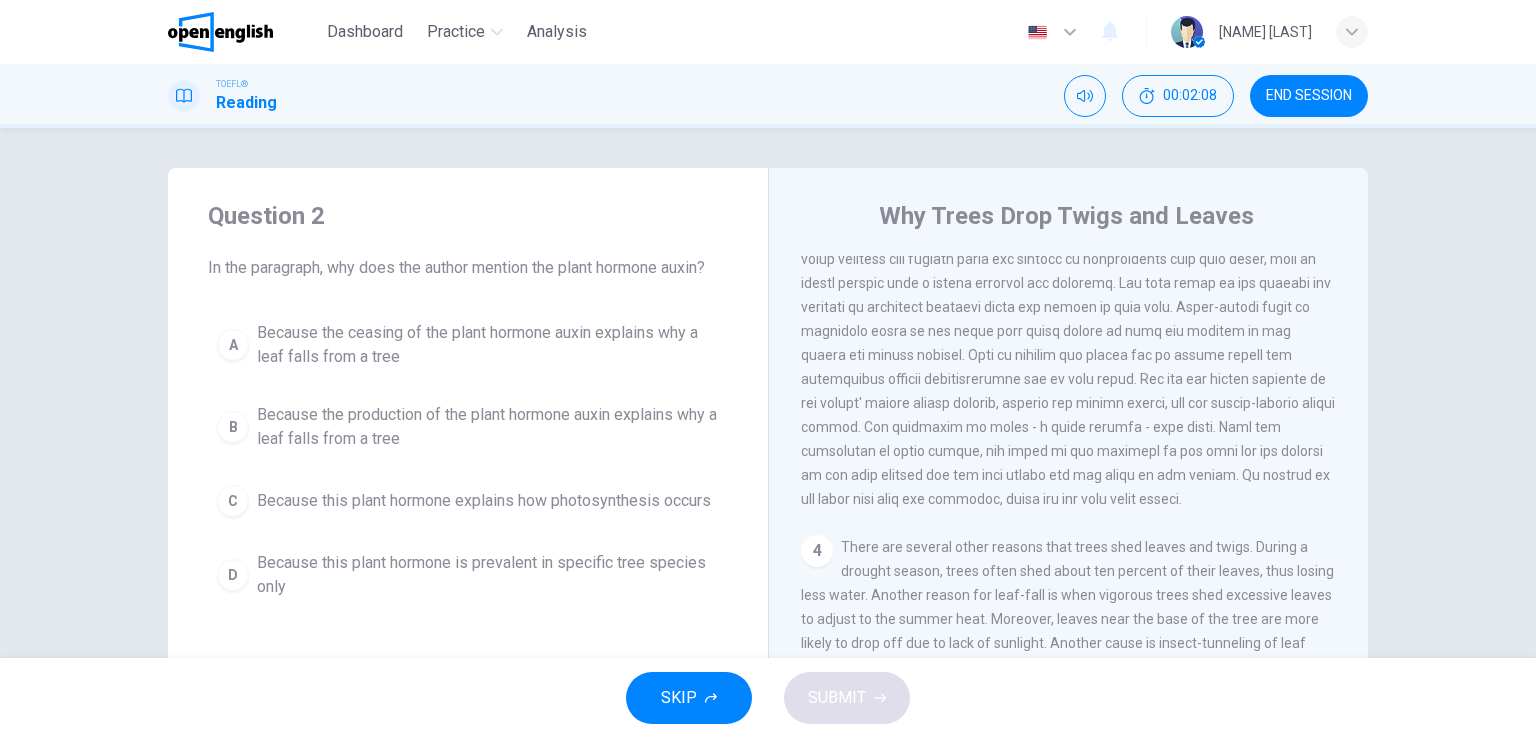 drag, startPoint x: 811, startPoint y: 398, endPoint x: 1259, endPoint y: 401, distance: 448.01004 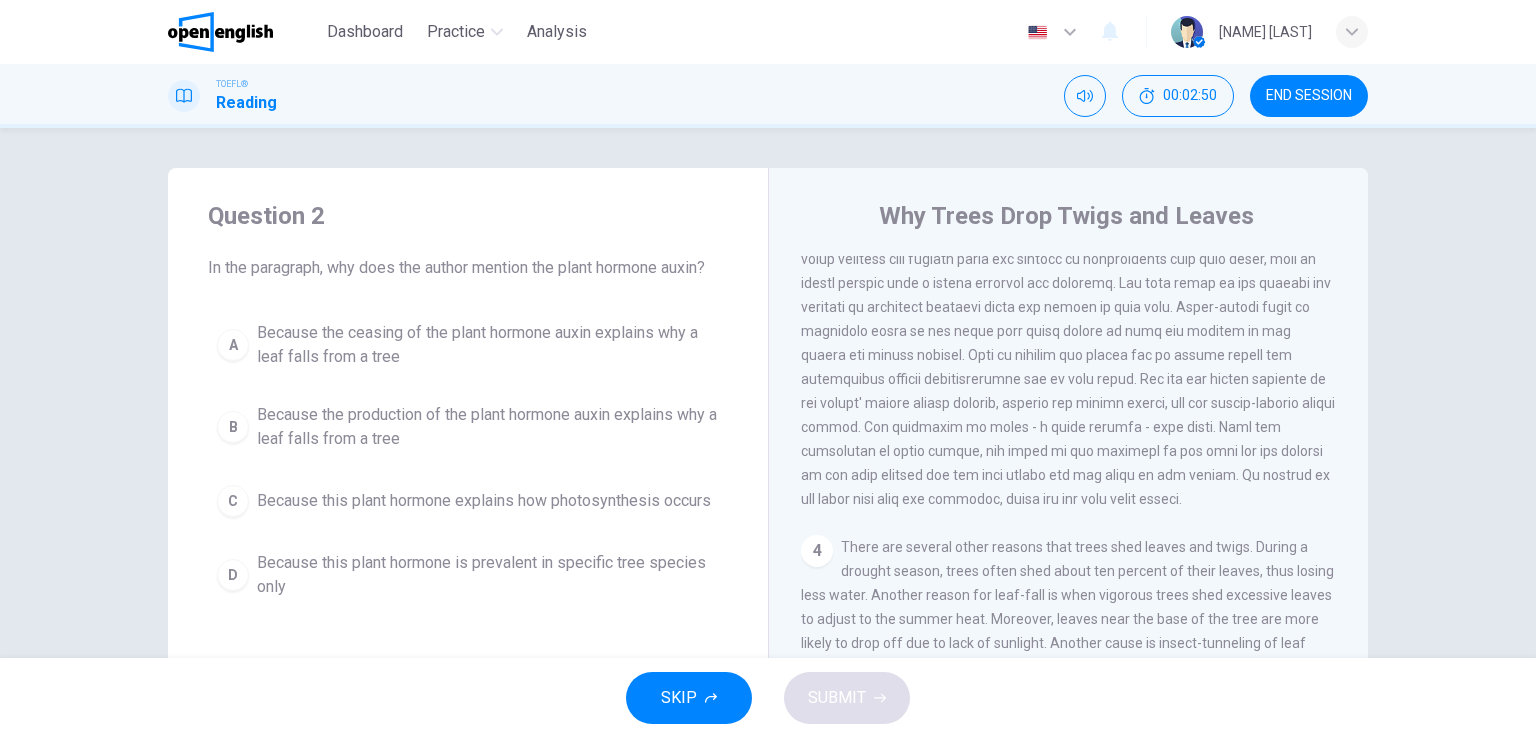 click at bounding box center (1068, 355) 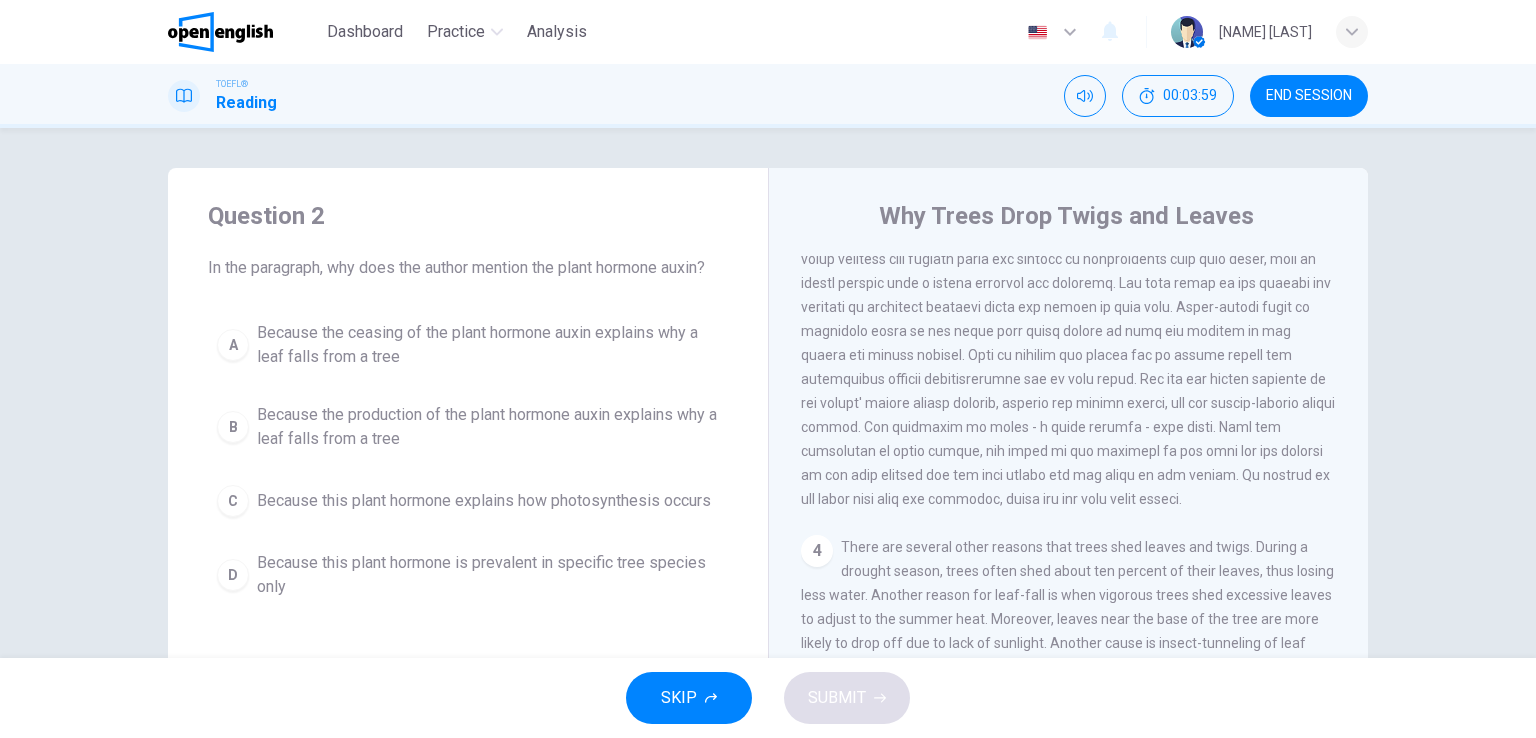 click on "Because this plant hormone is prevalent in specific tree species only" at bounding box center (488, 575) 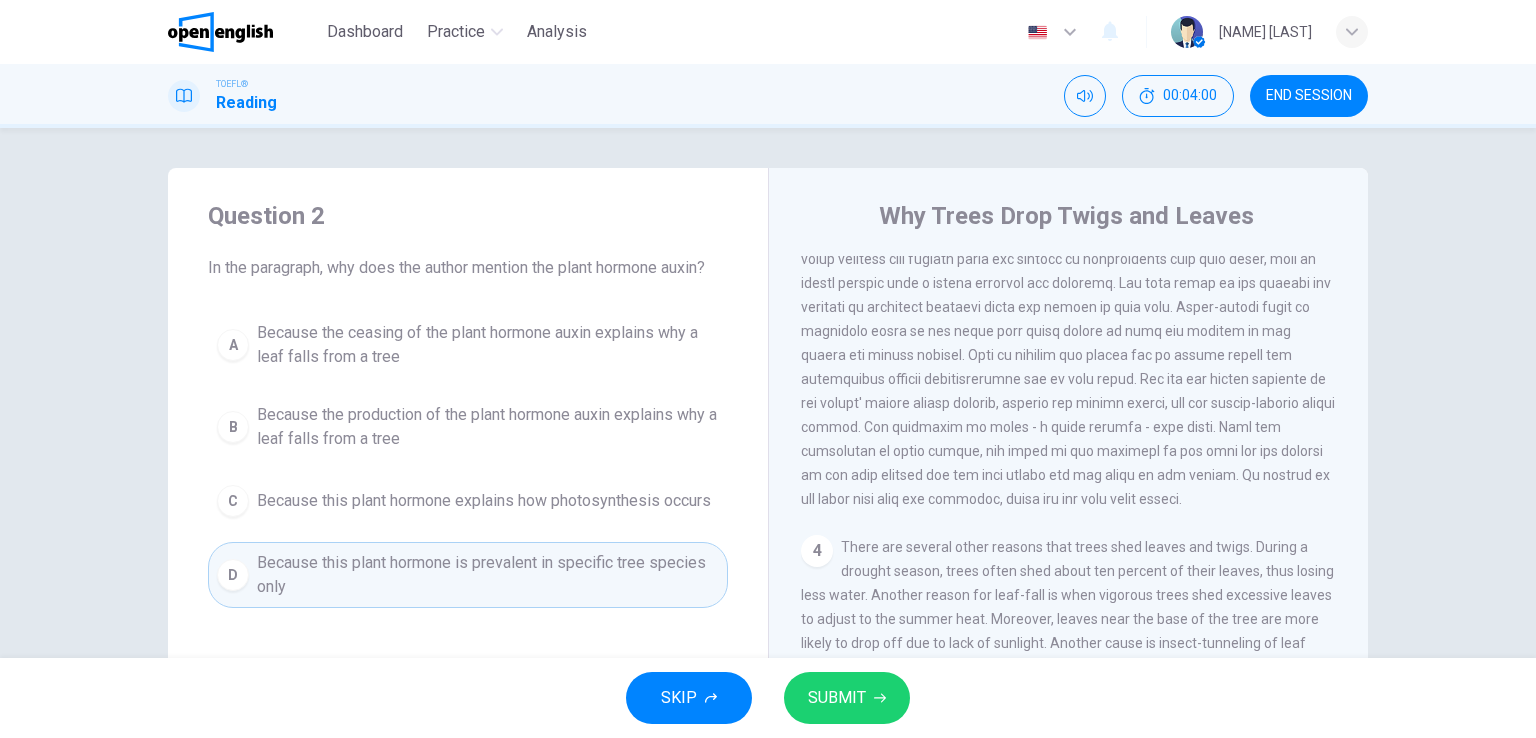scroll, scrollTop: 100, scrollLeft: 0, axis: vertical 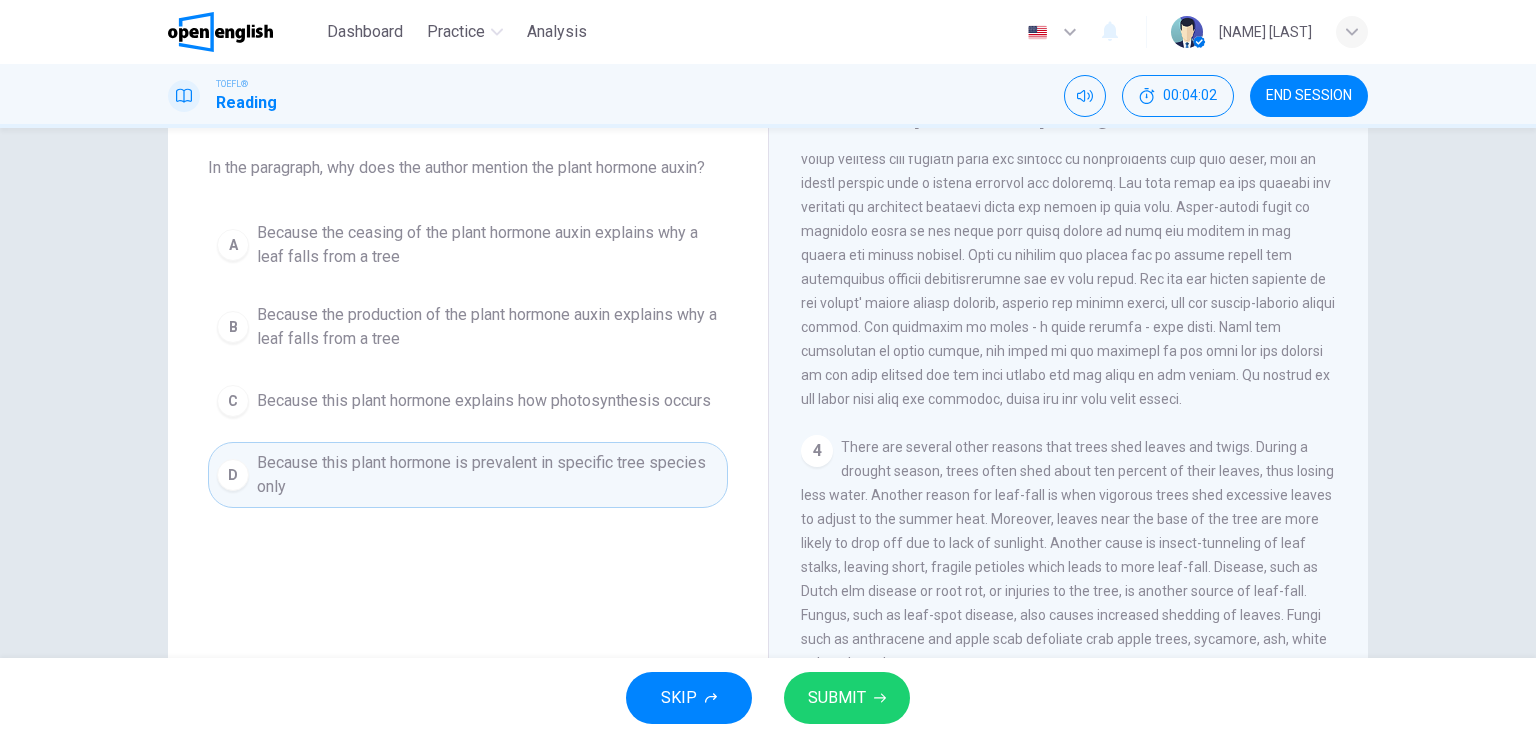 click on "SUBMIT" at bounding box center (837, 698) 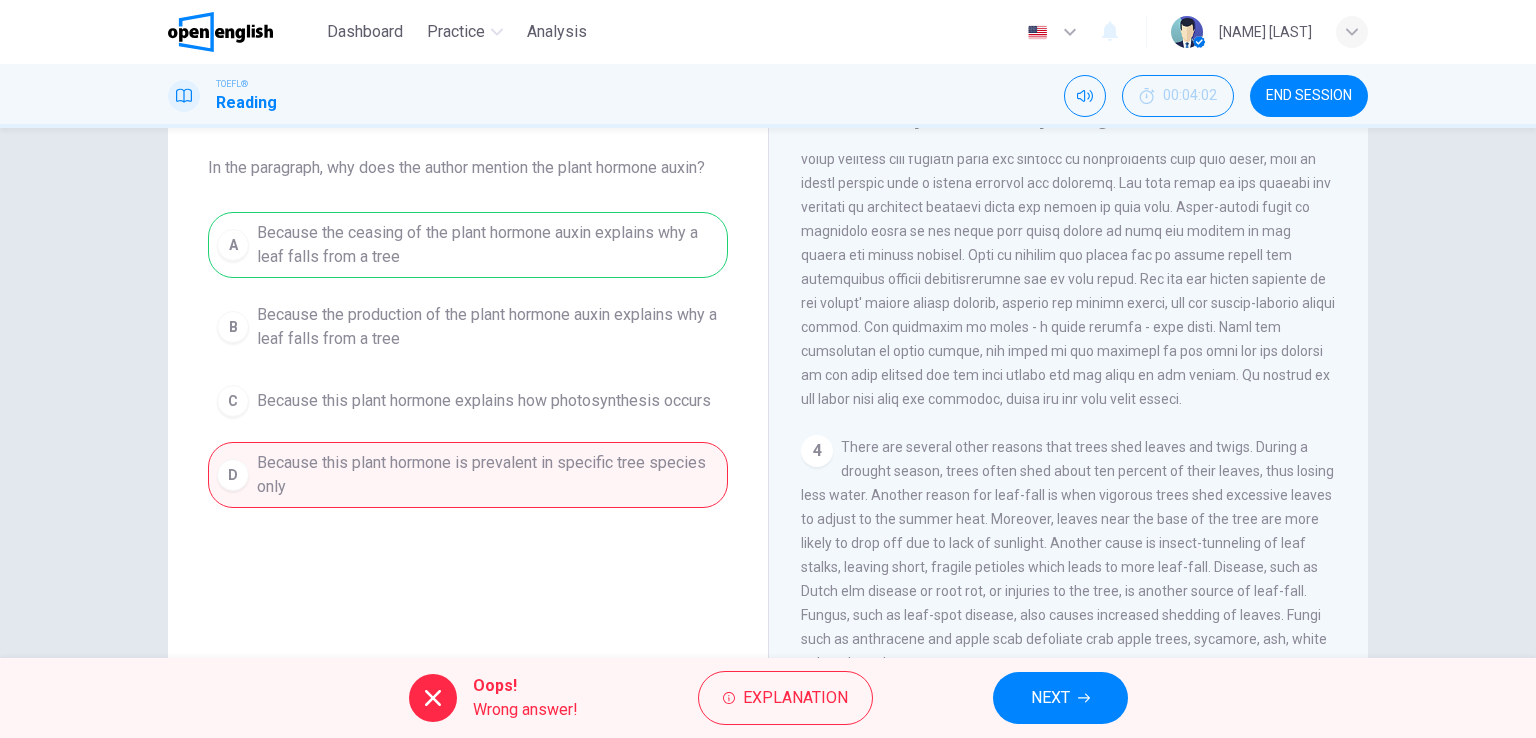 click on "A Because the ceasing of the plant hormone auxin explains why a leaf falls from a tree B Because the production of the plant hormone auxin explains why a leaf falls from a tree C Because this plant hormone explains how photosynthesis occurs D Because this plant hormone is prevalent in specific tree species only" at bounding box center (468, 360) 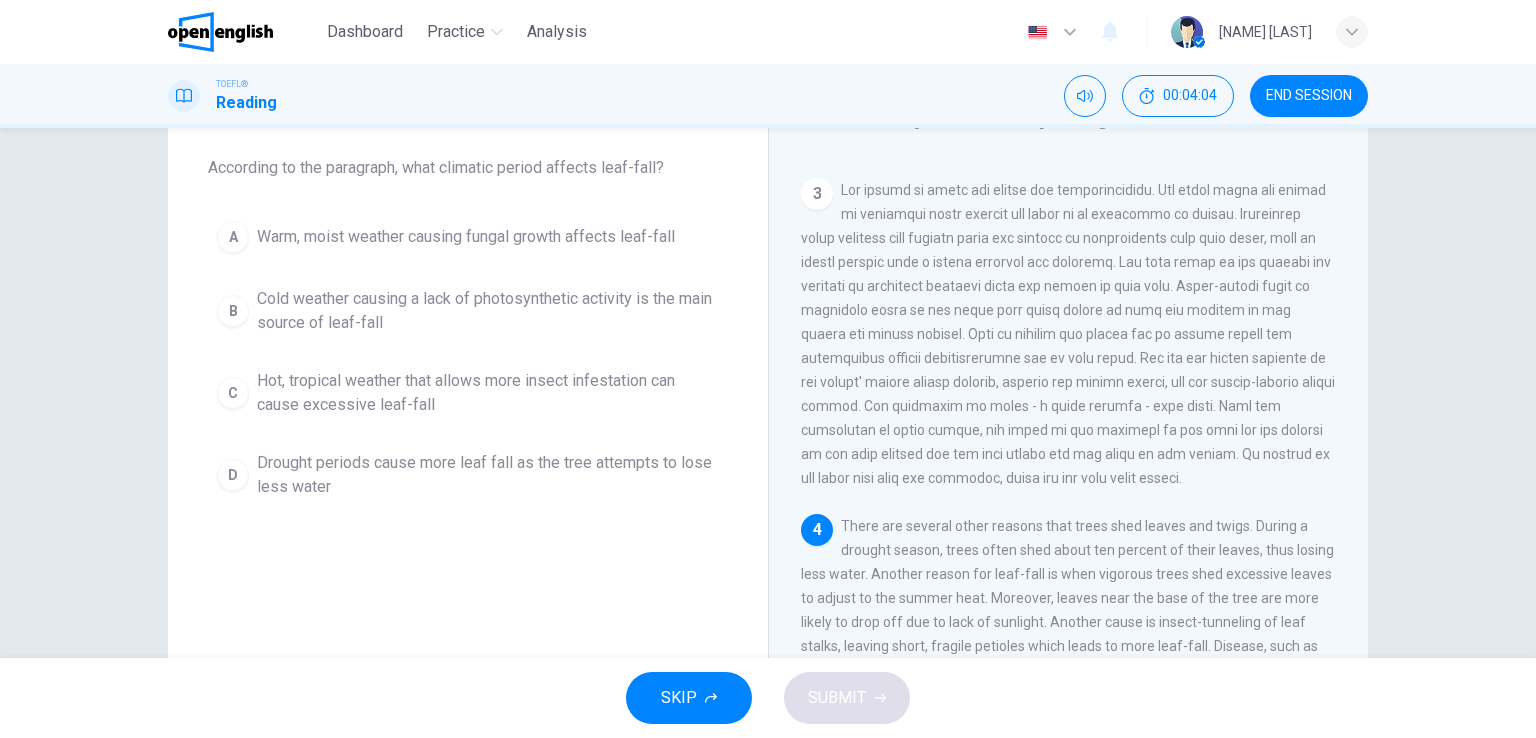 scroll, scrollTop: 685, scrollLeft: 0, axis: vertical 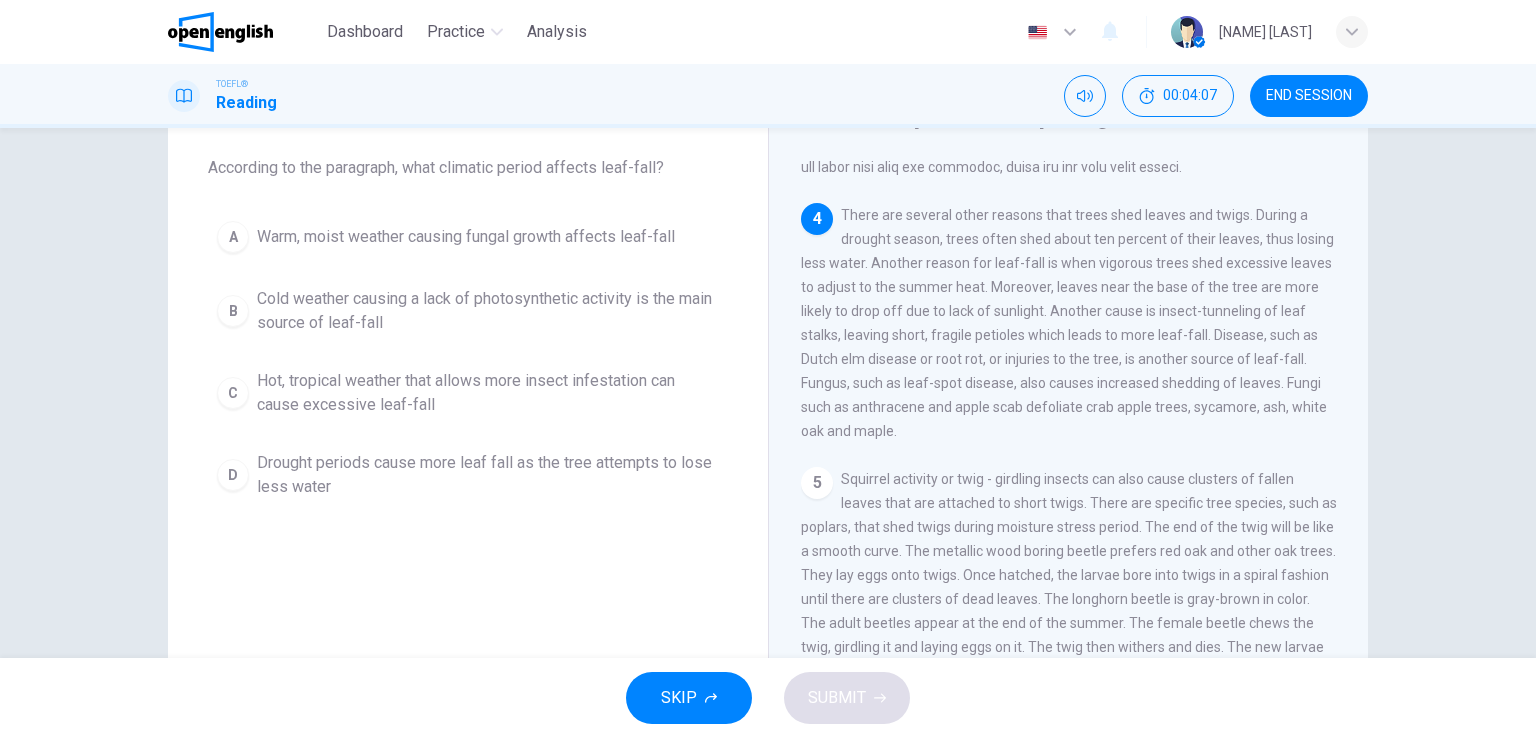 click 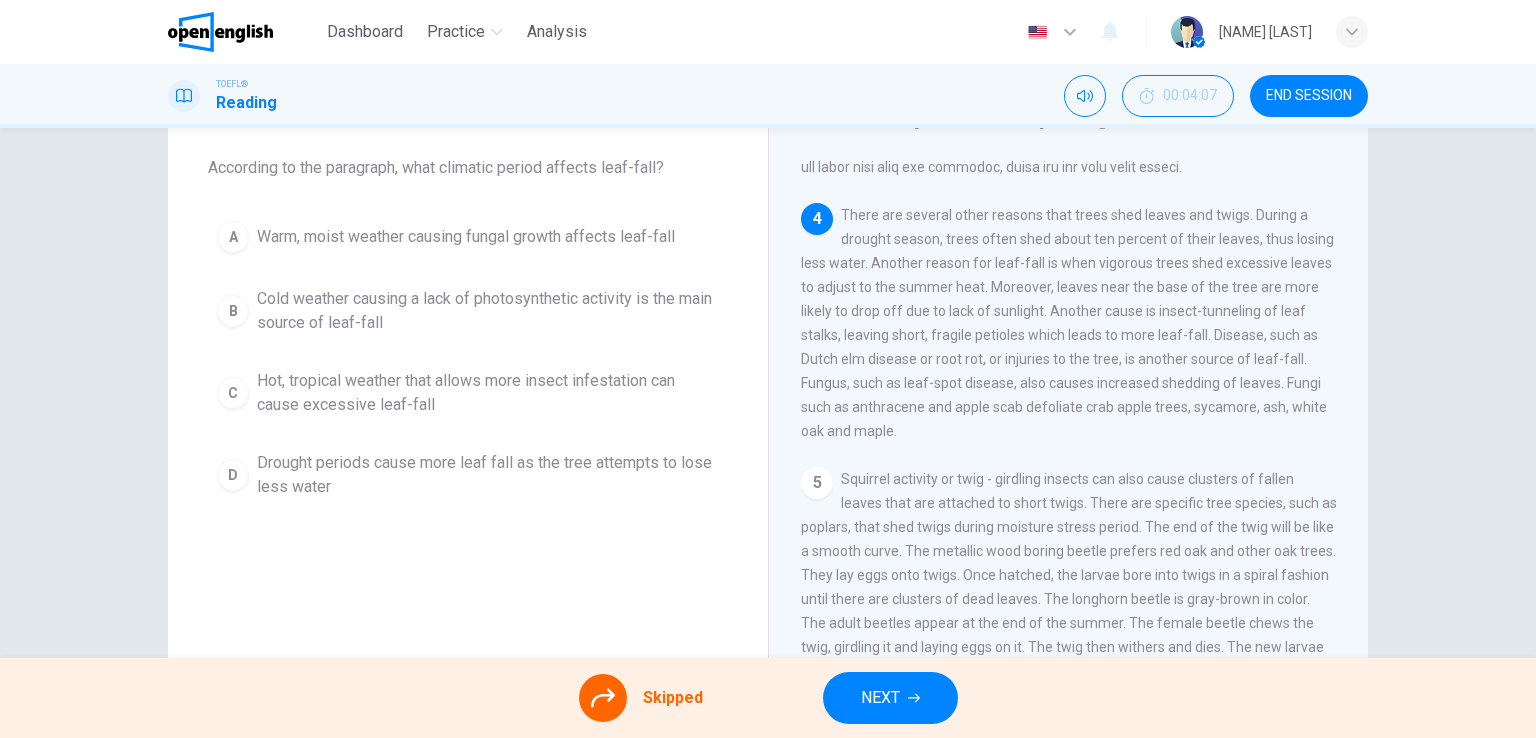 click on "END SESSION" at bounding box center [1309, 96] 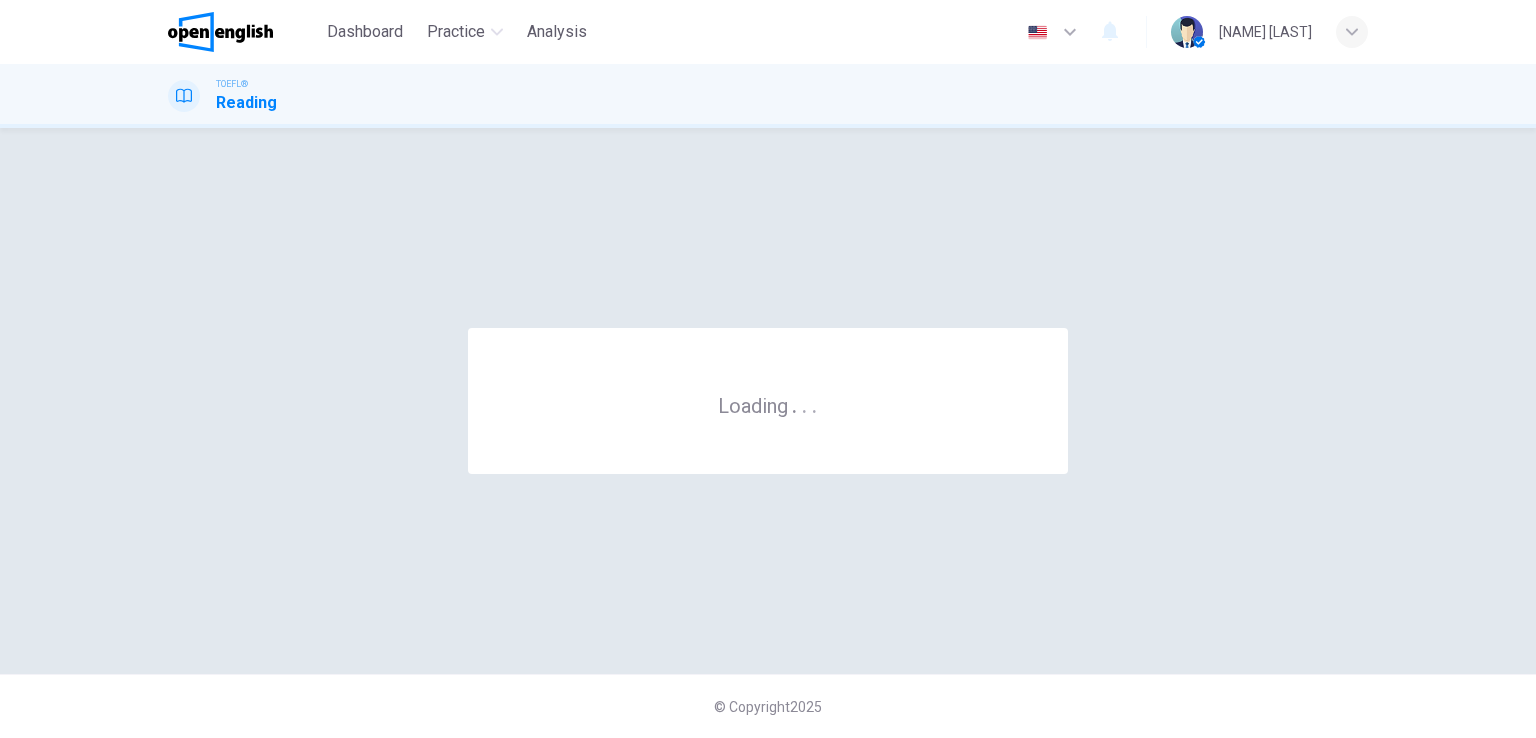 scroll, scrollTop: 0, scrollLeft: 0, axis: both 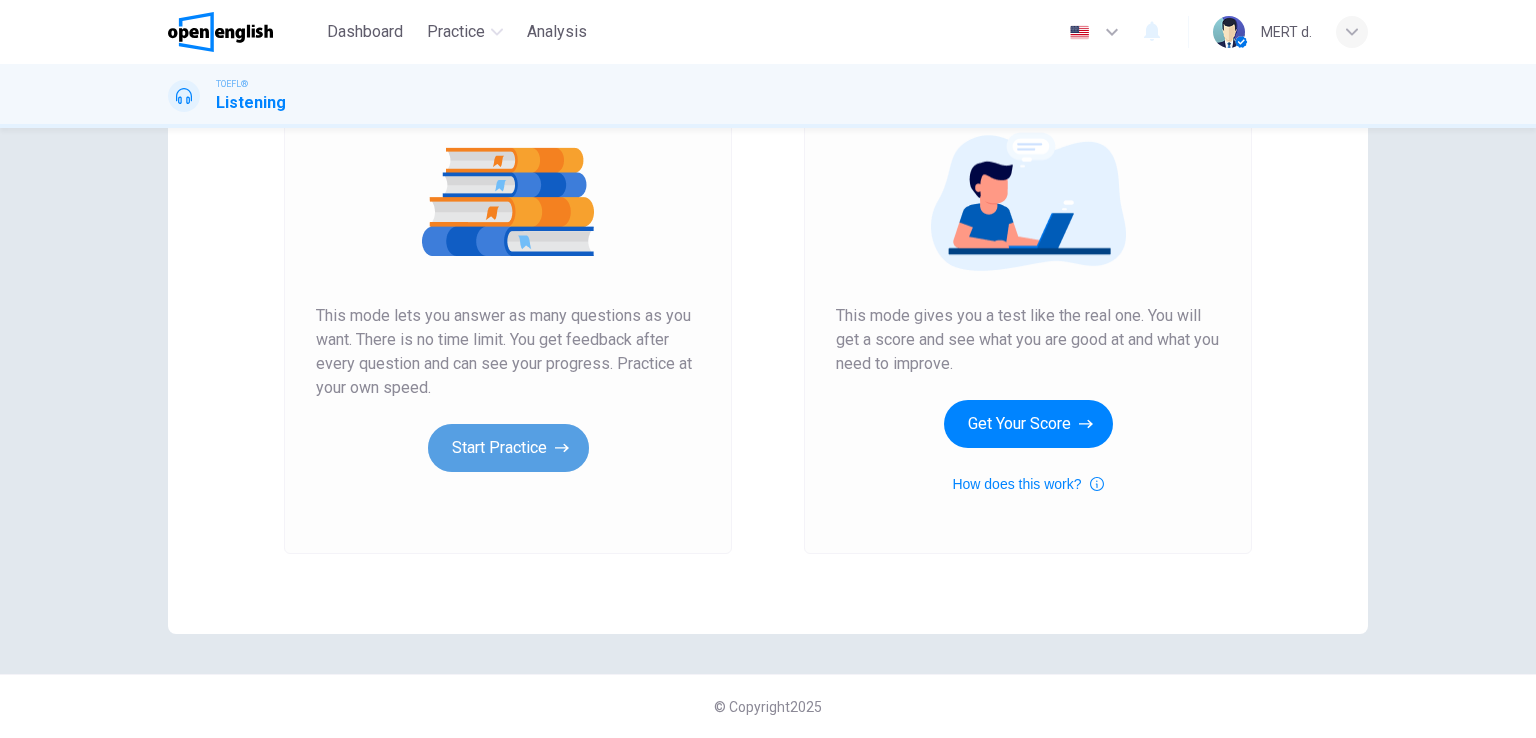 click on "Start Practice" at bounding box center [508, 448] 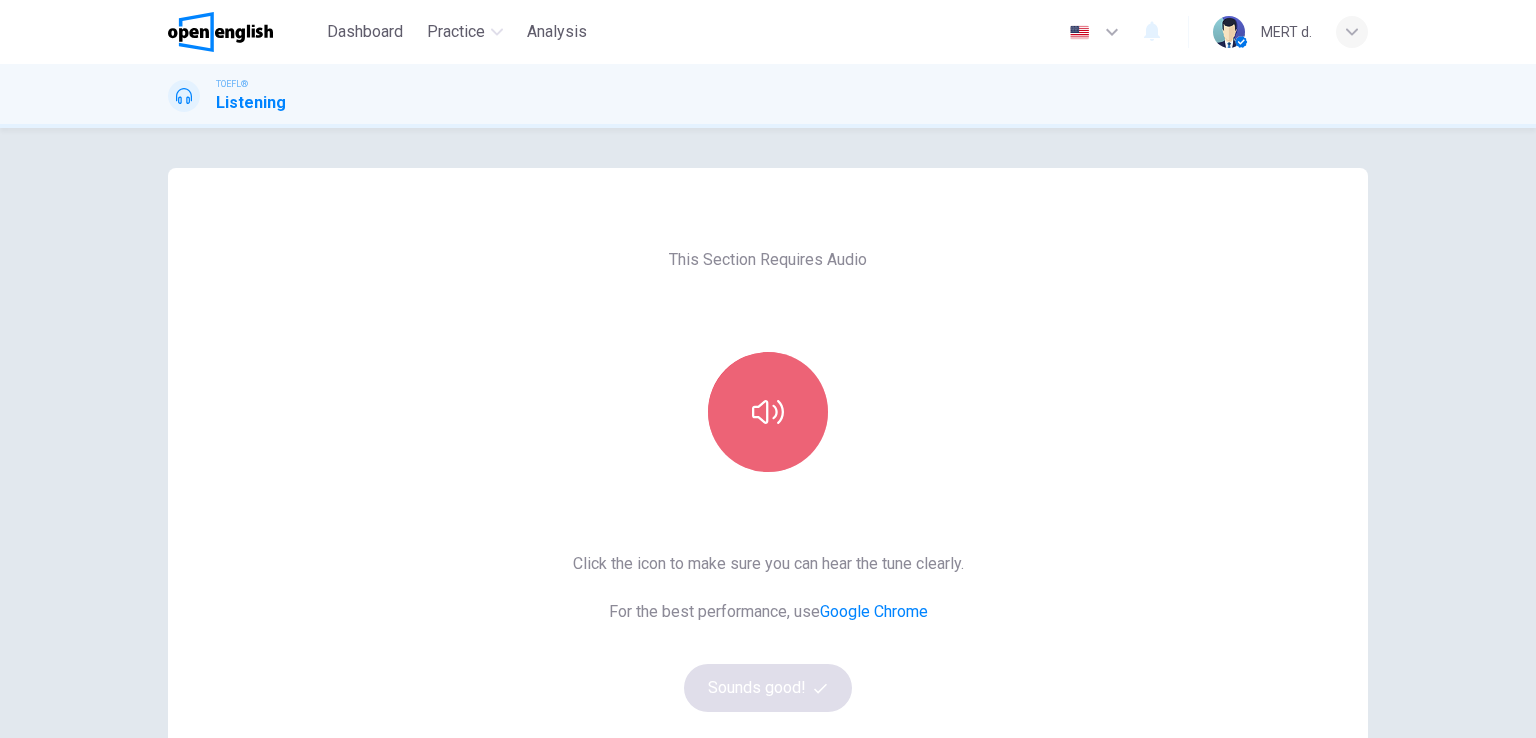 click 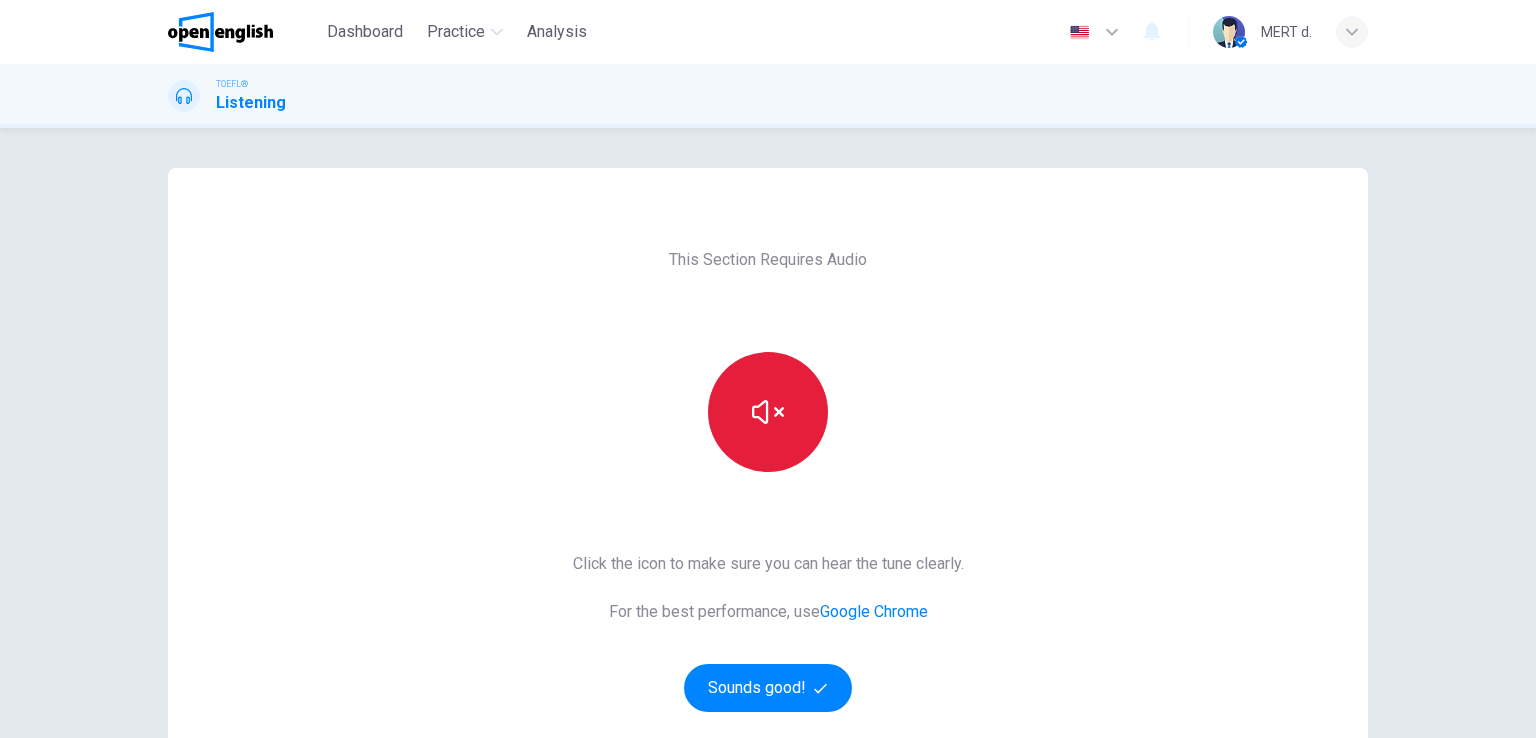 click 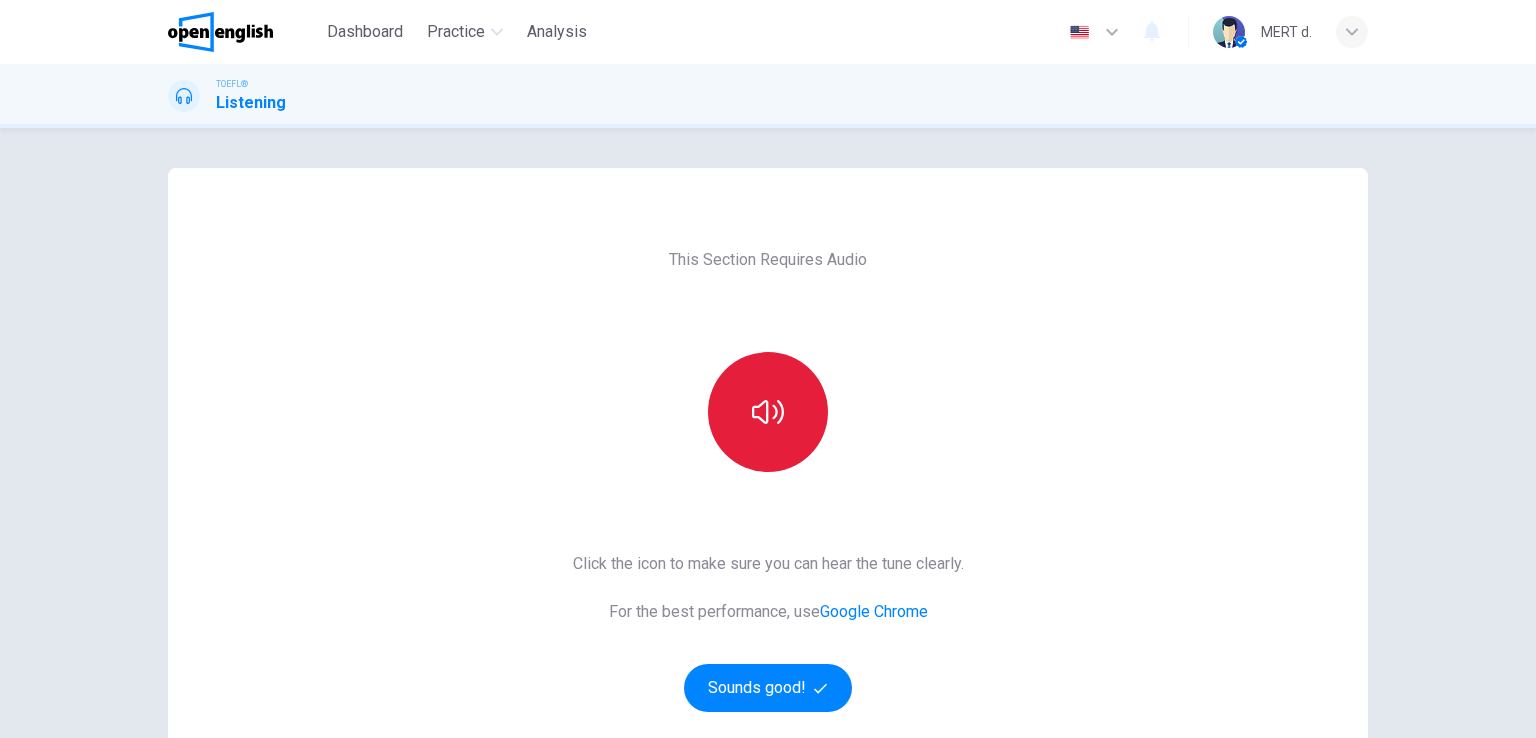 click 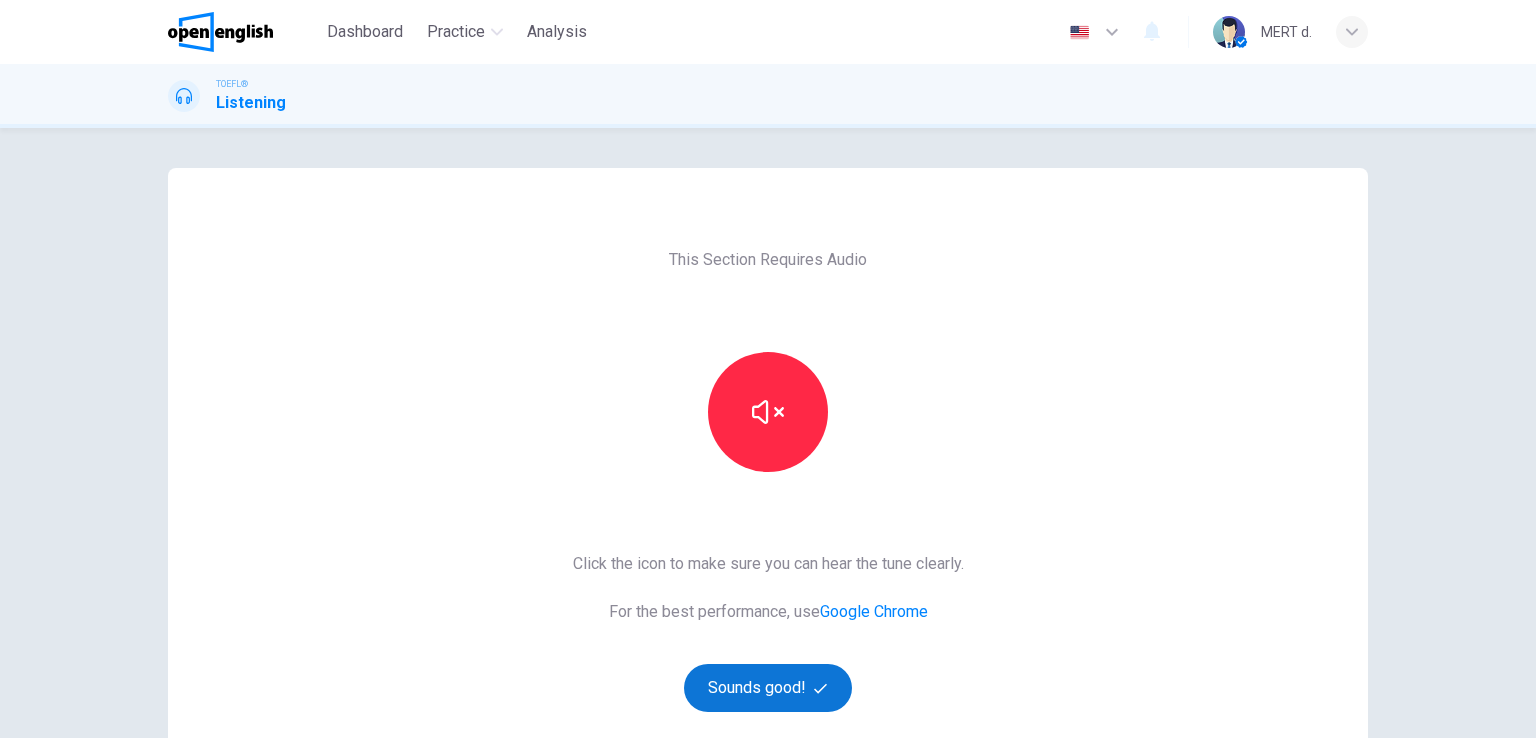 click on "Sounds good!" at bounding box center [768, 688] 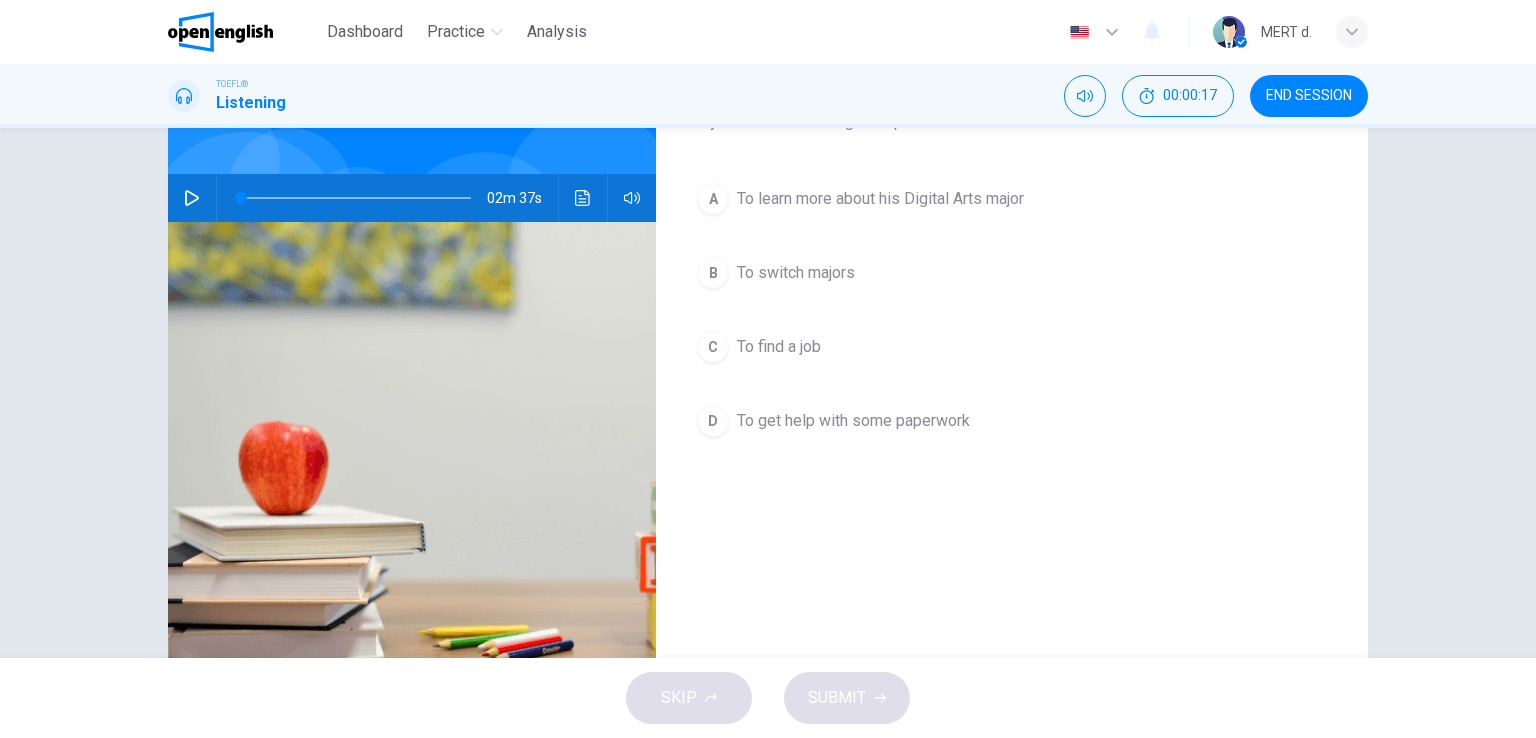 scroll, scrollTop: 0, scrollLeft: 0, axis: both 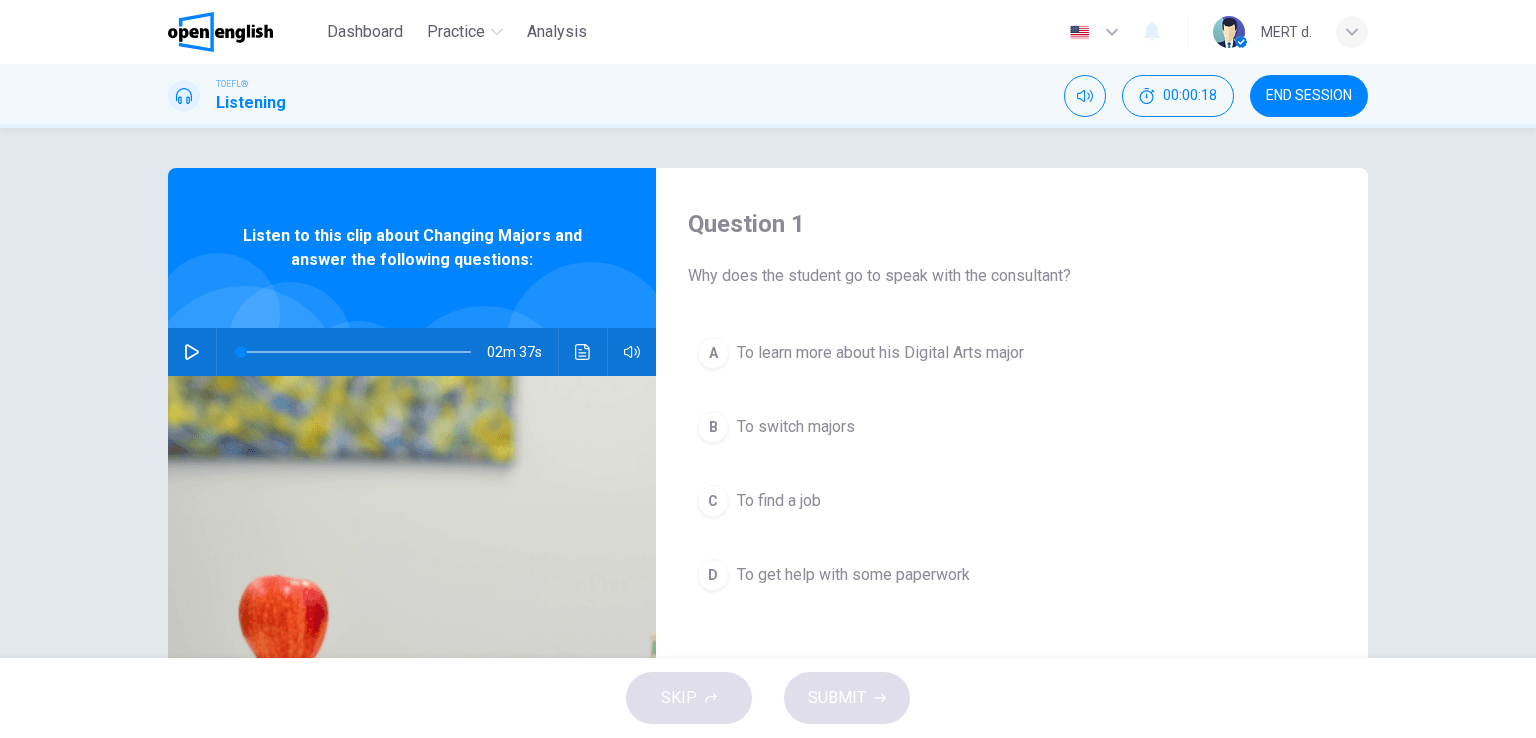 click 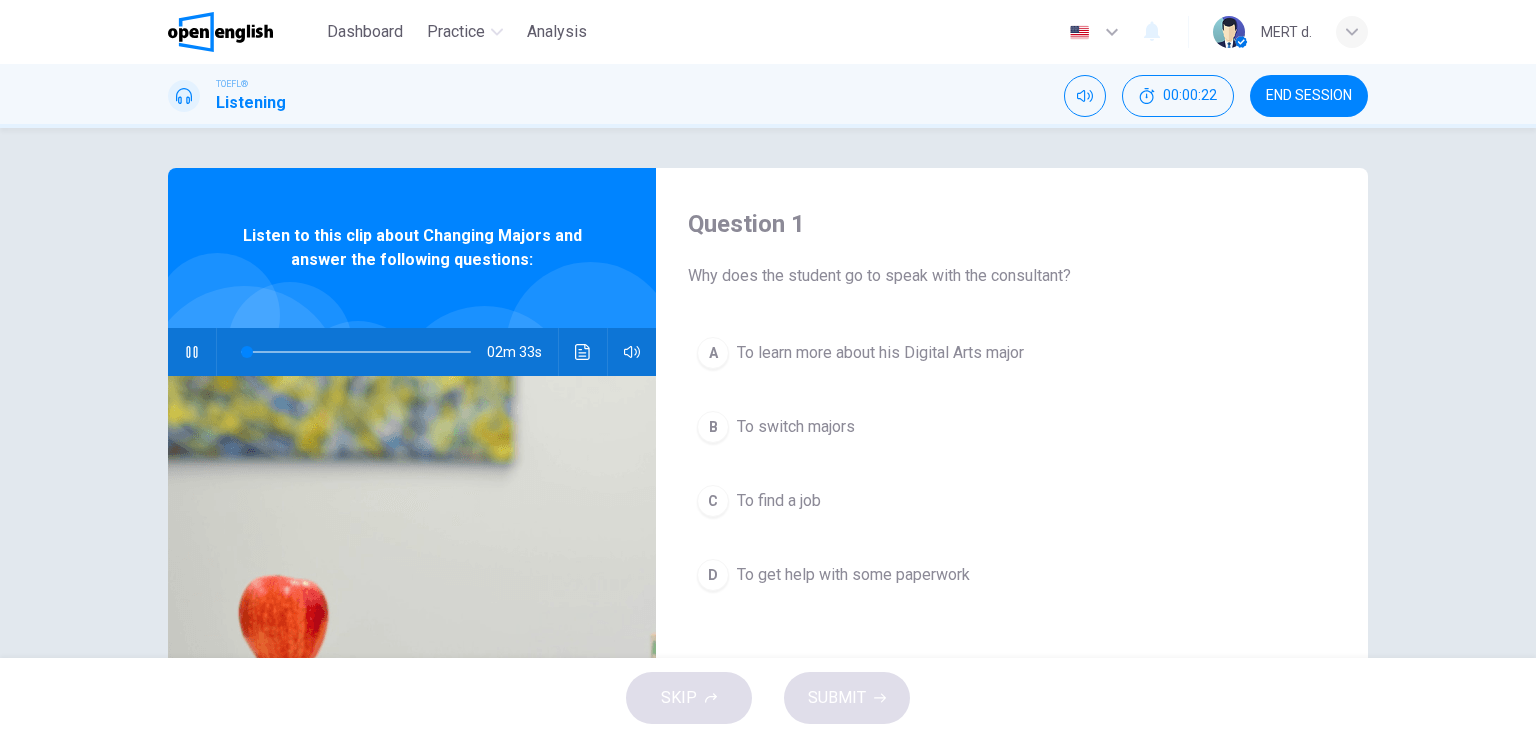 click on "Question 1" at bounding box center (1012, 224) 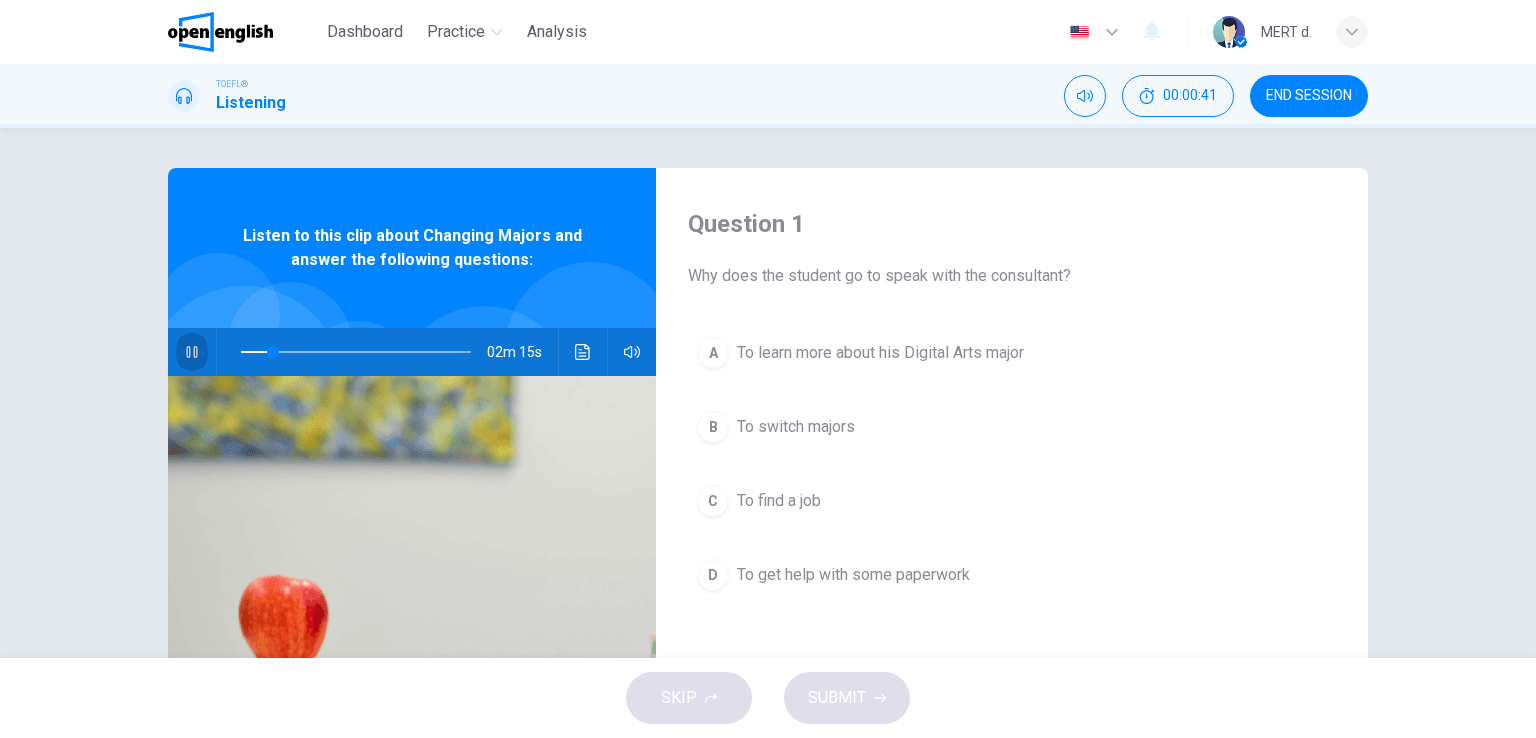 click 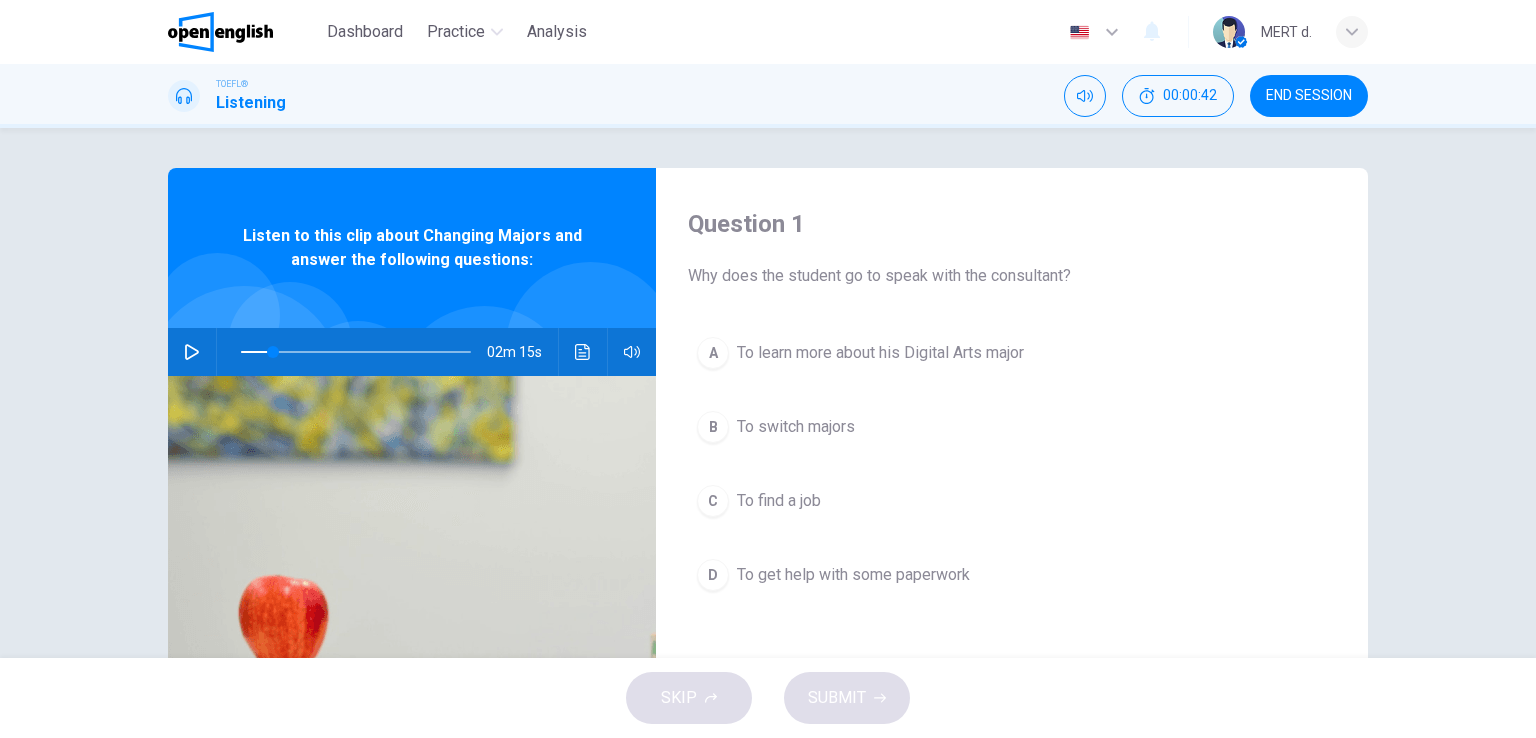 click on "To switch majors" at bounding box center [796, 427] 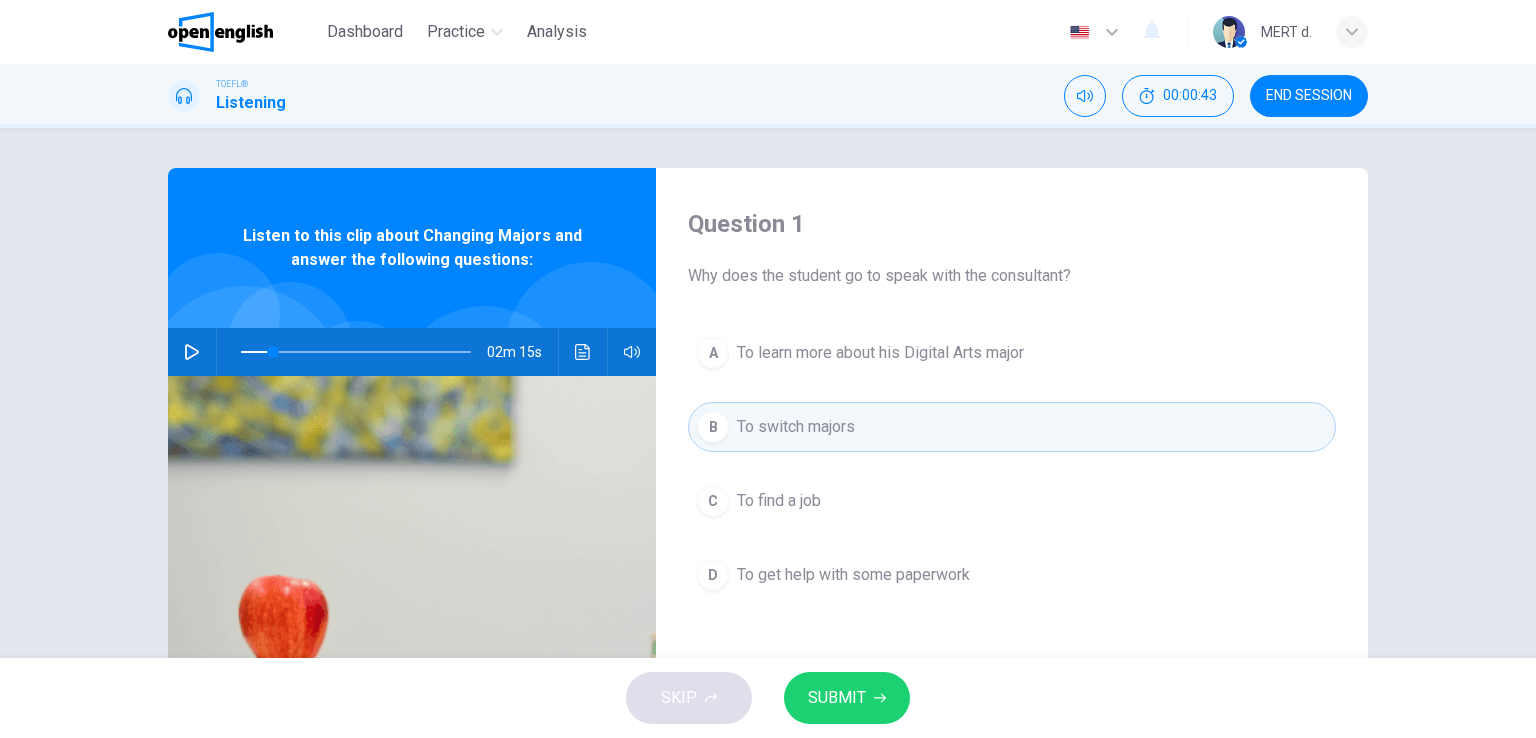 click on "SUBMIT" at bounding box center [847, 698] 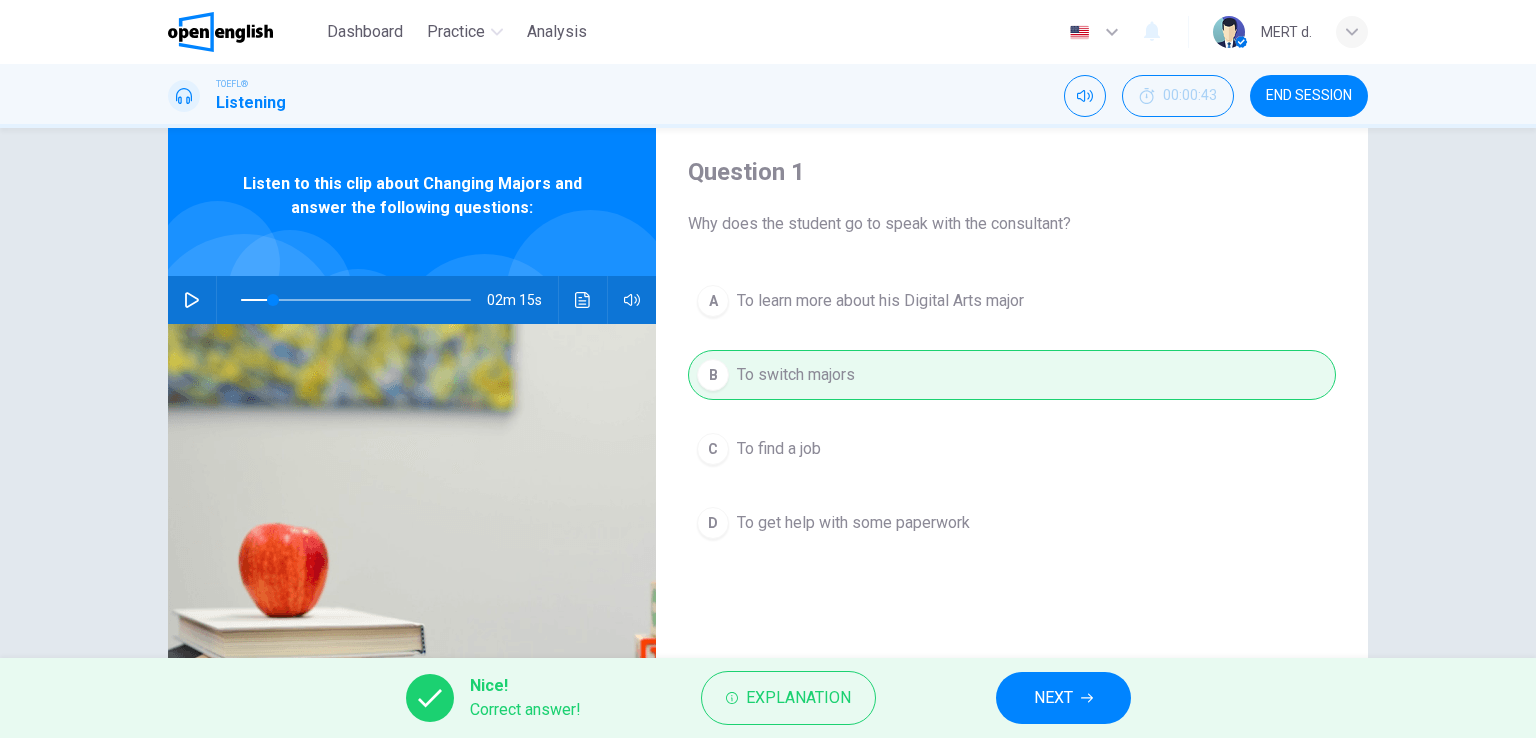 scroll, scrollTop: 100, scrollLeft: 0, axis: vertical 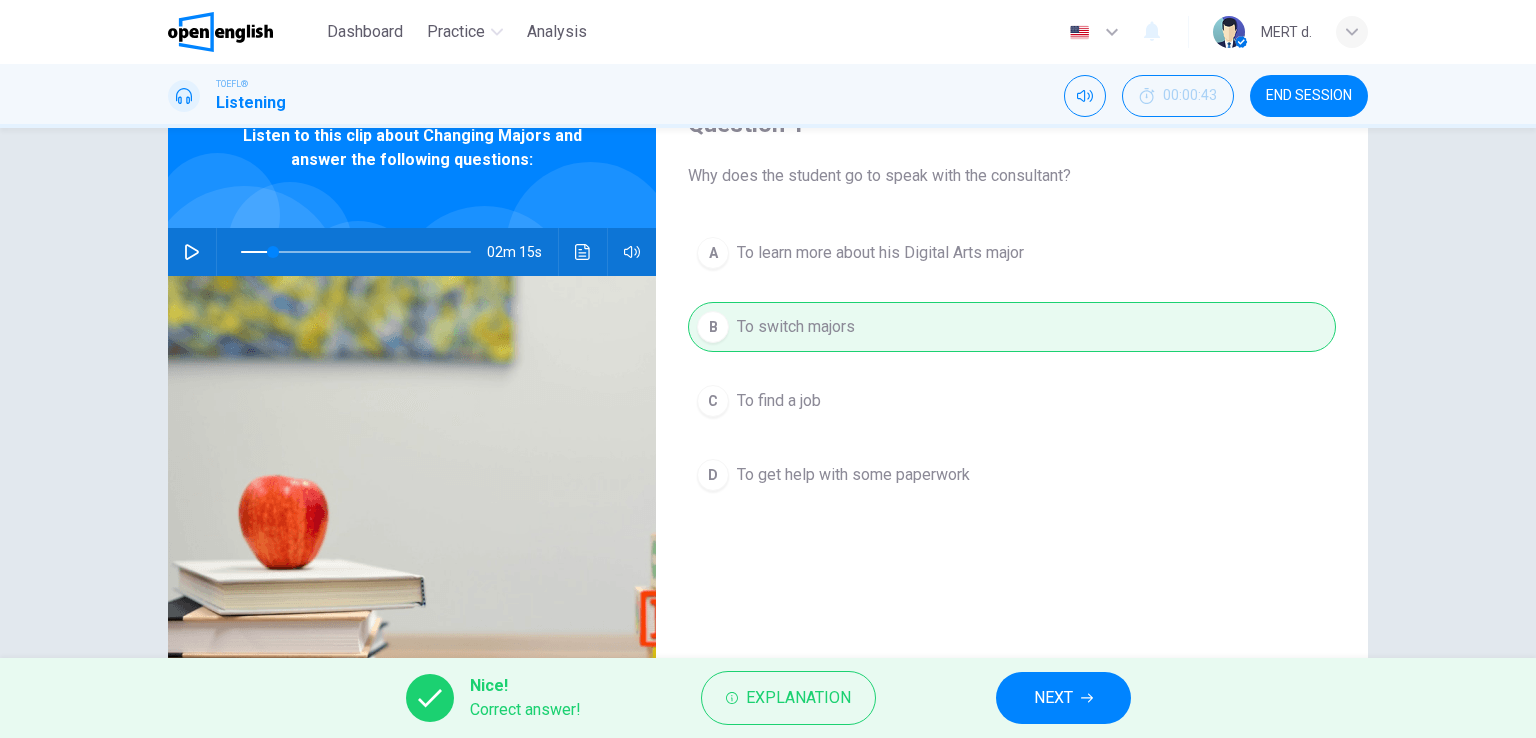click 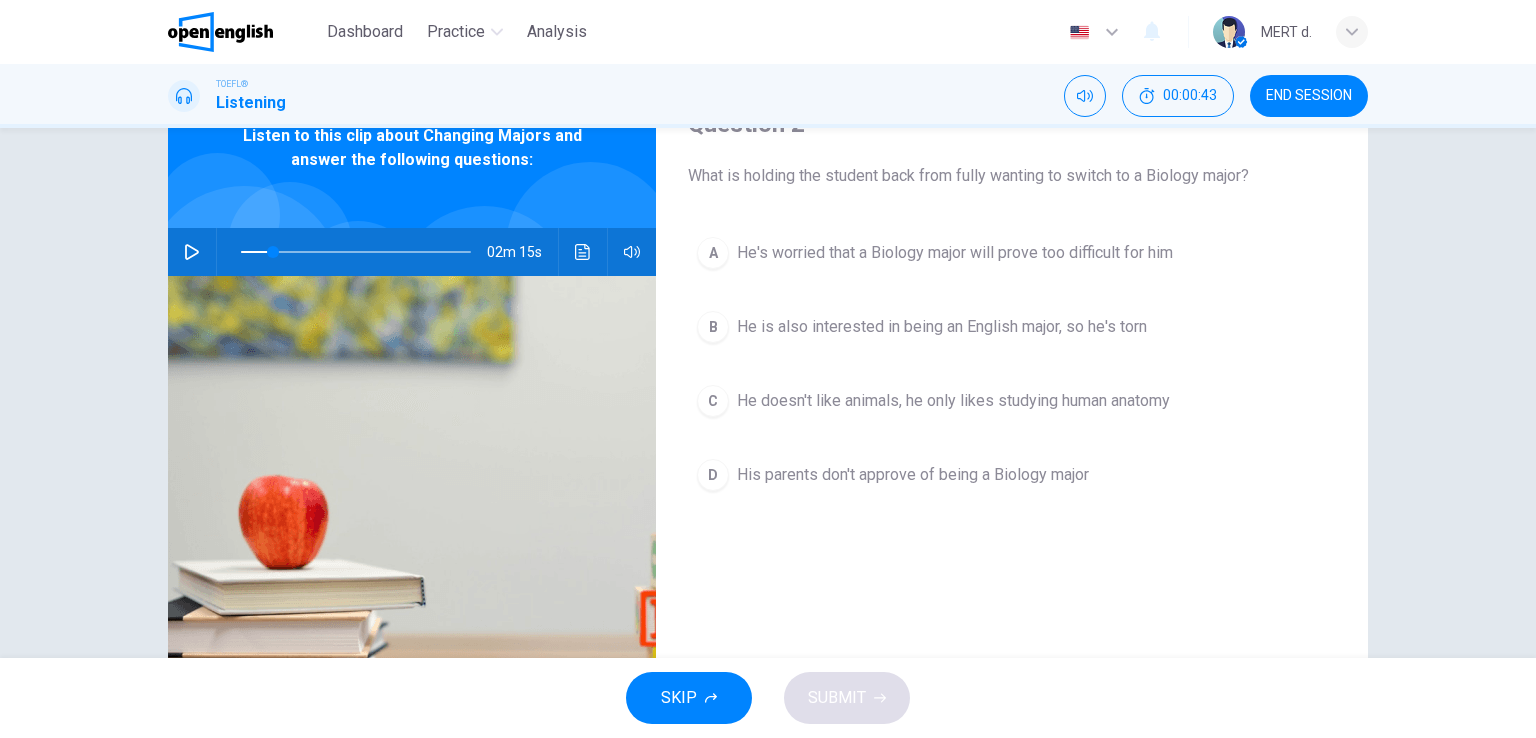 scroll, scrollTop: 0, scrollLeft: 0, axis: both 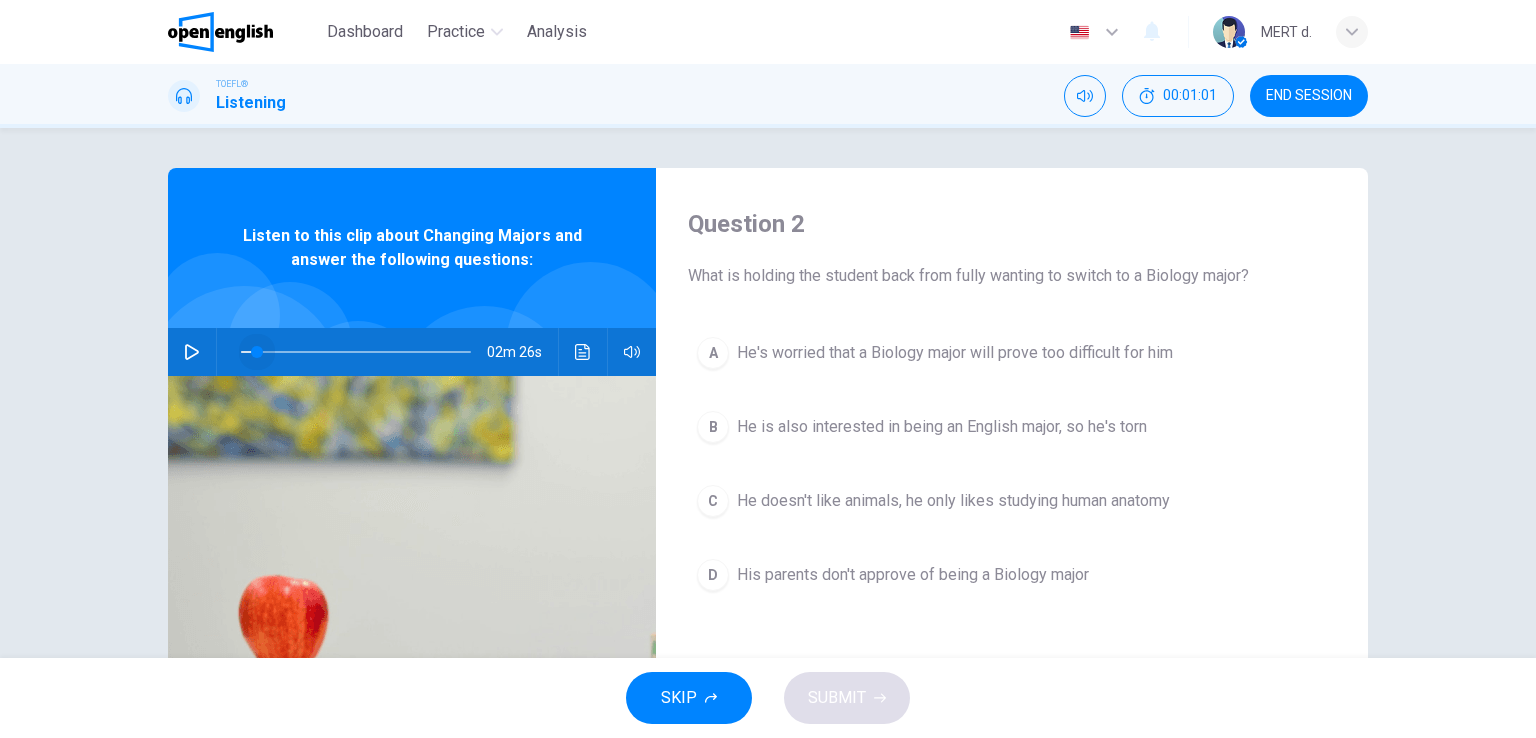 drag, startPoint x: 268, startPoint y: 353, endPoint x: 252, endPoint y: 353, distance: 16 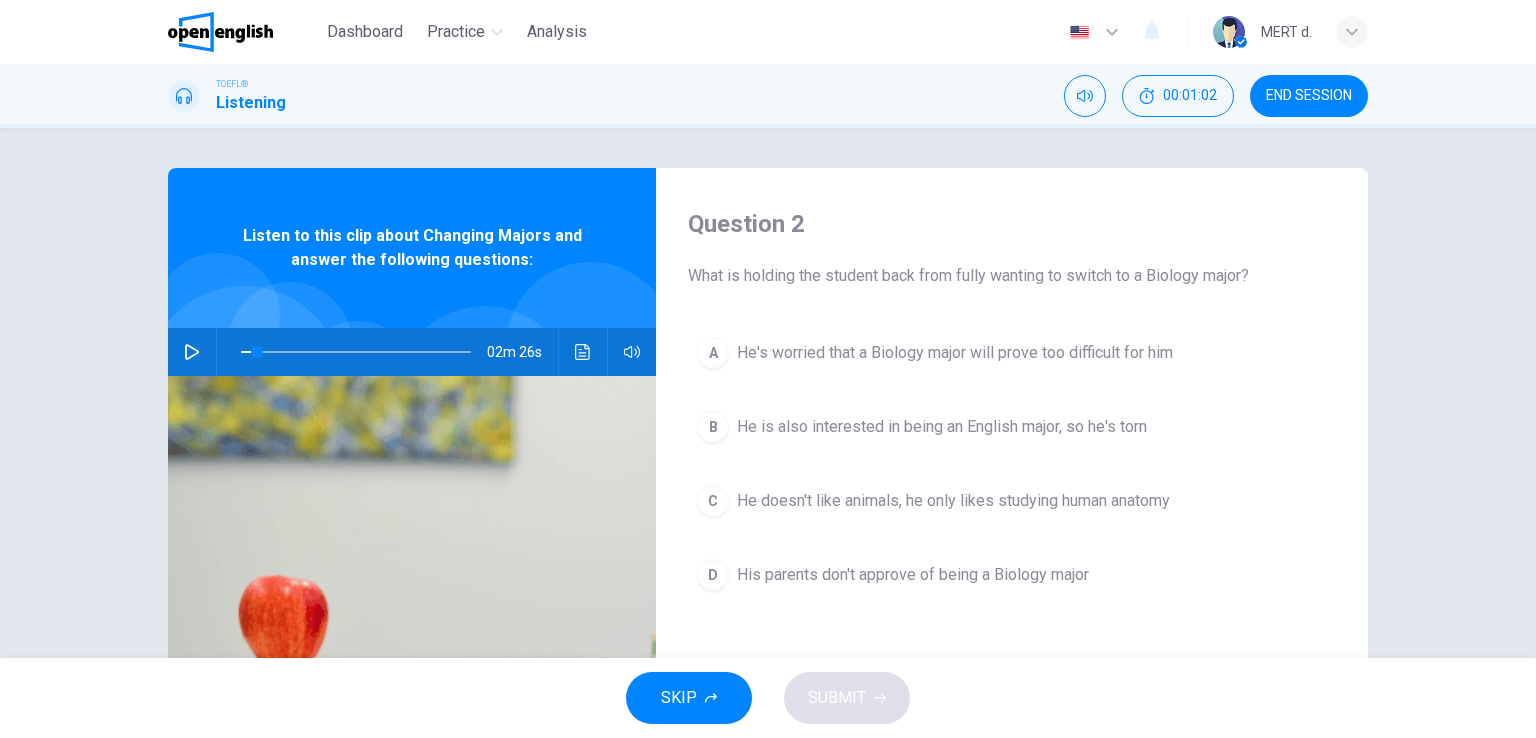 click at bounding box center (192, 352) 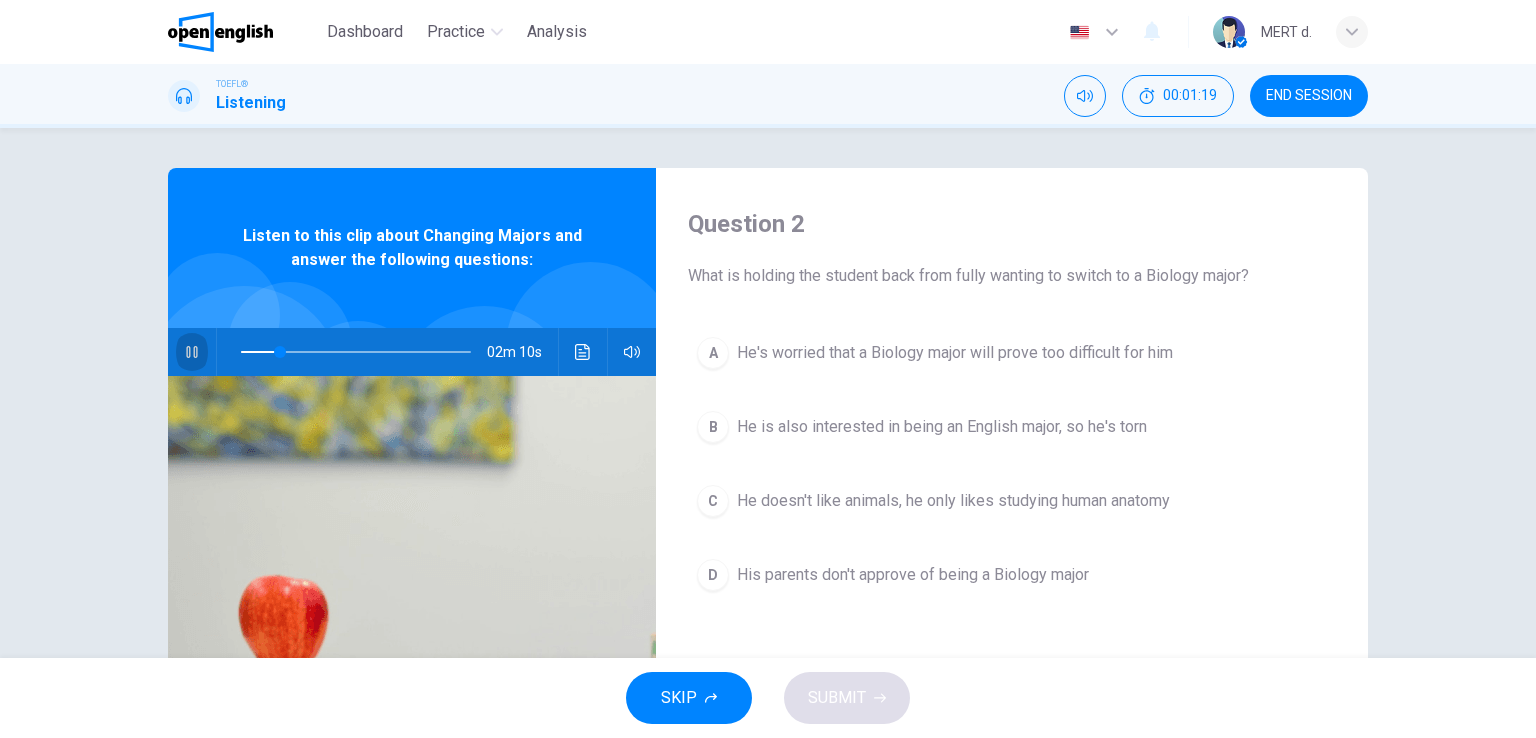 click 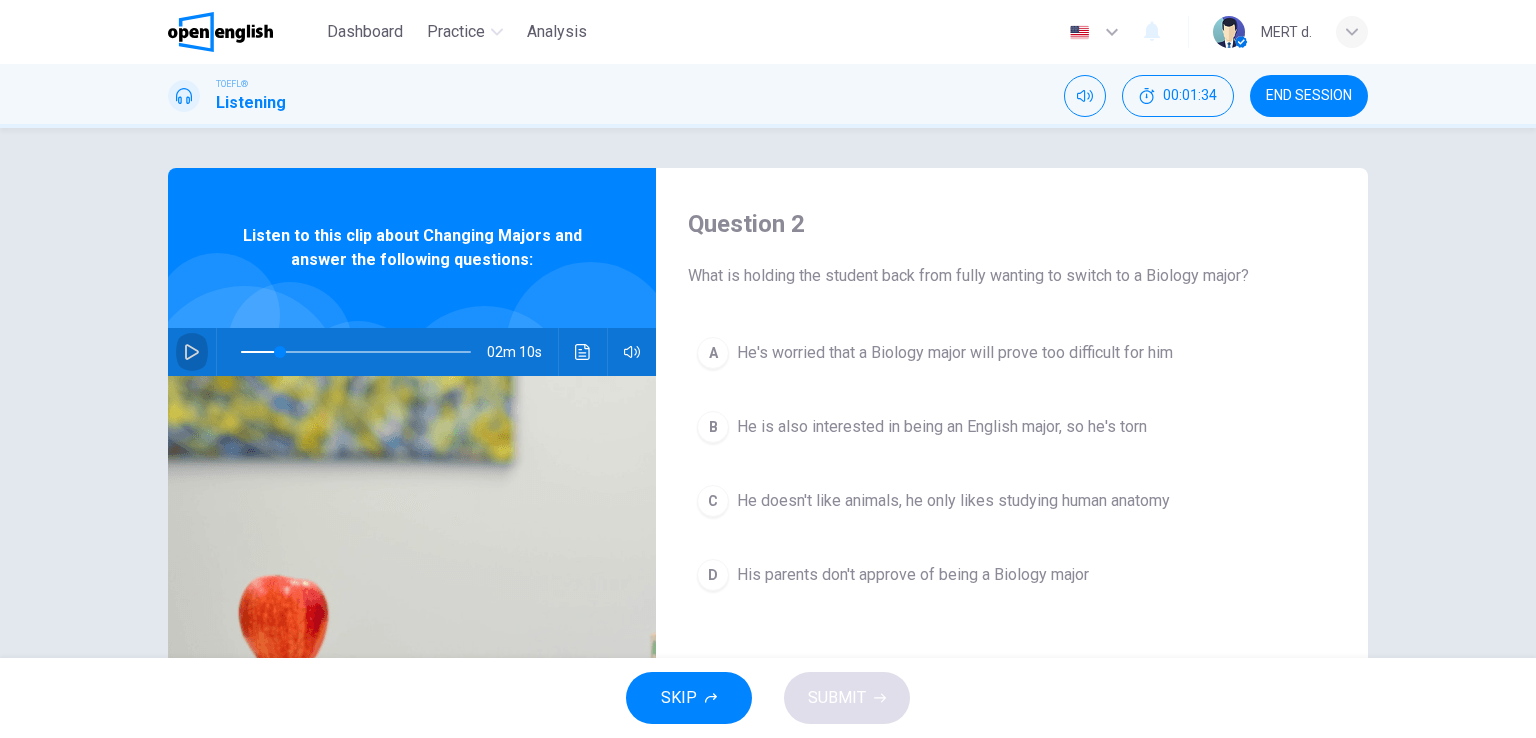 click 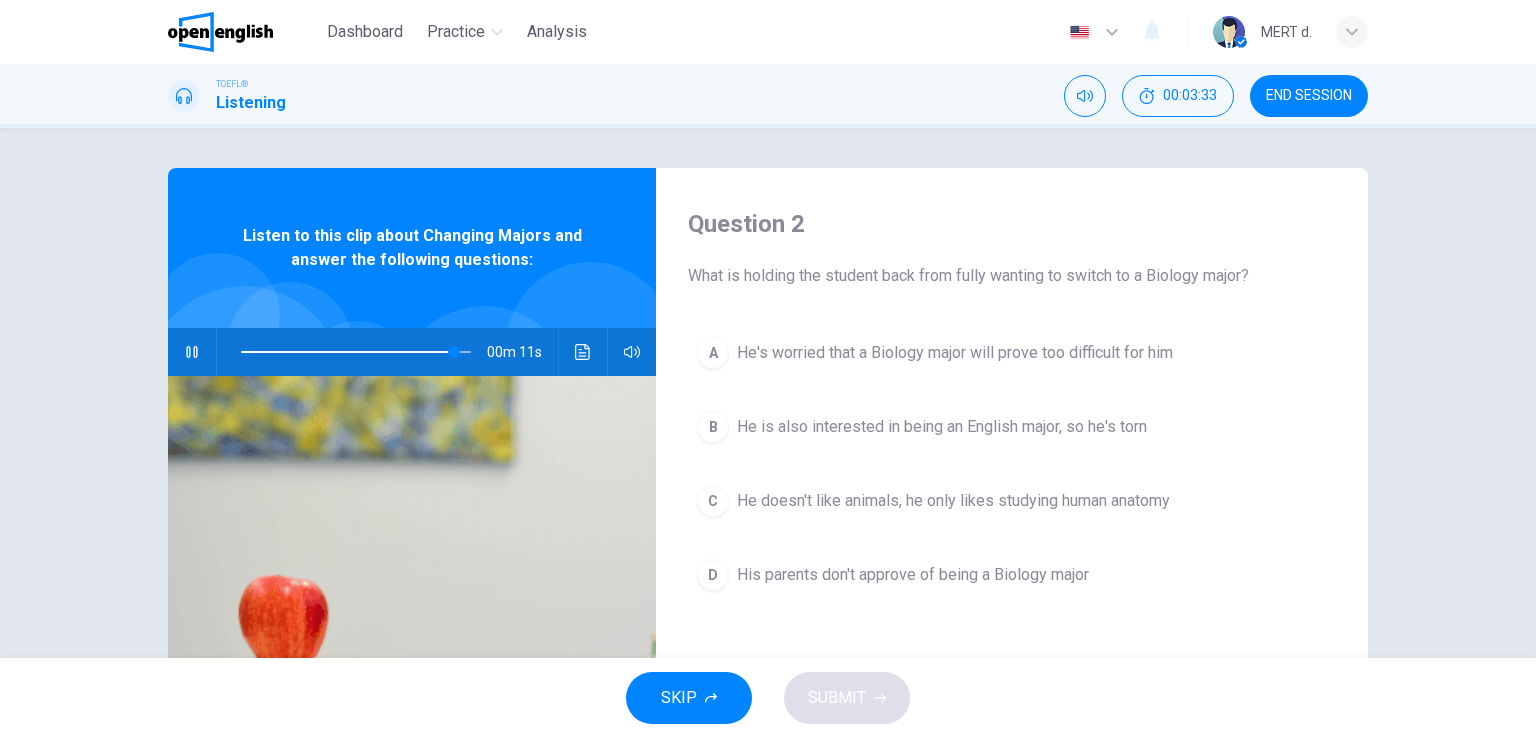 click on "He's worried that a Biology major will prove too difficult for him" at bounding box center [955, 353] 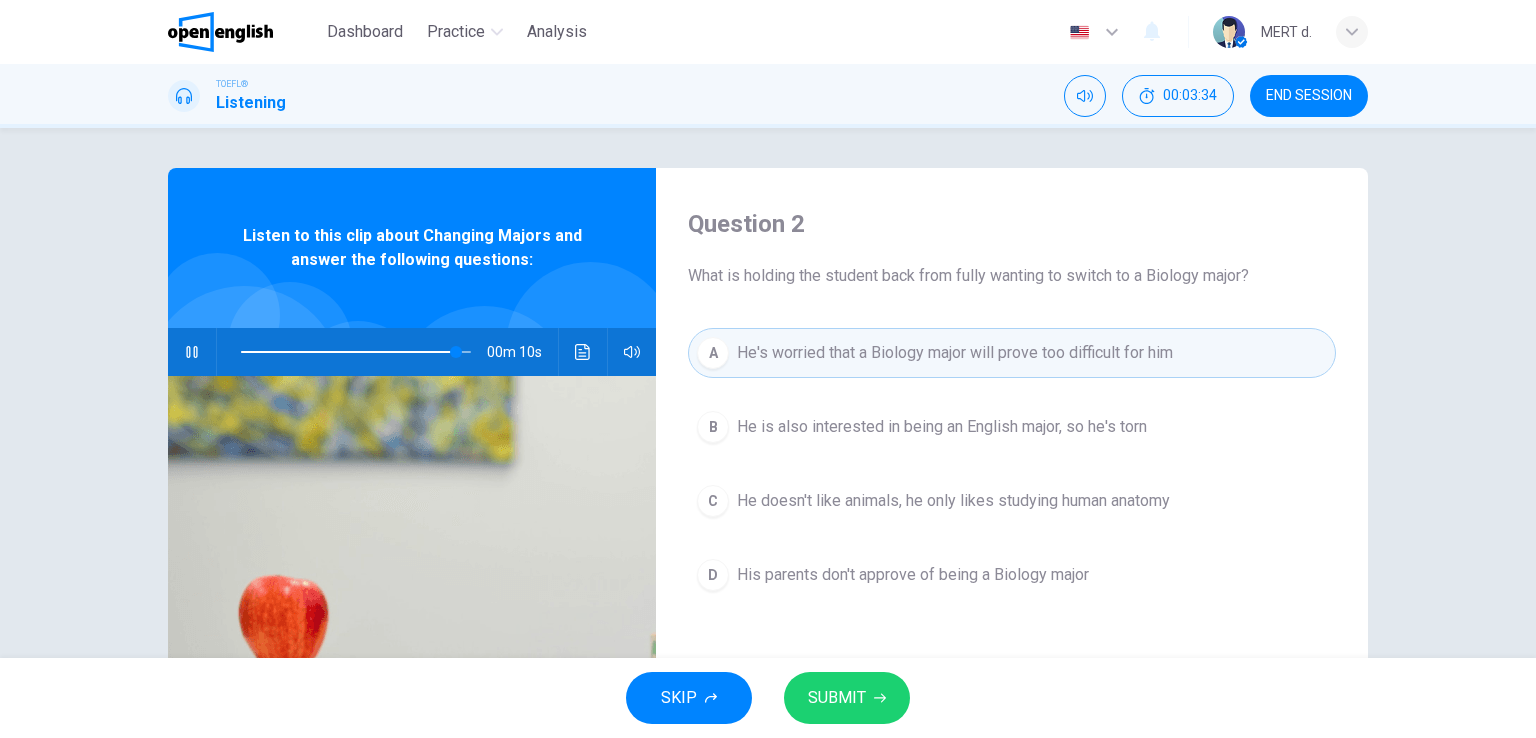 click on "SUBMIT" at bounding box center [837, 698] 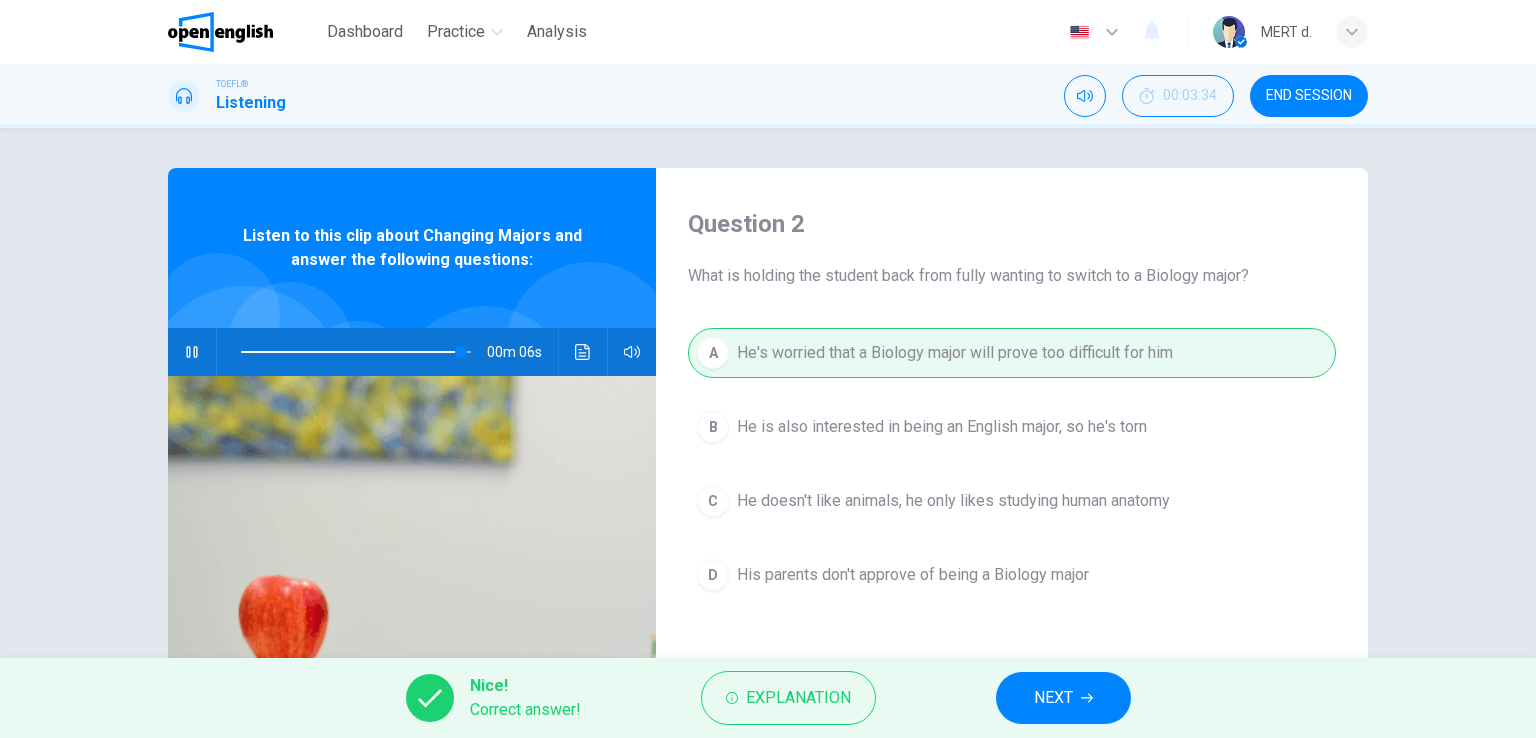 click on "NEXT" at bounding box center [1053, 698] 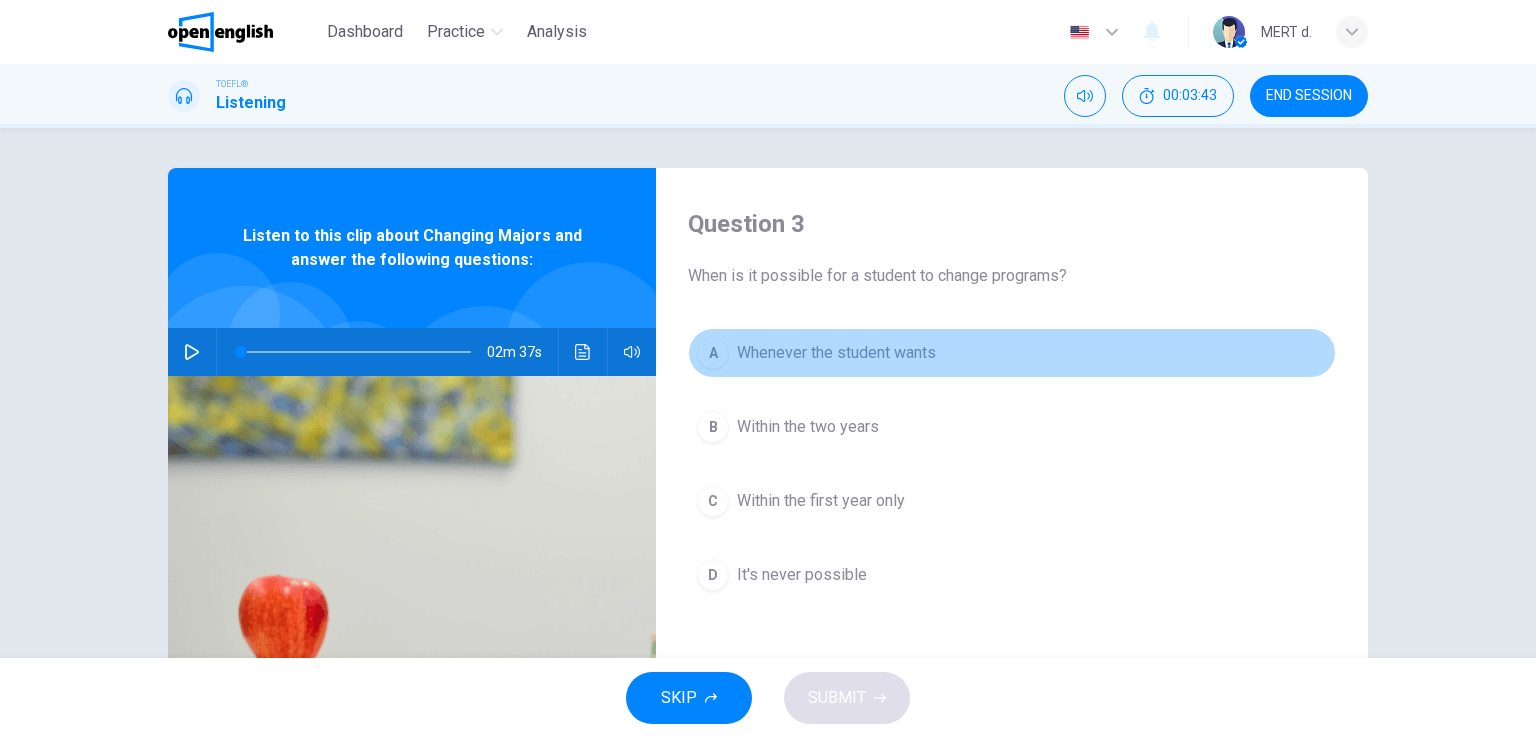 click on "Whenever the student wants" at bounding box center (836, 353) 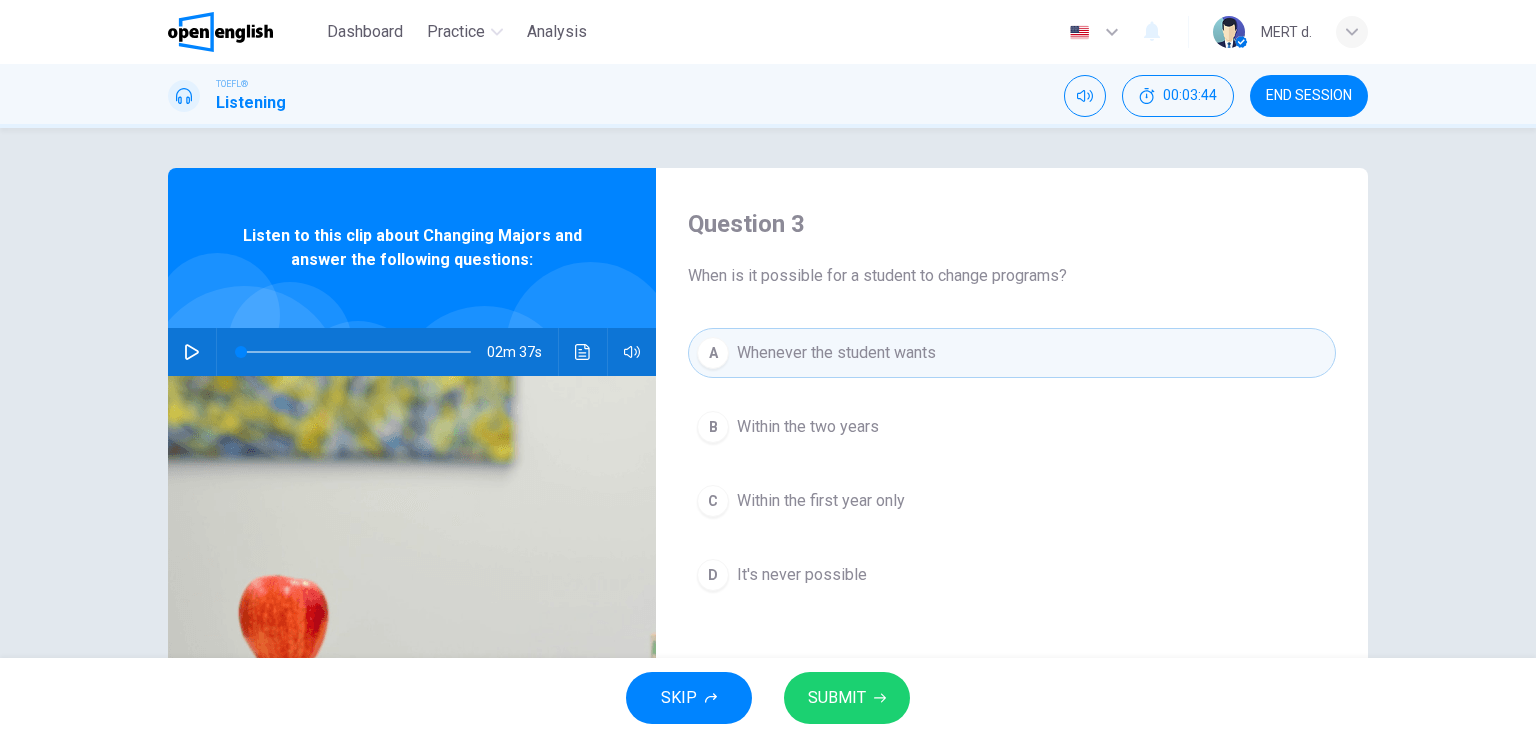 click on "SUBMIT" at bounding box center (837, 698) 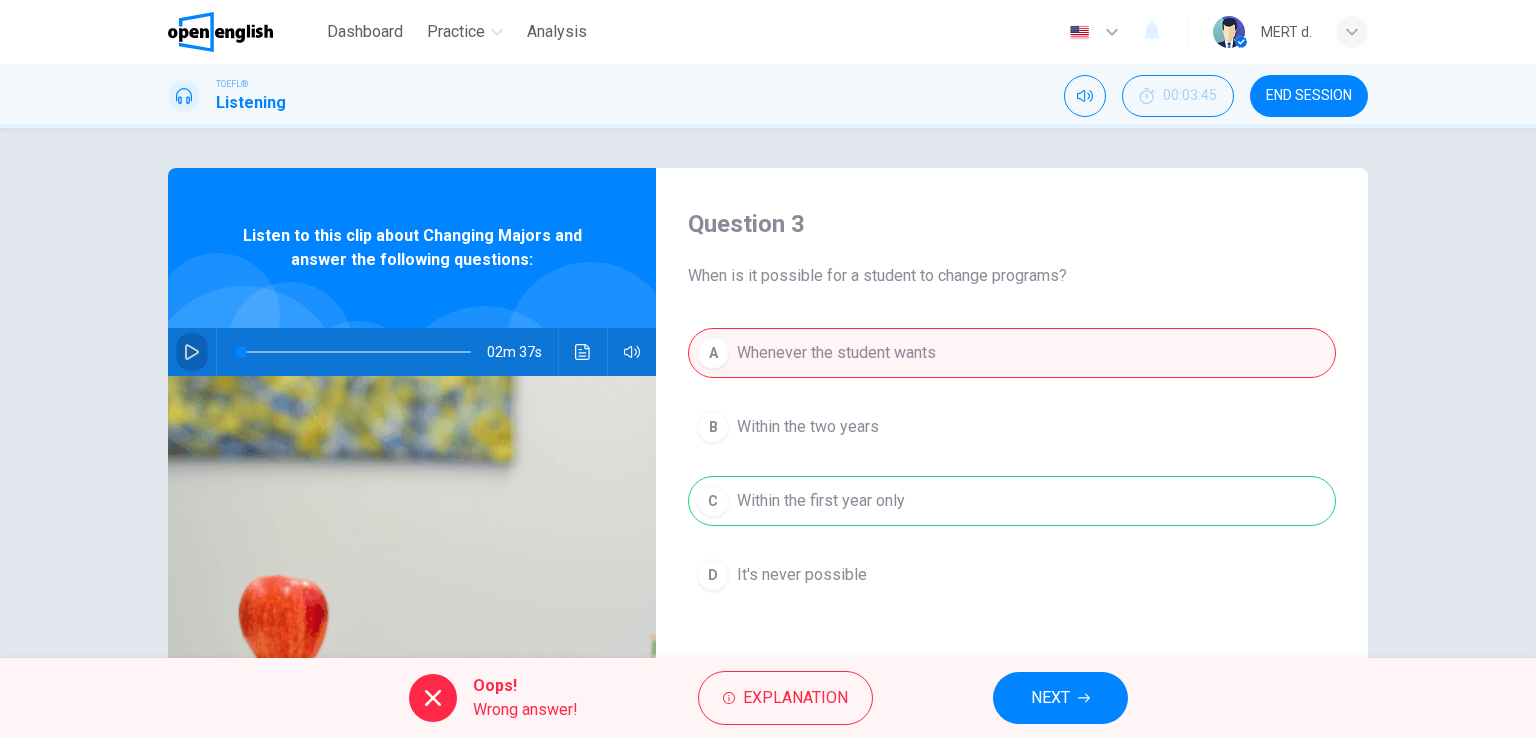click 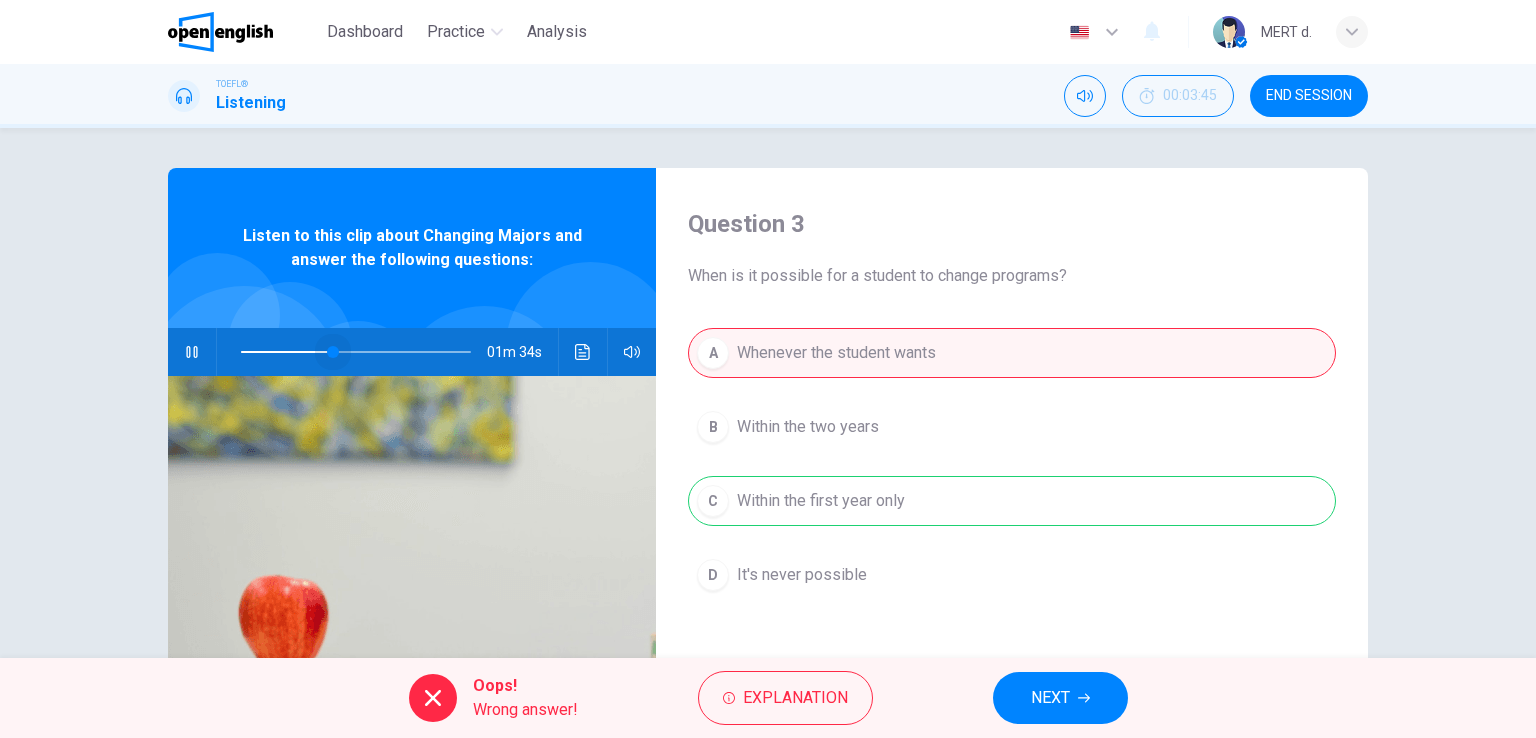 drag, startPoint x: 236, startPoint y: 349, endPoint x: 329, endPoint y: 354, distance: 93.13431 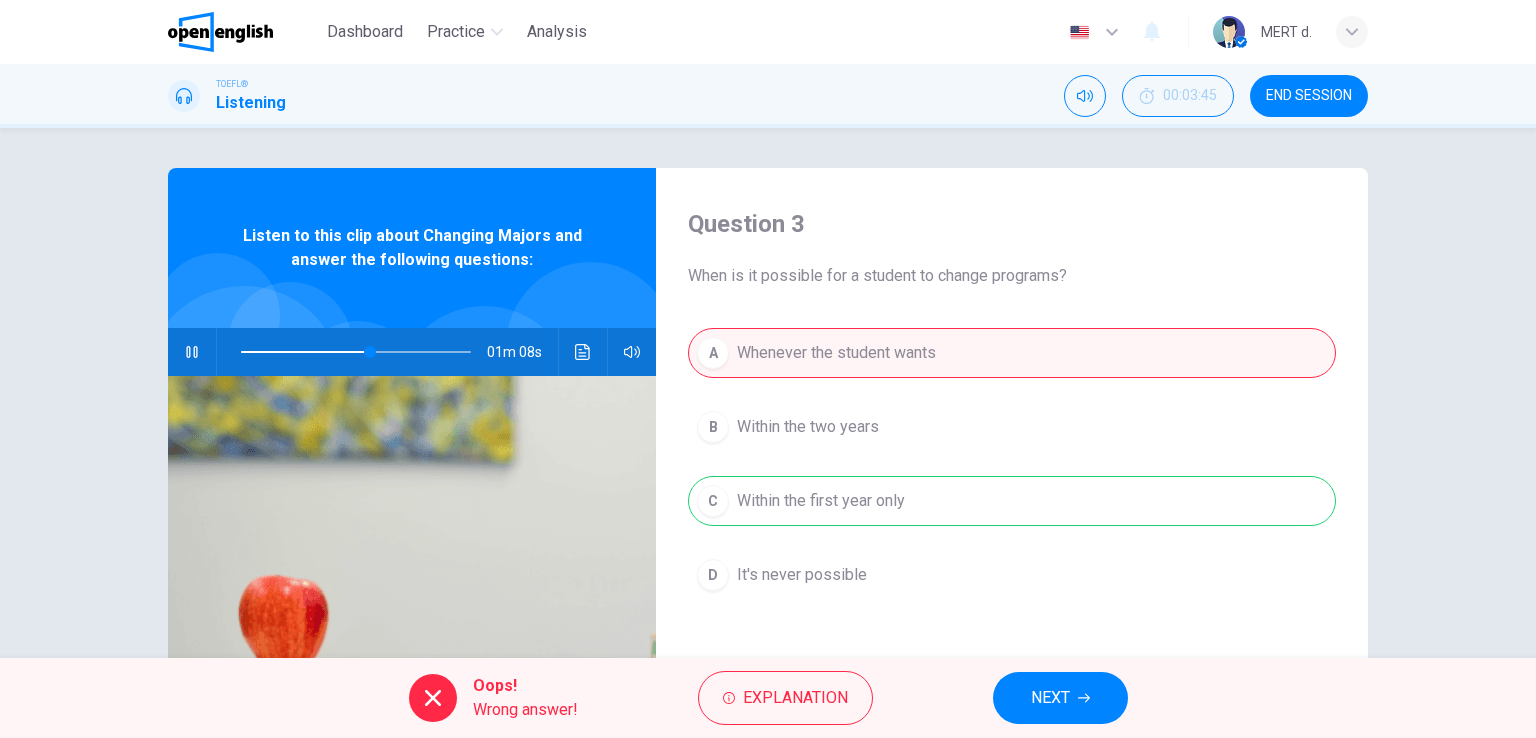 click on "A Whenever the student wants B Within the two years C Within the first year only D It's never possible" at bounding box center [1012, 484] 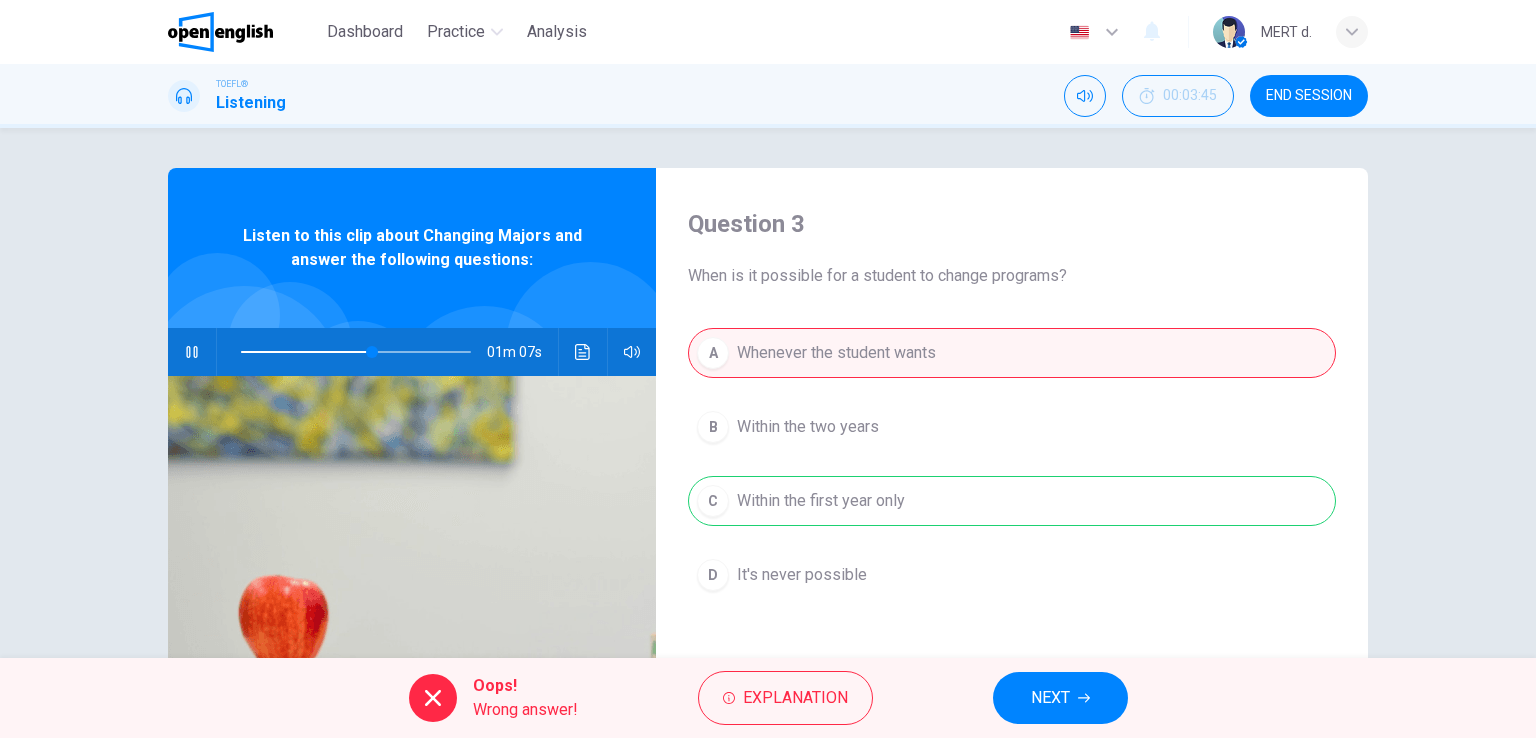 click on "A Whenever the student wants B Within the two years C Within the first year only D It's never possible" at bounding box center [1012, 484] 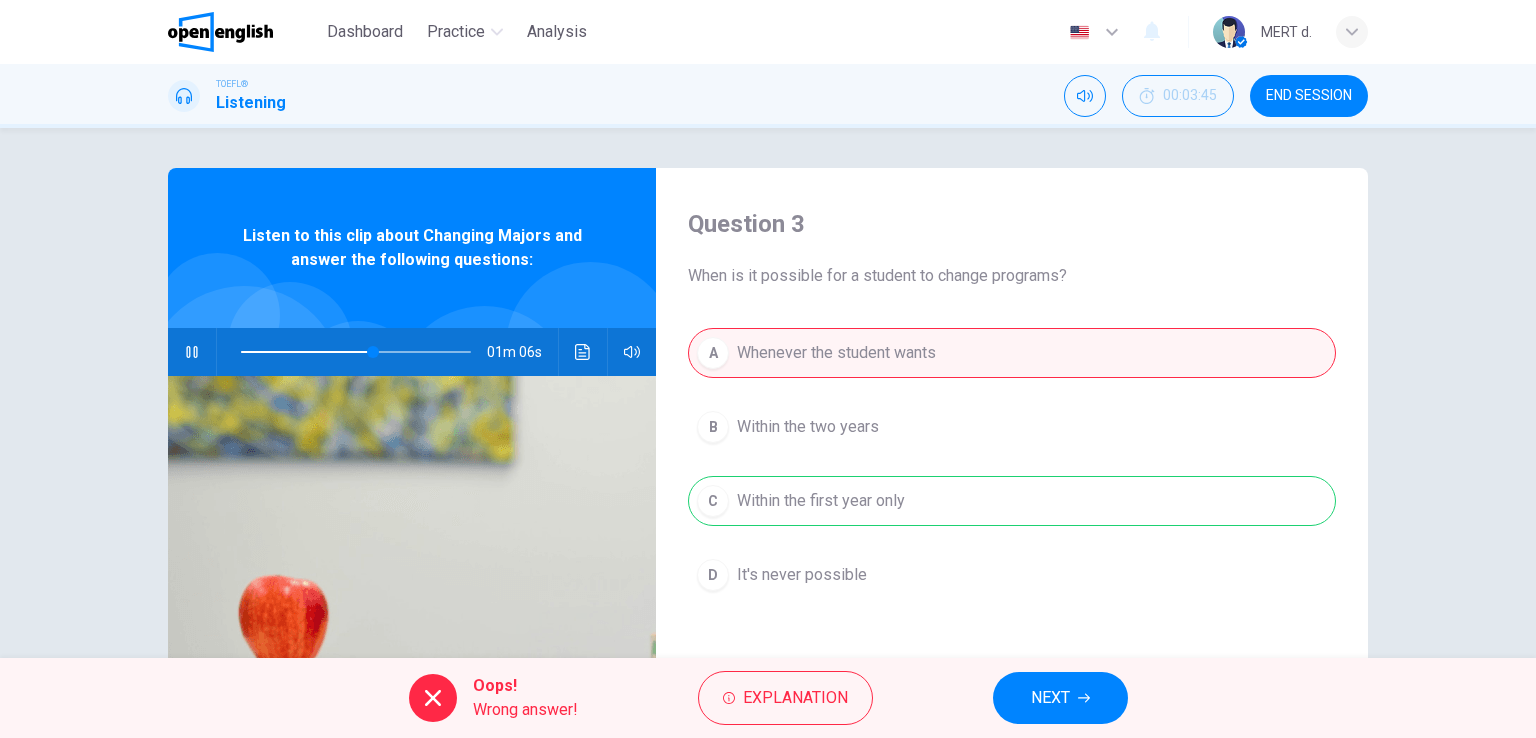 click on "NEXT" at bounding box center [1050, 698] 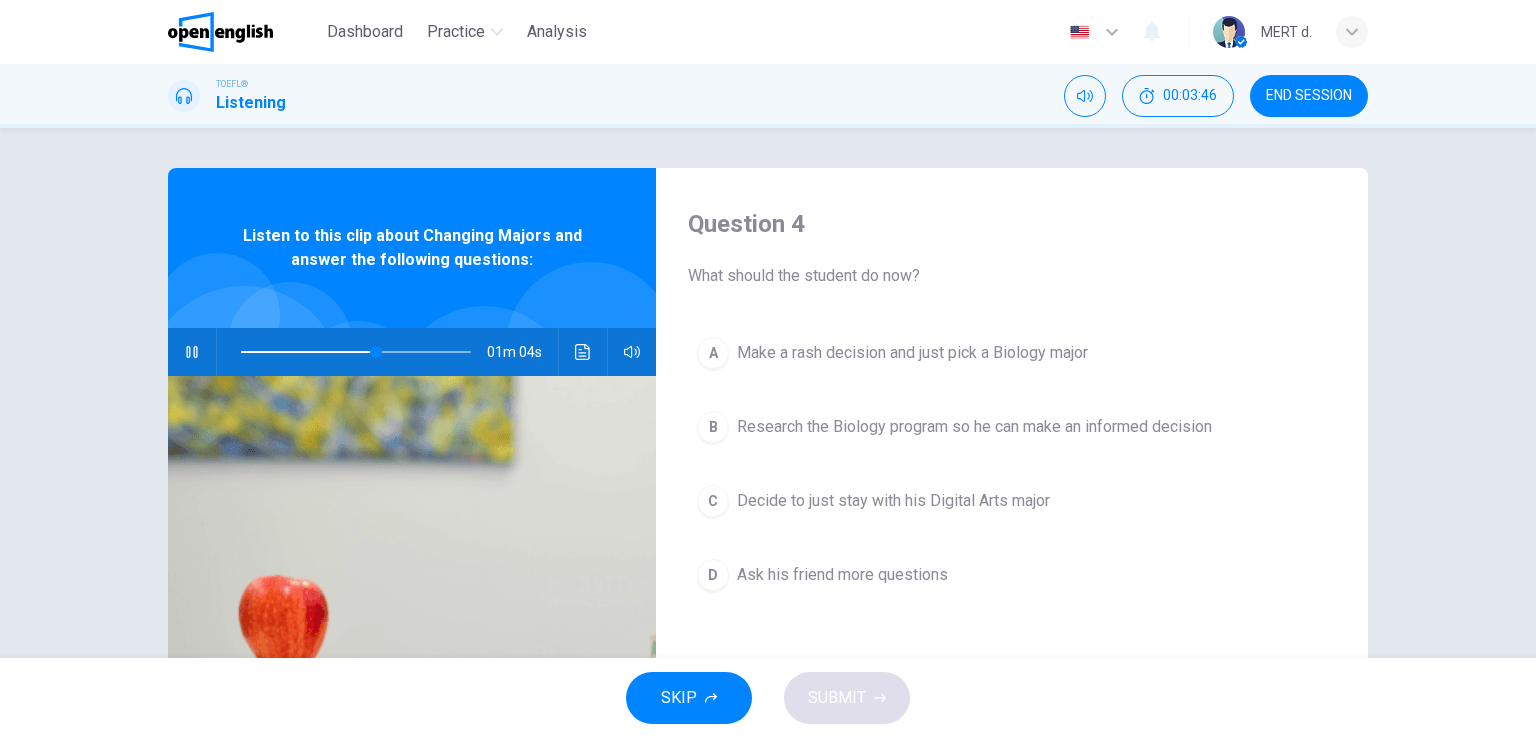 click 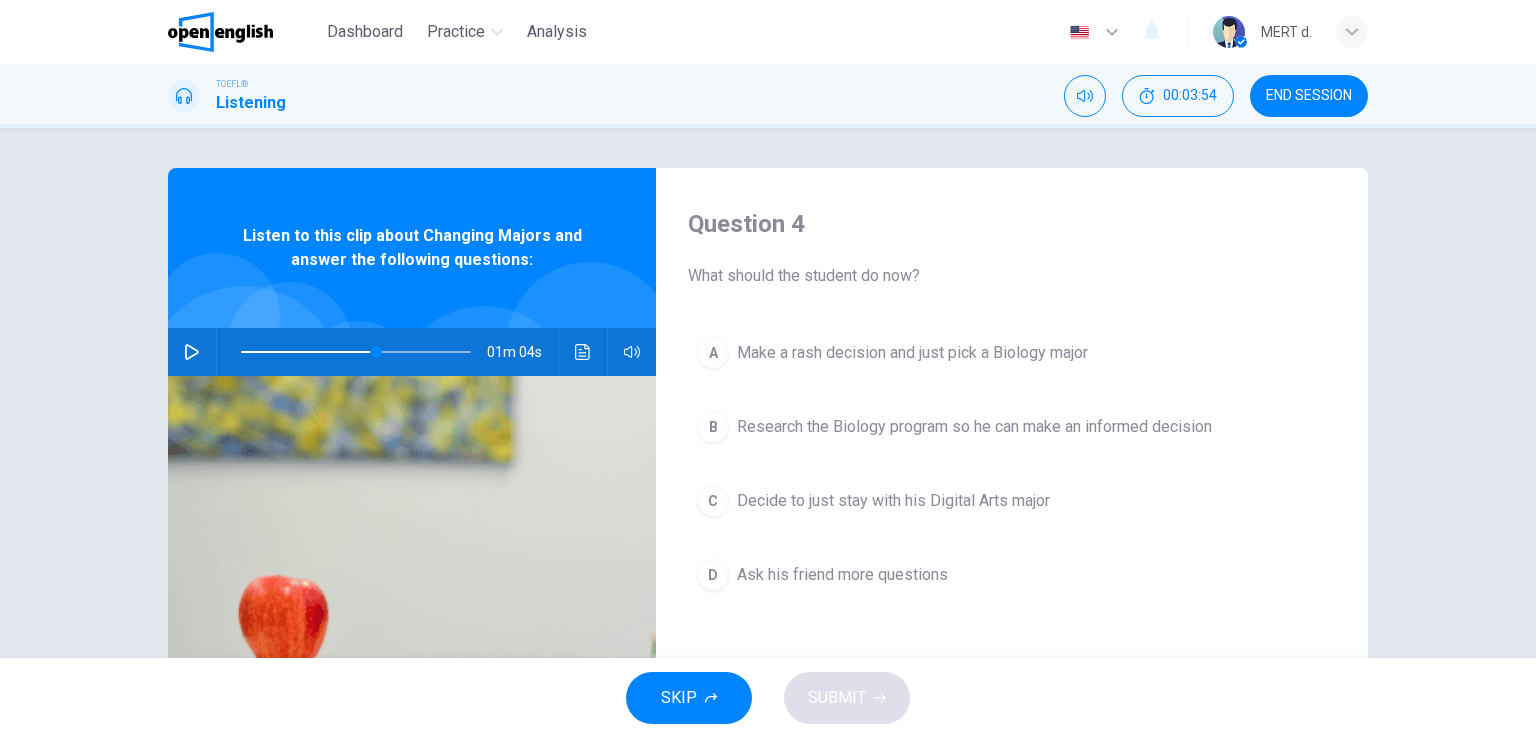 click on "Research the Biology program so he can make an informed decision" at bounding box center [974, 427] 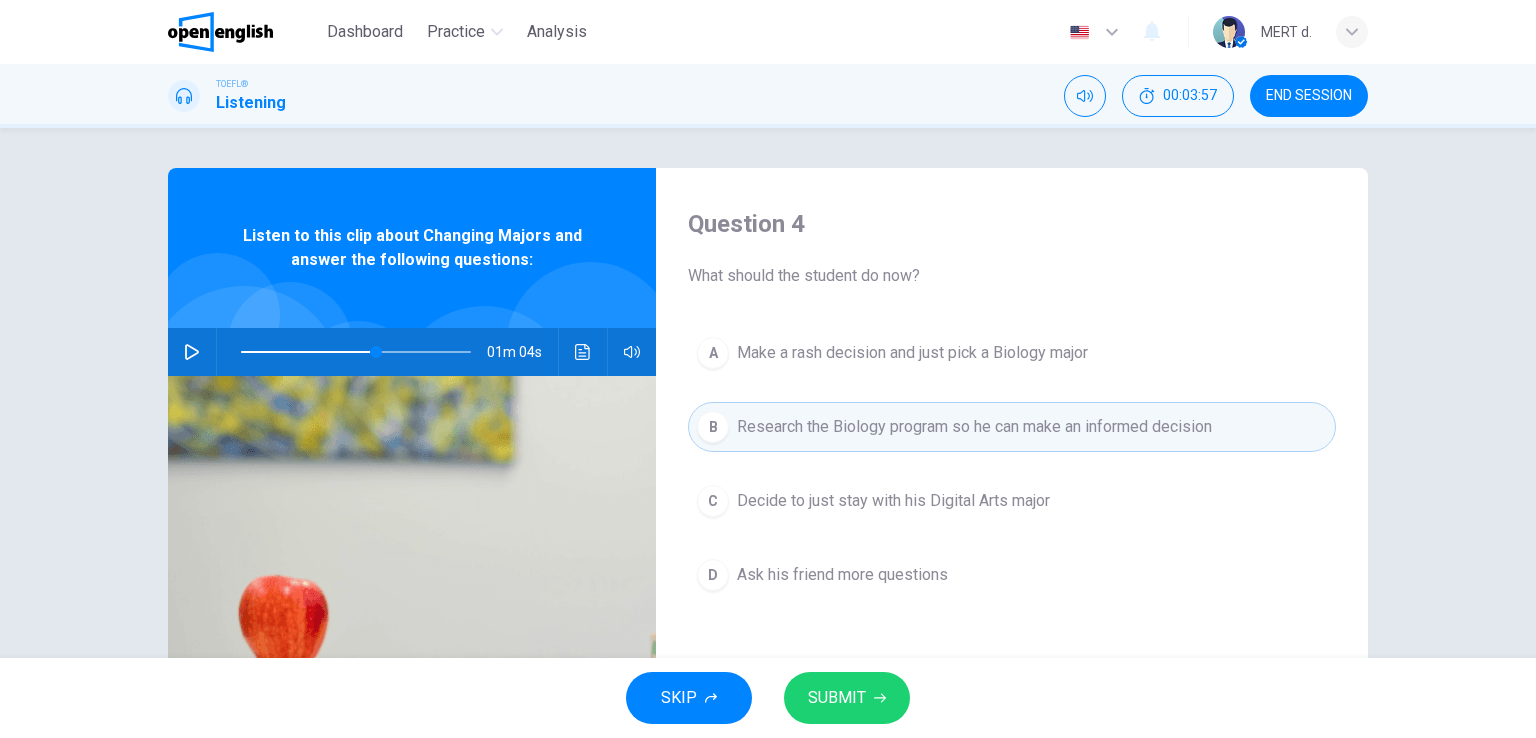 click on "SUBMIT" at bounding box center [847, 698] 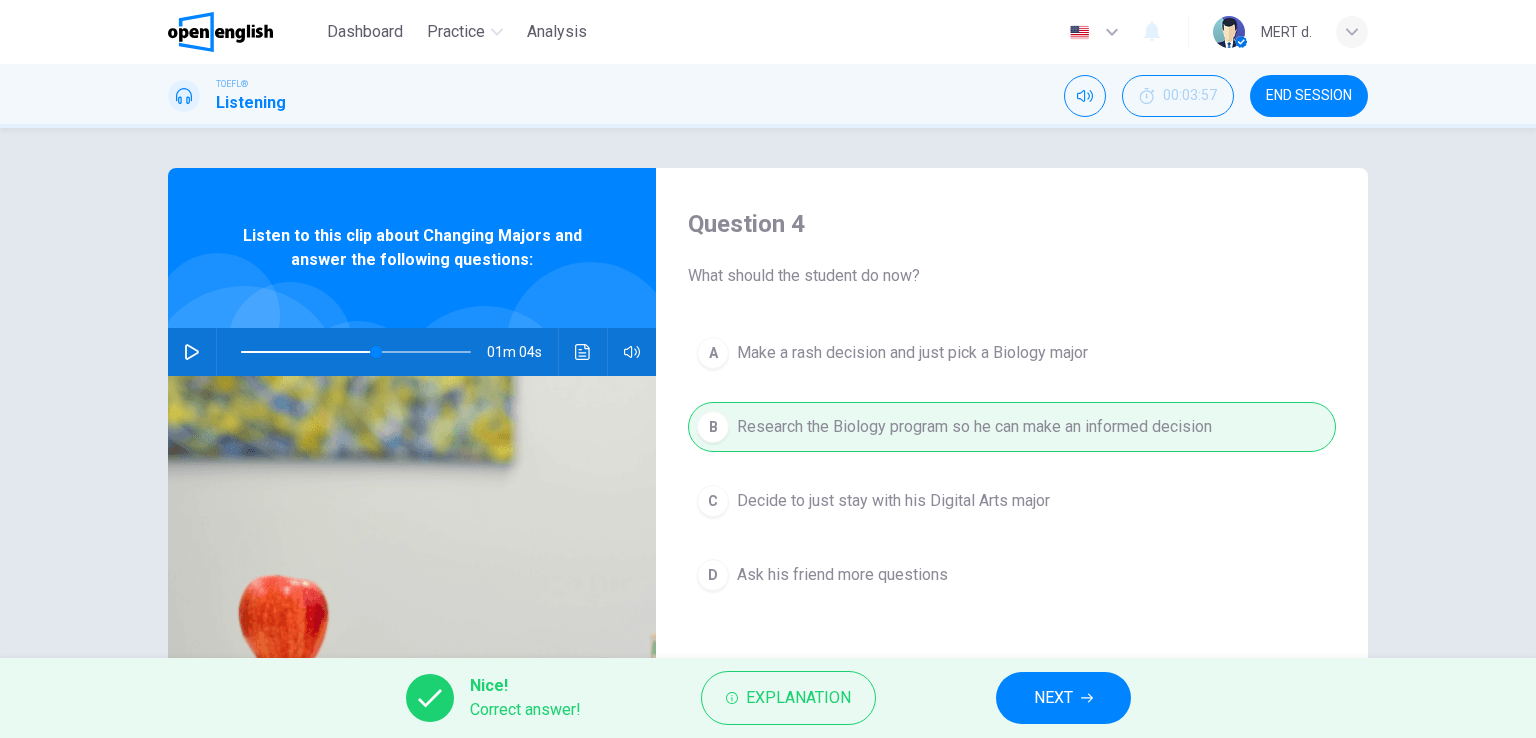 click on "NEXT" at bounding box center (1063, 698) 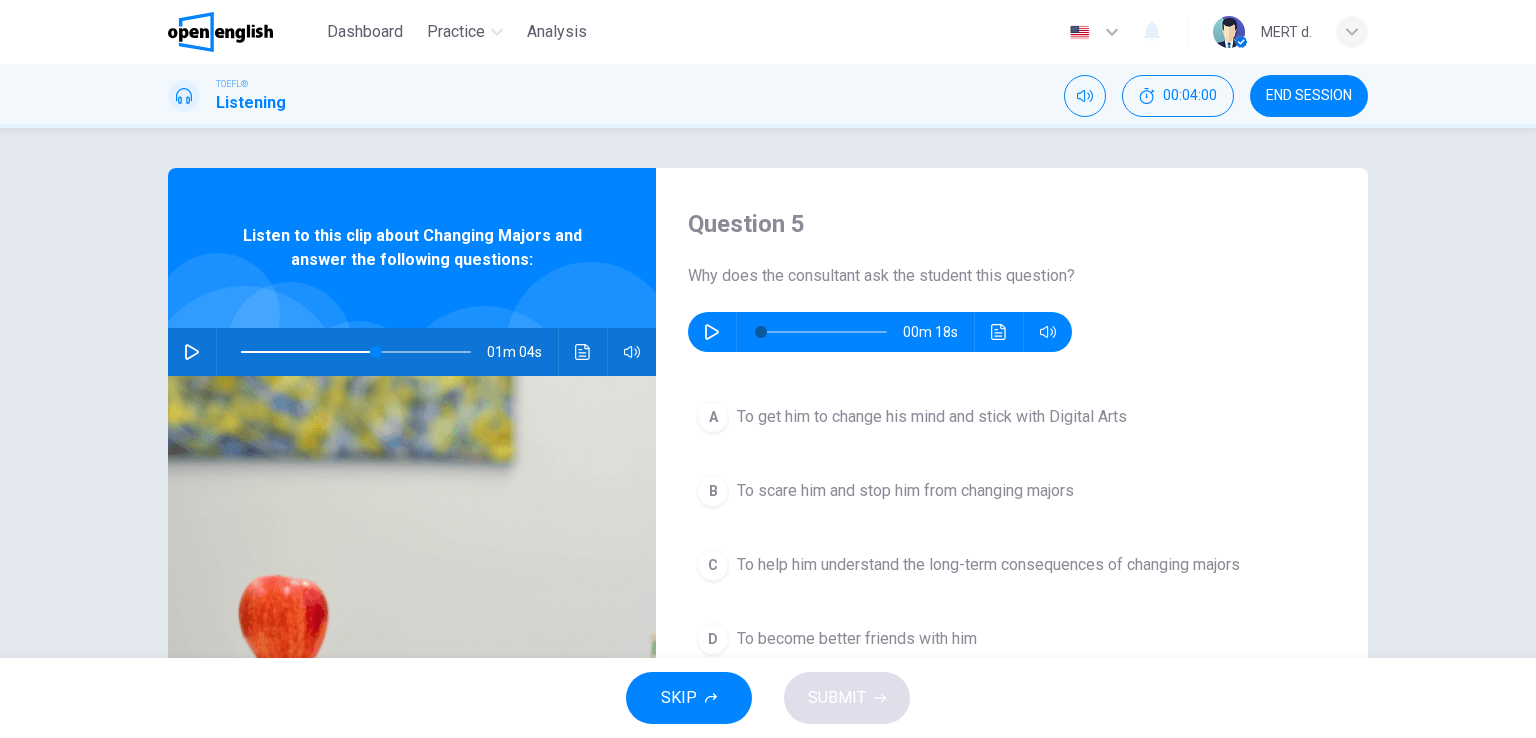 click 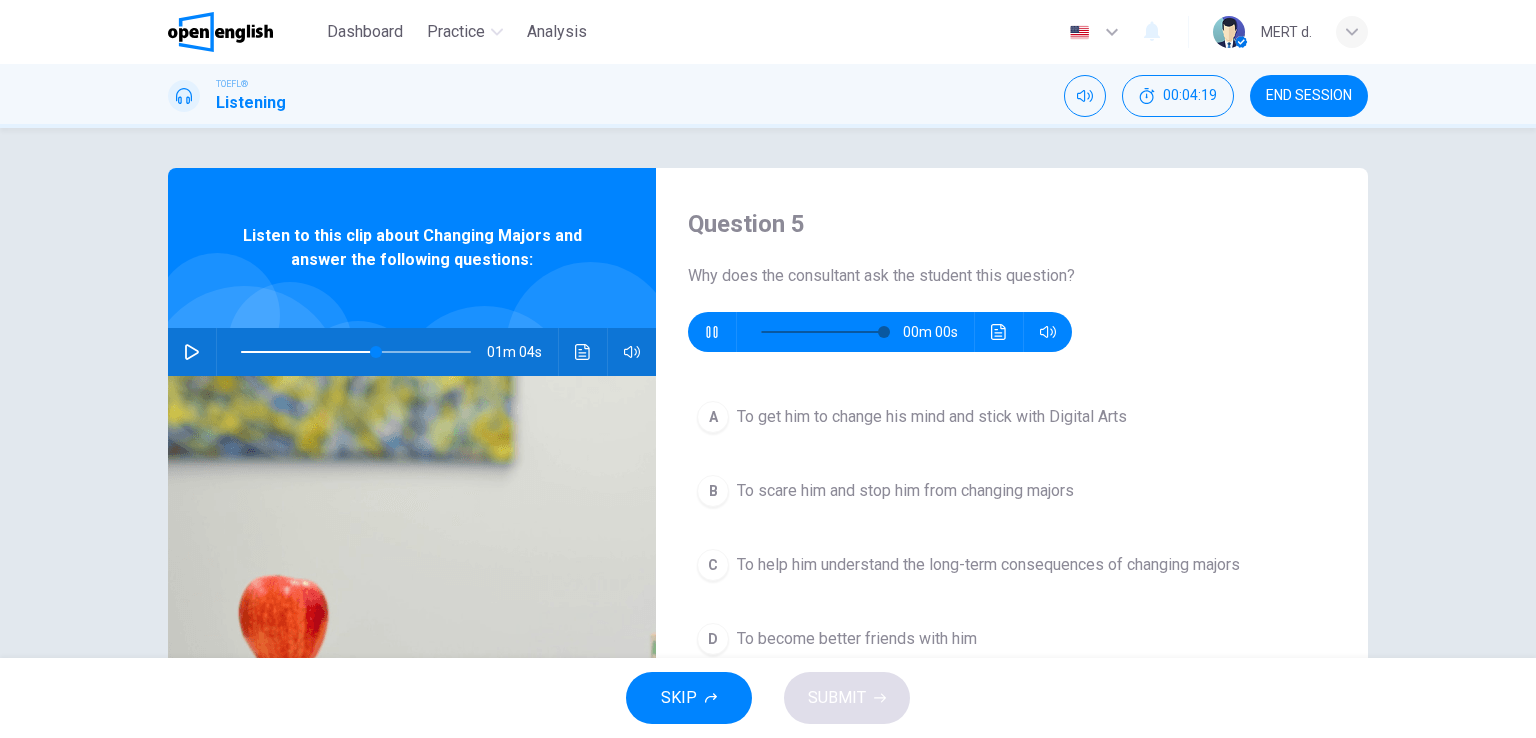 type on "*" 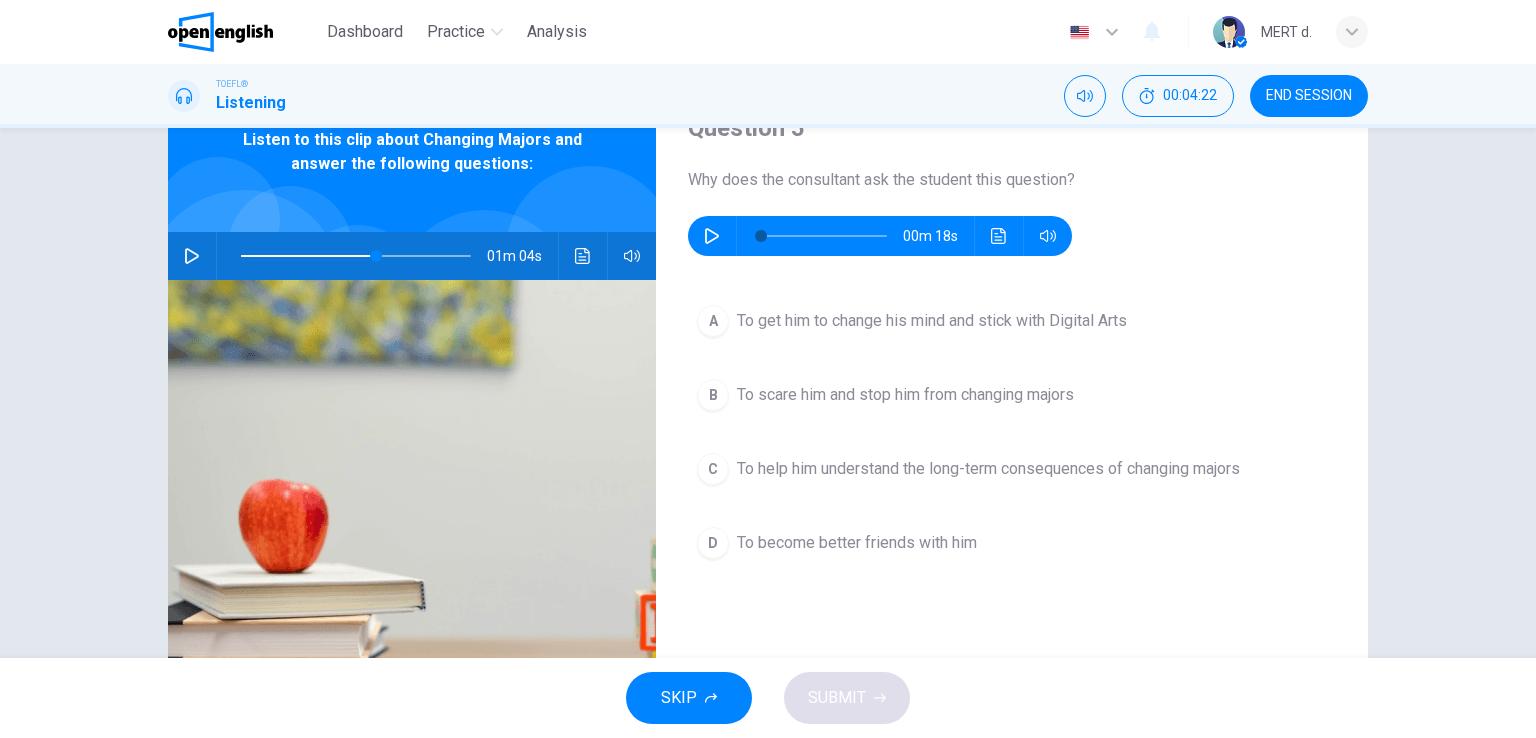 scroll, scrollTop: 100, scrollLeft: 0, axis: vertical 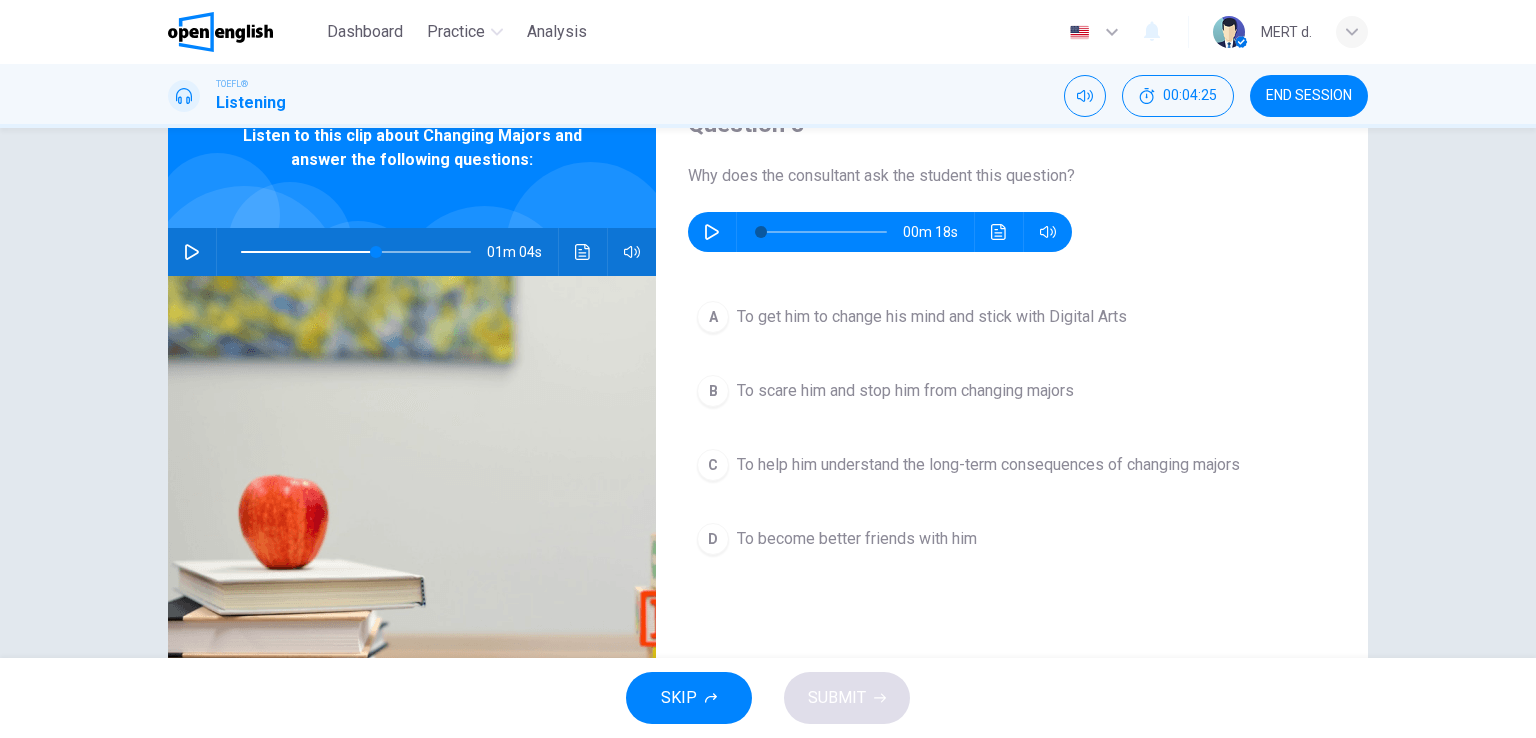 click on "To help him understand the long-term consequences of changing majors" at bounding box center [988, 465] 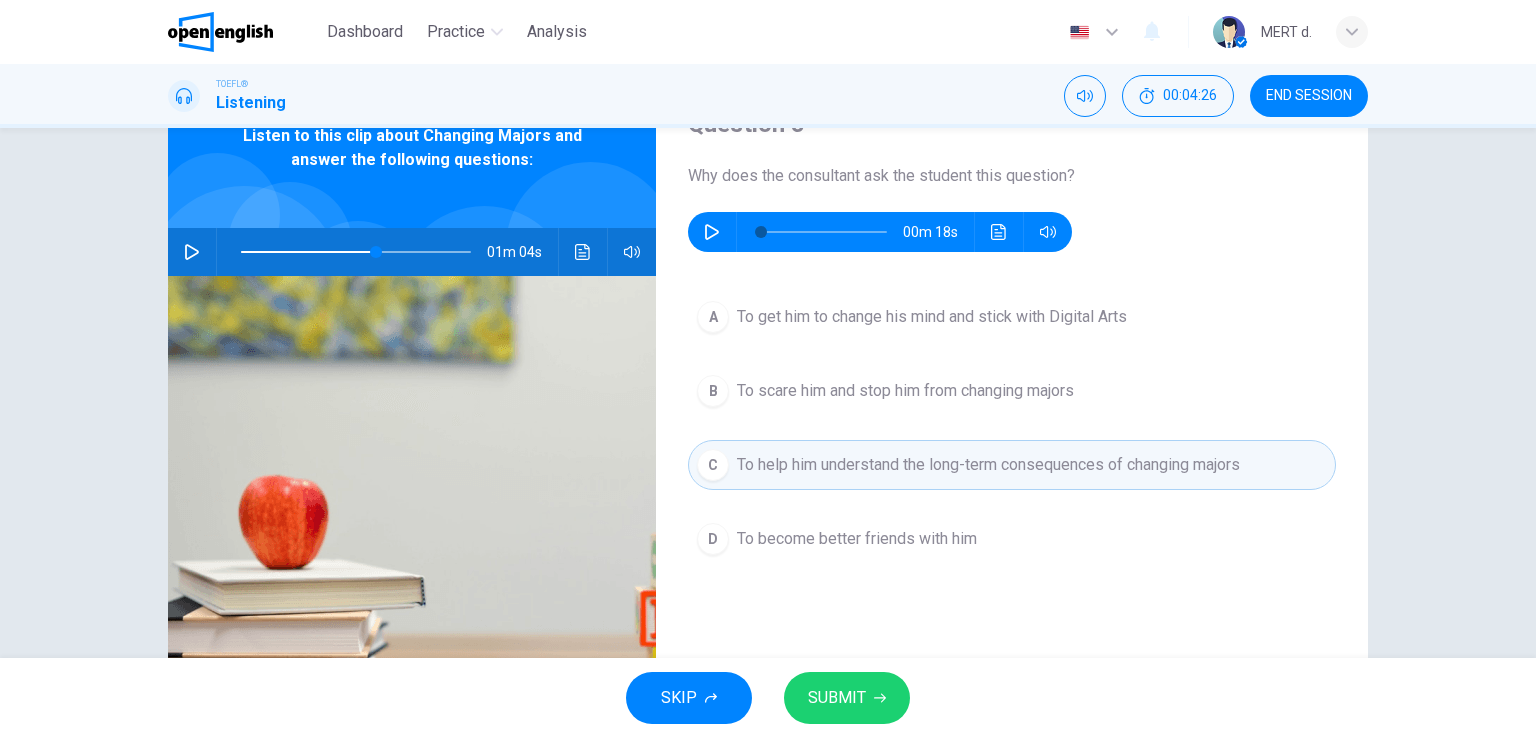 click on "SUBMIT" at bounding box center [837, 698] 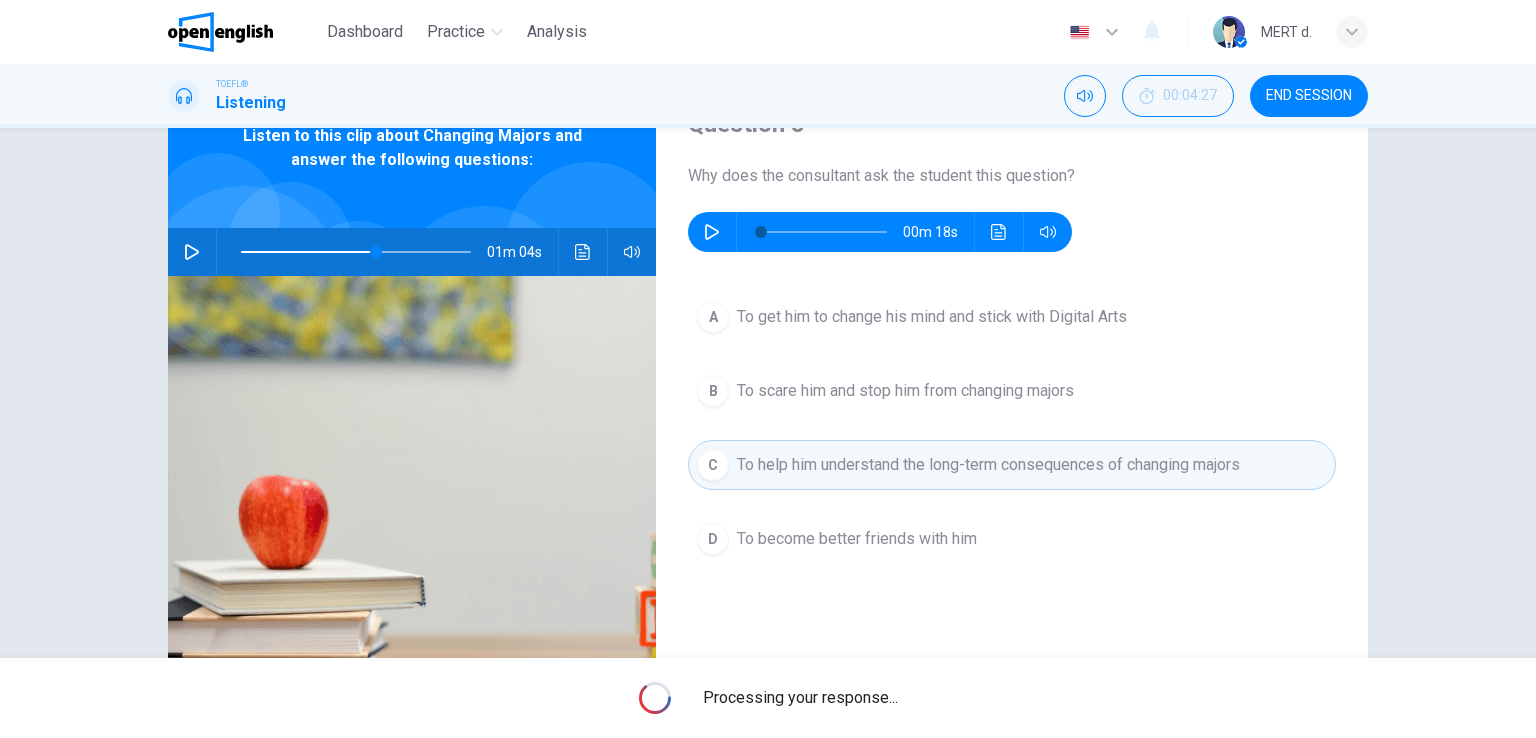 type on "**" 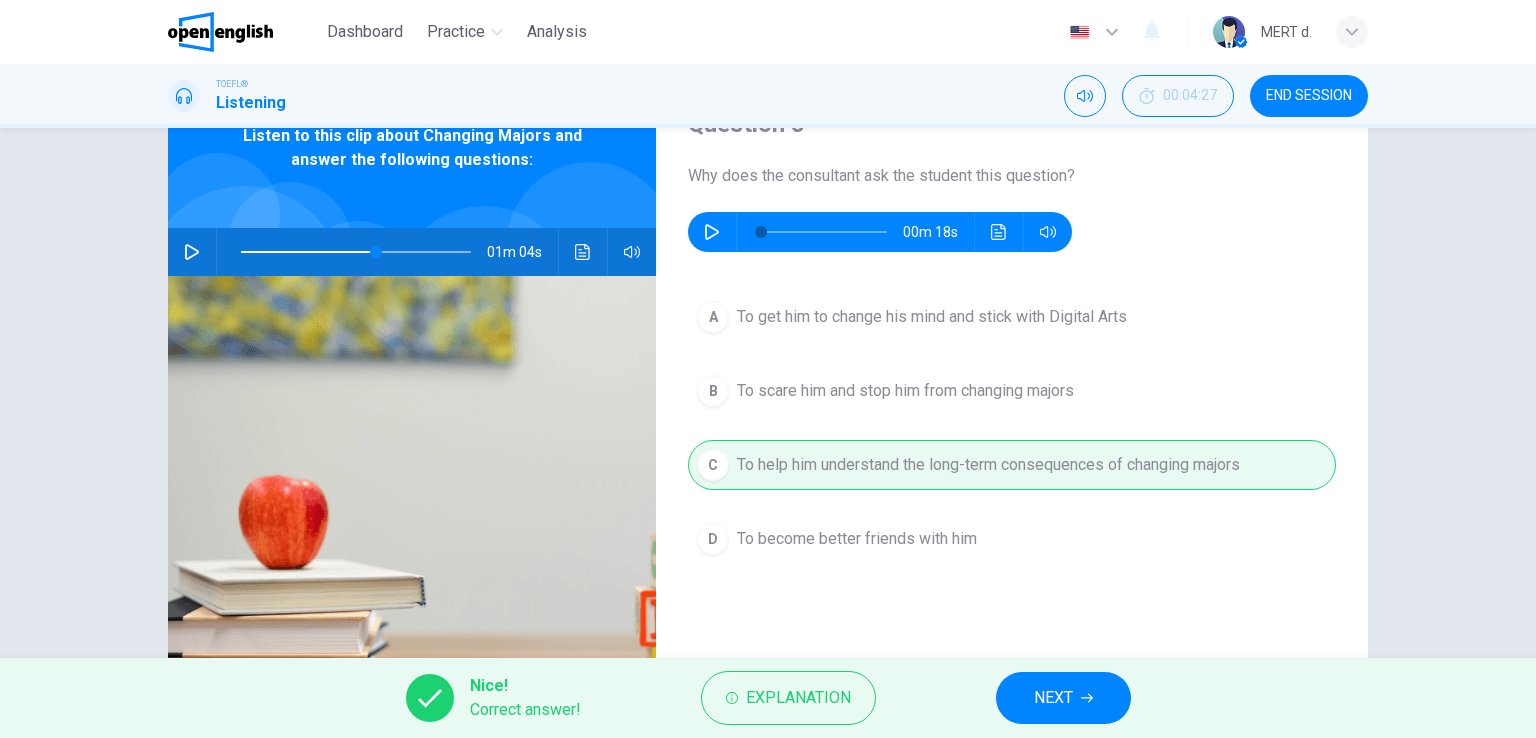 click on "NEXT" at bounding box center (1063, 698) 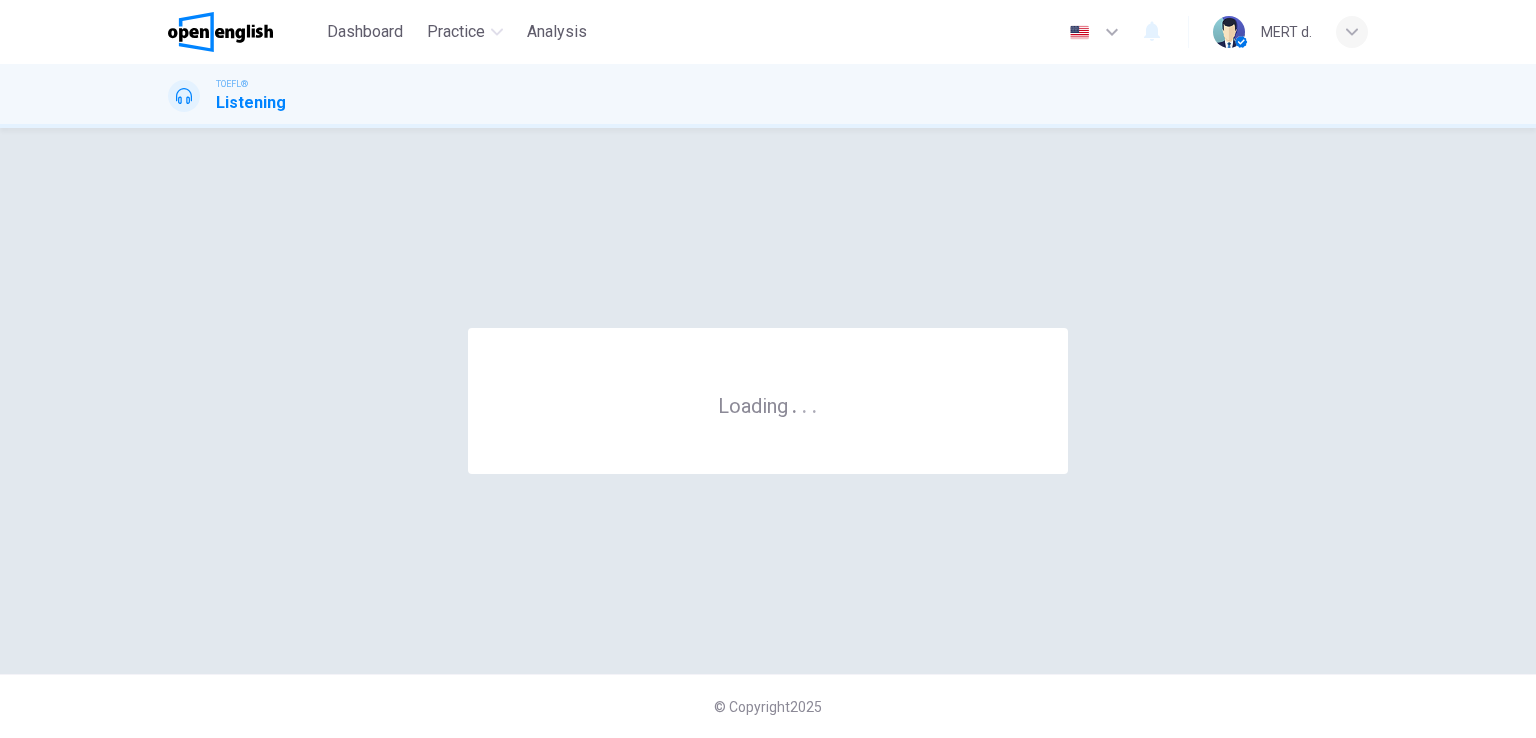 scroll, scrollTop: 0, scrollLeft: 0, axis: both 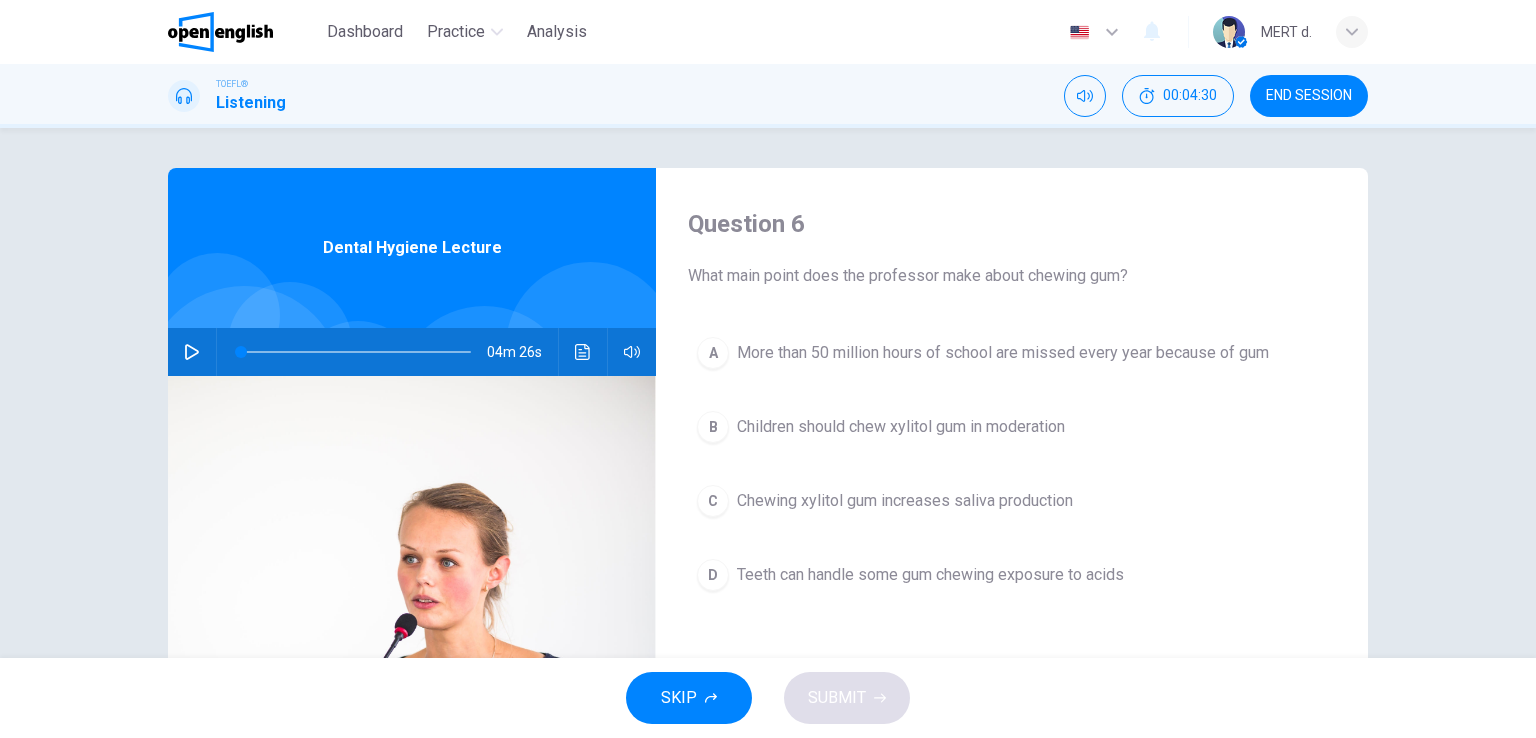 click at bounding box center [192, 352] 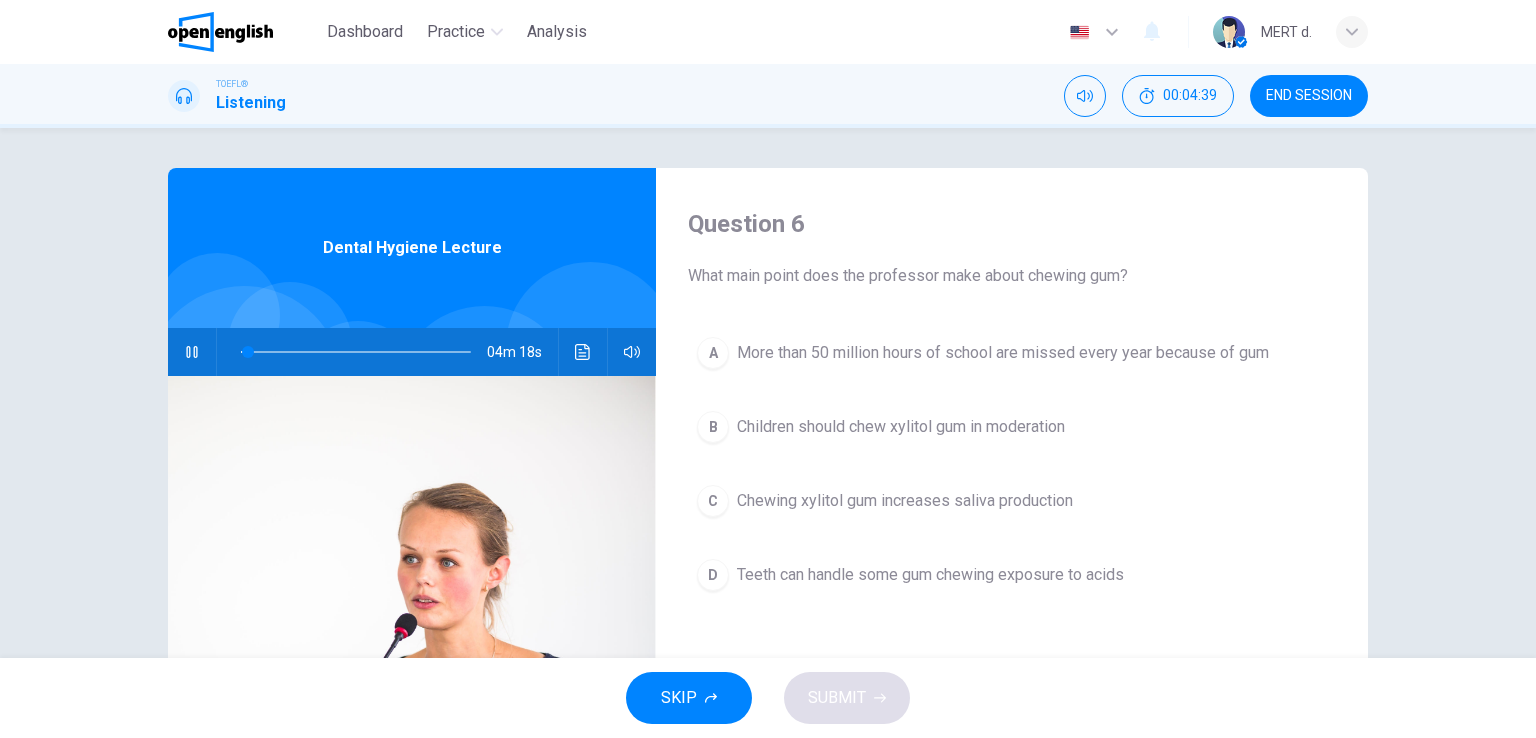 click 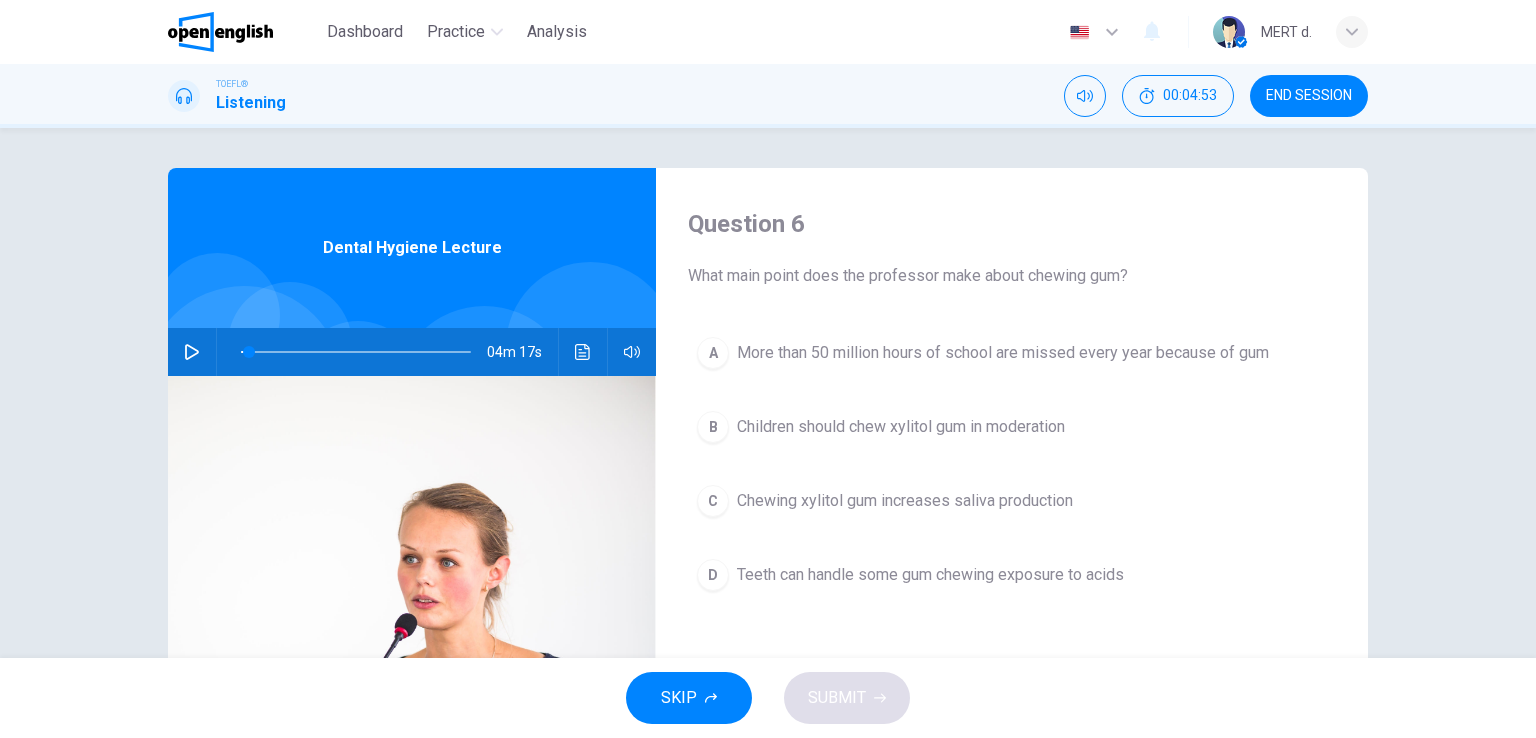 click 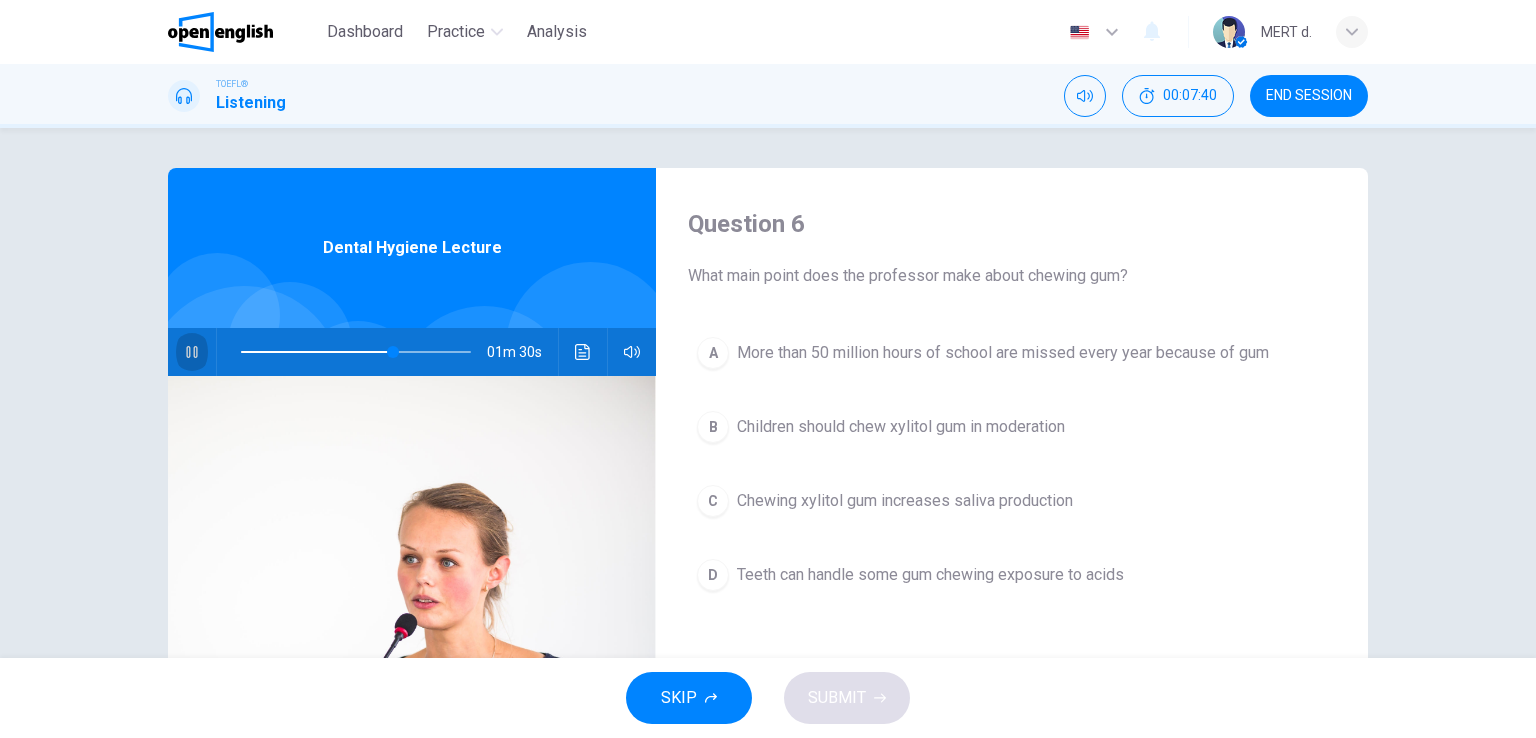 click at bounding box center [192, 352] 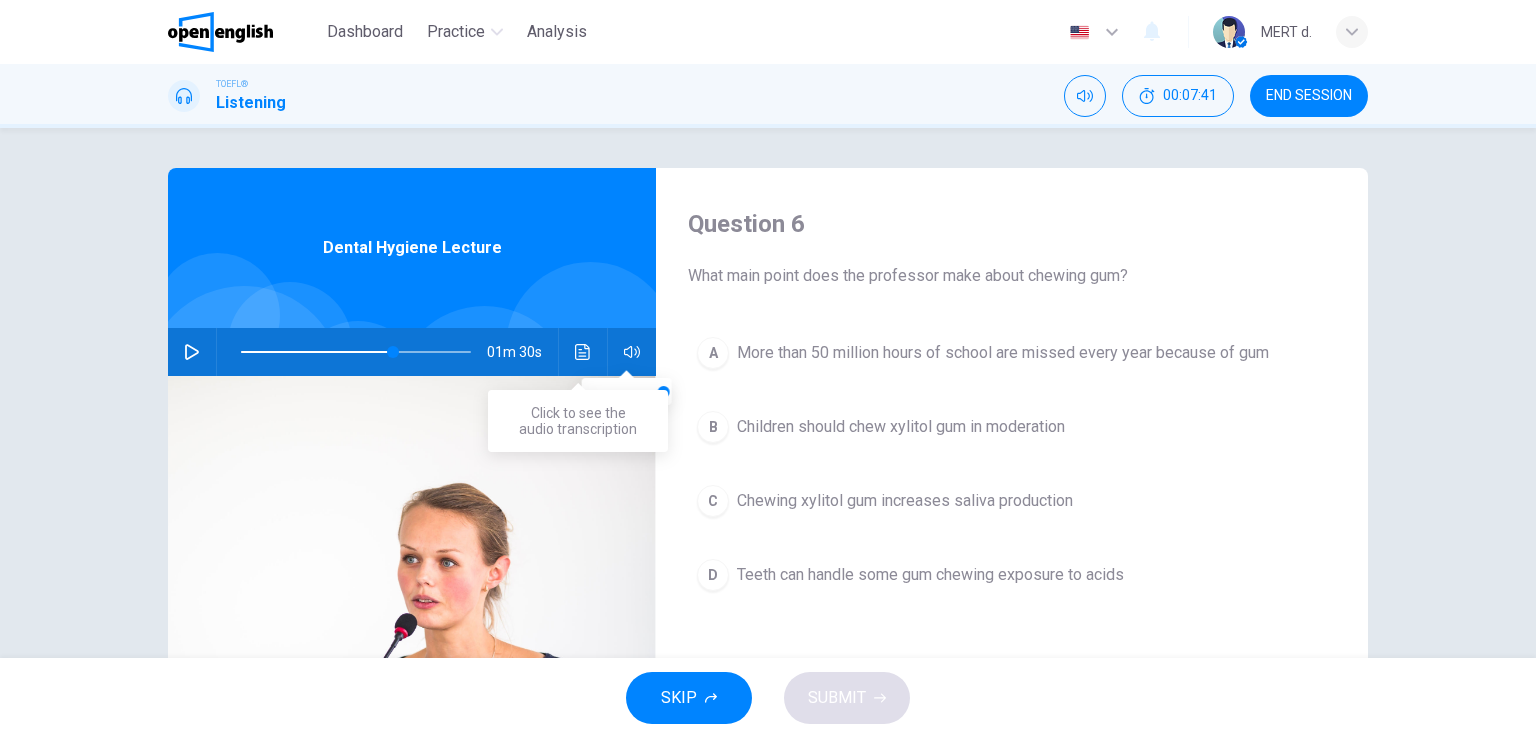 click 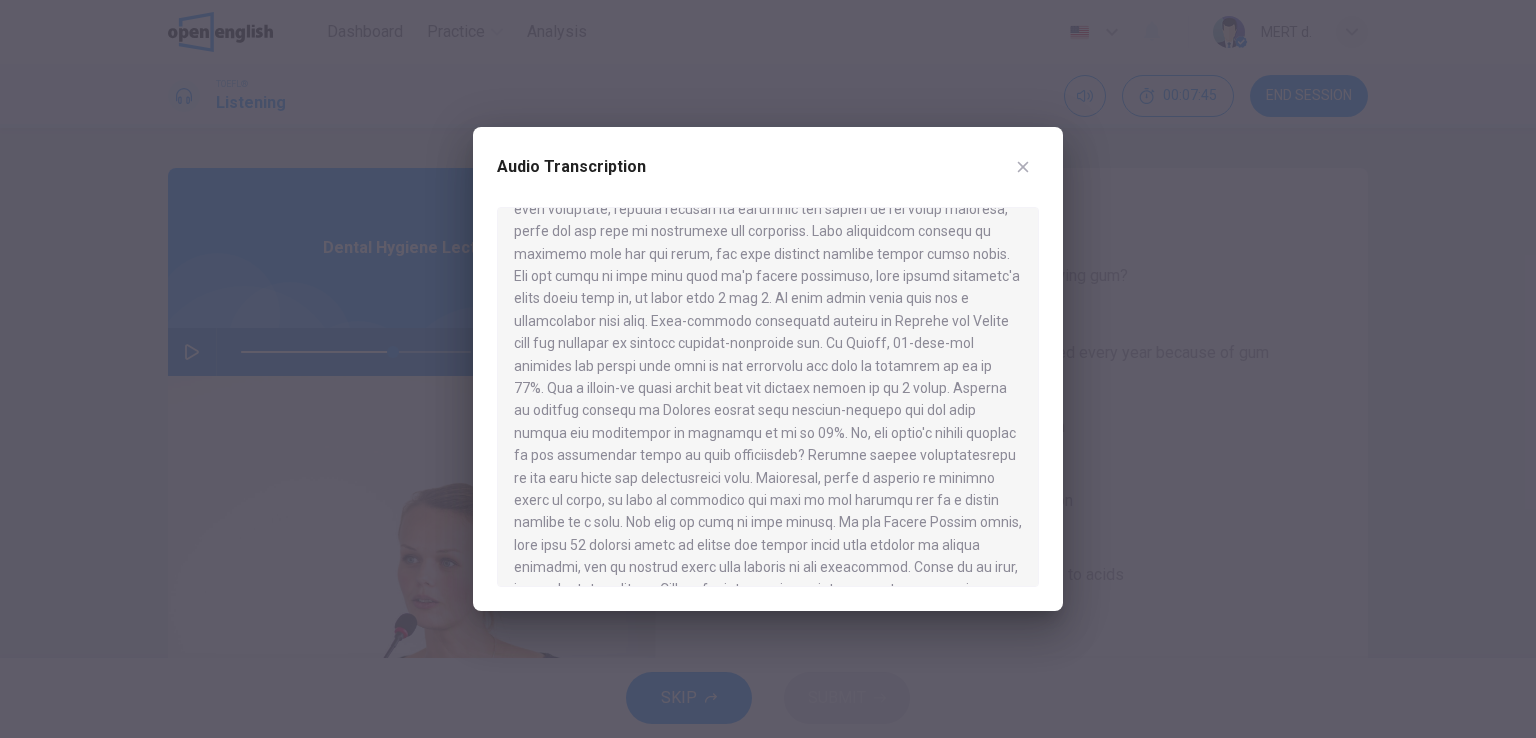scroll, scrollTop: 594, scrollLeft: 0, axis: vertical 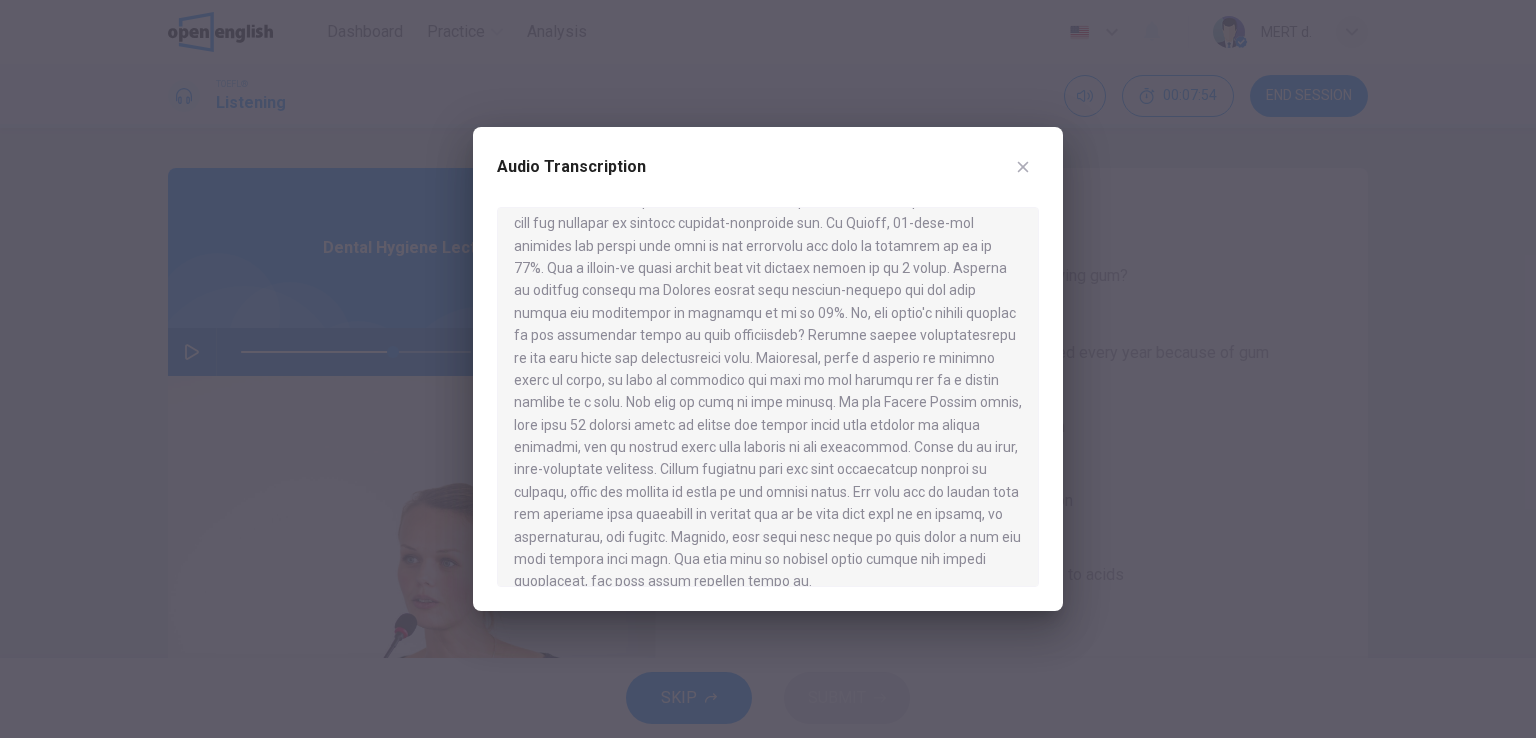 drag, startPoint x: 536, startPoint y: 289, endPoint x: 792, endPoint y: 297, distance: 256.12497 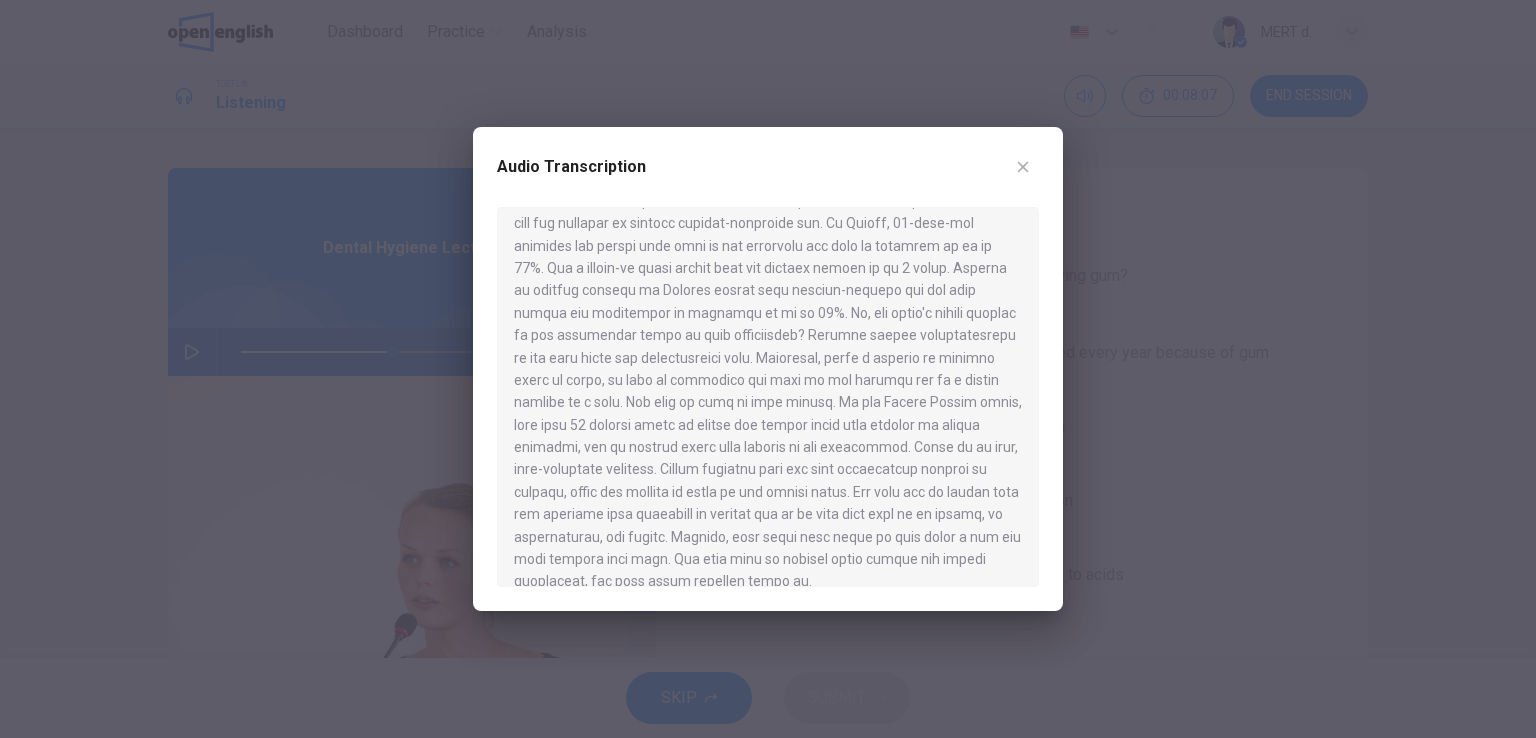 scroll, scrollTop: 494, scrollLeft: 0, axis: vertical 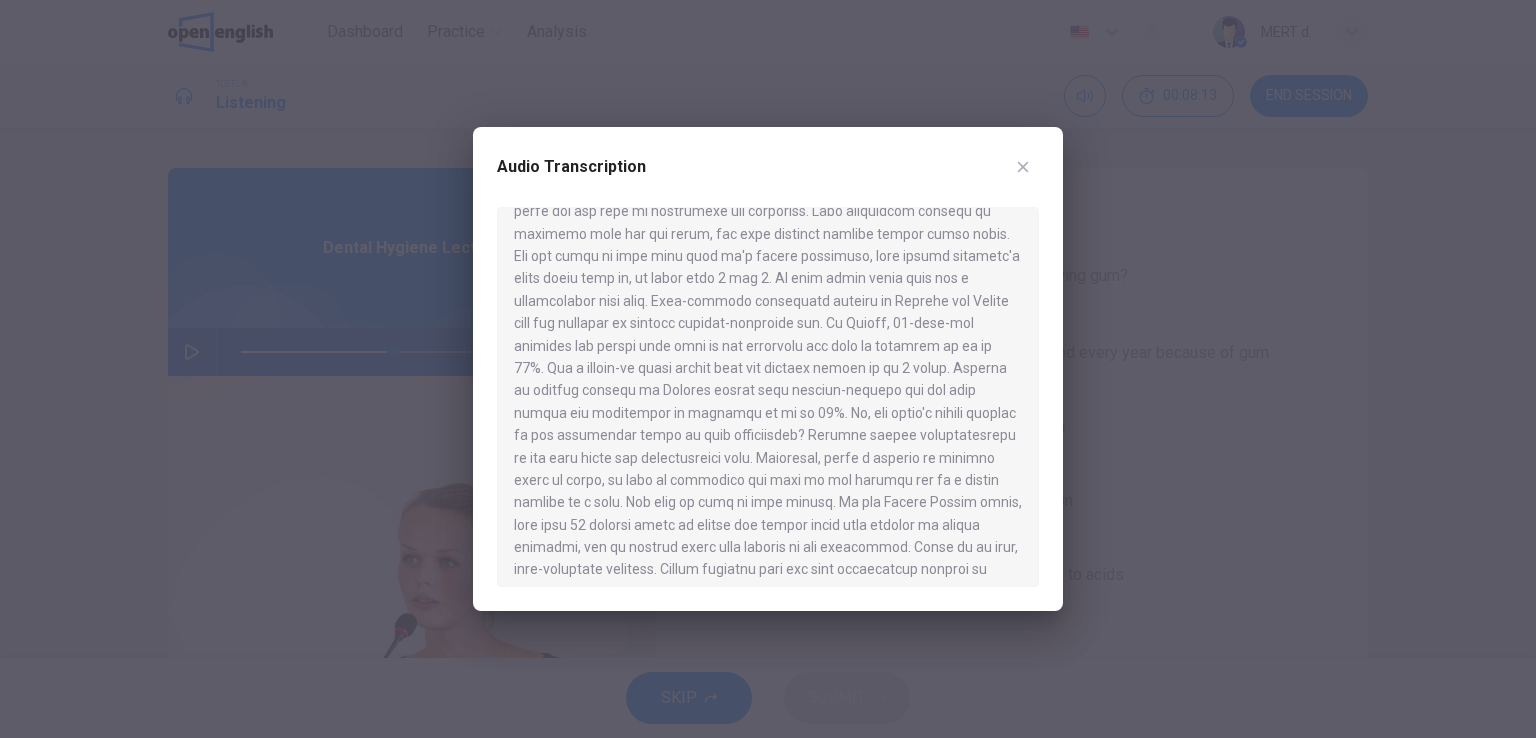 drag, startPoint x: 530, startPoint y: 305, endPoint x: 736, endPoint y: 307, distance: 206.0097 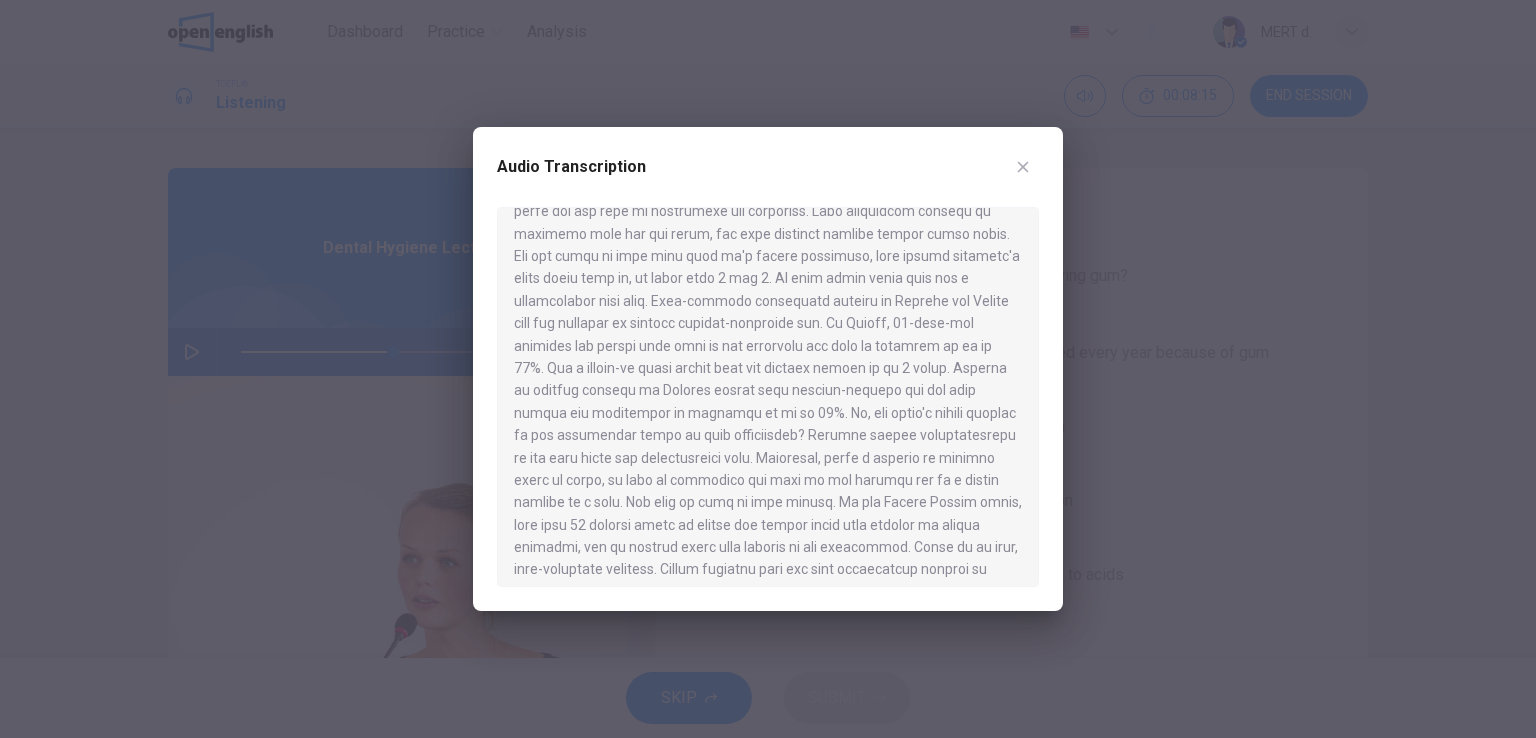 drag, startPoint x: 577, startPoint y: 319, endPoint x: 648, endPoint y: 321, distance: 71.02816 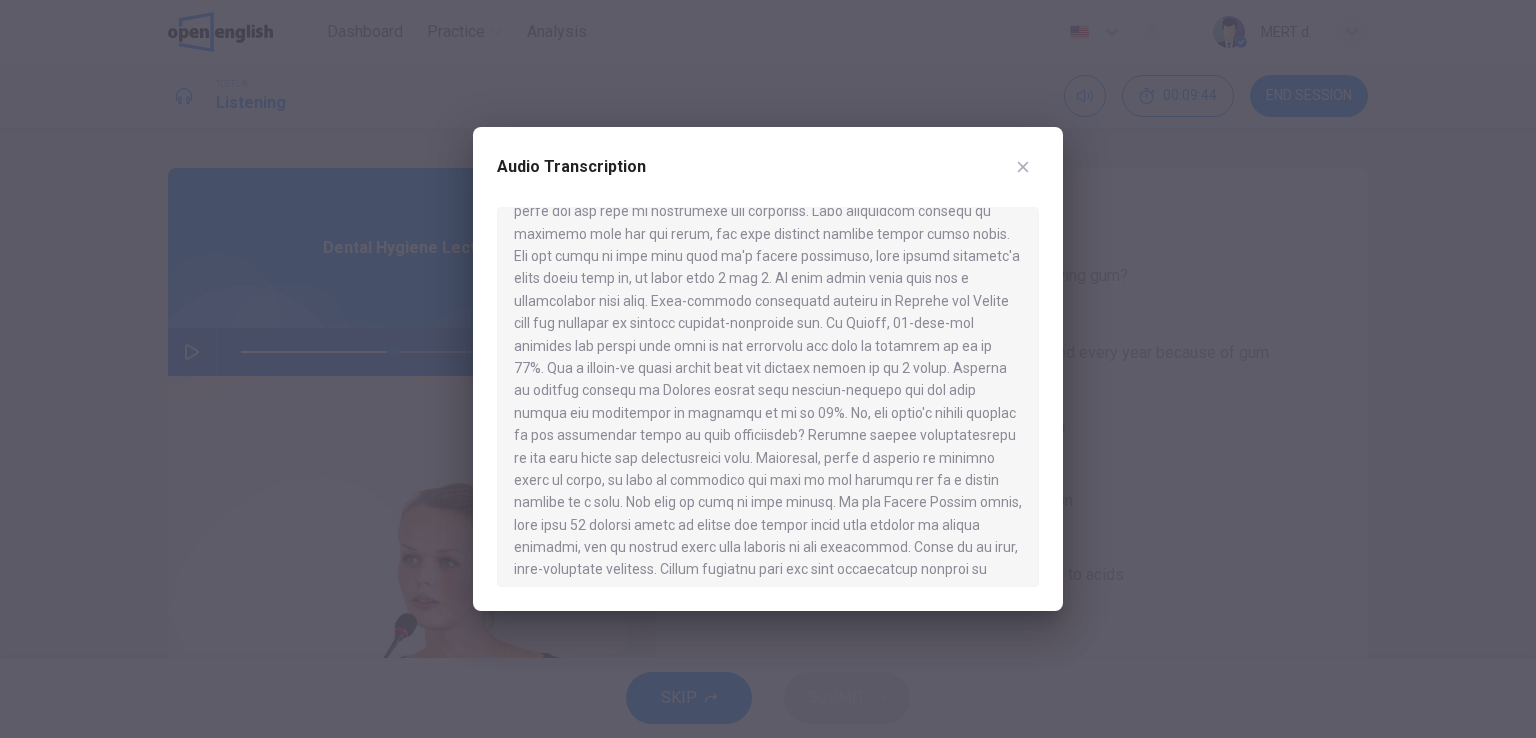 click 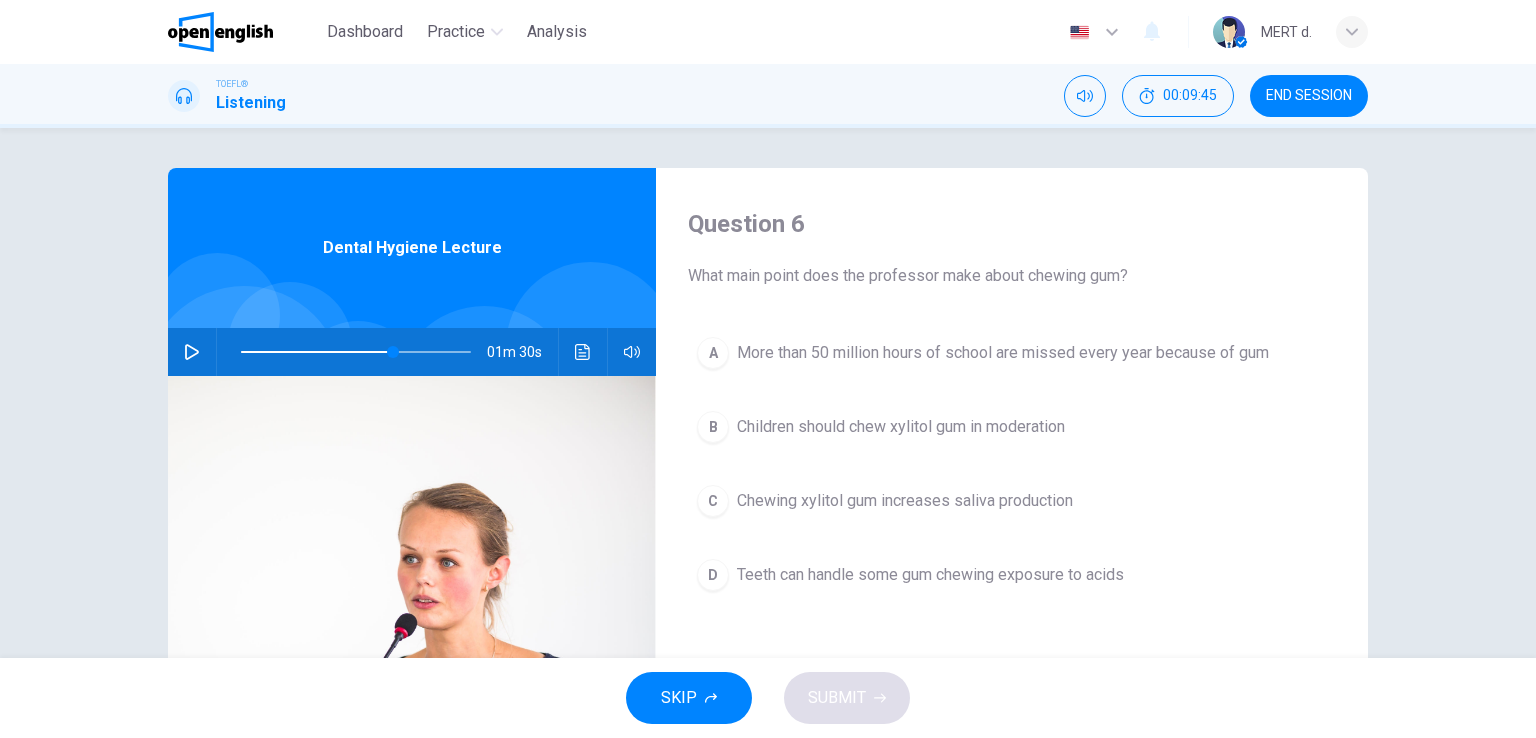 click 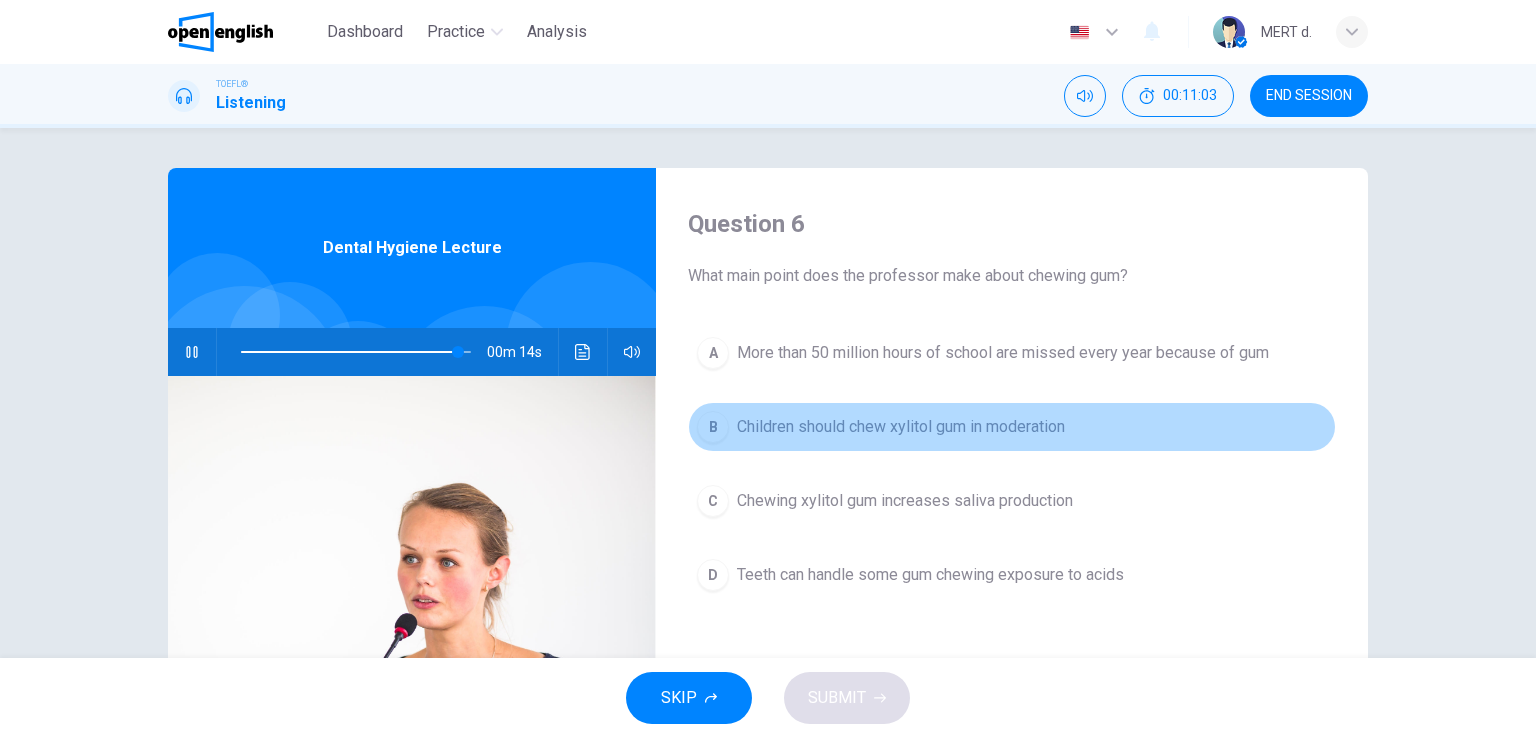 click on "Children should chew xylitol gum in moderation" at bounding box center [901, 427] 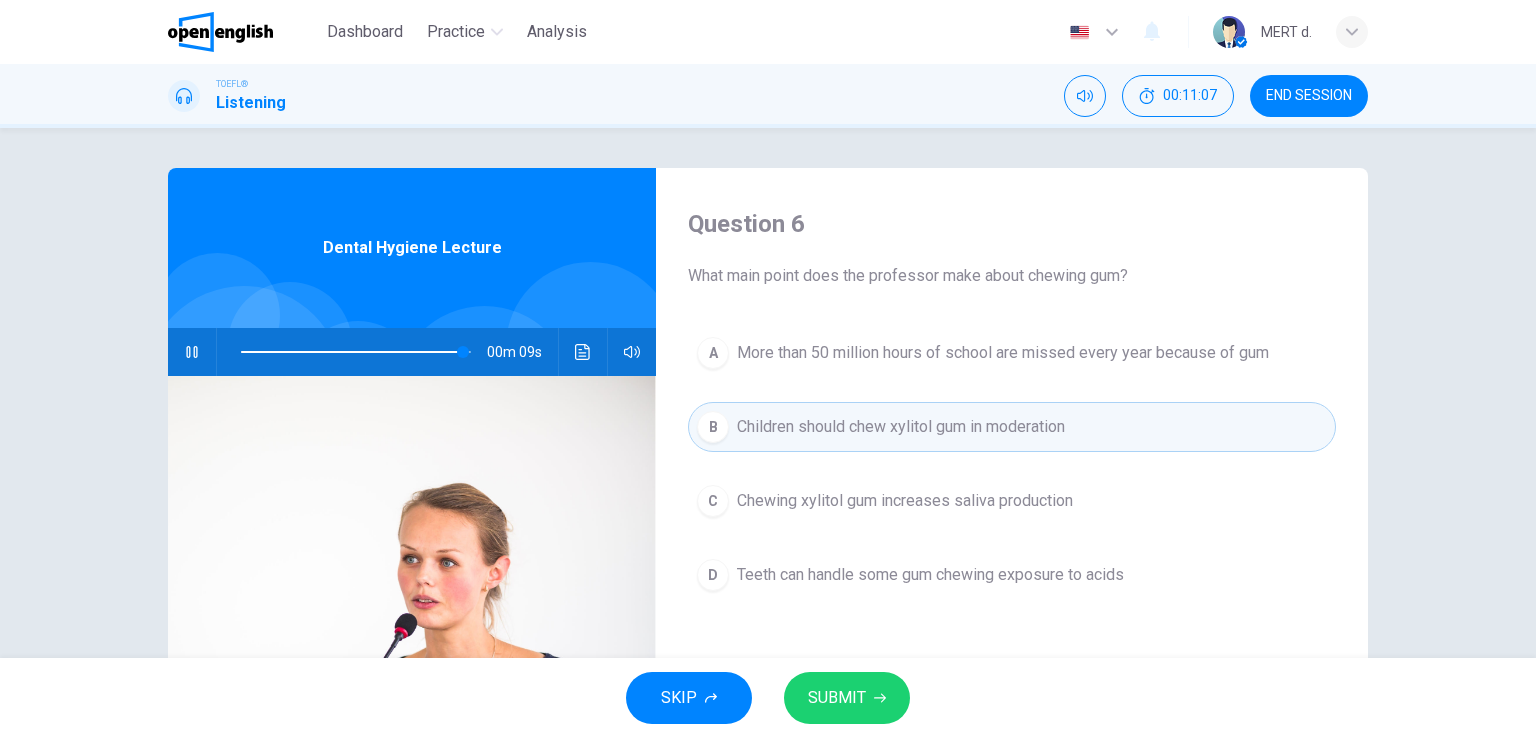 click on "SUBMIT" at bounding box center [837, 698] 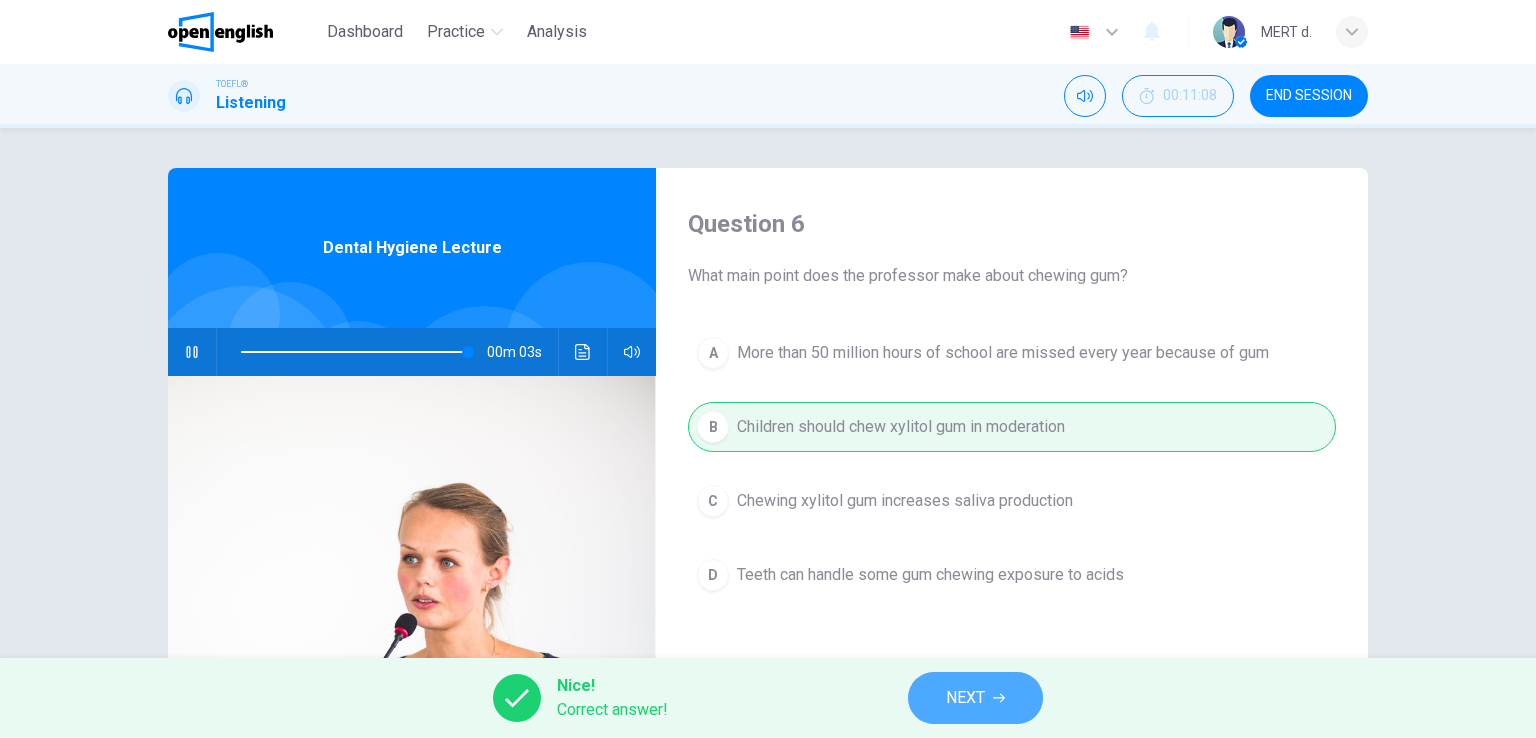 click on "NEXT" at bounding box center [965, 698] 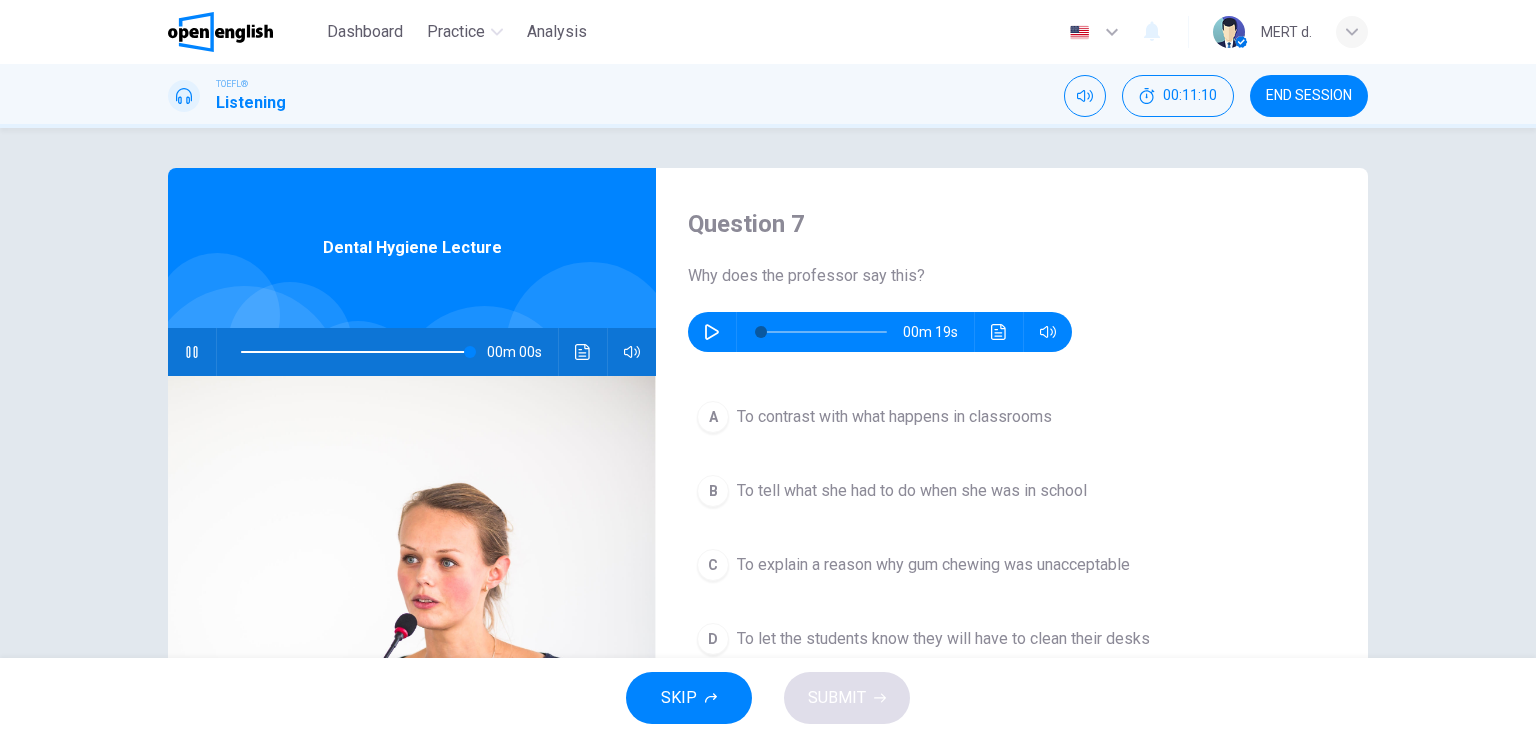 type on "*" 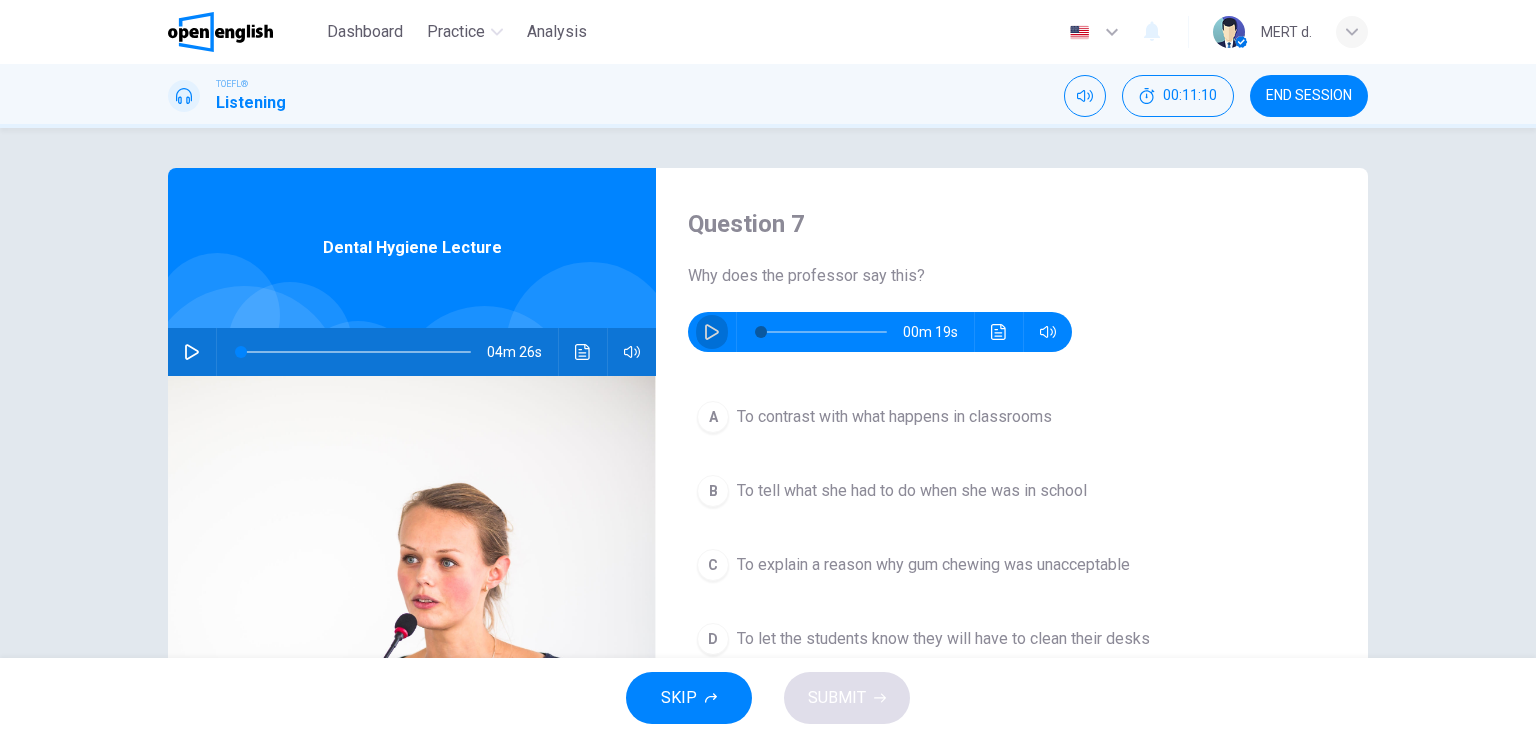 click 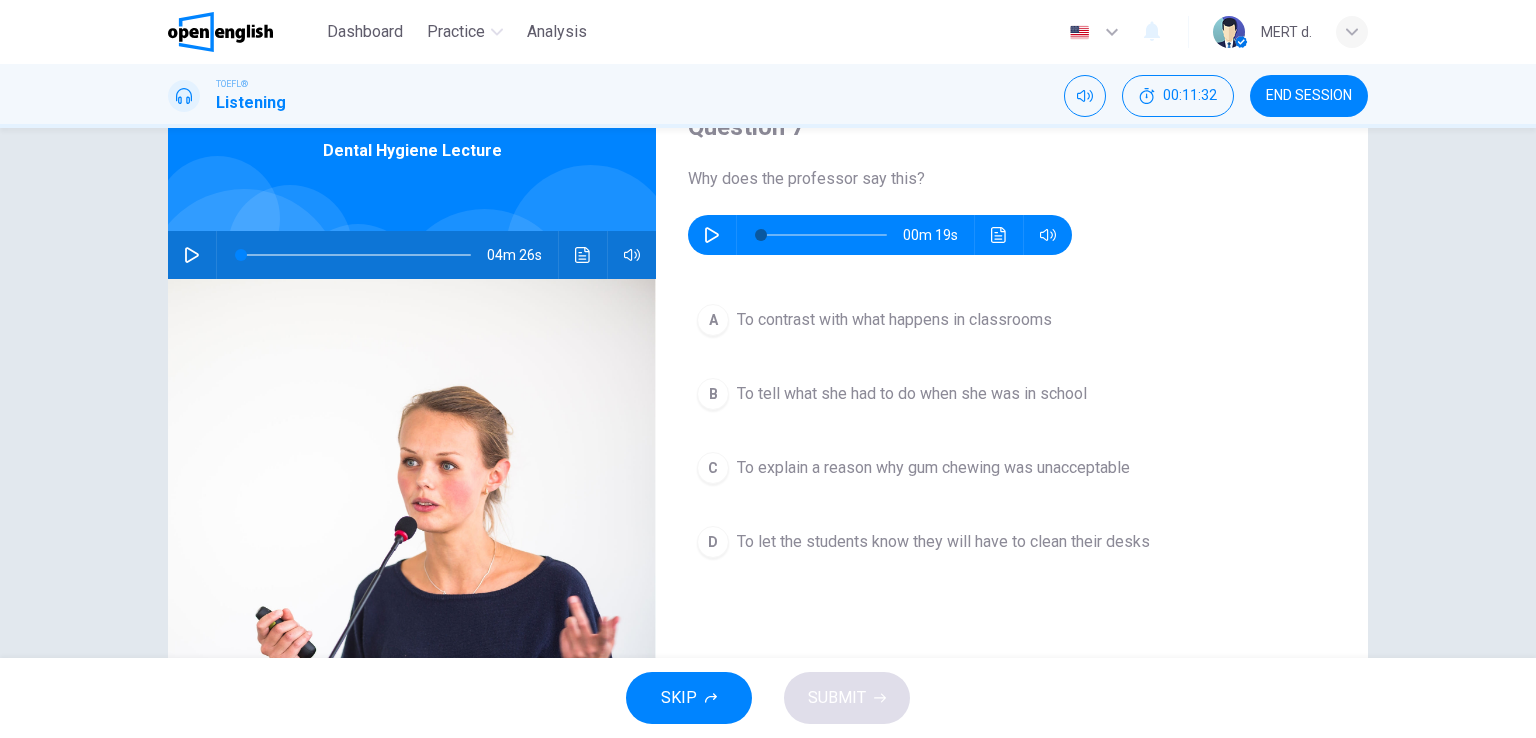 scroll, scrollTop: 100, scrollLeft: 0, axis: vertical 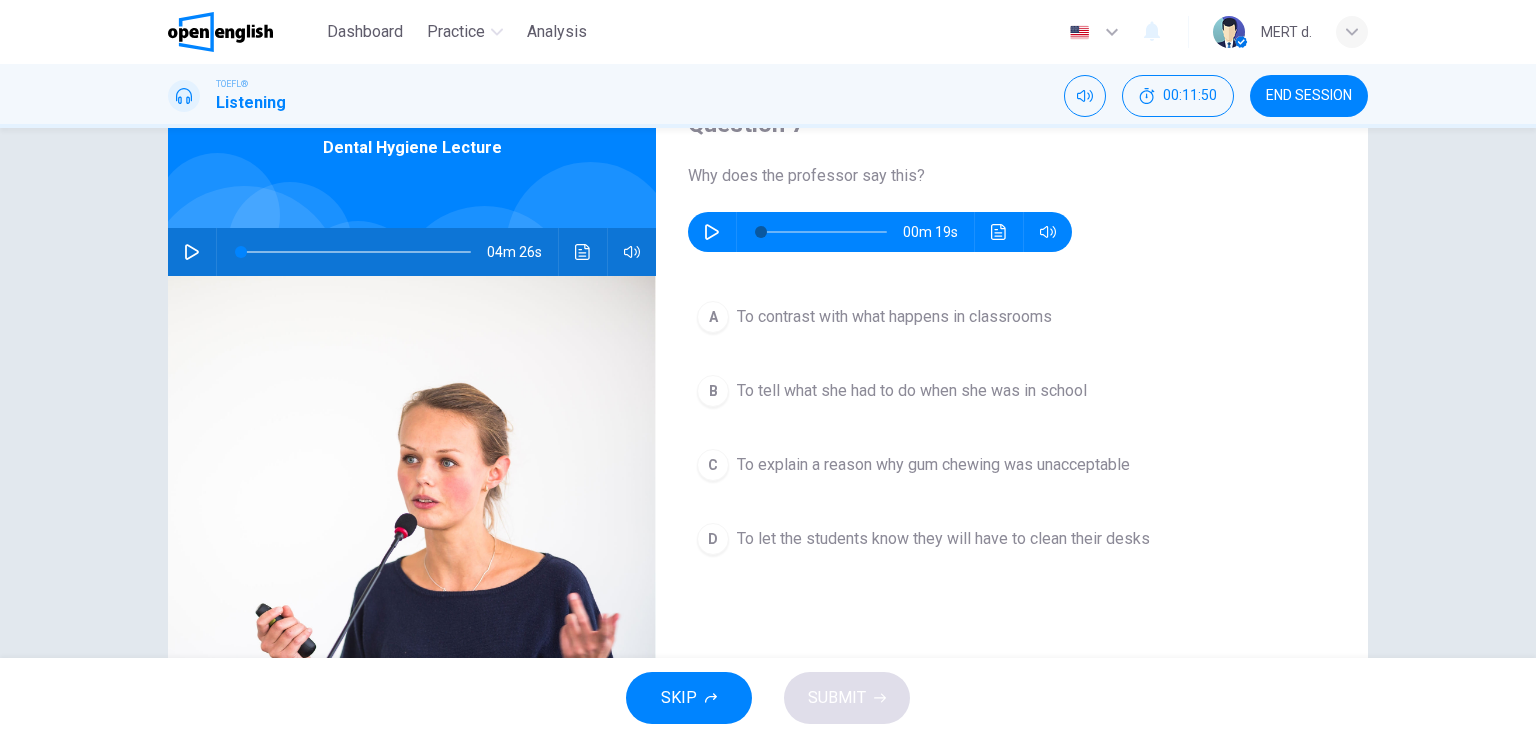 click 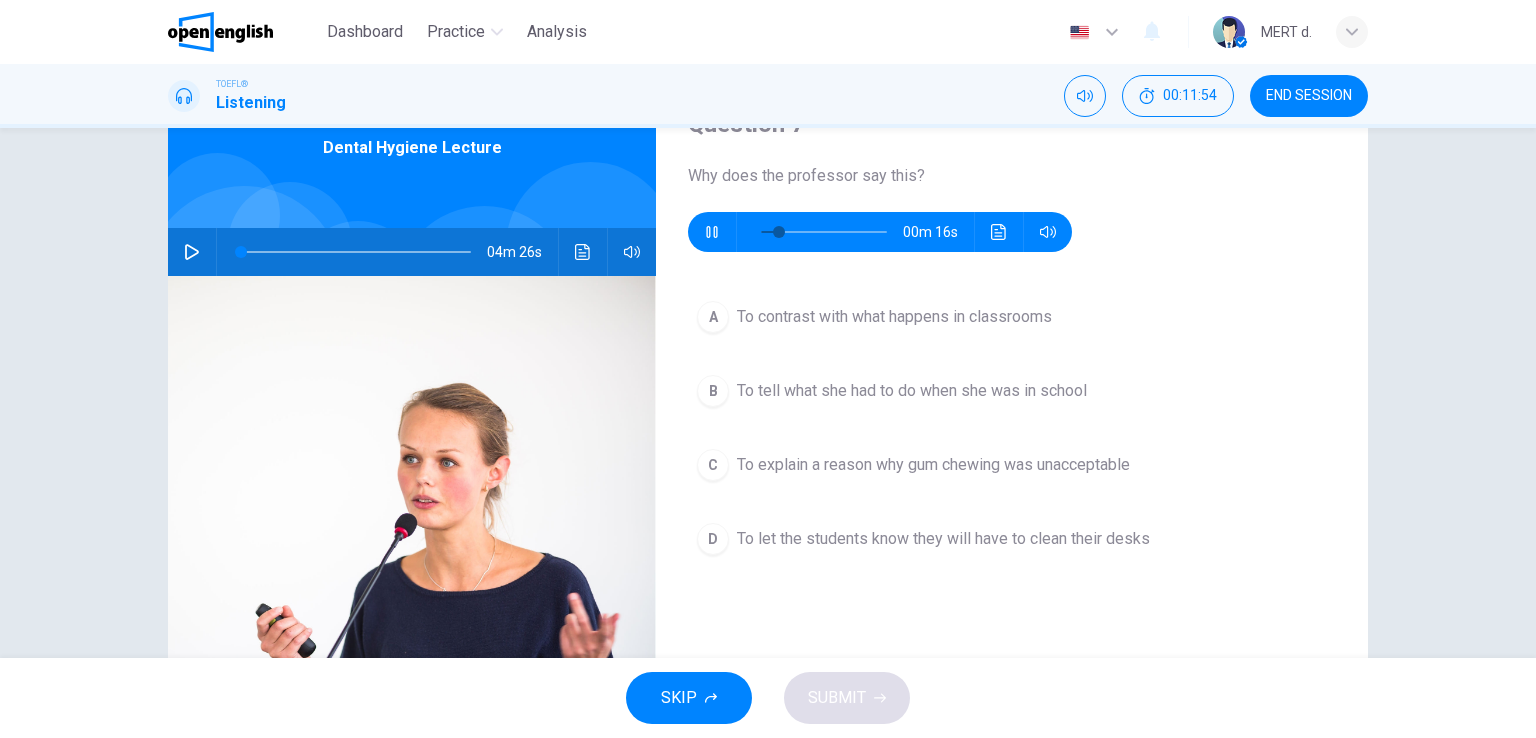 click 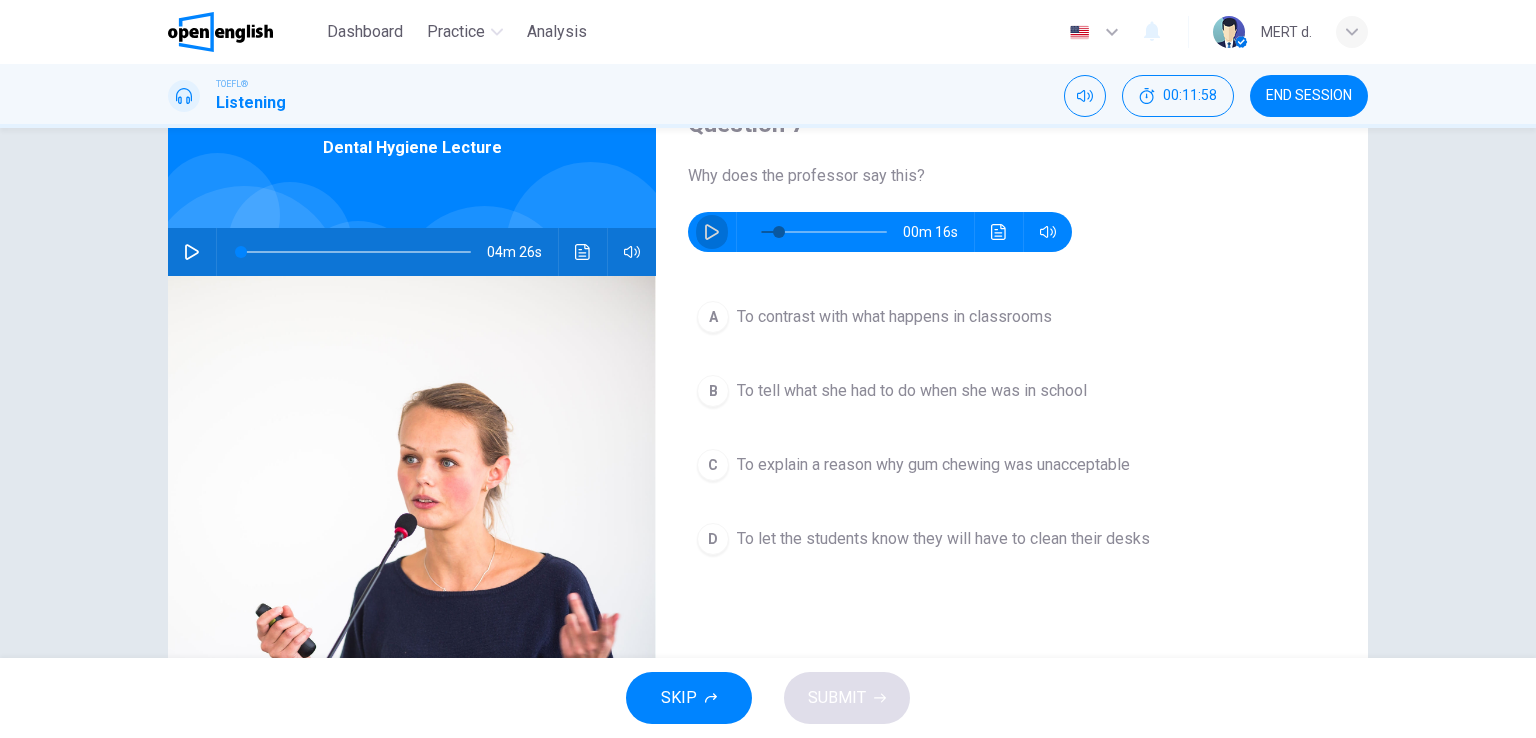 click 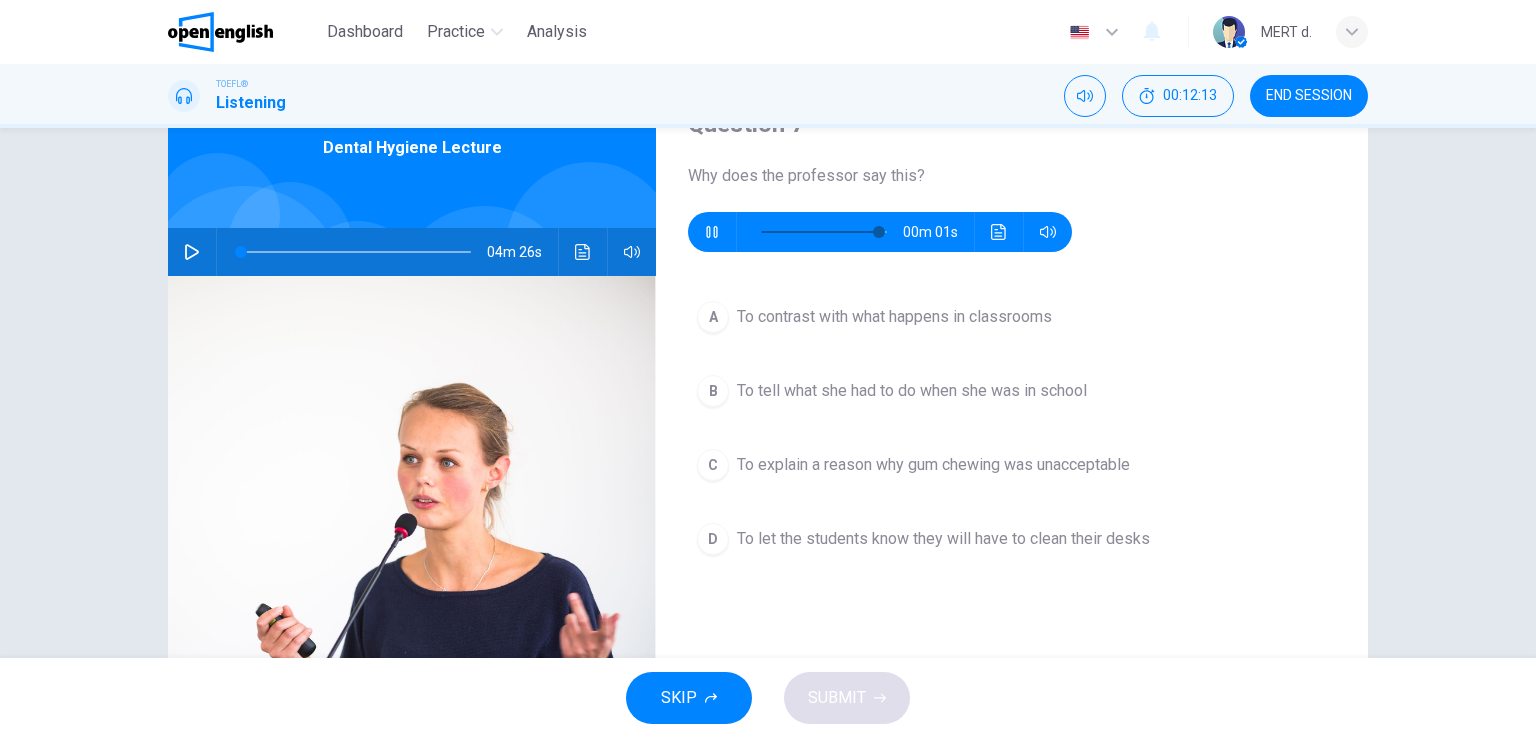click 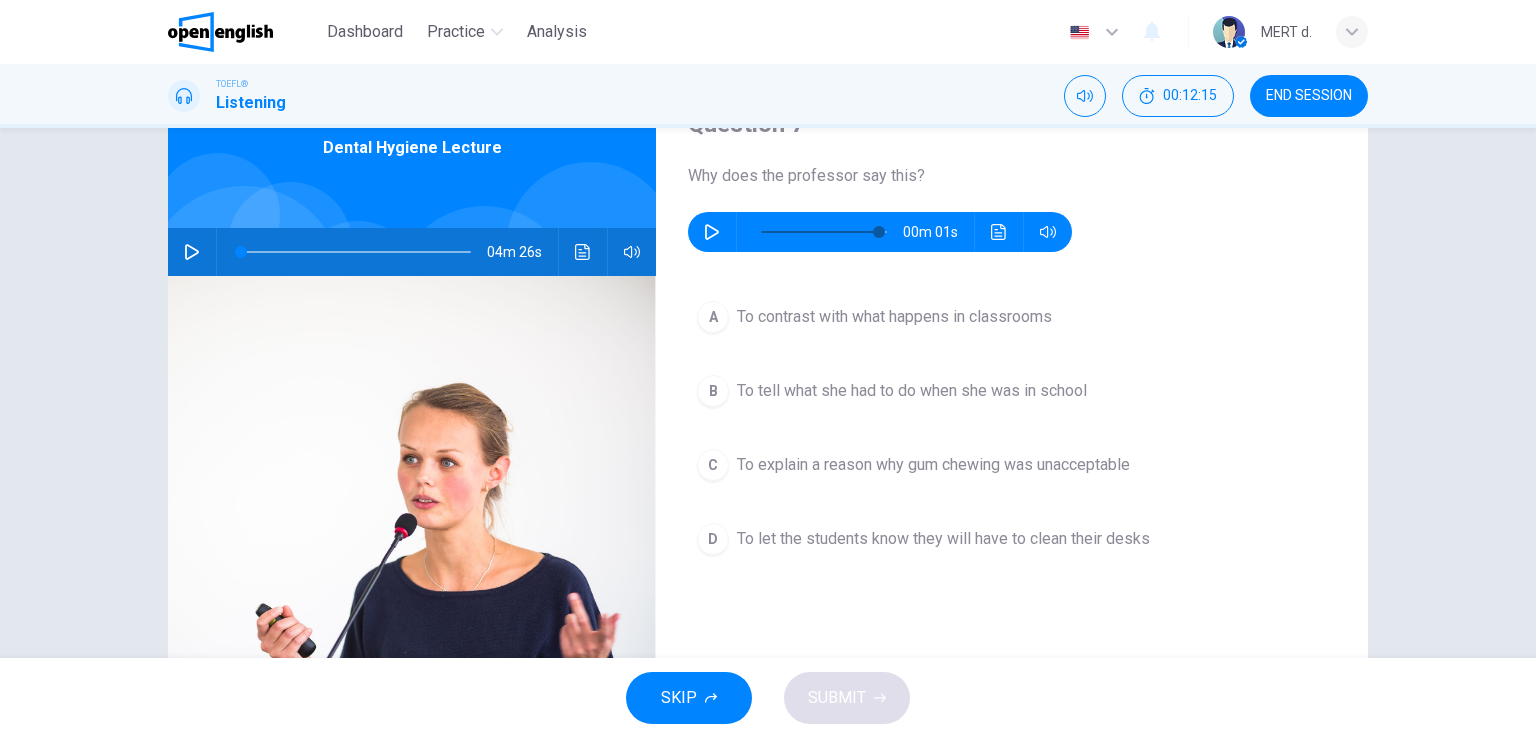 click on "To explain a reason why gum chewing was unacceptable" at bounding box center [933, 465] 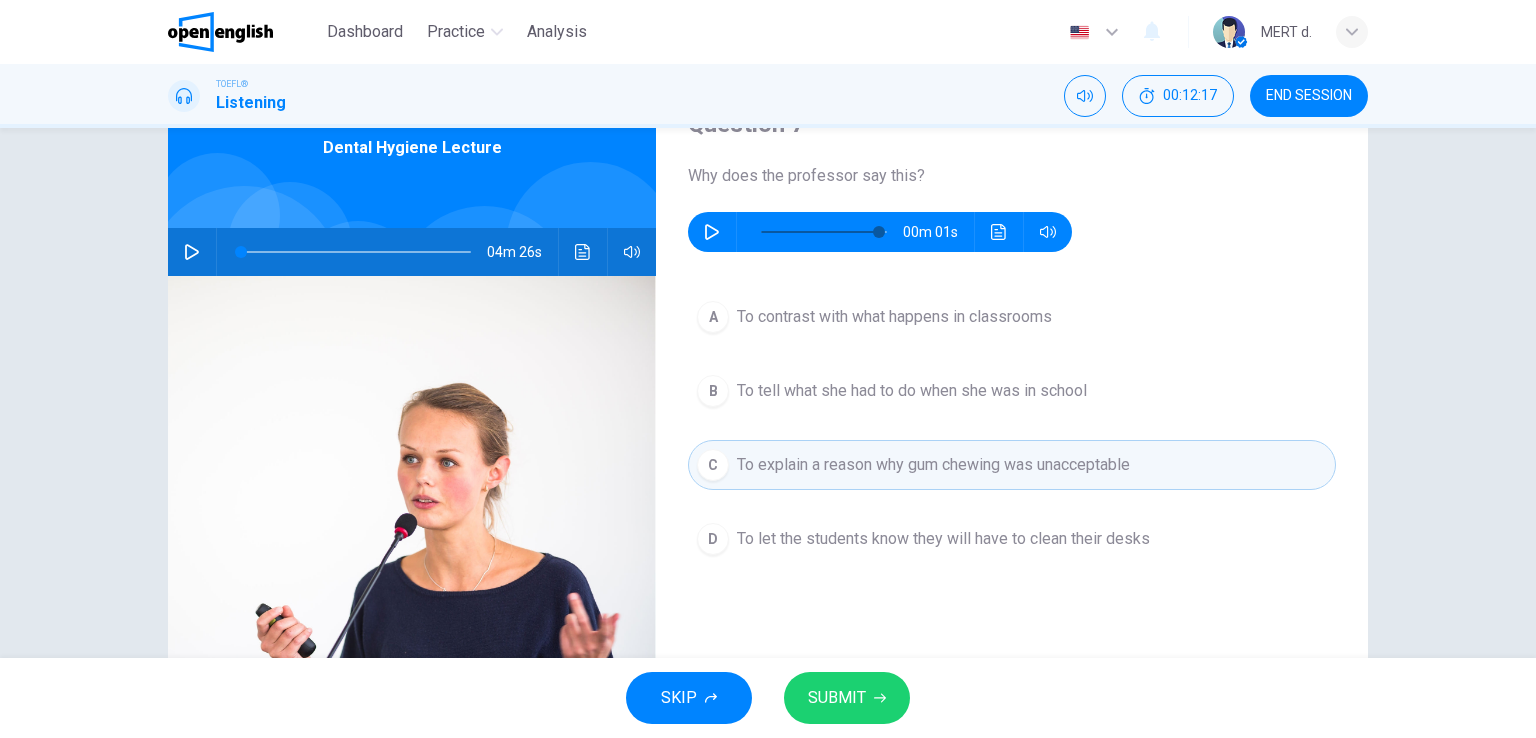 click on "SUBMIT" at bounding box center (837, 698) 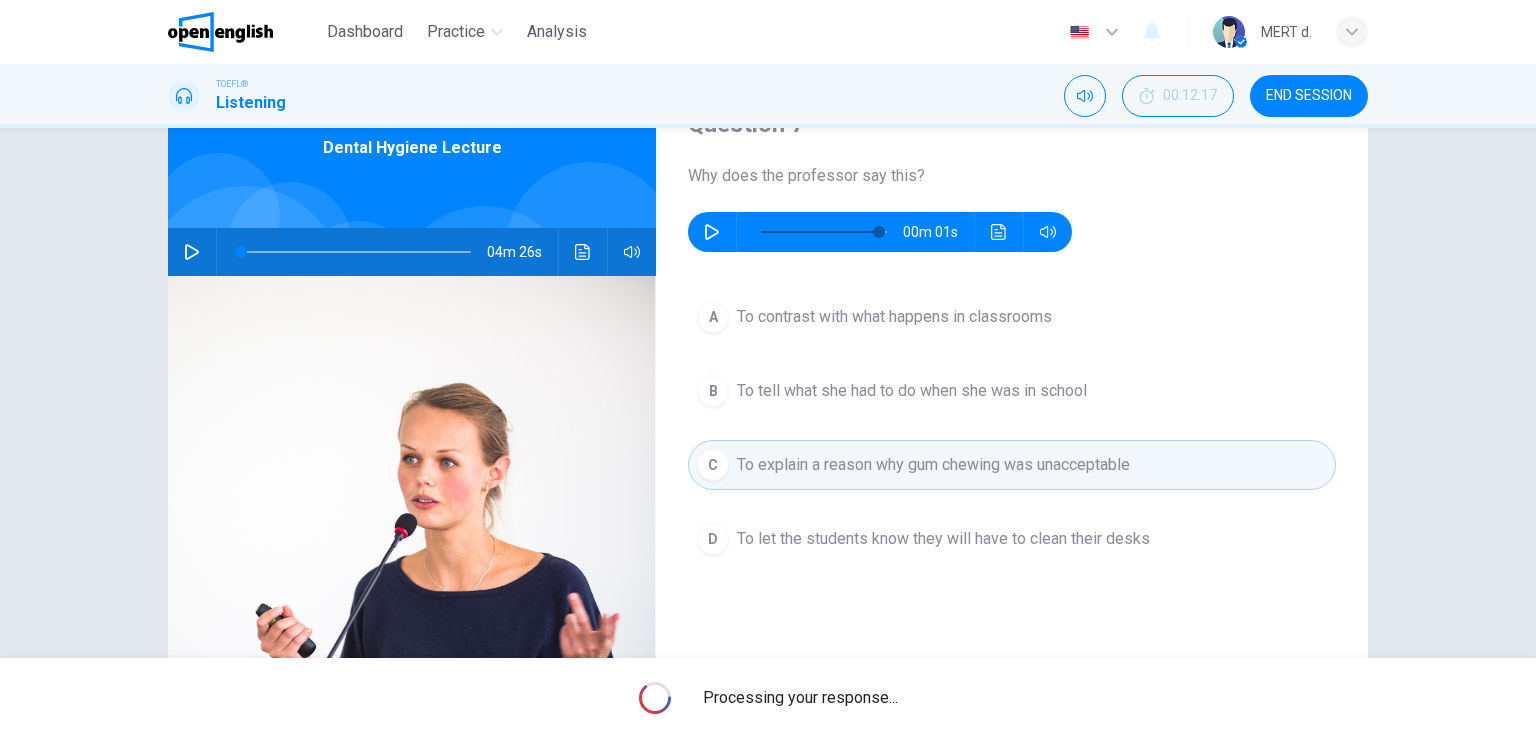 type on "**" 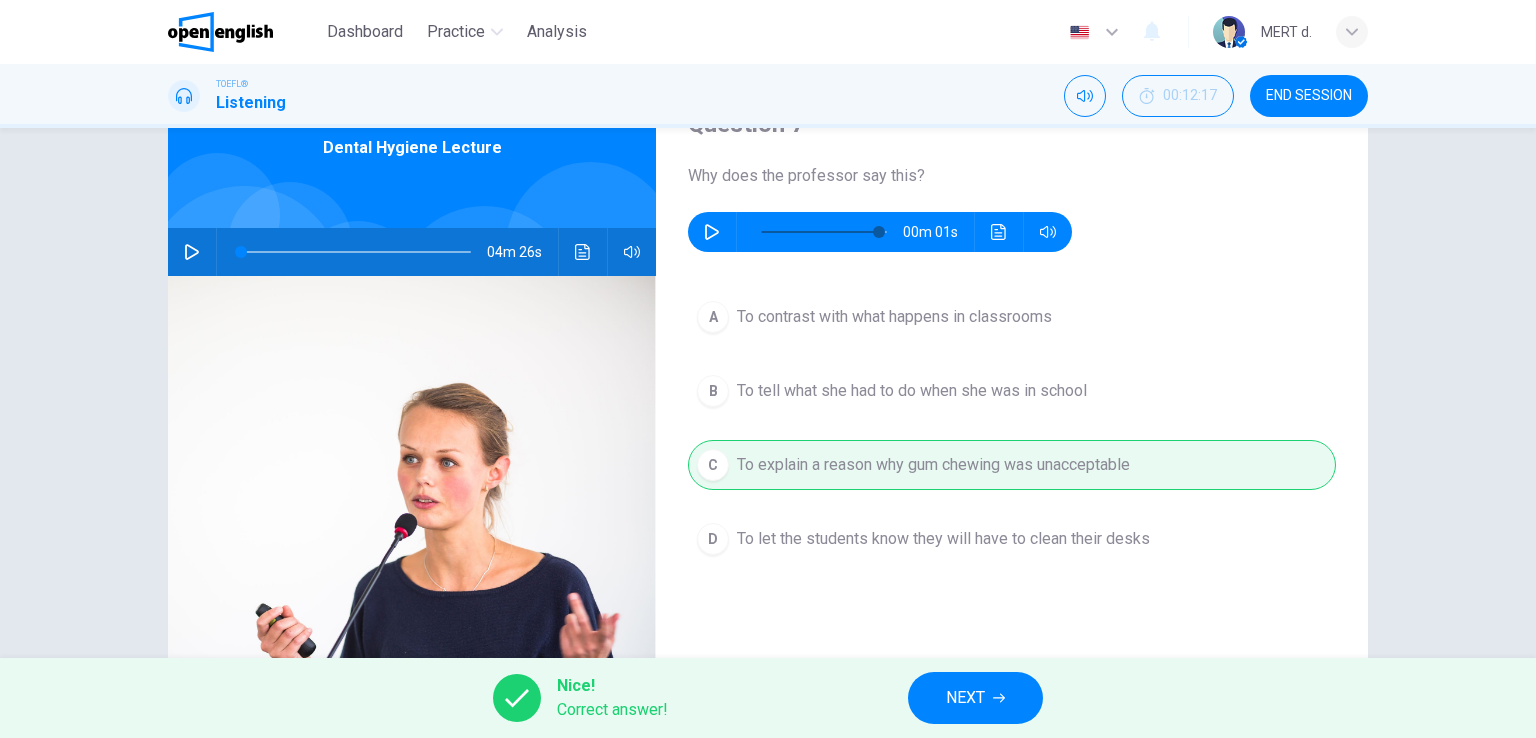 click on "NEXT" at bounding box center (975, 698) 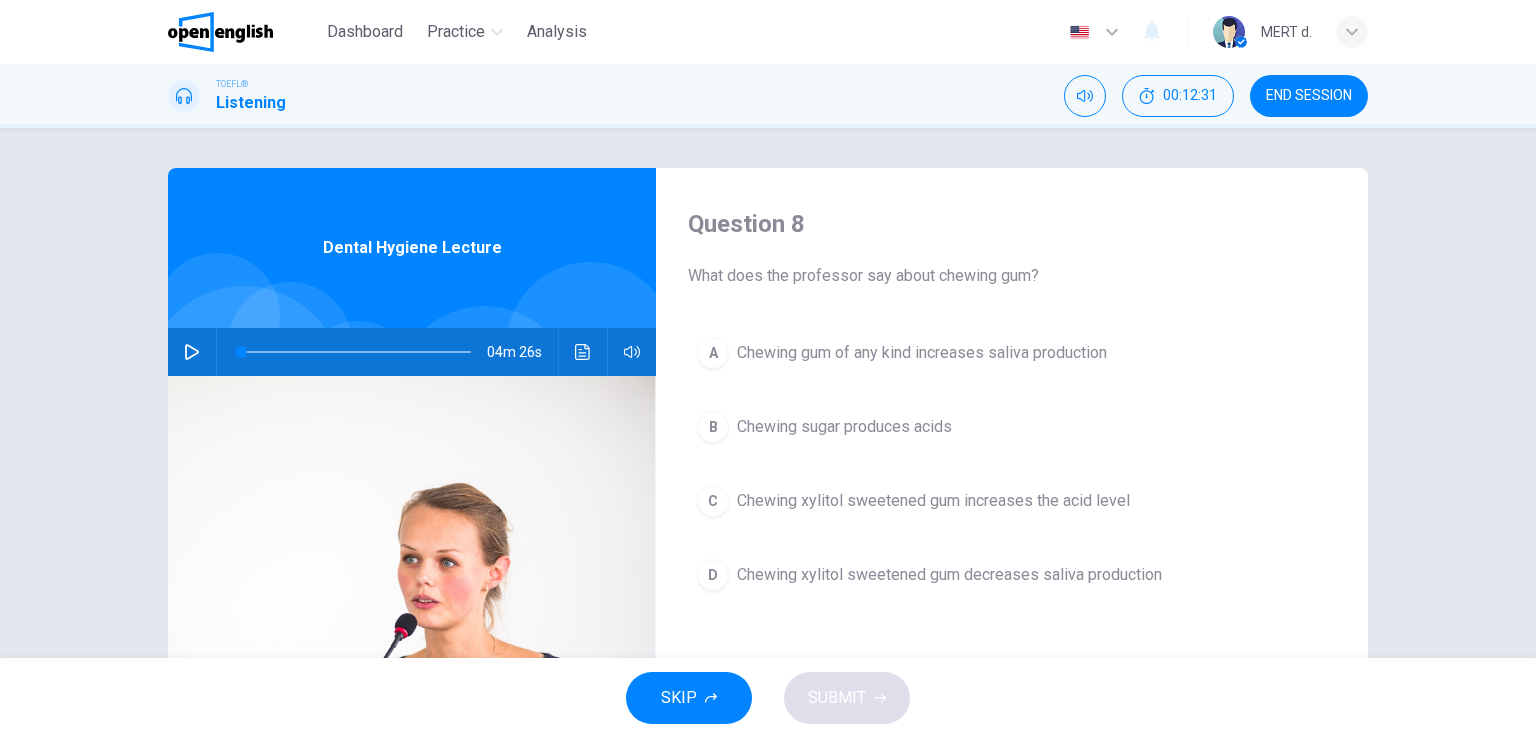 scroll, scrollTop: 100, scrollLeft: 0, axis: vertical 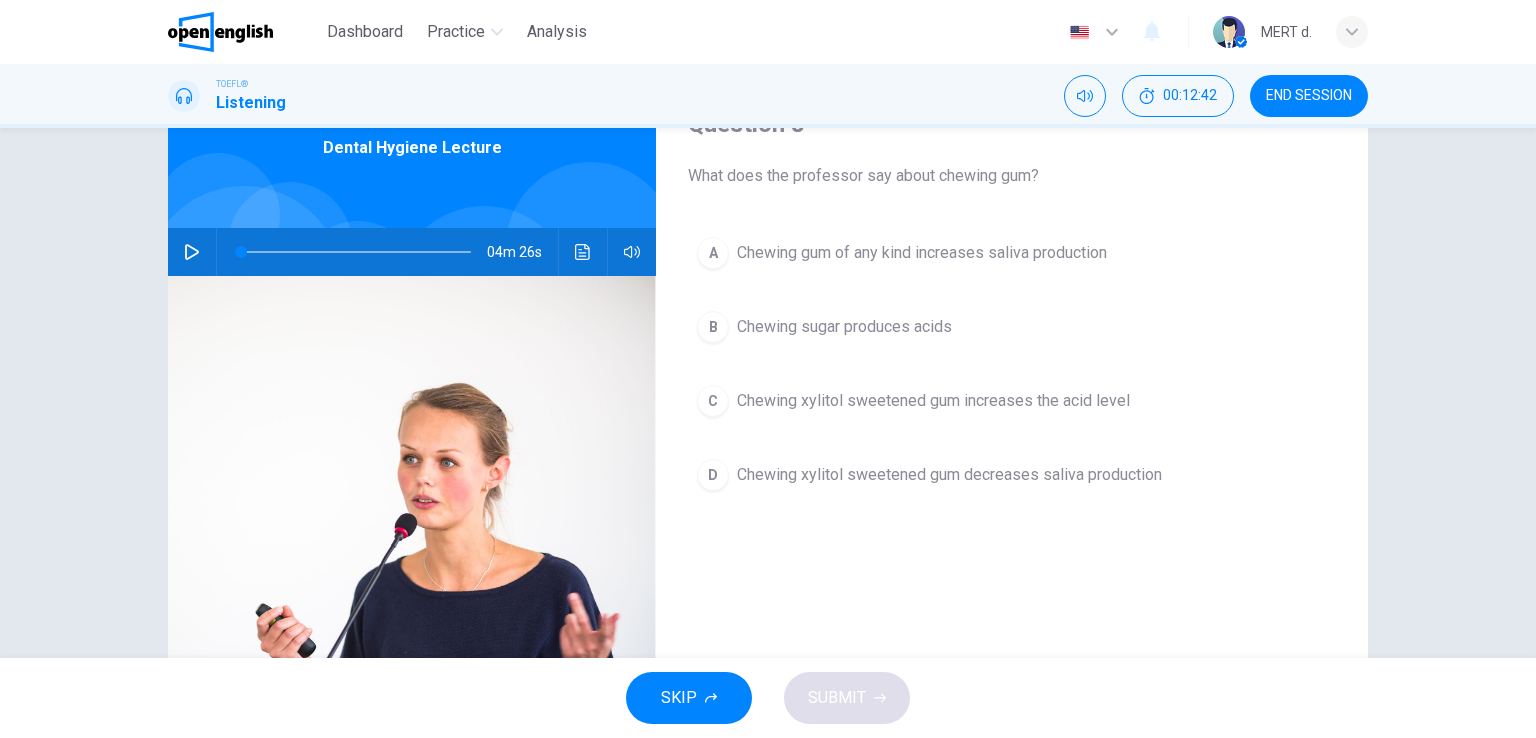 click on "Chewing xylitol sweetened gum decreases saliva production" at bounding box center [949, 475] 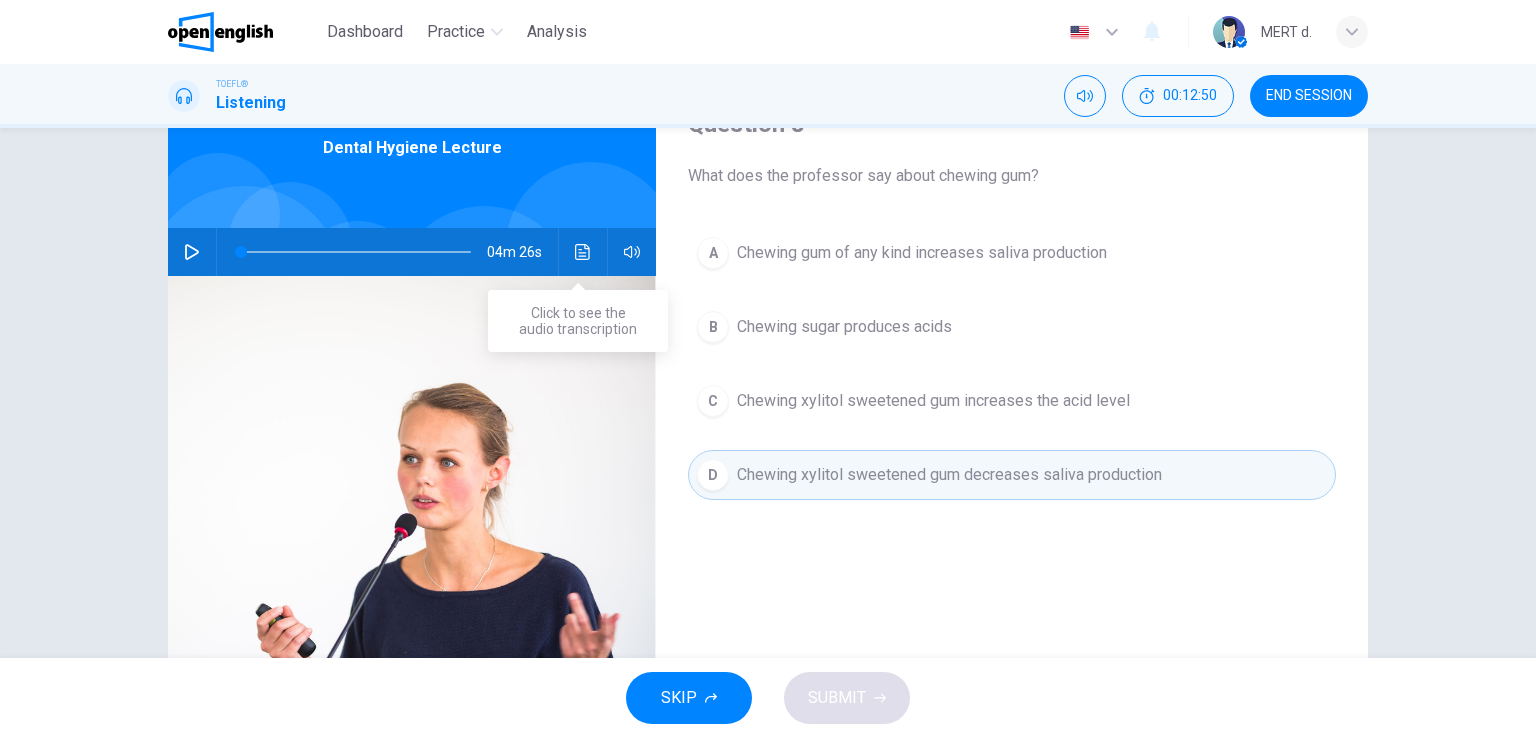 click at bounding box center [583, 252] 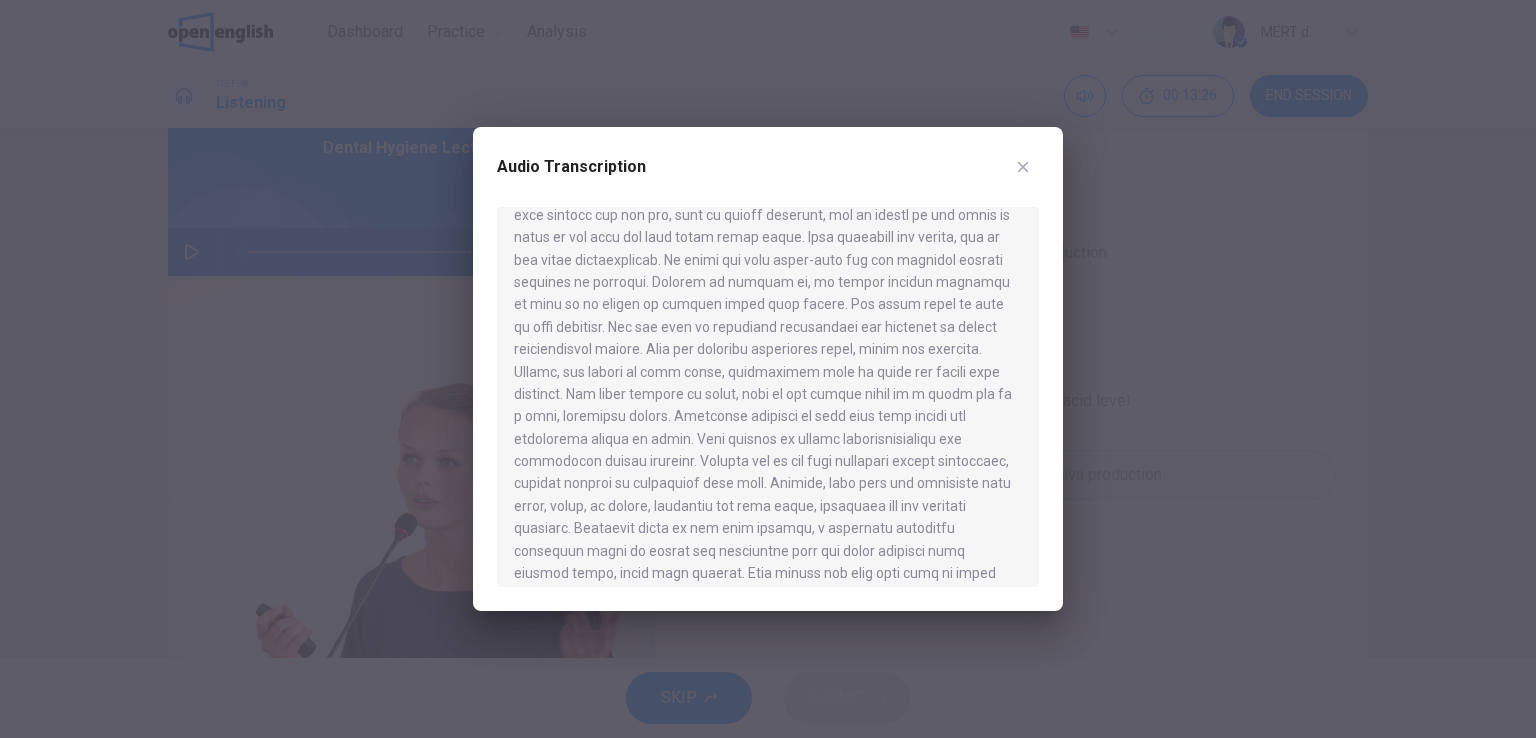 scroll, scrollTop: 100, scrollLeft: 0, axis: vertical 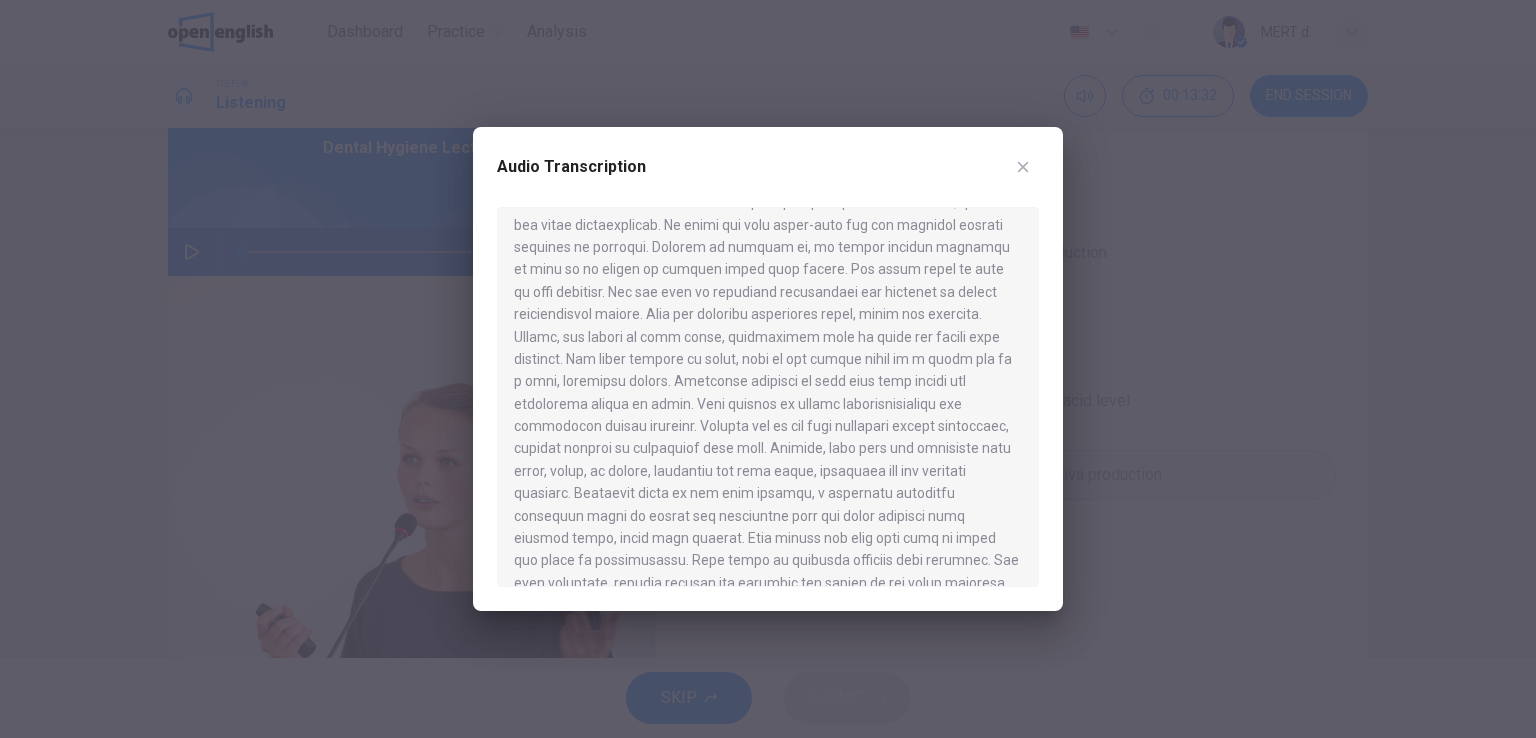 click 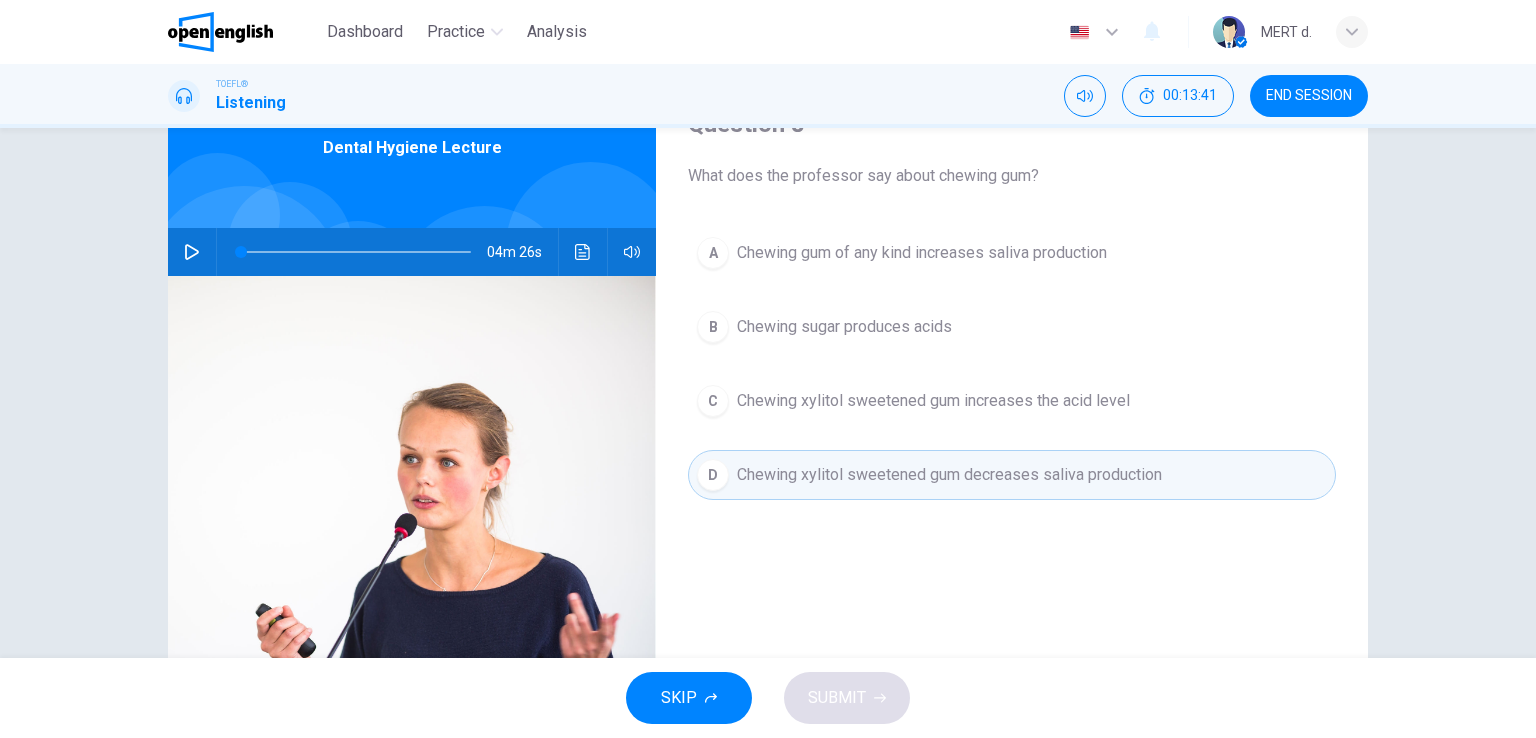 click on "Chewing gum of any kind increases saliva production" at bounding box center (922, 253) 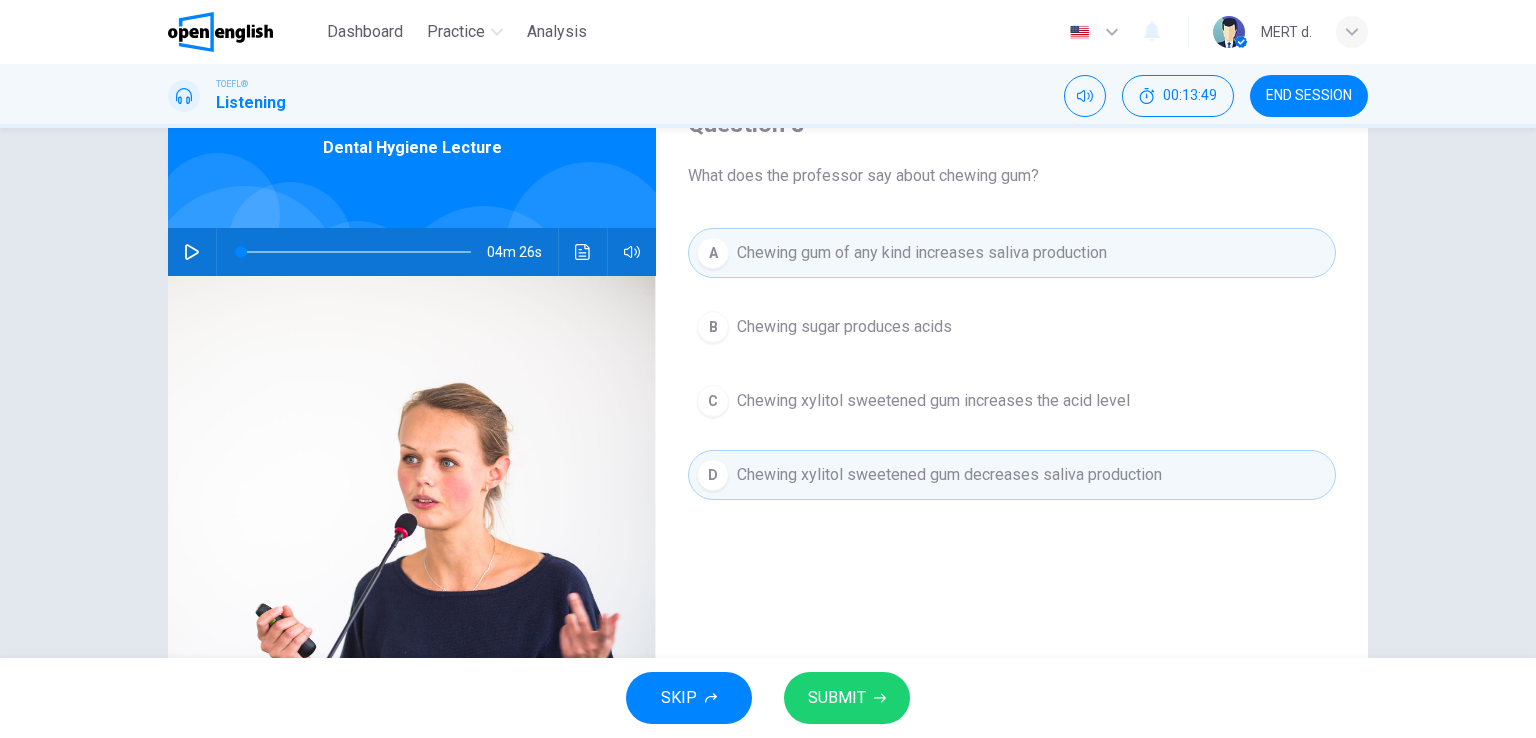 click 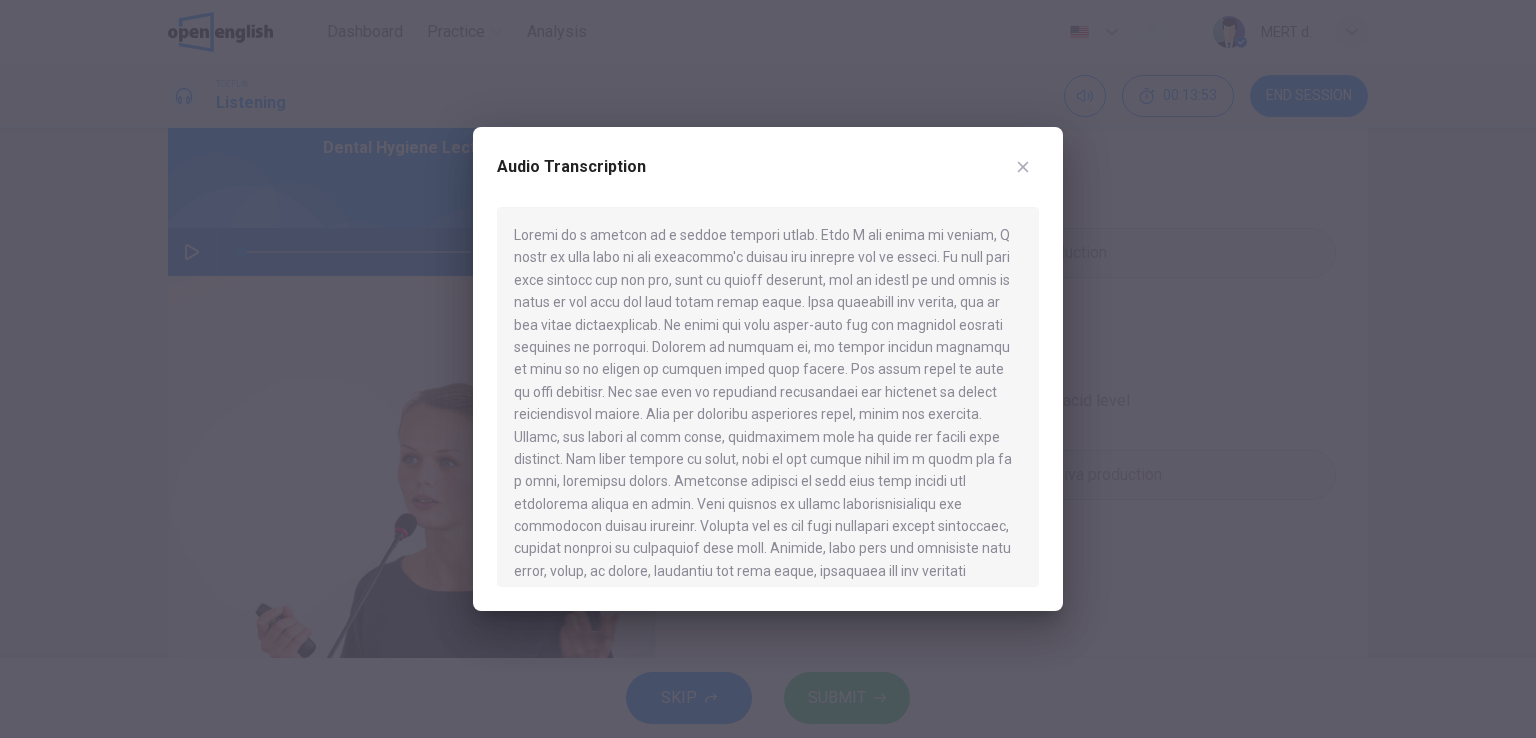 click at bounding box center [768, 369] 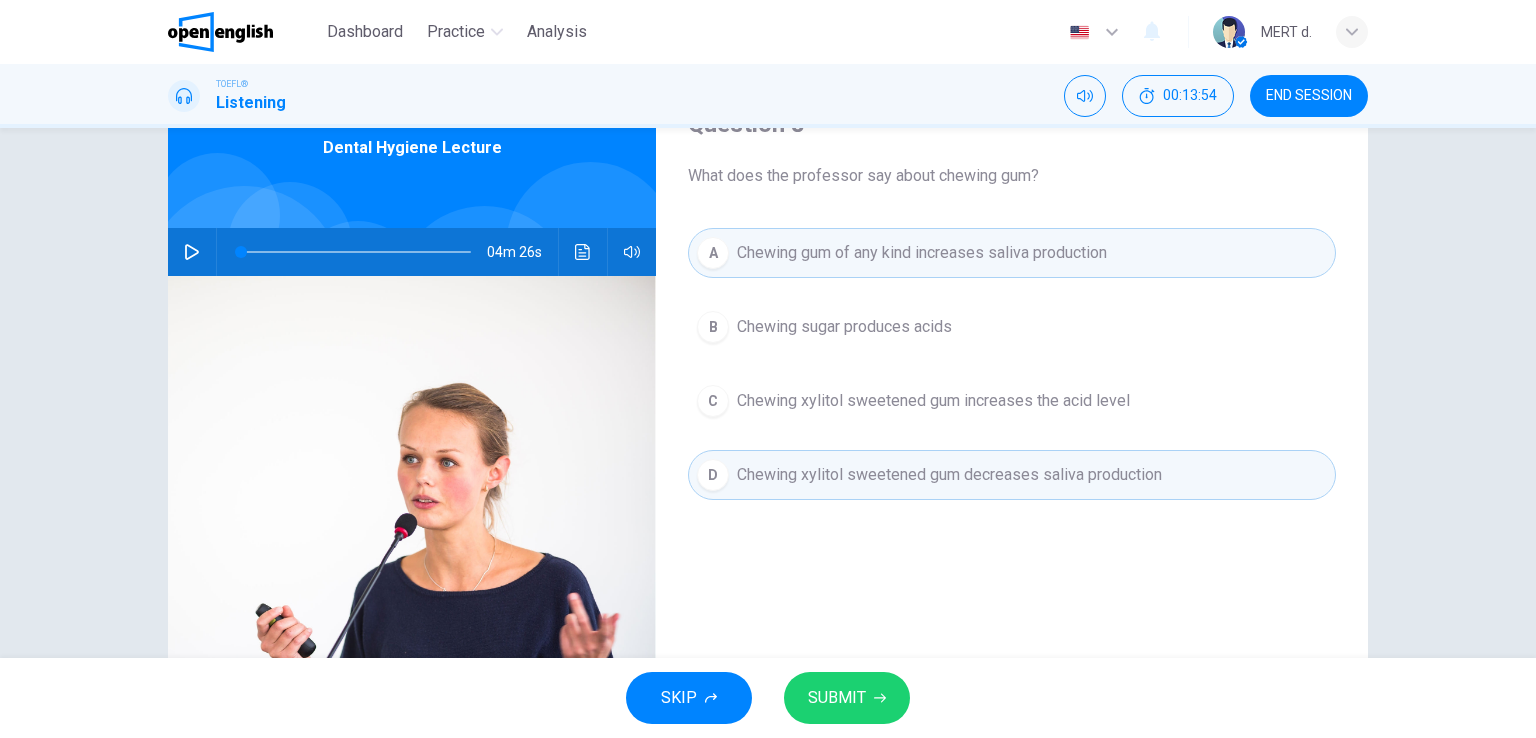 click on "Chewing gum of any kind increases saliva production" at bounding box center (922, 253) 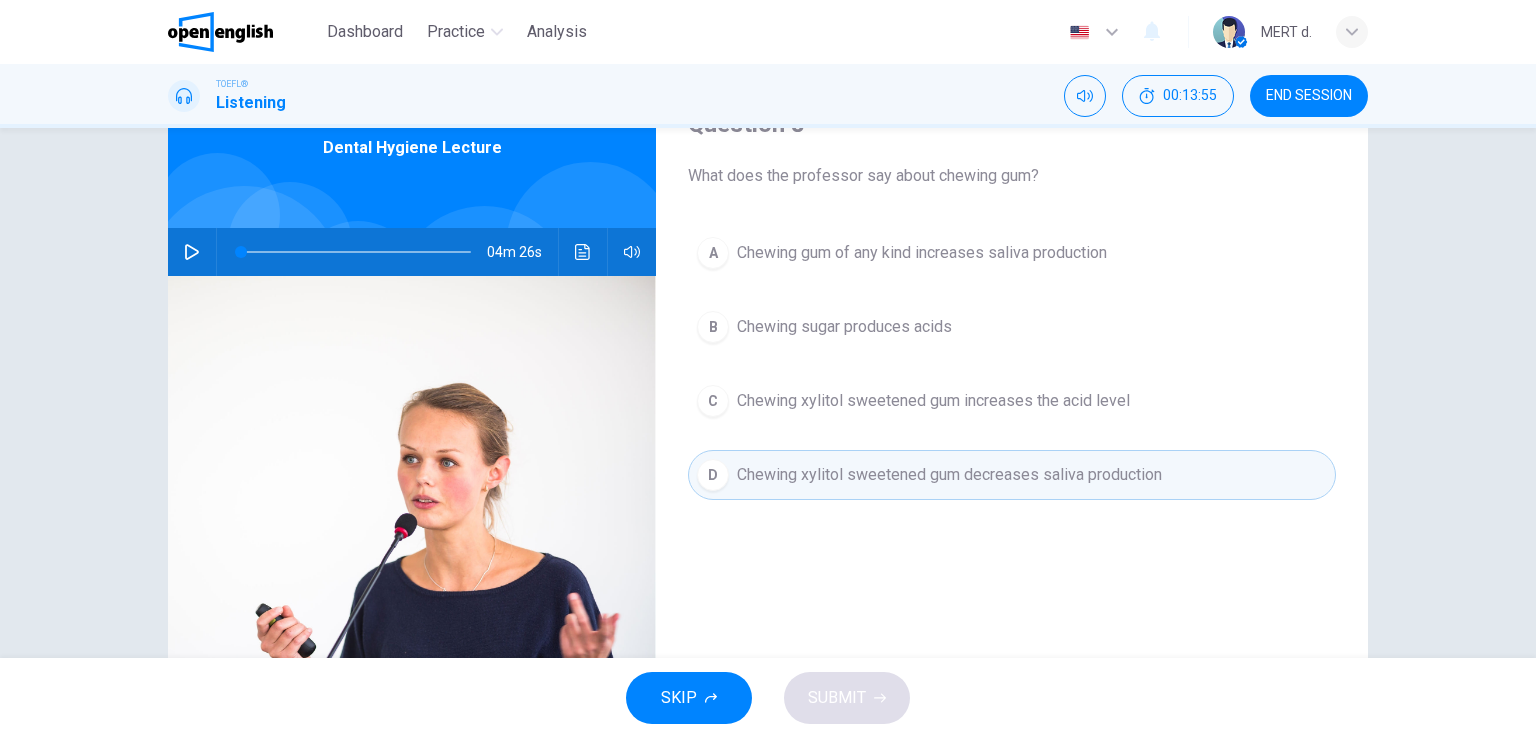 click on "Chewing gum of any kind increases saliva production" at bounding box center (922, 253) 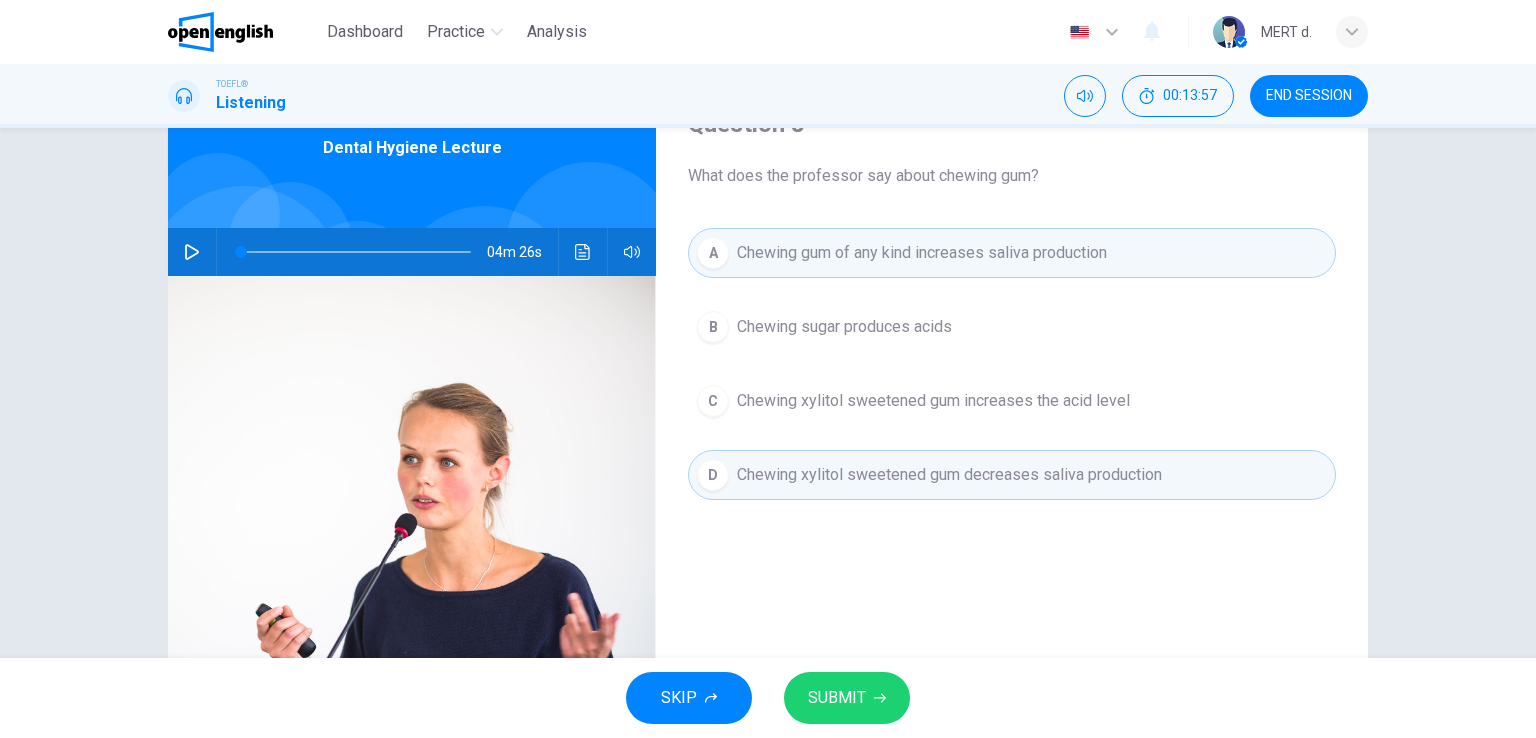 click on "Chewing xylitol sweetened gum increases the acid level" at bounding box center [933, 401] 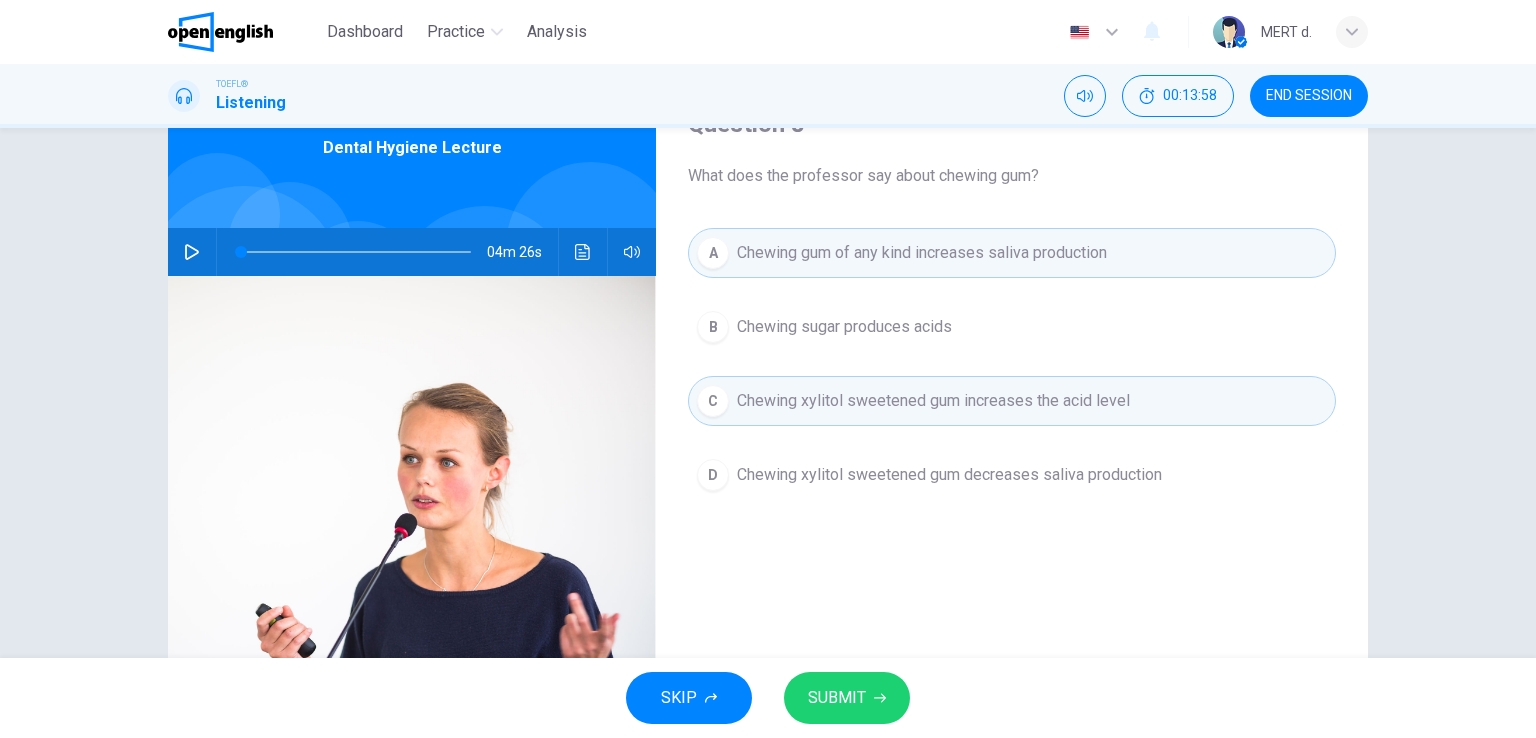 click on "Chewing sugar produces acids" at bounding box center (844, 327) 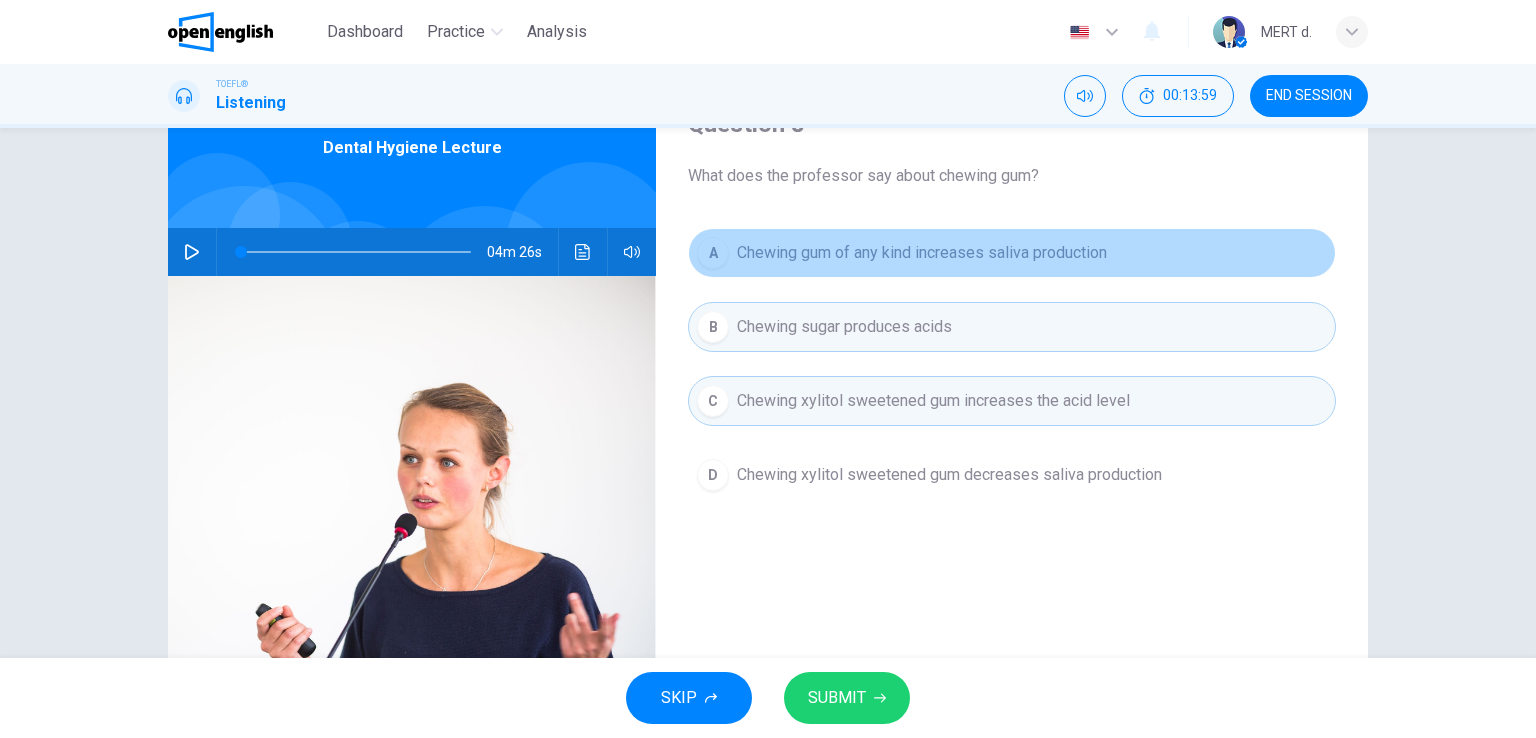 click on "Chewing gum of any kind increases saliva production" at bounding box center (922, 253) 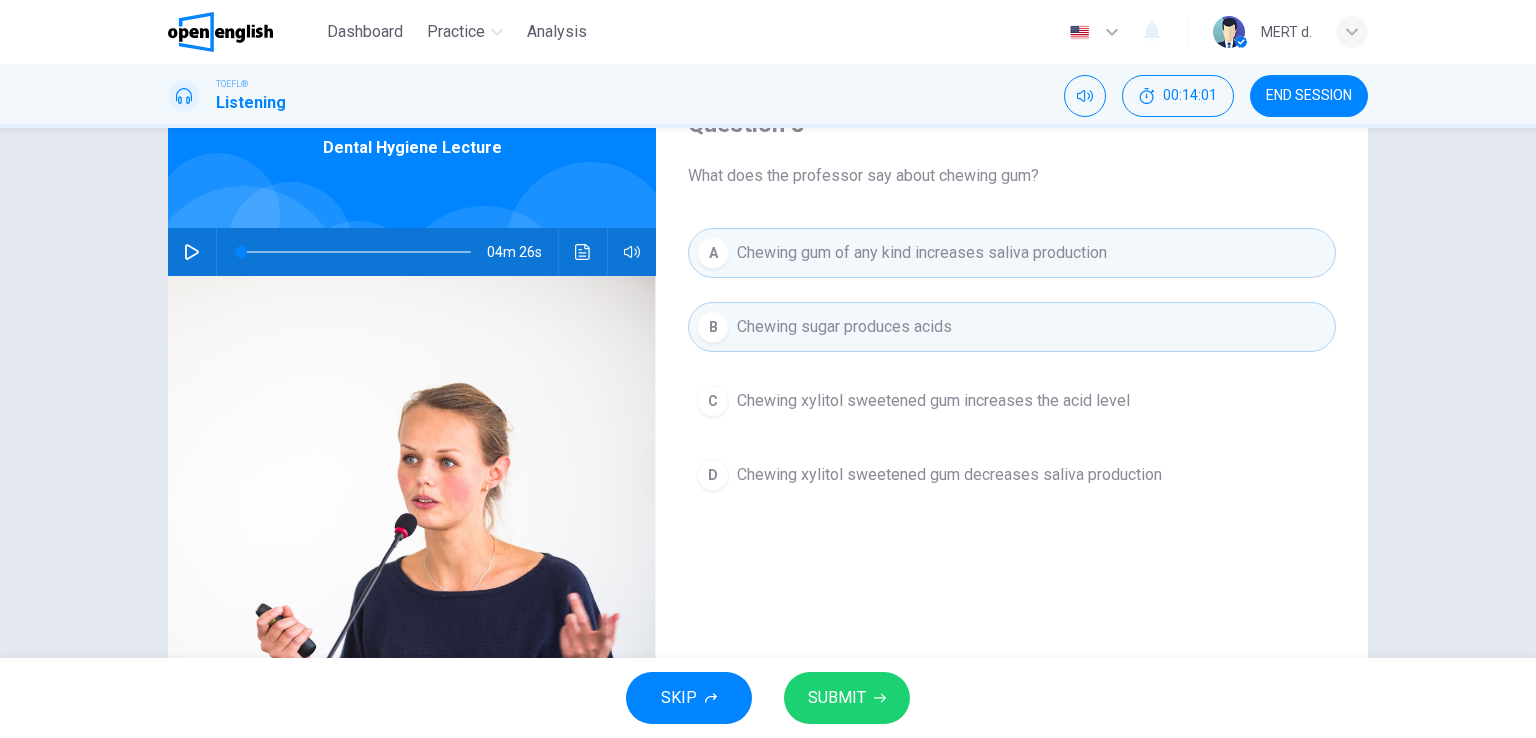 click on "Chewing sugar produces acids" at bounding box center (844, 327) 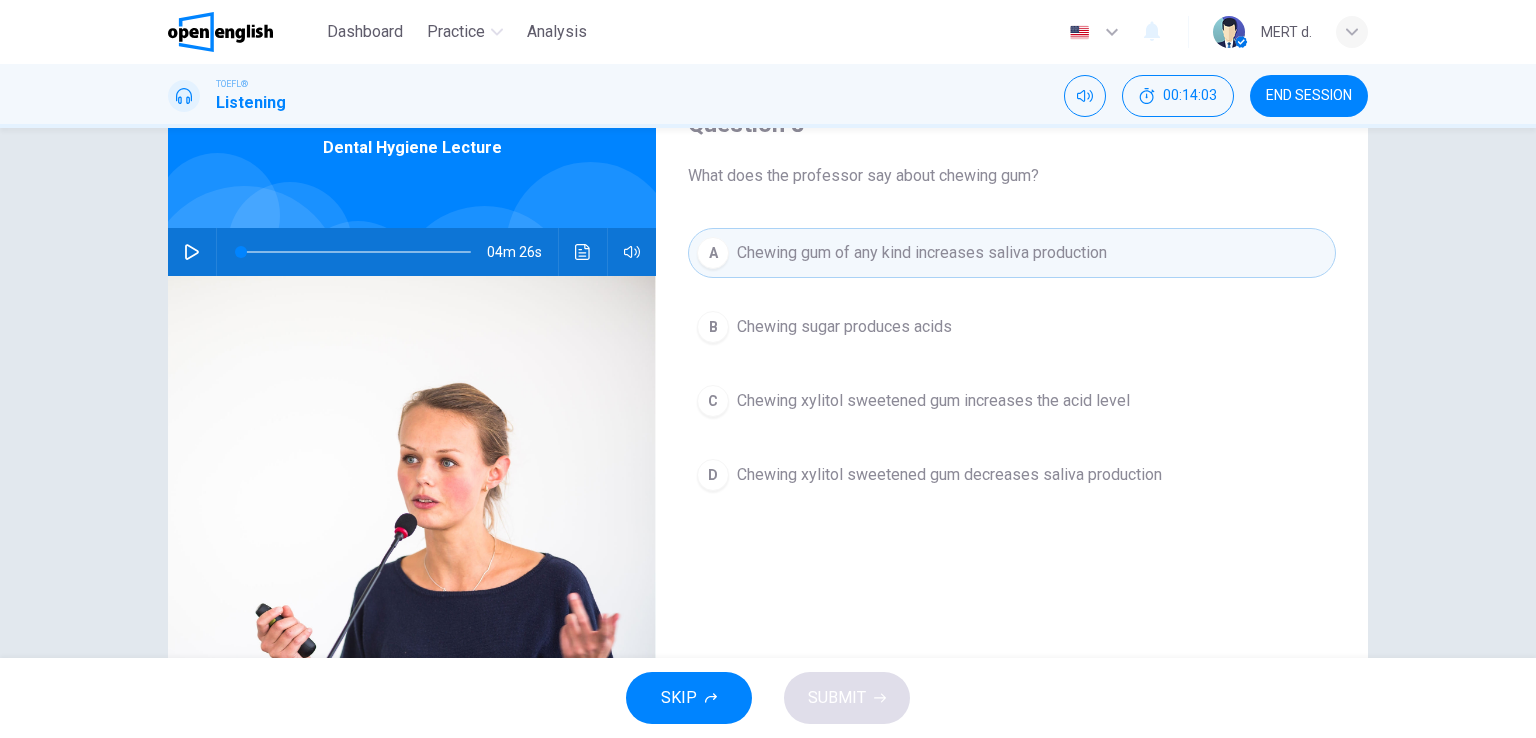 click on "Chewing gum of any kind increases saliva production" at bounding box center [922, 253] 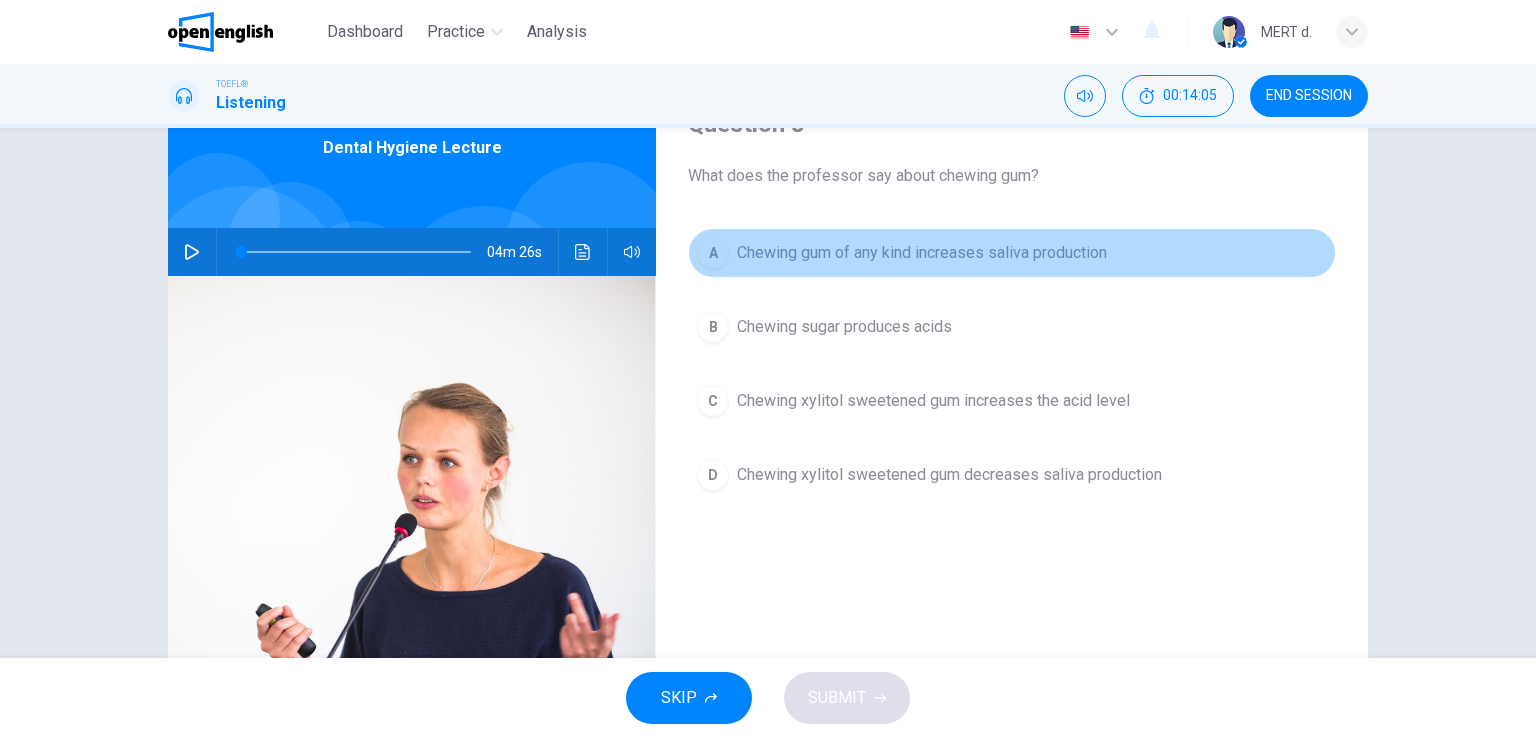 click on "Chewing gum of any kind increases saliva production" at bounding box center (922, 253) 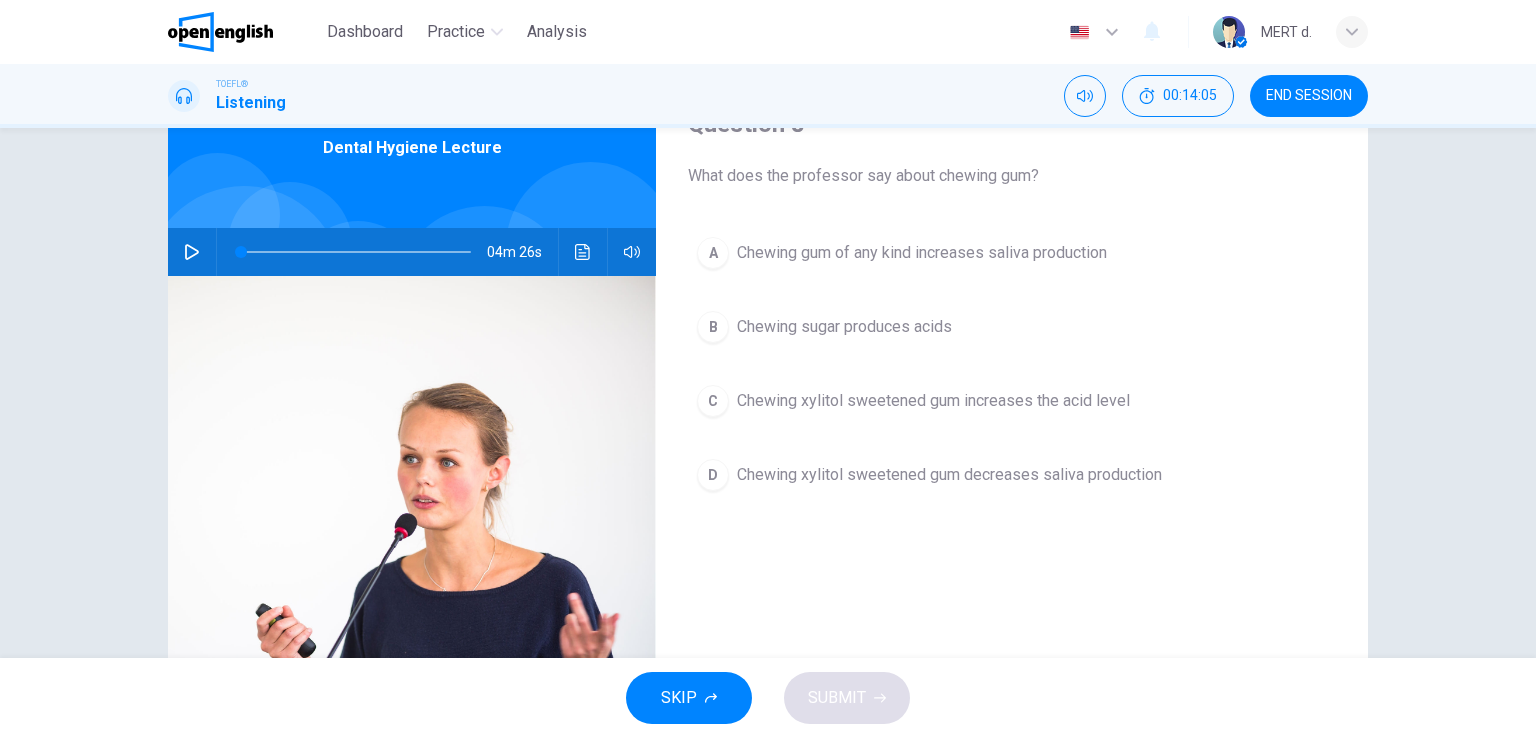 click on "B Chewing sugar produces acids" at bounding box center (1012, 327) 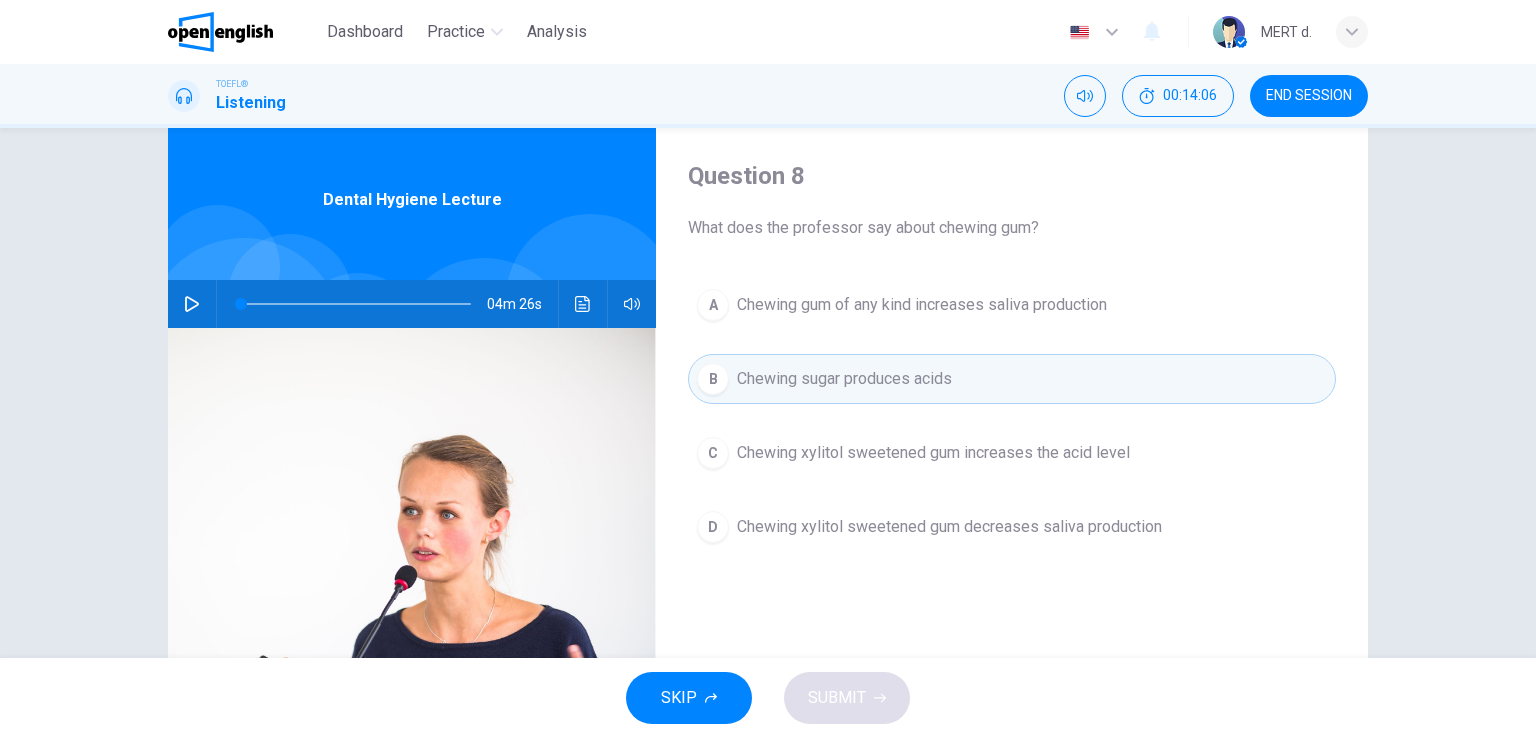 scroll, scrollTop: 0, scrollLeft: 0, axis: both 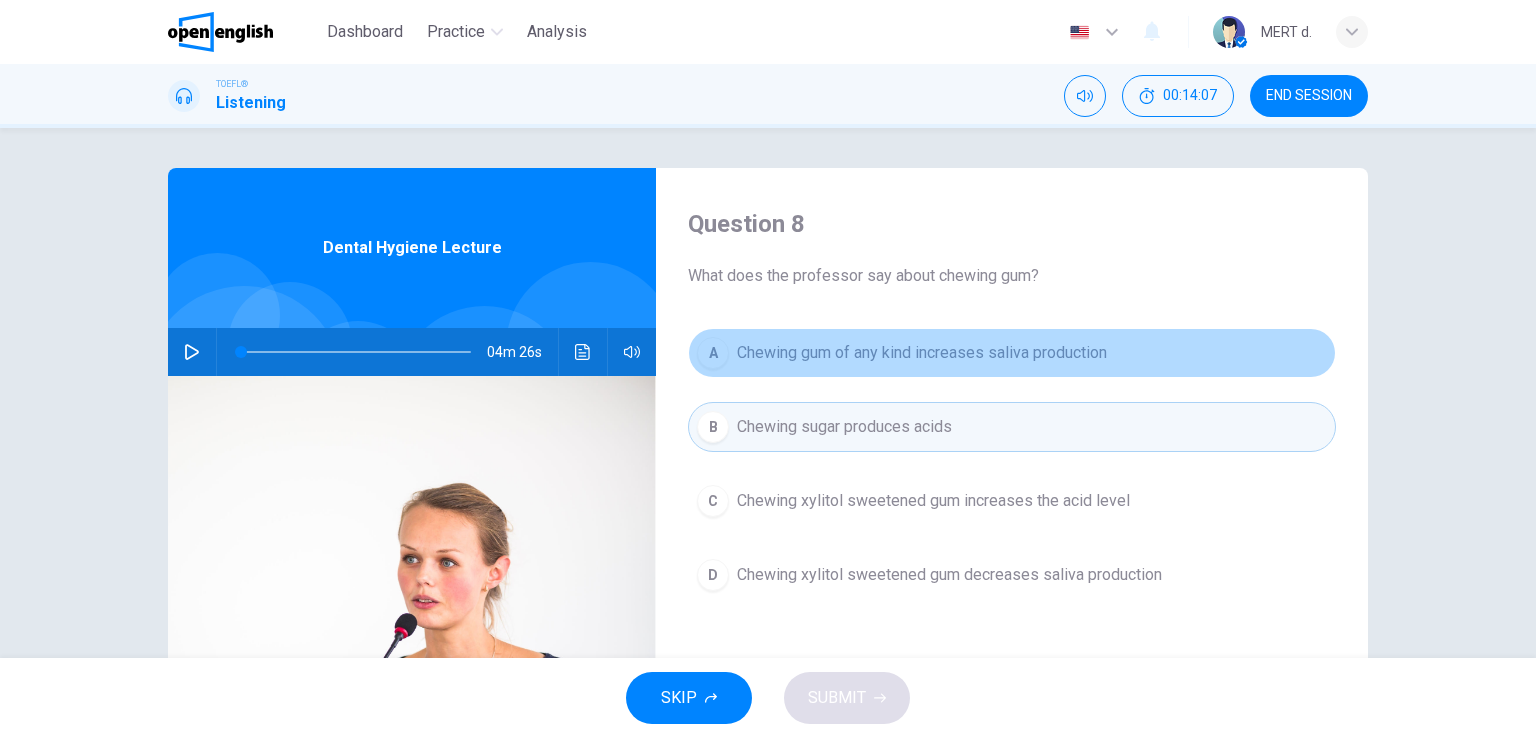 click on "Chewing gum of any kind increases saliva production" at bounding box center (922, 353) 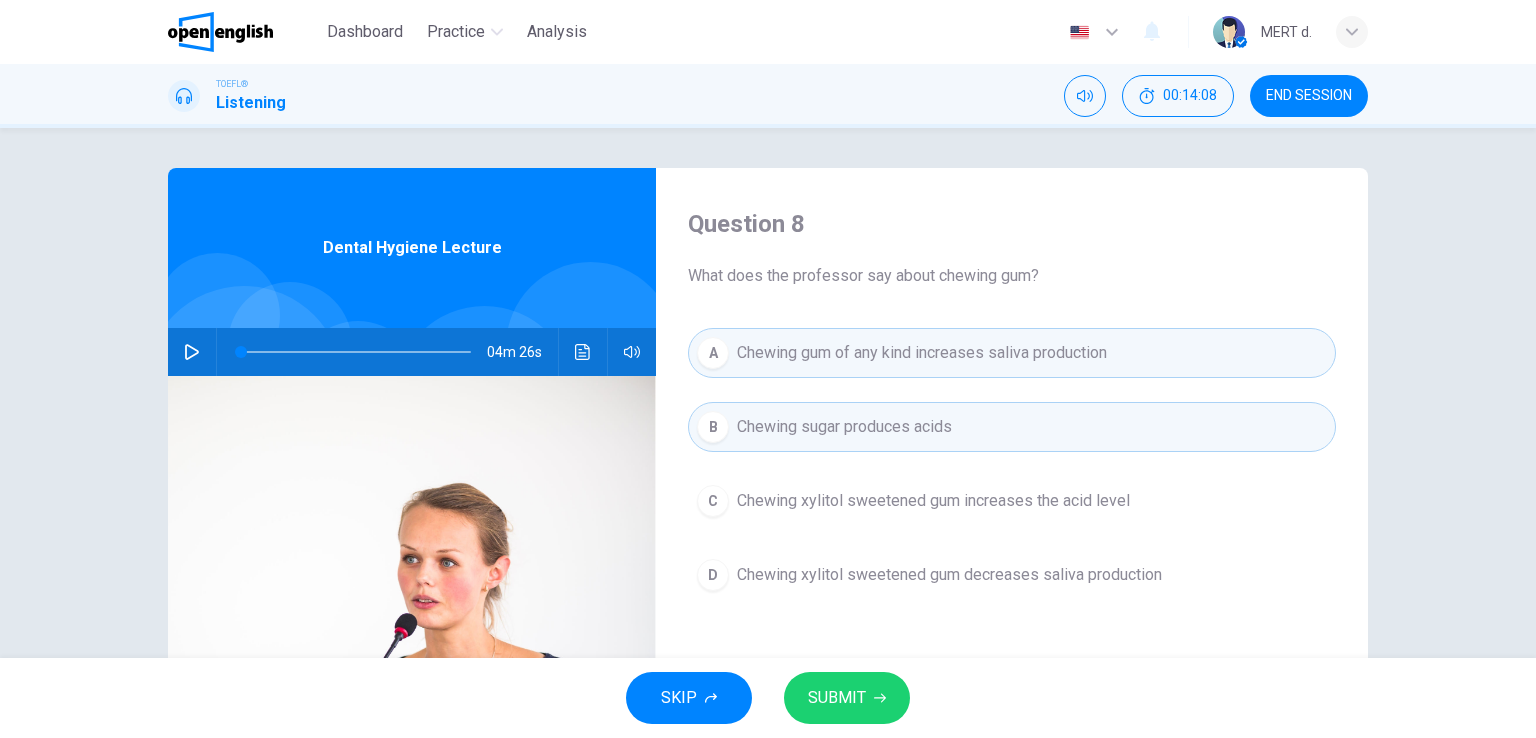 click on "Chewing sugar produces acids" at bounding box center [844, 427] 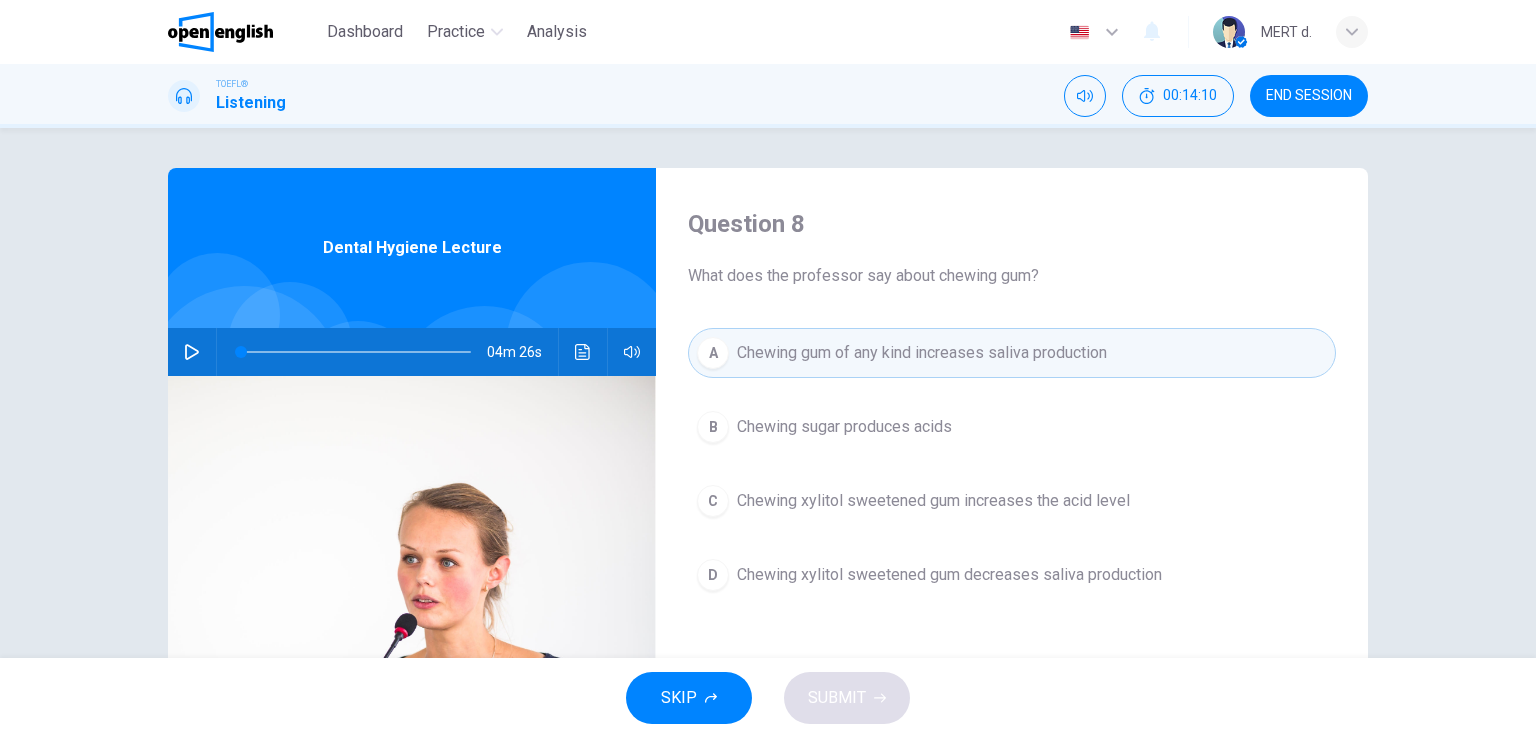 click on "Chewing gum of any kind increases saliva production" at bounding box center [922, 353] 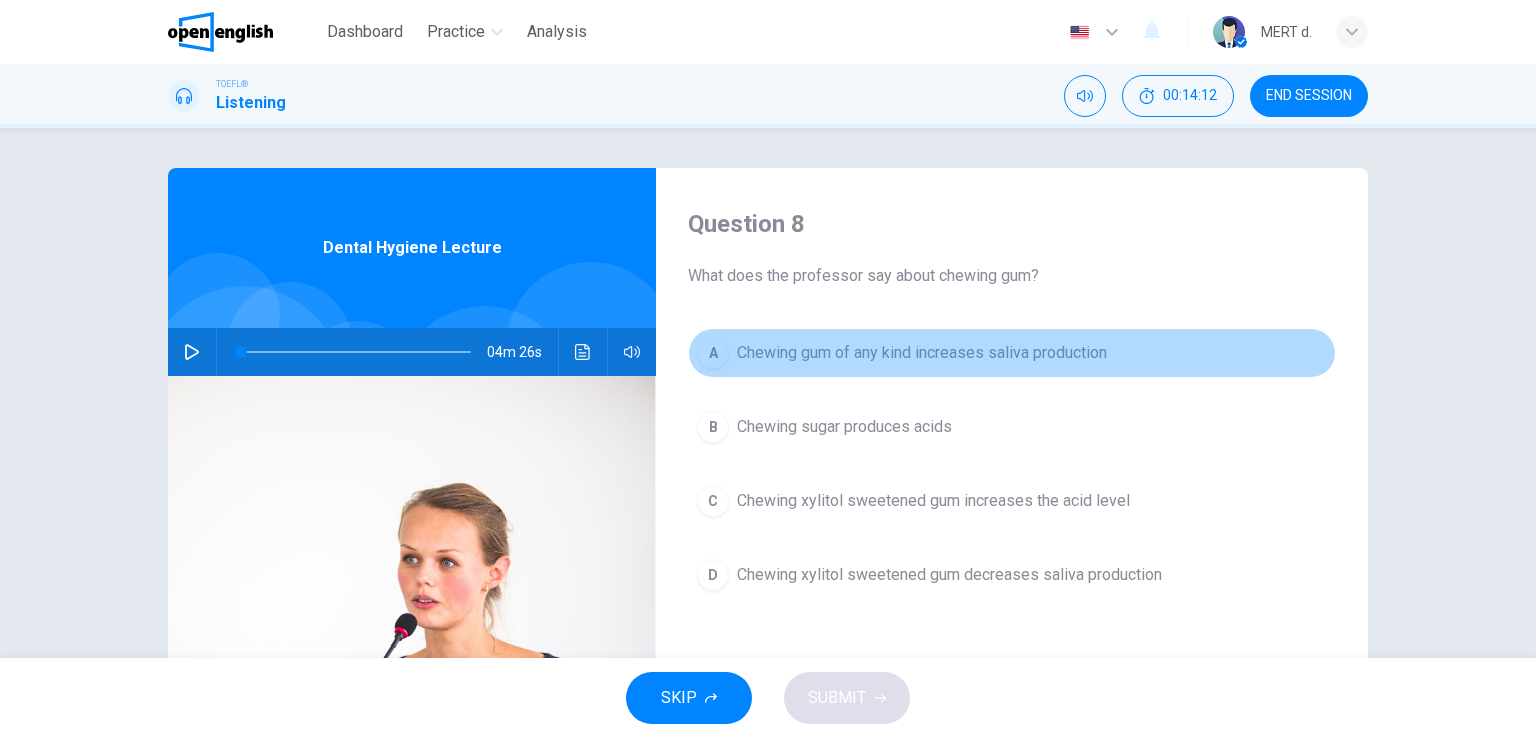 click on "Chewing gum of any kind increases saliva production" at bounding box center (922, 353) 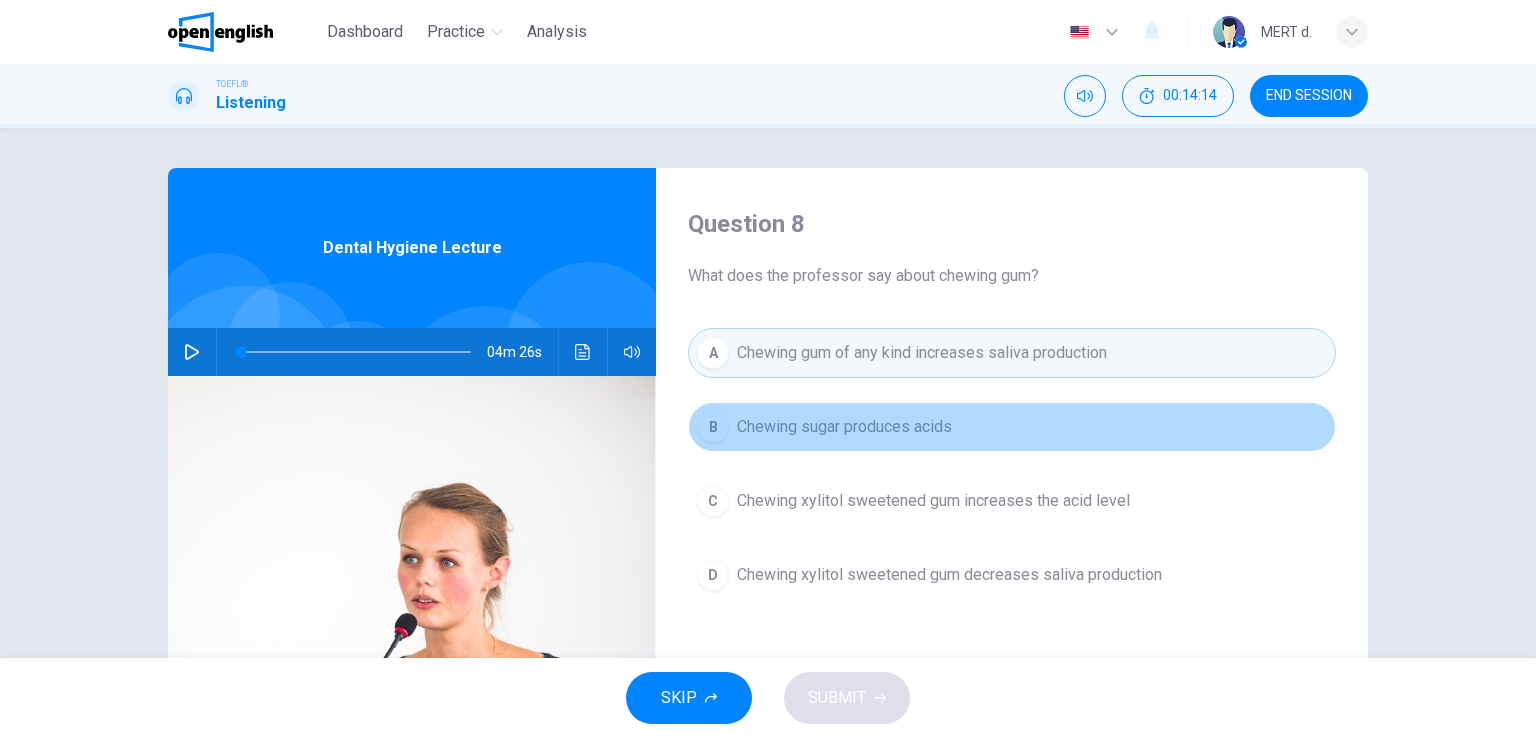 click on "Chewing sugar produces acids" at bounding box center [844, 427] 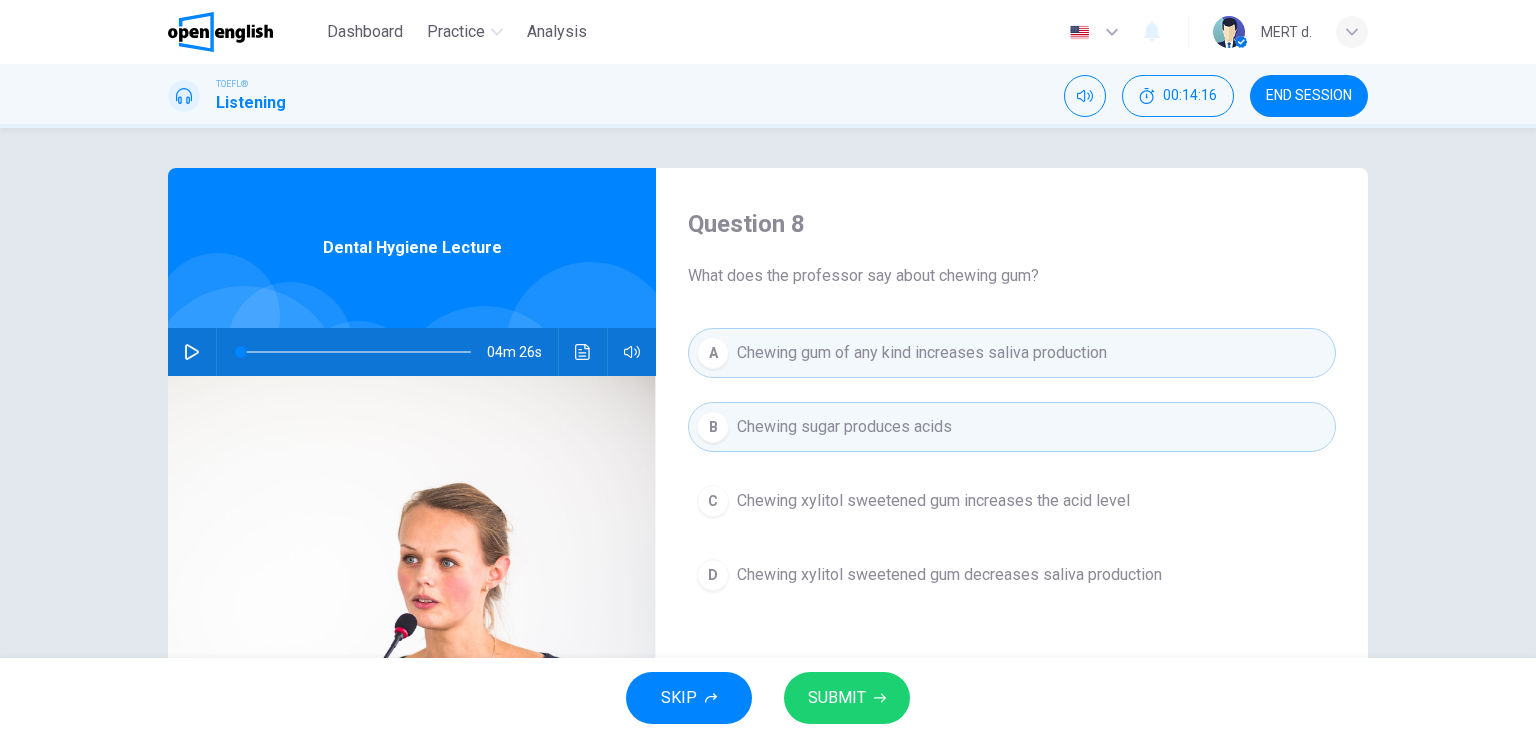 scroll, scrollTop: 100, scrollLeft: 0, axis: vertical 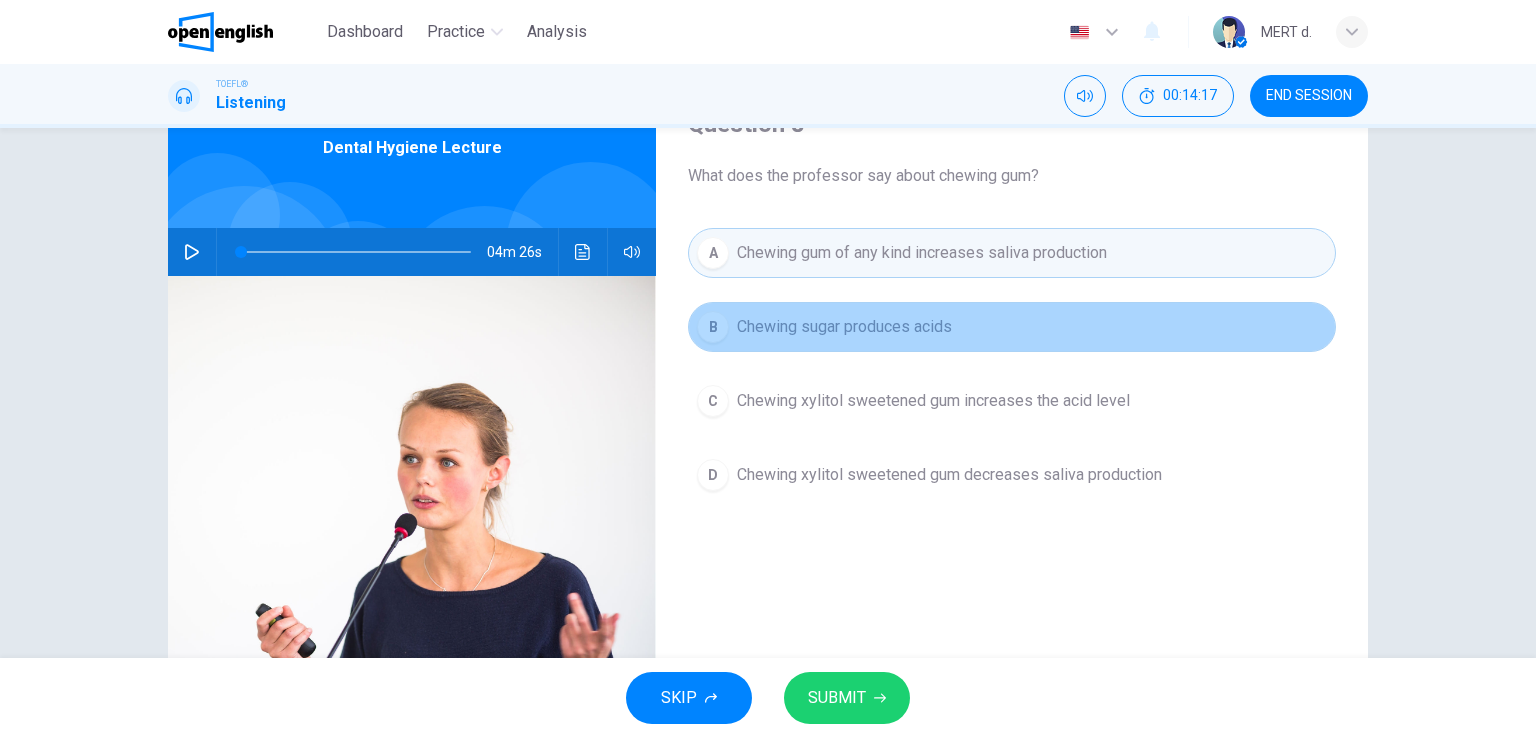 click on "Chewing sugar produces acids" at bounding box center [844, 327] 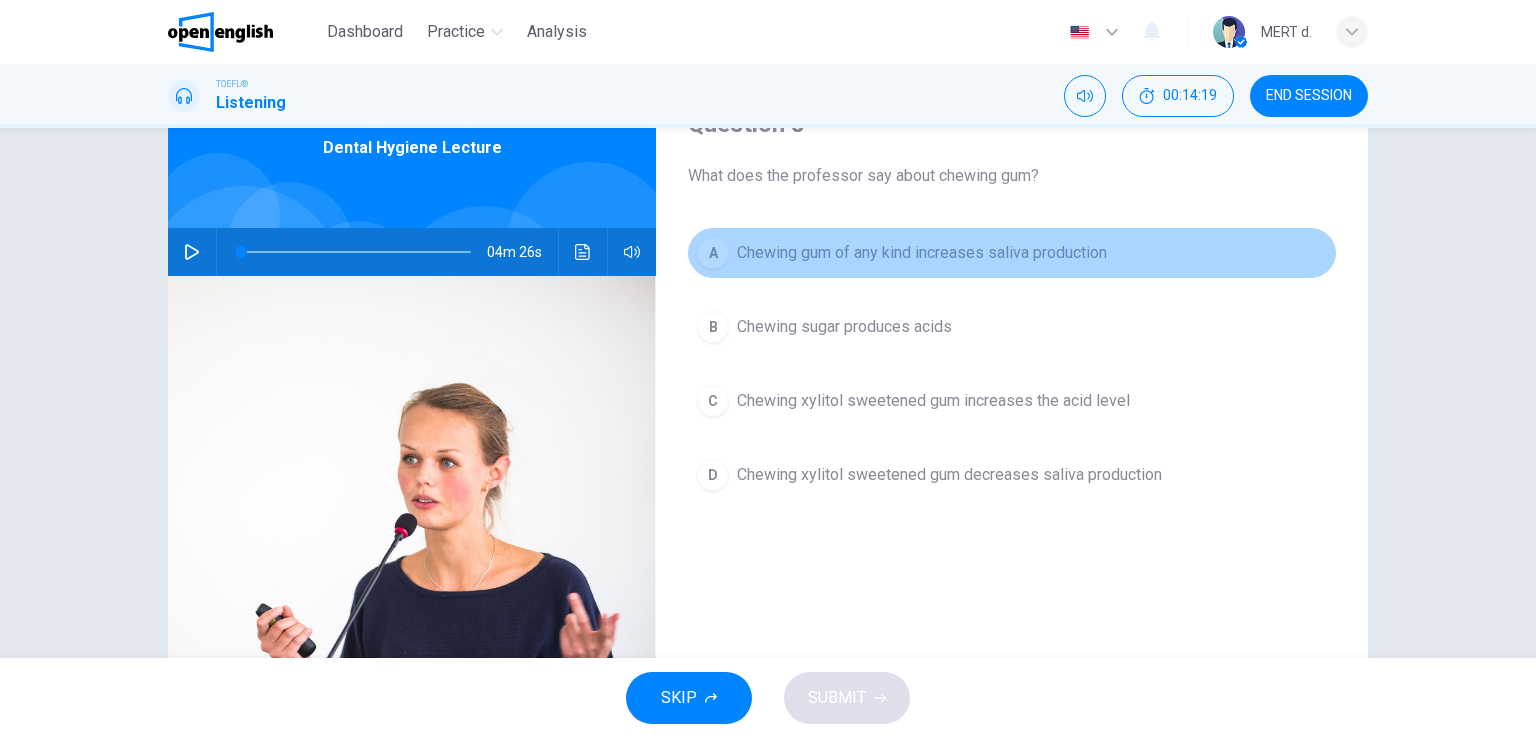 click on "Chewing gum of any kind increases saliva production" at bounding box center [922, 253] 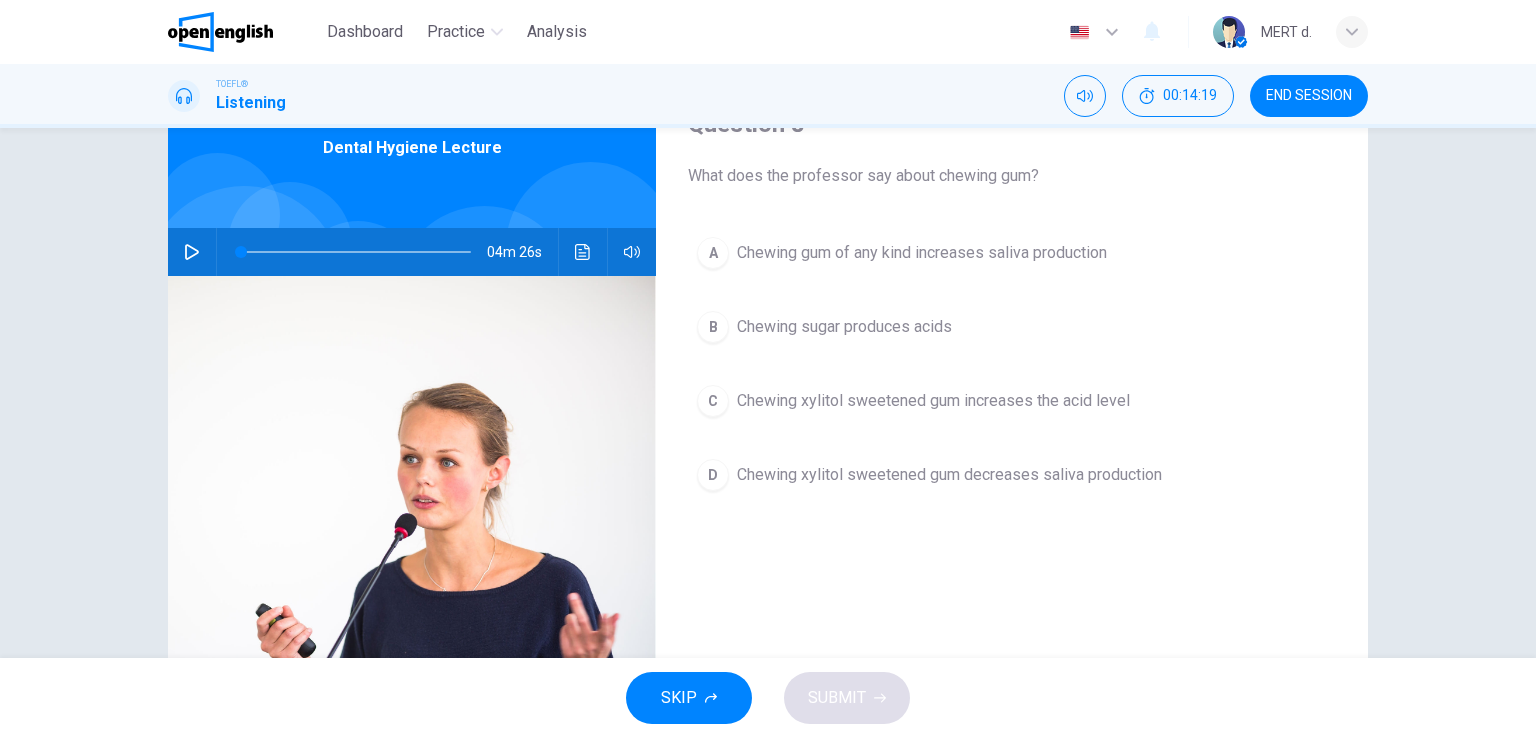 click on "Chewing sugar produces acids" at bounding box center [844, 327] 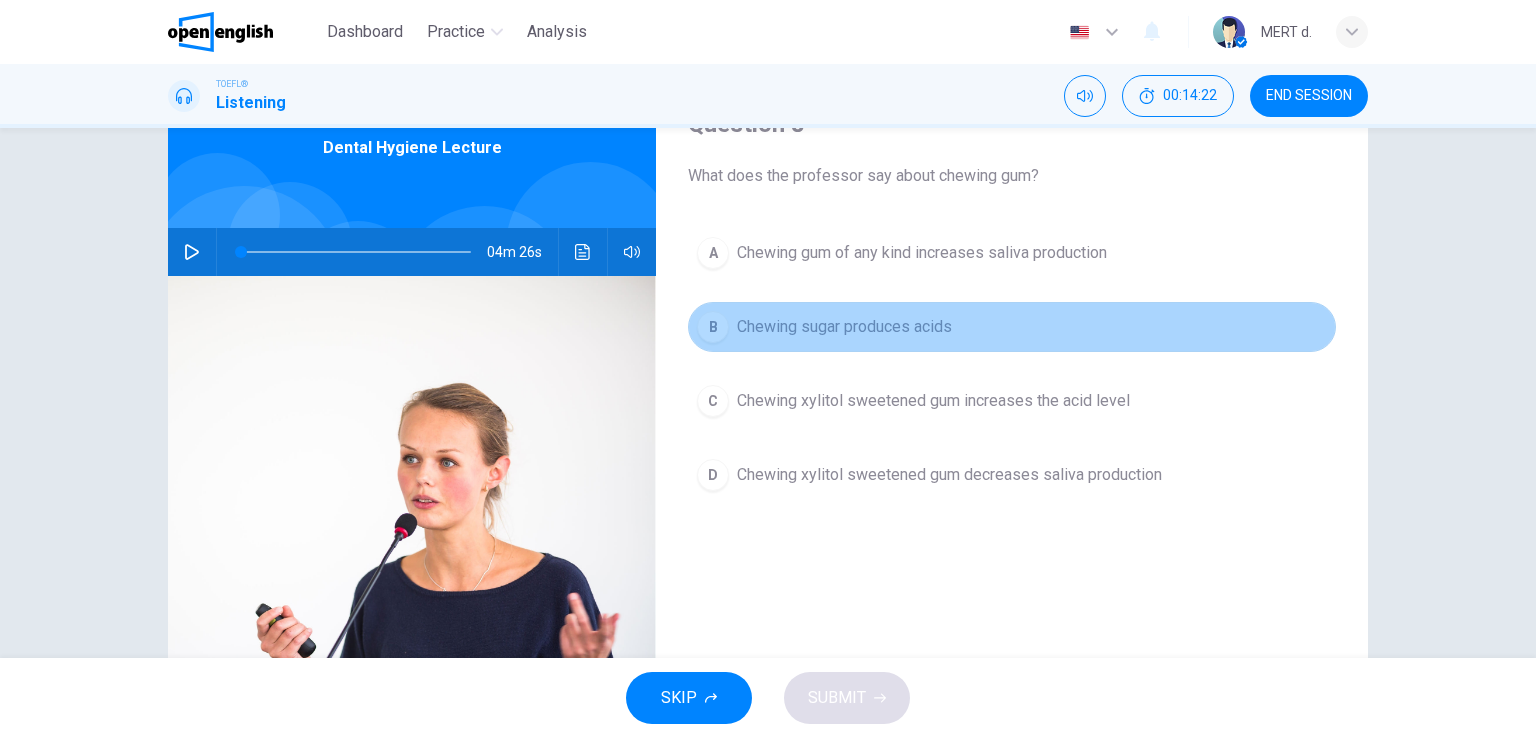 click on "Chewing sugar produces acids" at bounding box center [844, 327] 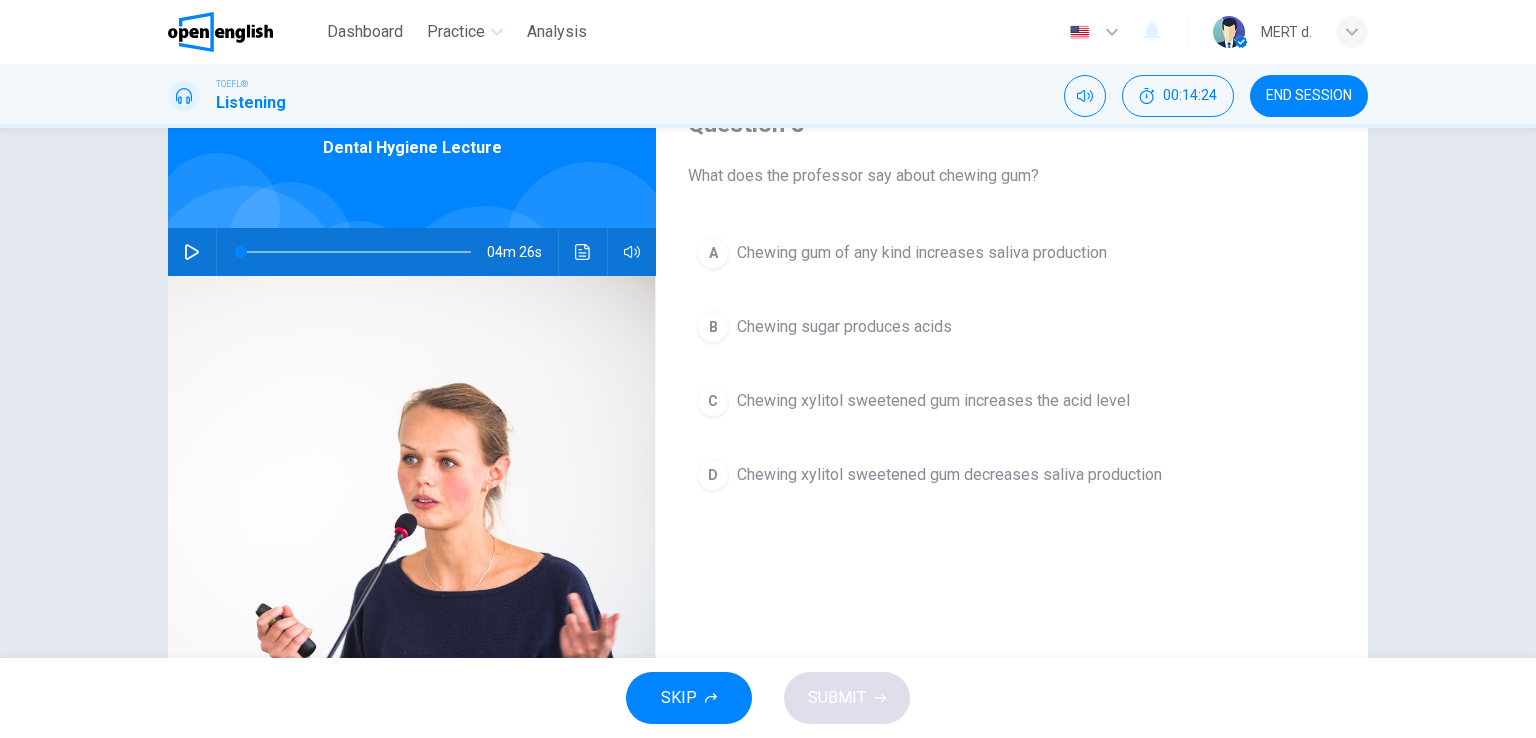 click on "Chewing gum of any kind increases saliva production" at bounding box center (922, 253) 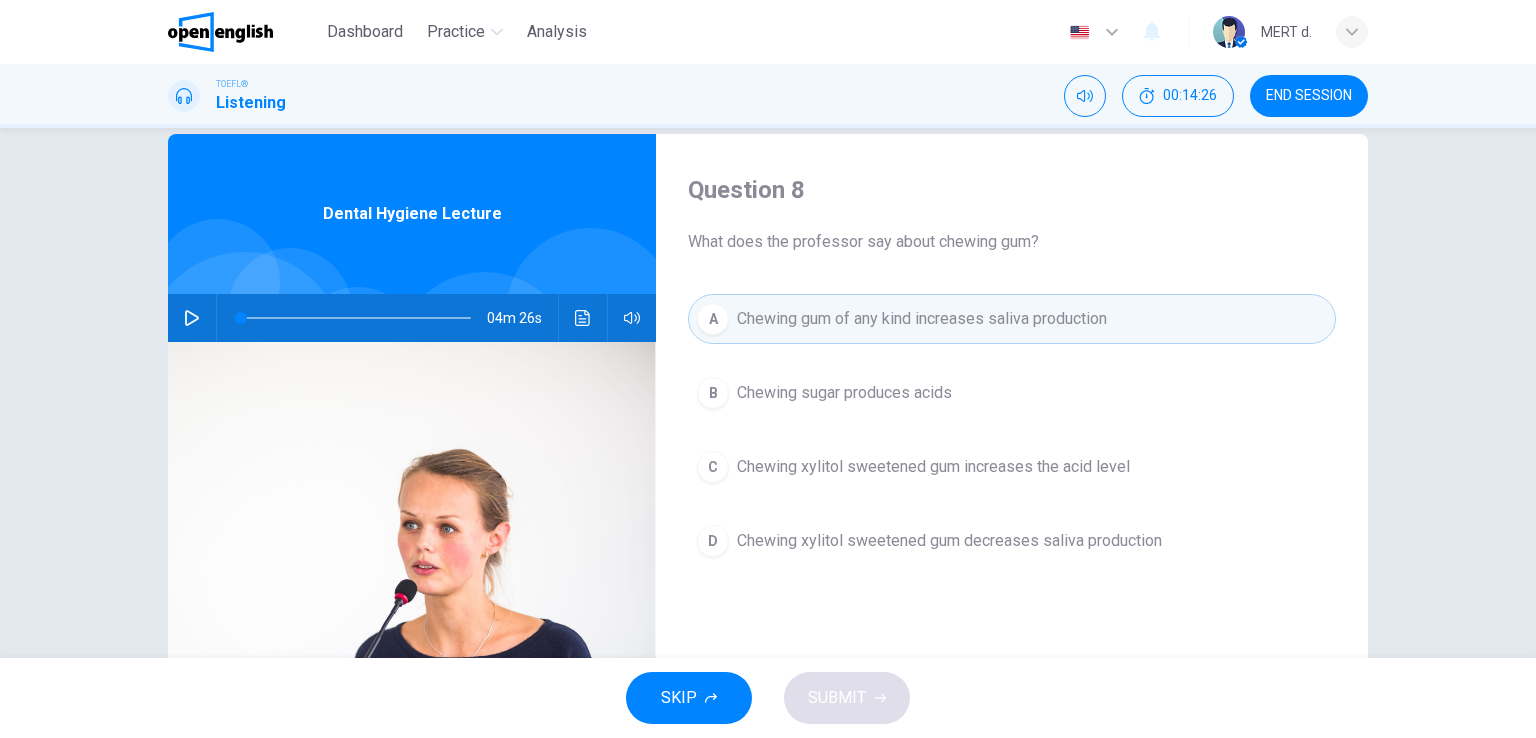scroll, scrollTop: 0, scrollLeft: 0, axis: both 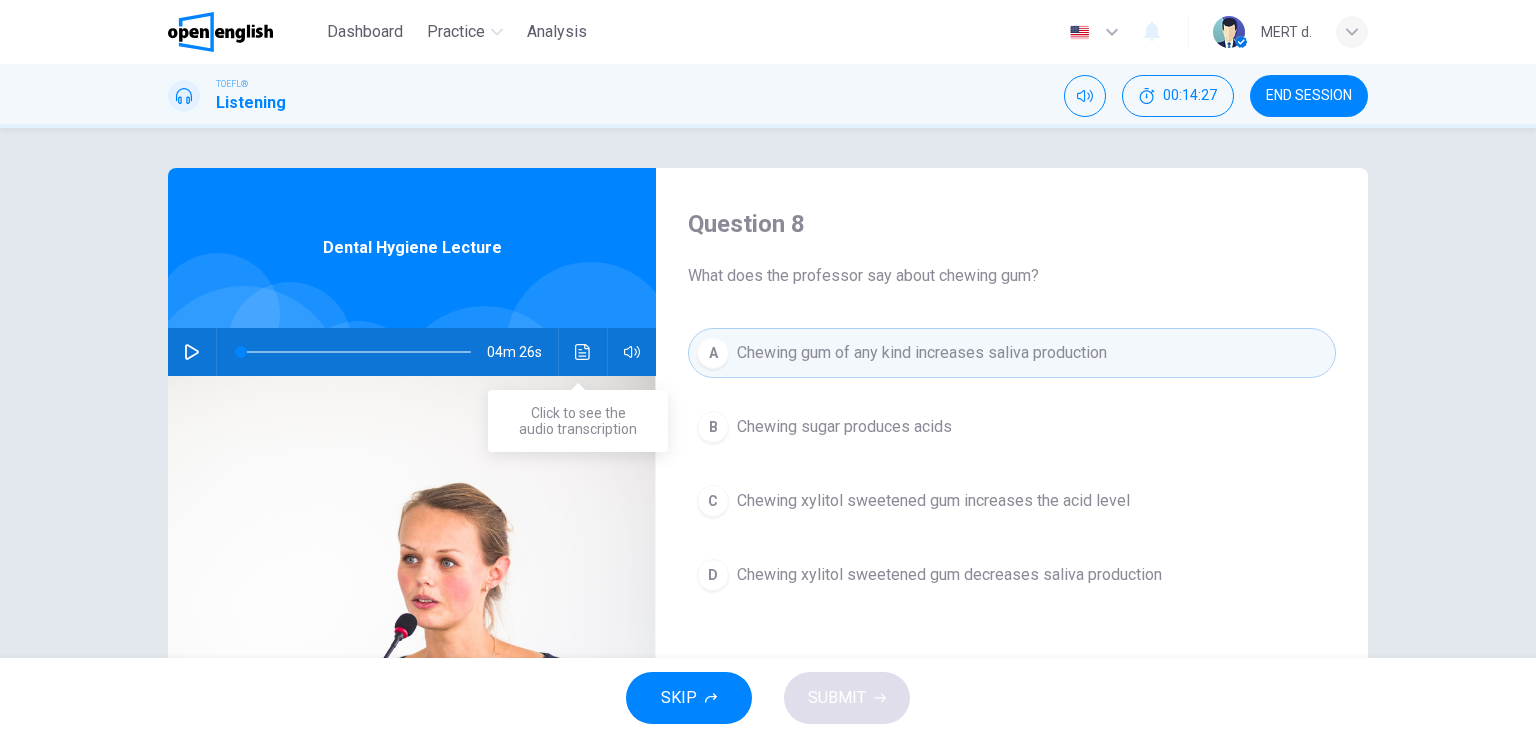 click 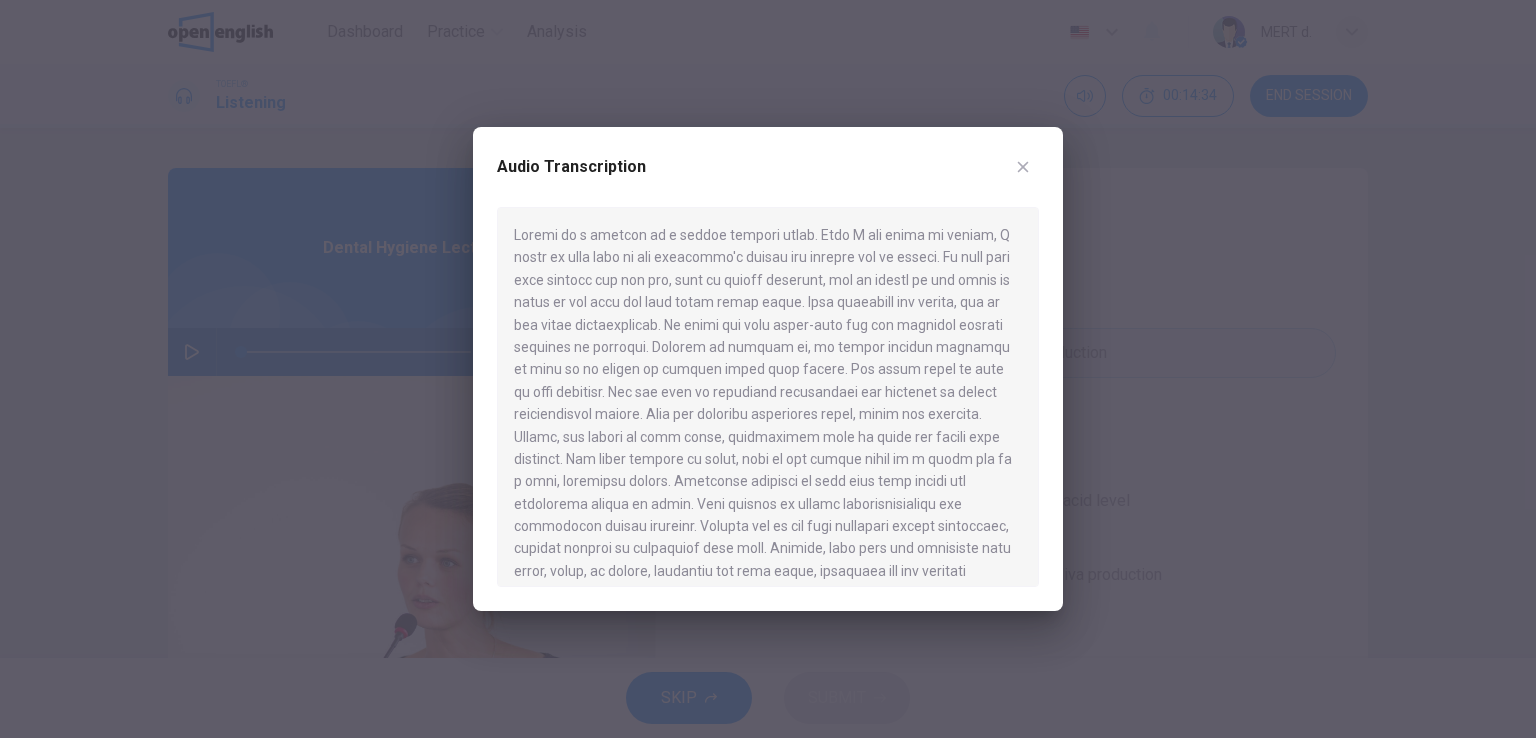 click 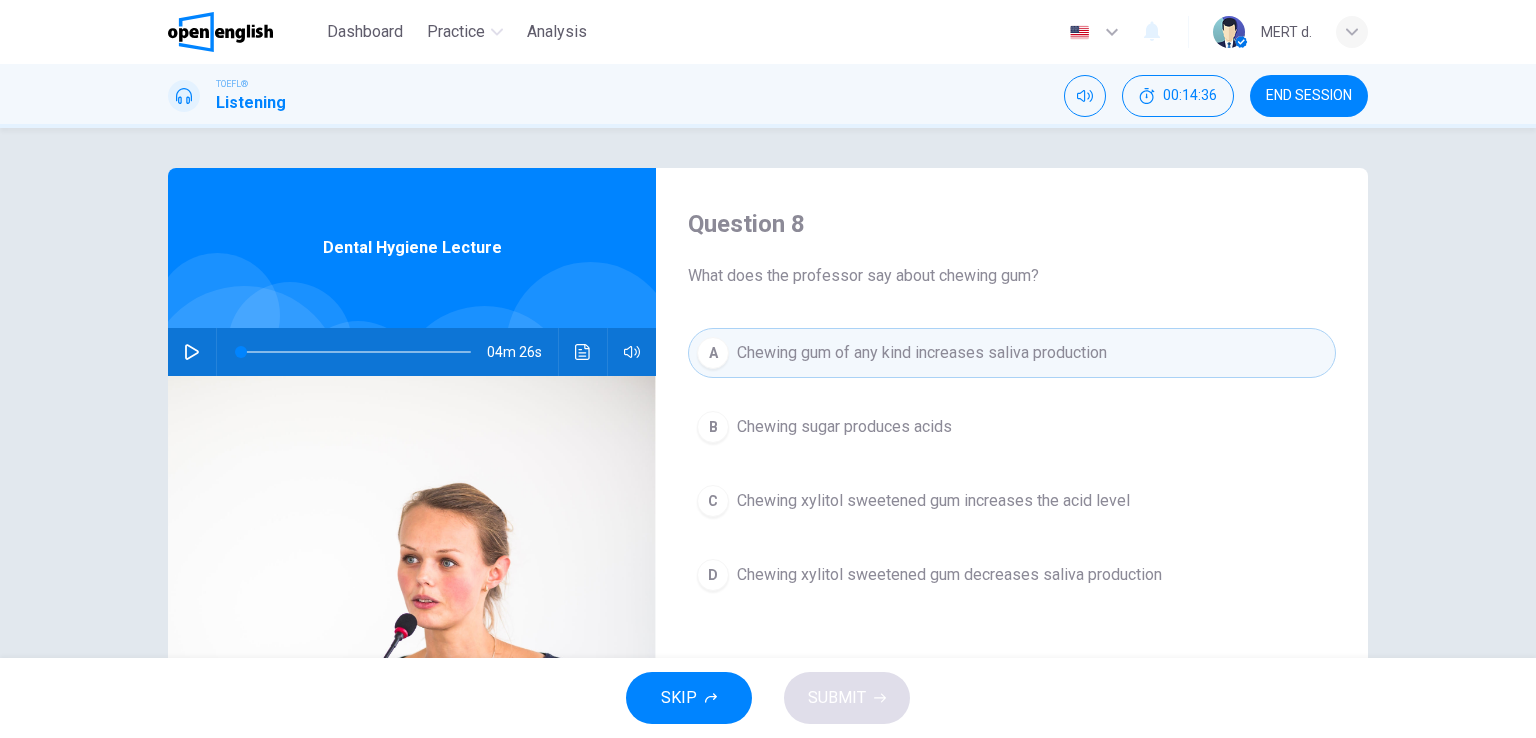 click on "Chewing xylitol sweetened gum increases the acid level" at bounding box center (933, 501) 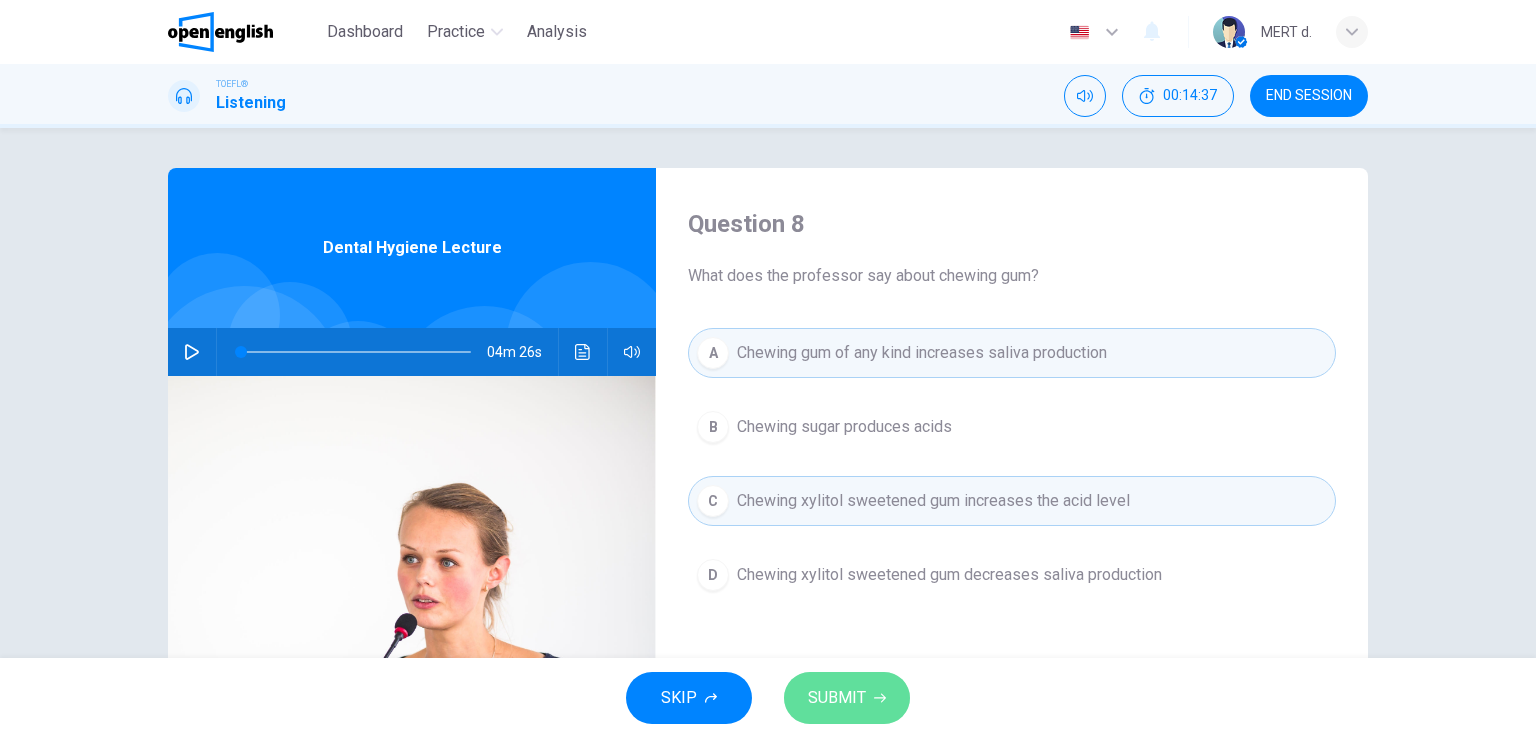 click on "SUBMIT" at bounding box center (837, 698) 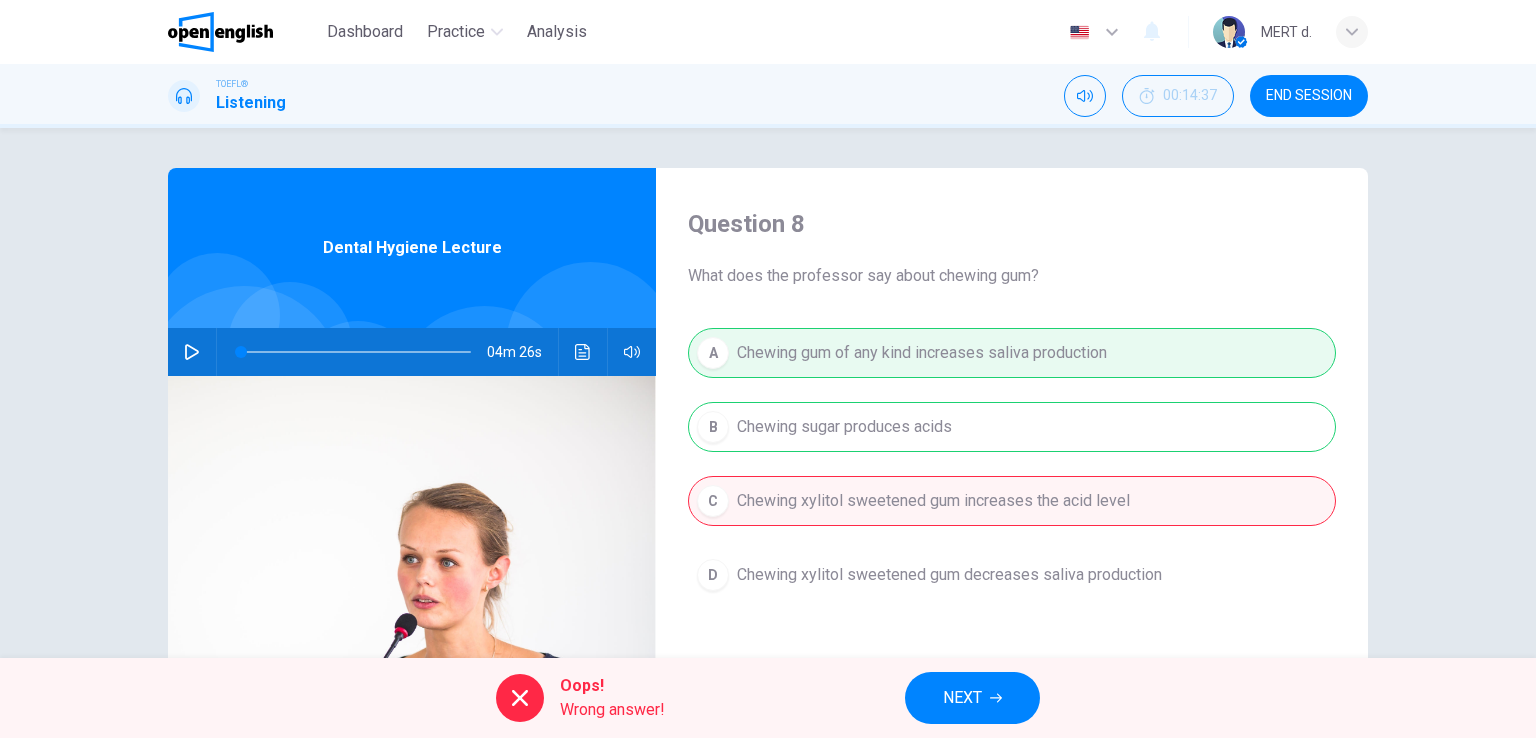click on "A Chewing gum of any kind increases saliva production B Chewing sugar produces acids C Chewing xylitol sweetened gum increases the acid level D Chewing xylitol sweetened gum decreases saliva production" at bounding box center (1012, 484) 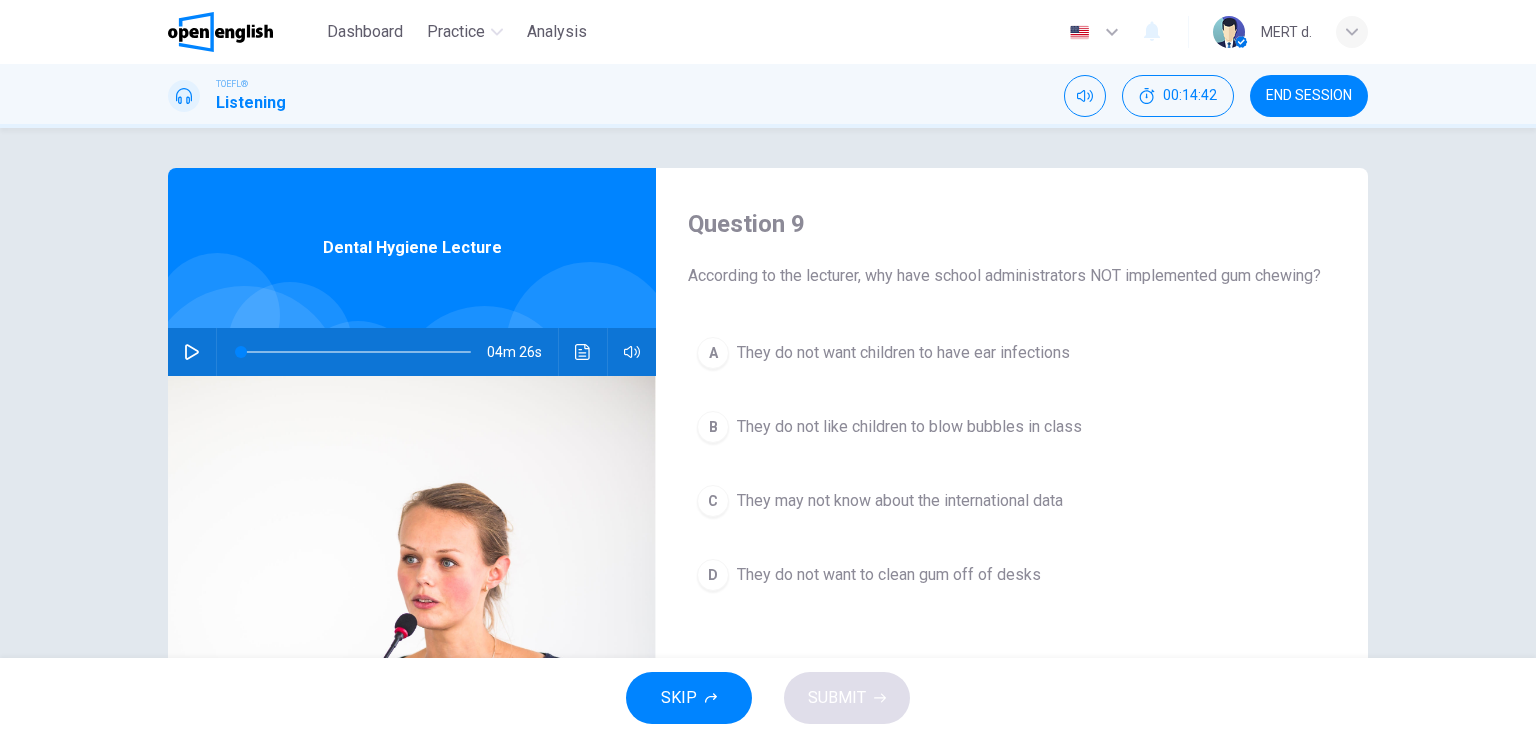 drag, startPoint x: 1128, startPoint y: 276, endPoint x: 1195, endPoint y: 280, distance: 67.11929 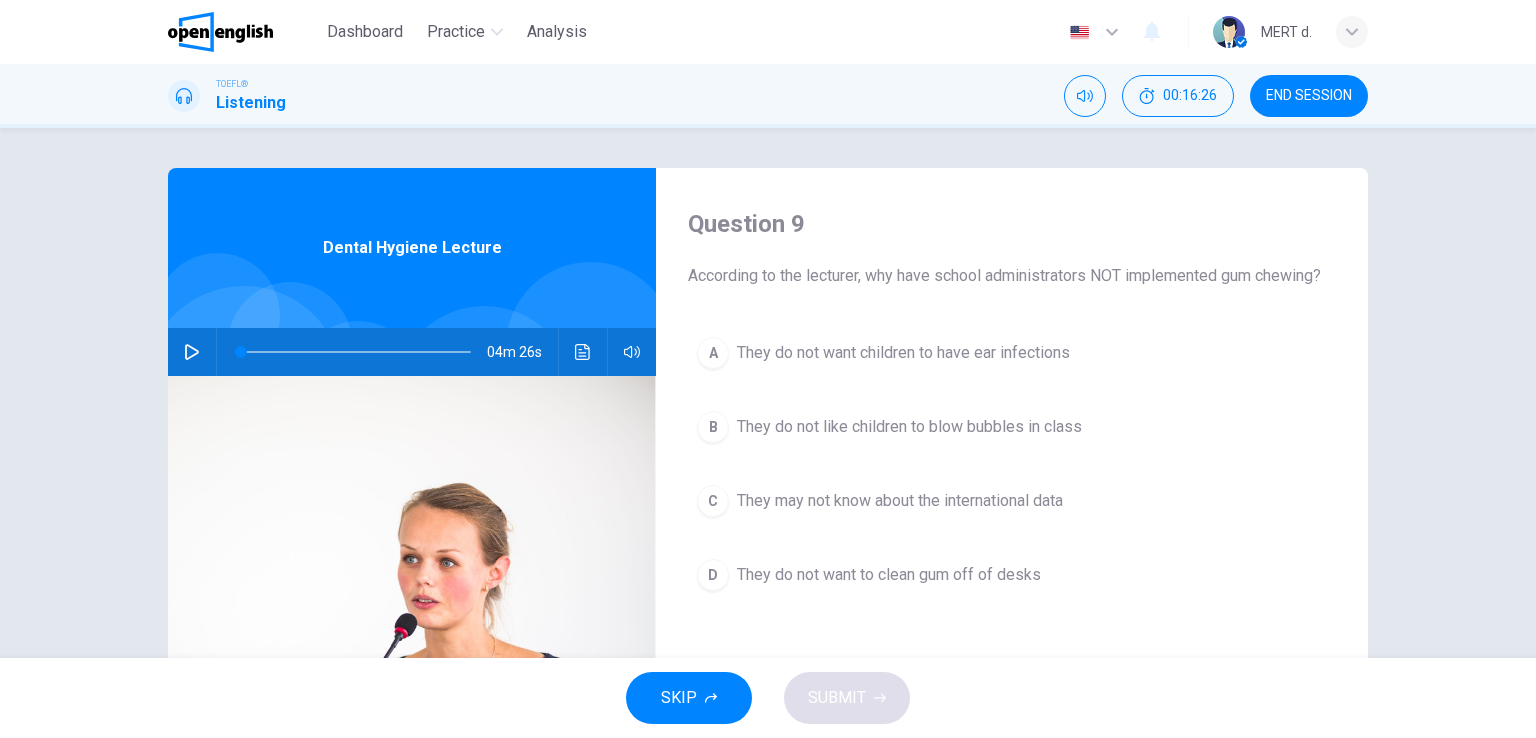 click on "They may not know about the international data" at bounding box center (900, 501) 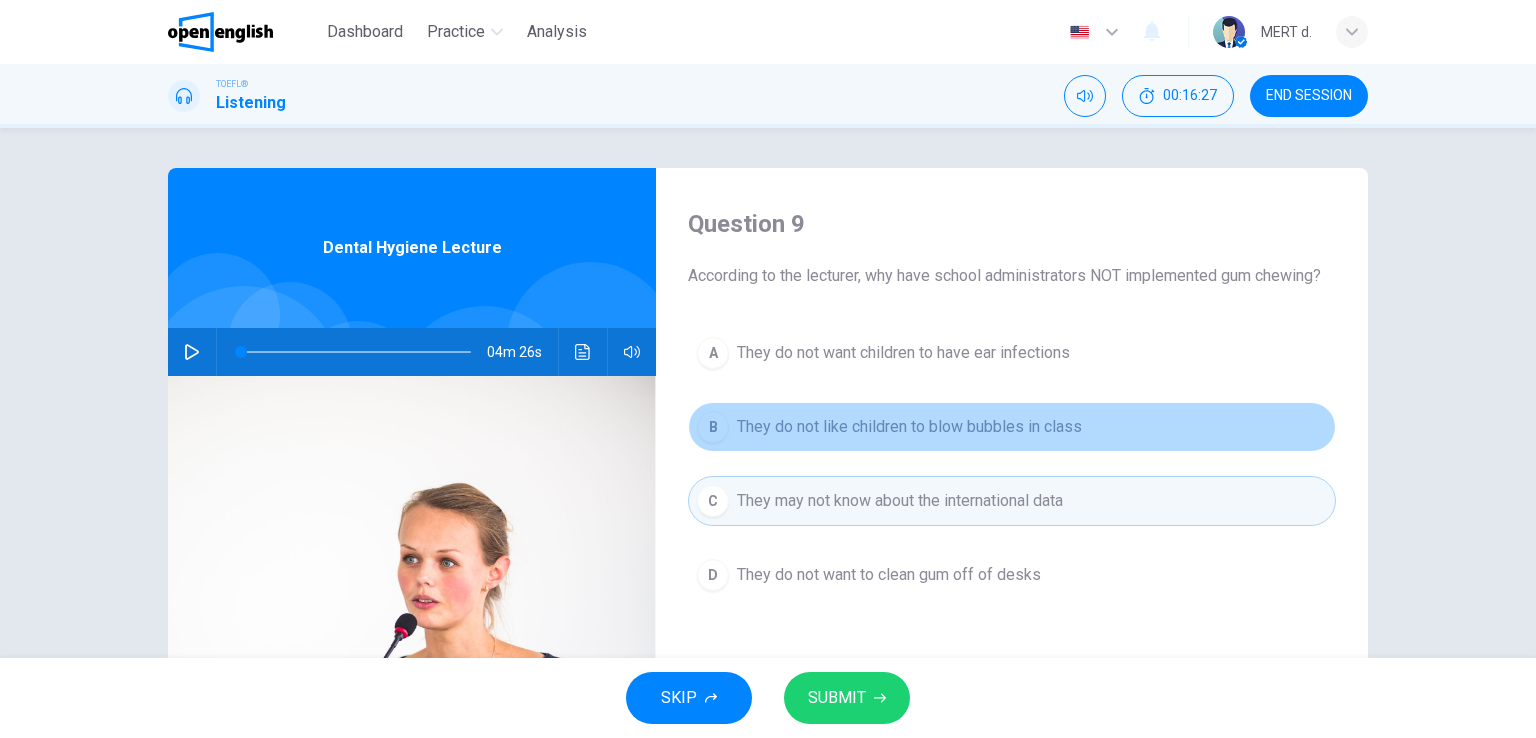 click on "They do not like children to blow bubbles in class" at bounding box center (909, 427) 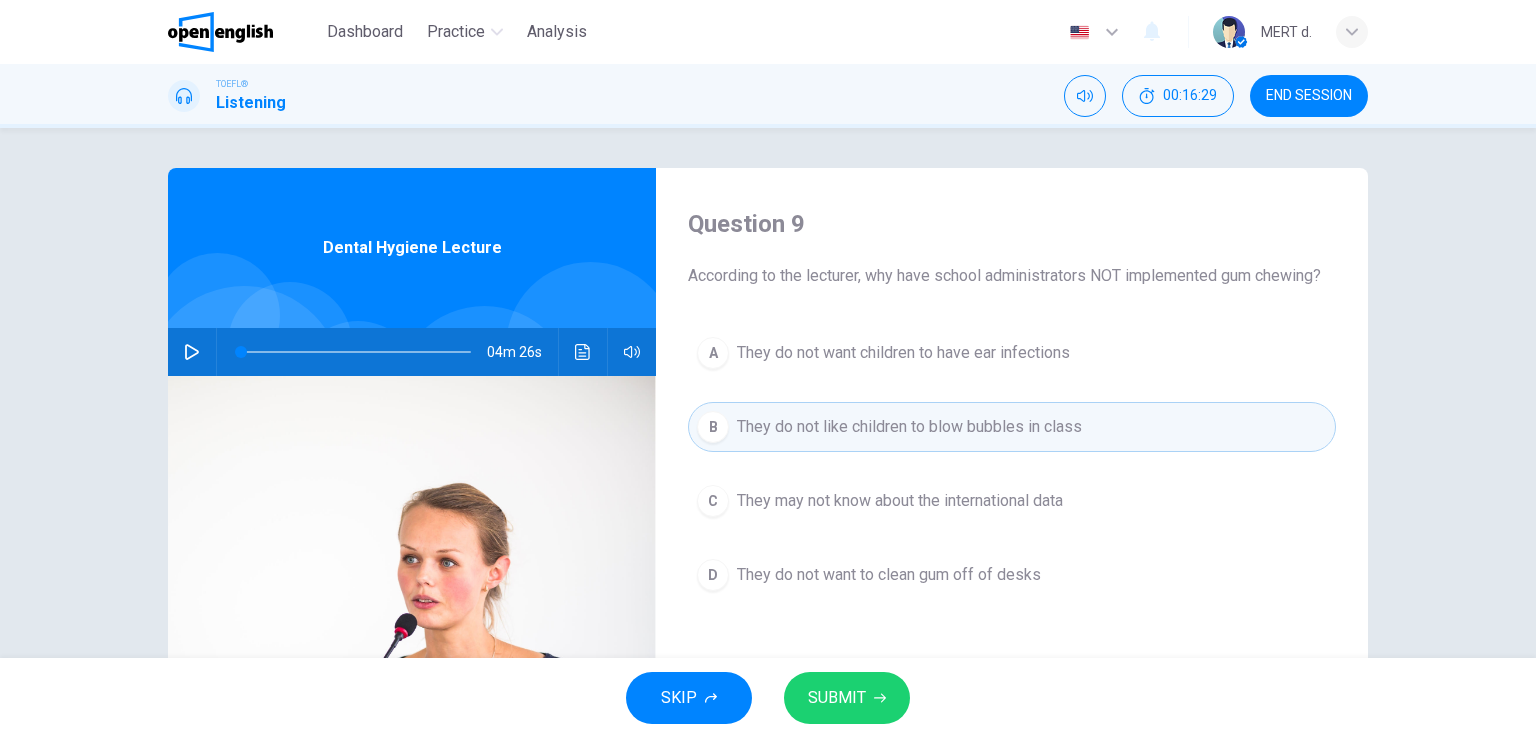 click on "They do not want children to have ear infections" at bounding box center (903, 353) 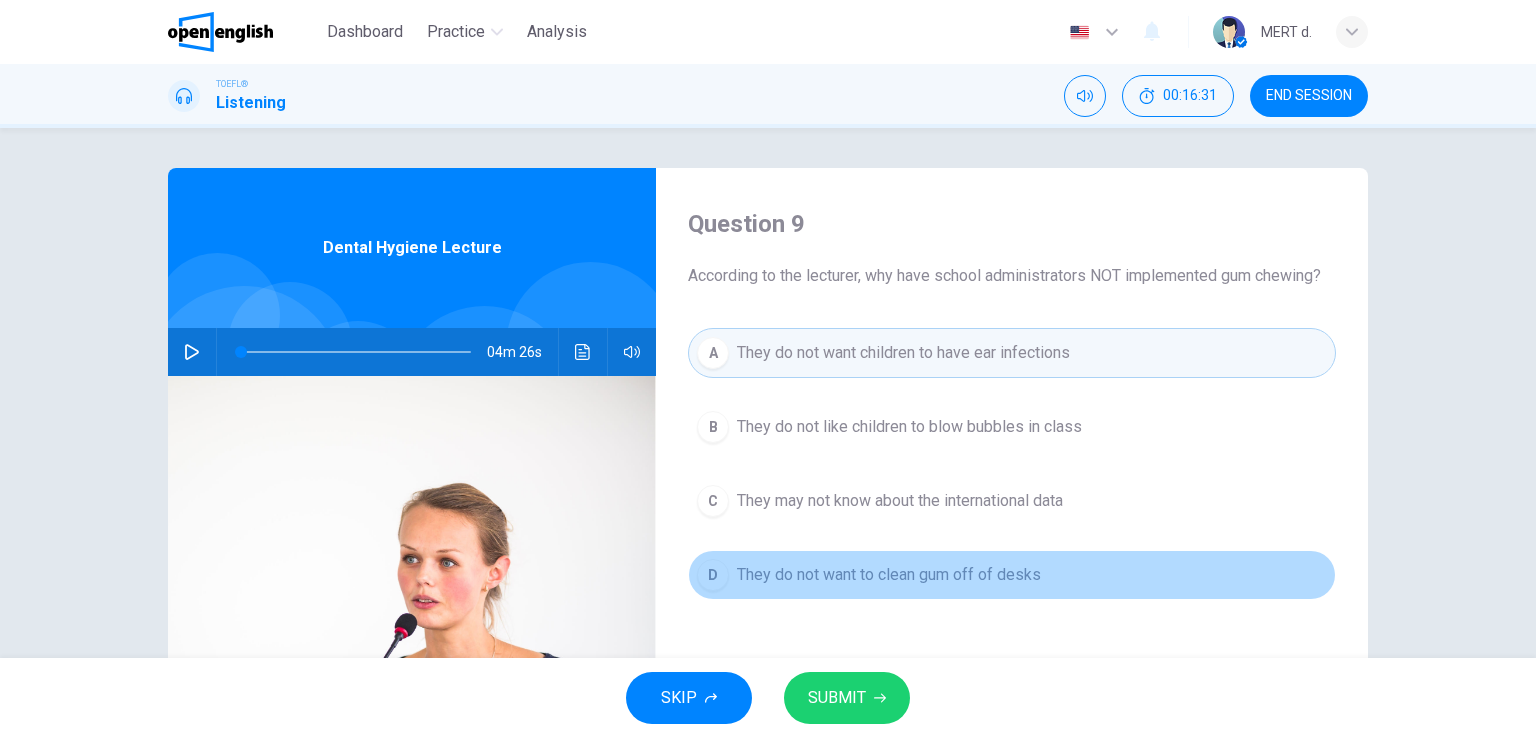 click on "They do not want to clean gum off of desks" at bounding box center (889, 575) 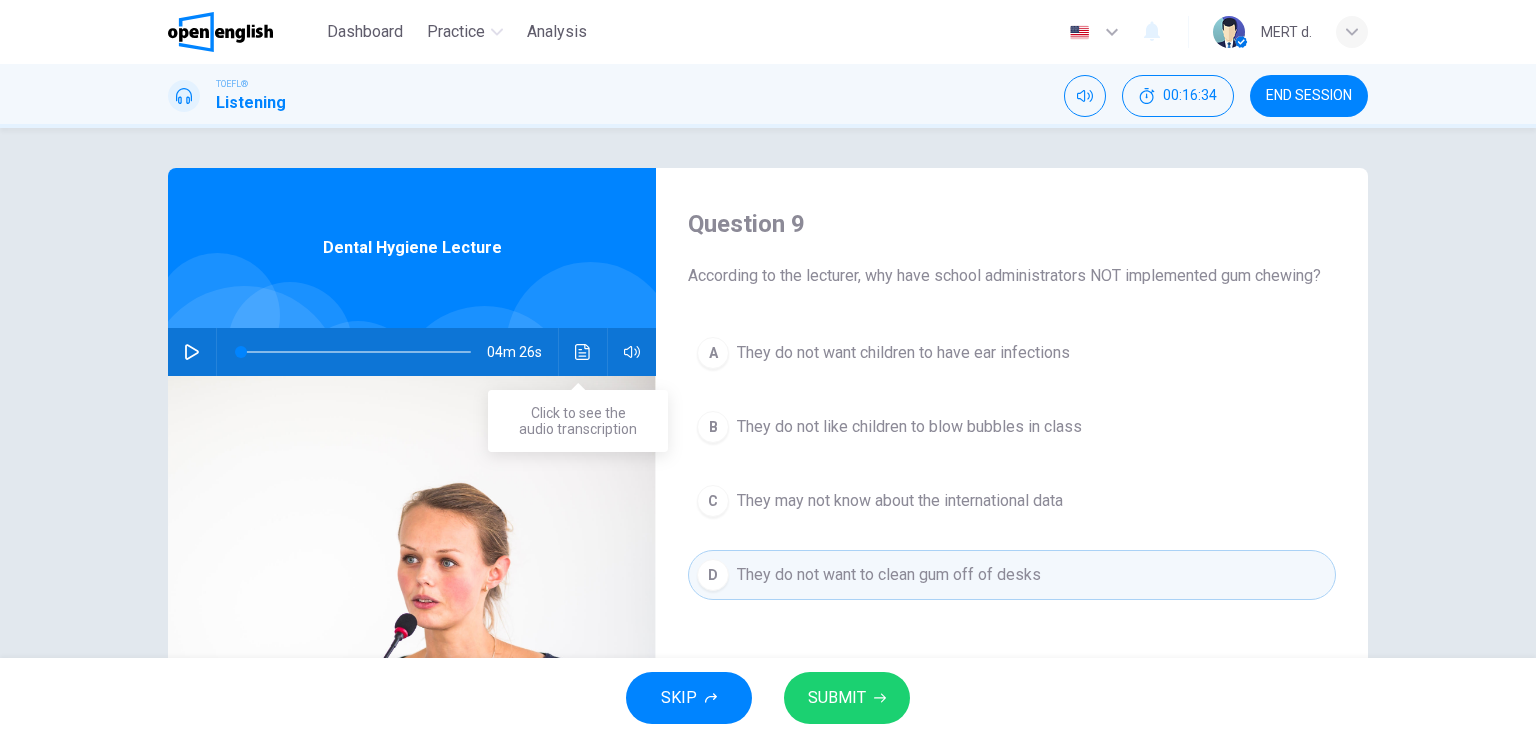 click 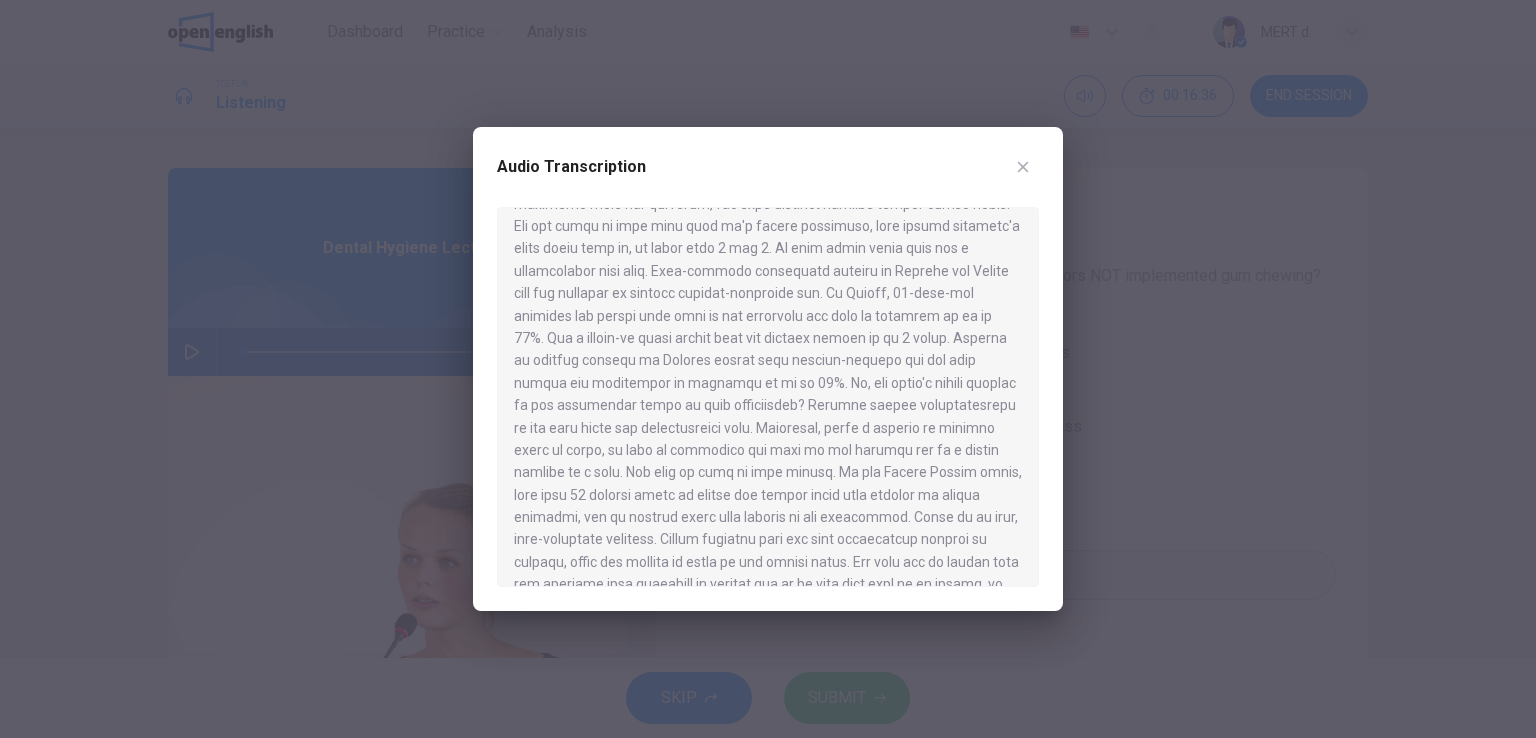 scroll, scrollTop: 594, scrollLeft: 0, axis: vertical 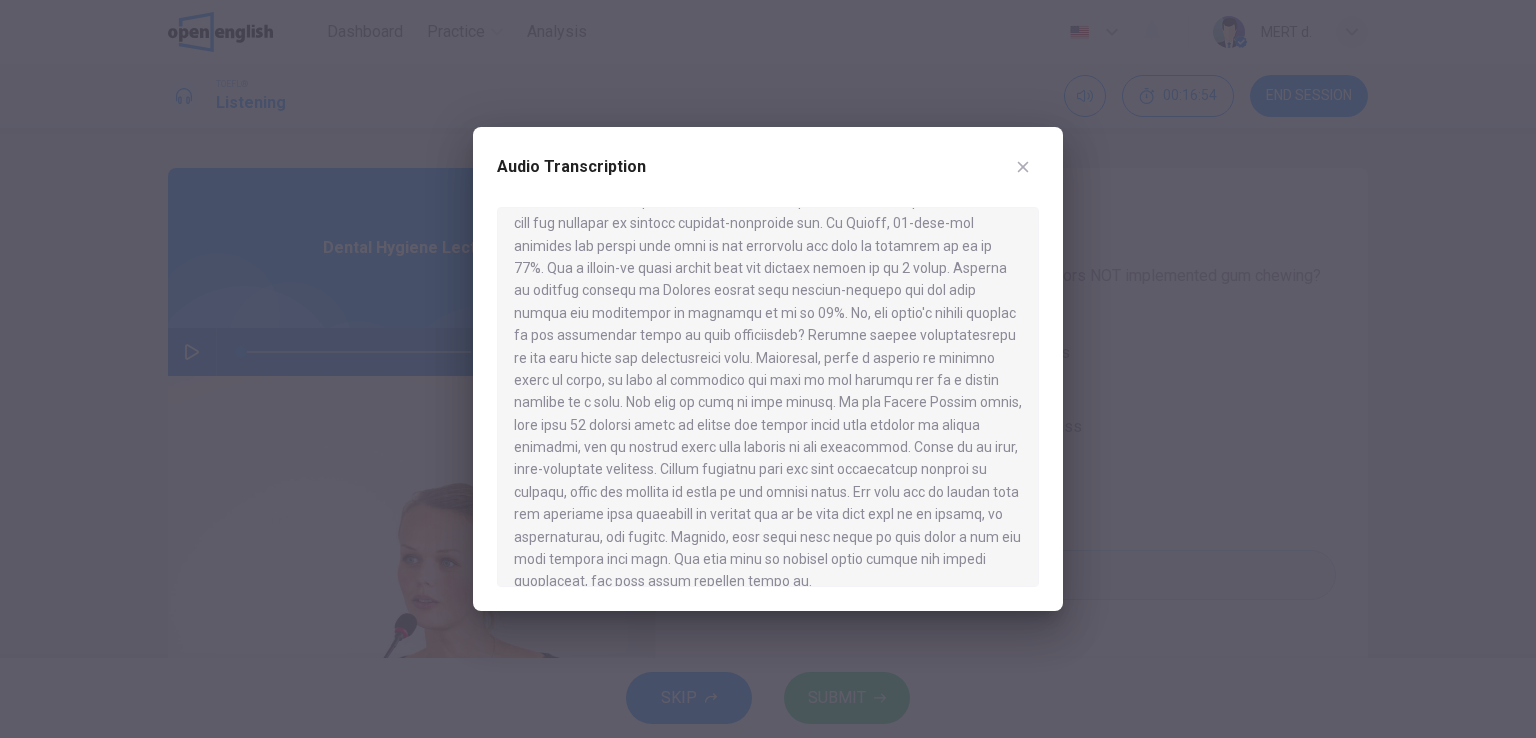 click at bounding box center (768, 369) 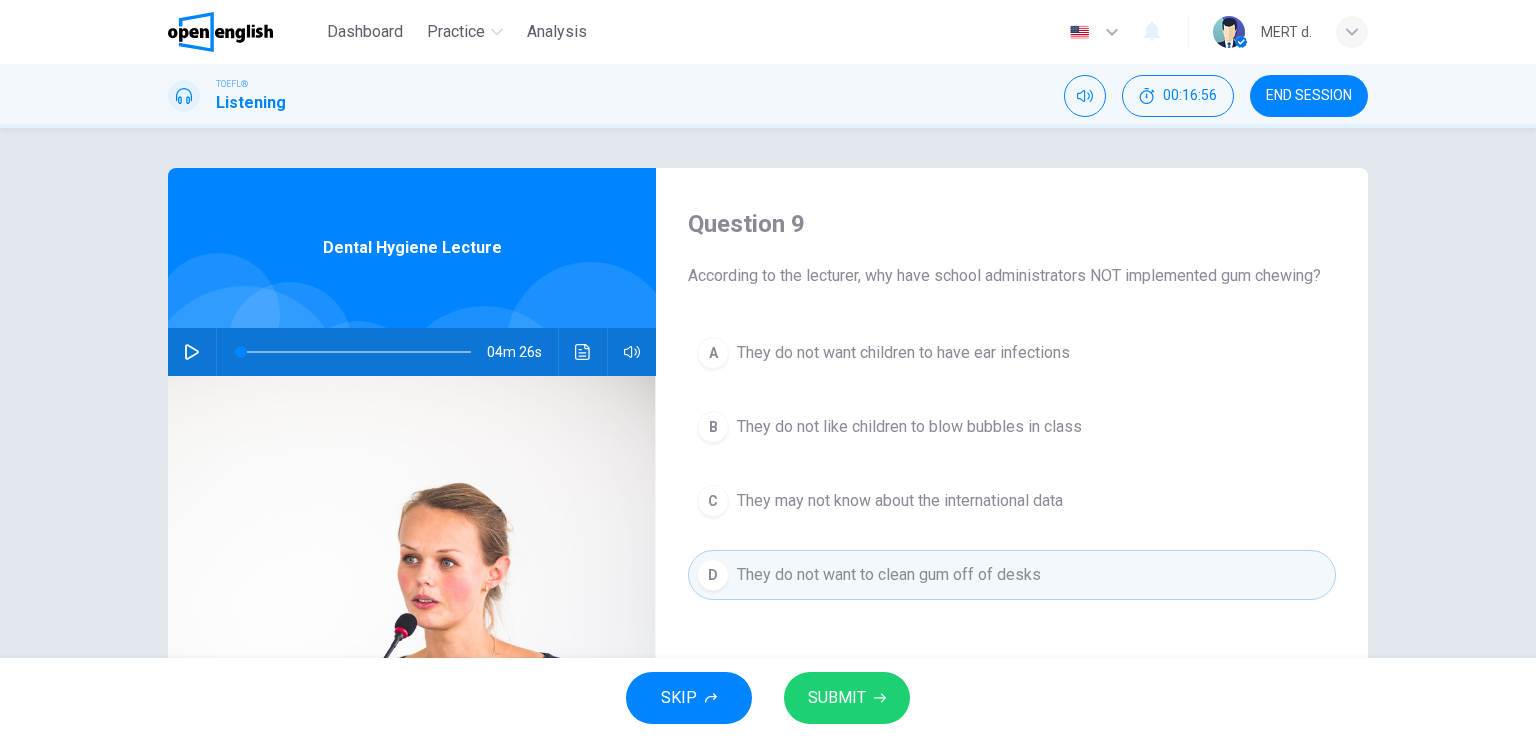 click on "They do not want to clean gum off of desks" at bounding box center (889, 575) 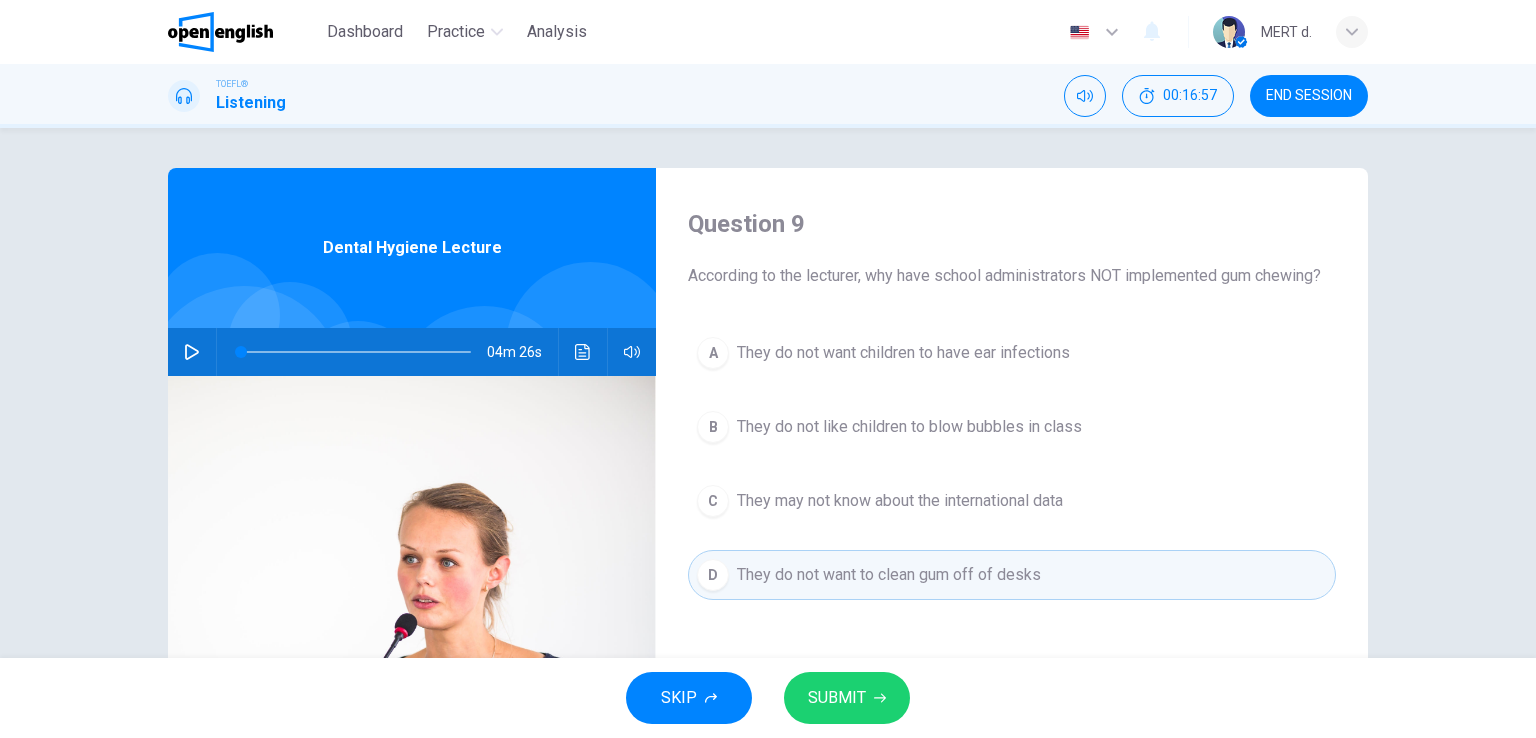 click on "SUBMIT" at bounding box center (847, 698) 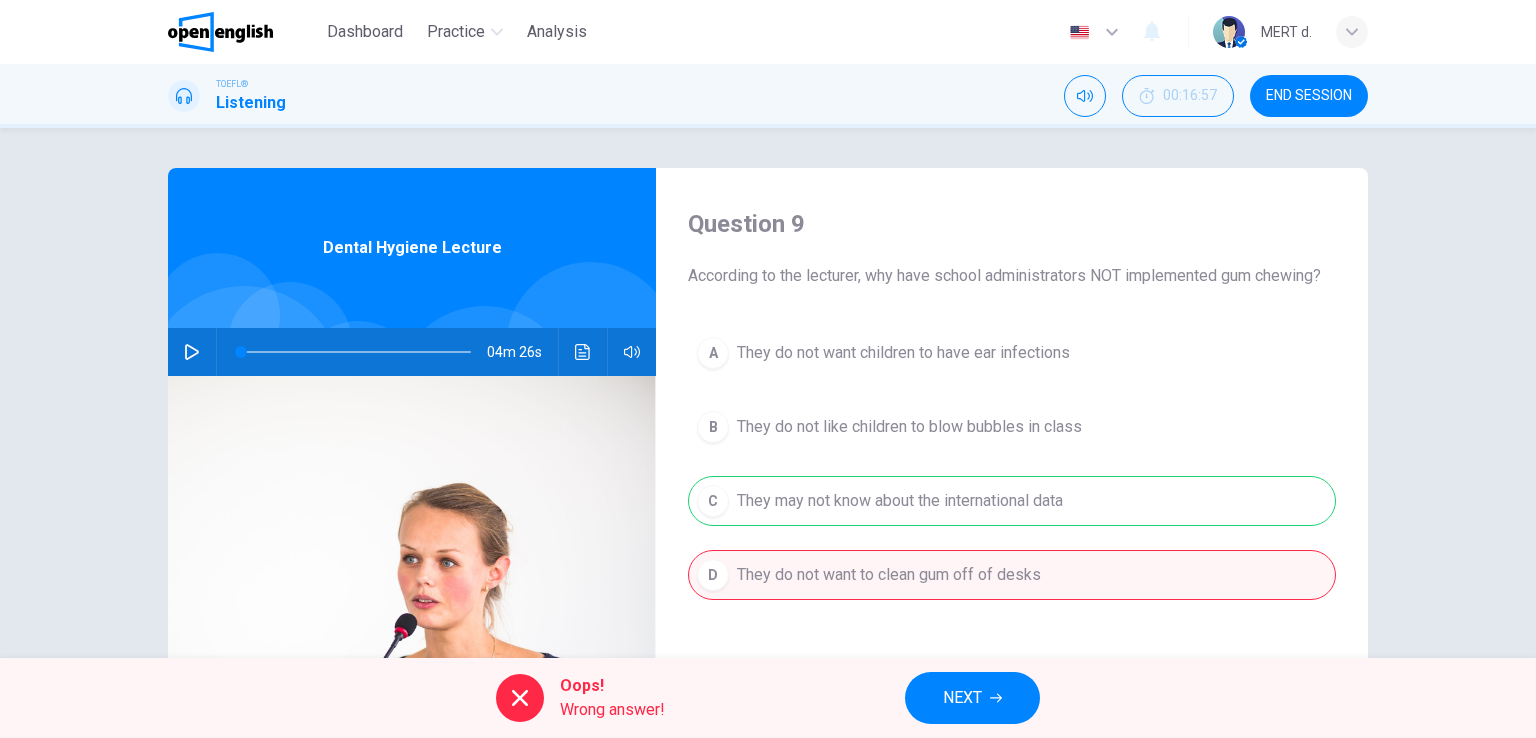 click on "NEXT" at bounding box center [972, 698] 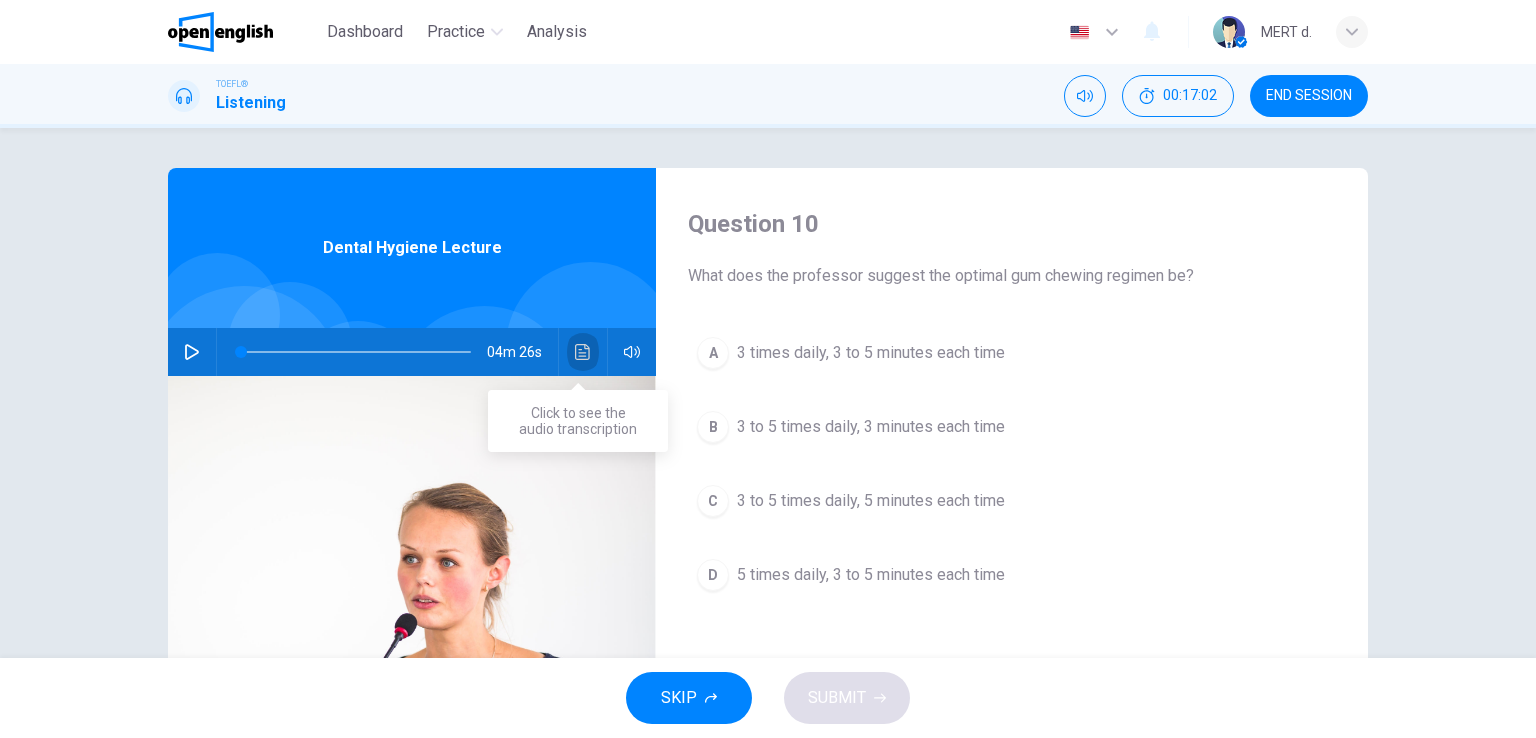 click at bounding box center [583, 352] 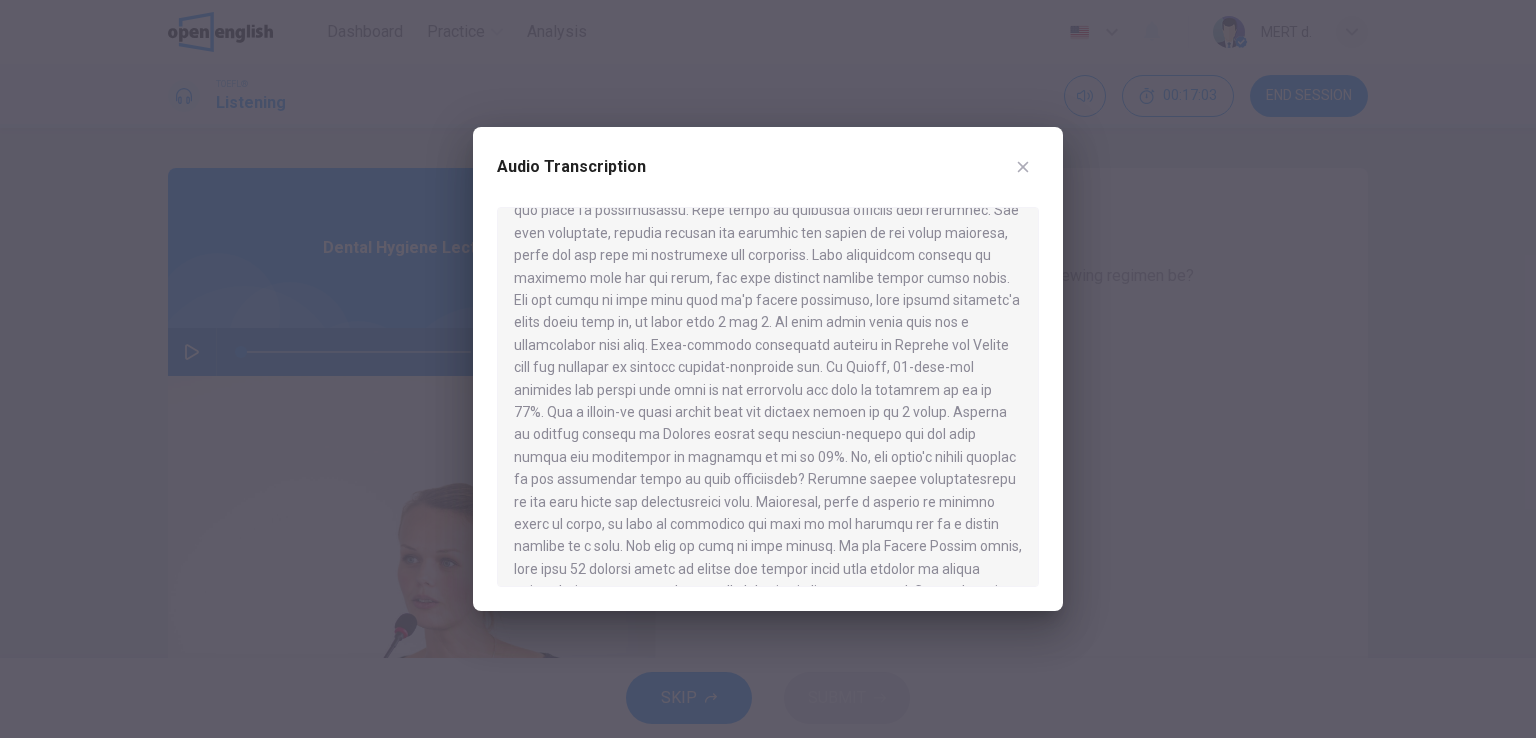 scroll, scrollTop: 594, scrollLeft: 0, axis: vertical 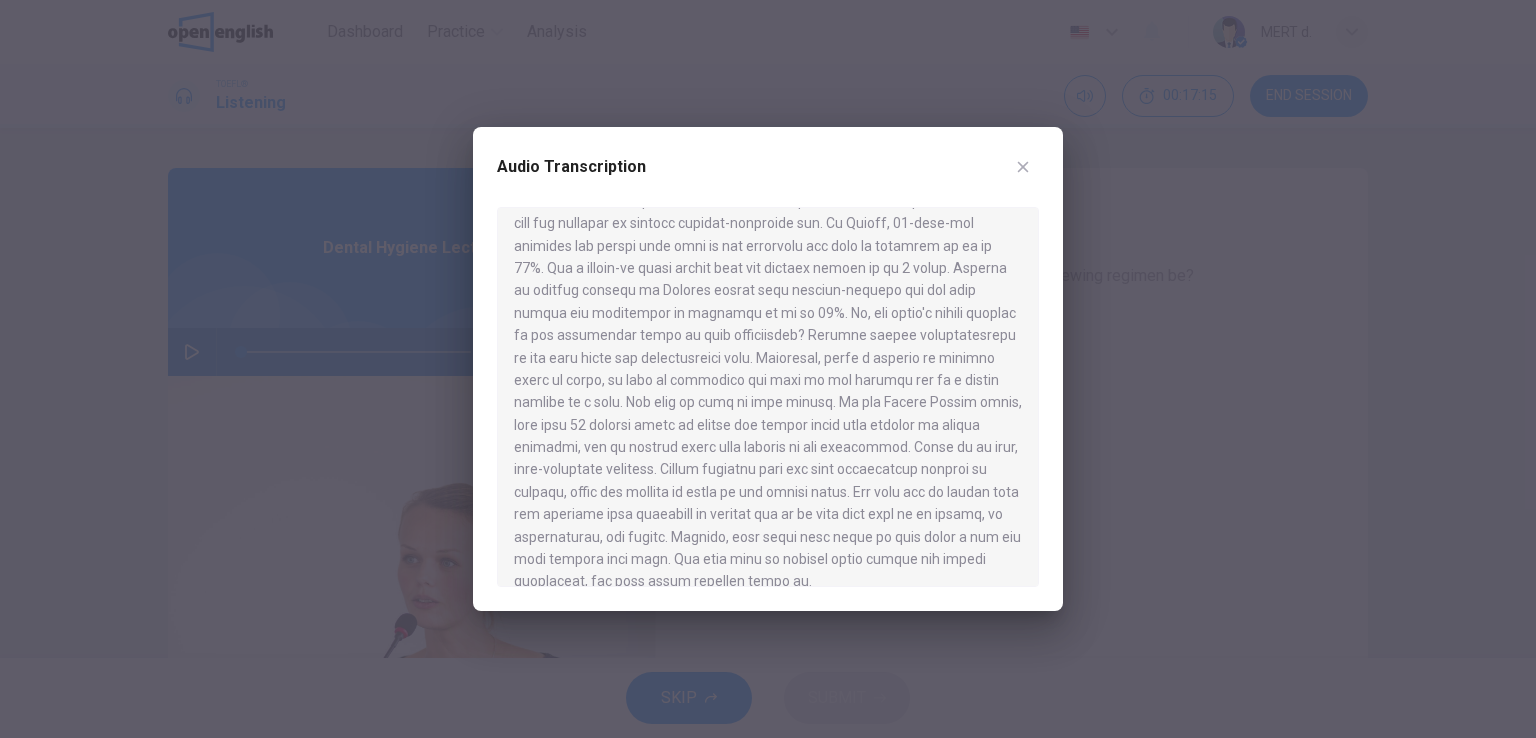 click at bounding box center (768, 369) 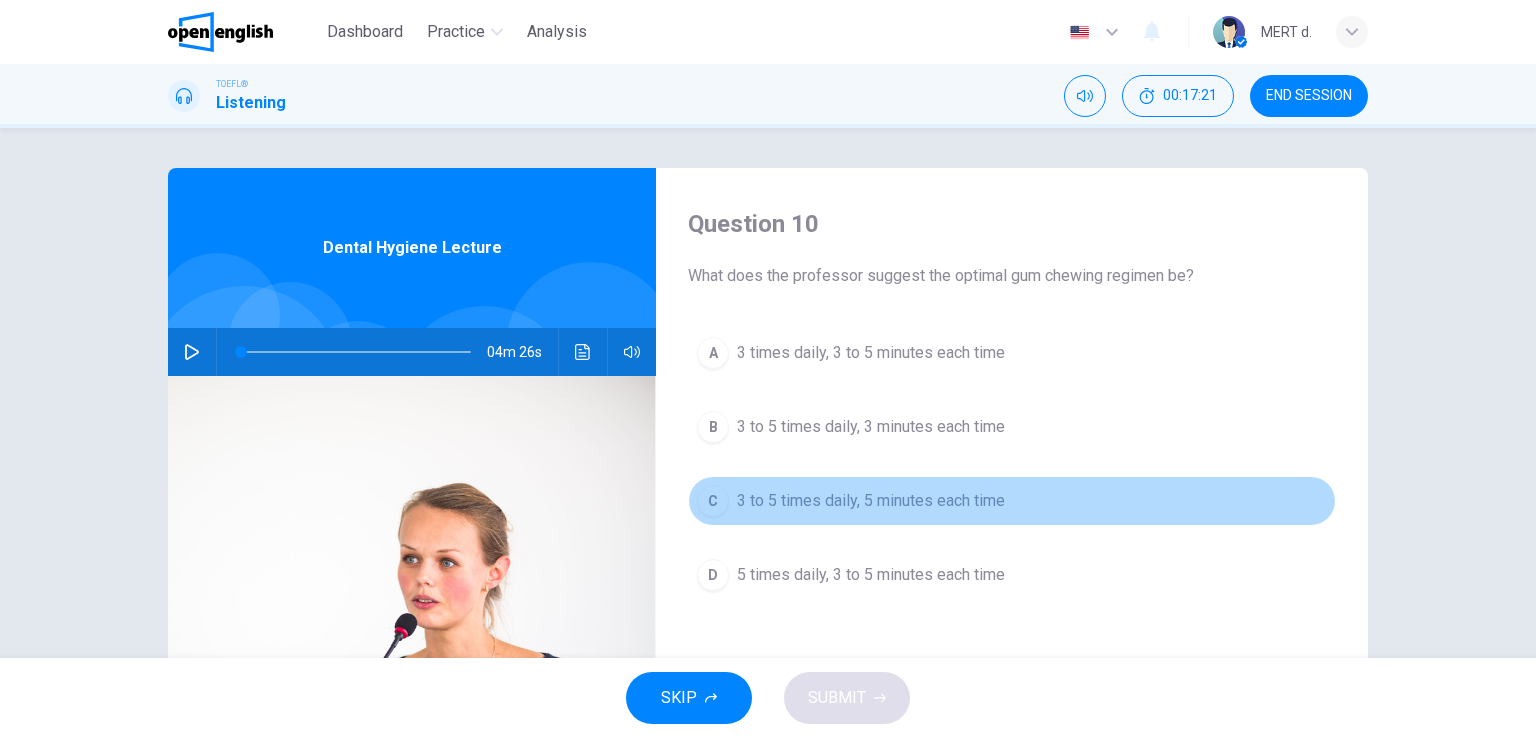click on "3 to 5 times daily, 5 minutes each time" at bounding box center [871, 501] 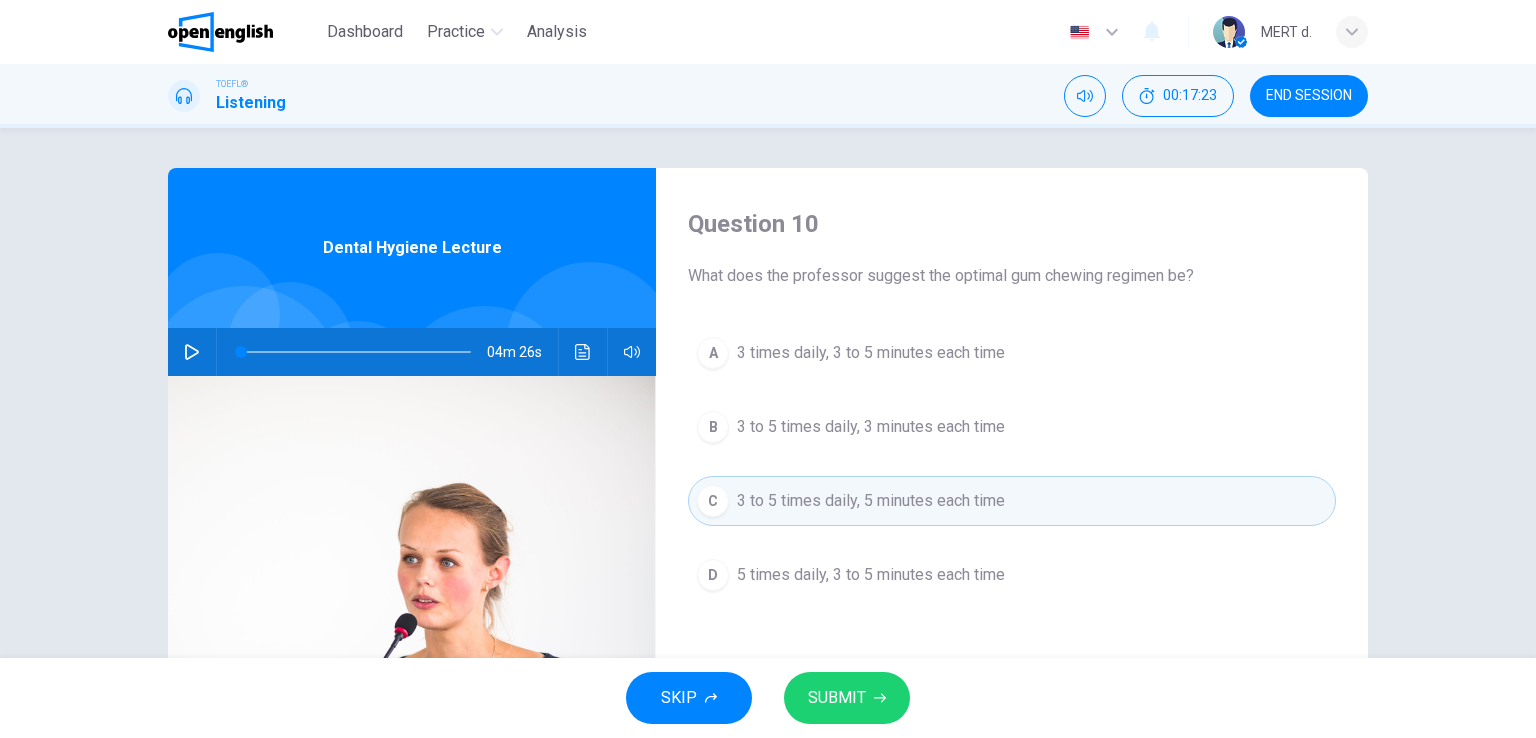 click on "SUBMIT" at bounding box center (837, 698) 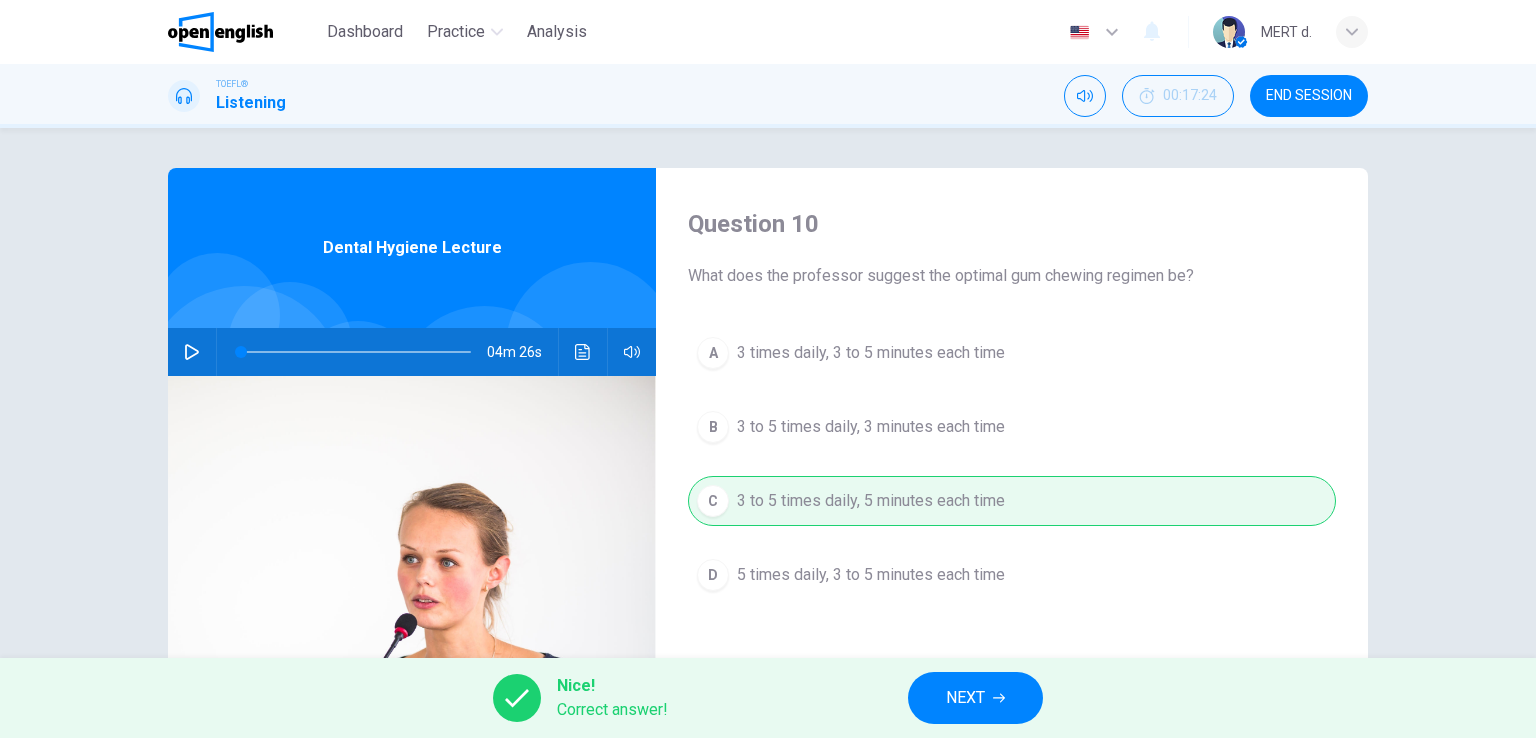 click on "NEXT" at bounding box center (965, 698) 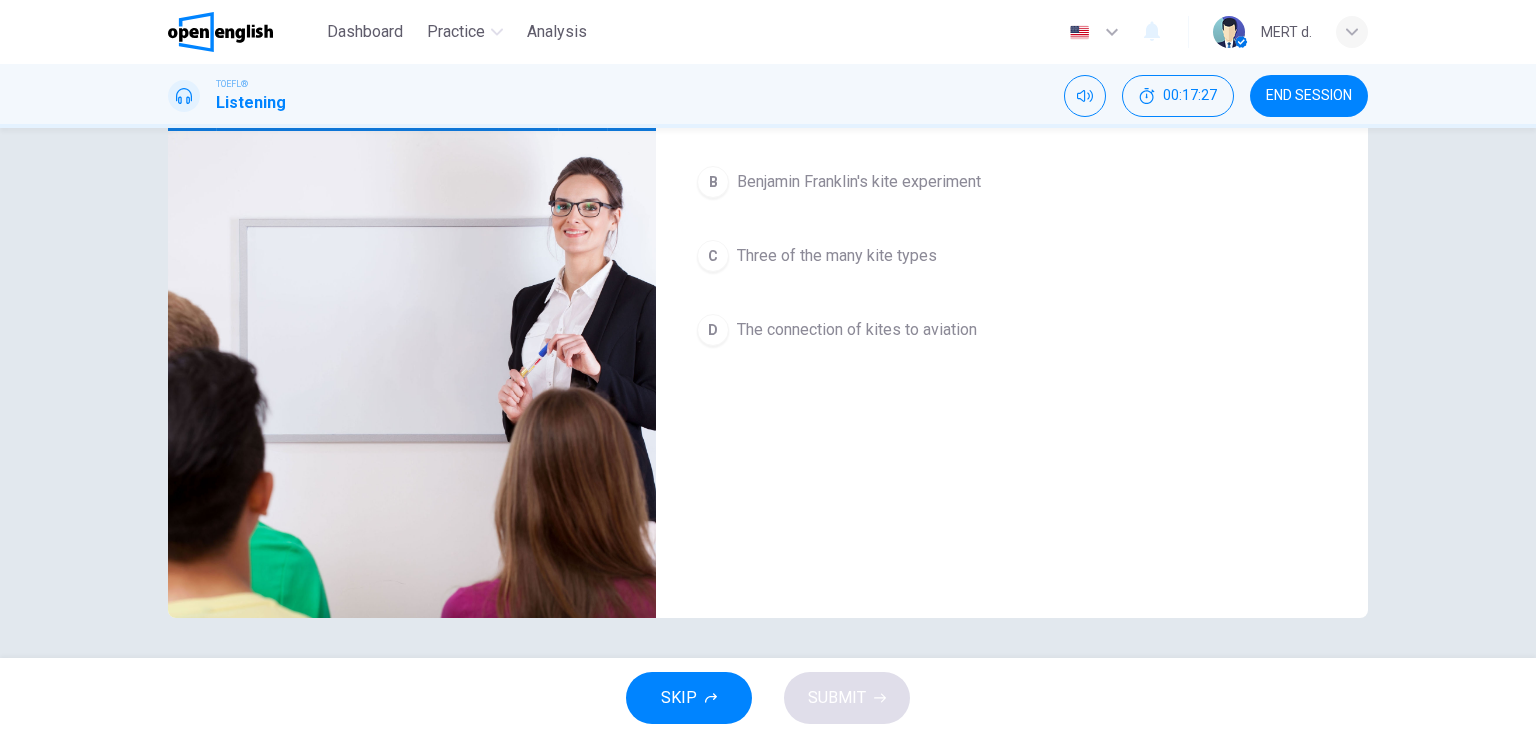 scroll, scrollTop: 0, scrollLeft: 0, axis: both 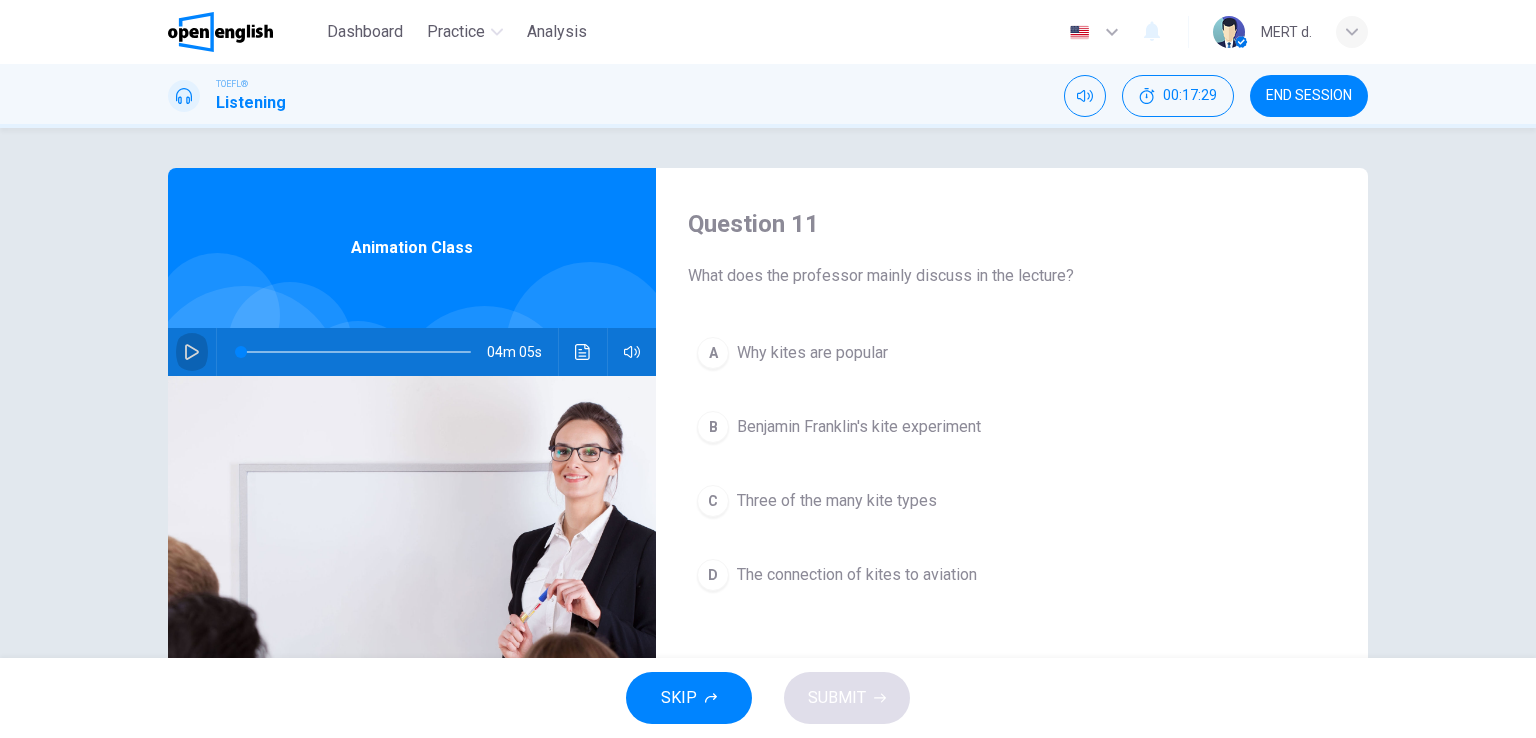 click at bounding box center [192, 352] 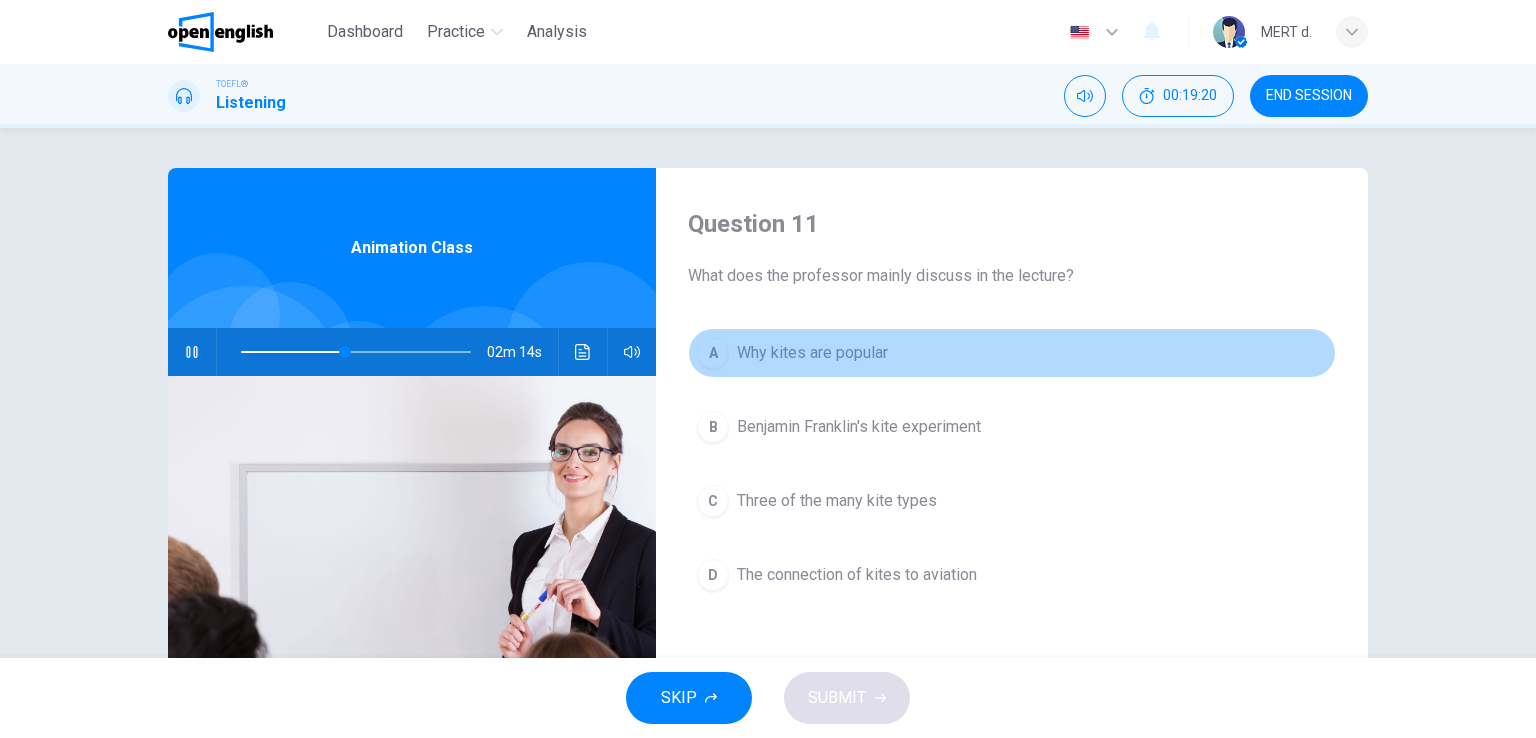 click on "Why kites are popular" at bounding box center (812, 353) 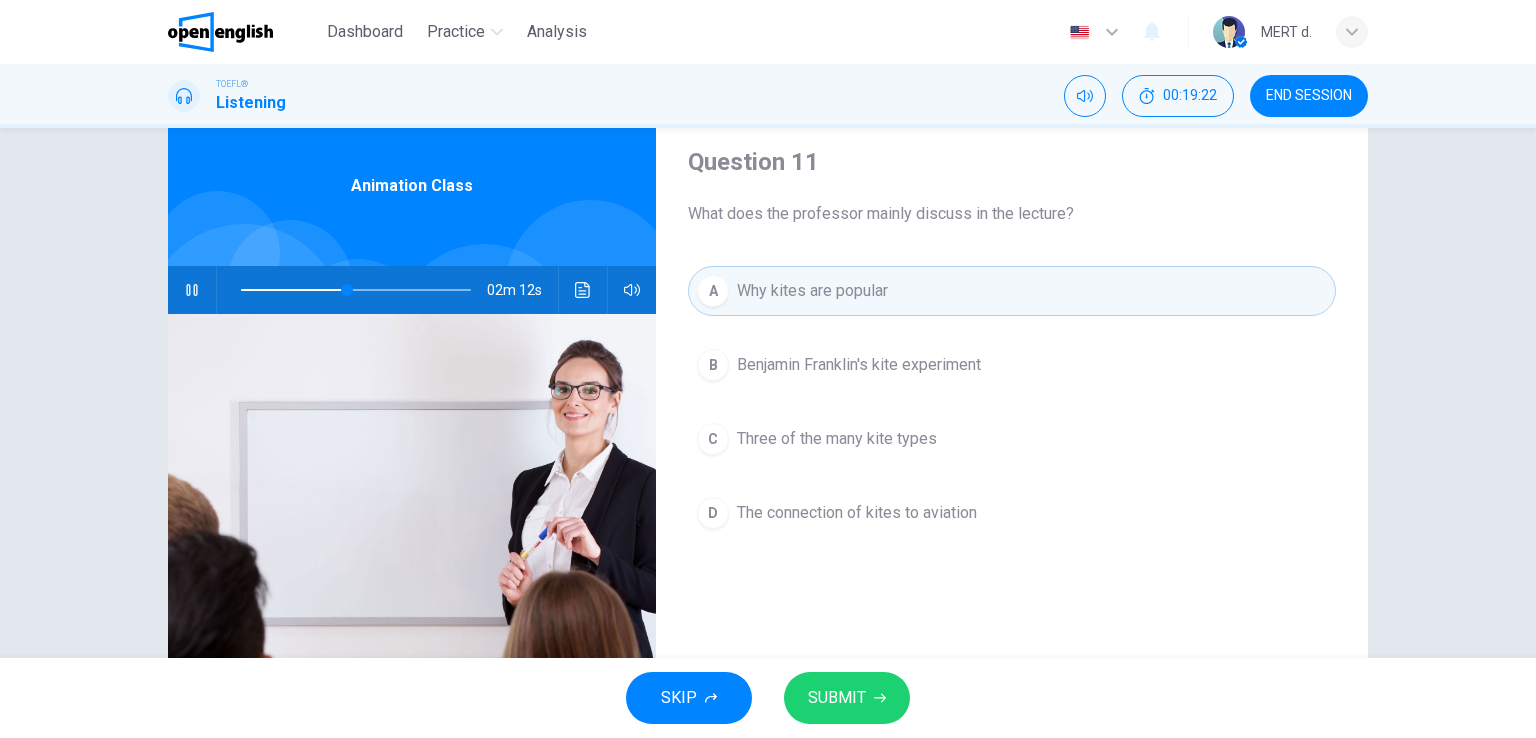scroll, scrollTop: 0, scrollLeft: 0, axis: both 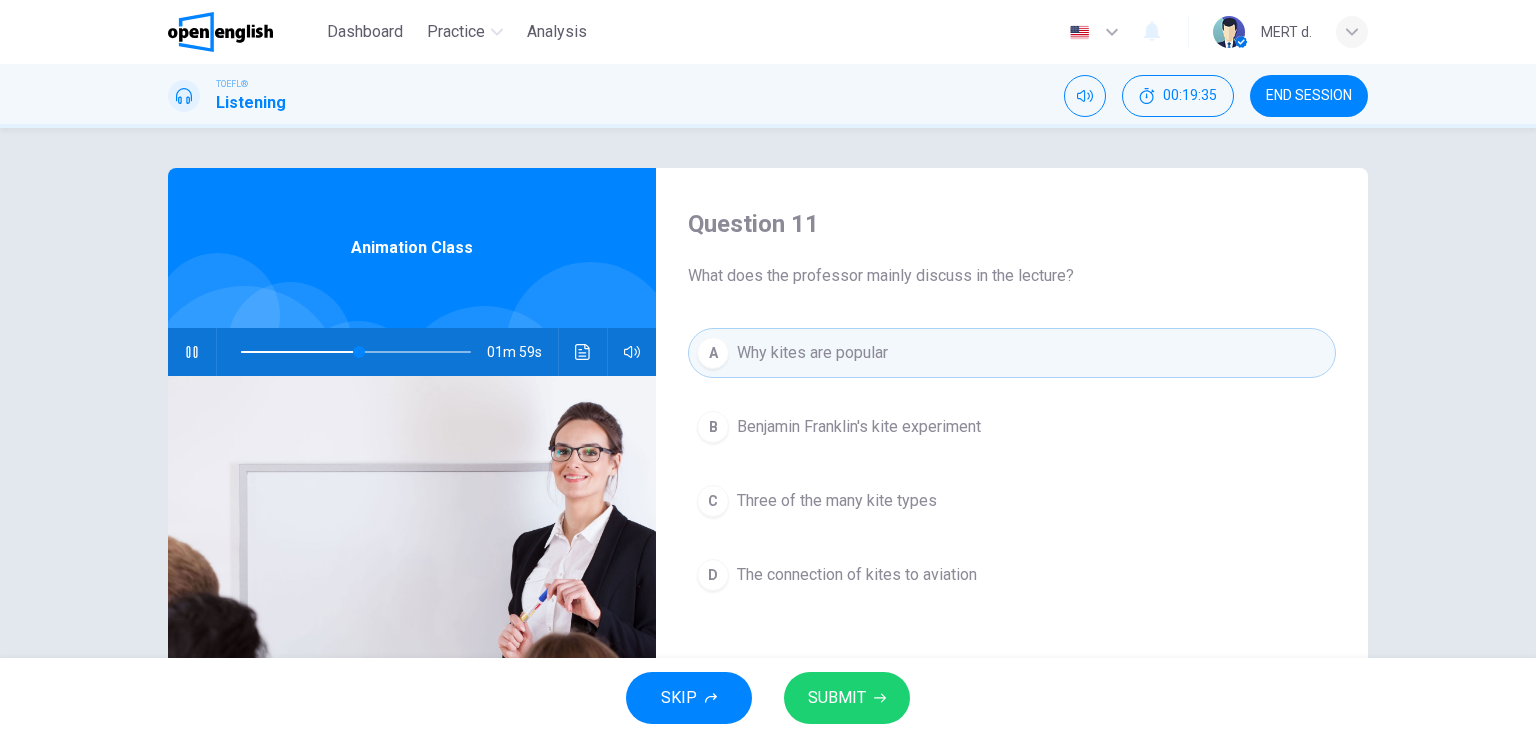 click on "Three of the many kite types" at bounding box center [837, 501] 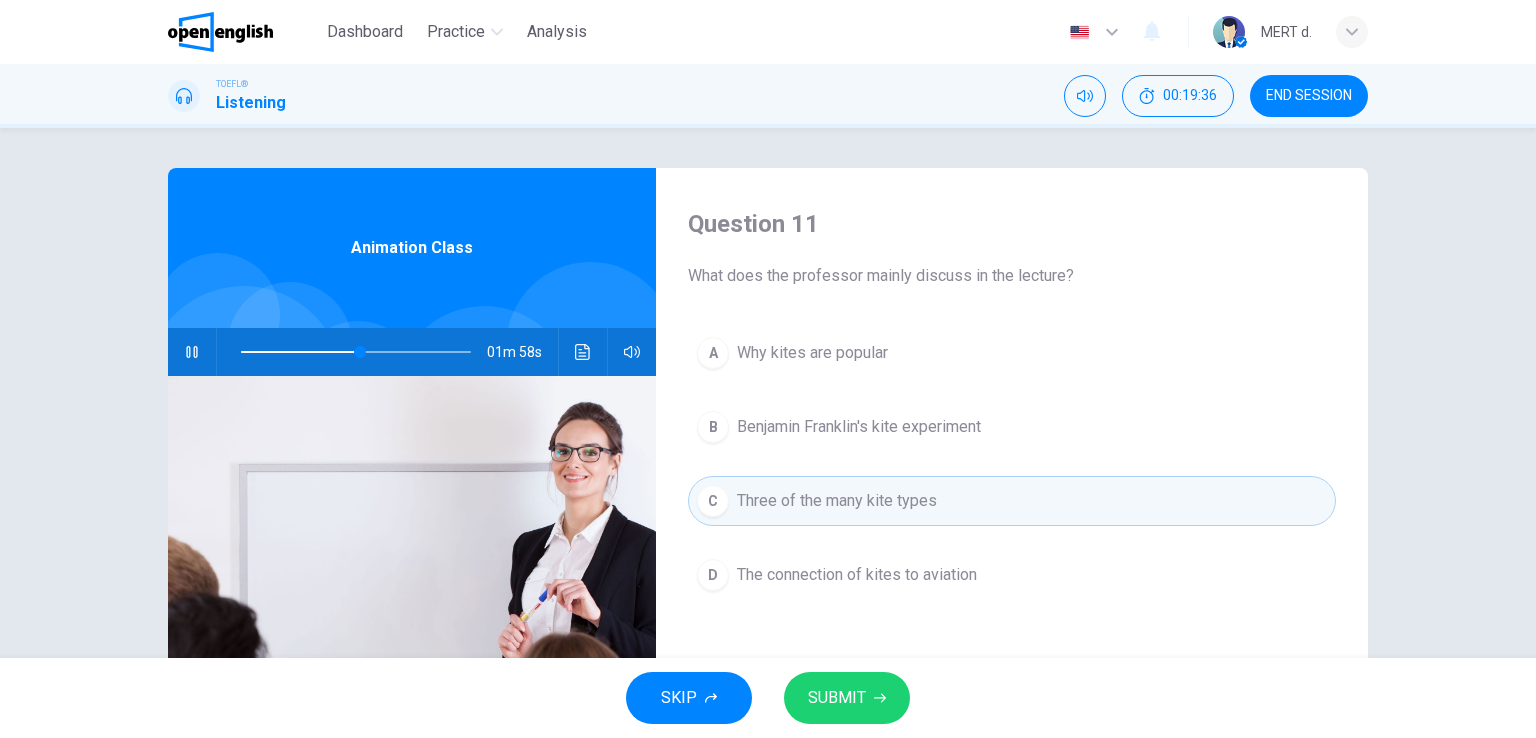 click on "SUBMIT" at bounding box center (837, 698) 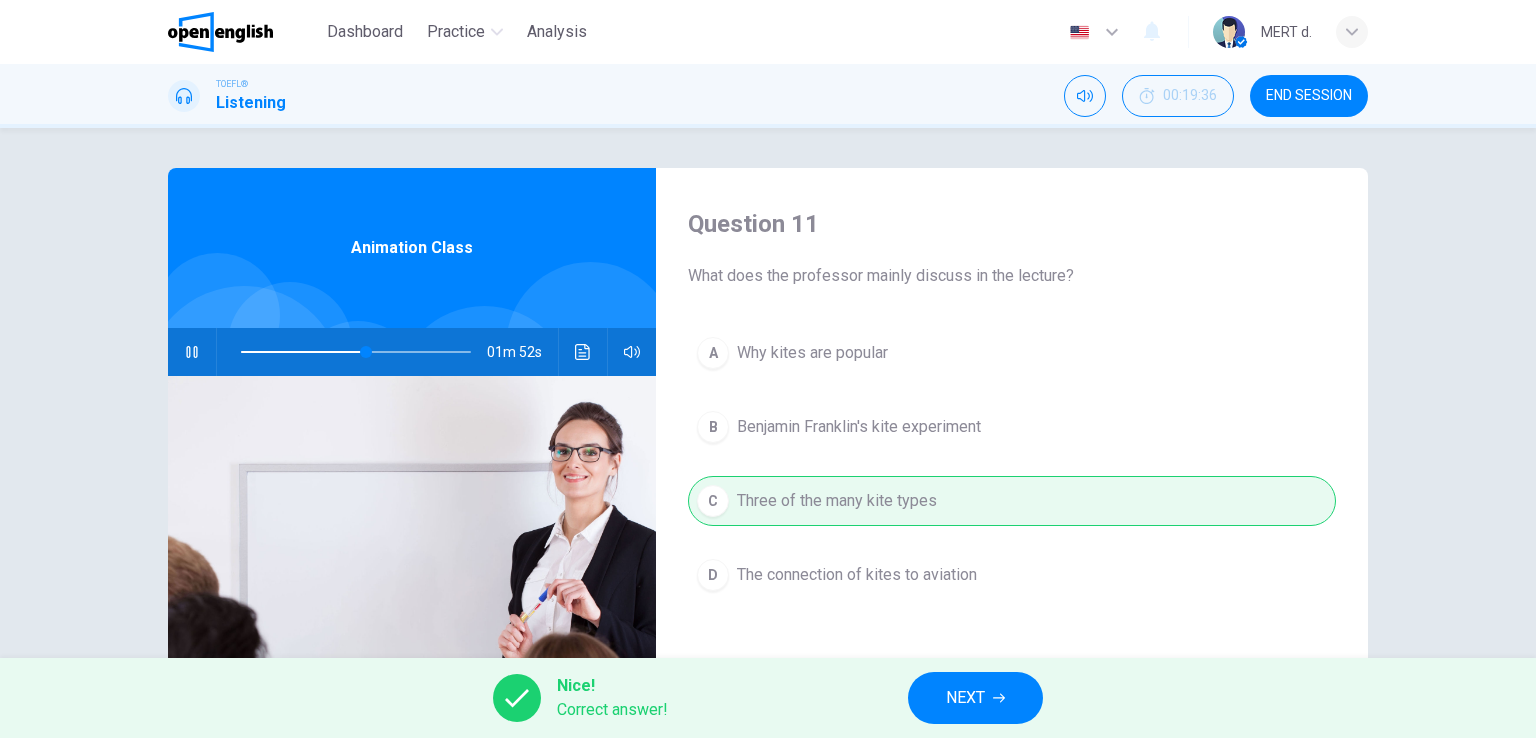 click on "NEXT" at bounding box center [965, 698] 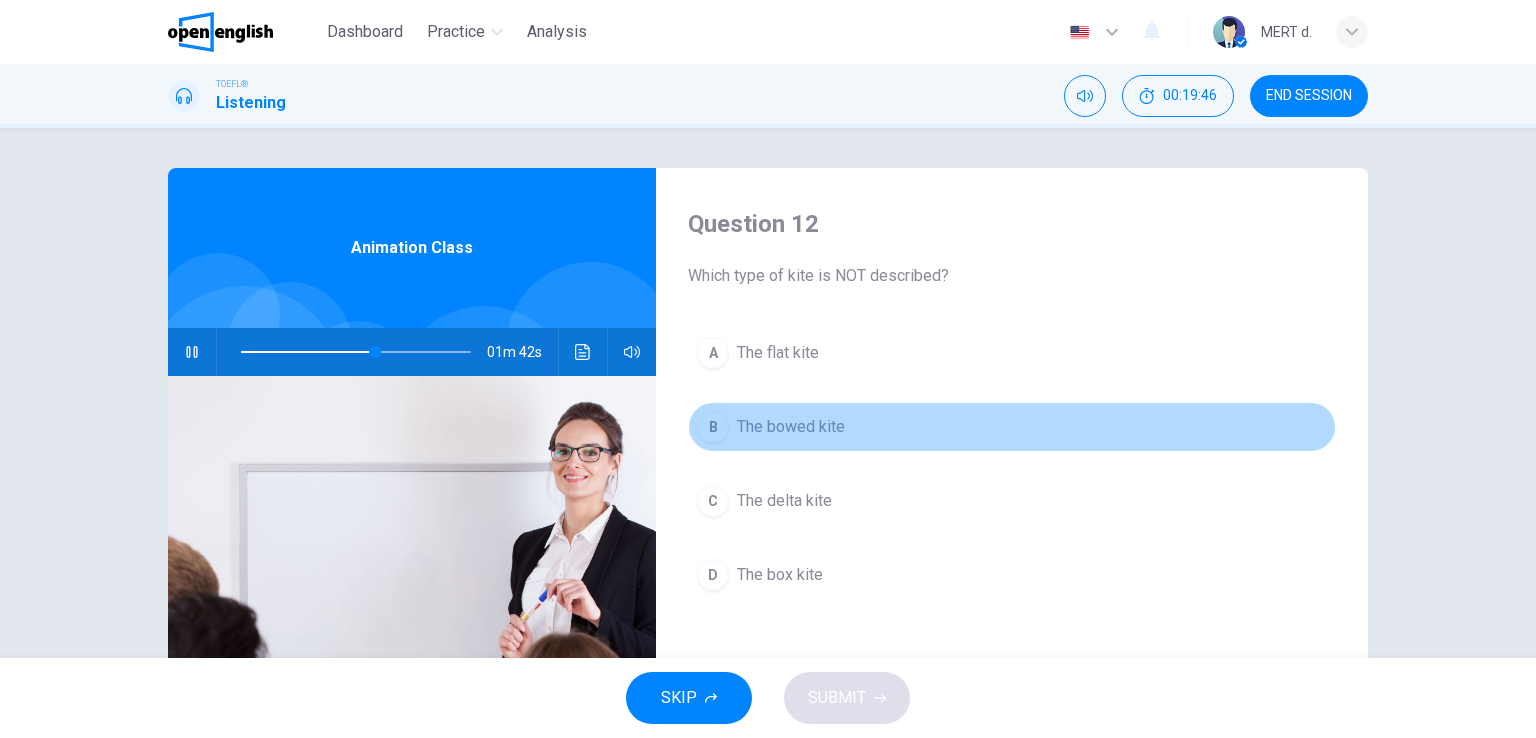 click on "The bowed kite" at bounding box center [791, 427] 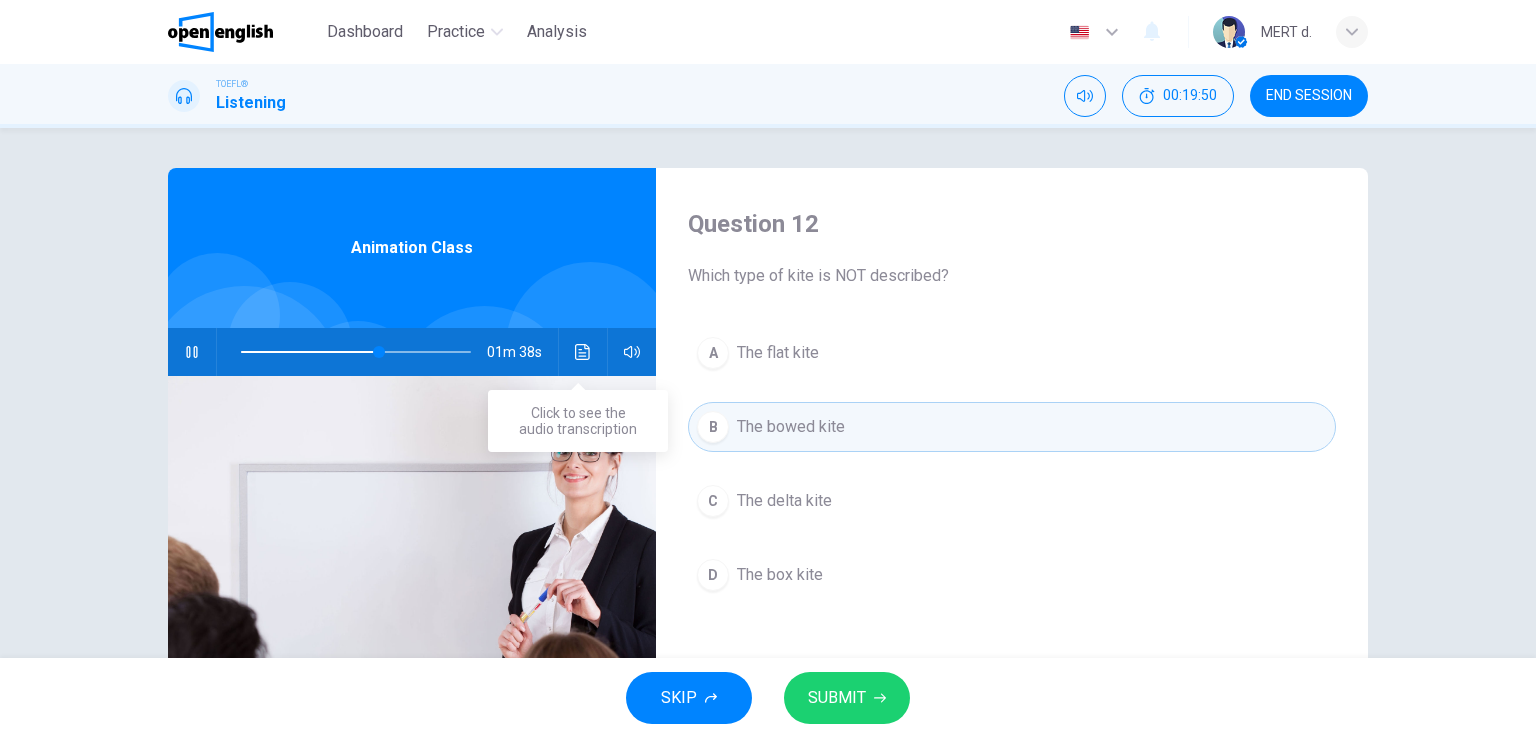 click 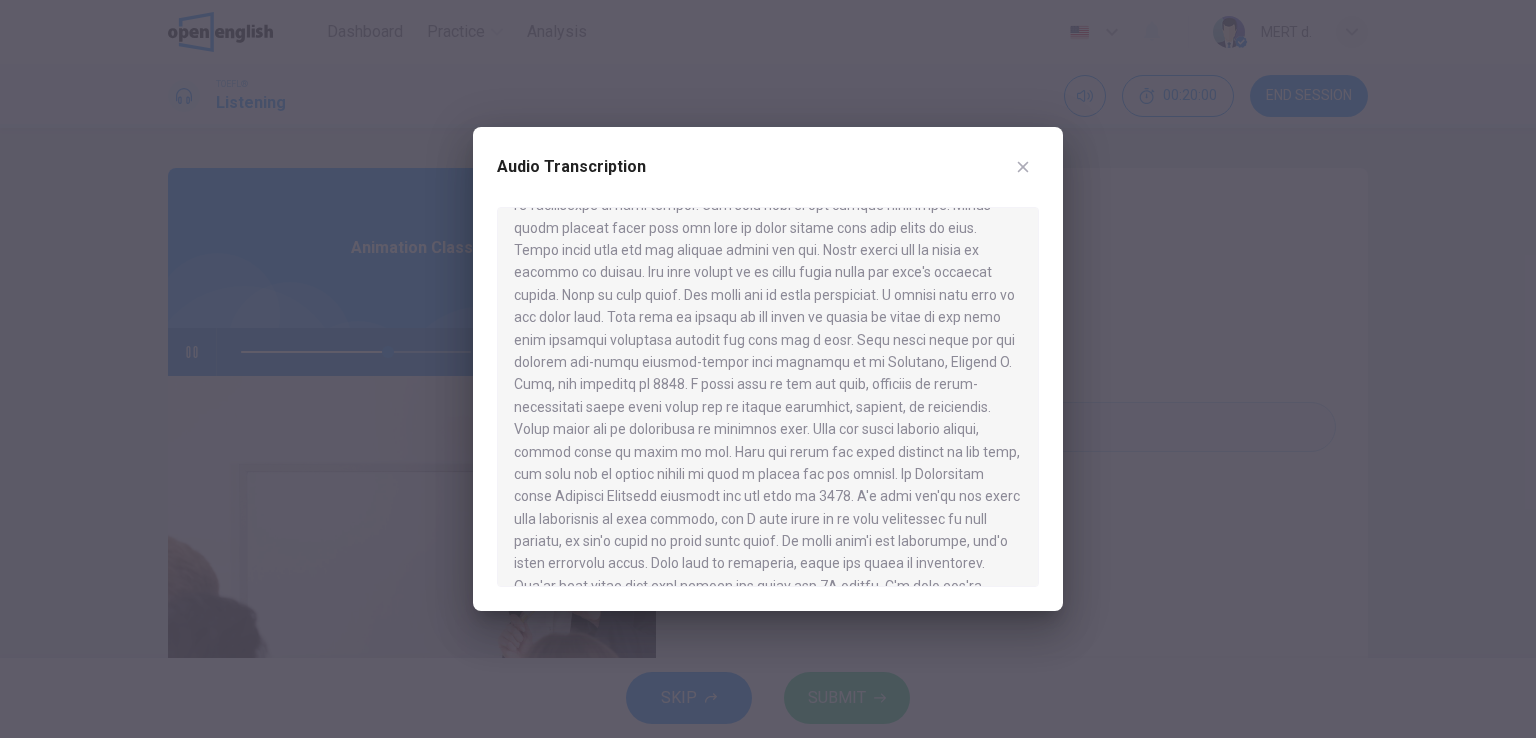 scroll, scrollTop: 549, scrollLeft: 0, axis: vertical 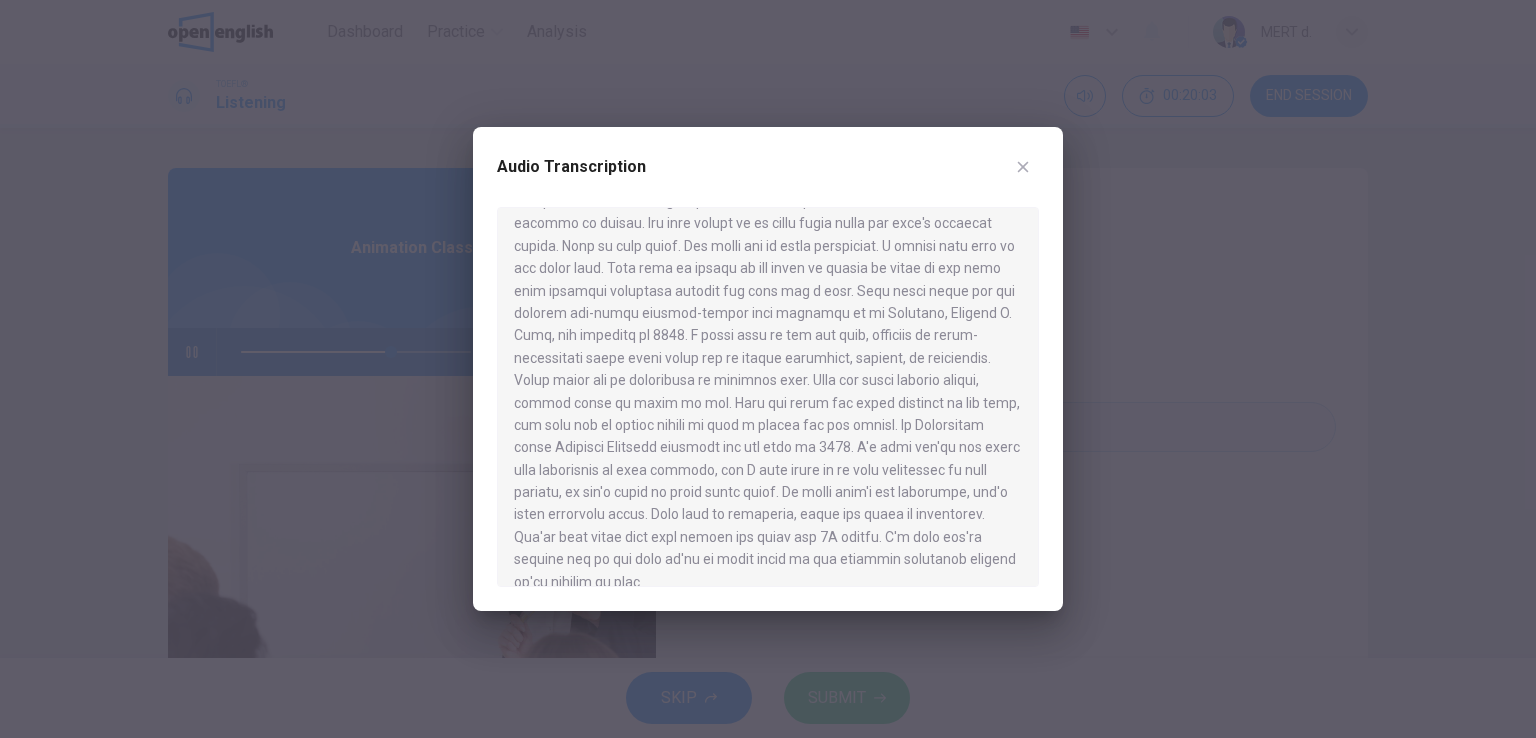 click 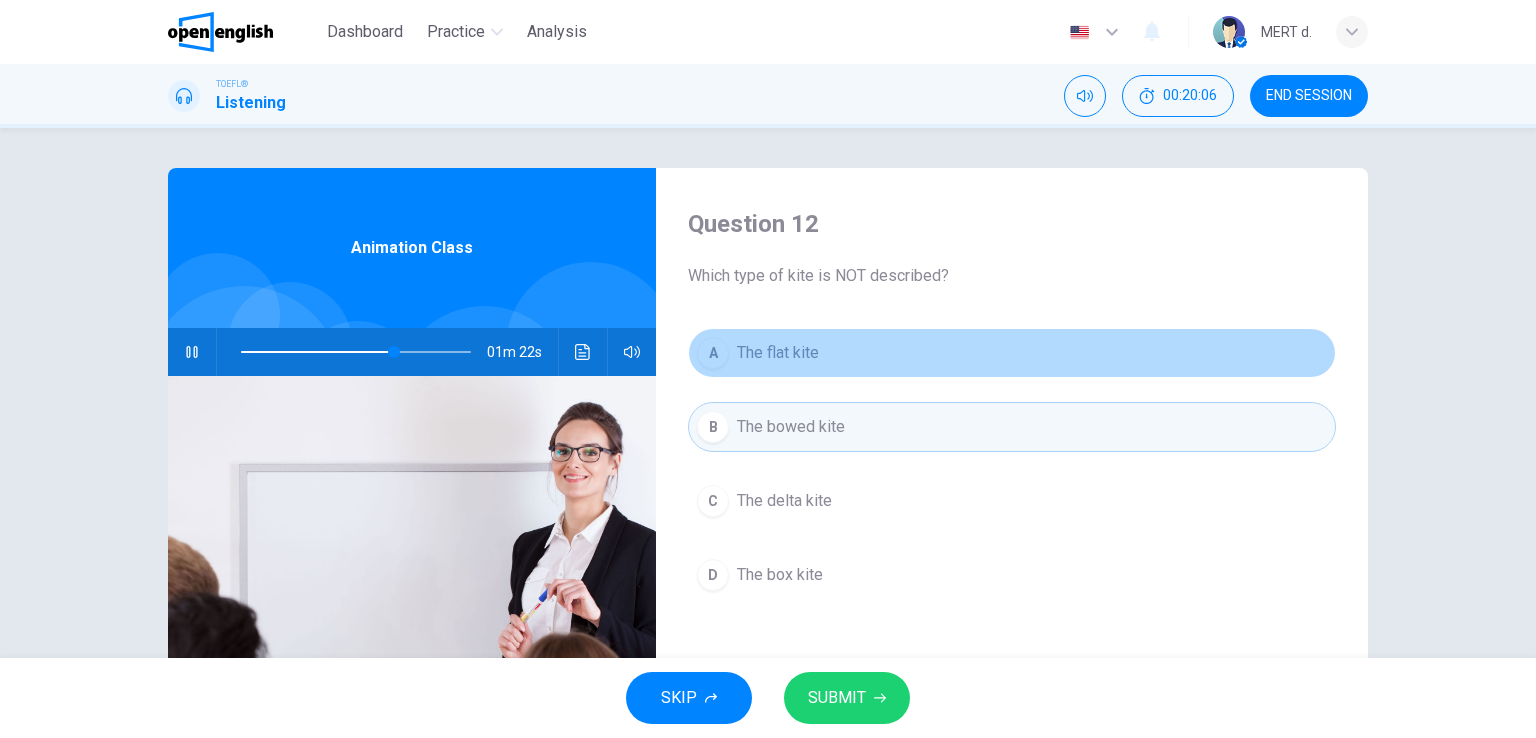 click on "A The flat kite" at bounding box center [1012, 353] 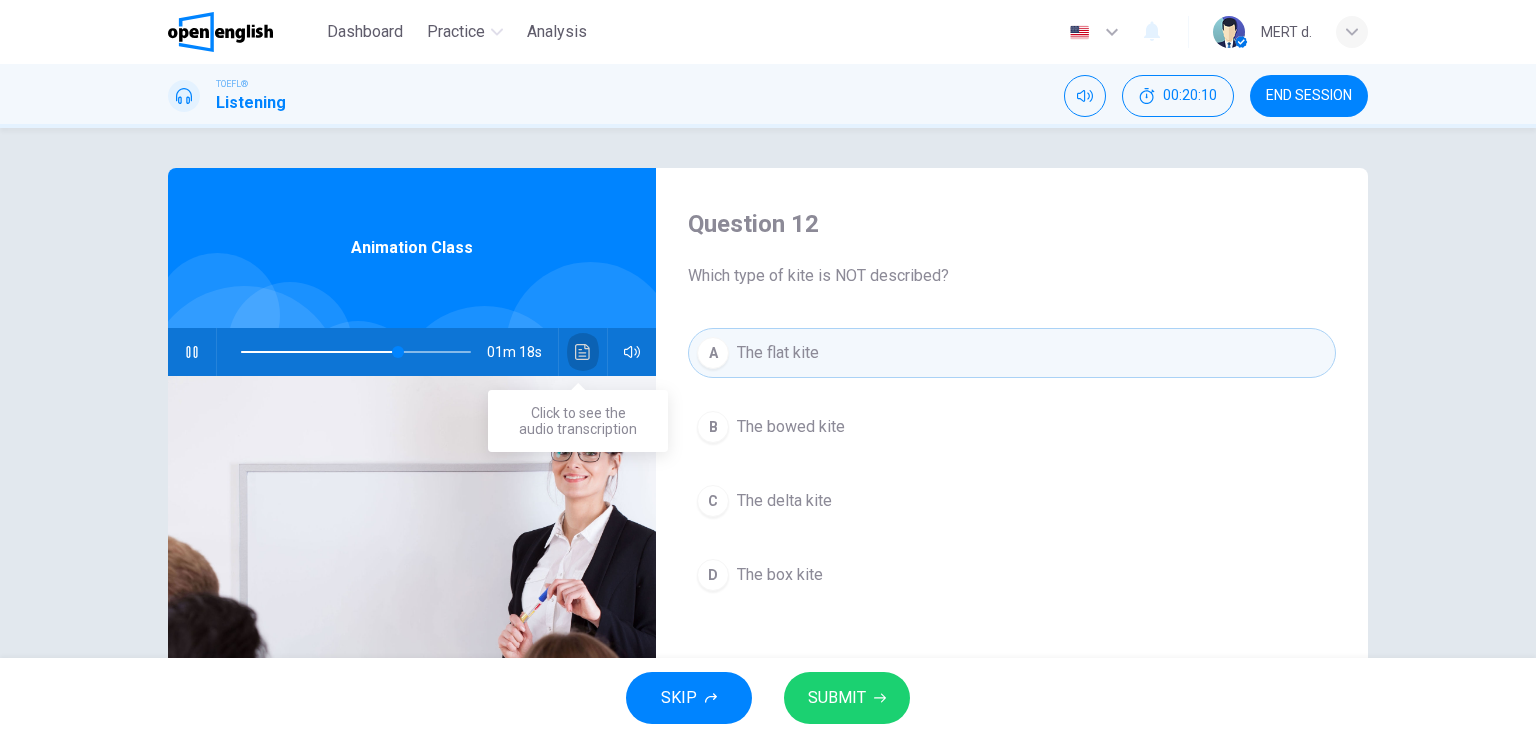 click 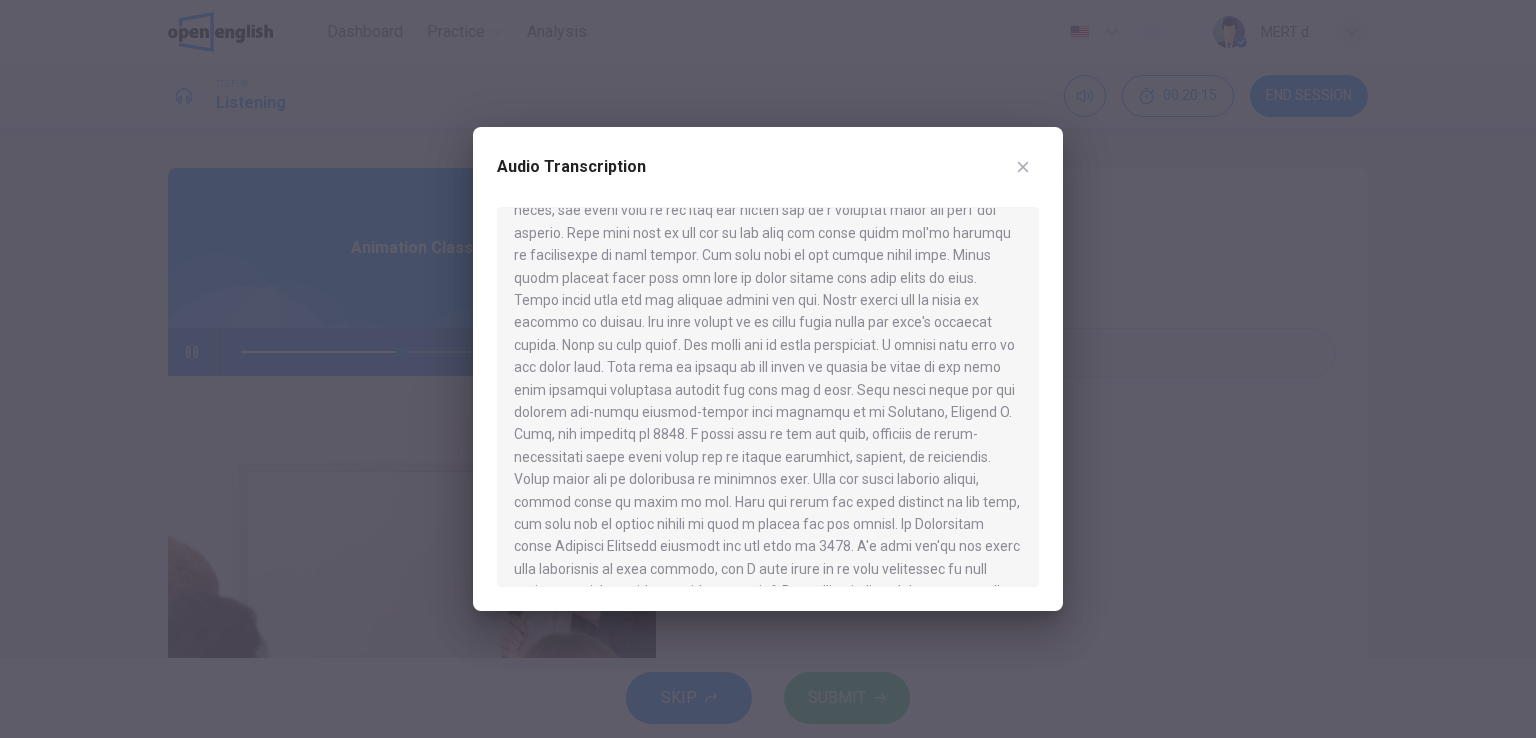 scroll, scrollTop: 449, scrollLeft: 0, axis: vertical 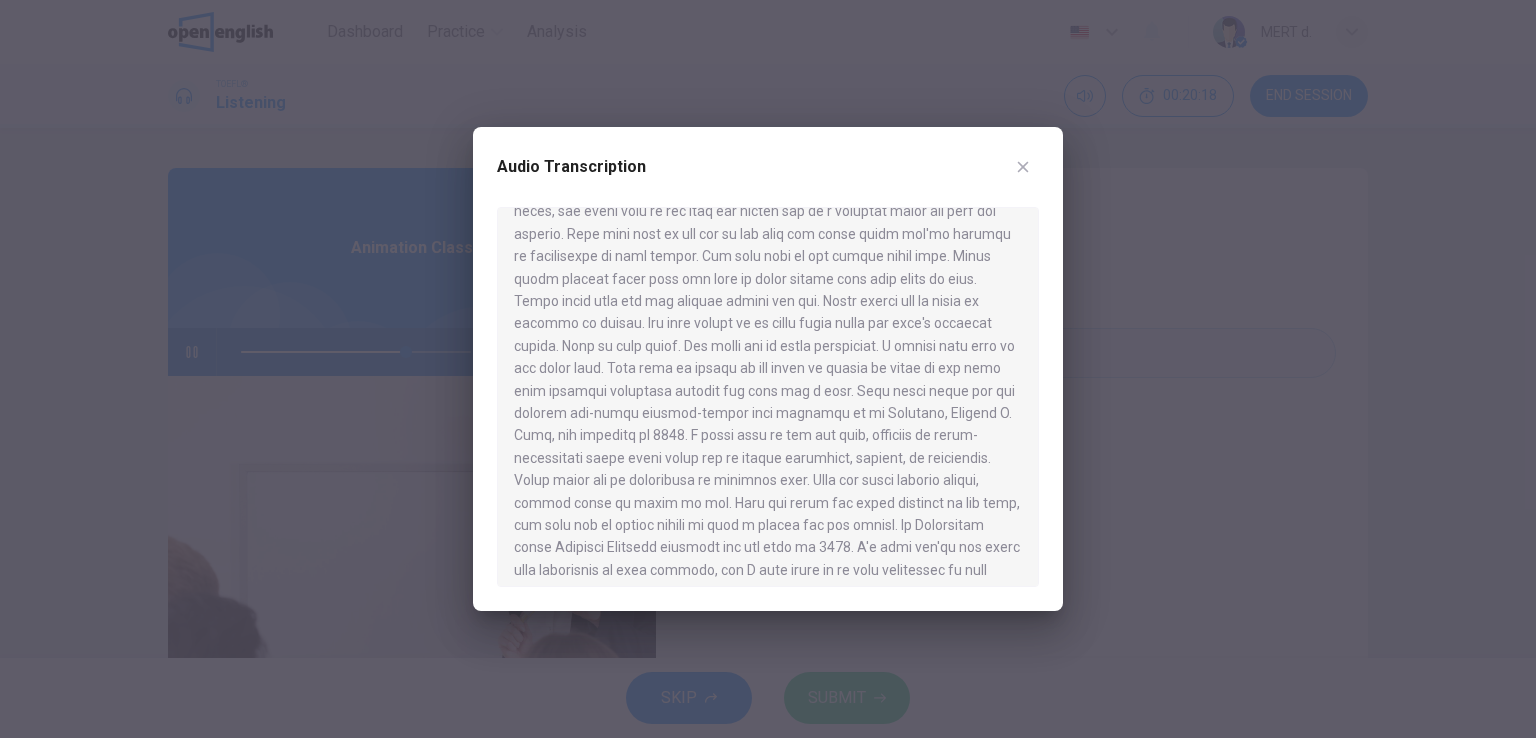drag, startPoint x: 553, startPoint y: 432, endPoint x: 660, endPoint y: 437, distance: 107.11676 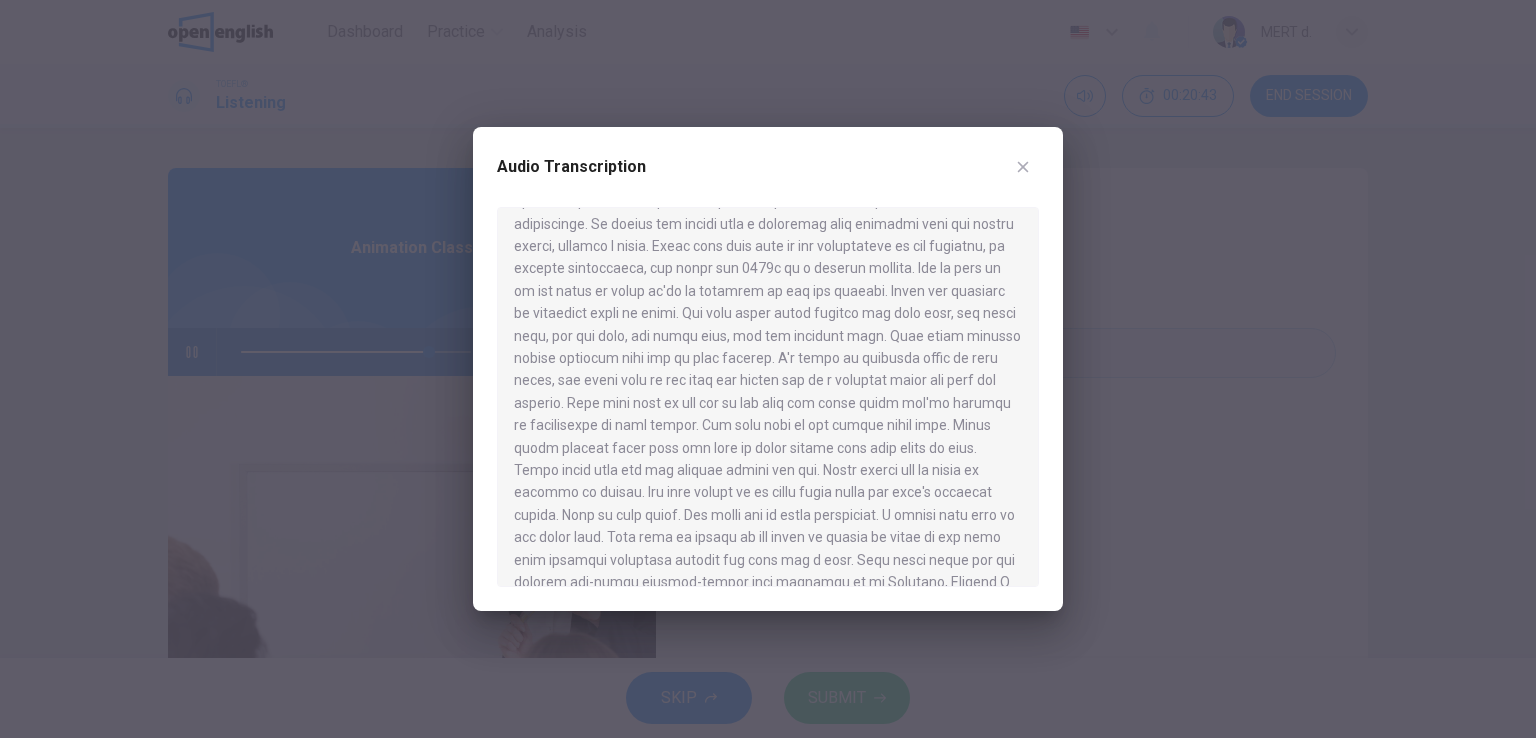 scroll, scrollTop: 249, scrollLeft: 0, axis: vertical 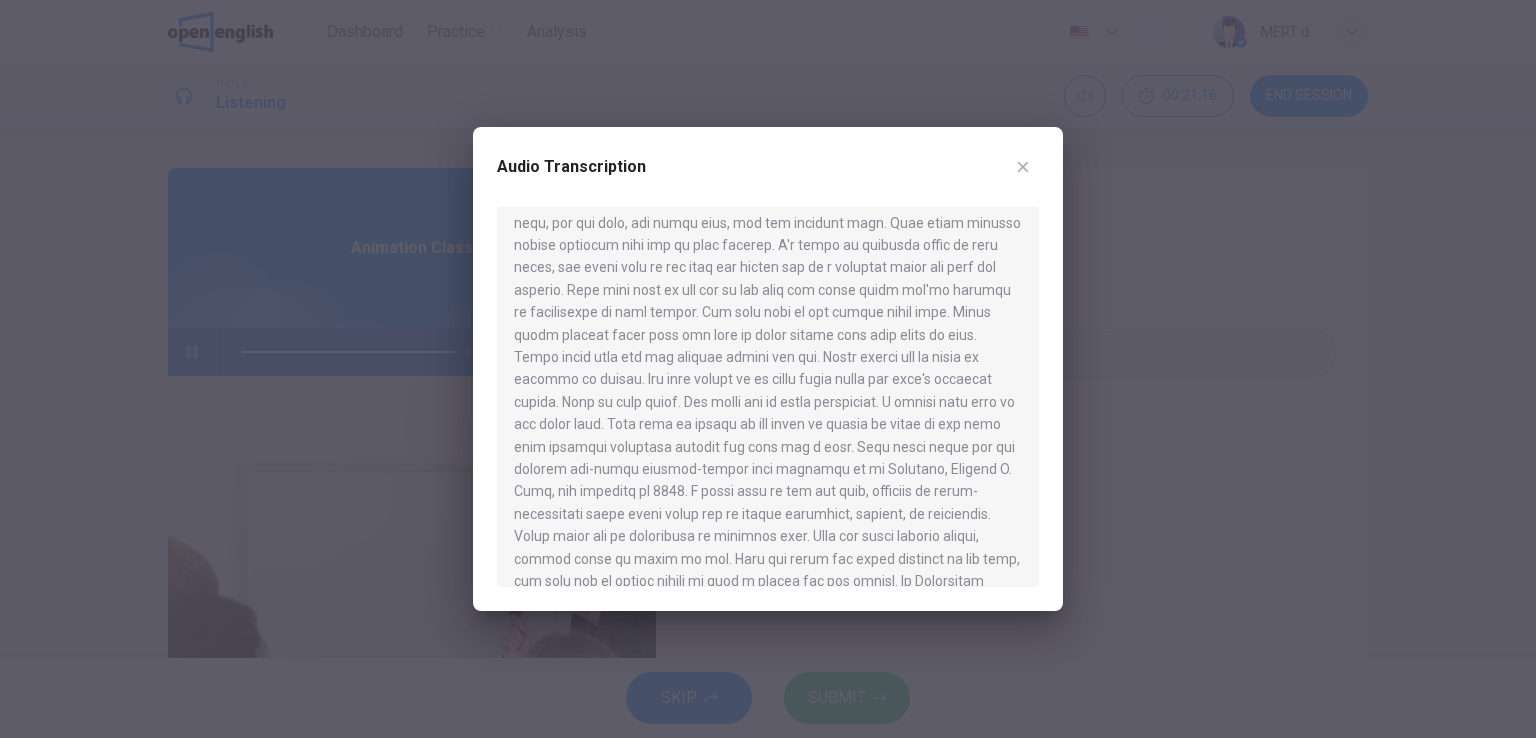 click at bounding box center [768, 369] 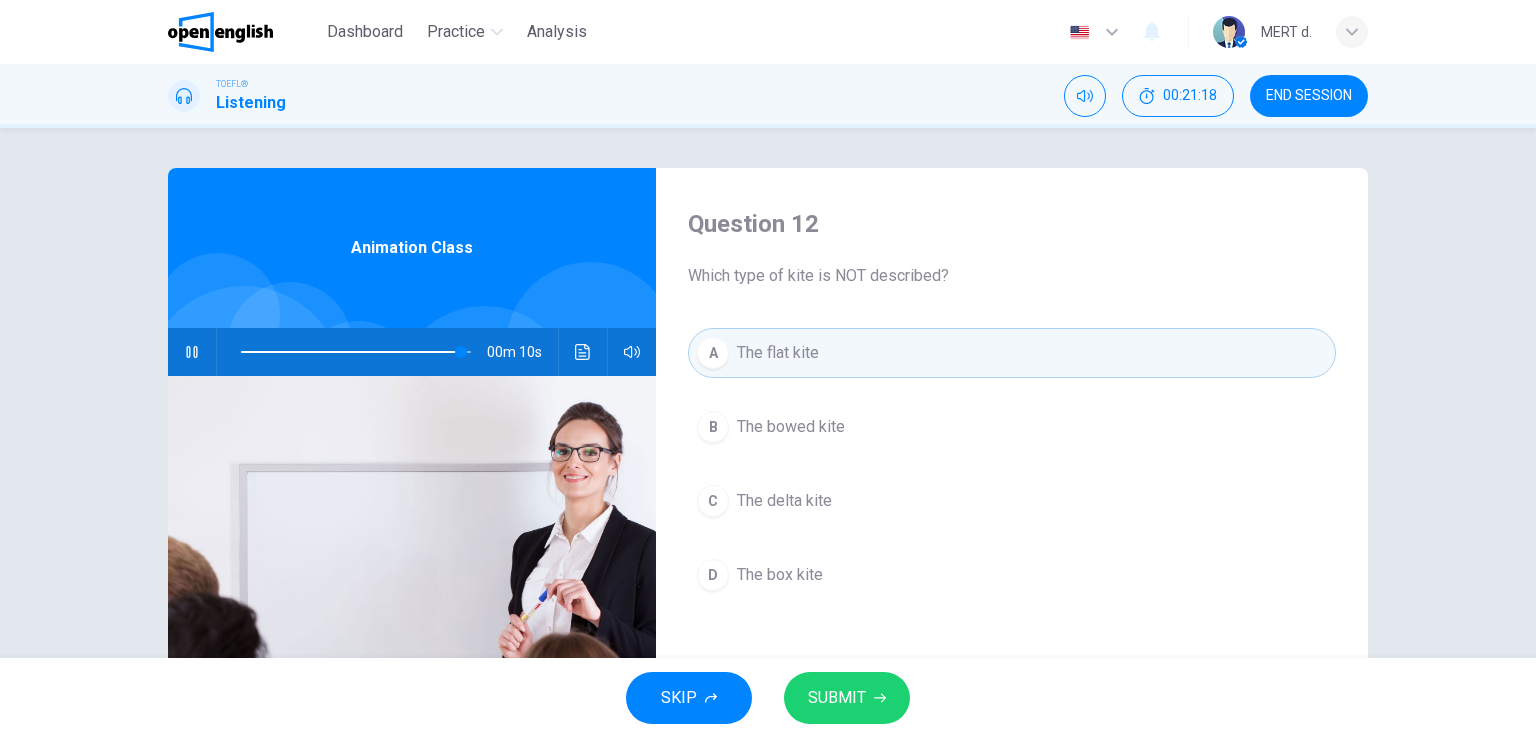 click on "The delta kite" at bounding box center (784, 501) 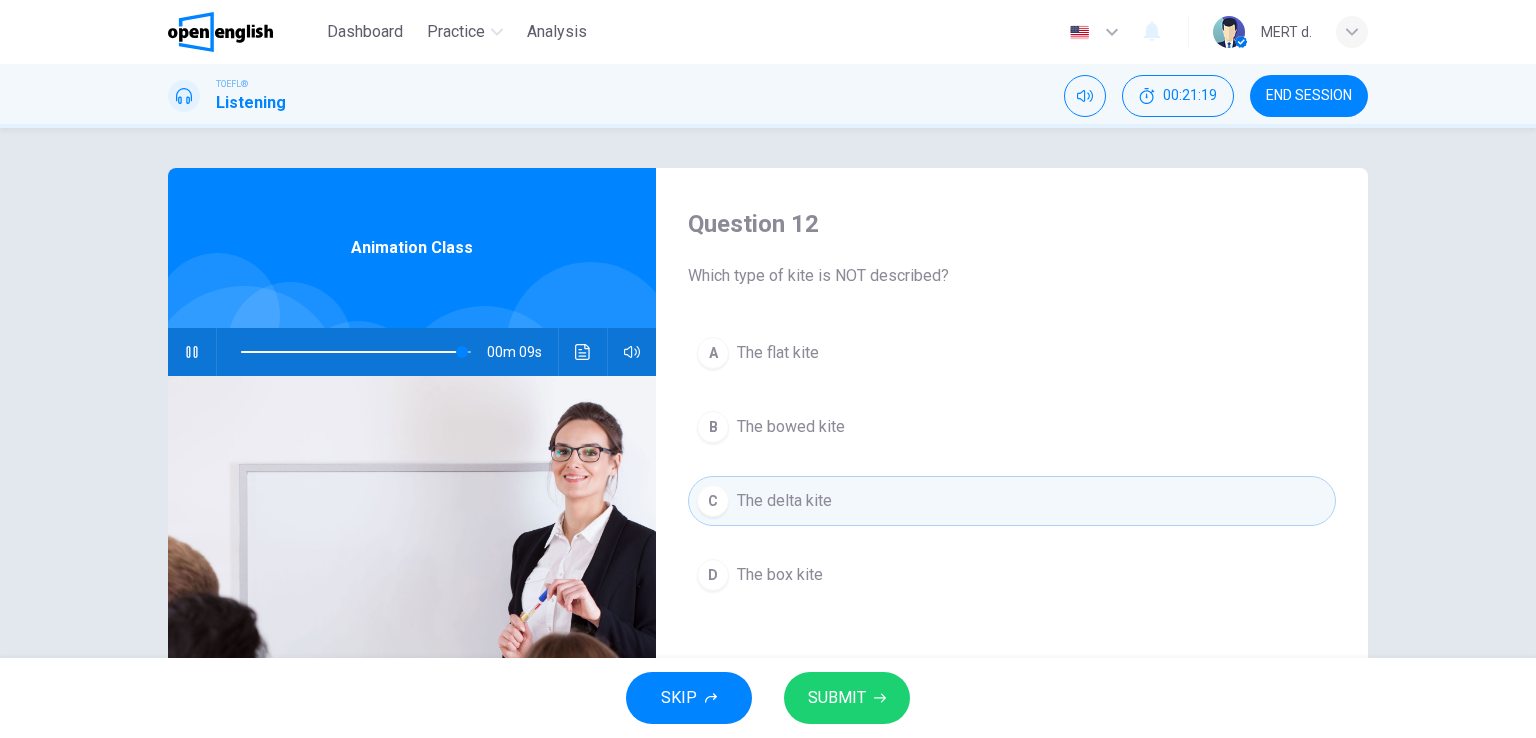 click 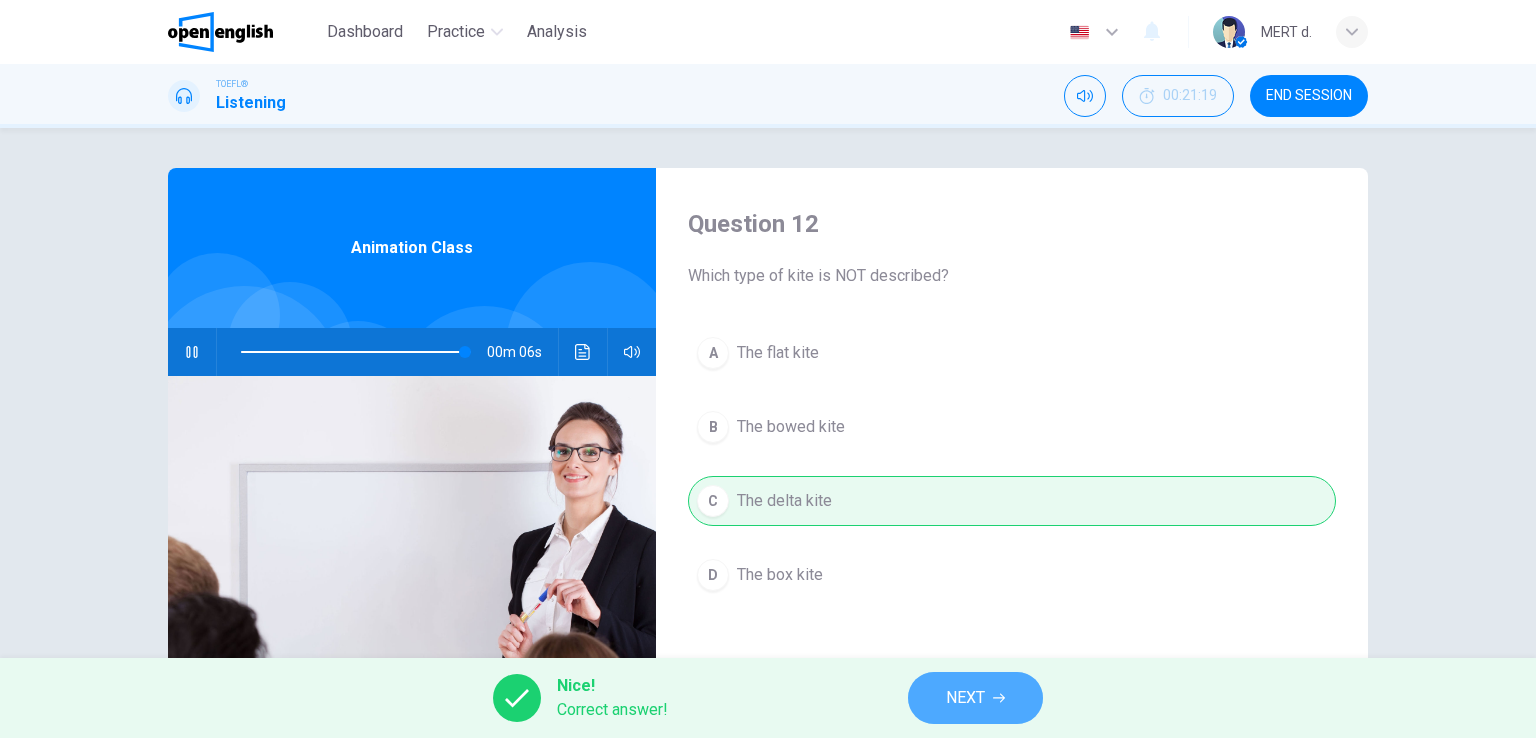 click on "NEXT" at bounding box center (975, 698) 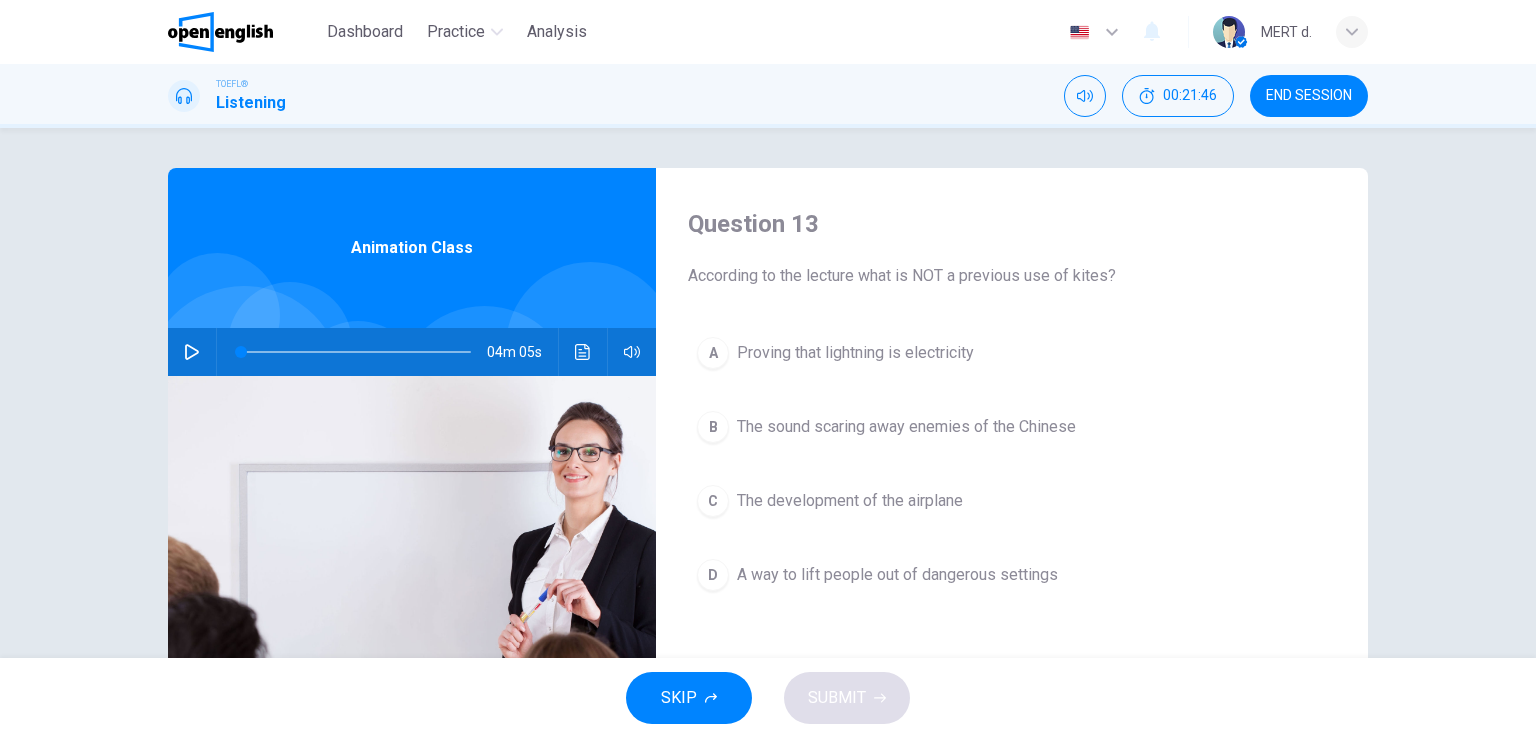 click 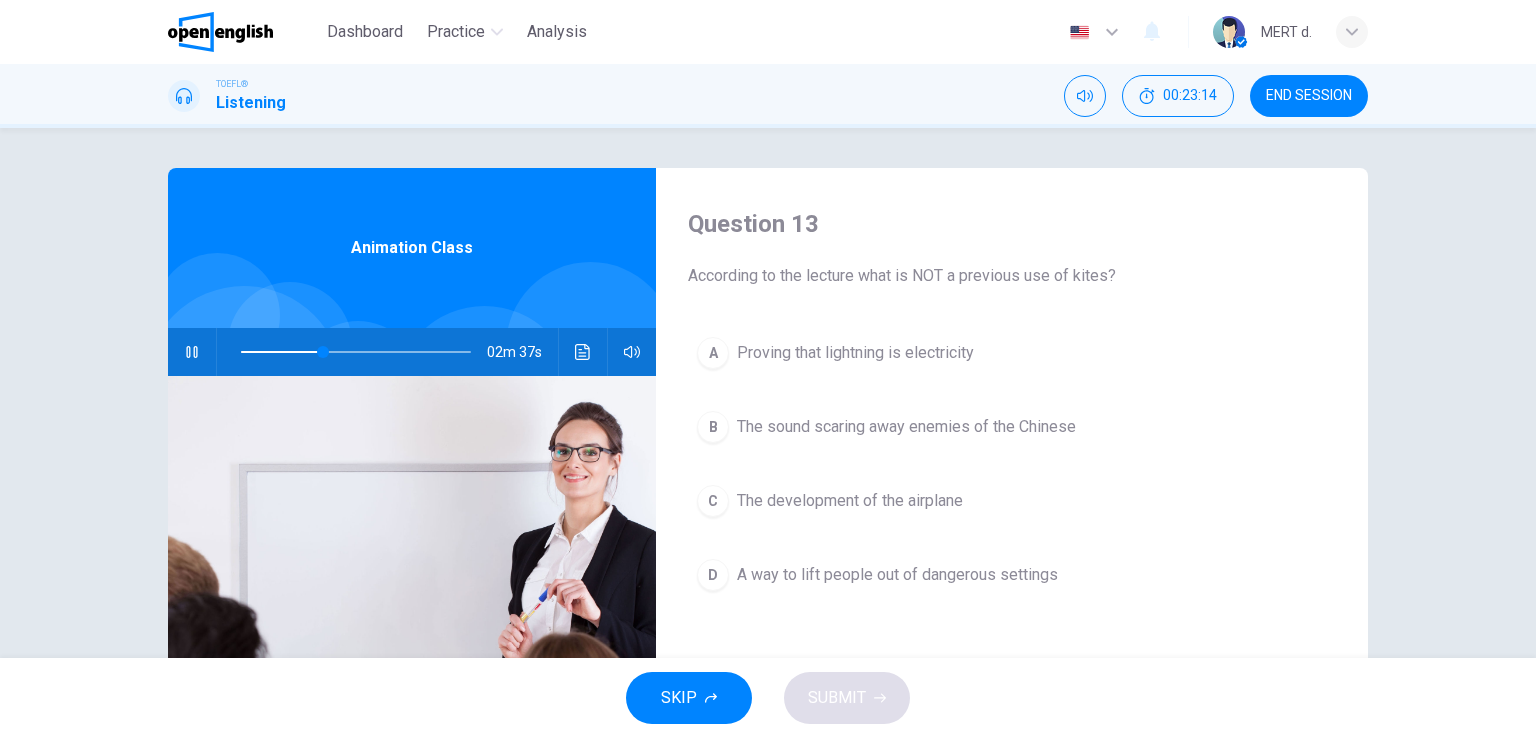click on "A way to lift people out of dangerous settings" at bounding box center [897, 575] 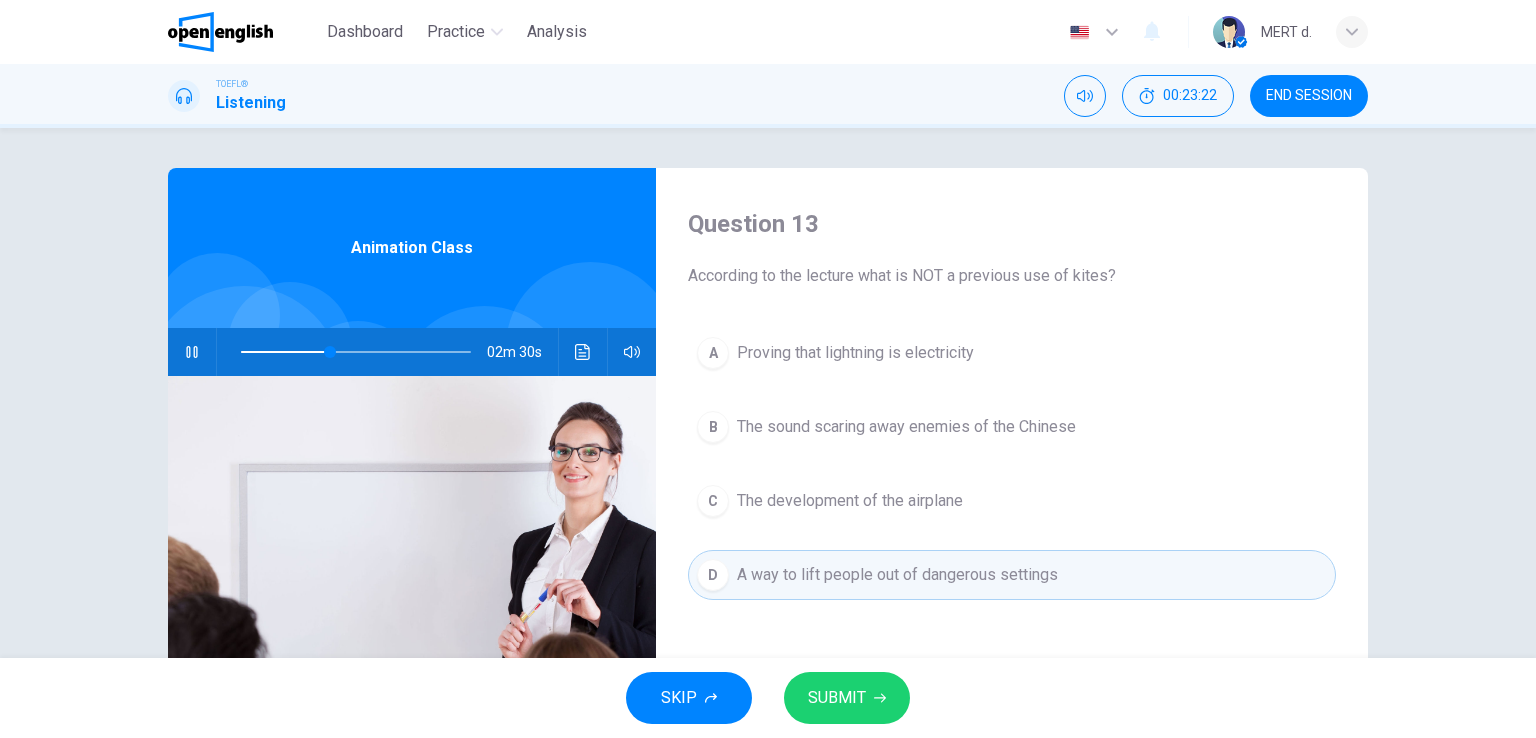 click on "SUBMIT" at bounding box center (837, 698) 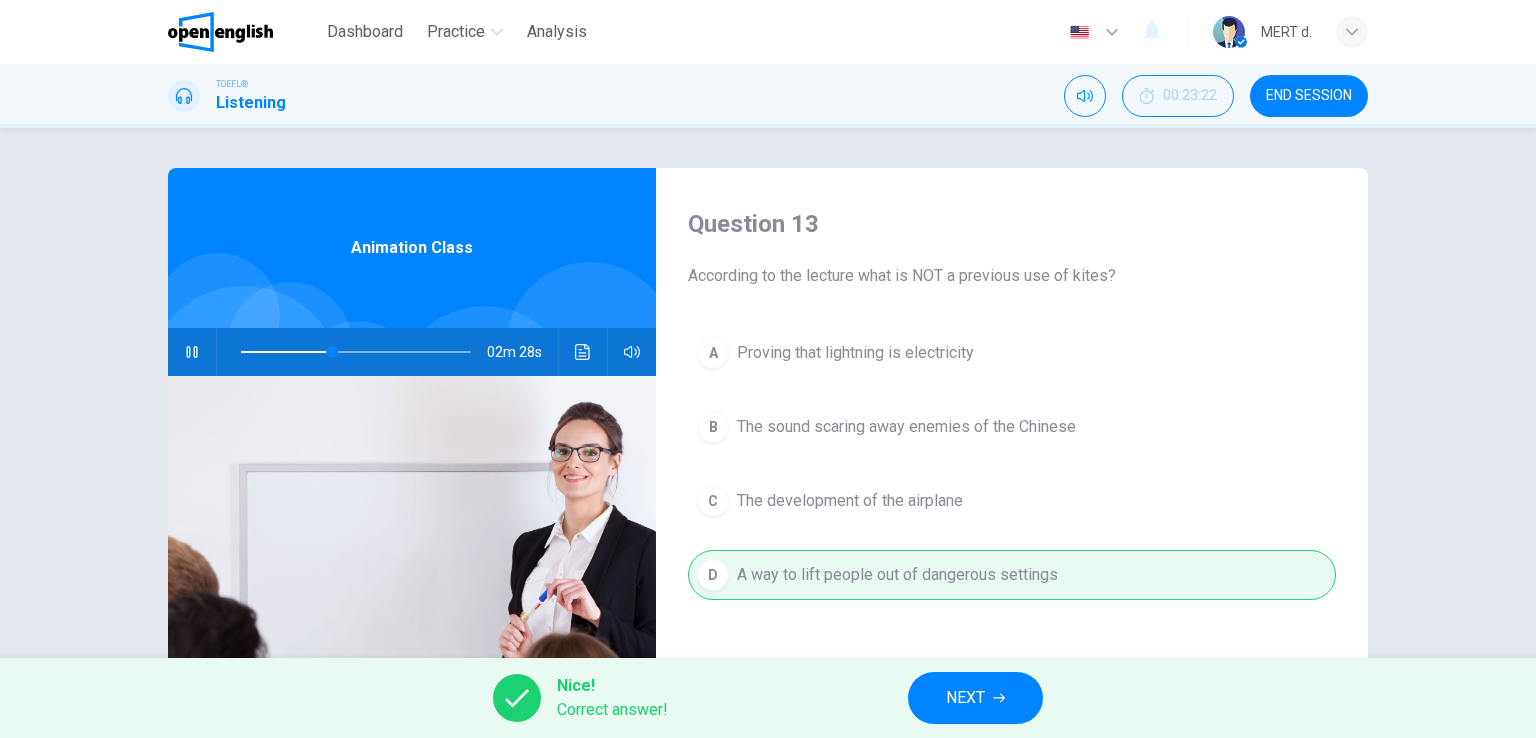 click on "NEXT" at bounding box center [975, 698] 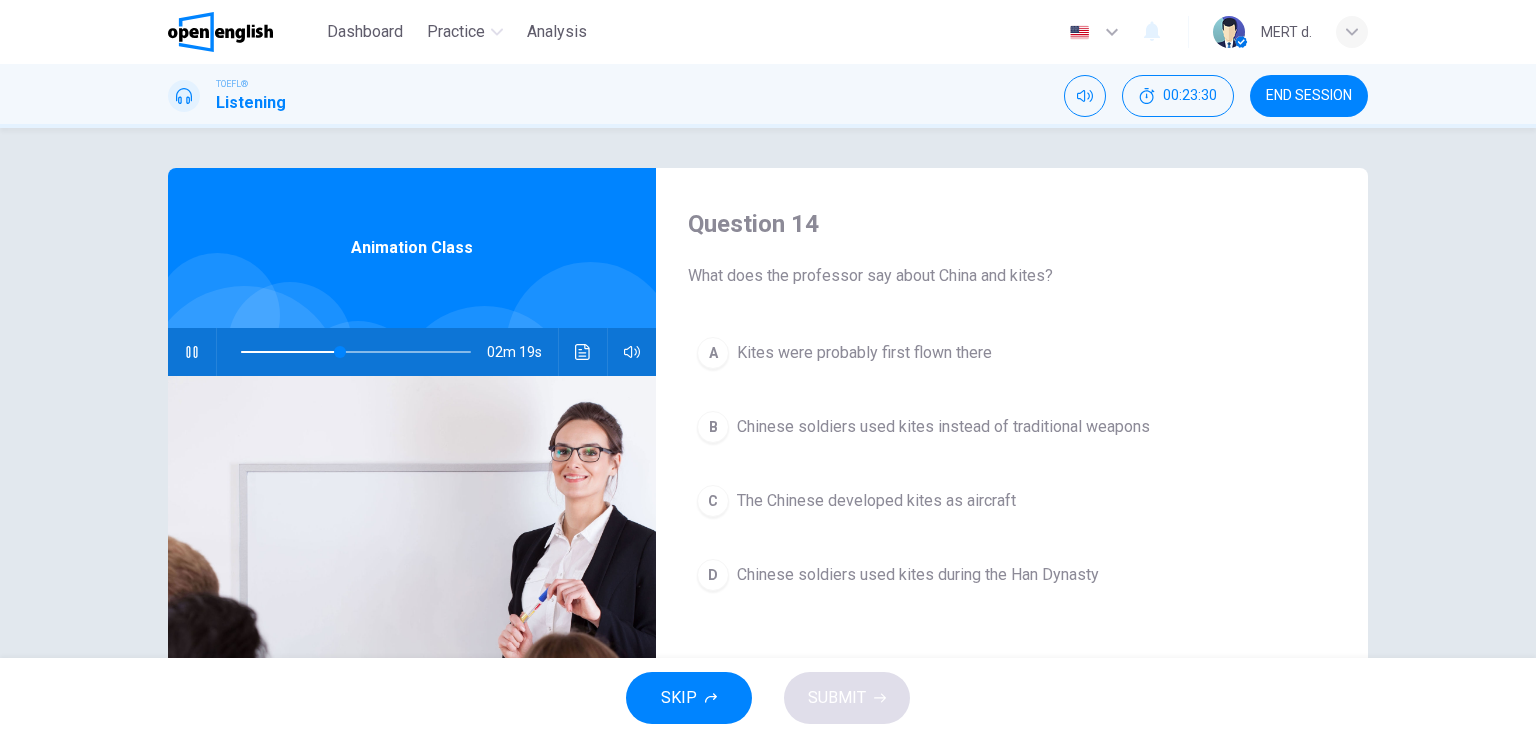 click on "The Chinese developed kites as aircraft" at bounding box center (876, 501) 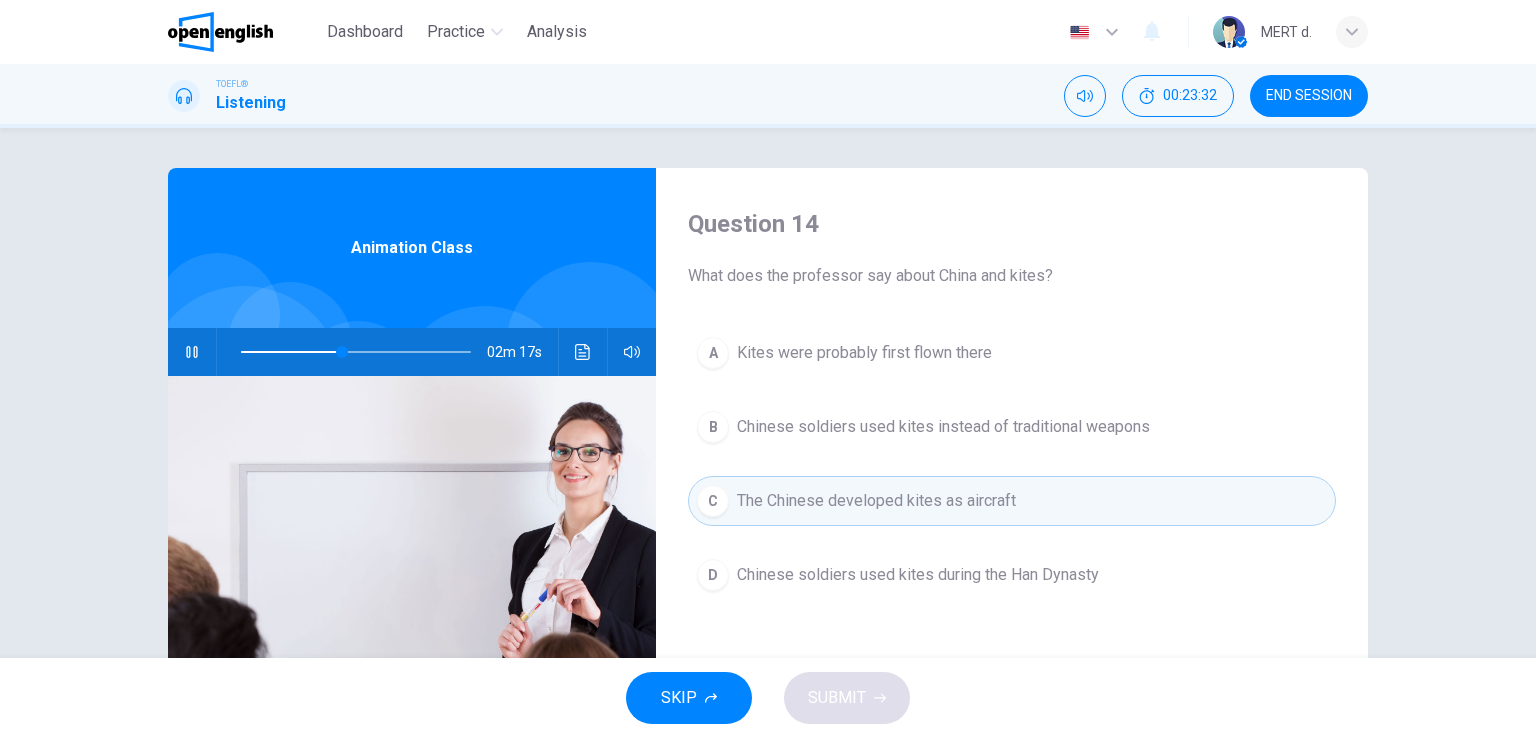 click on "Chinese soldiers used kites during the Han Dynasty" at bounding box center (918, 575) 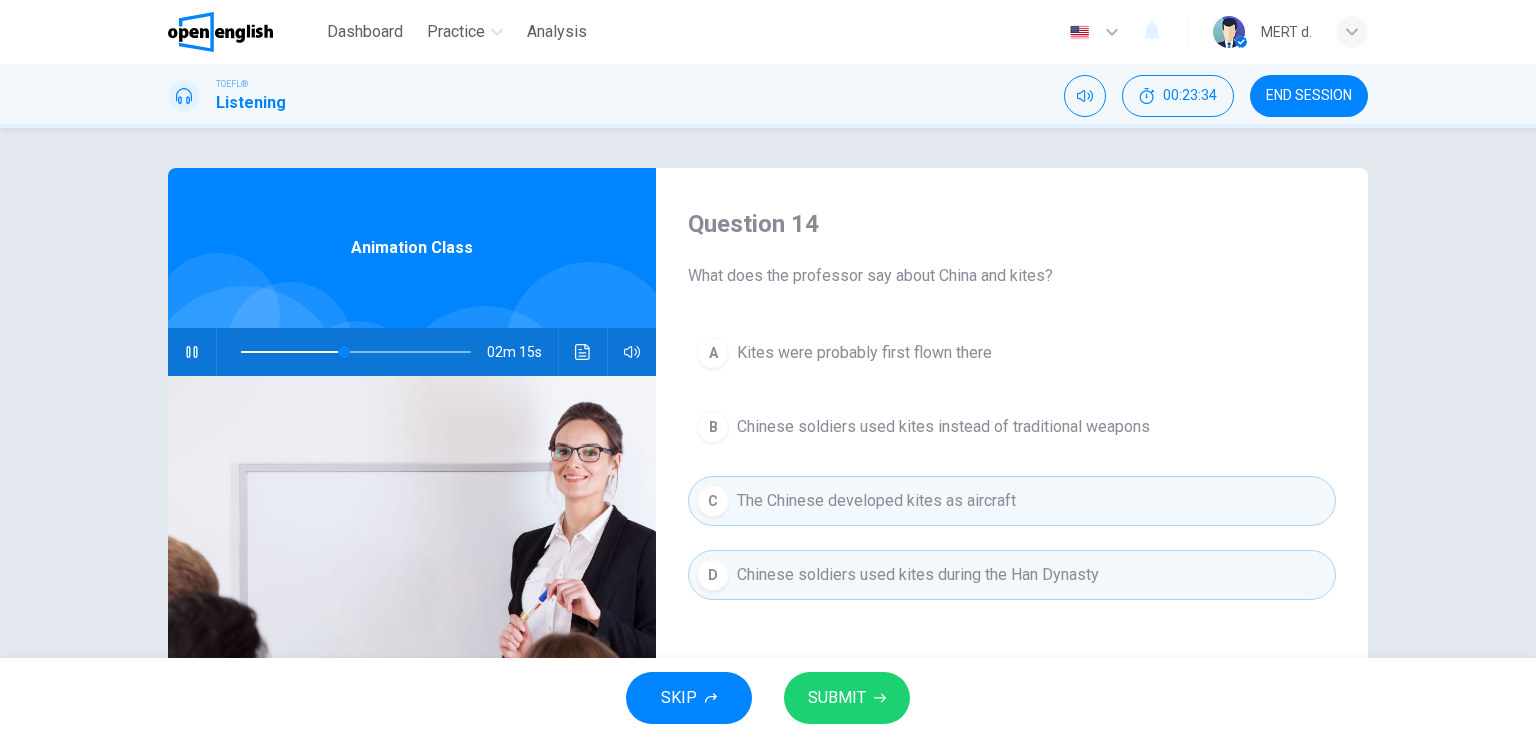 click on "The Chinese developed kites as aircraft" at bounding box center [876, 501] 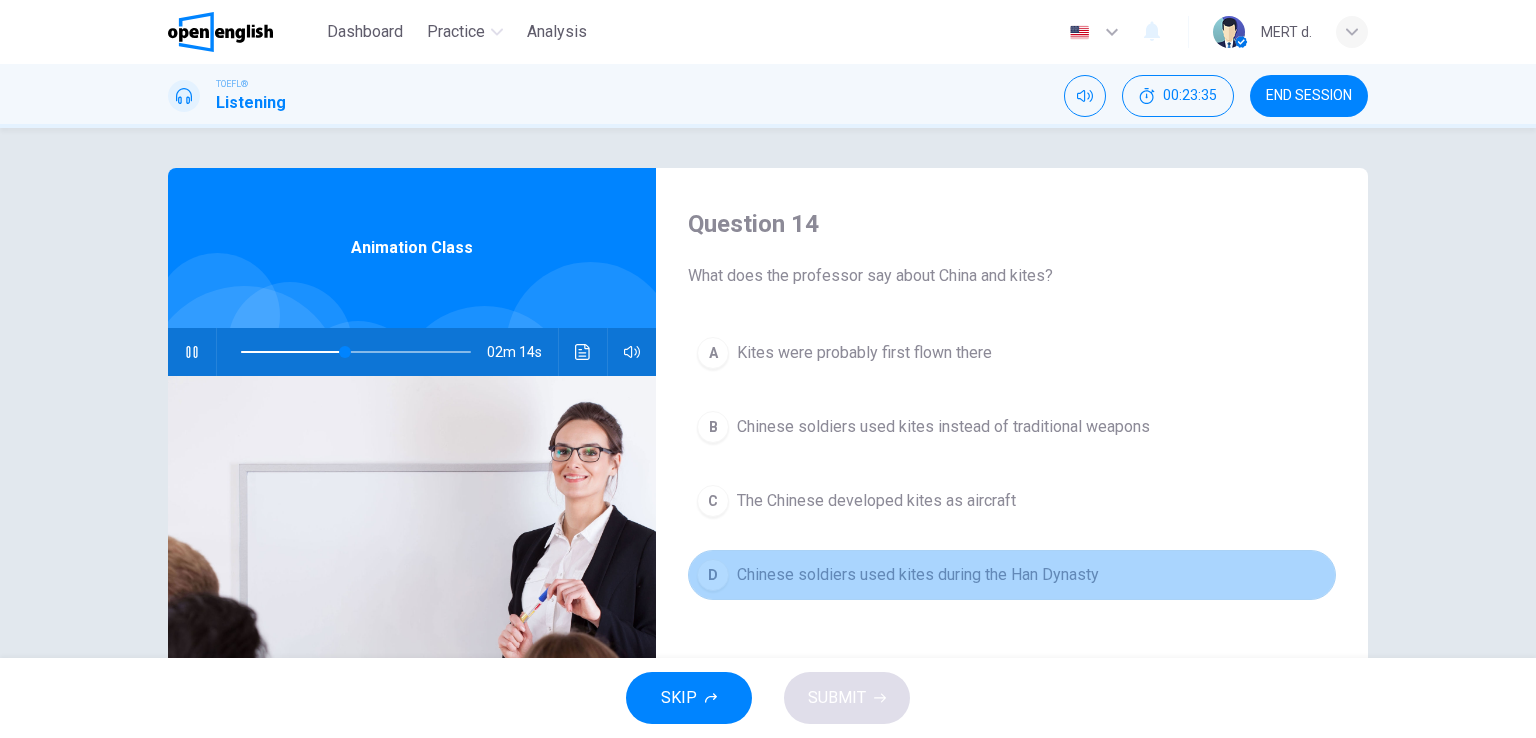 click on "D Chinese soldiers used kites during the Han Dynasty" at bounding box center [1012, 575] 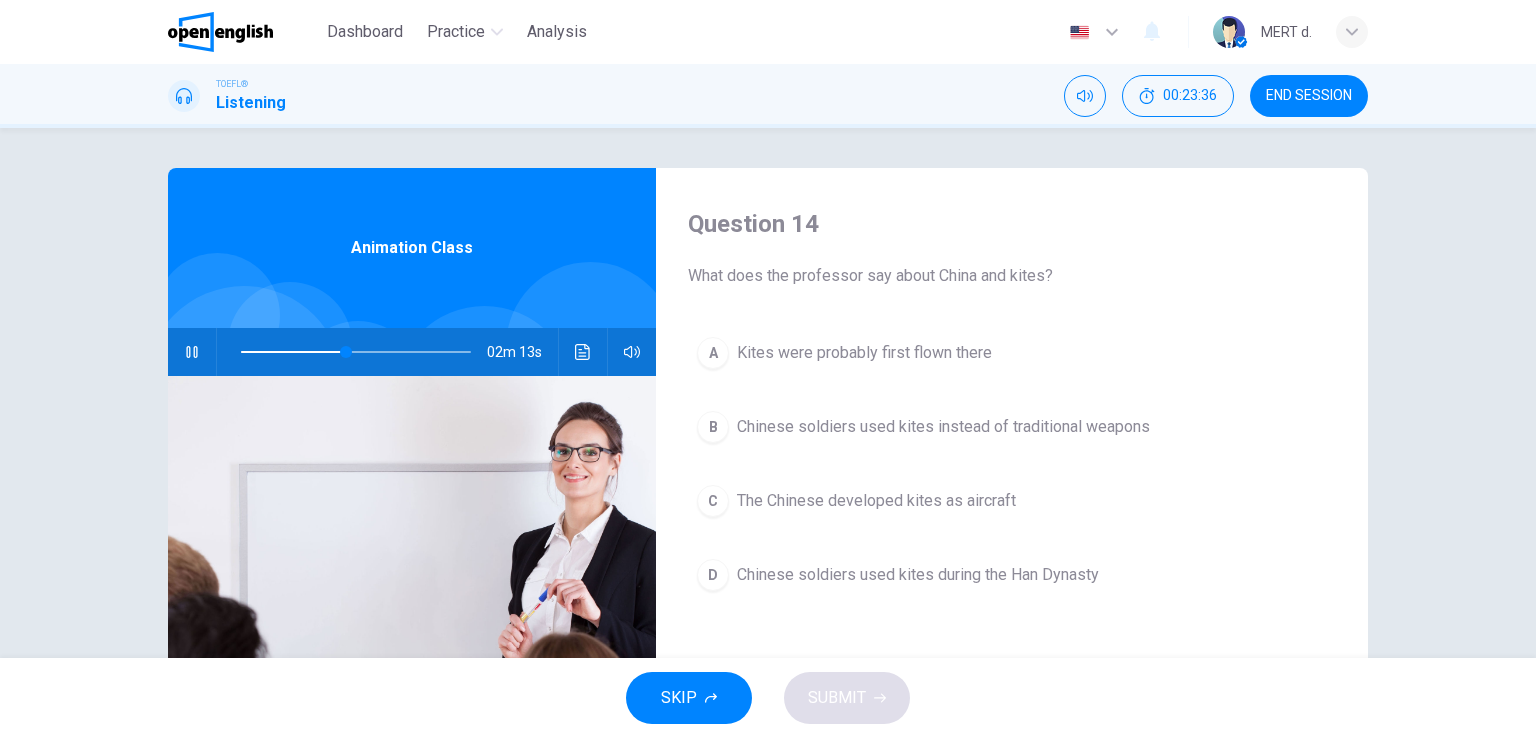 click at bounding box center [583, 352] 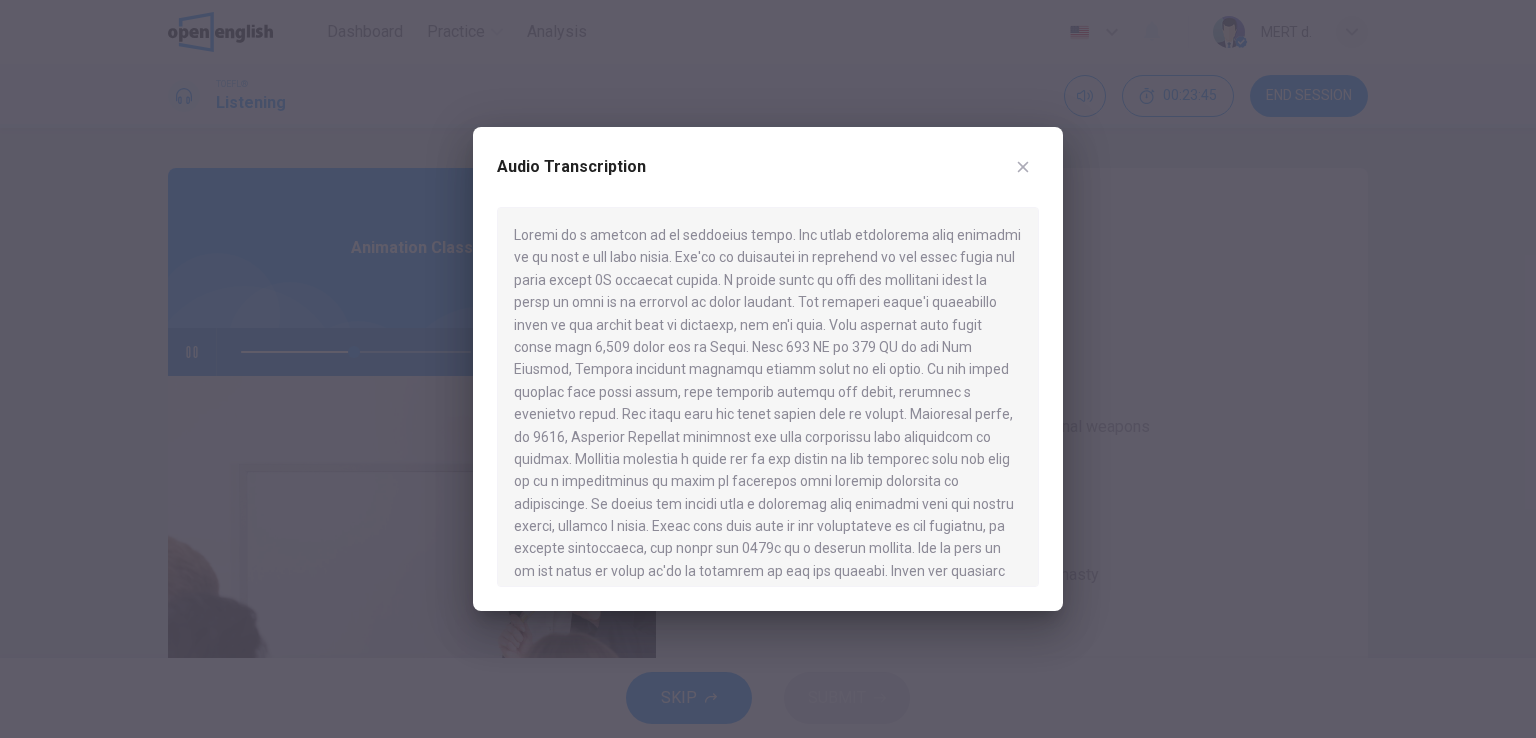 drag, startPoint x: 522, startPoint y: 366, endPoint x: 720, endPoint y: 366, distance: 198 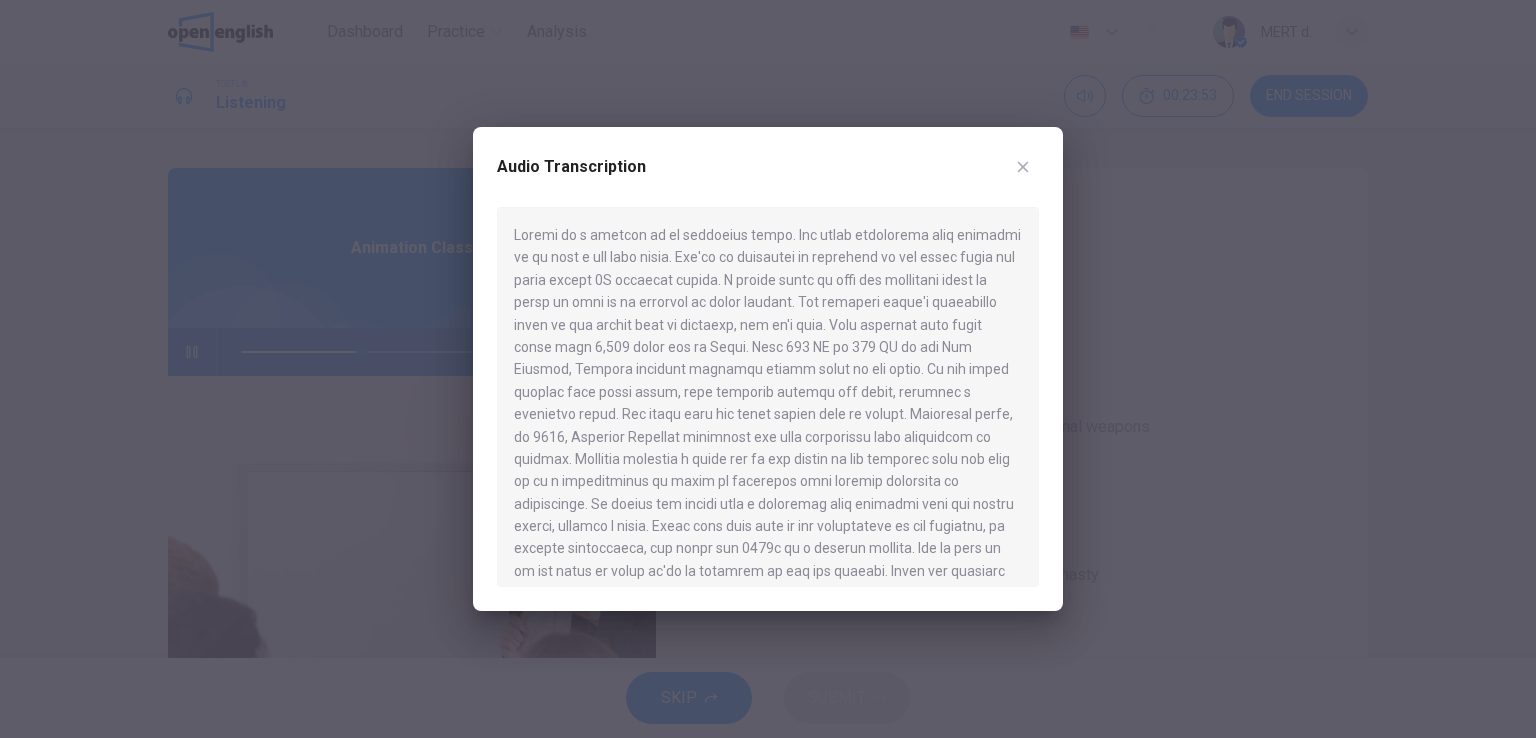 click at bounding box center (768, 369) 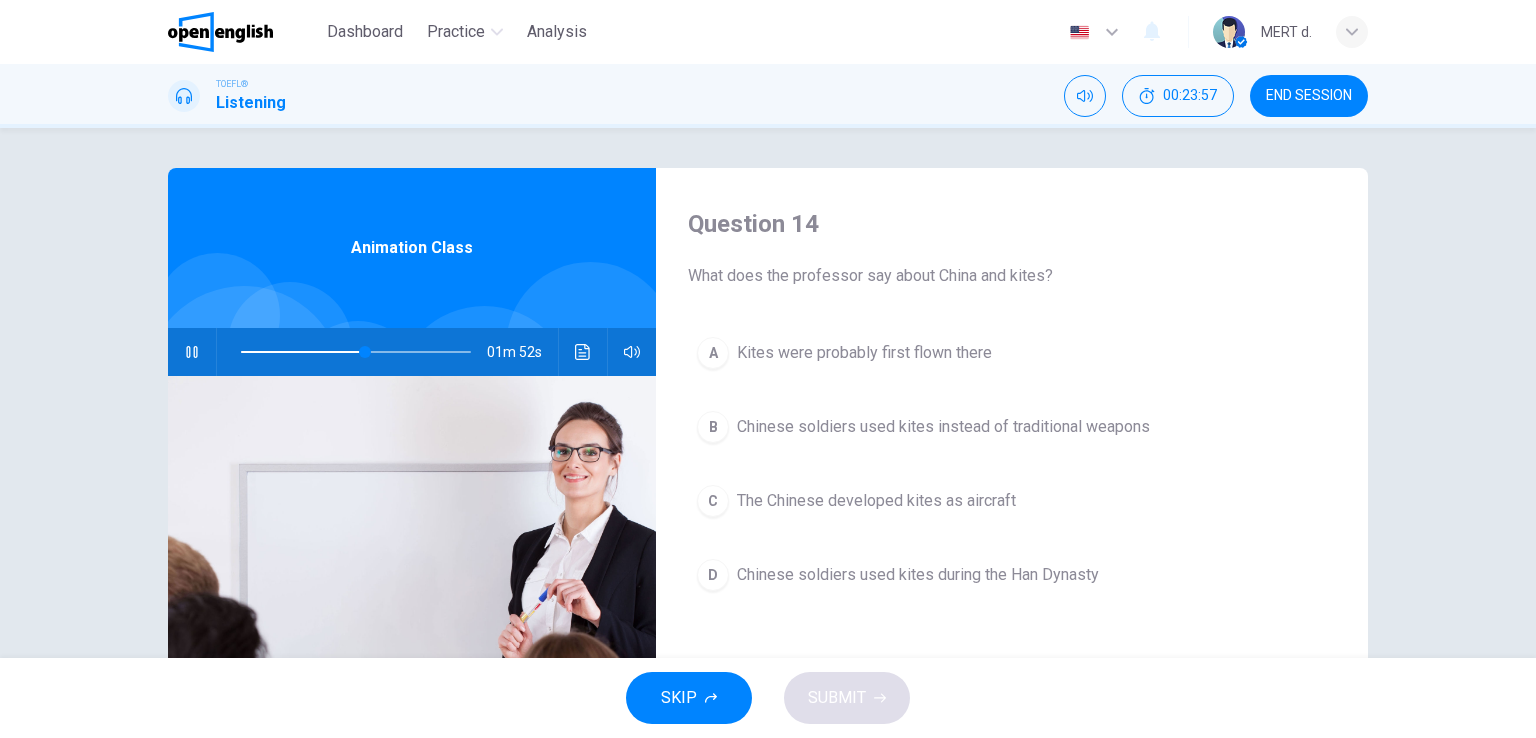click on "01m 52s" at bounding box center [412, 352] 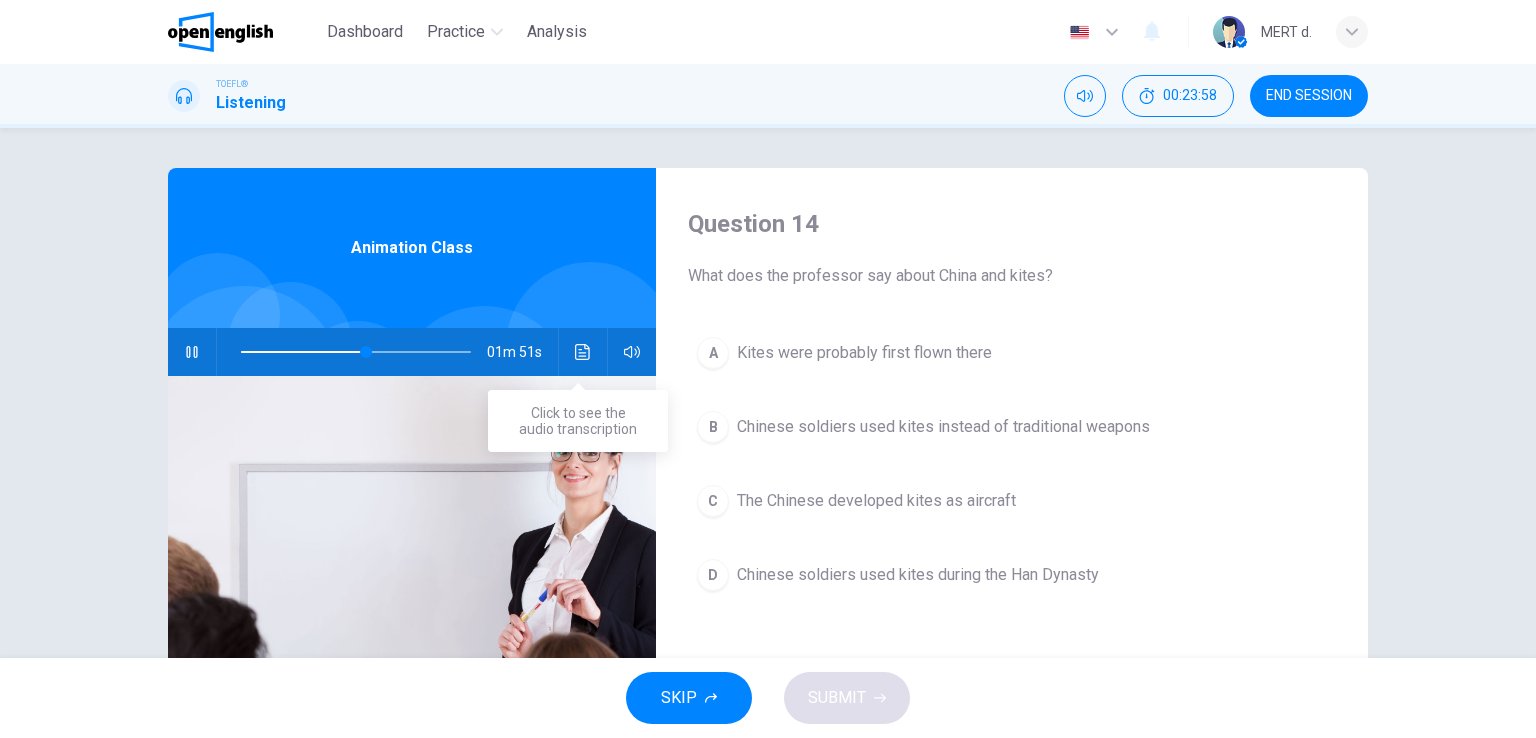 click at bounding box center (583, 352) 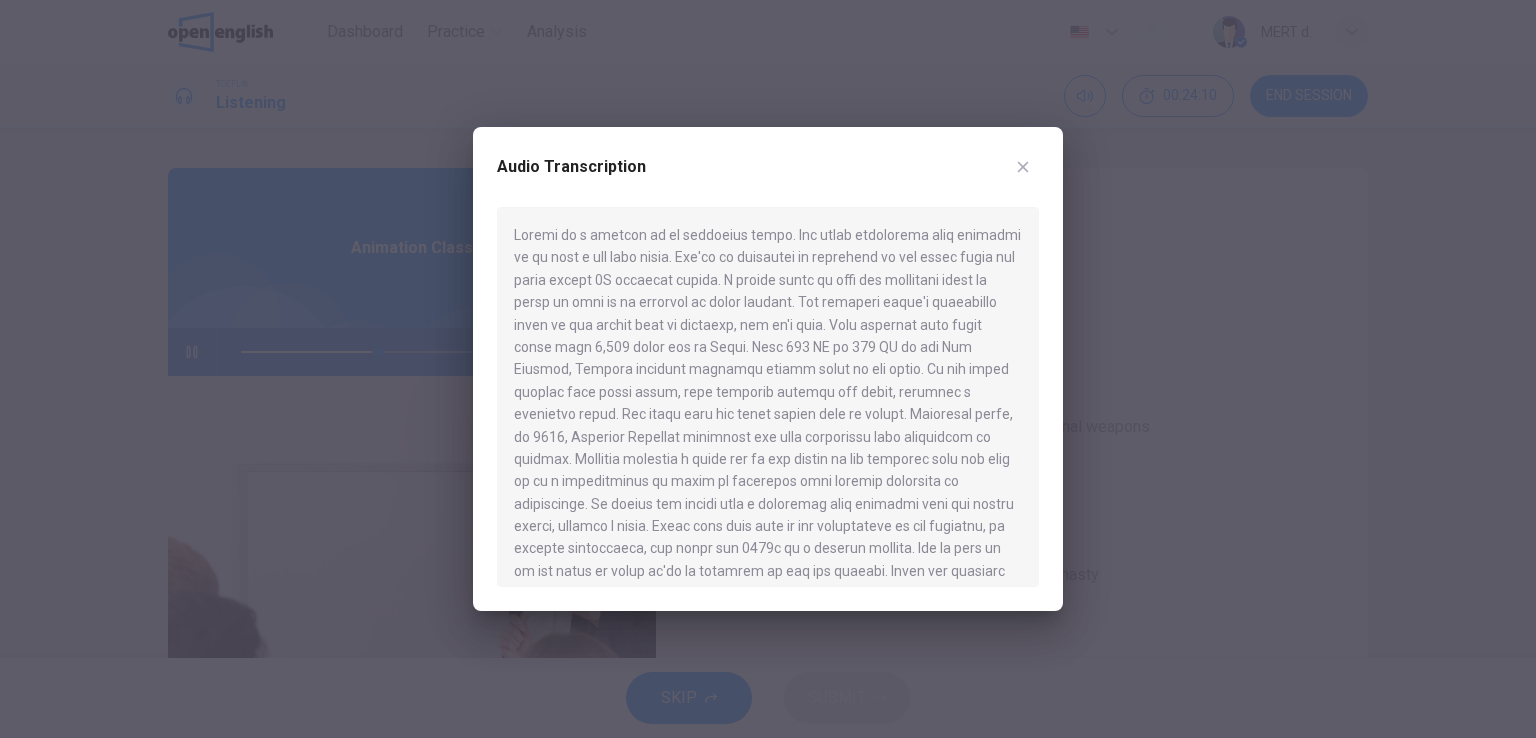 click at bounding box center [768, 369] 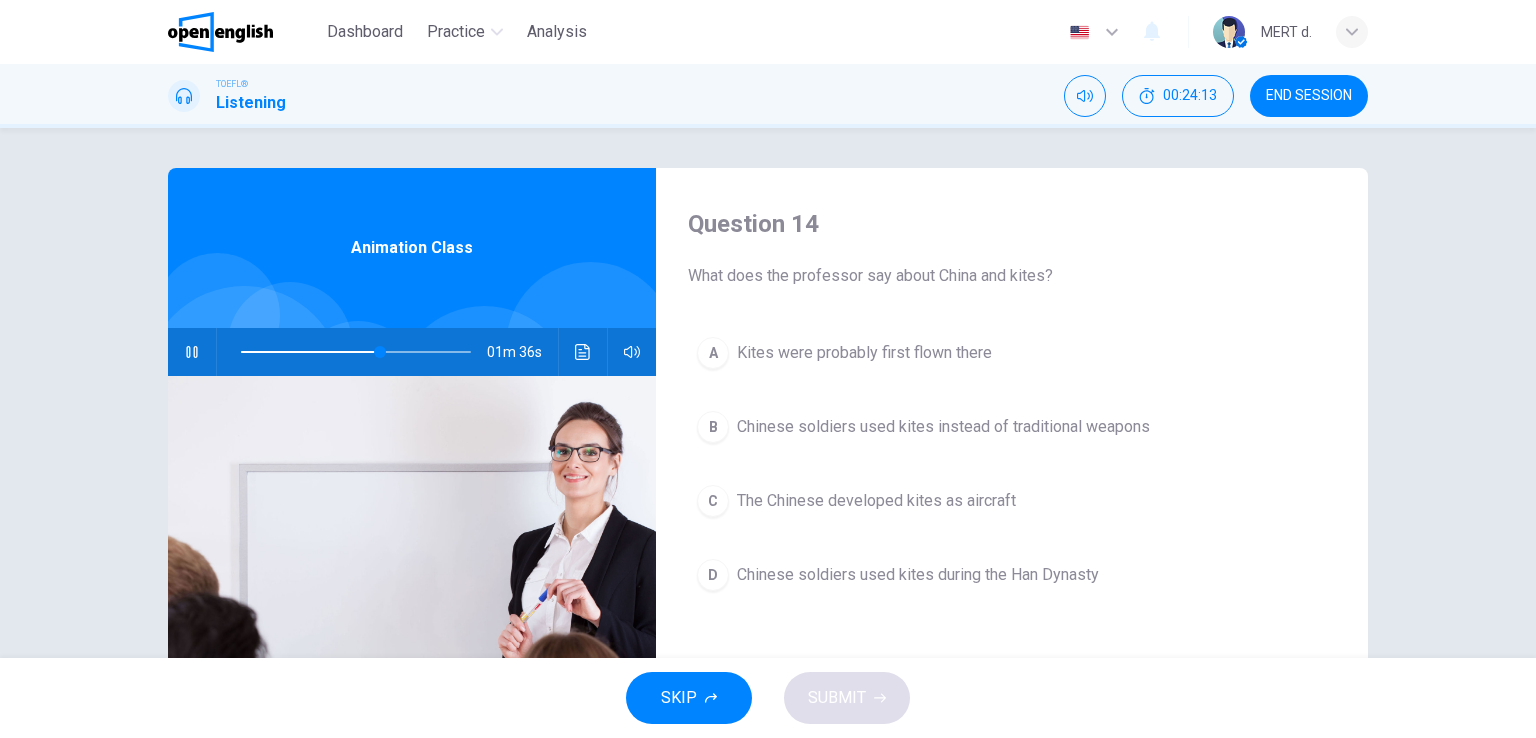 click on "Chinese soldiers used kites during the Han Dynasty" at bounding box center [918, 575] 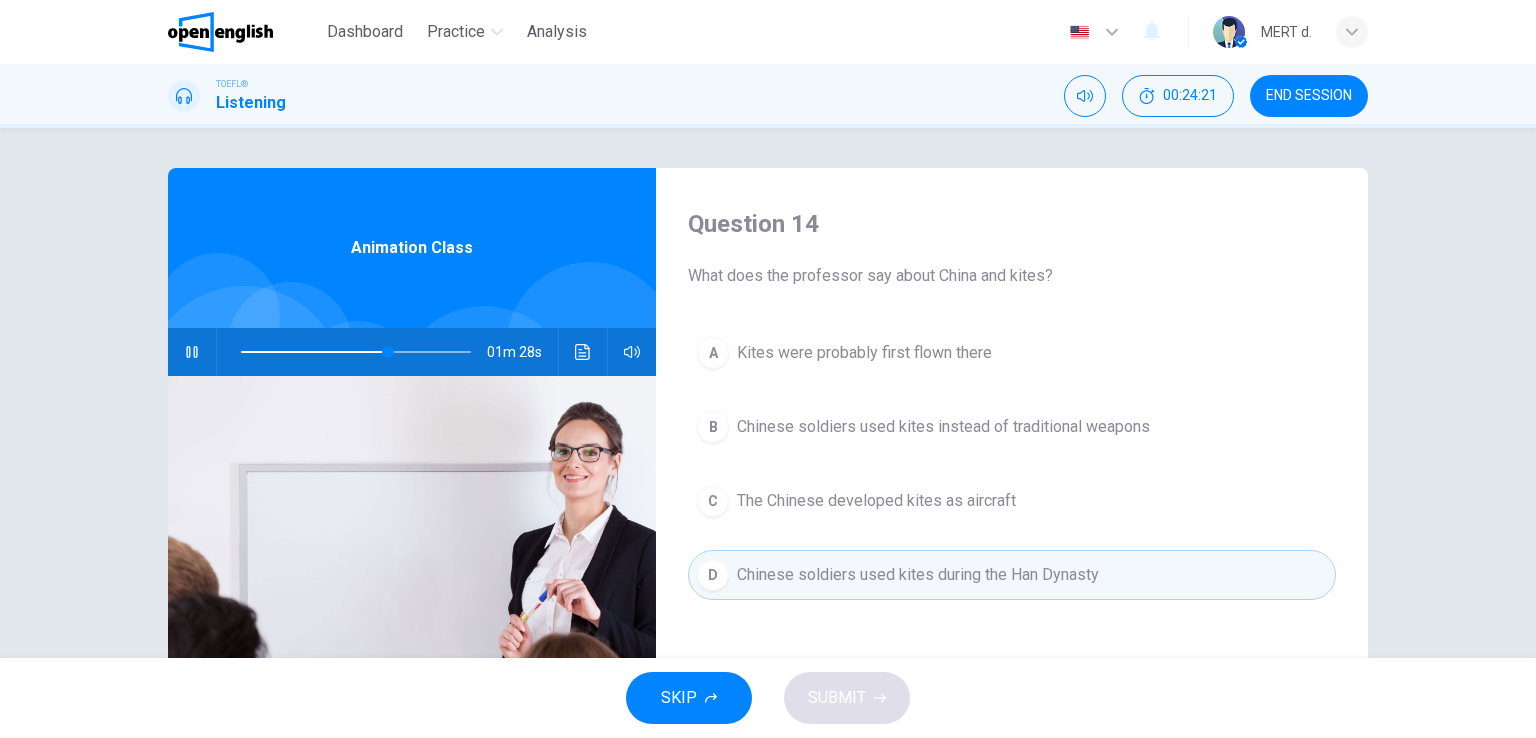click 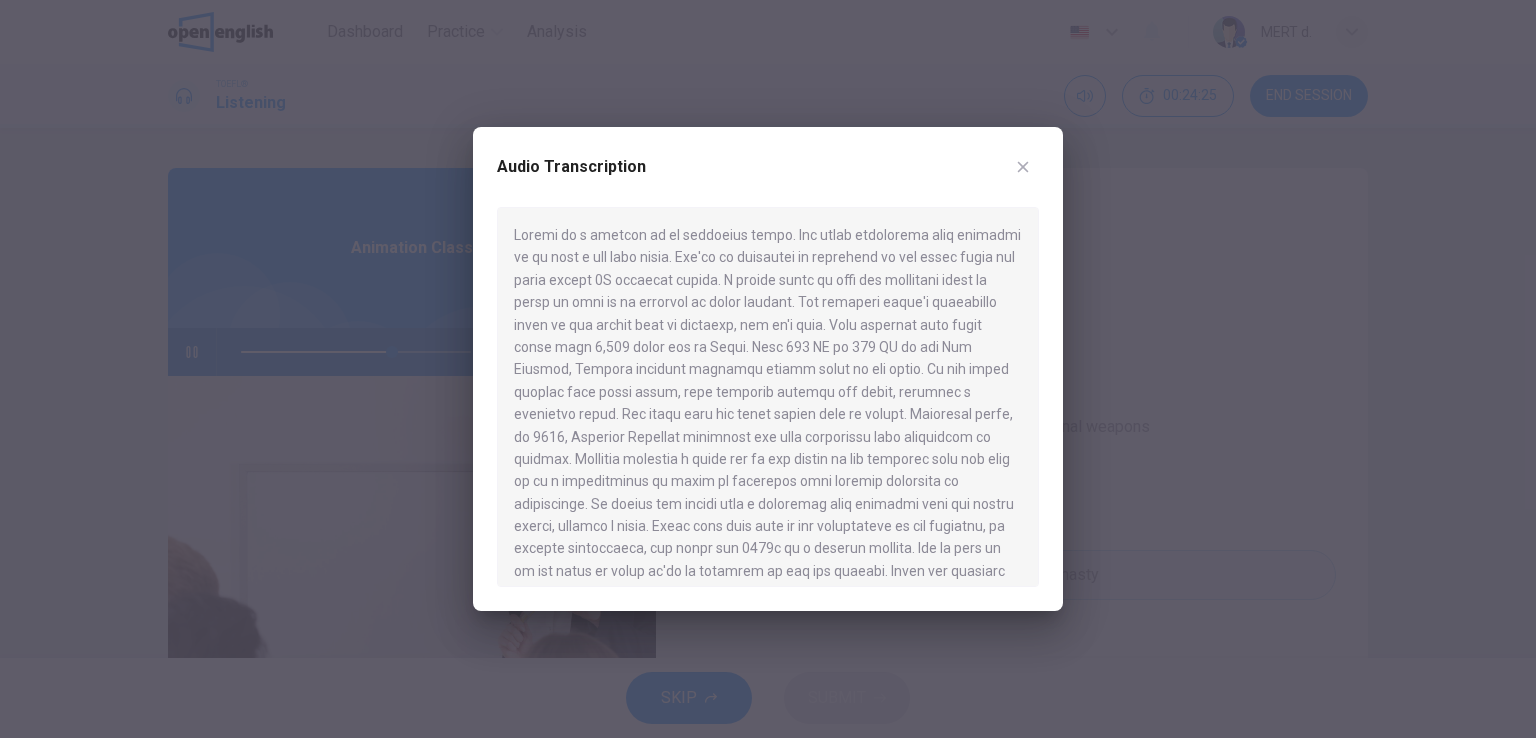 click at bounding box center (768, 369) 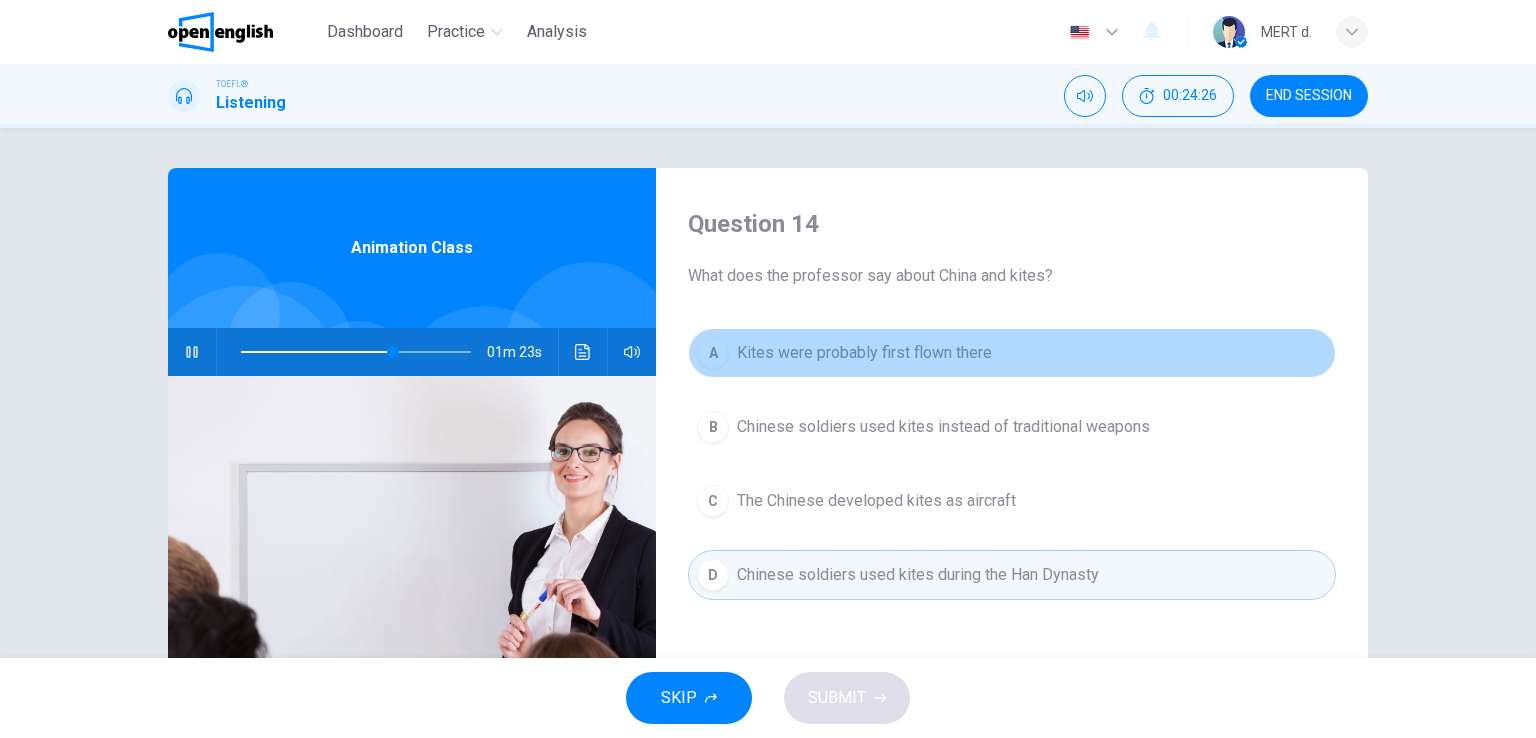 click on "Kites were probably first flown there" at bounding box center (864, 353) 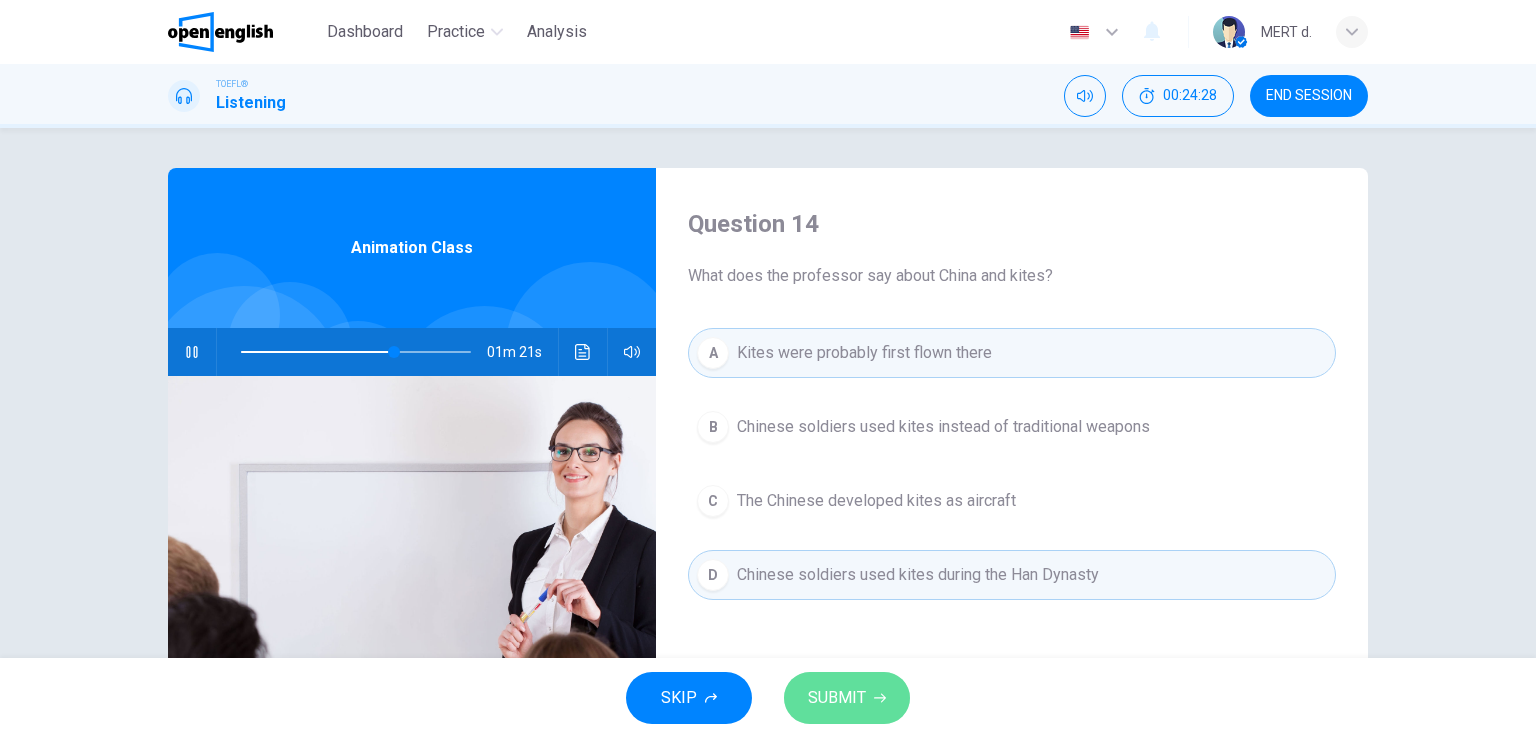 click on "SUBMIT" at bounding box center [837, 698] 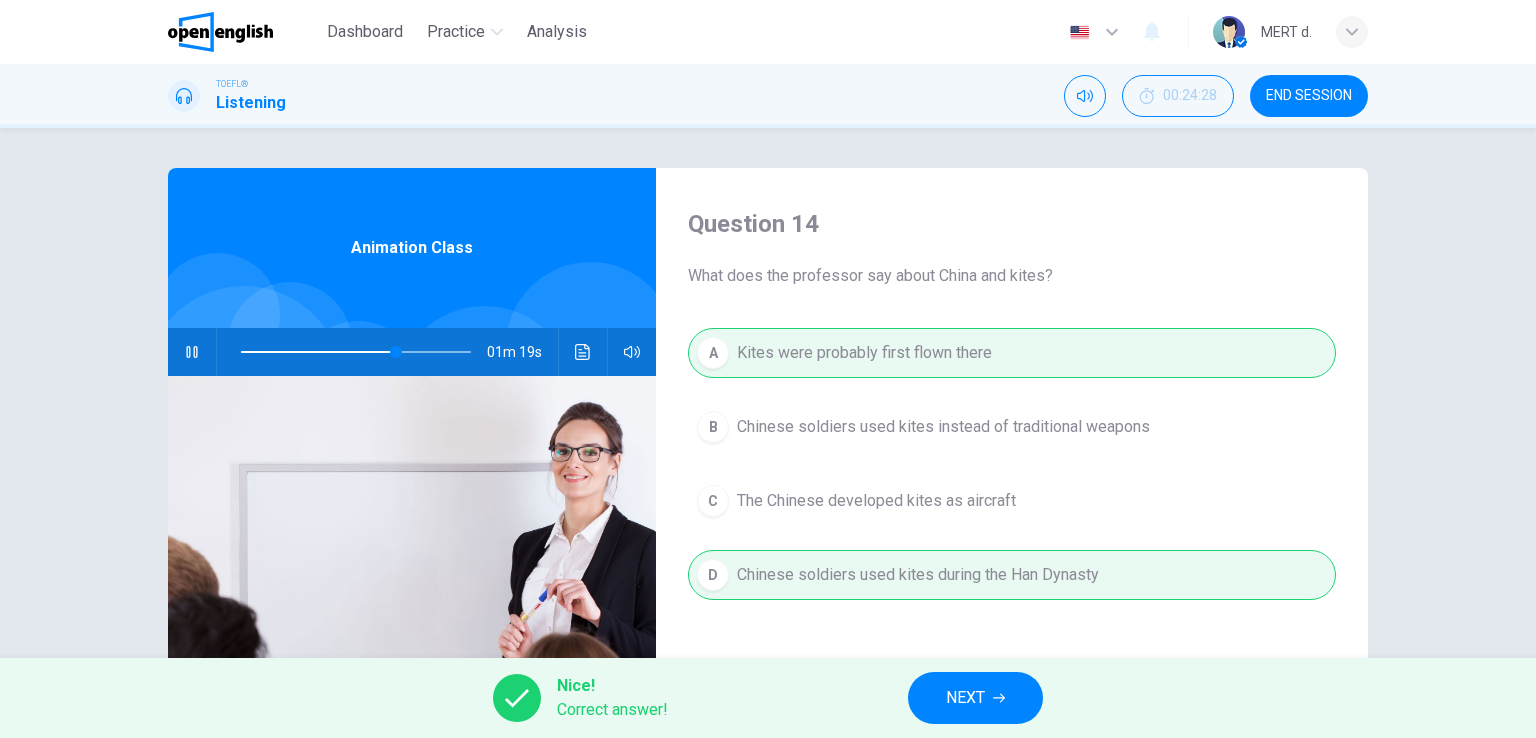 click on "NEXT" at bounding box center [975, 698] 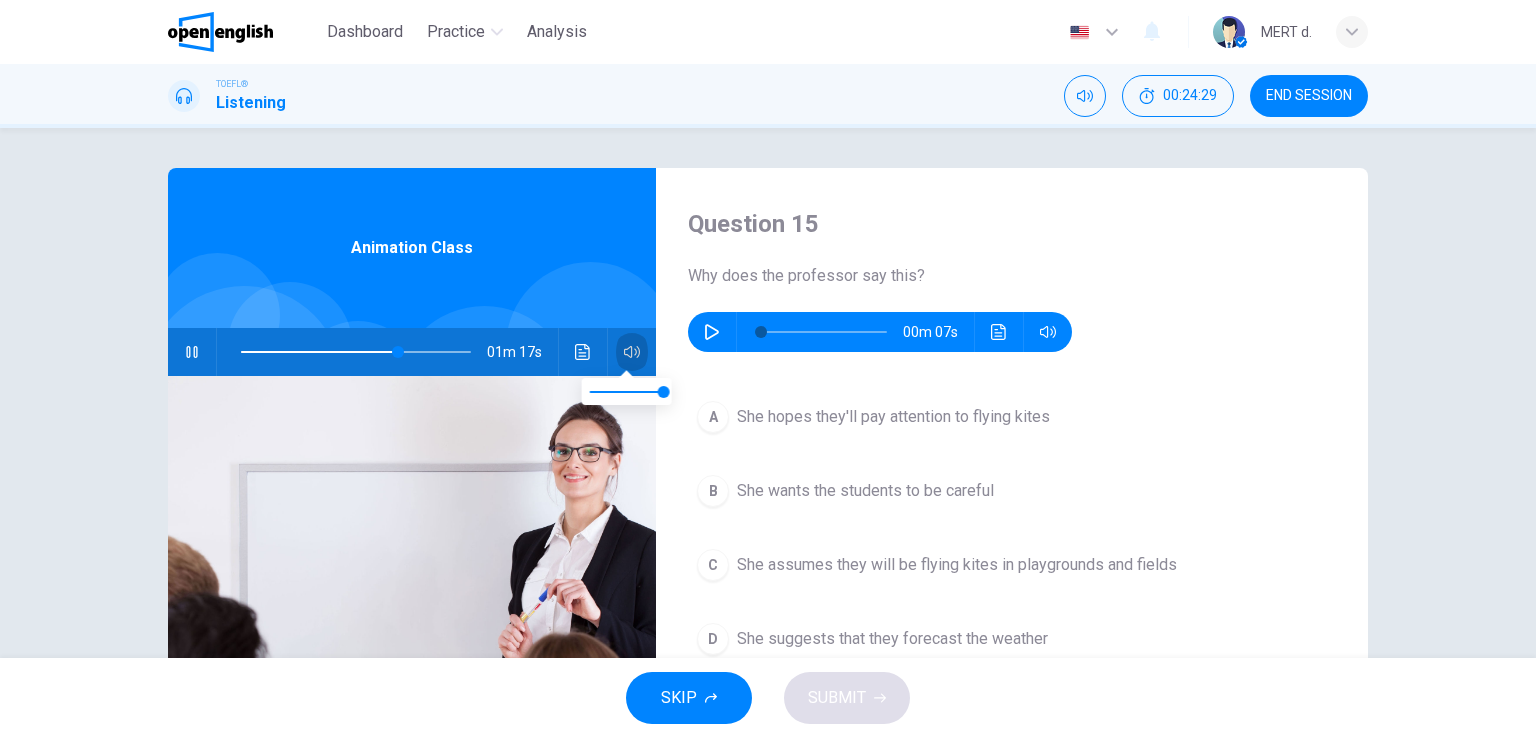 click 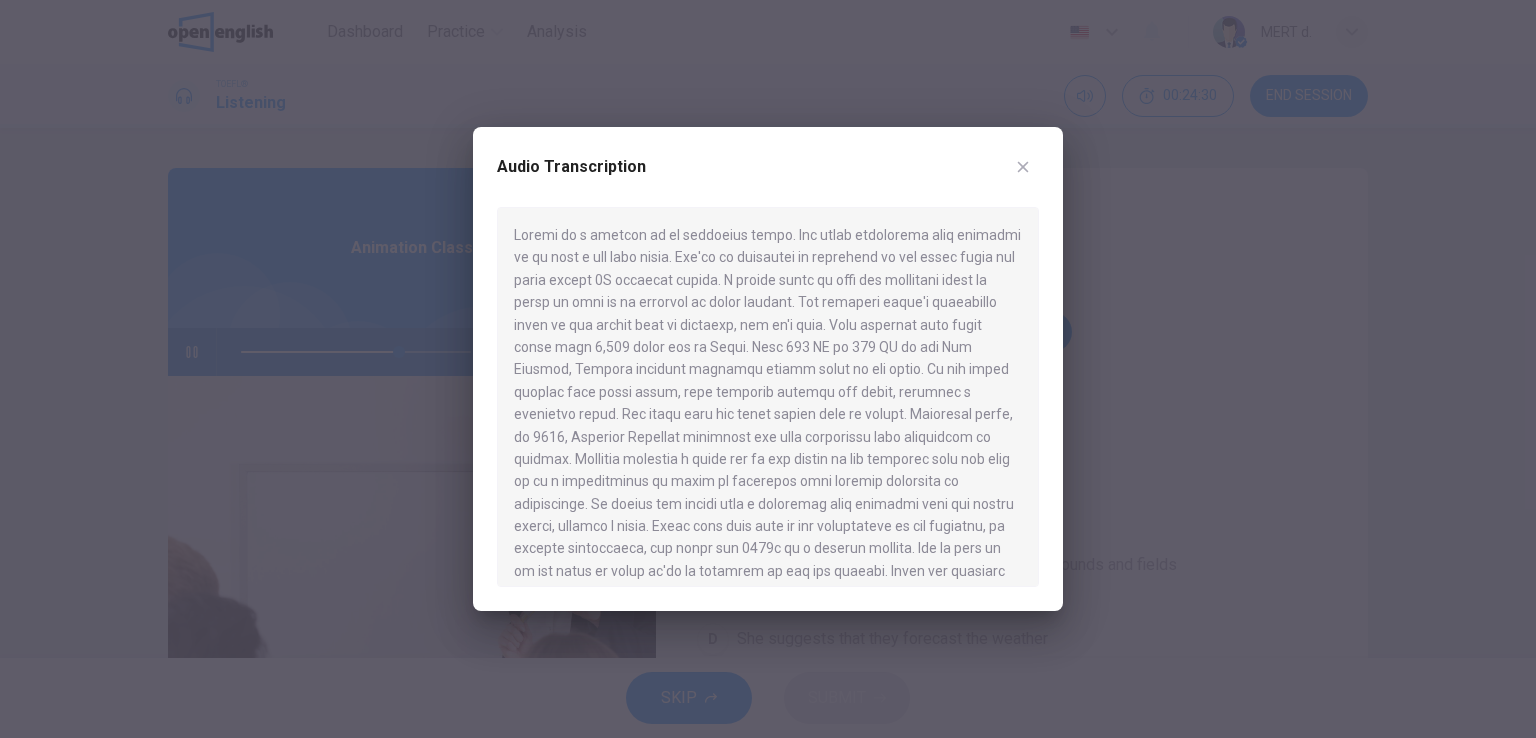 click 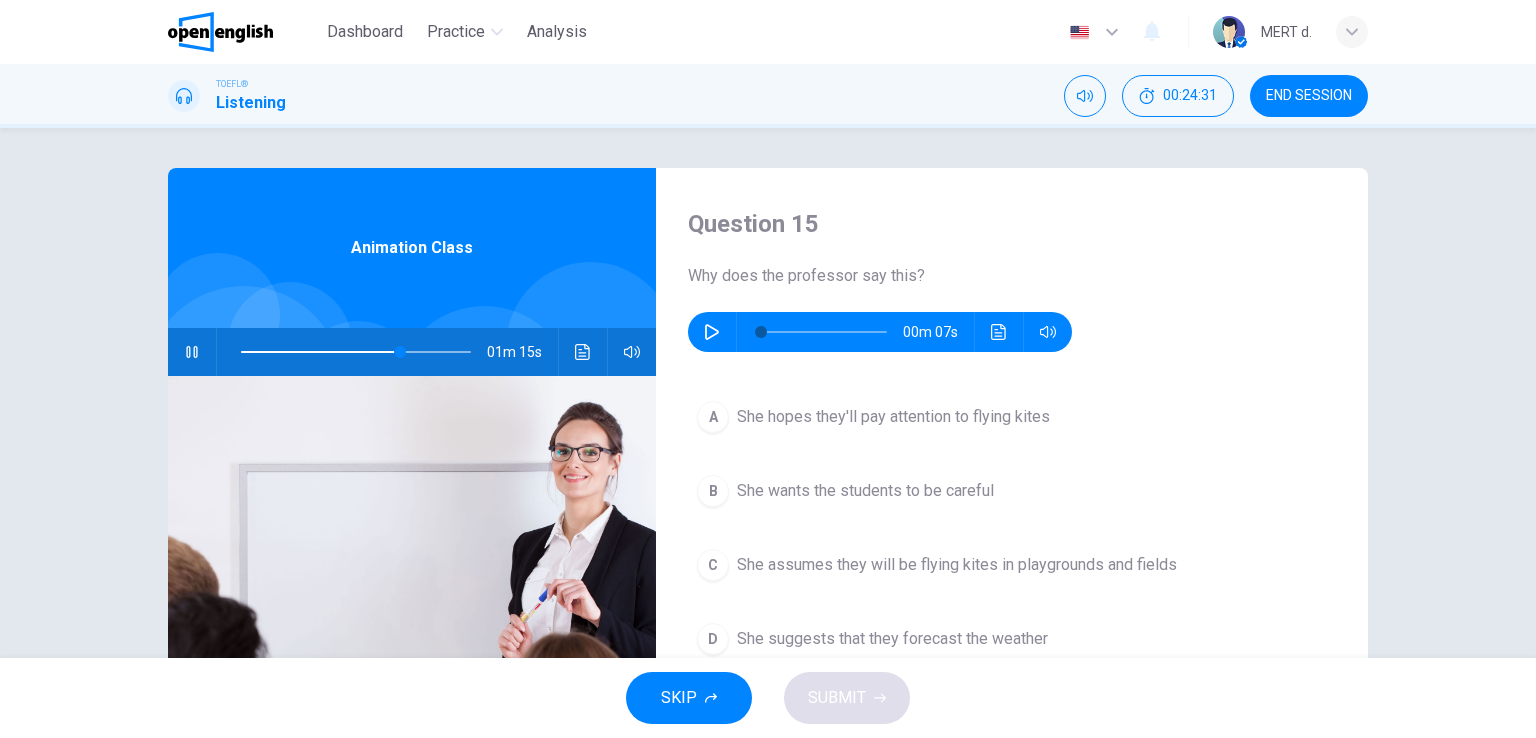 click at bounding box center (192, 352) 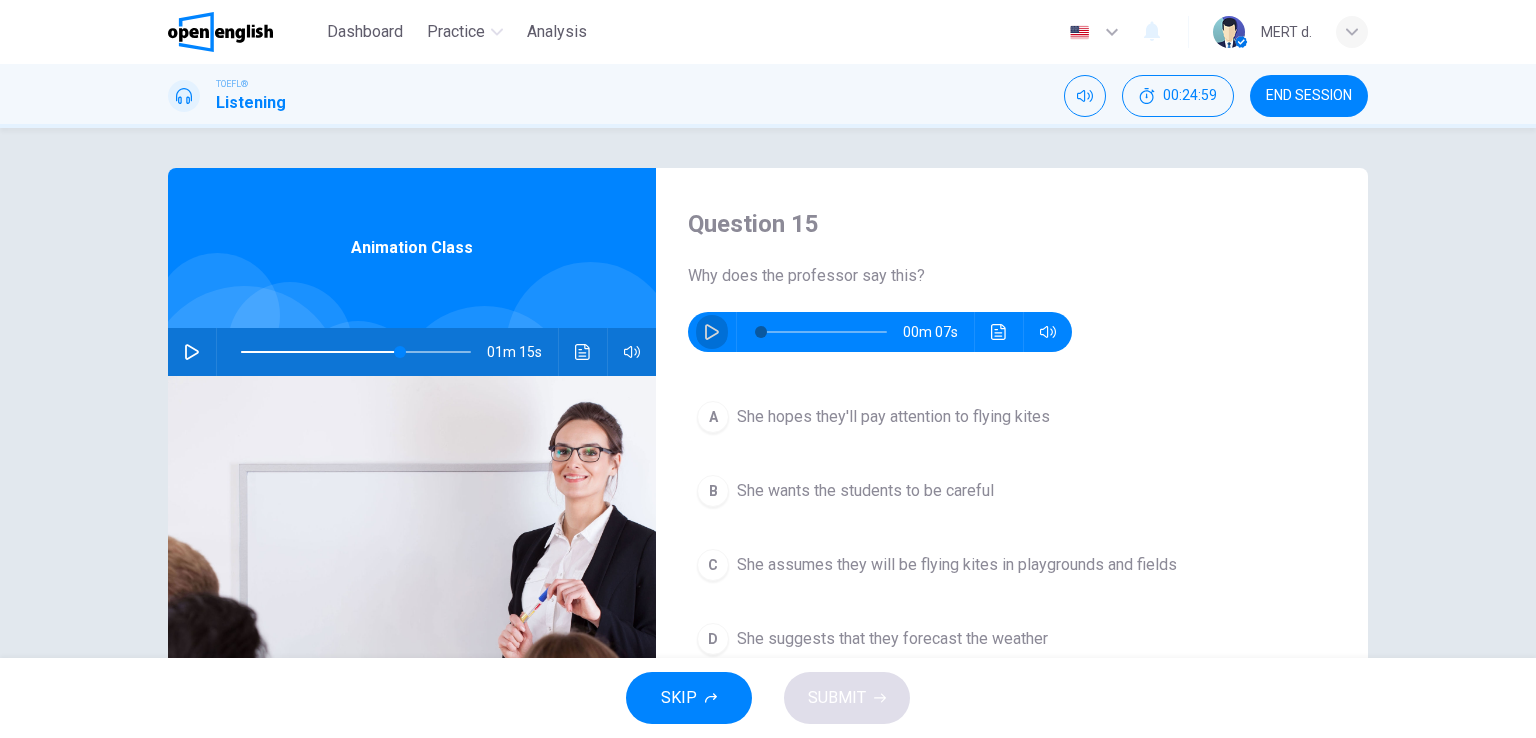 click 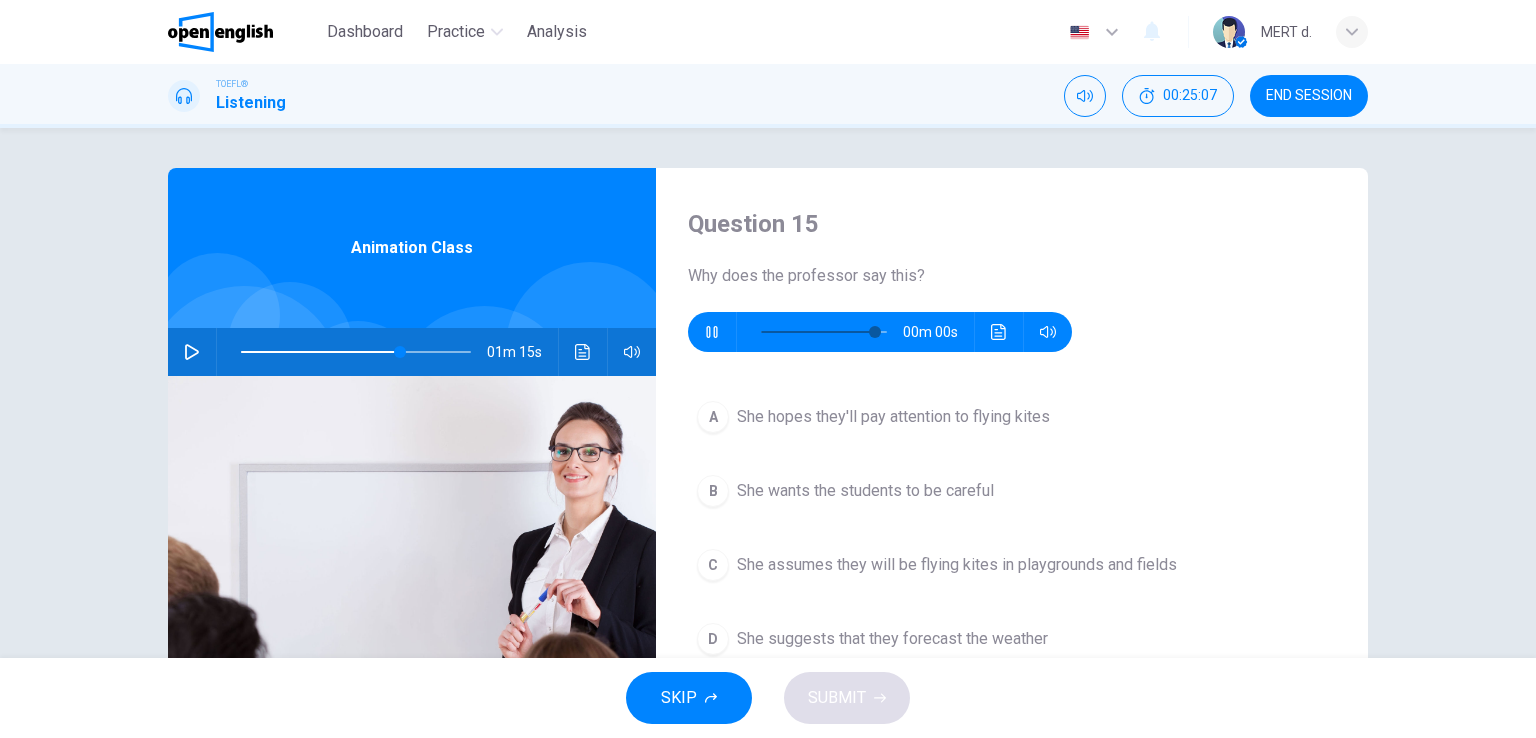type on "*" 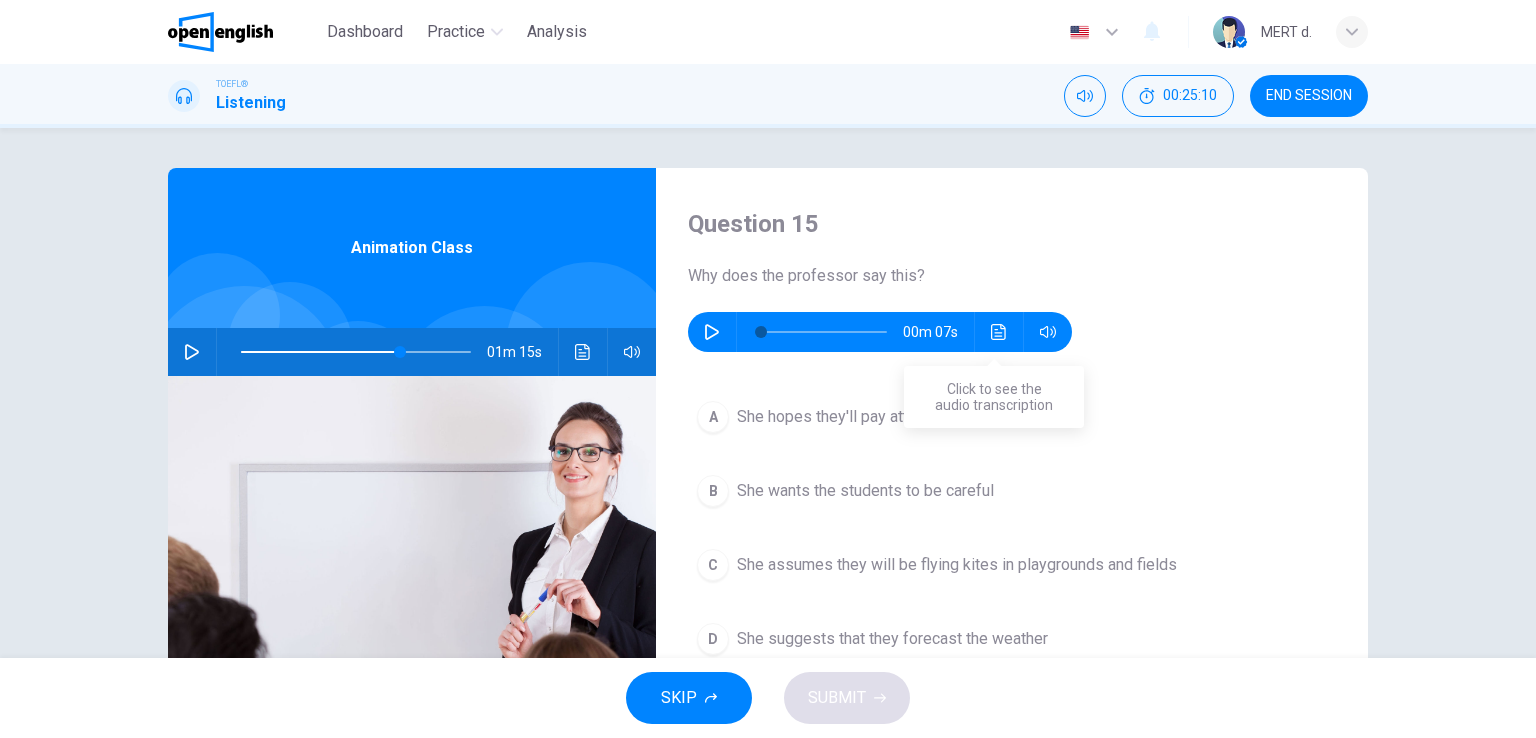 click 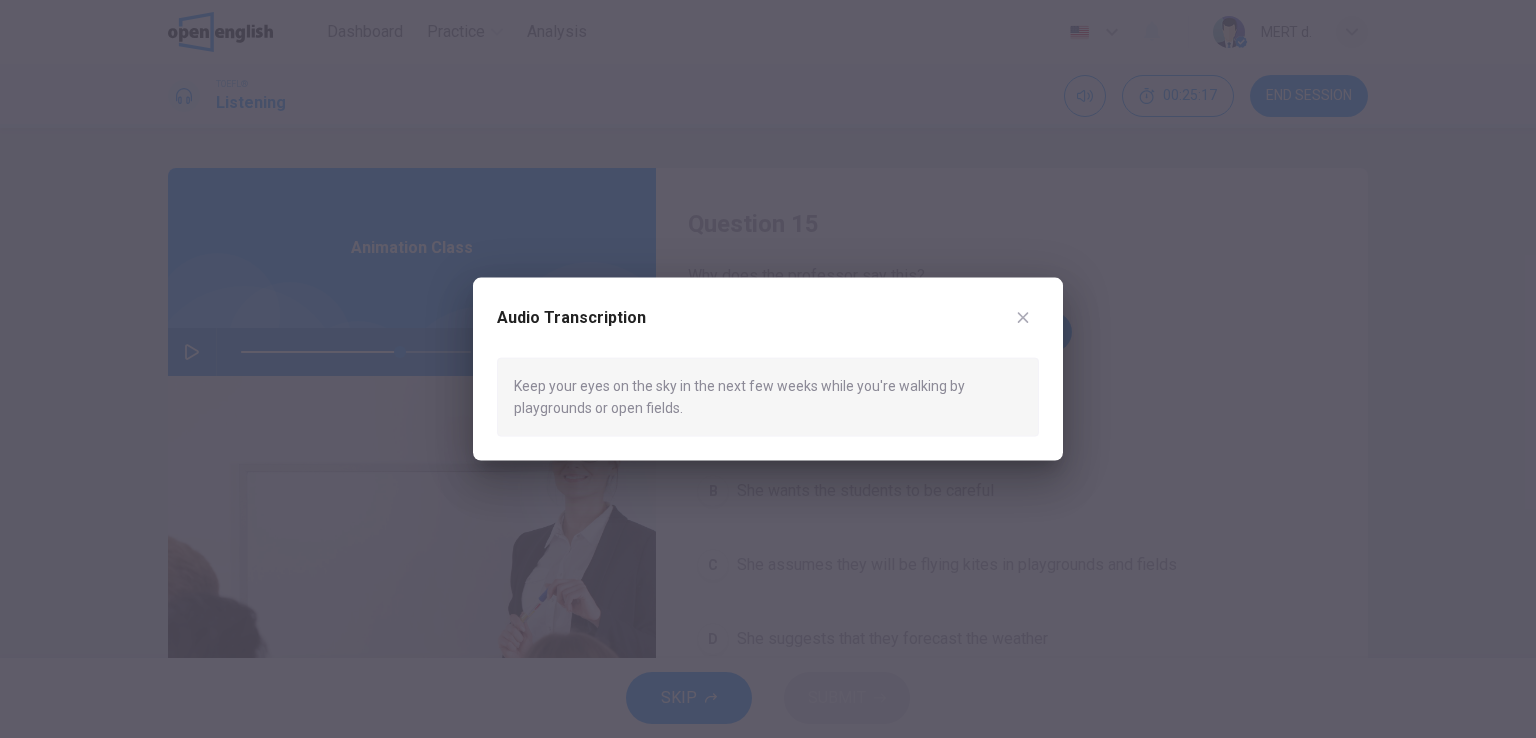 click 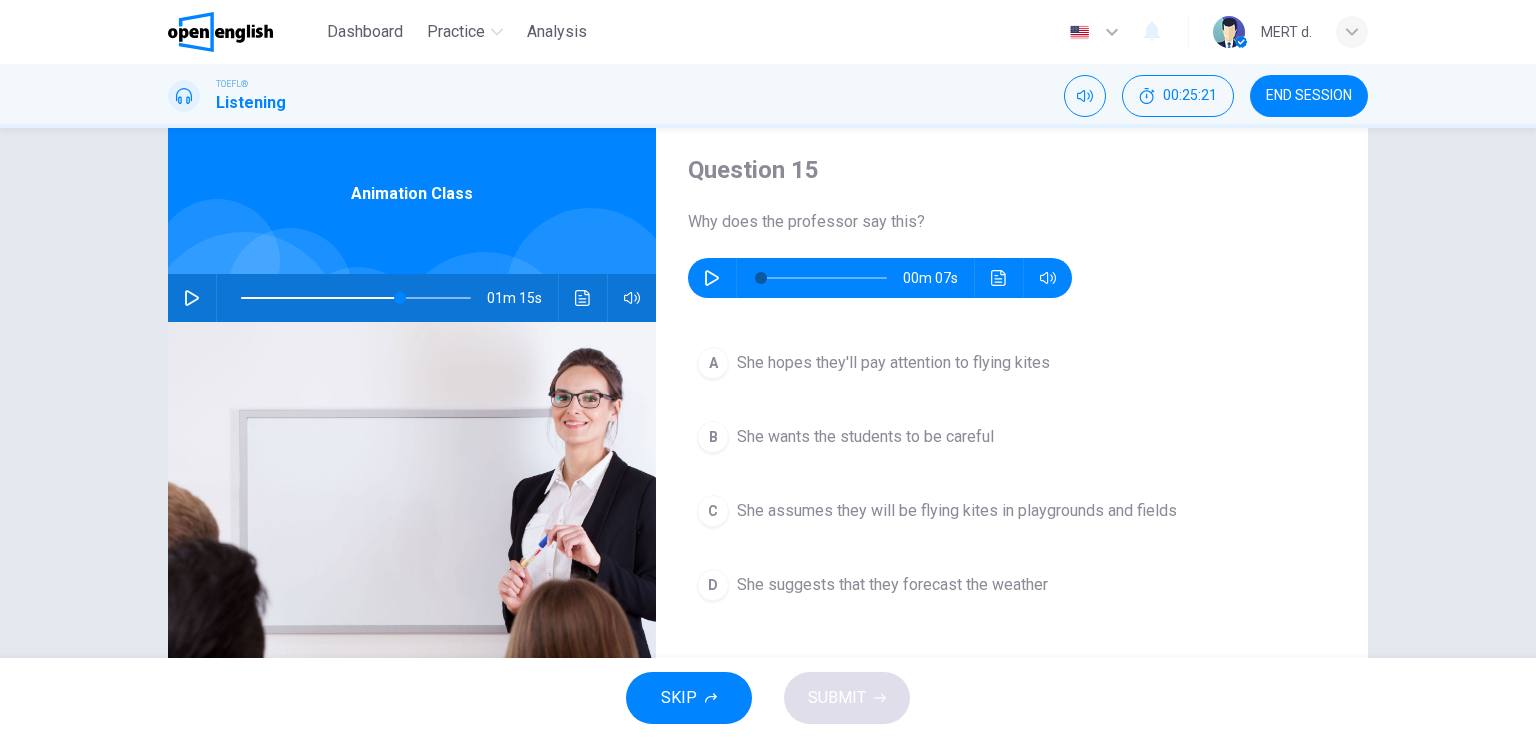scroll, scrollTop: 100, scrollLeft: 0, axis: vertical 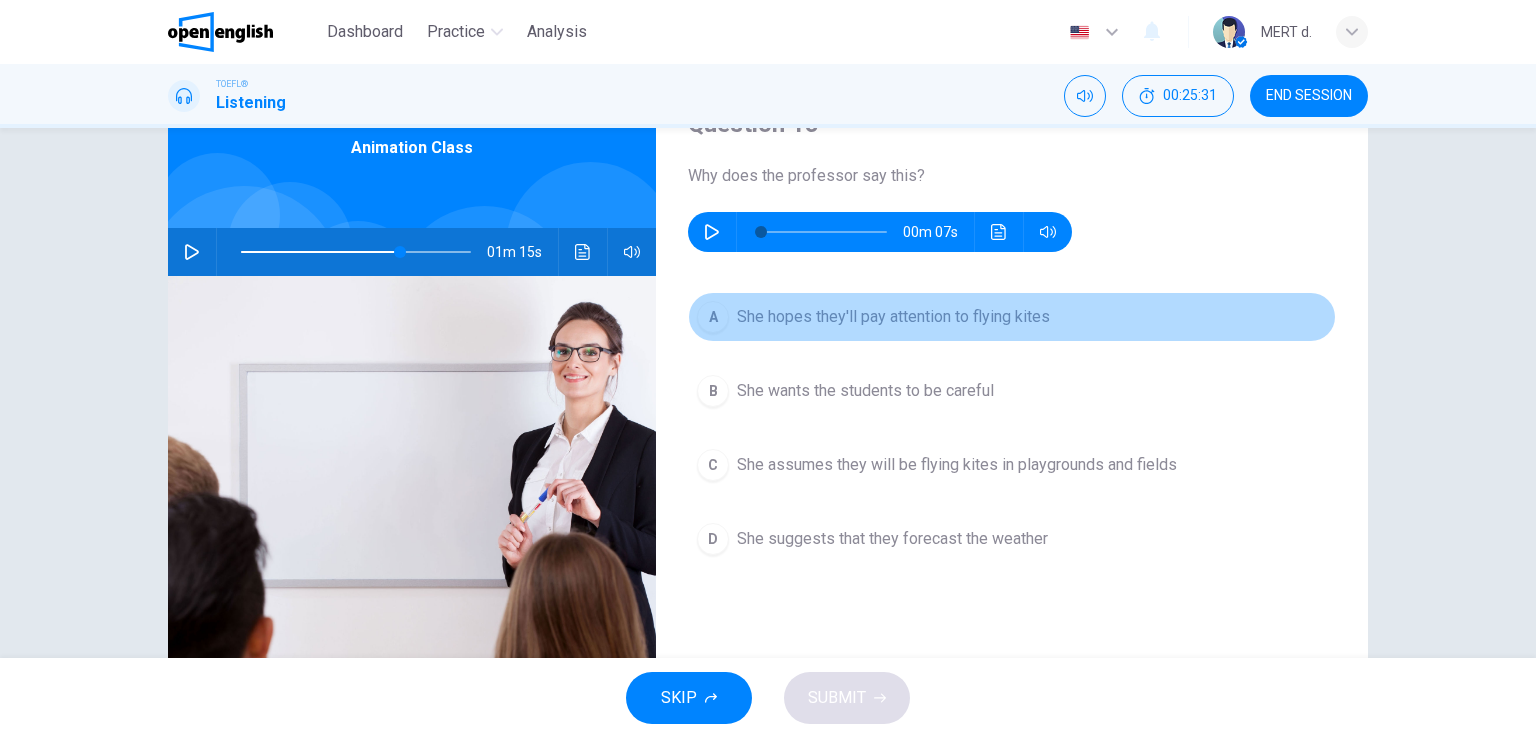 click on "She hopes they'll pay attention to flying kites" at bounding box center [893, 317] 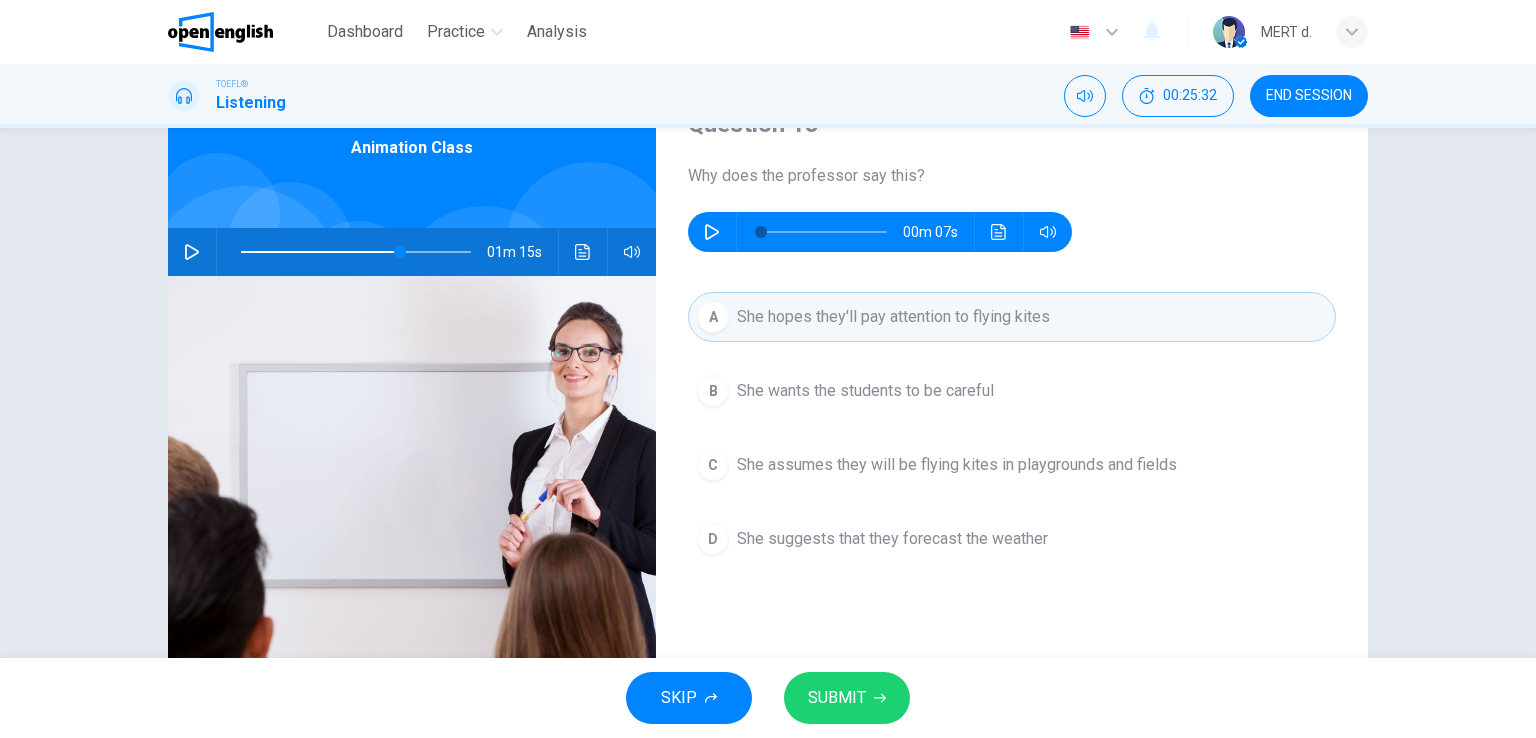 click on "SUBMIT" at bounding box center (847, 698) 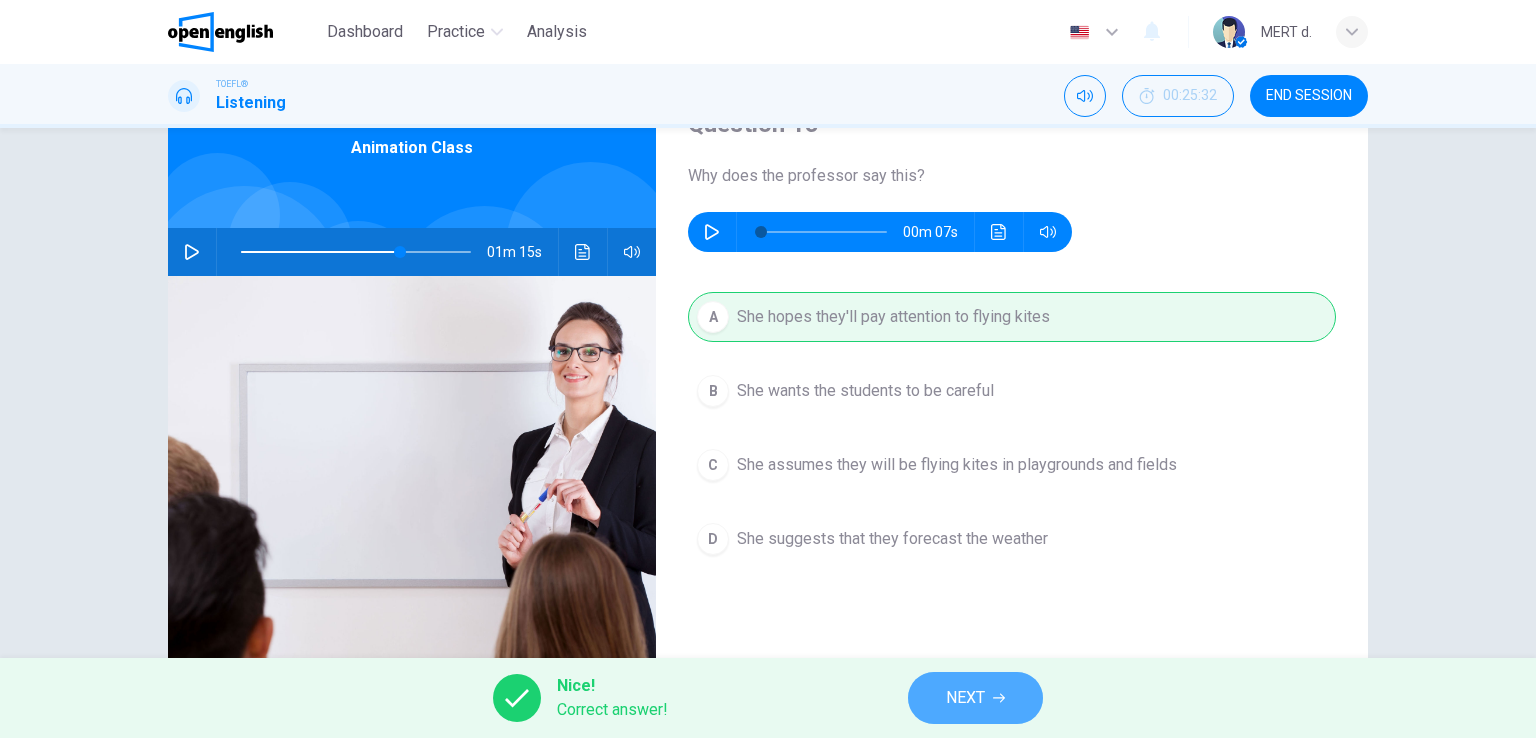 click on "NEXT" at bounding box center (975, 698) 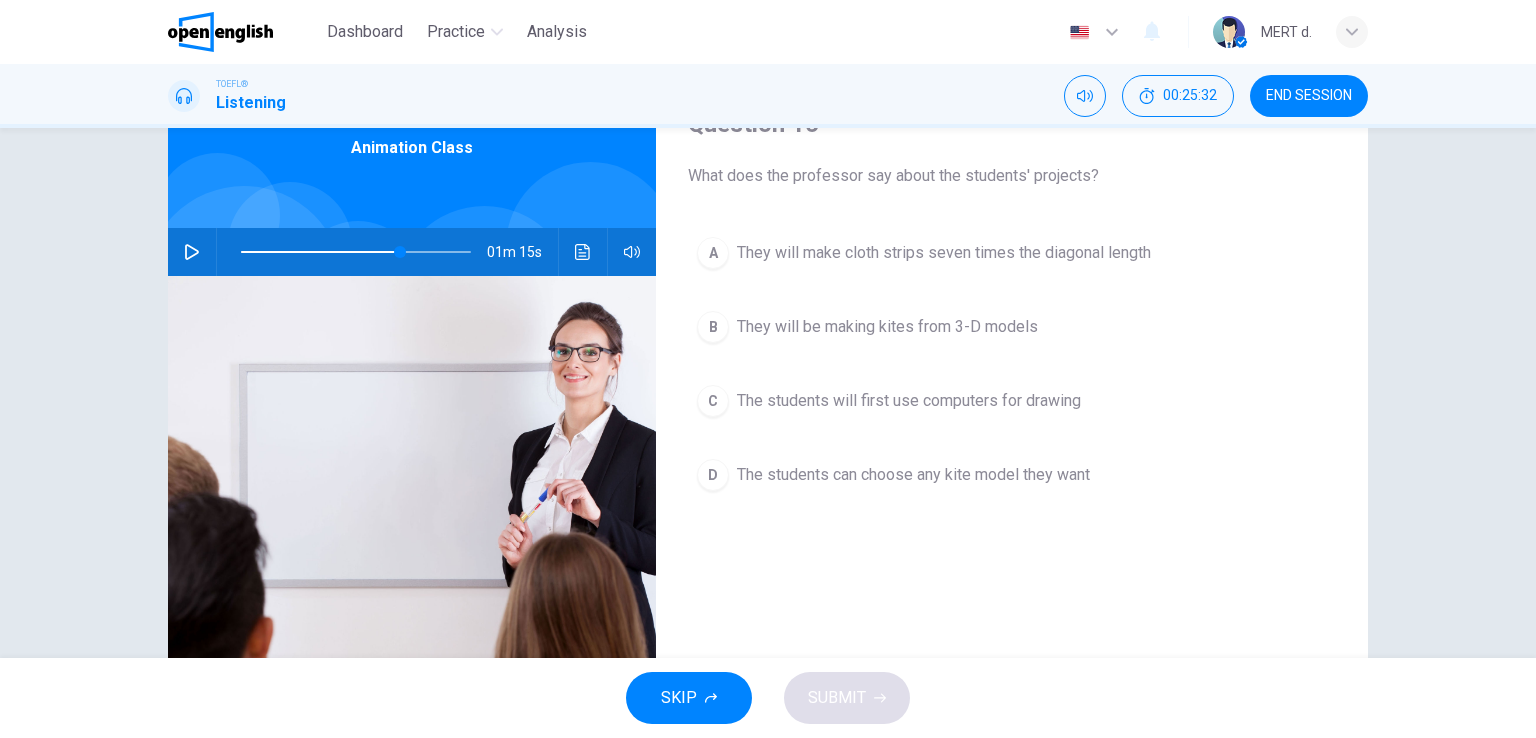 scroll, scrollTop: 0, scrollLeft: 0, axis: both 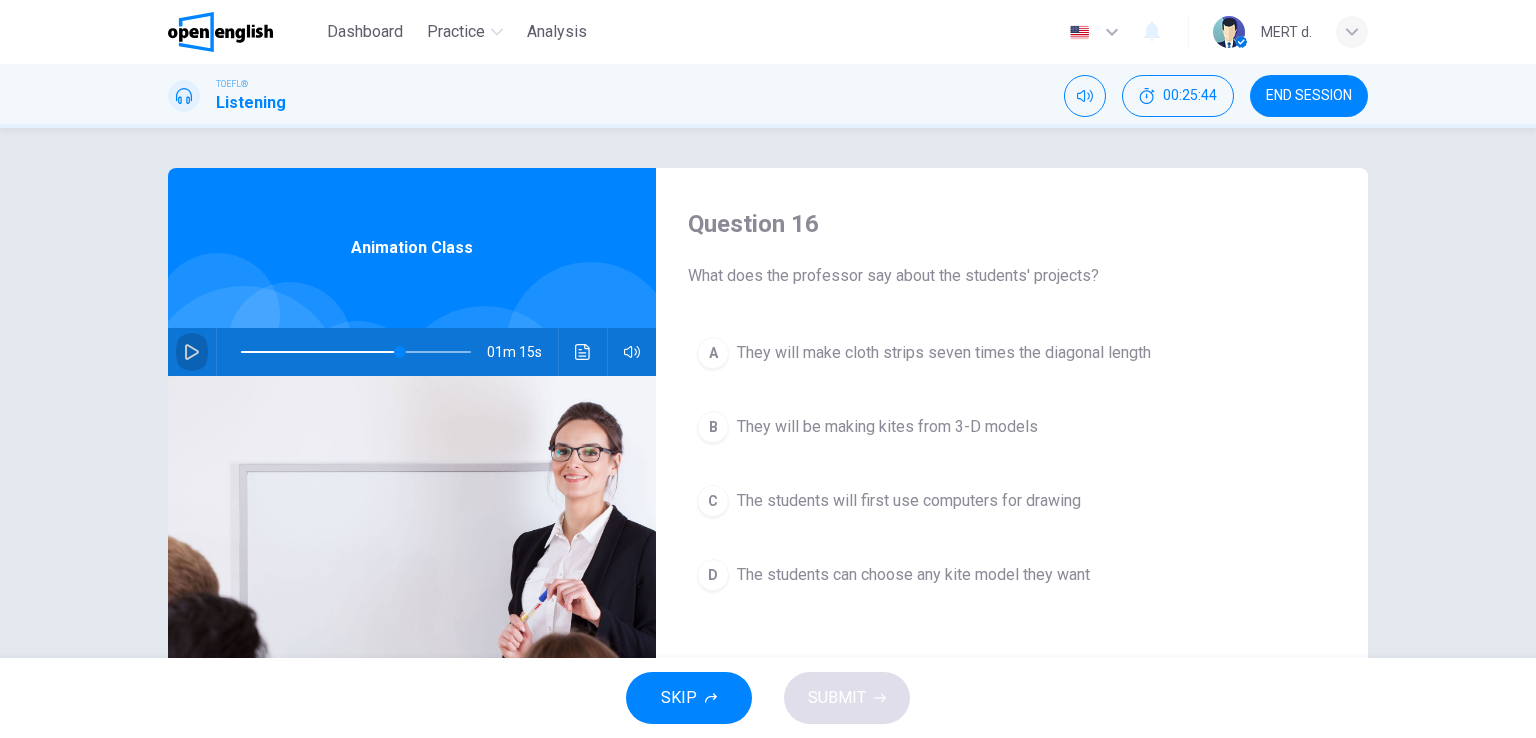click 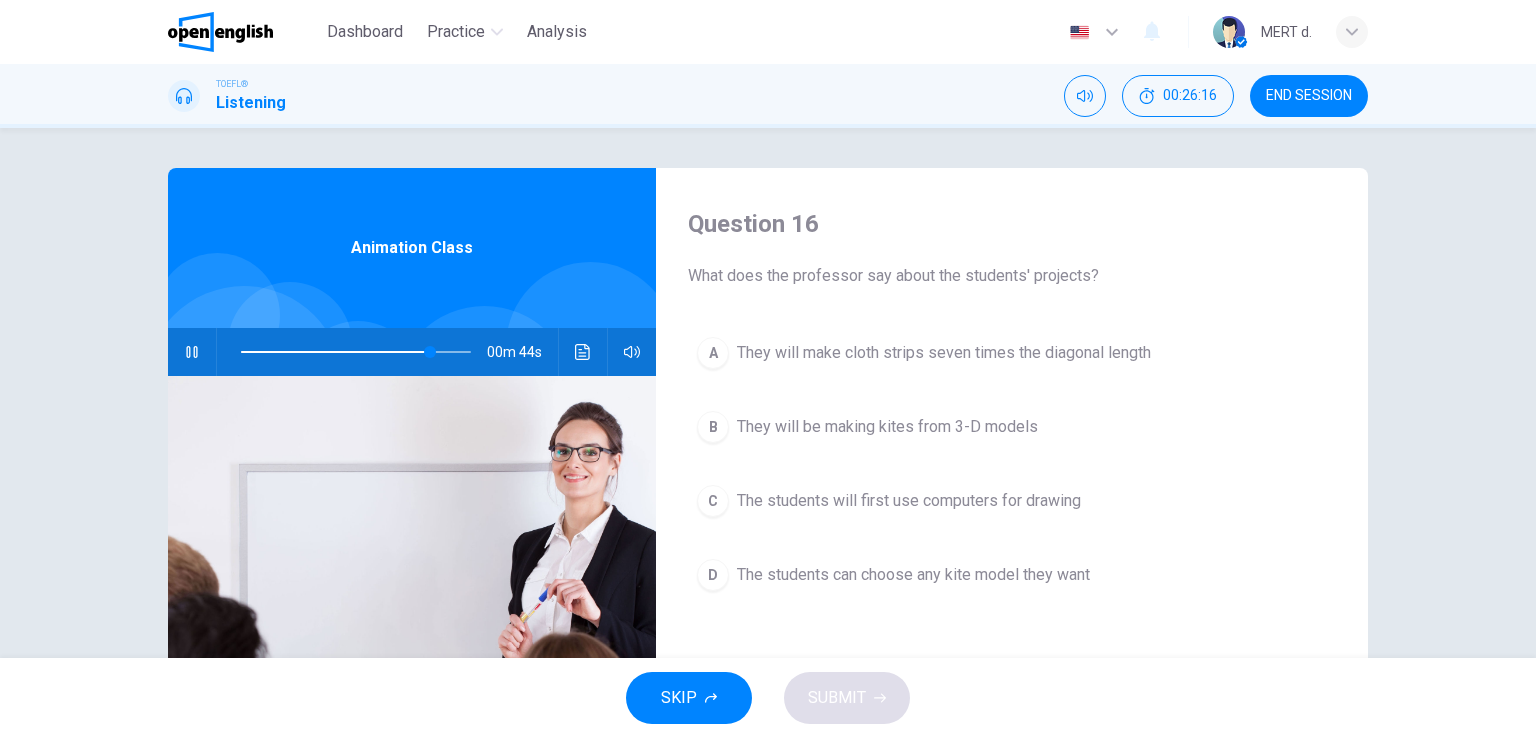 click 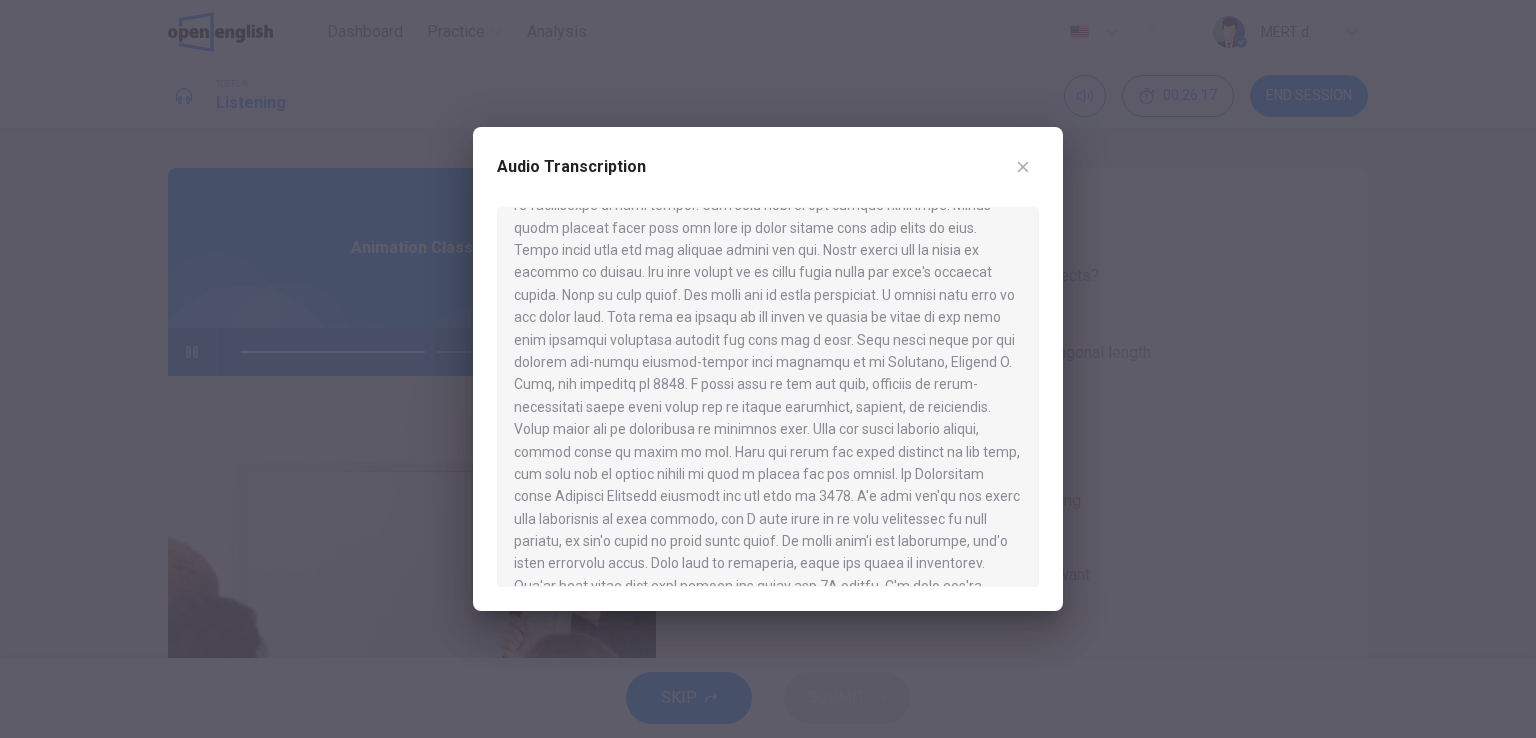 scroll, scrollTop: 549, scrollLeft: 0, axis: vertical 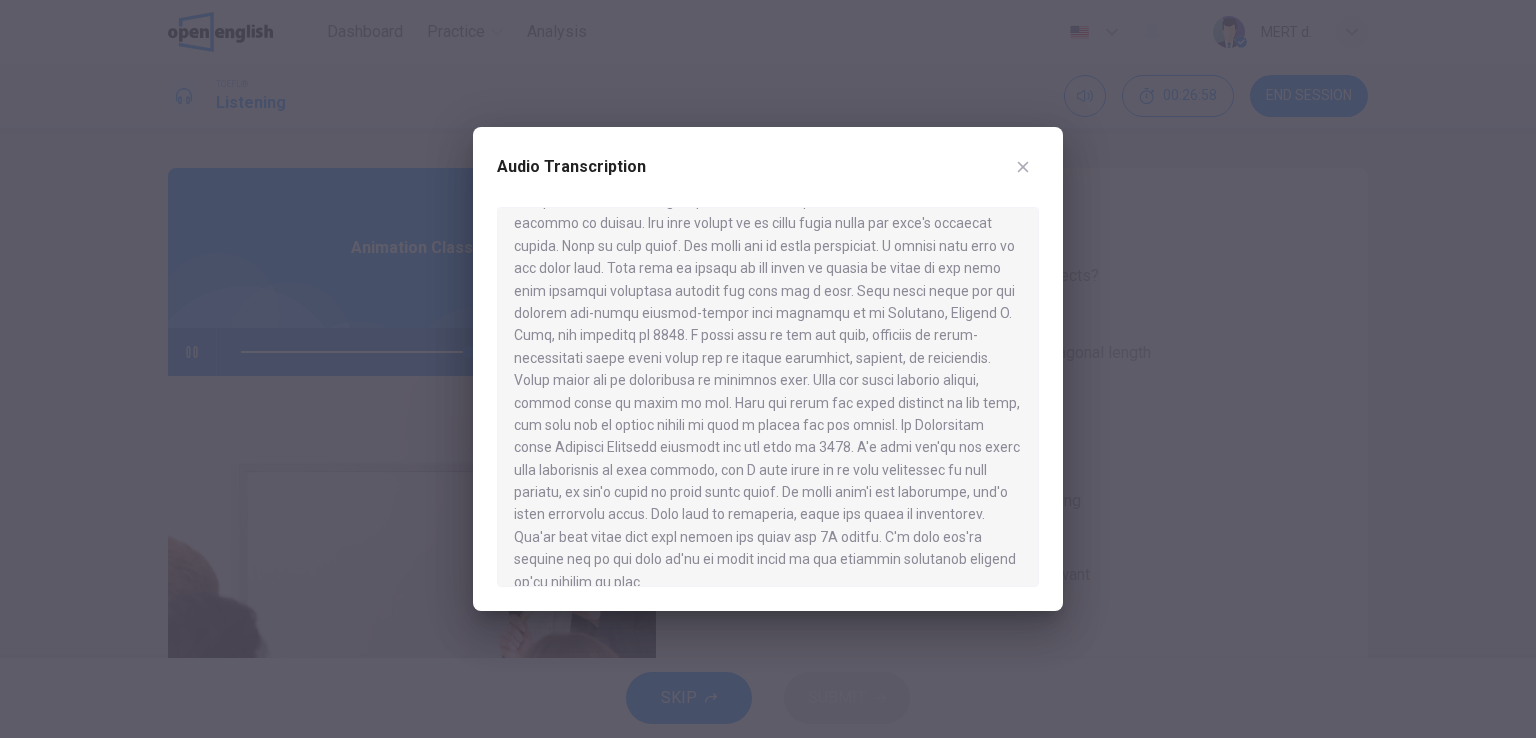 click at bounding box center [768, 369] 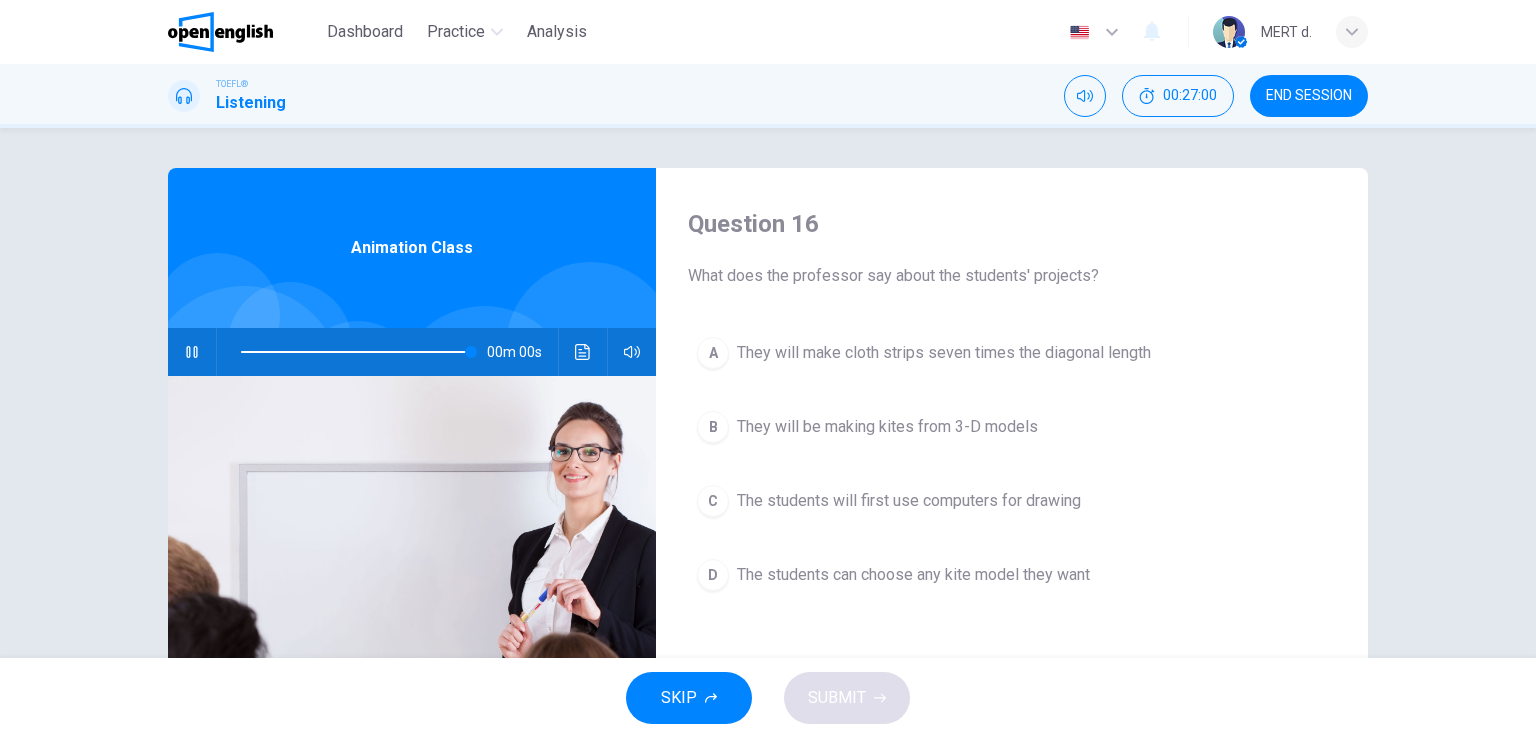 type on "*" 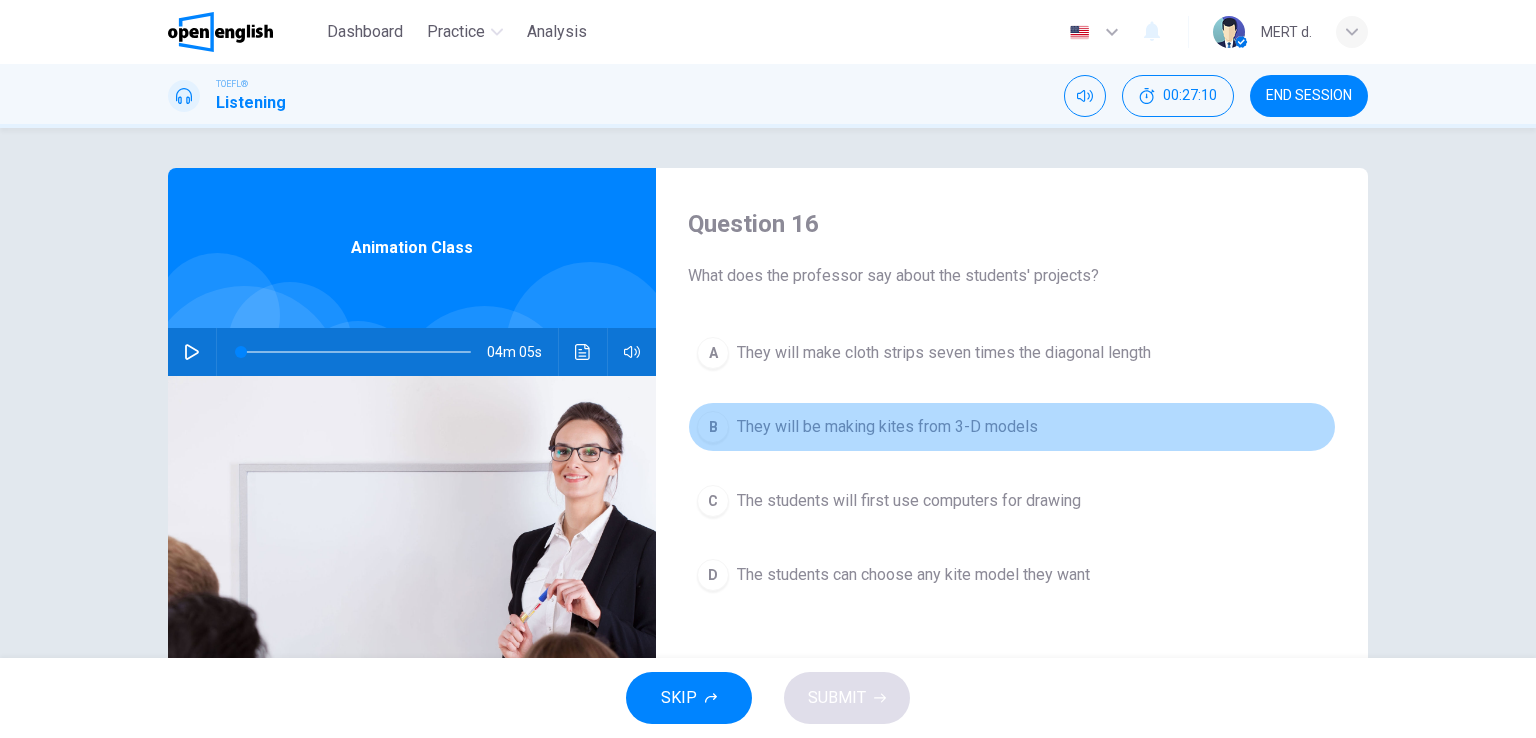 click on "They will be making kites from 3-D models" at bounding box center [887, 427] 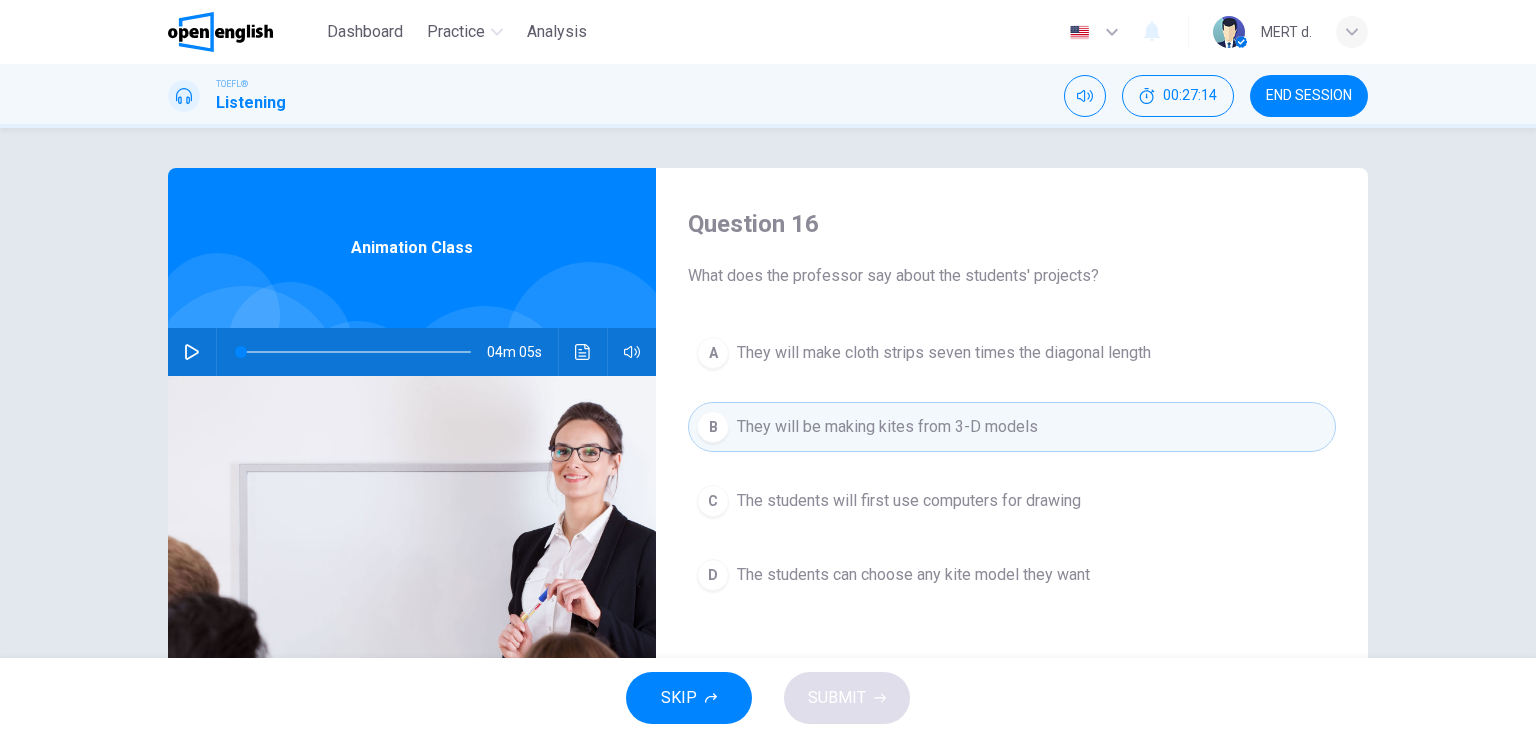 click on "The students can choose any kite model they want" at bounding box center [913, 575] 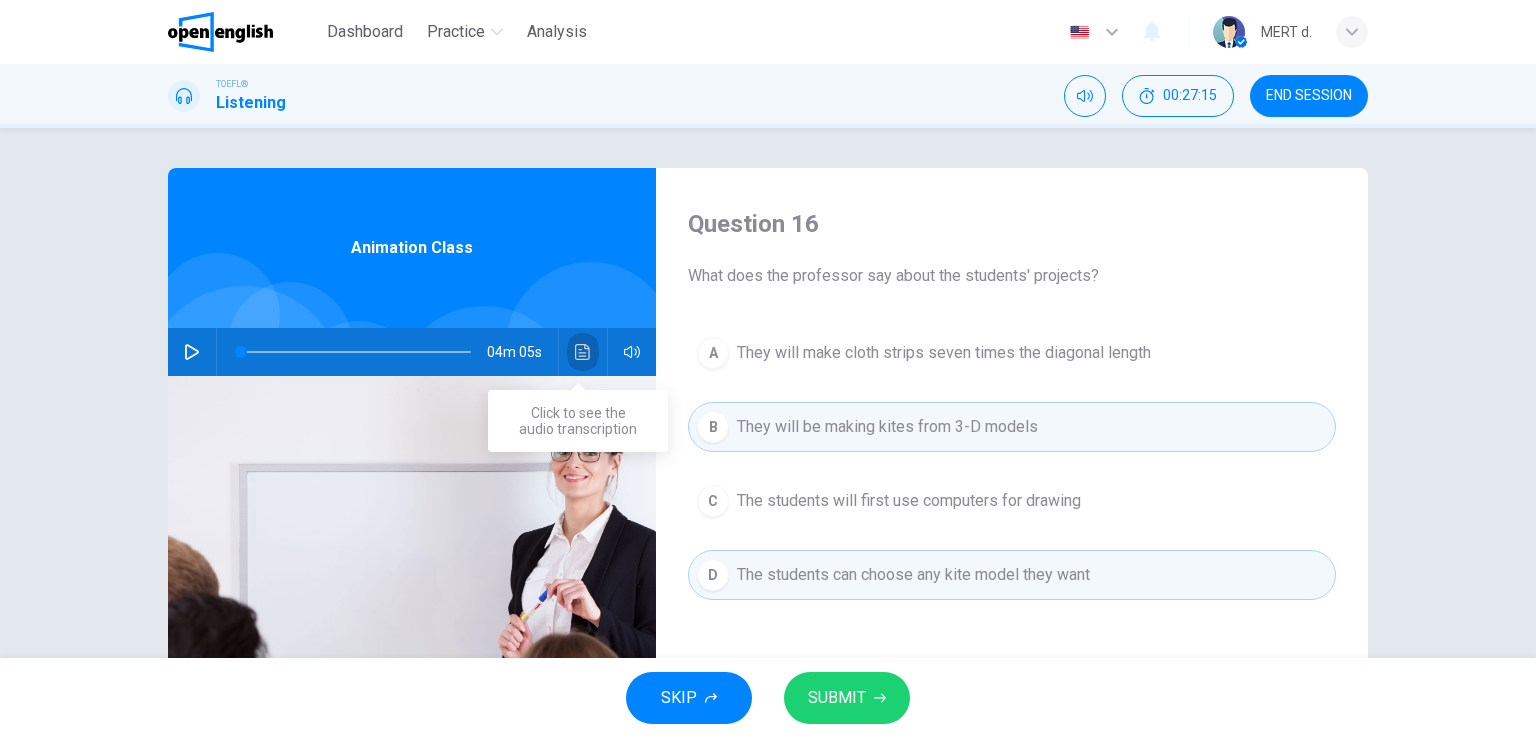 click at bounding box center [583, 352] 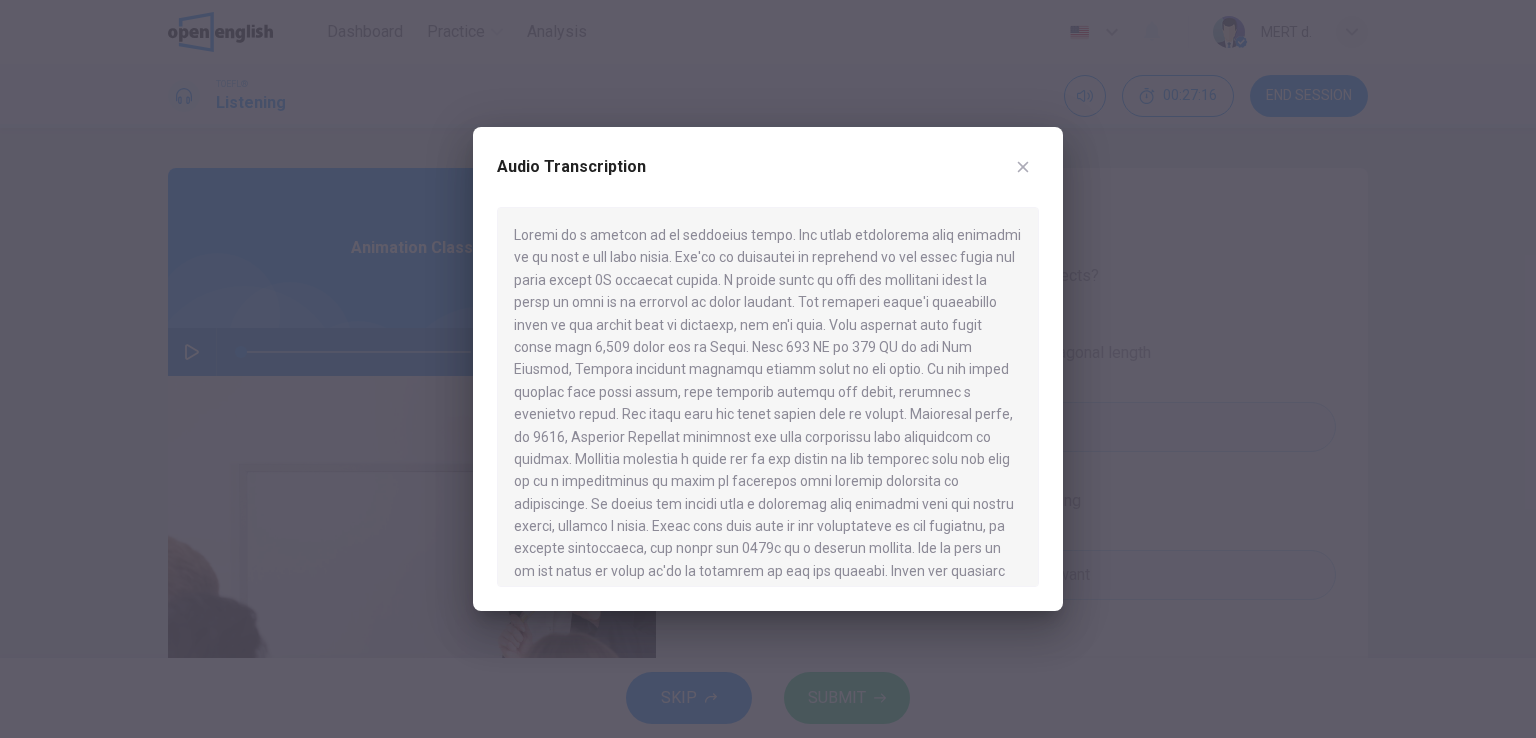 scroll, scrollTop: 549, scrollLeft: 0, axis: vertical 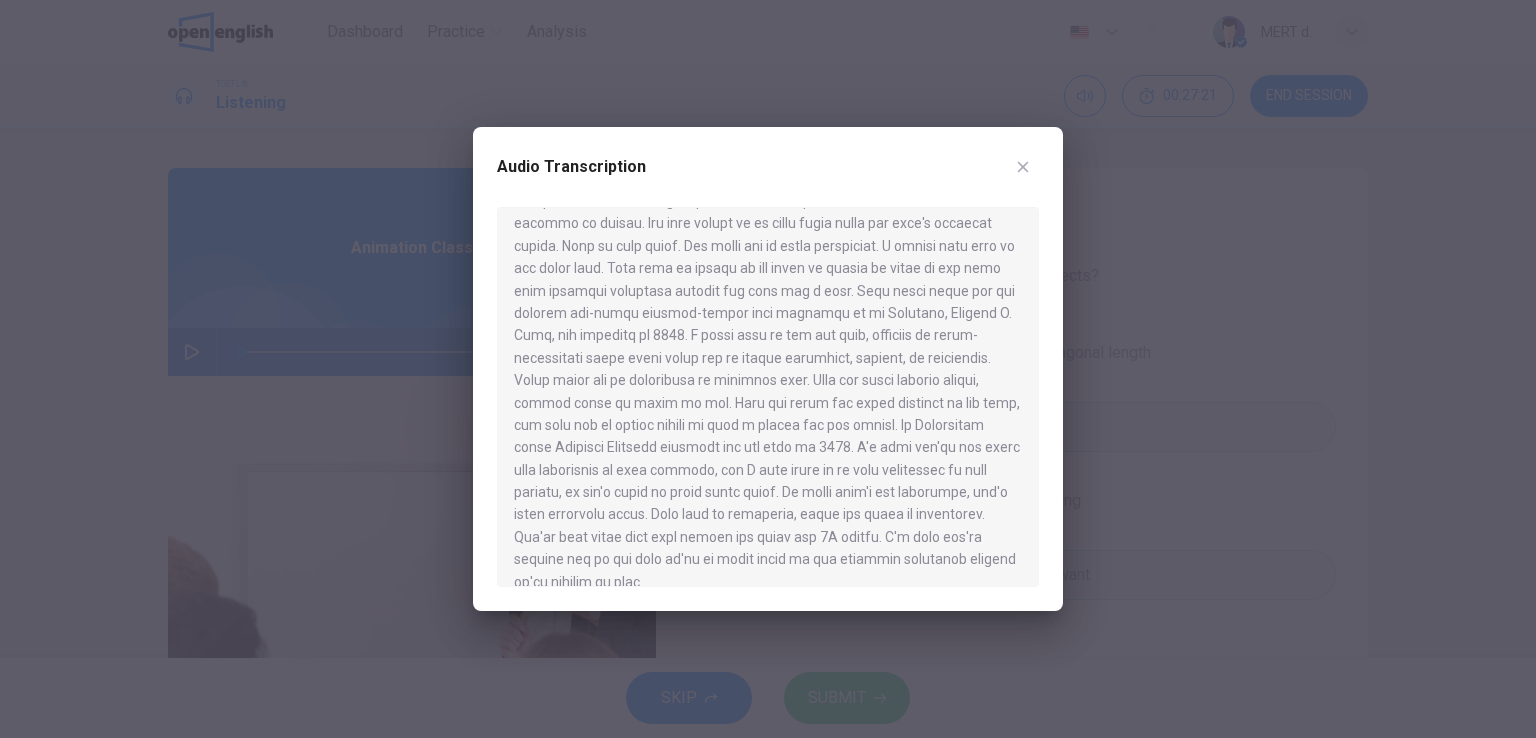 click at bounding box center [768, 369] 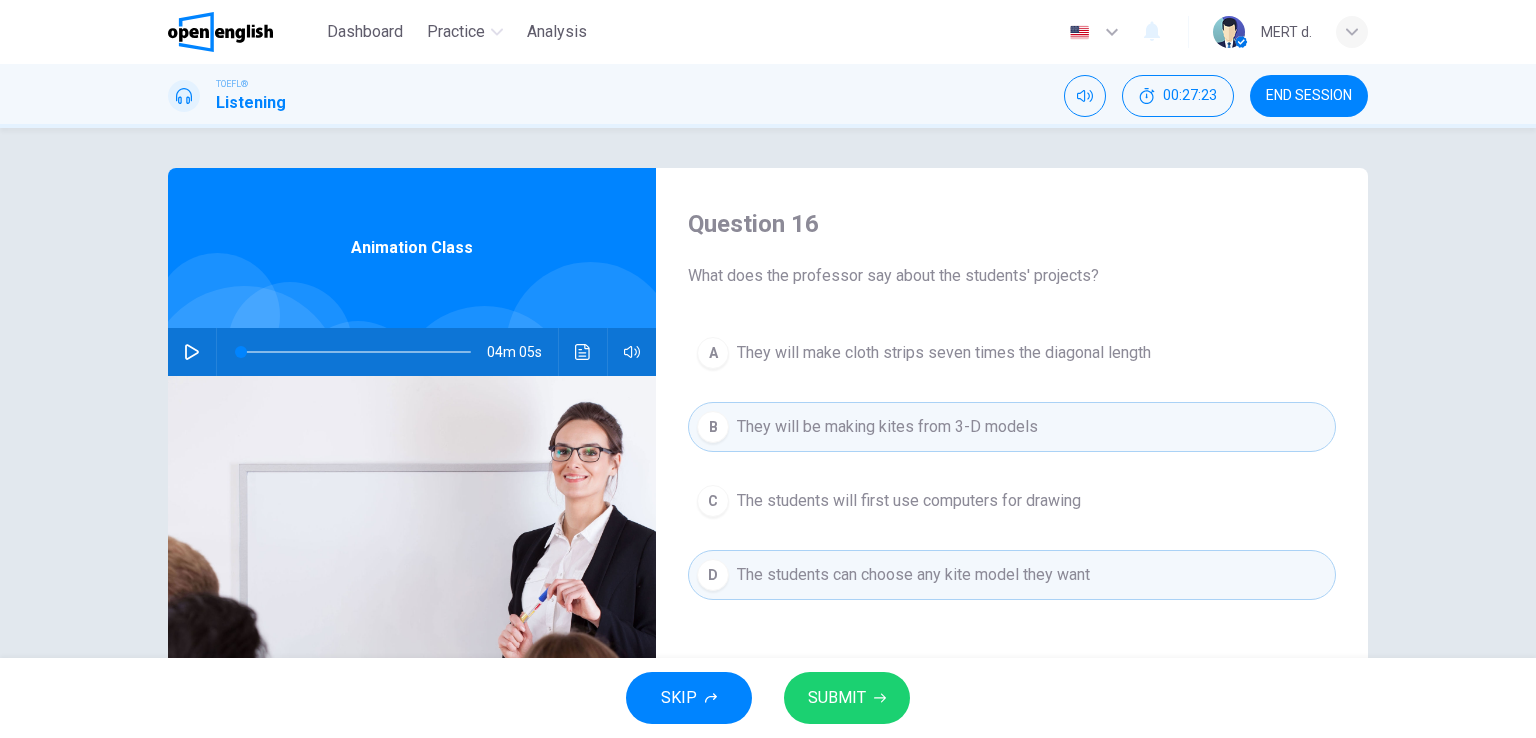 click on "The students can choose any kite model they want" at bounding box center (913, 575) 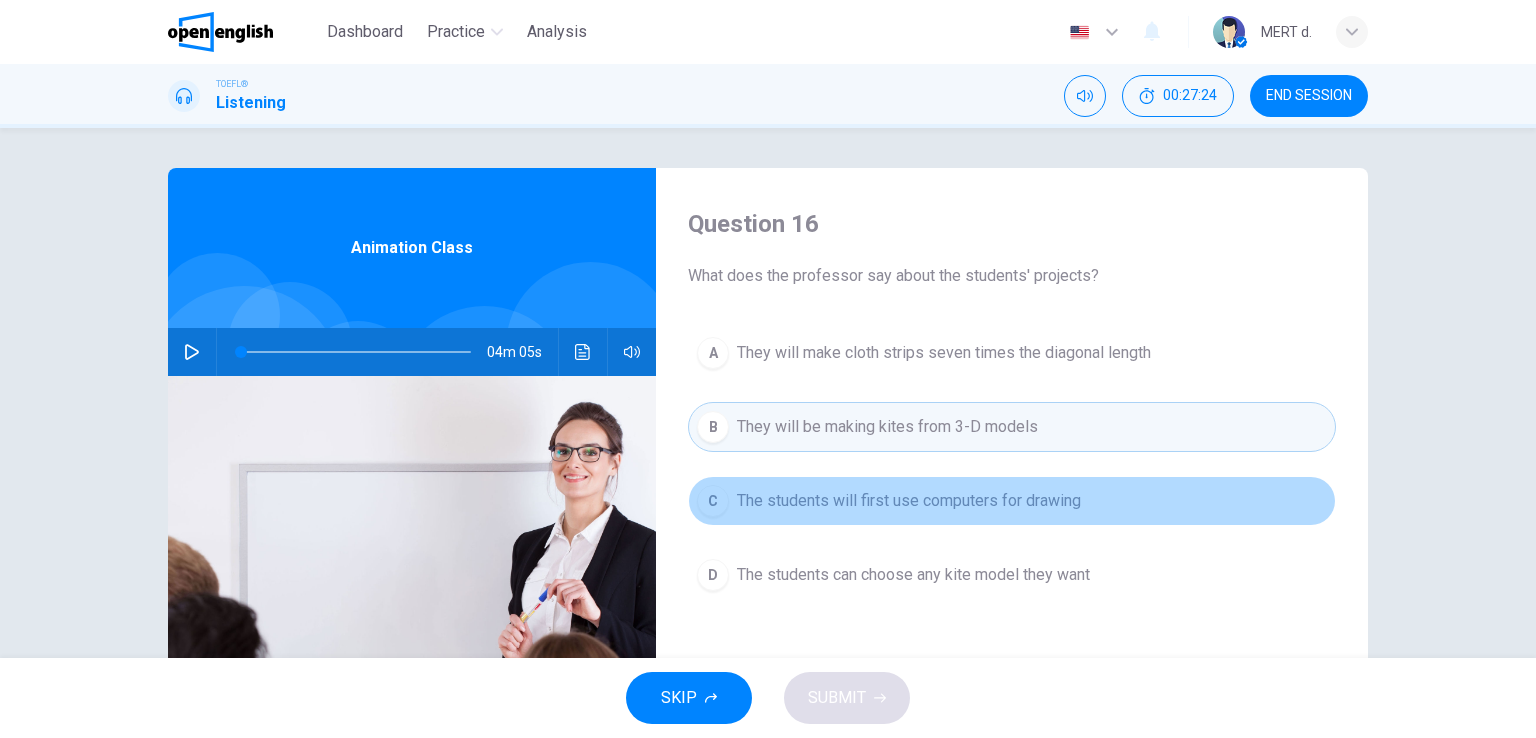 click on "The students will first use computers for drawing" at bounding box center (909, 501) 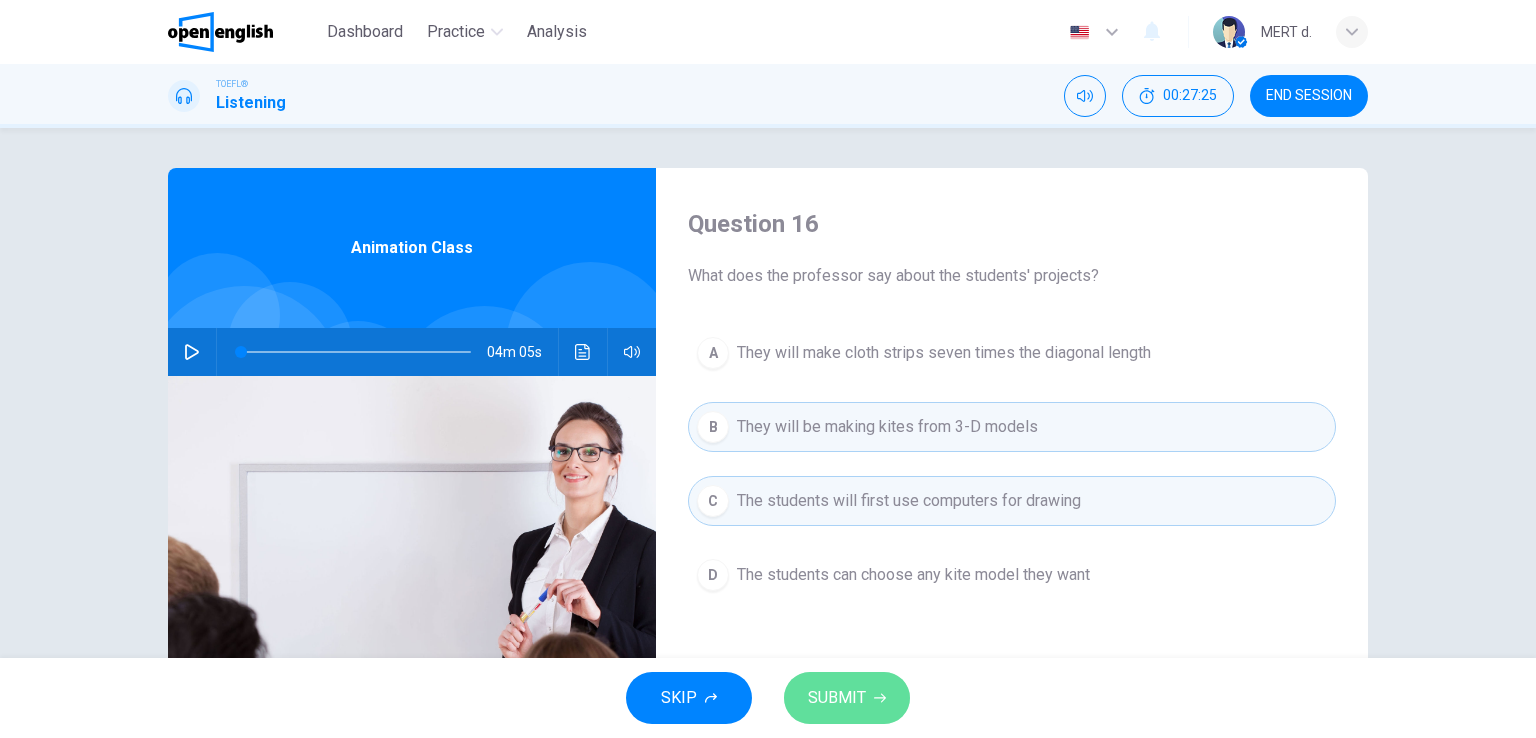 click on "SUBMIT" at bounding box center [837, 698] 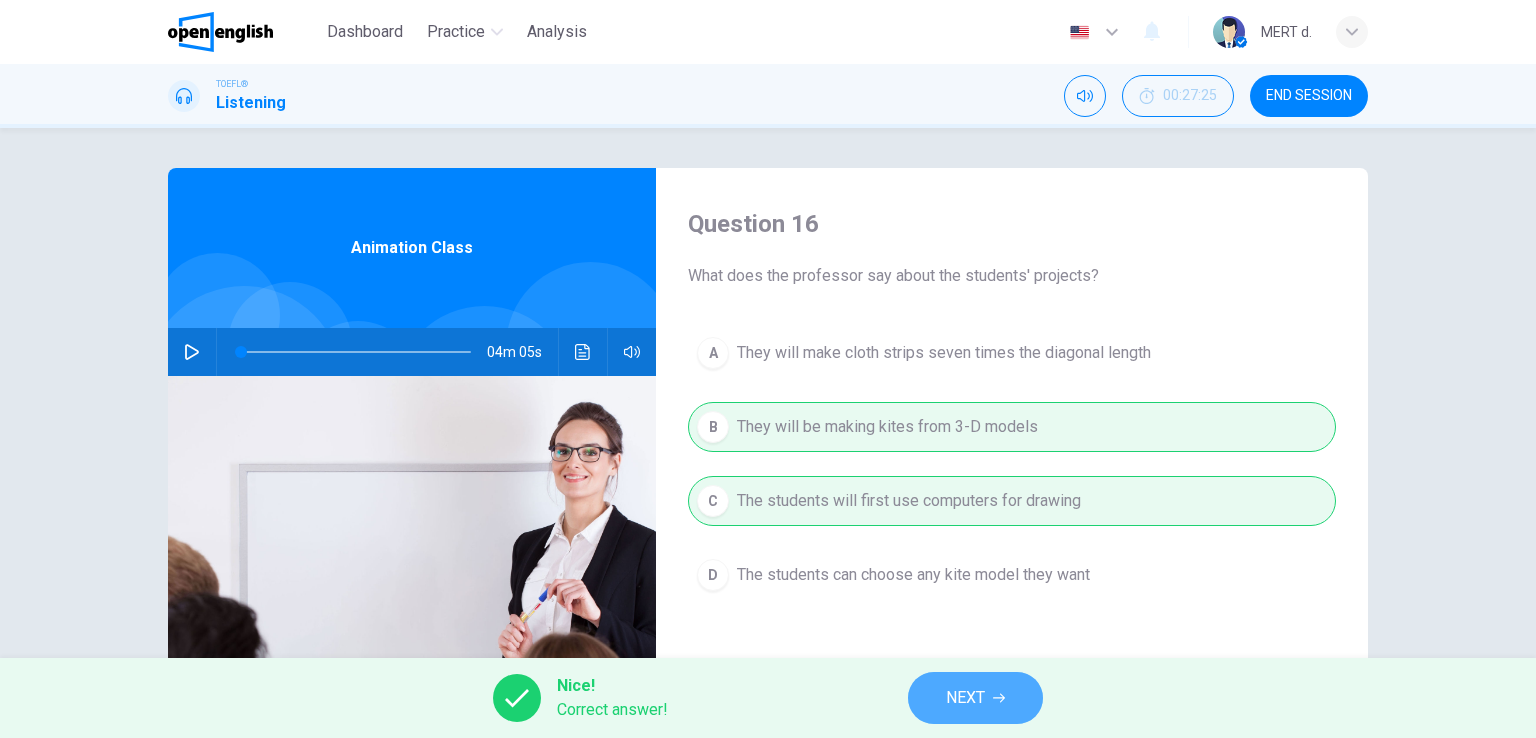 click on "NEXT" at bounding box center (965, 698) 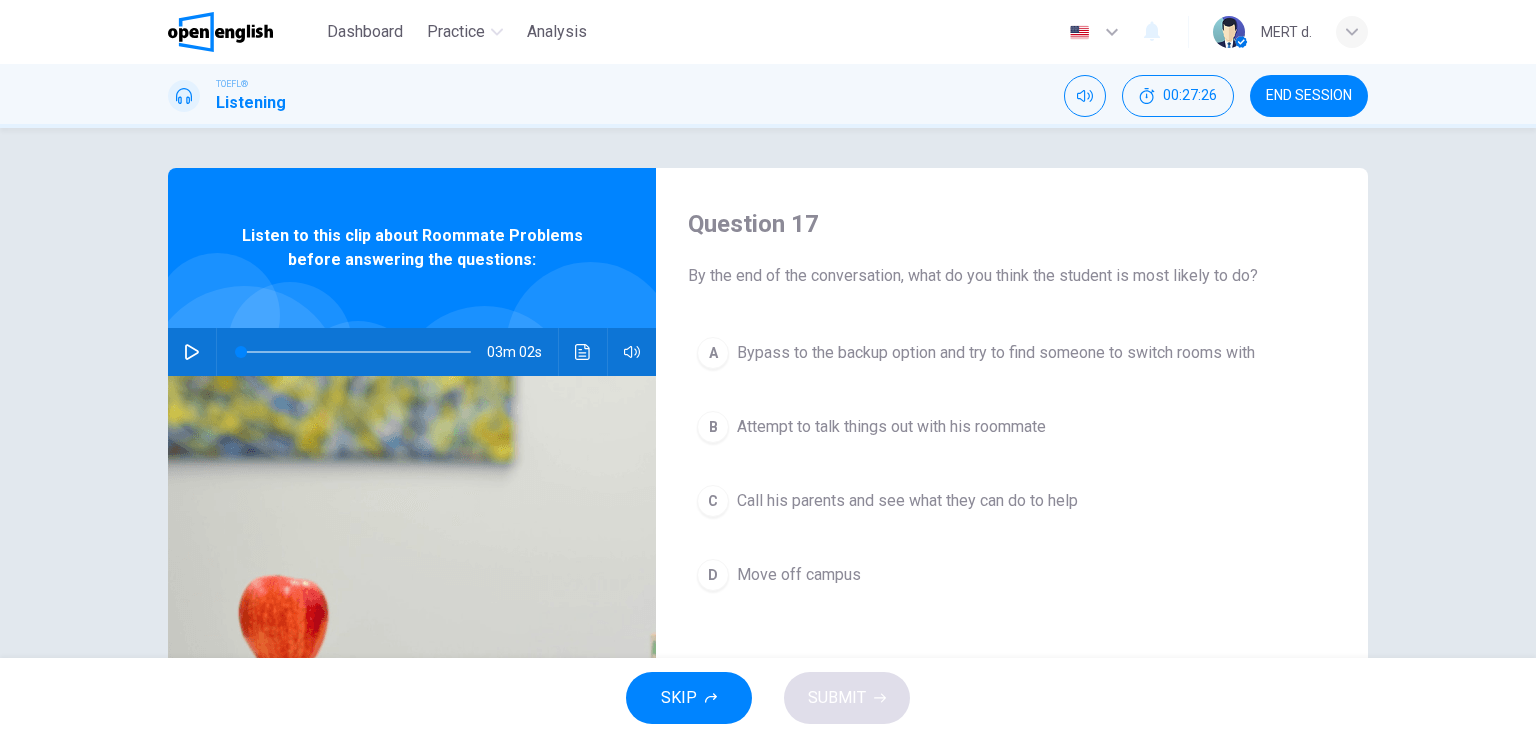 click on "END SESSION" at bounding box center (1309, 96) 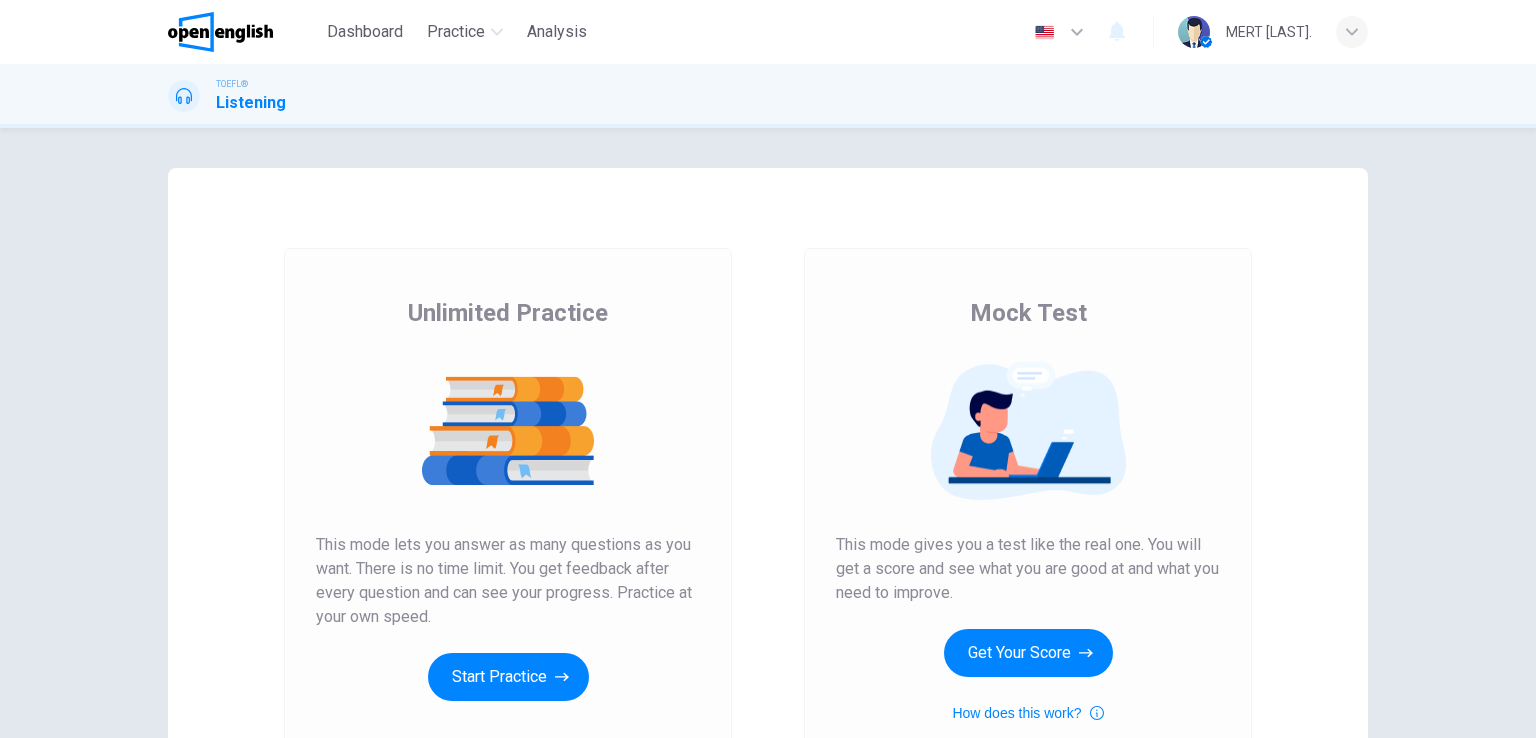 scroll, scrollTop: 0, scrollLeft: 0, axis: both 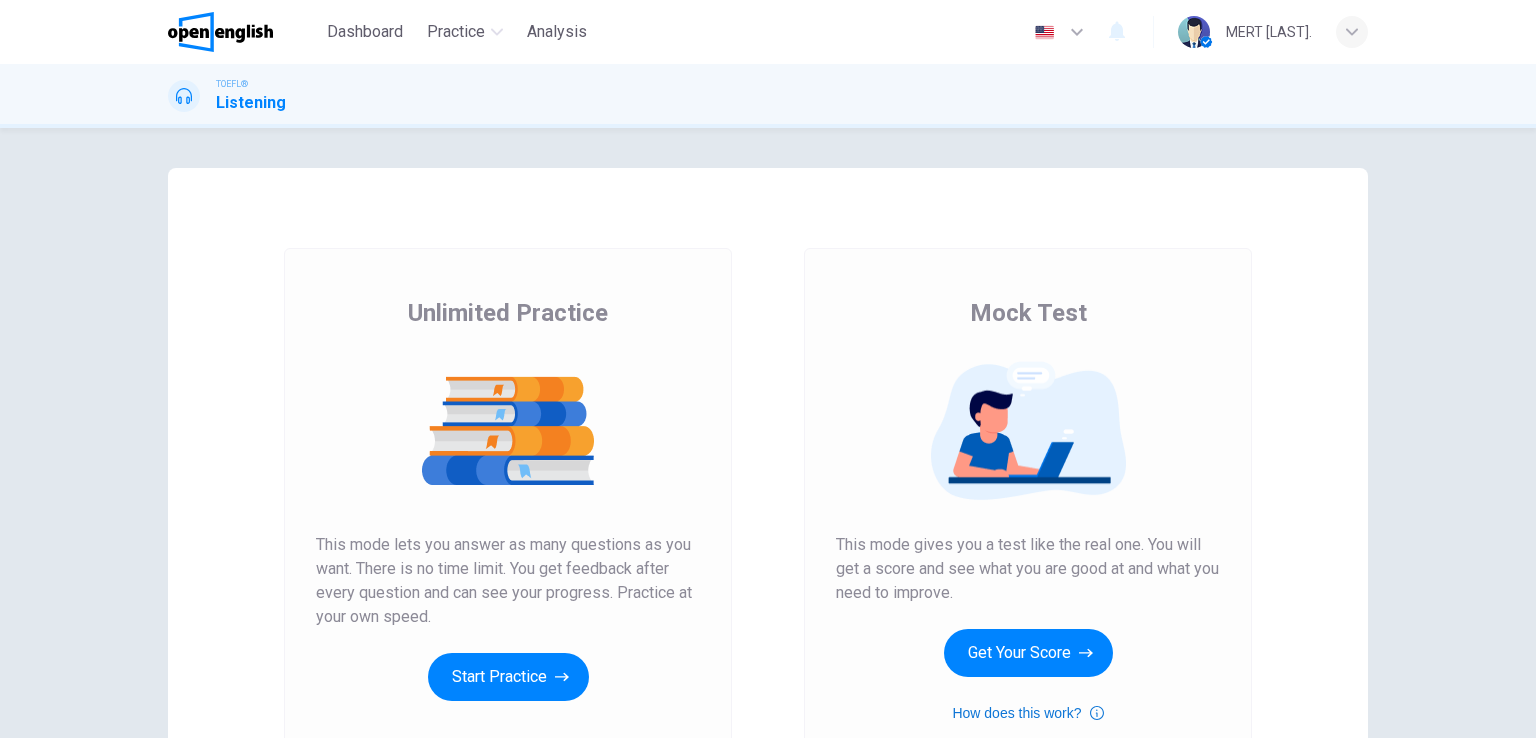 click on "How does this work?" at bounding box center (1027, 713) 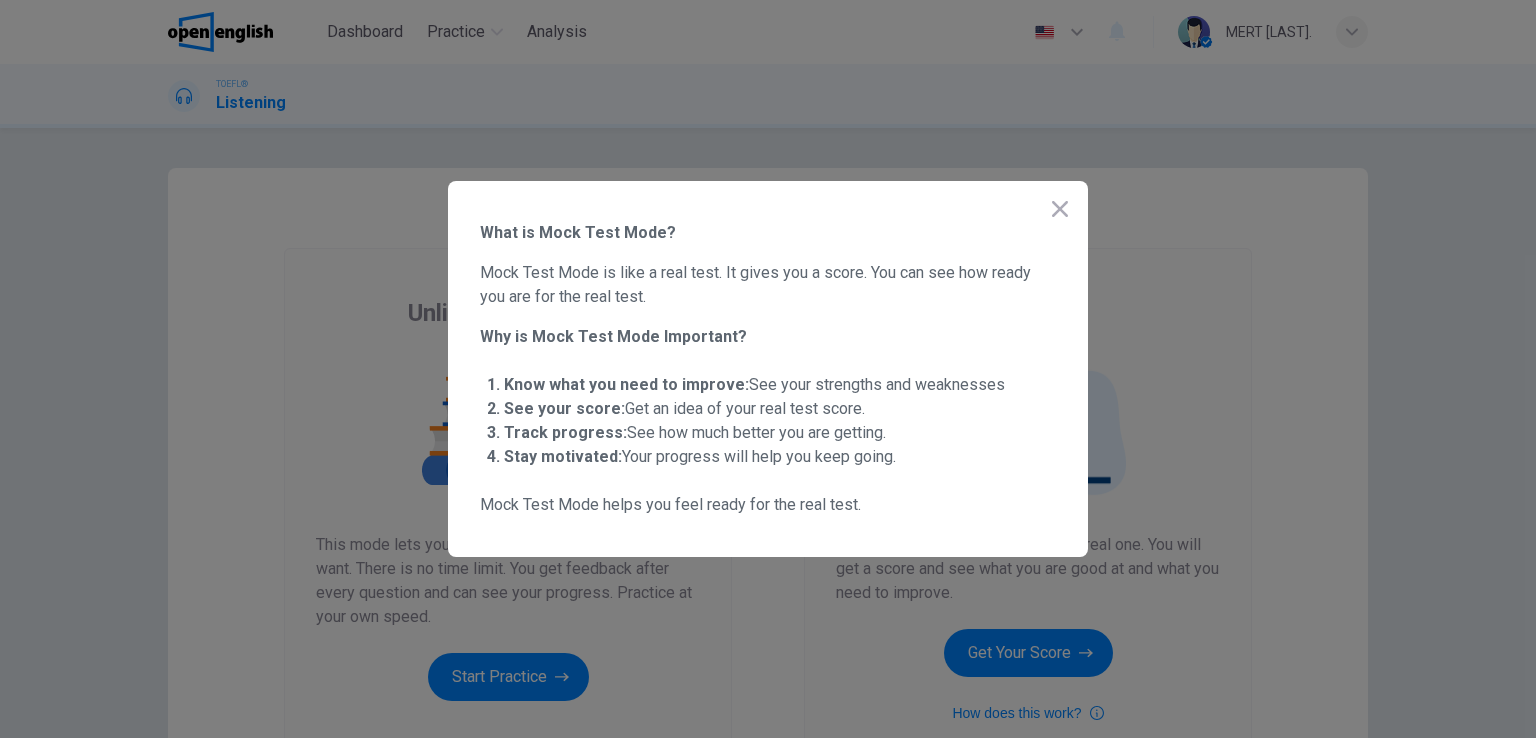 click 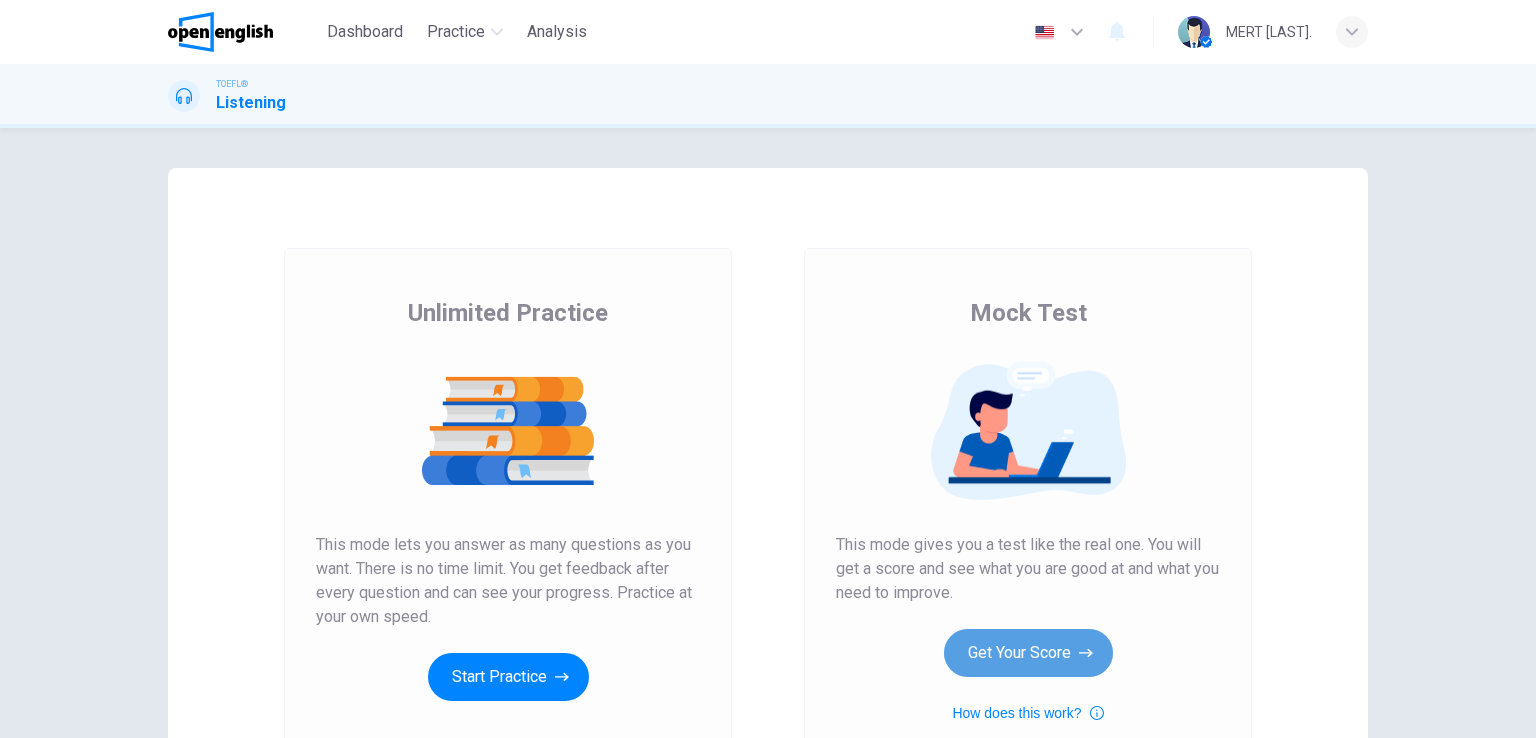click on "Get Your Score" at bounding box center [1028, 653] 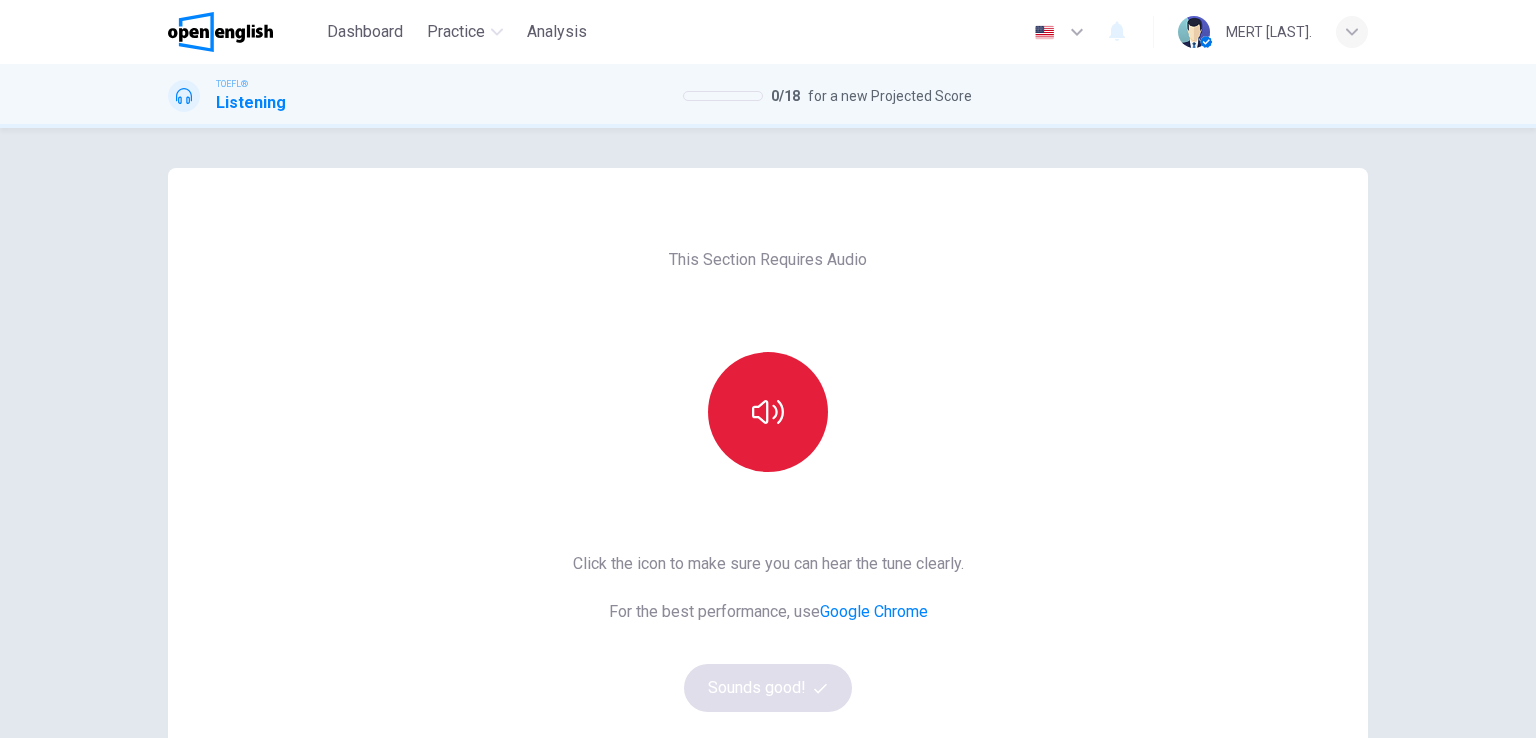 click 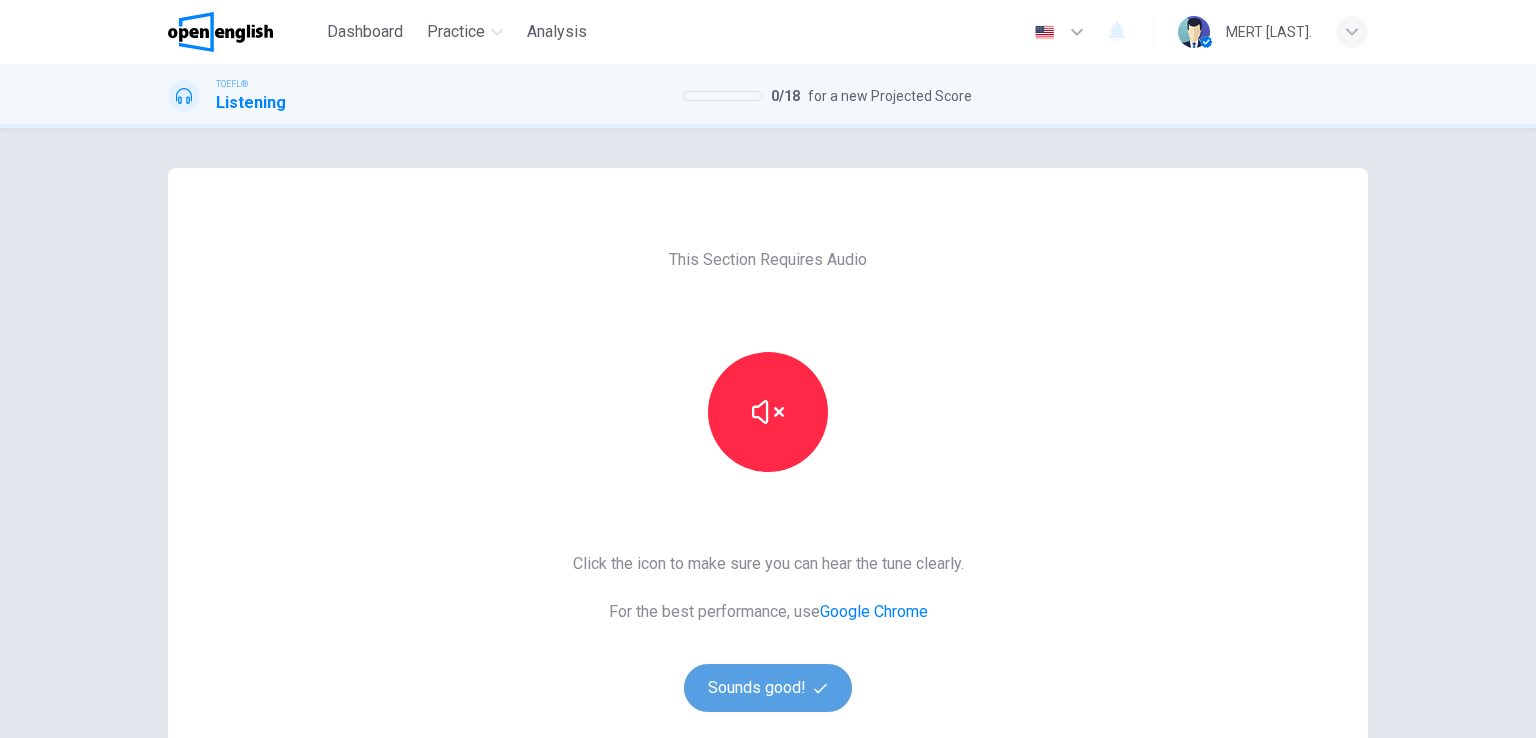 click on "Sounds good!" at bounding box center (768, 688) 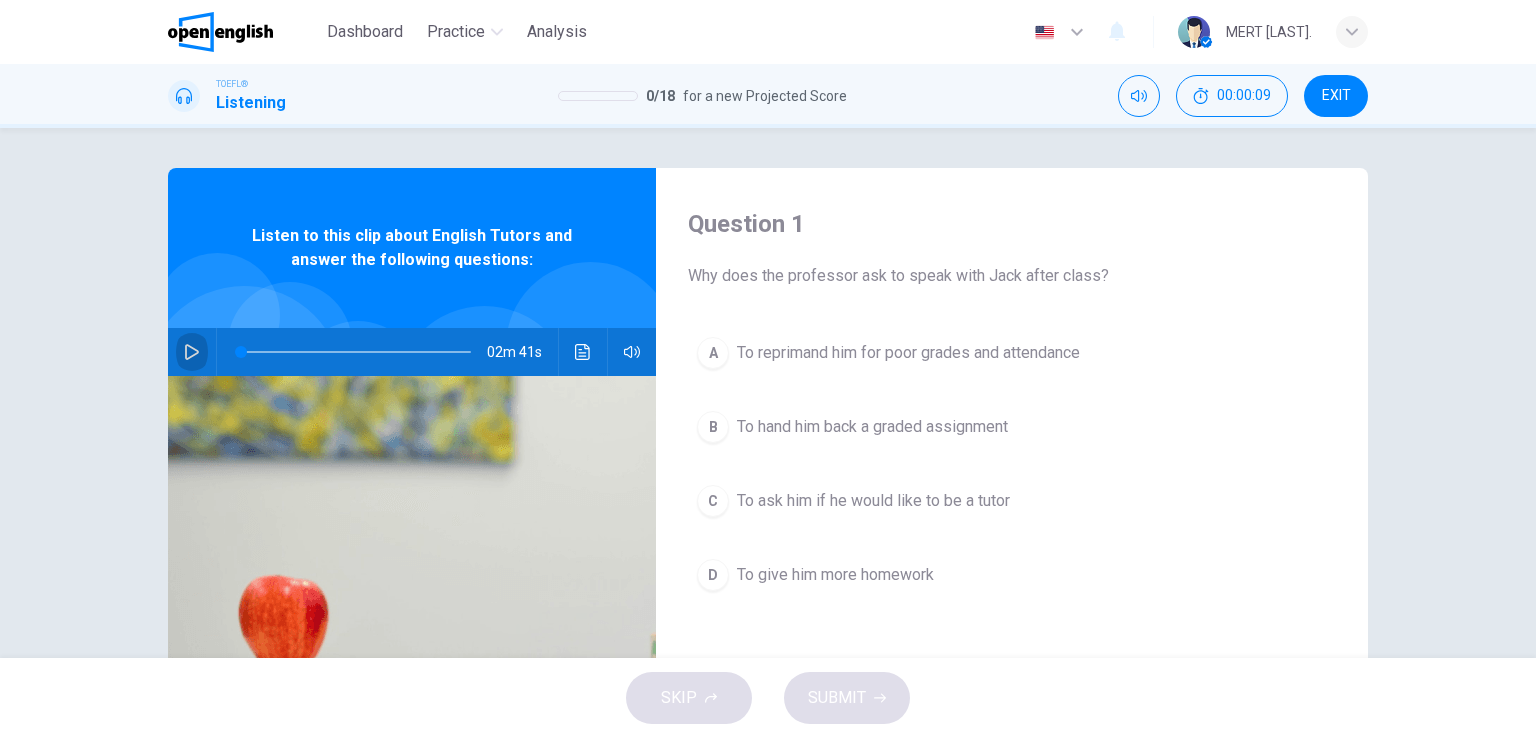 click 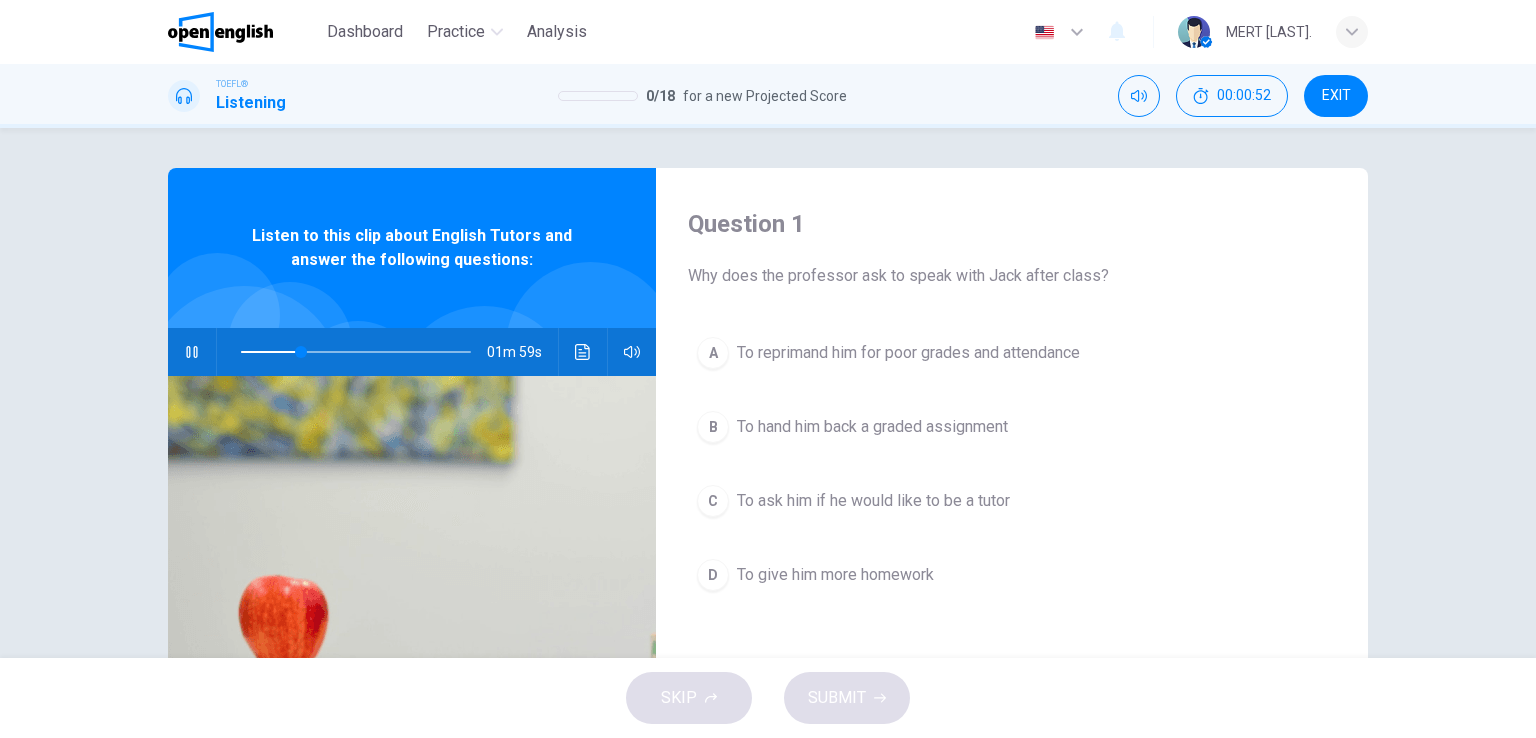 click 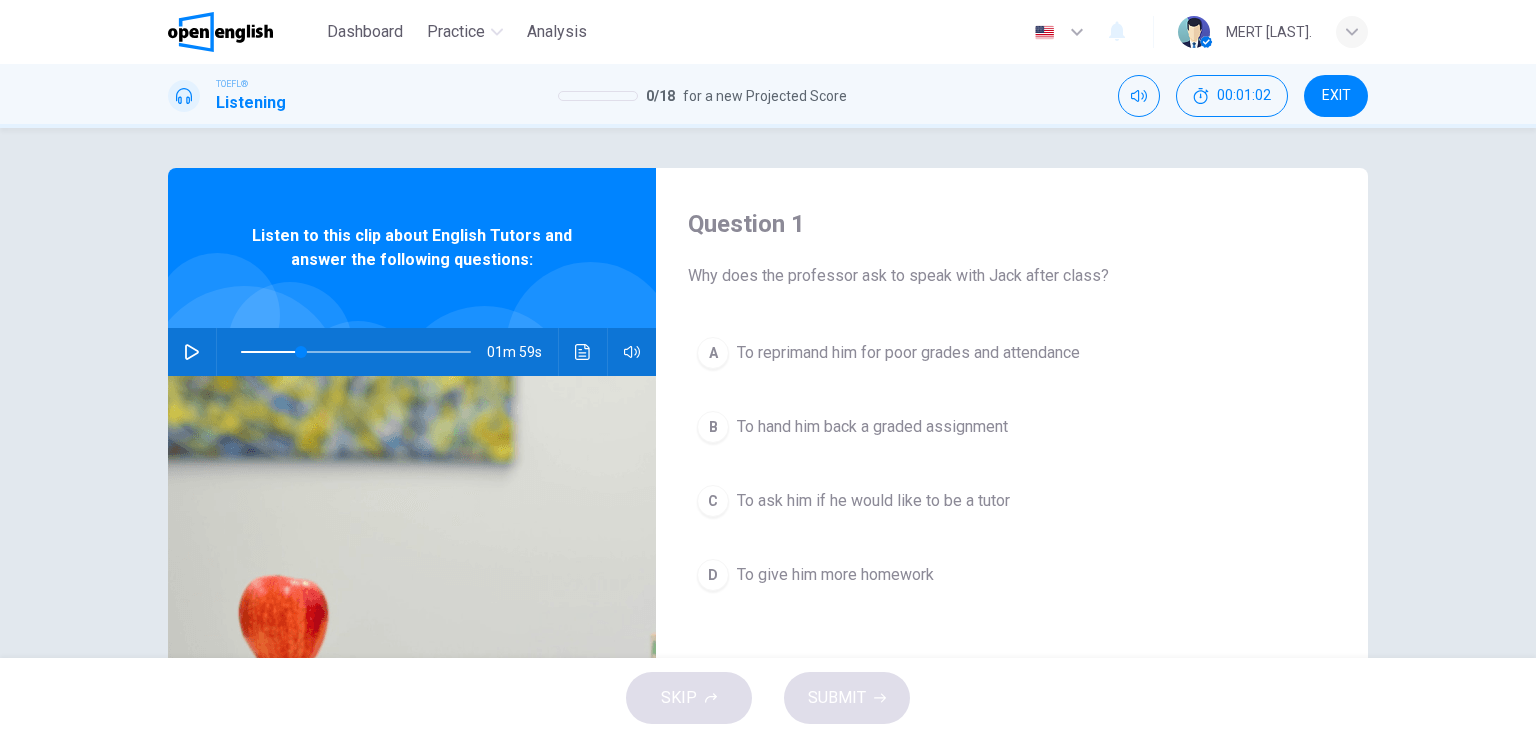 click on "To ask him if he would like to be a tutor" at bounding box center [873, 501] 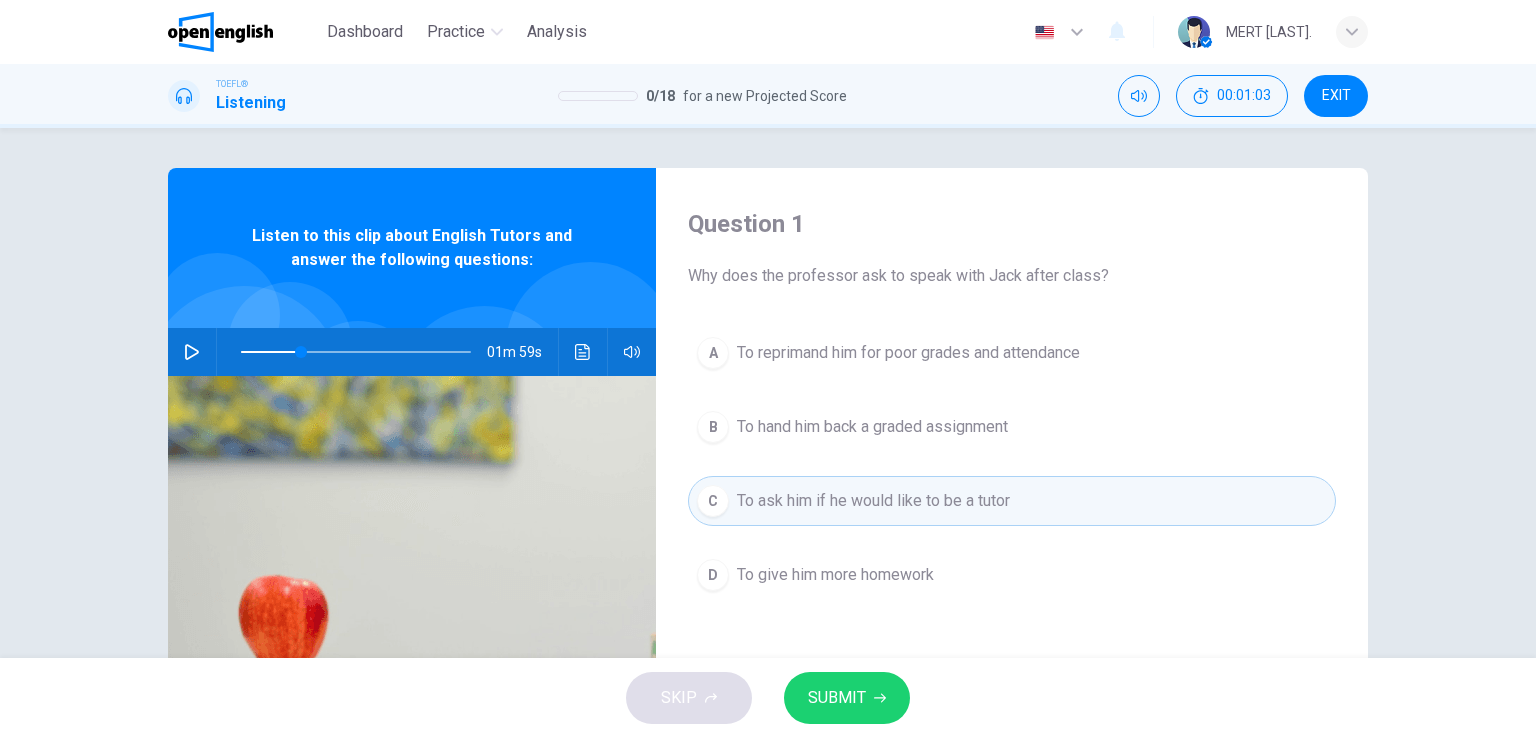 click on "SUBMIT" at bounding box center [847, 698] 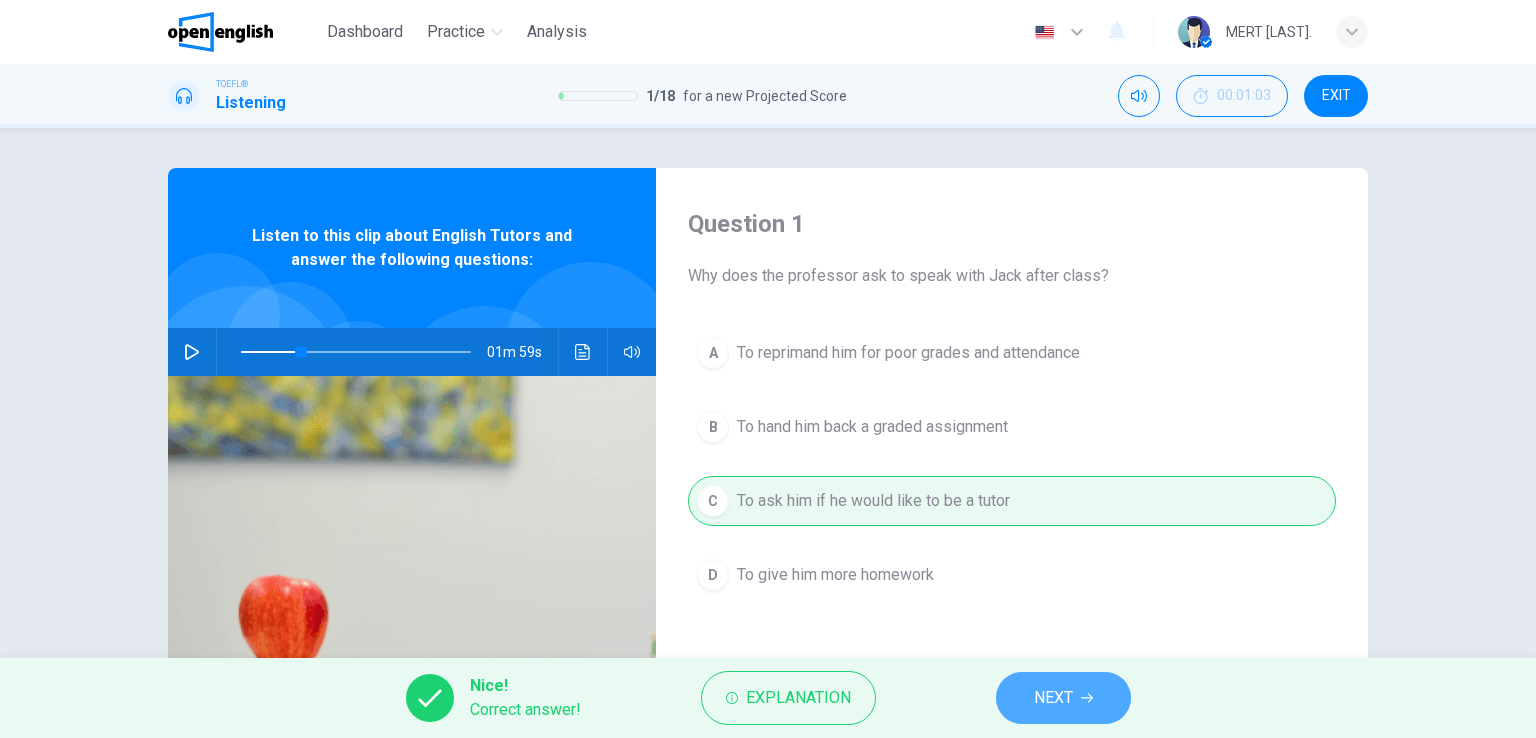 click on "NEXT" at bounding box center (1063, 698) 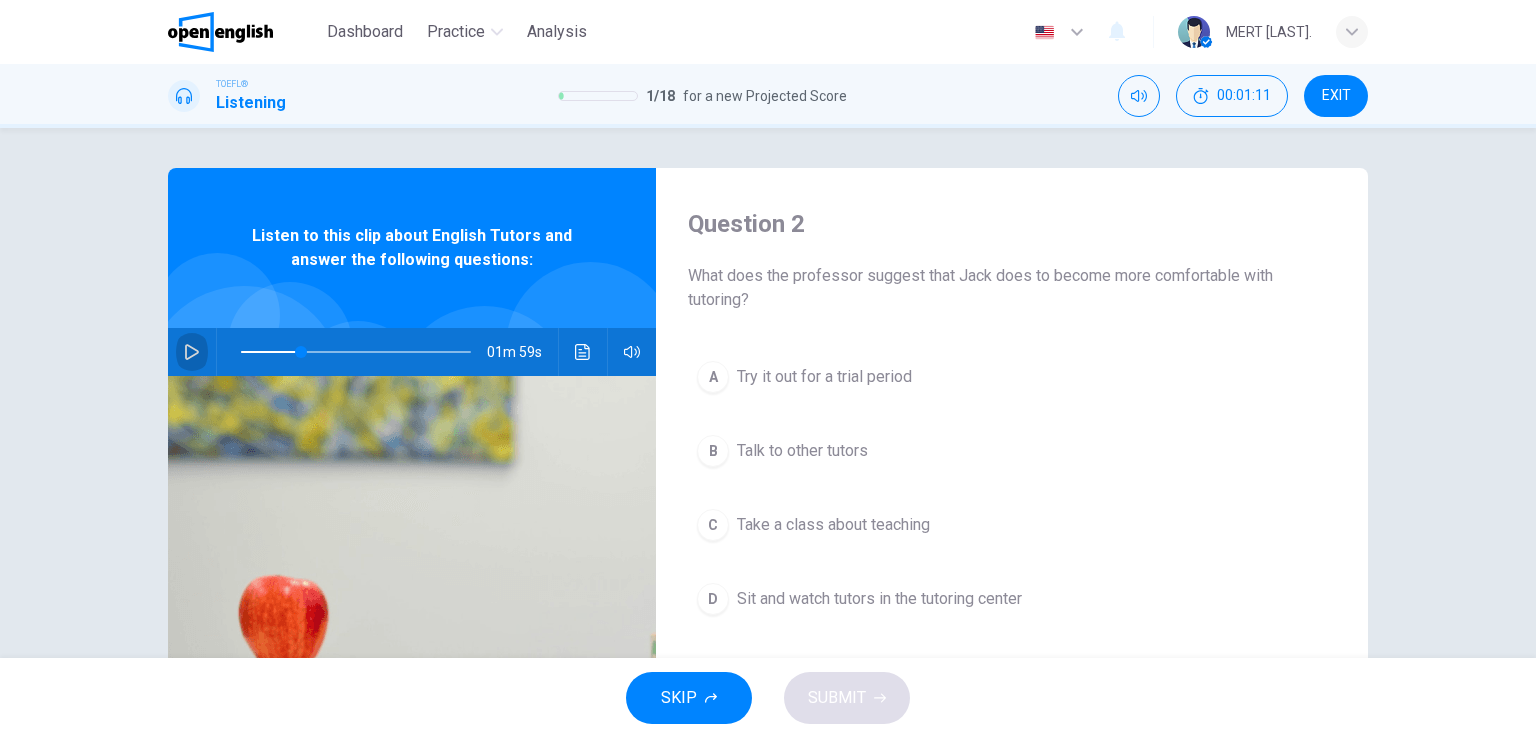 click at bounding box center (192, 352) 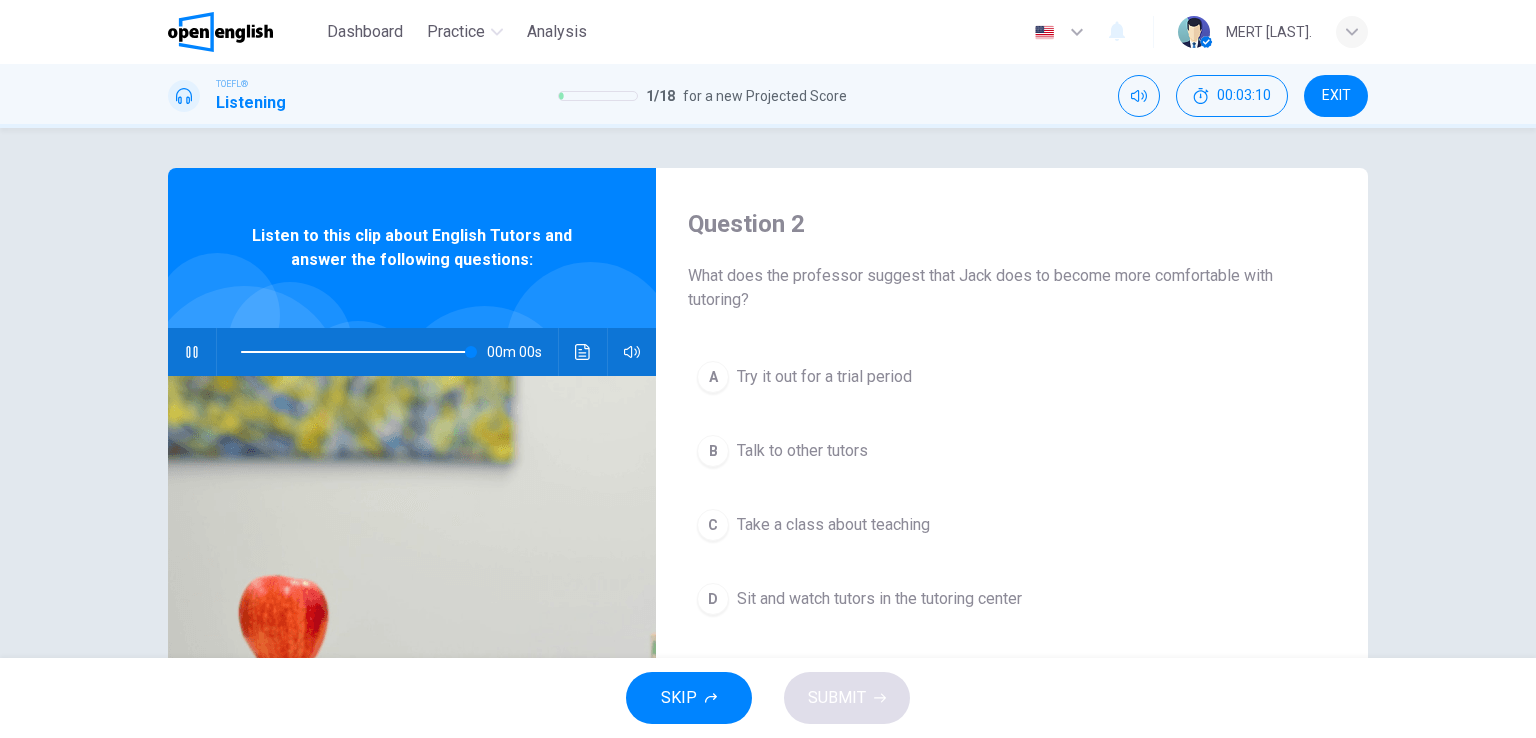 type on "*" 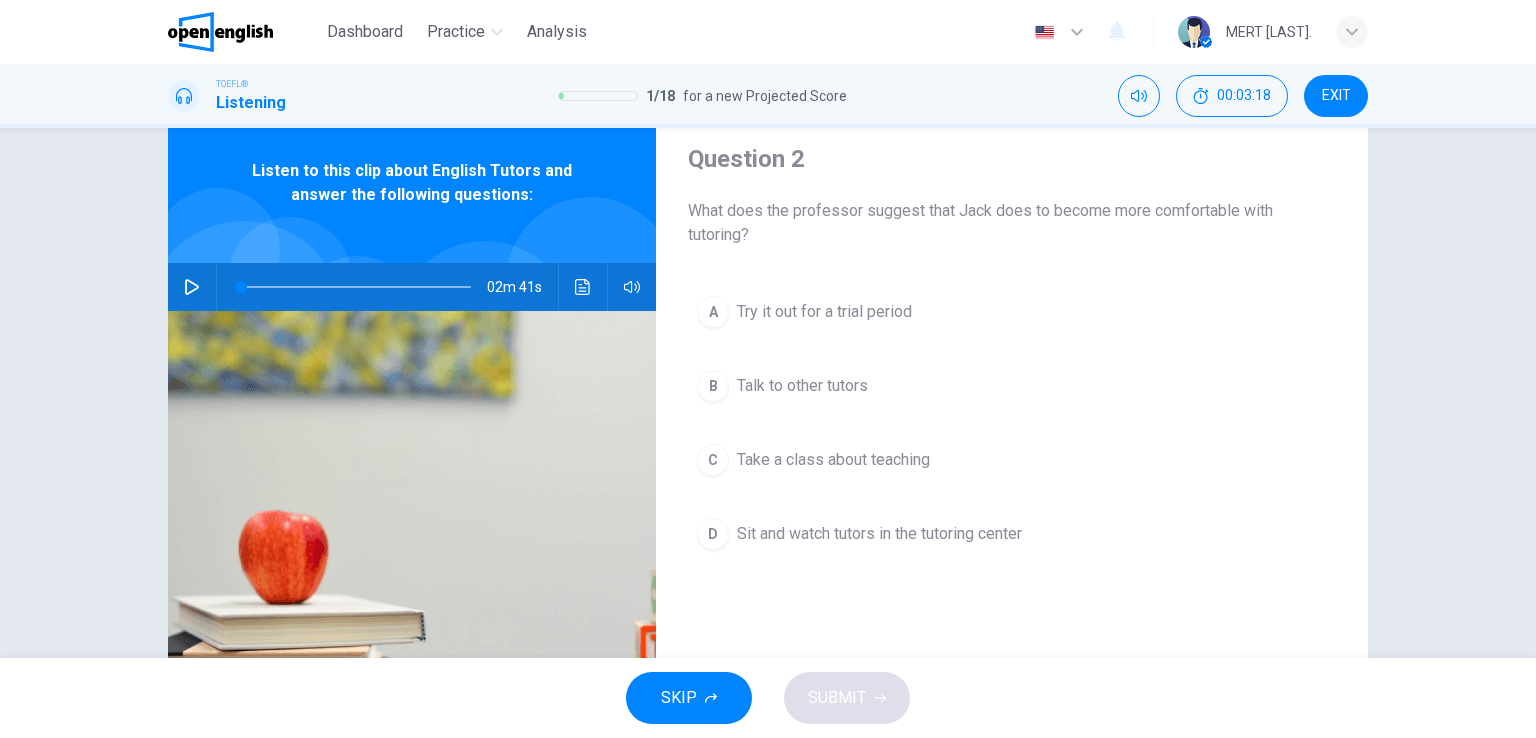 scroll, scrollTop: 100, scrollLeft: 0, axis: vertical 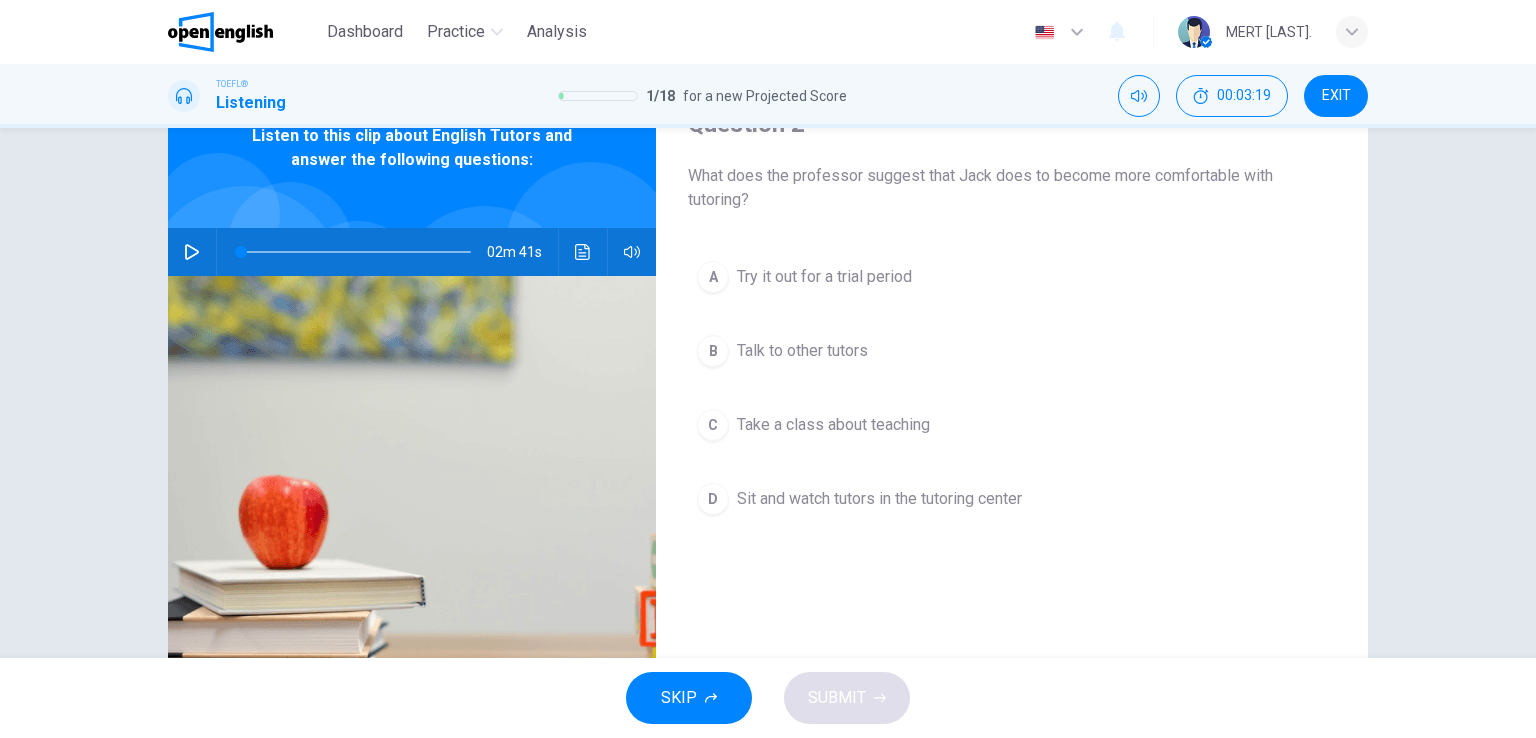 click on "Take a class about teaching" at bounding box center [833, 425] 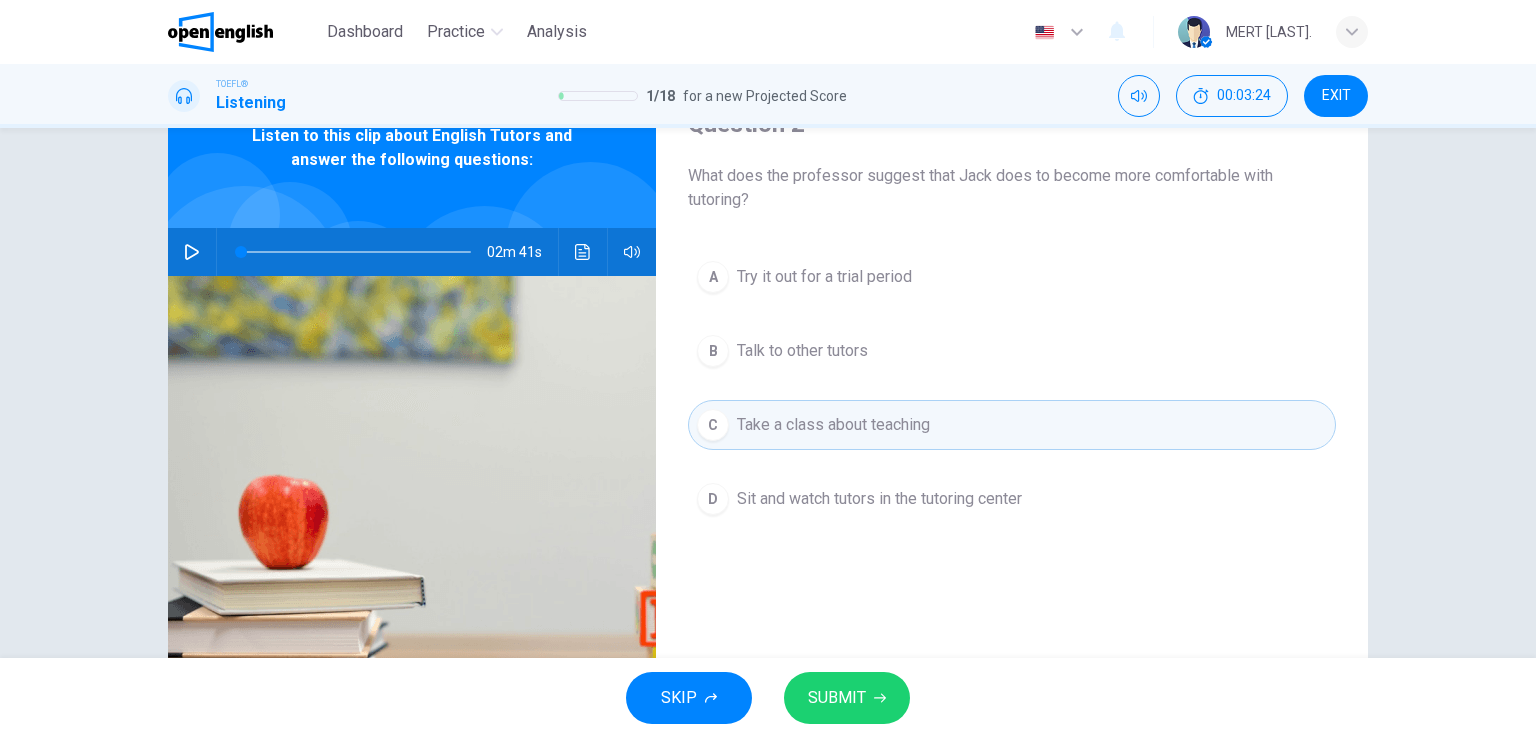 click on "SUBMIT" at bounding box center (837, 698) 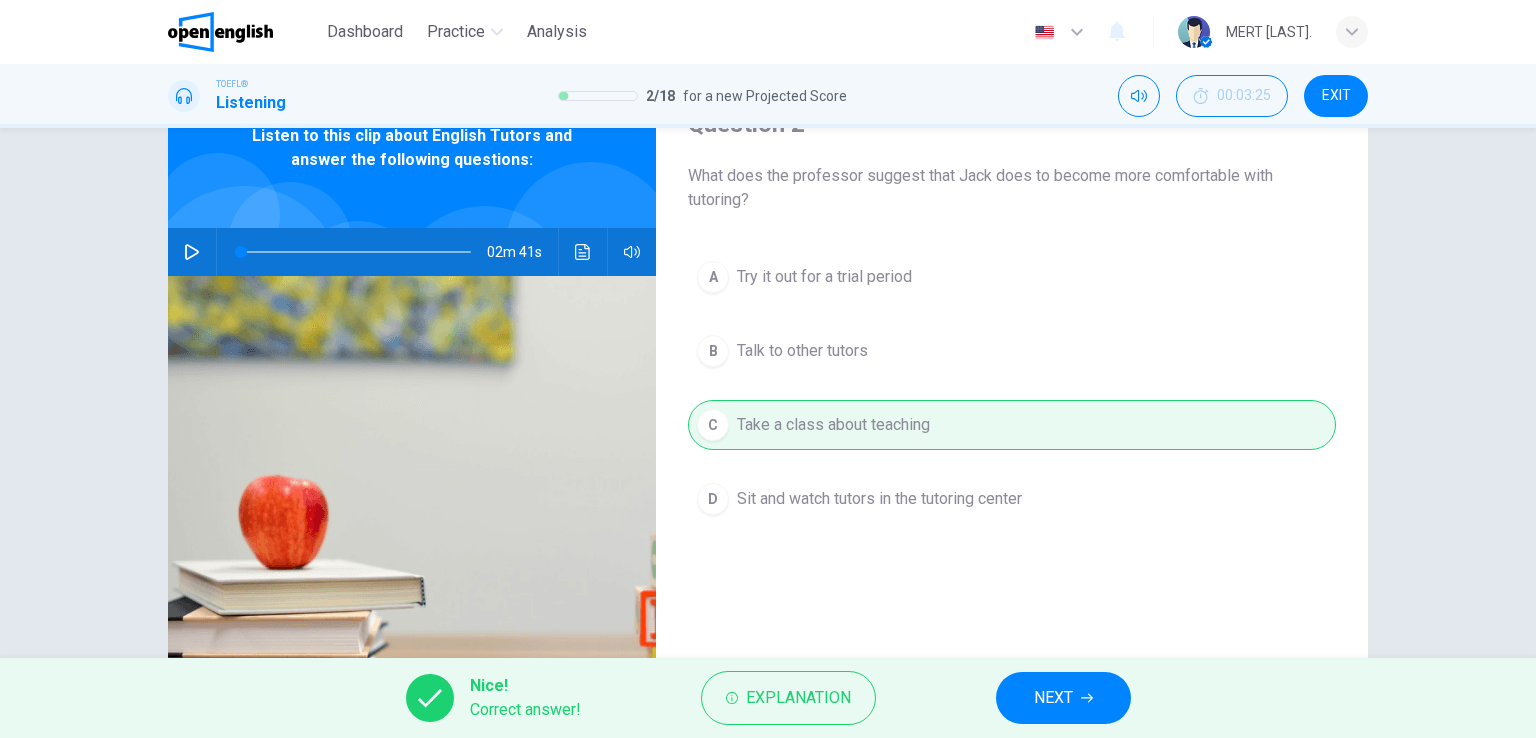 click on "NEXT" at bounding box center [1063, 698] 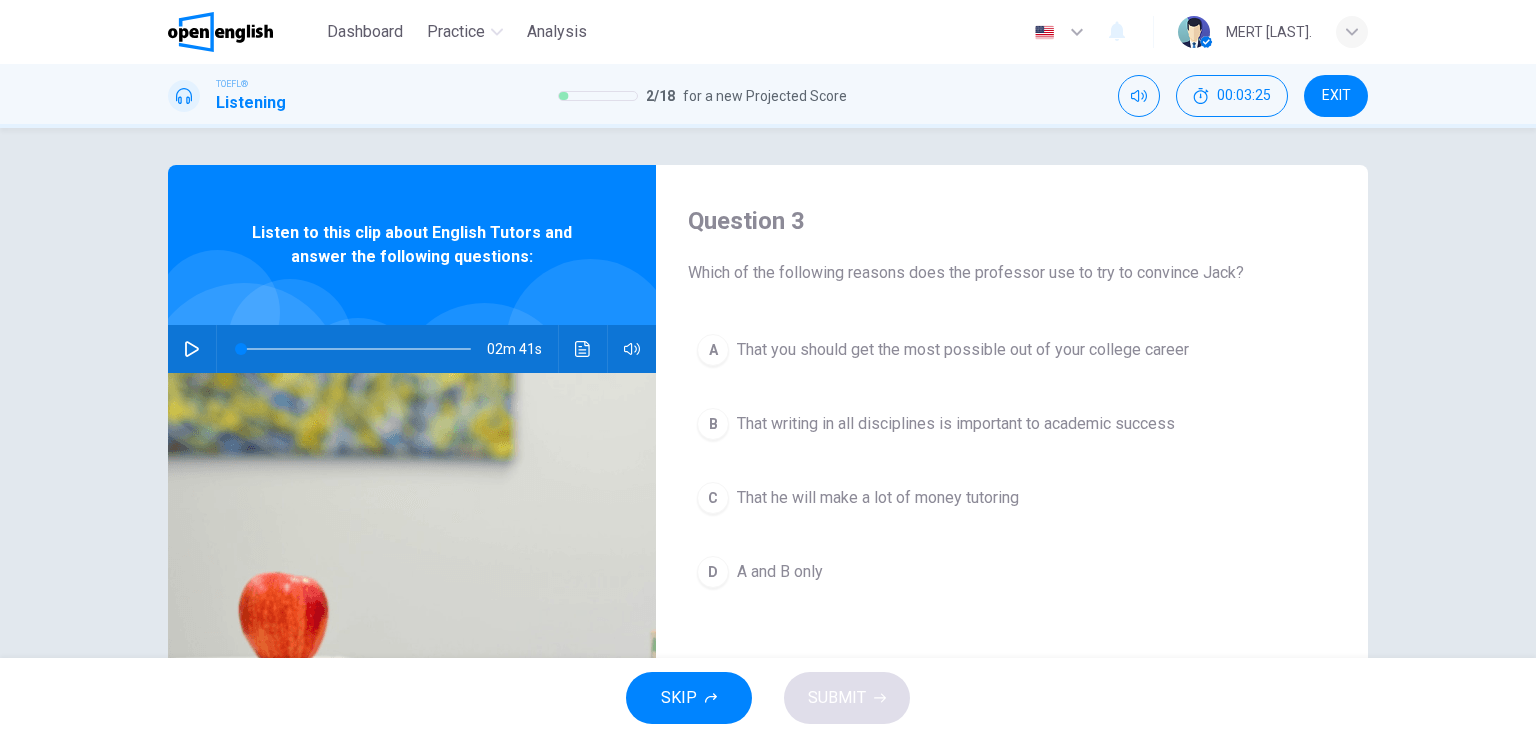 scroll, scrollTop: 0, scrollLeft: 0, axis: both 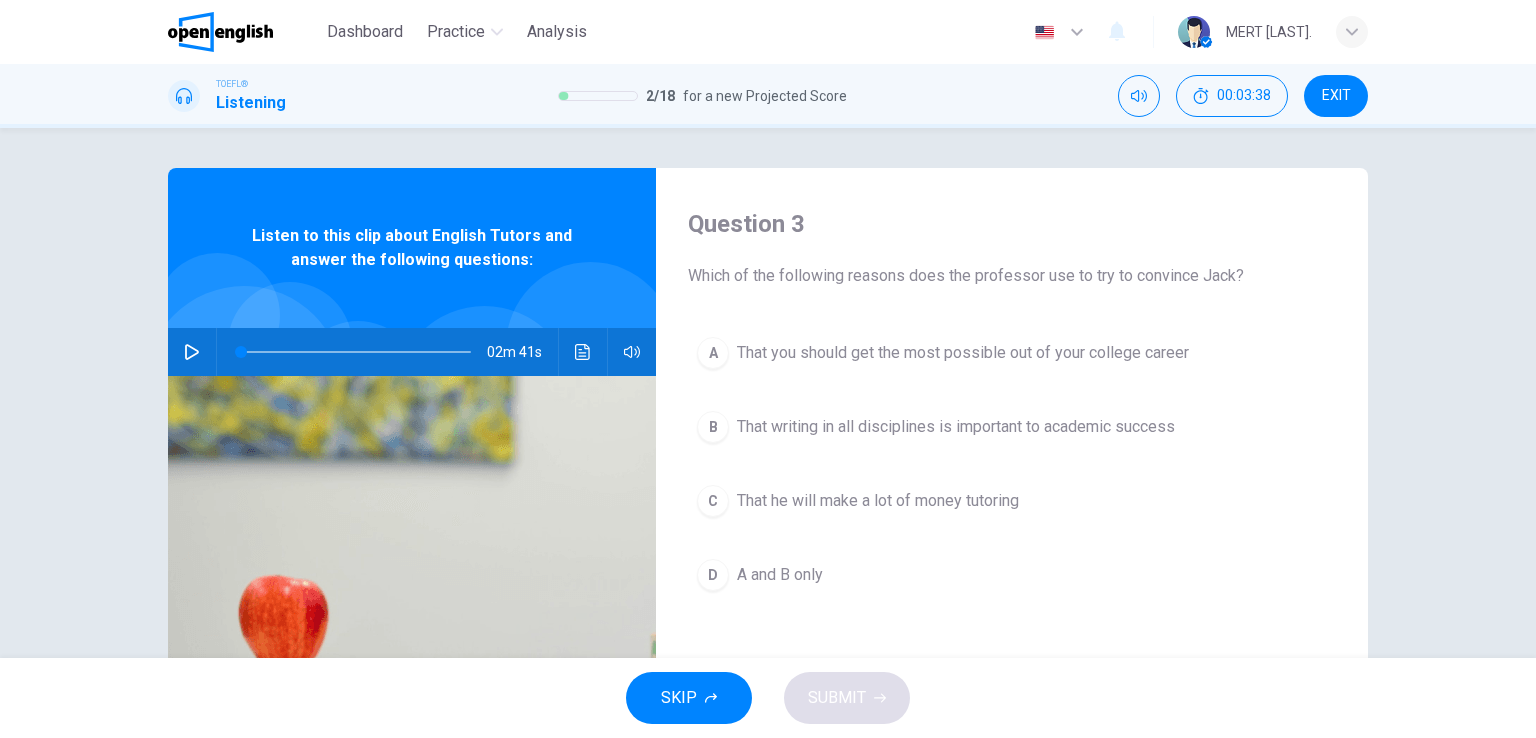 click on "That writing in all disciplines is important to academic success" at bounding box center [956, 427] 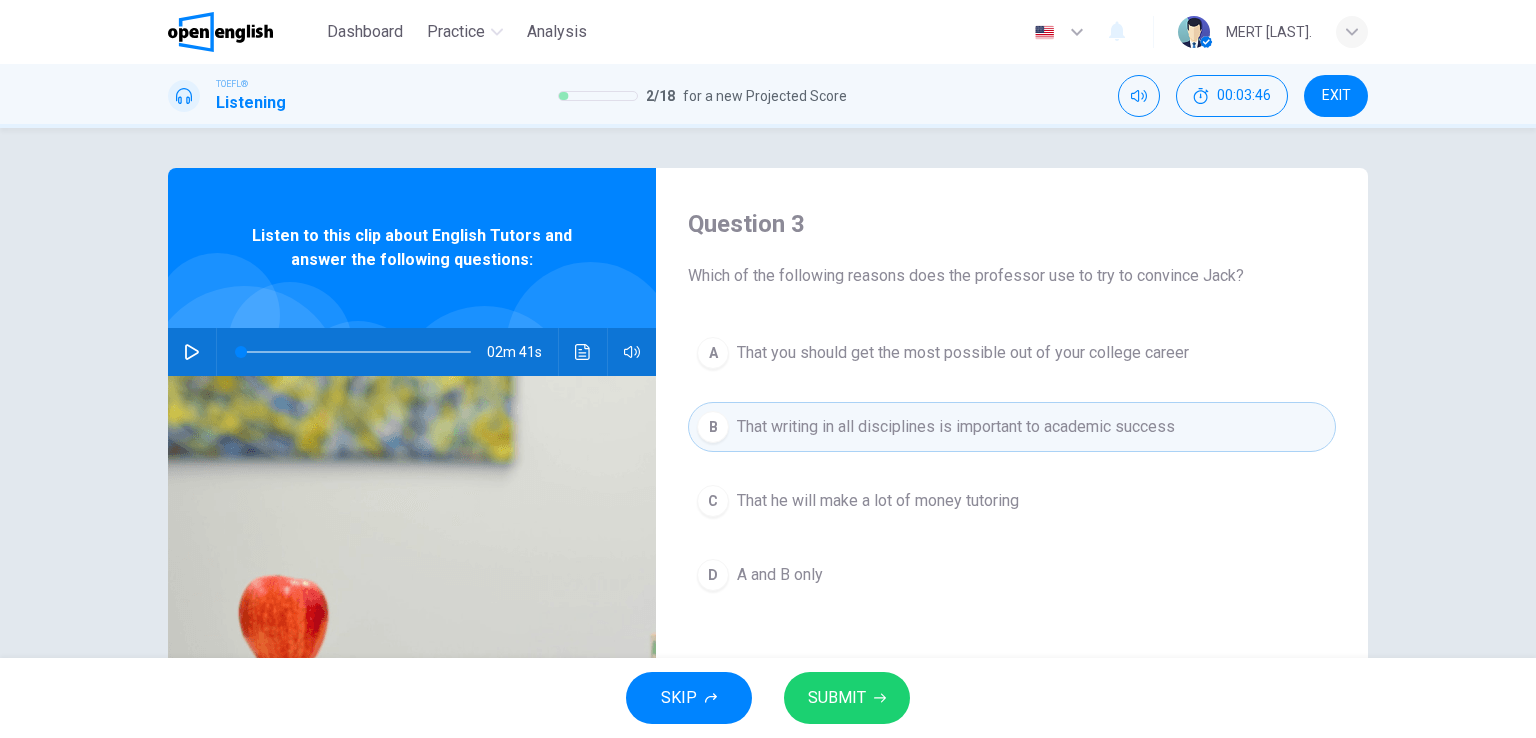 click on "That you should get the most possible out of your college career" at bounding box center (963, 353) 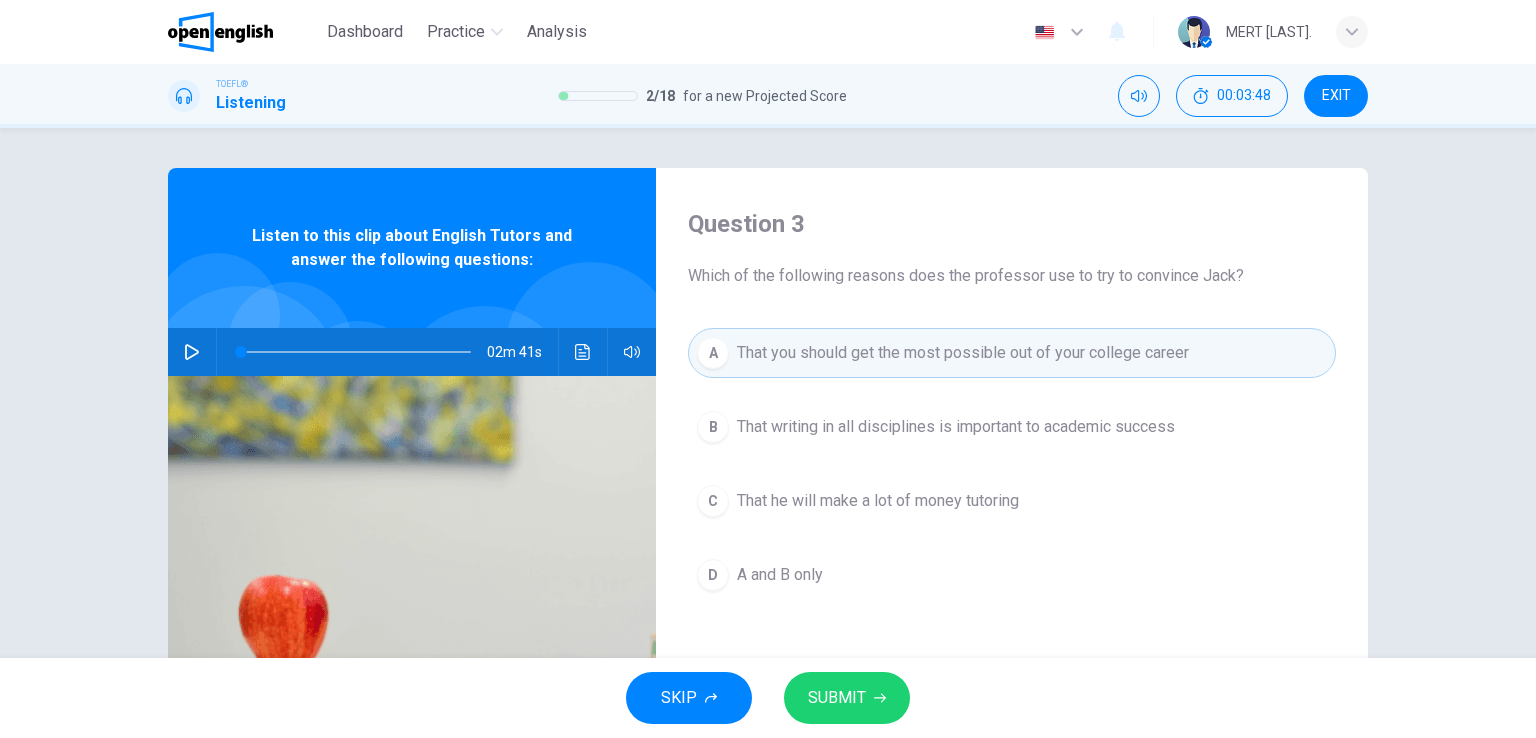 click on "A and B only" at bounding box center (780, 575) 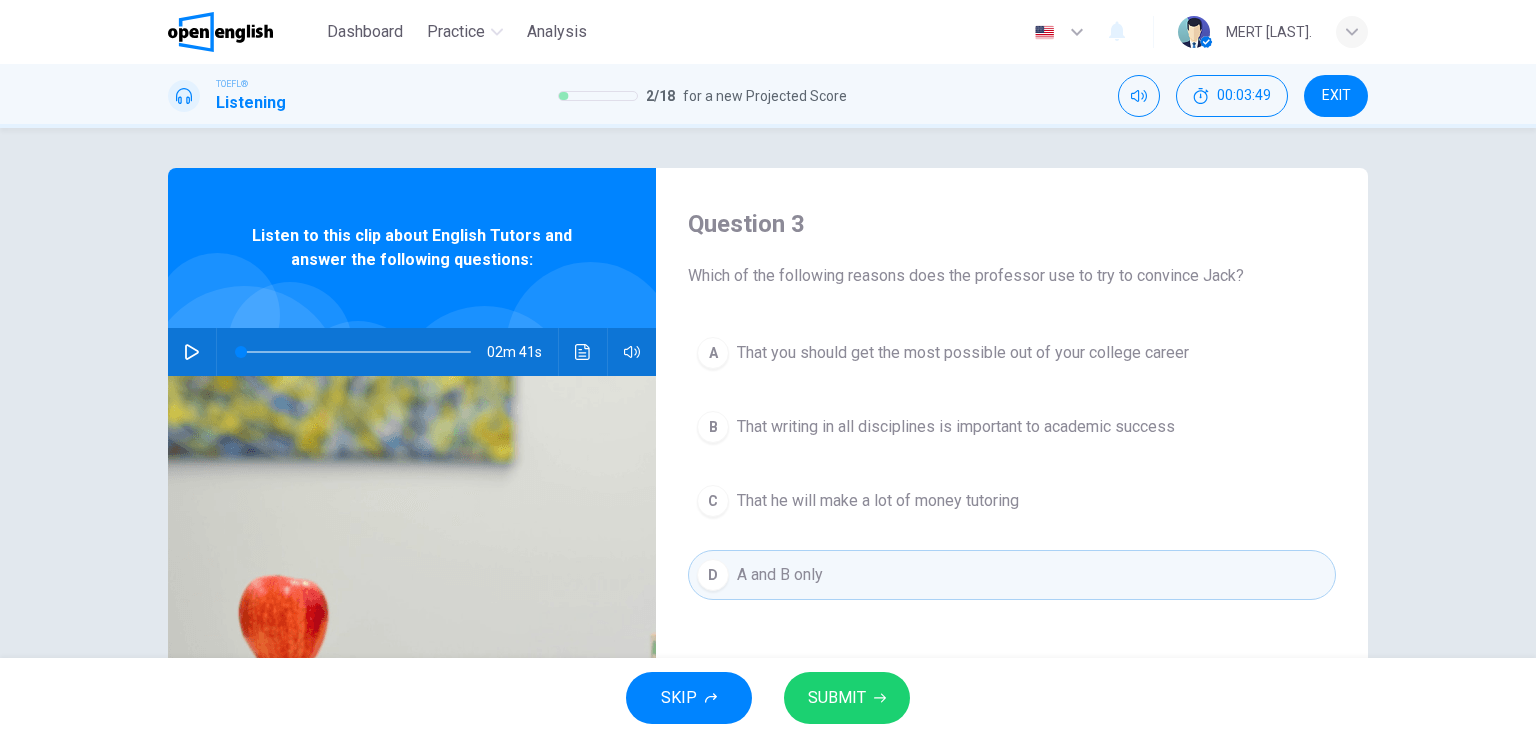click on "SUBMIT" at bounding box center (837, 698) 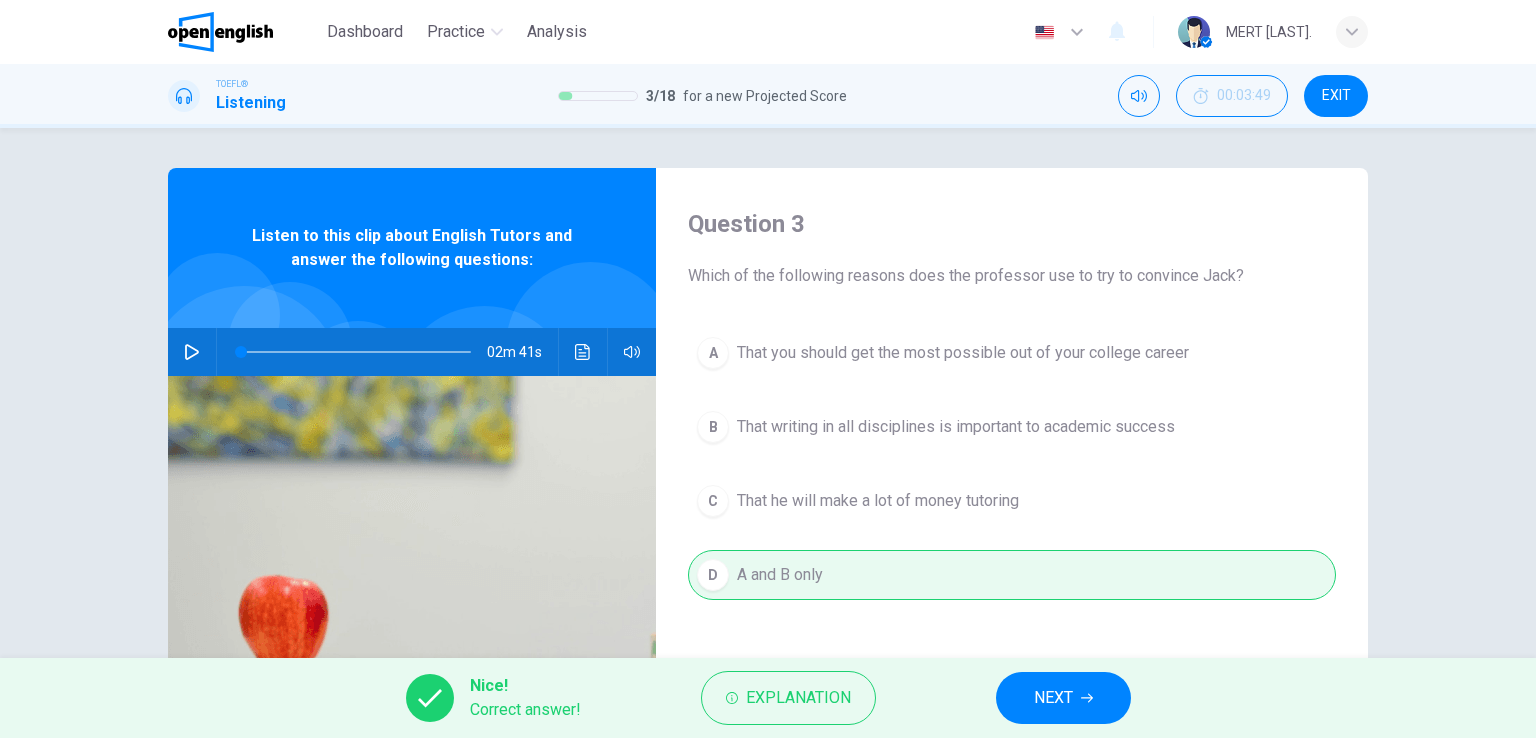 click on "NEXT" at bounding box center [1053, 698] 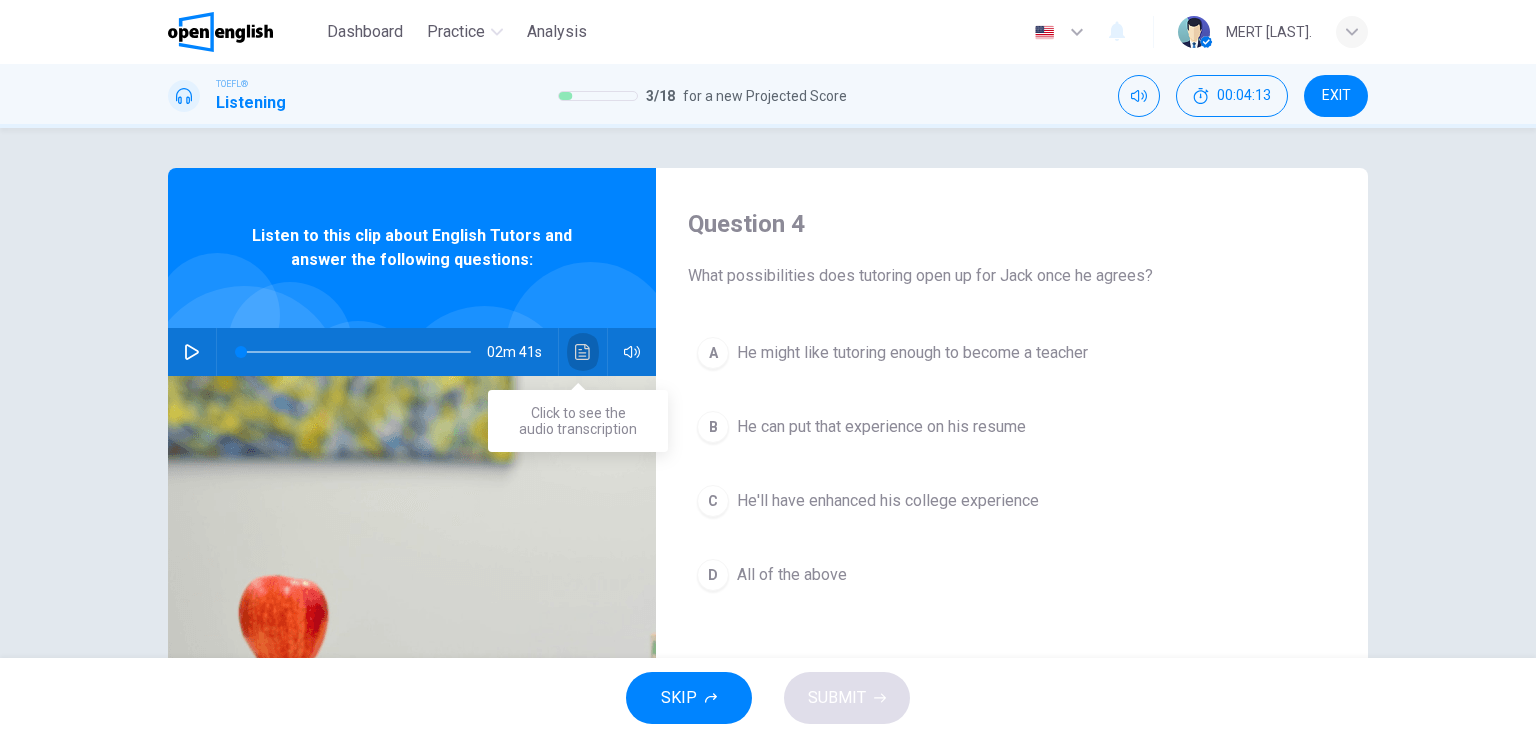 click 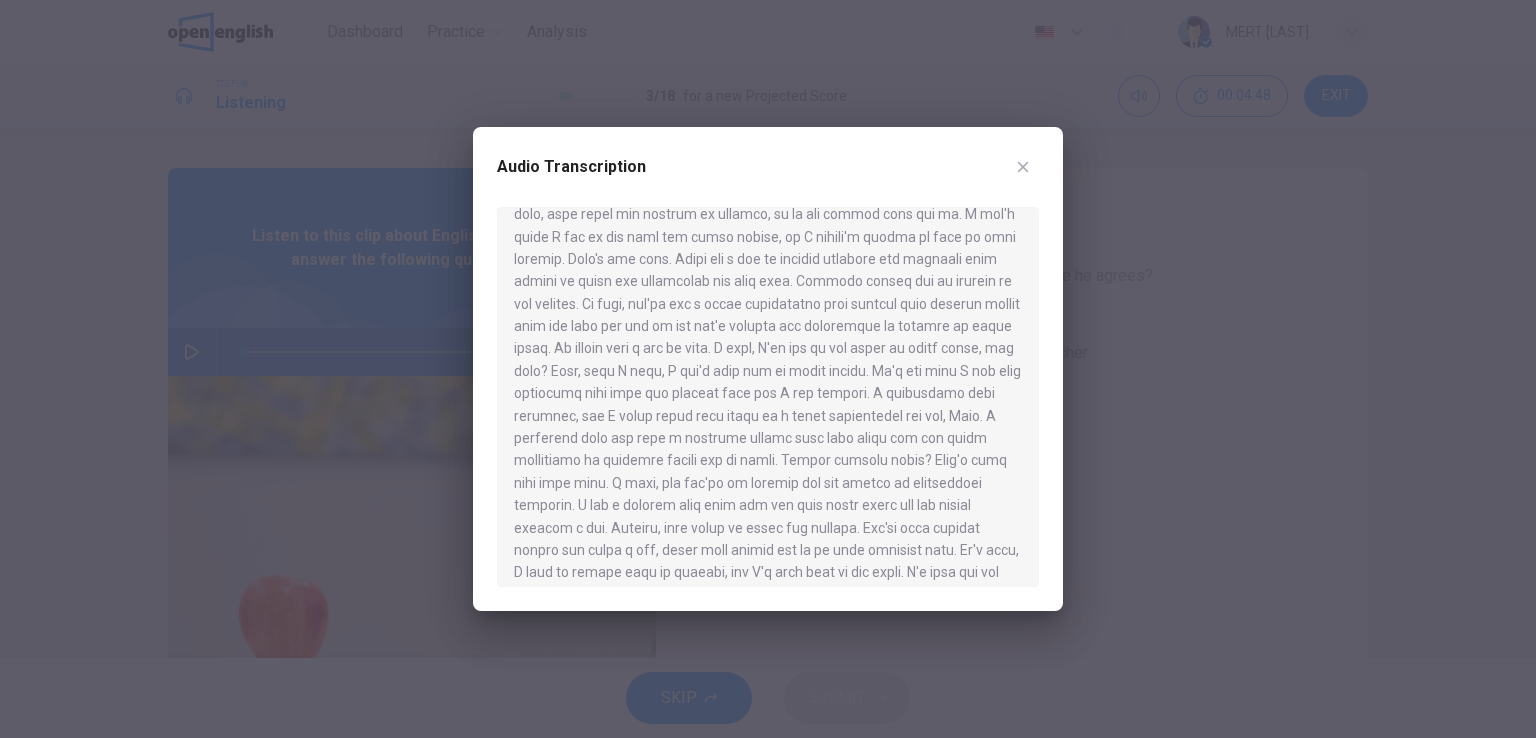 scroll, scrollTop: 300, scrollLeft: 0, axis: vertical 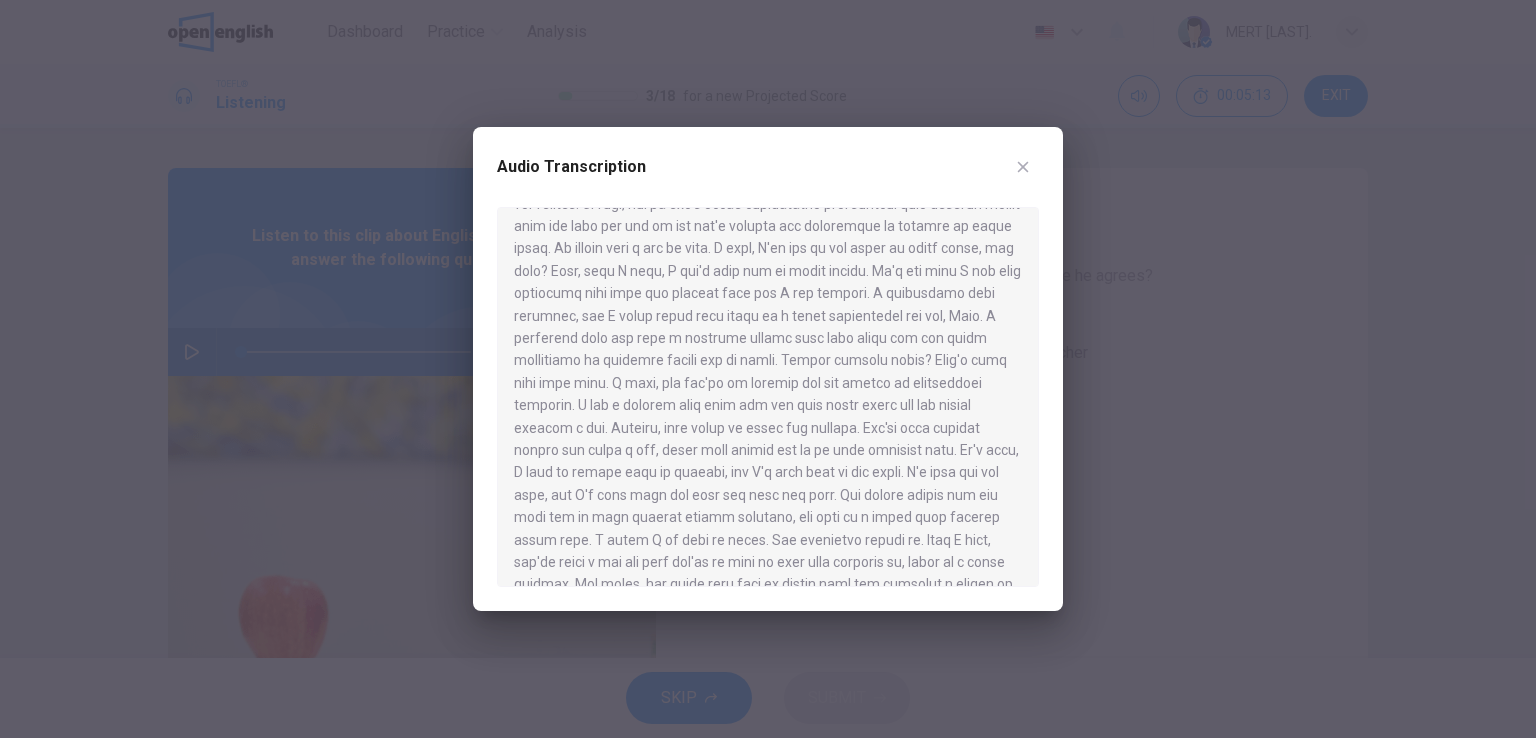 click 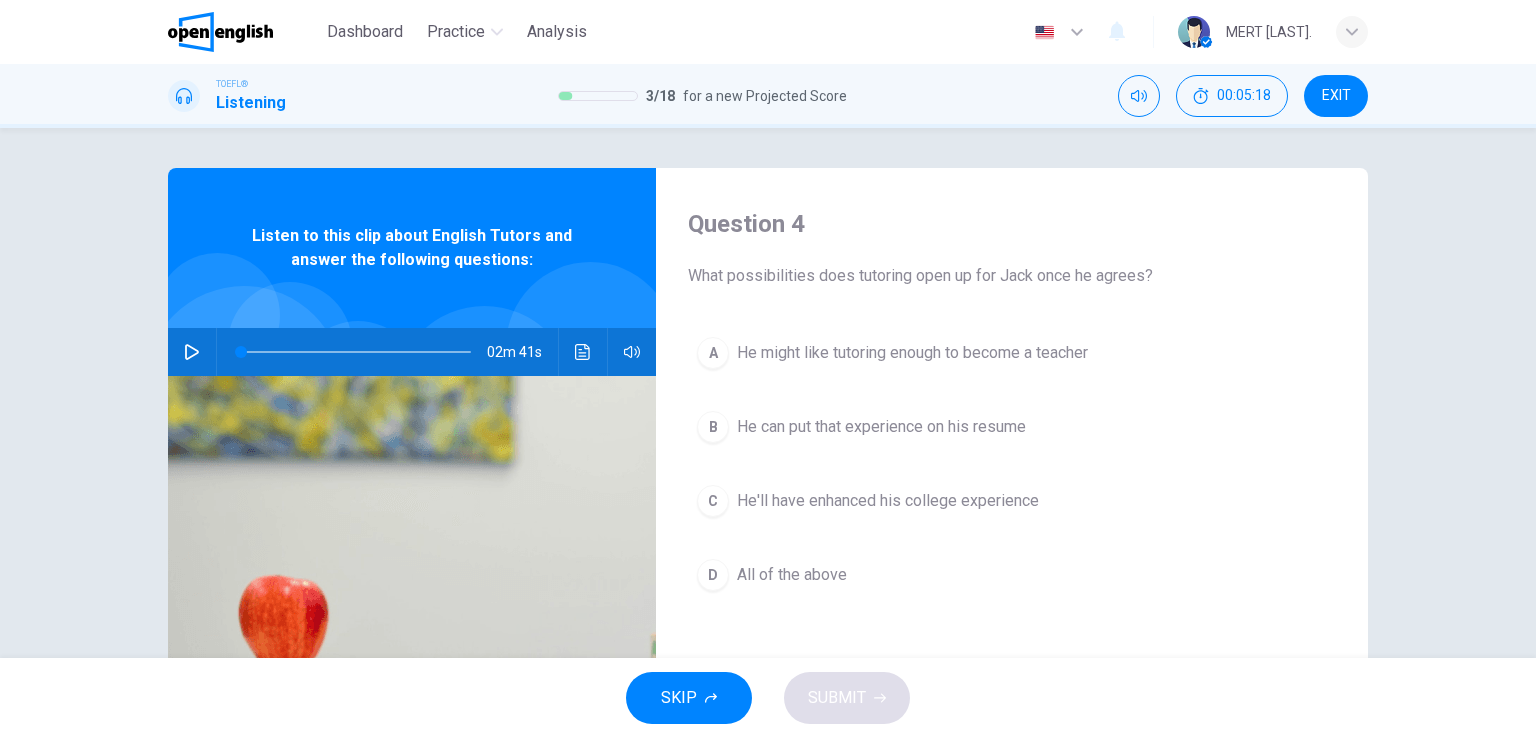 click on "He'll have enhanced his college experience" at bounding box center (888, 501) 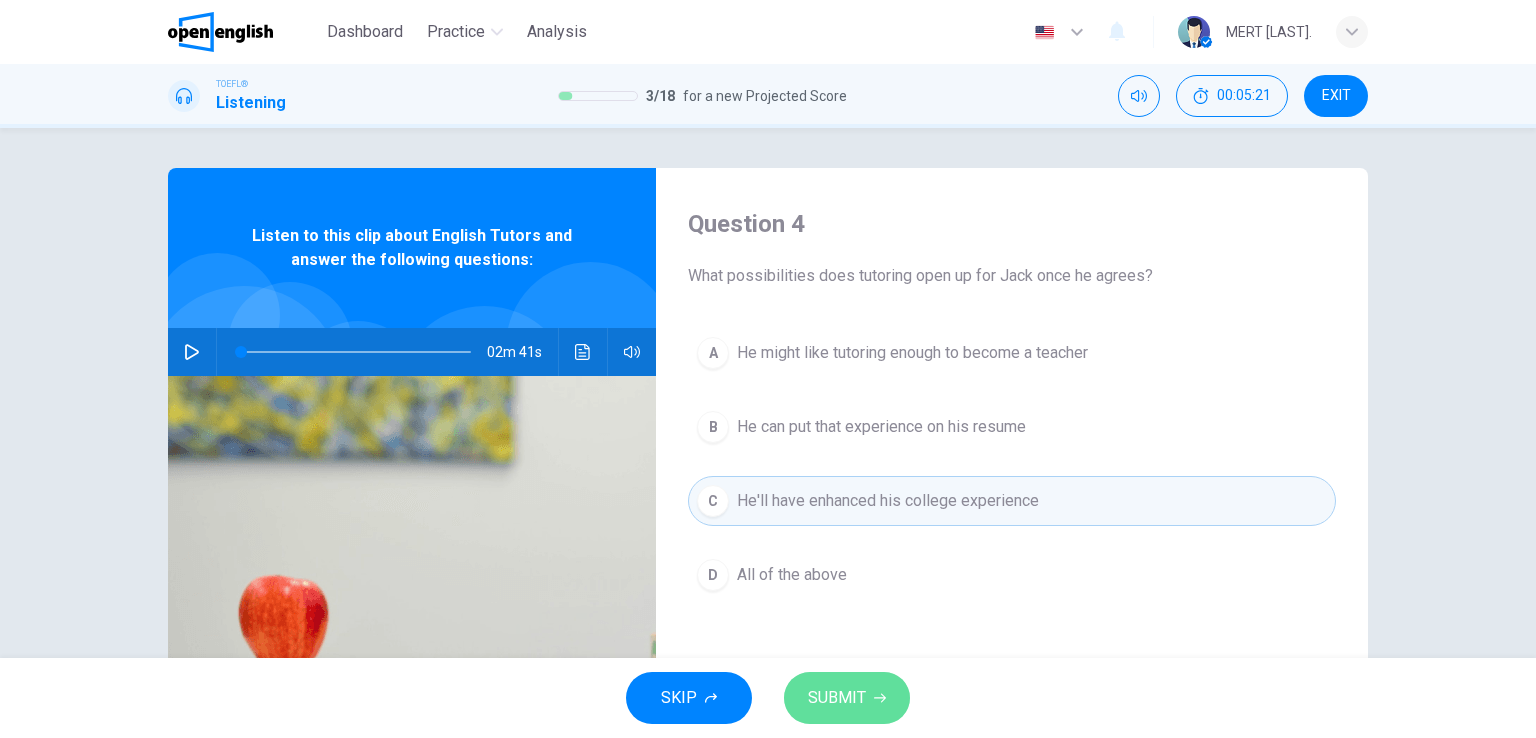 click on "SUBMIT" at bounding box center (837, 698) 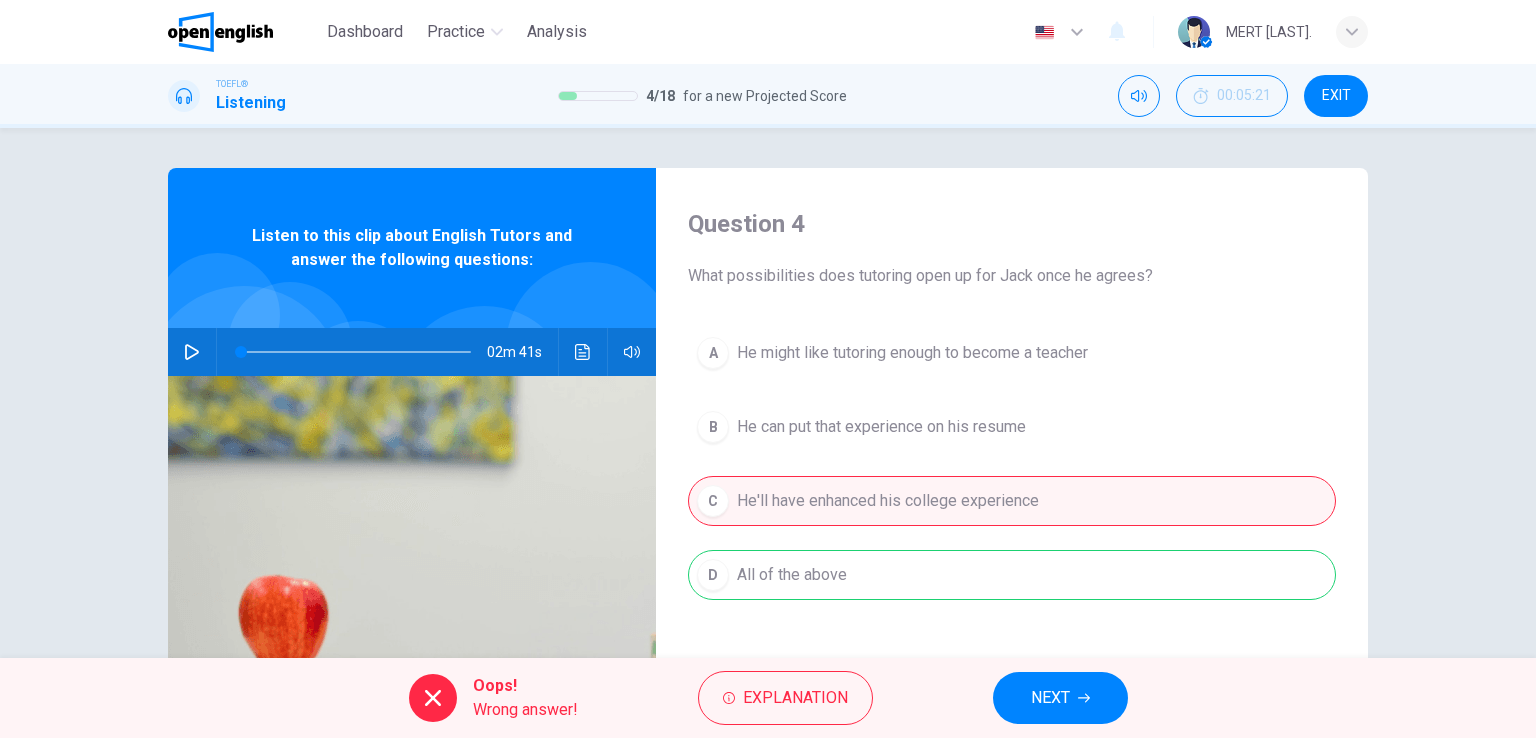 click on "NEXT" at bounding box center [1050, 698] 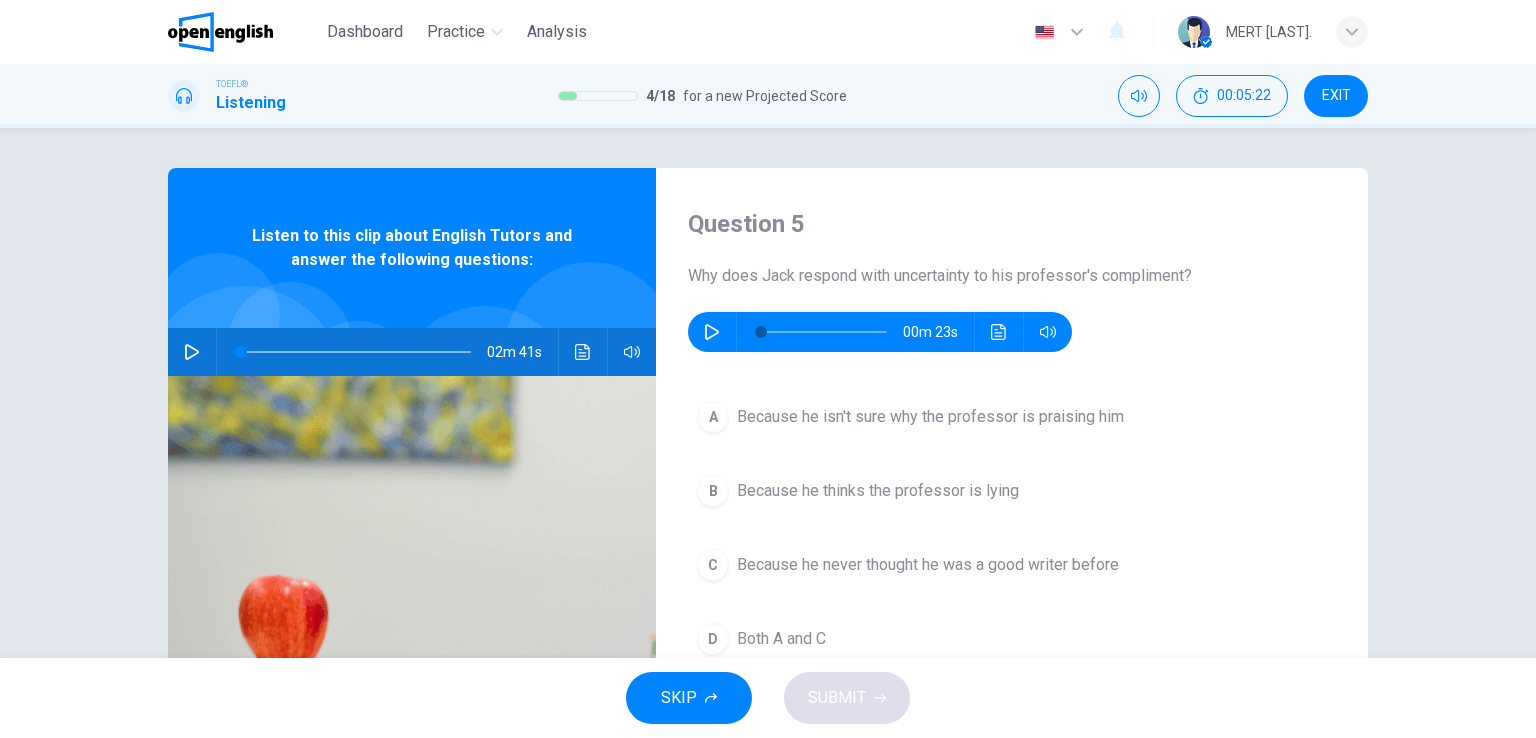 click 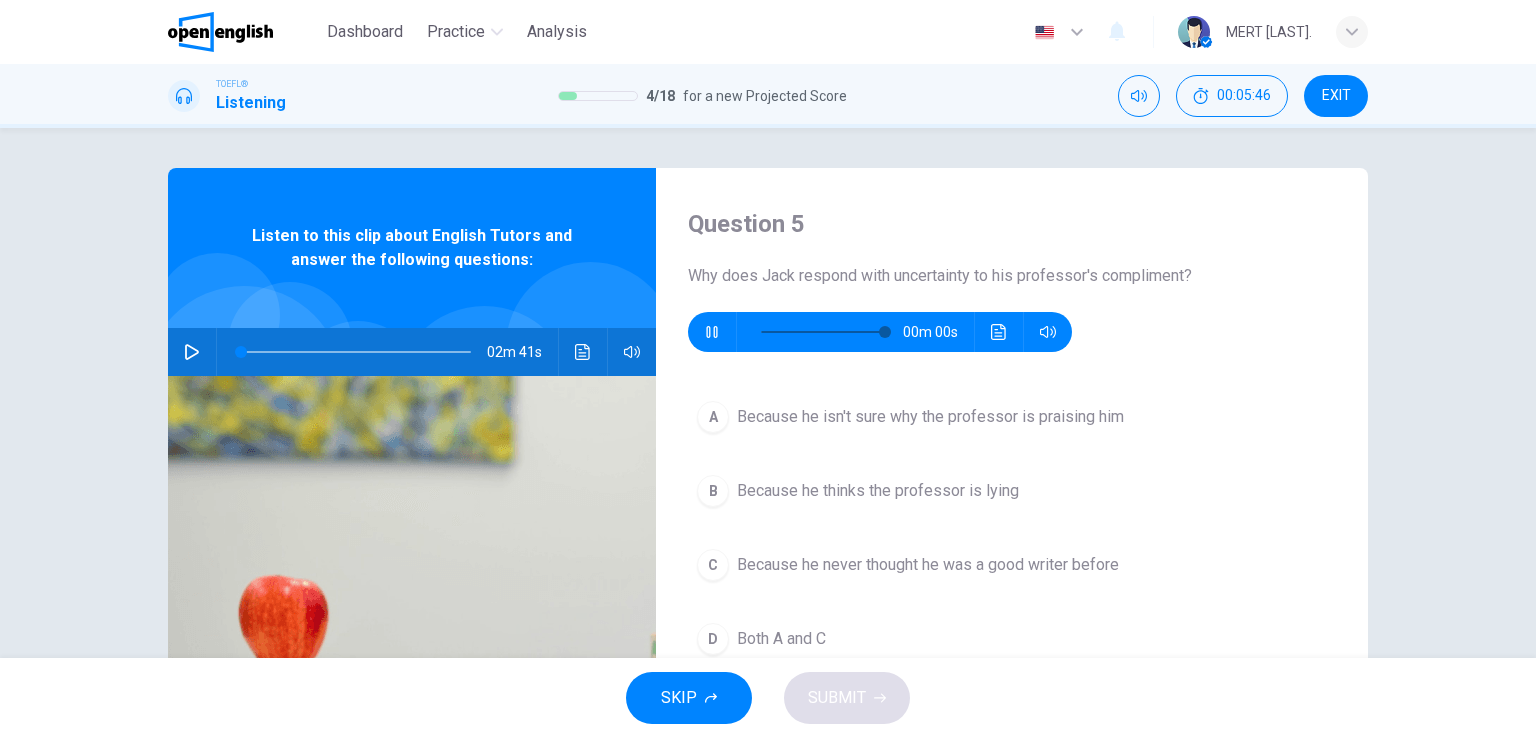 type on "*" 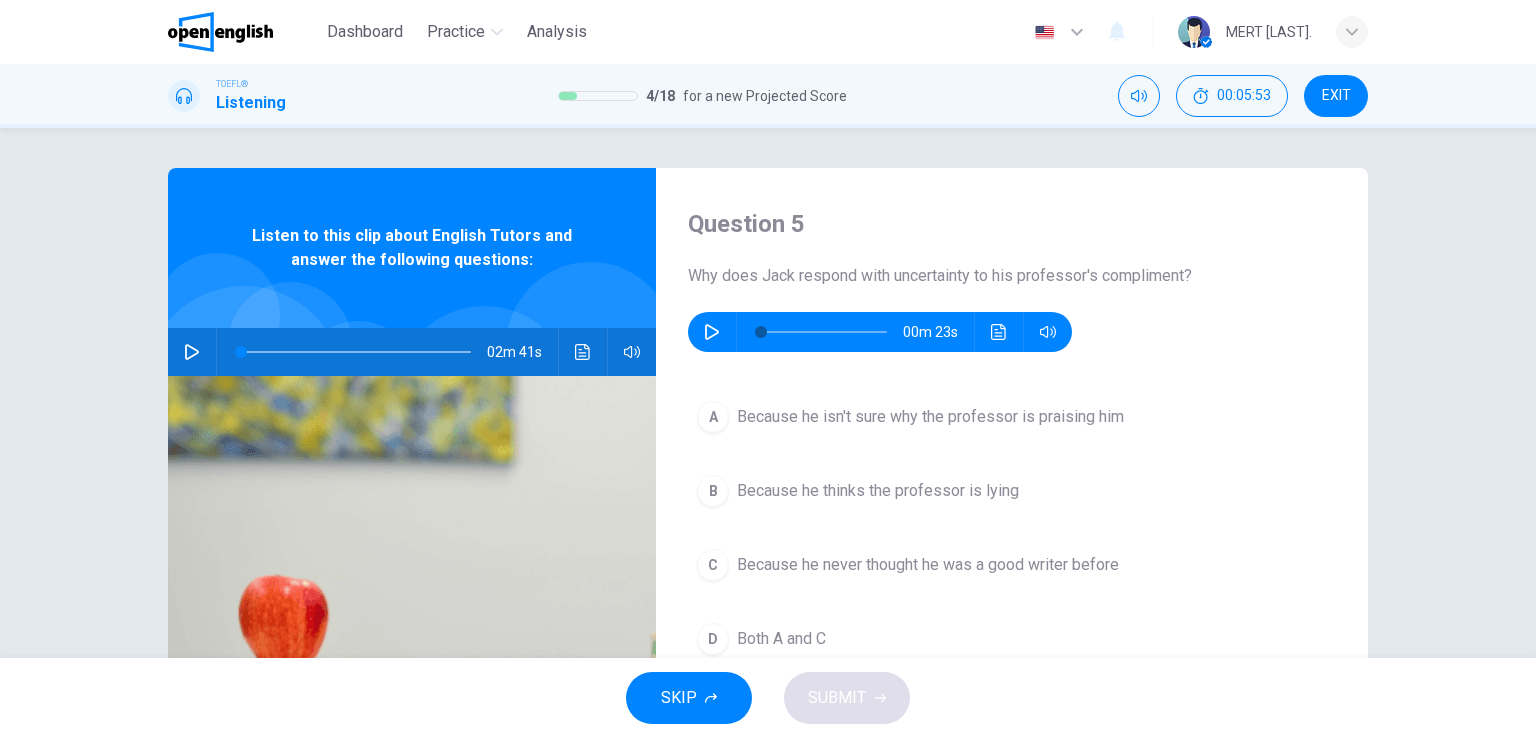 scroll, scrollTop: 100, scrollLeft: 0, axis: vertical 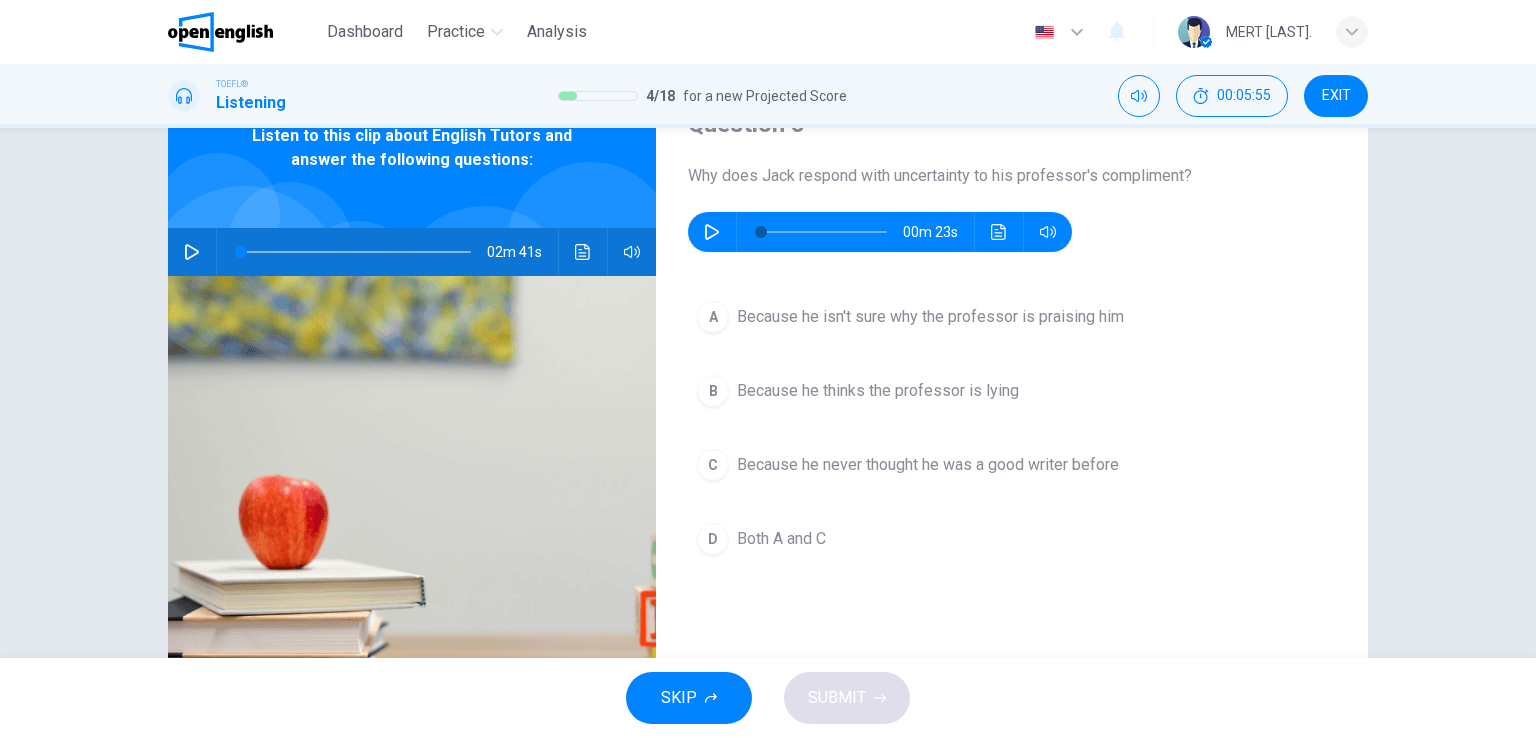 click on "Because he never thought he was a good writer before" at bounding box center [928, 465] 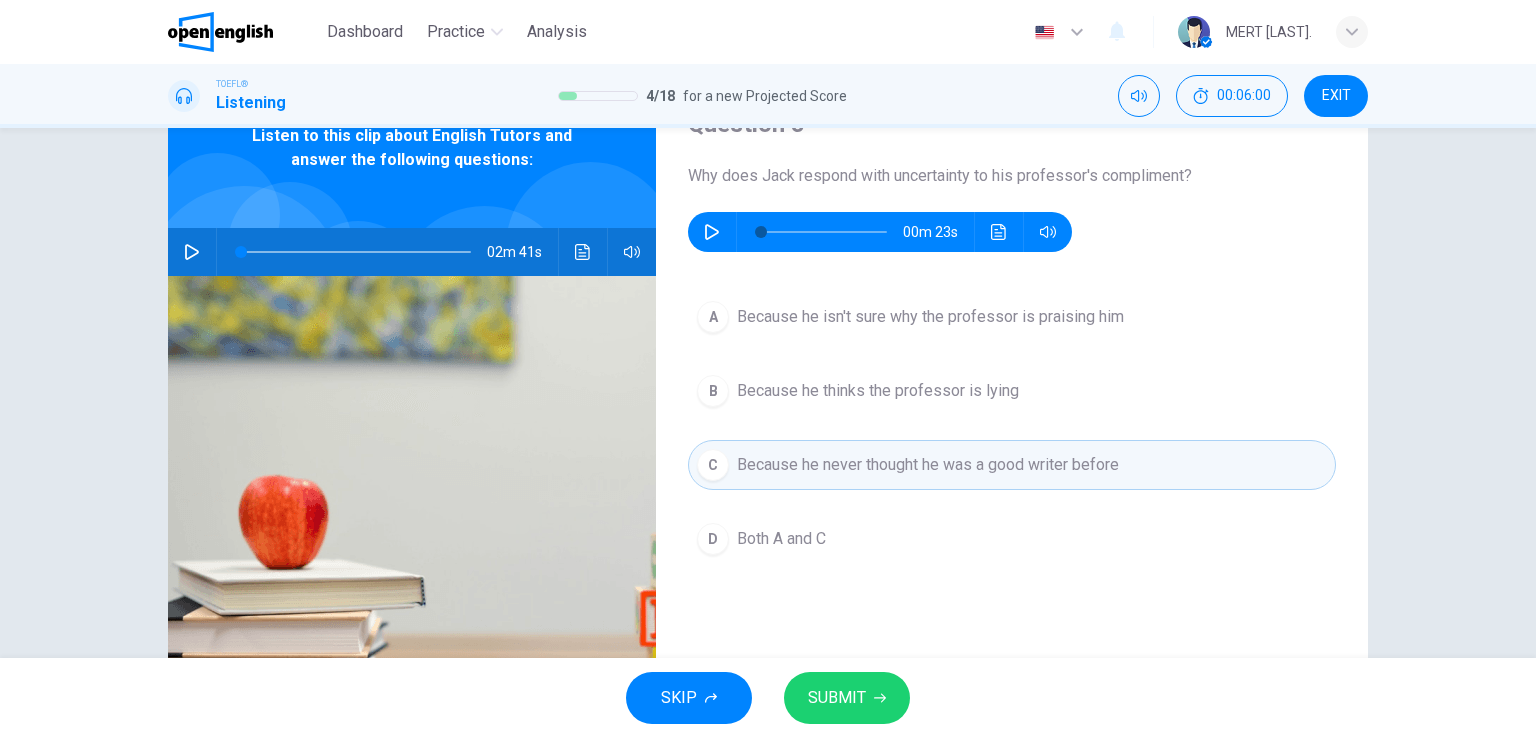 click on "Because he isn't sure why the professor is praising him" at bounding box center (930, 317) 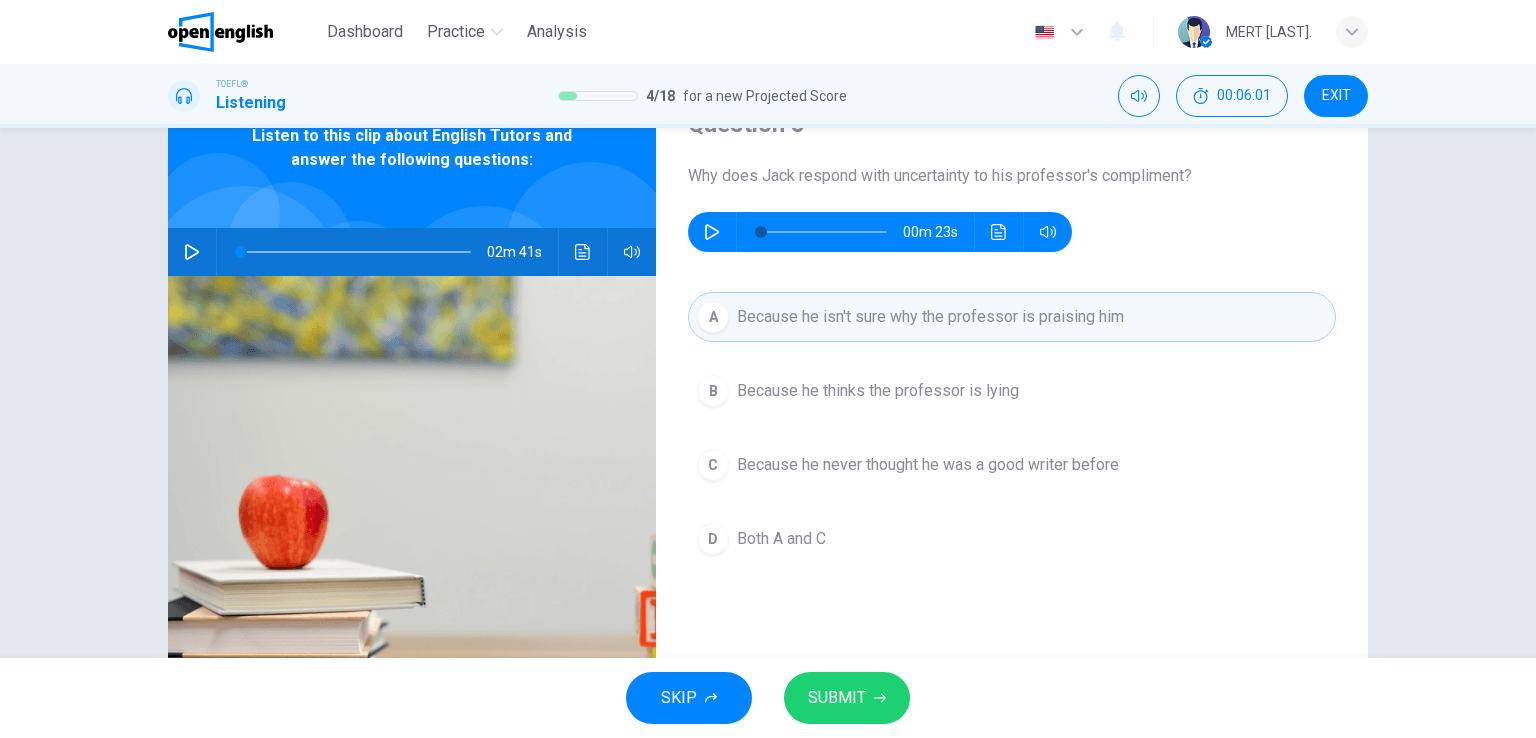 click on "SUBMIT" at bounding box center [837, 698] 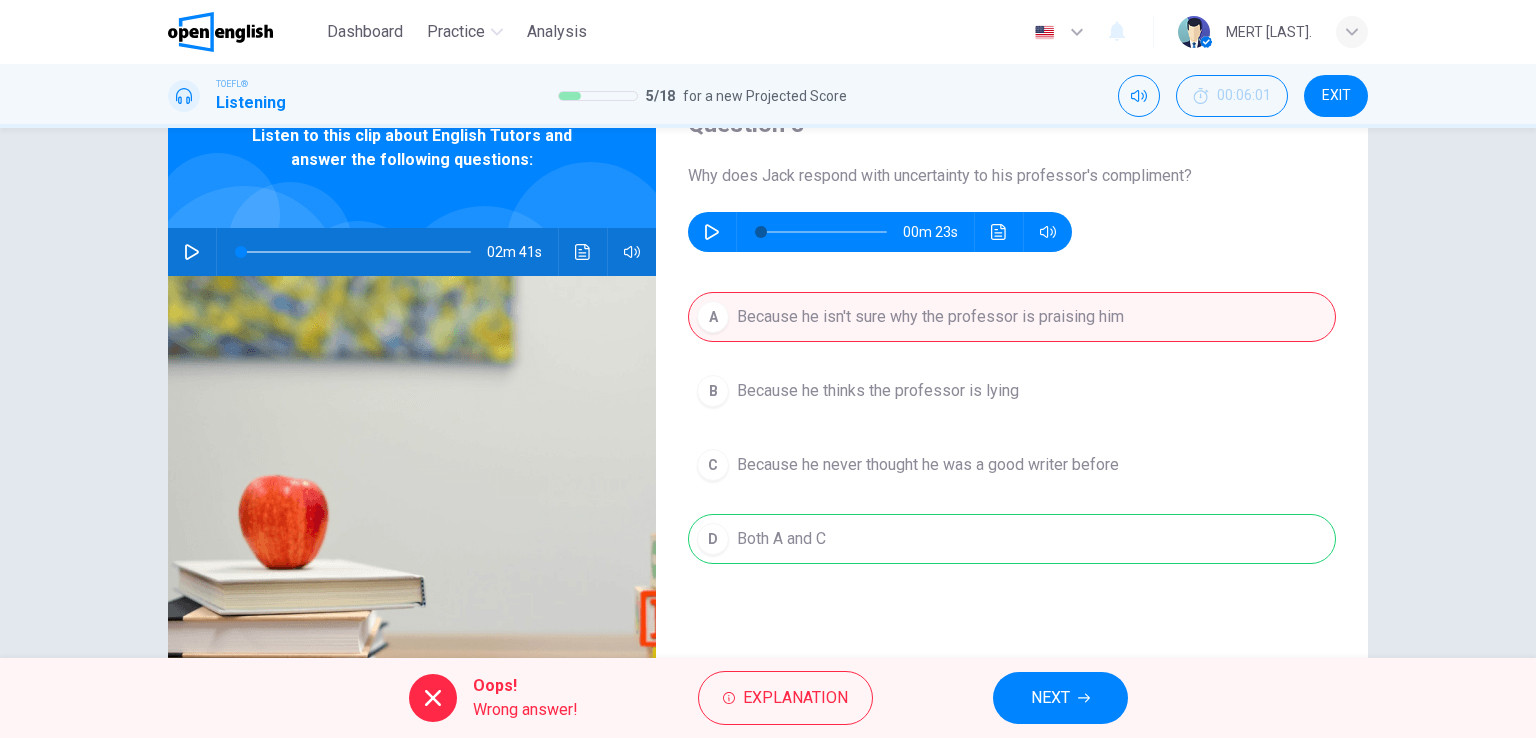 click on "A Because he isn't sure why the professor is praising him B Because he thinks the professor is lying C Because he never thought he was a good writer before D Both A and C" at bounding box center [1012, 448] 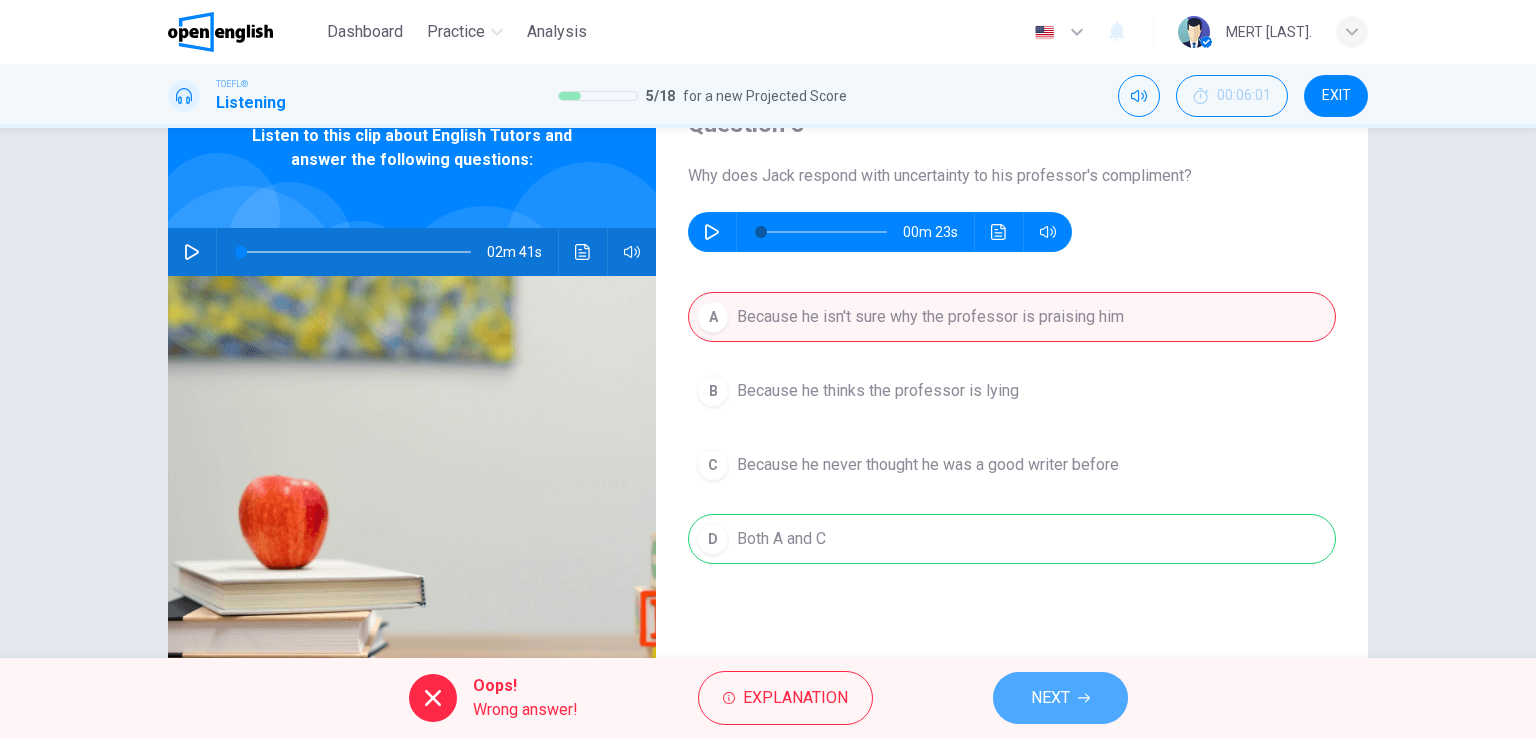 click on "NEXT" at bounding box center (1050, 698) 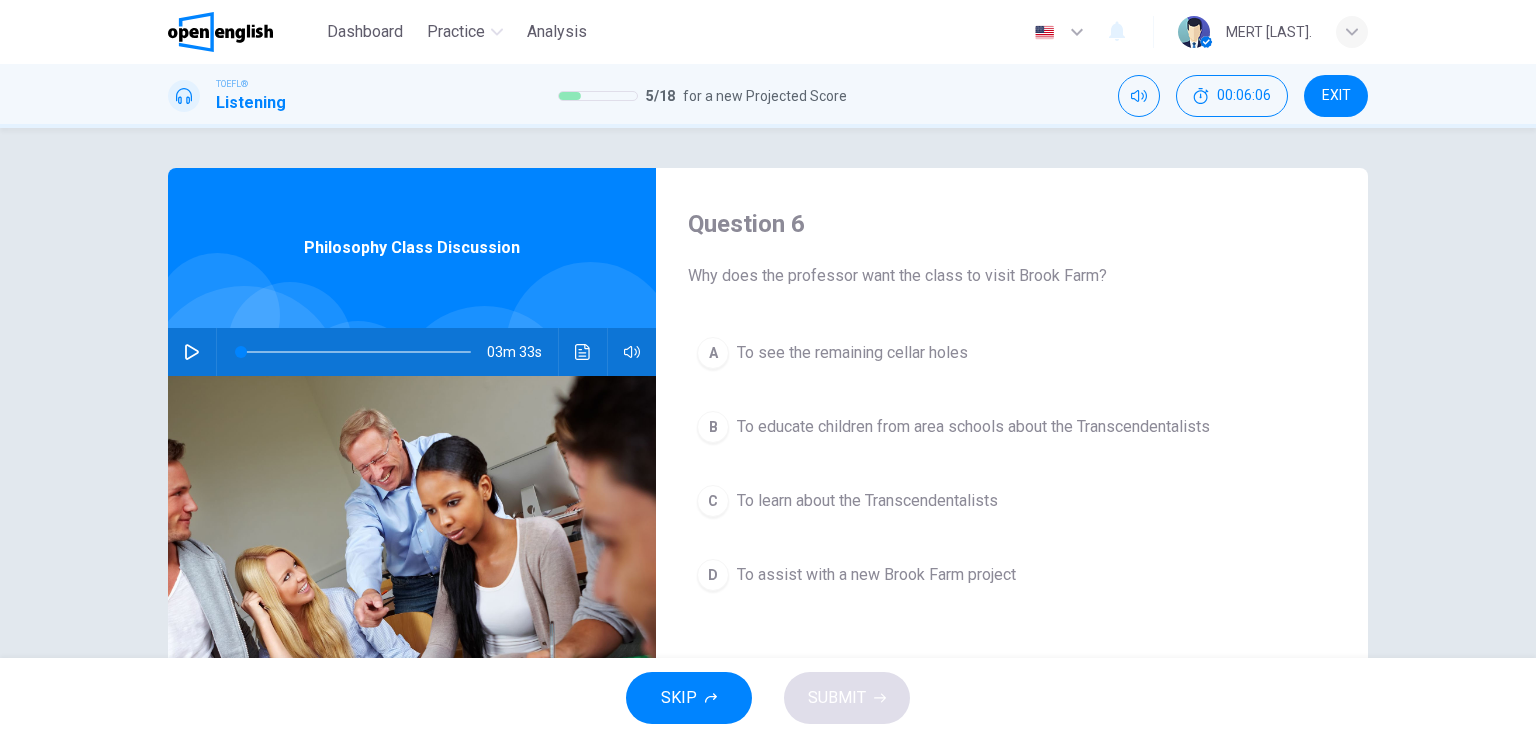 click at bounding box center [192, 352] 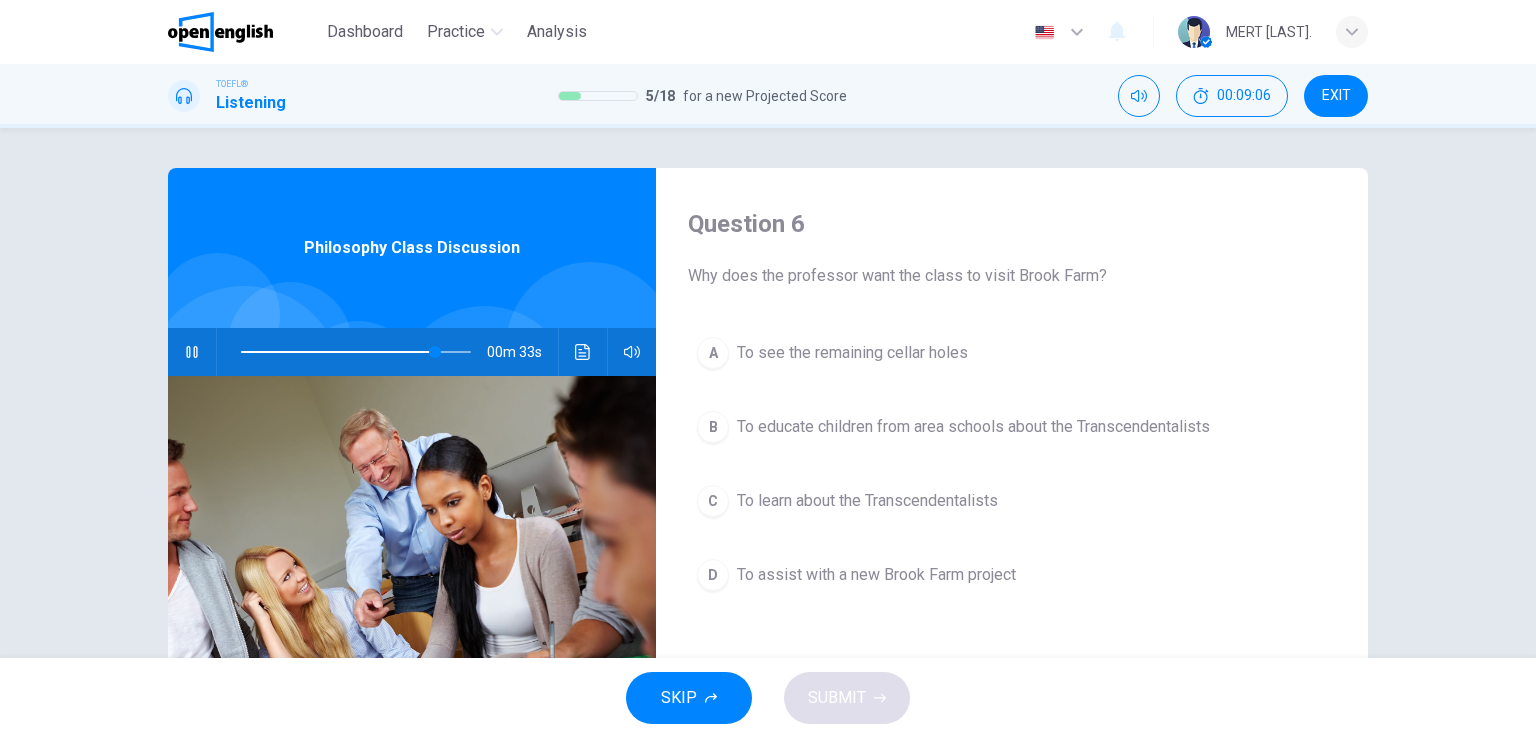 click on "To assist with a new Brook Farm project" at bounding box center [876, 575] 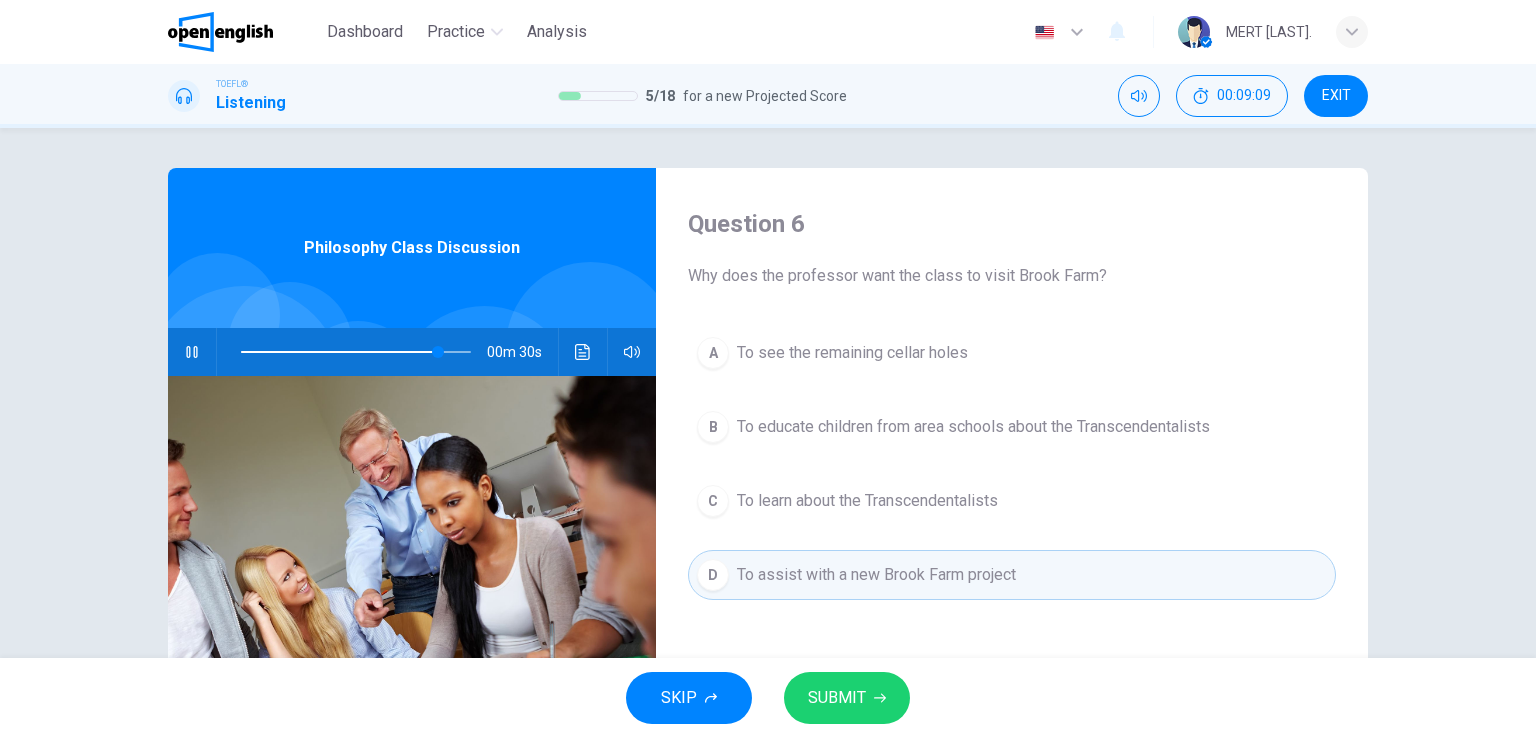 click on "SUBMIT" at bounding box center (837, 698) 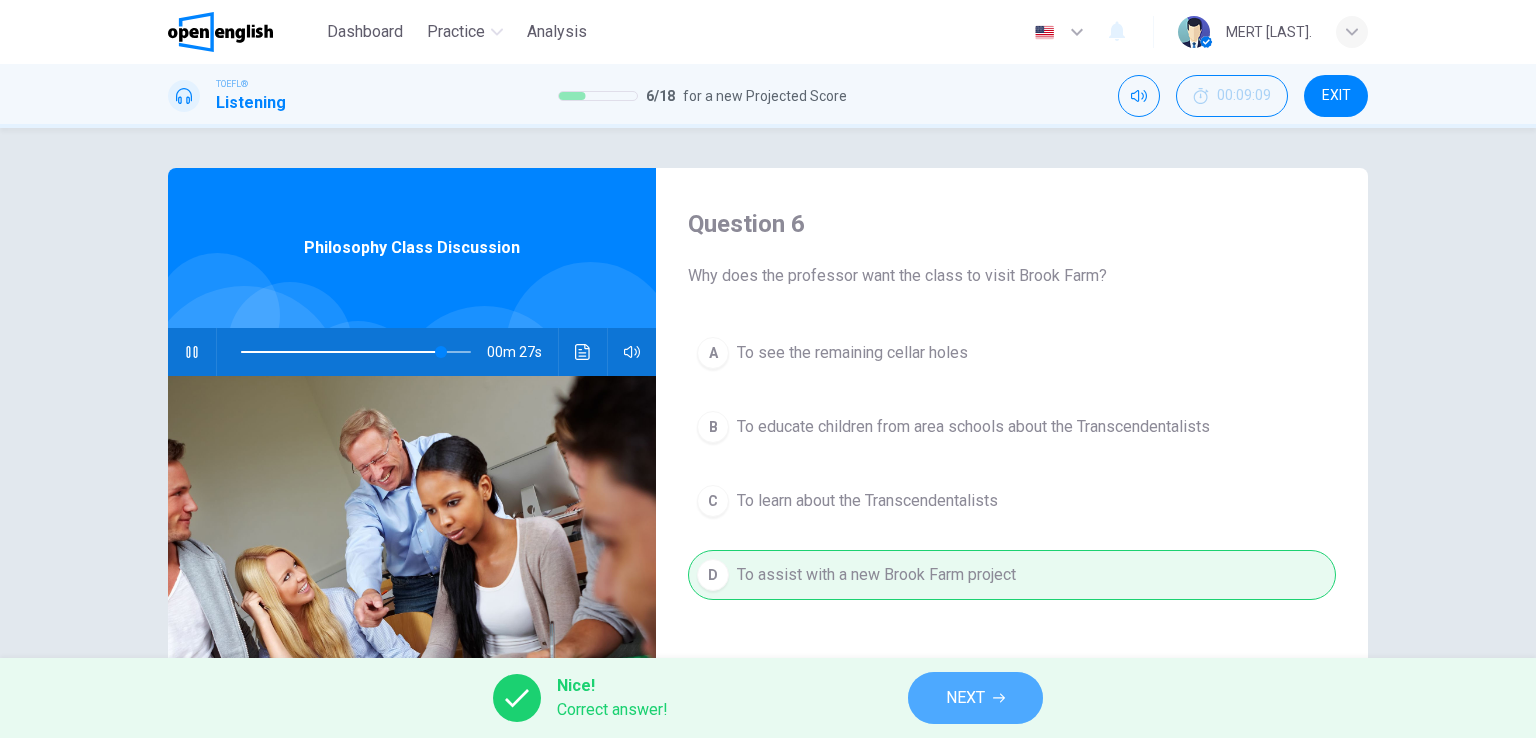 click on "NEXT" at bounding box center [965, 698] 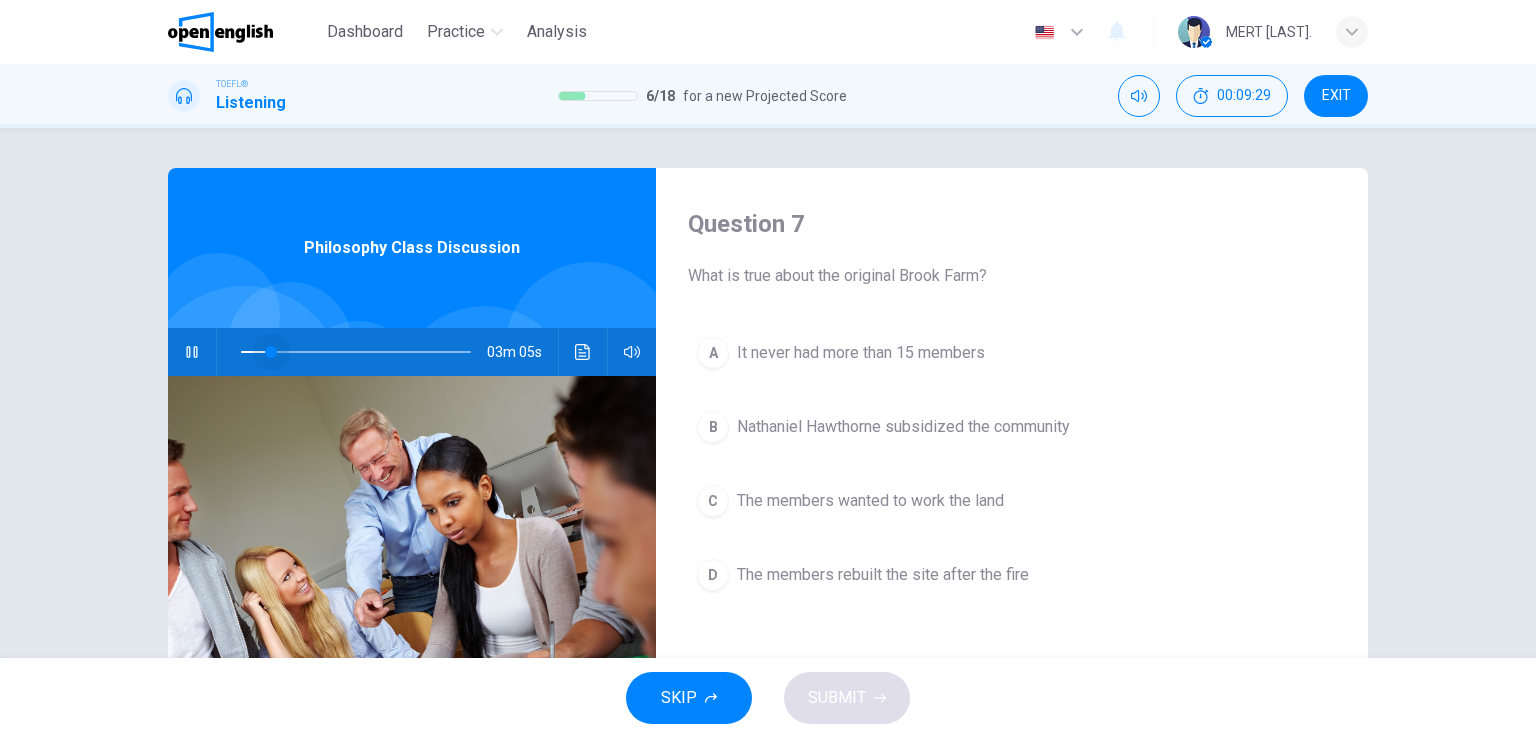 drag, startPoint x: 456, startPoint y: 353, endPoint x: 229, endPoint y: 357, distance: 227.03523 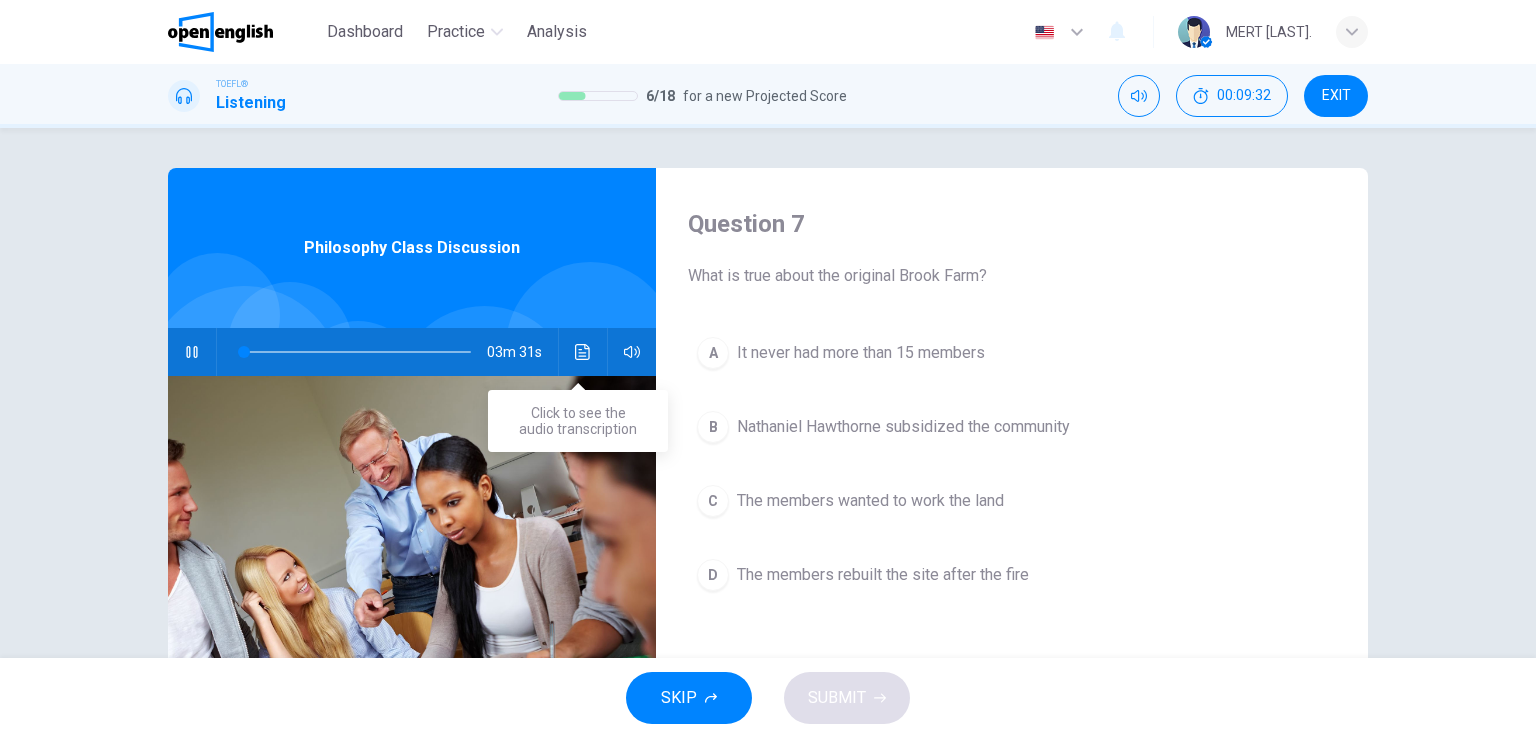 click 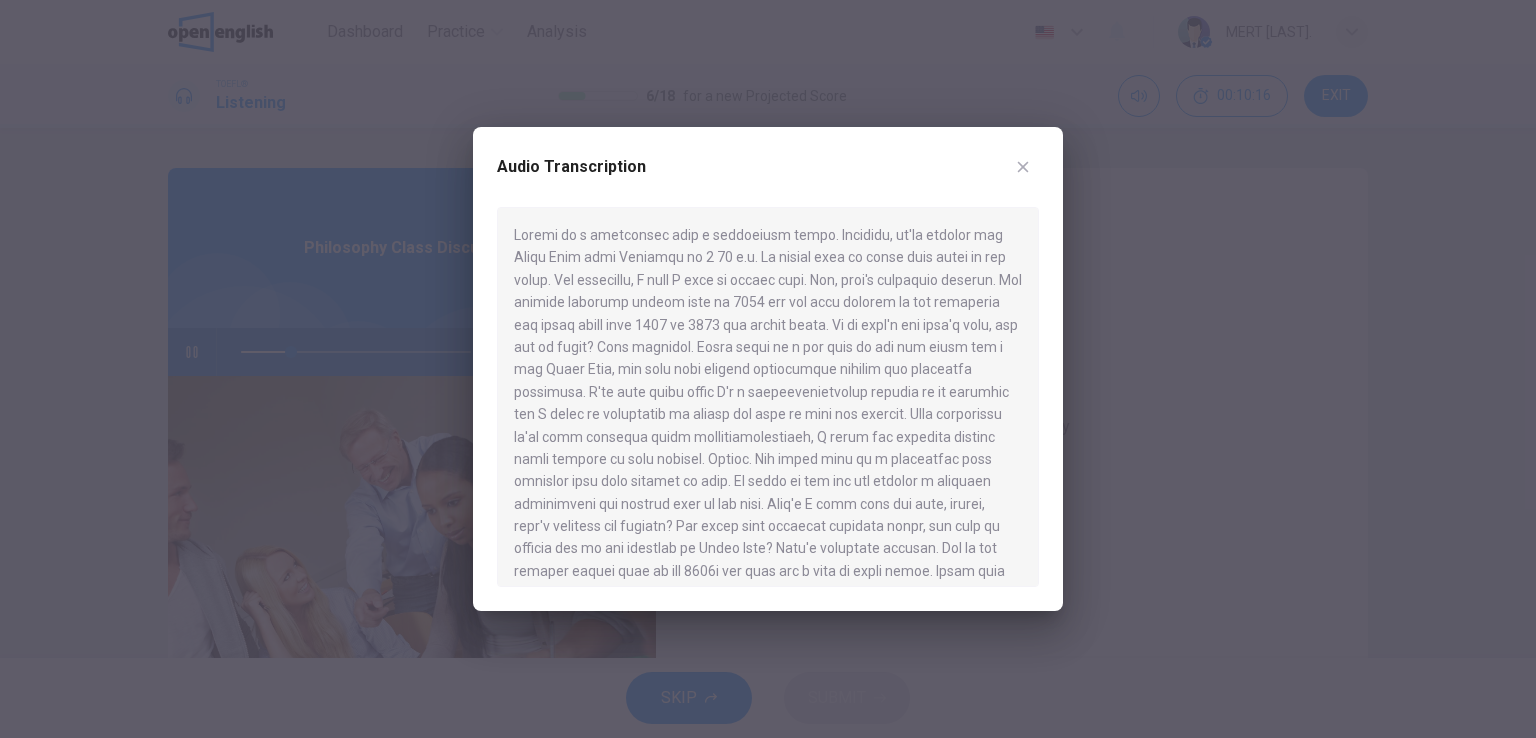click 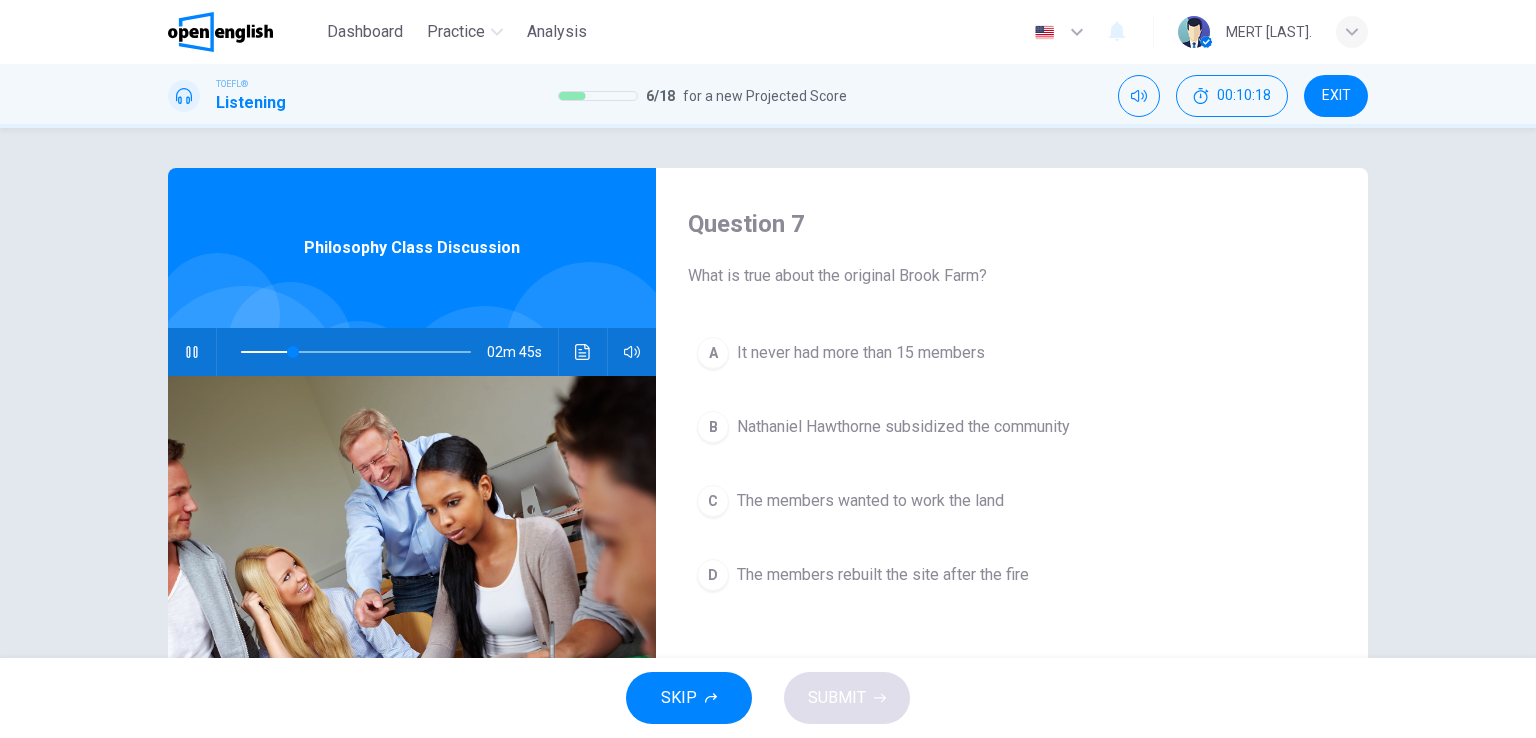 click 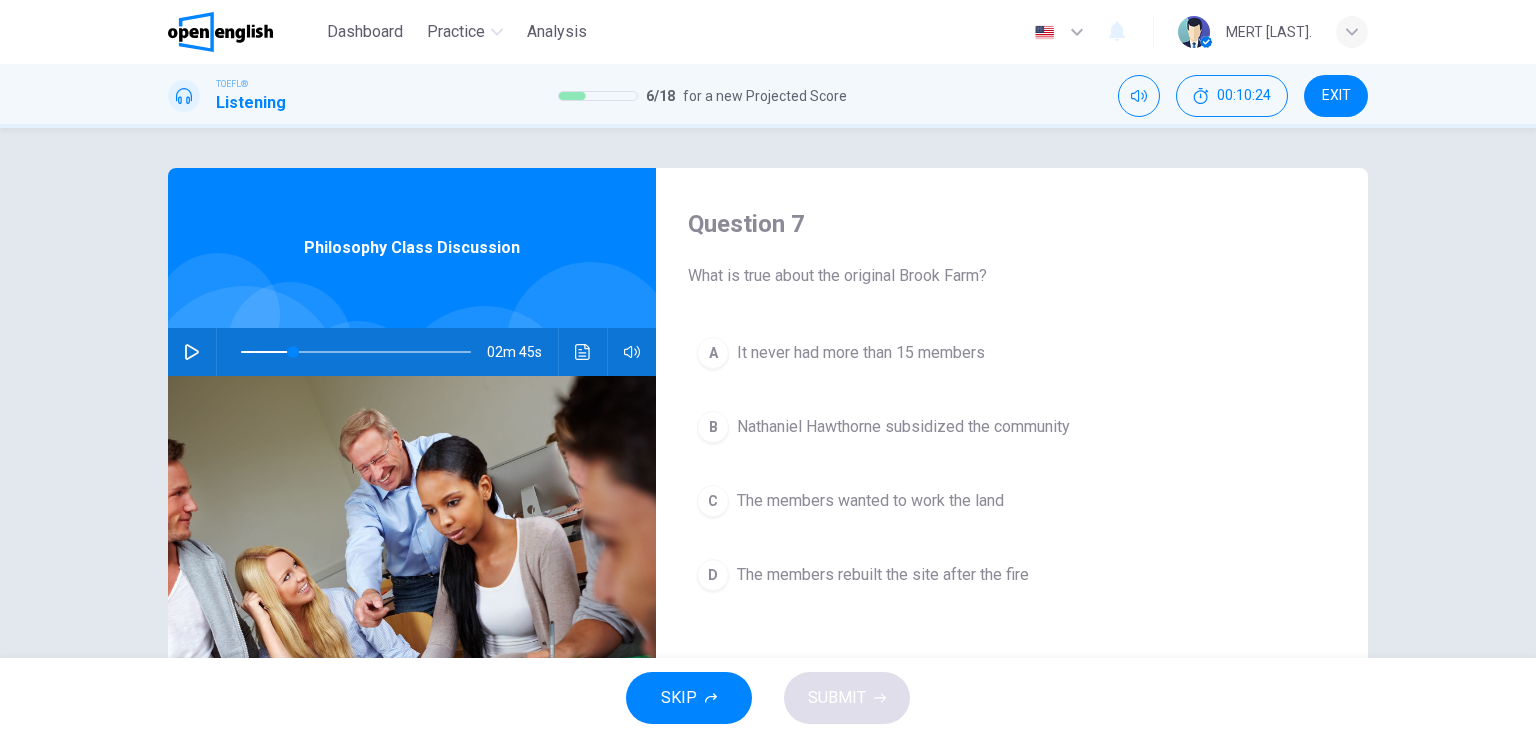 click 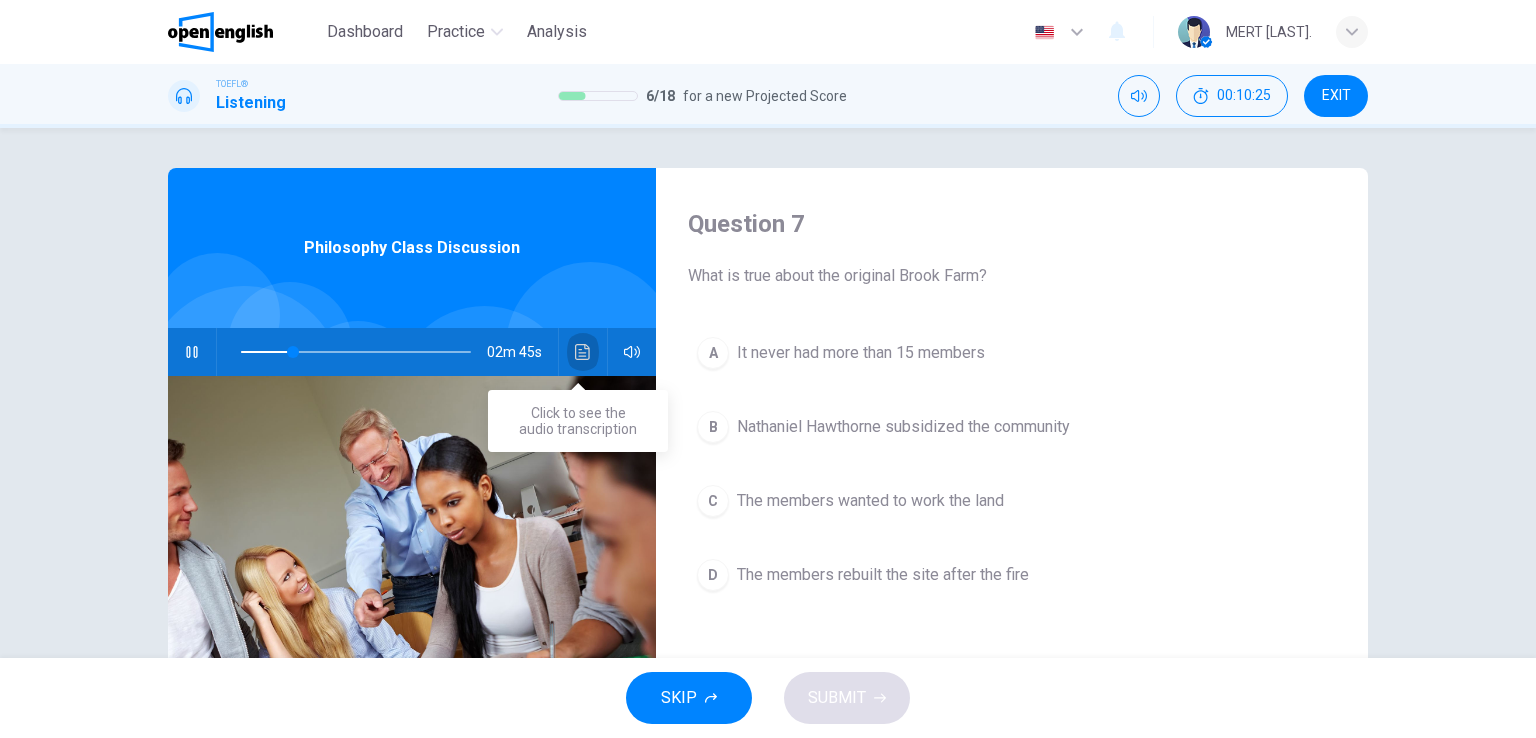 click at bounding box center [583, 352] 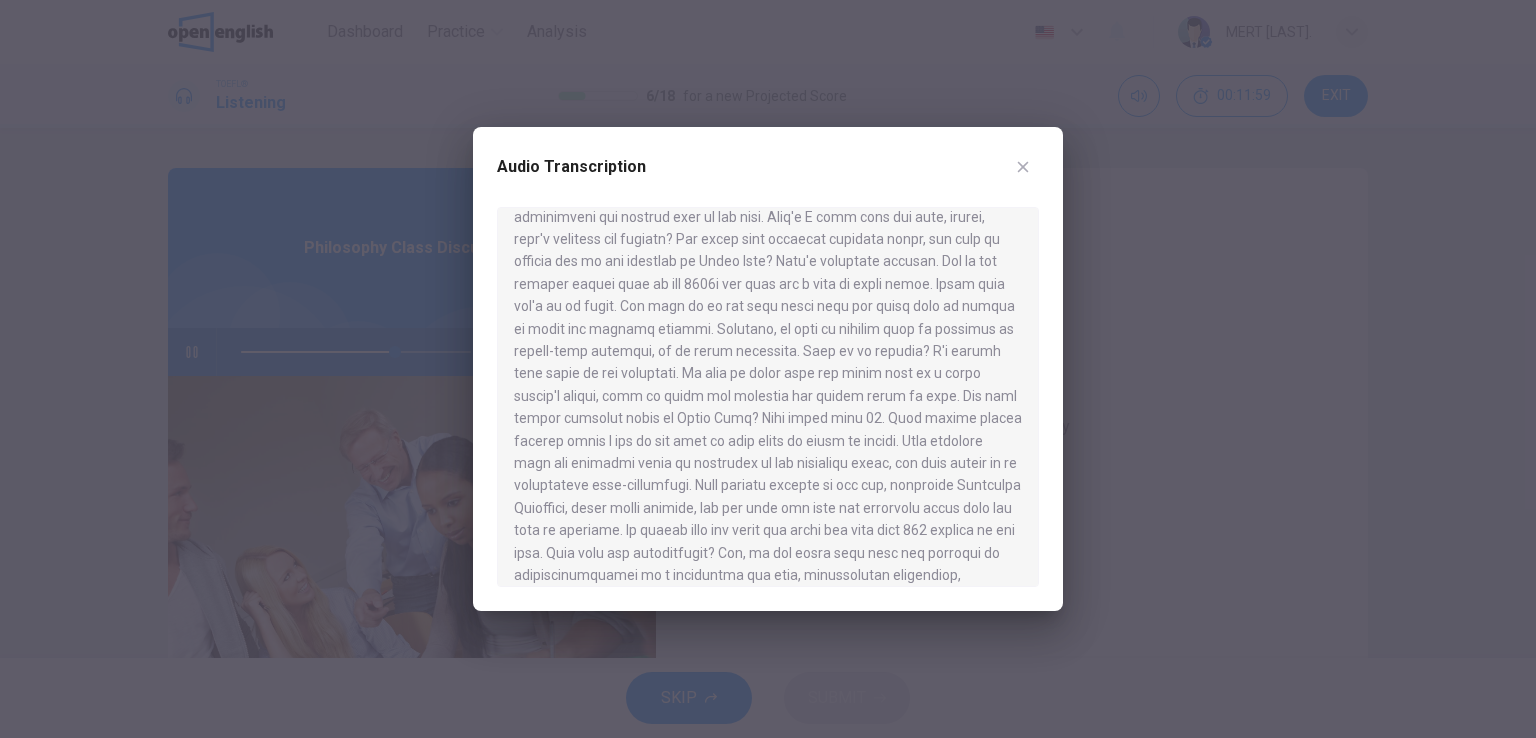 scroll, scrollTop: 300, scrollLeft: 0, axis: vertical 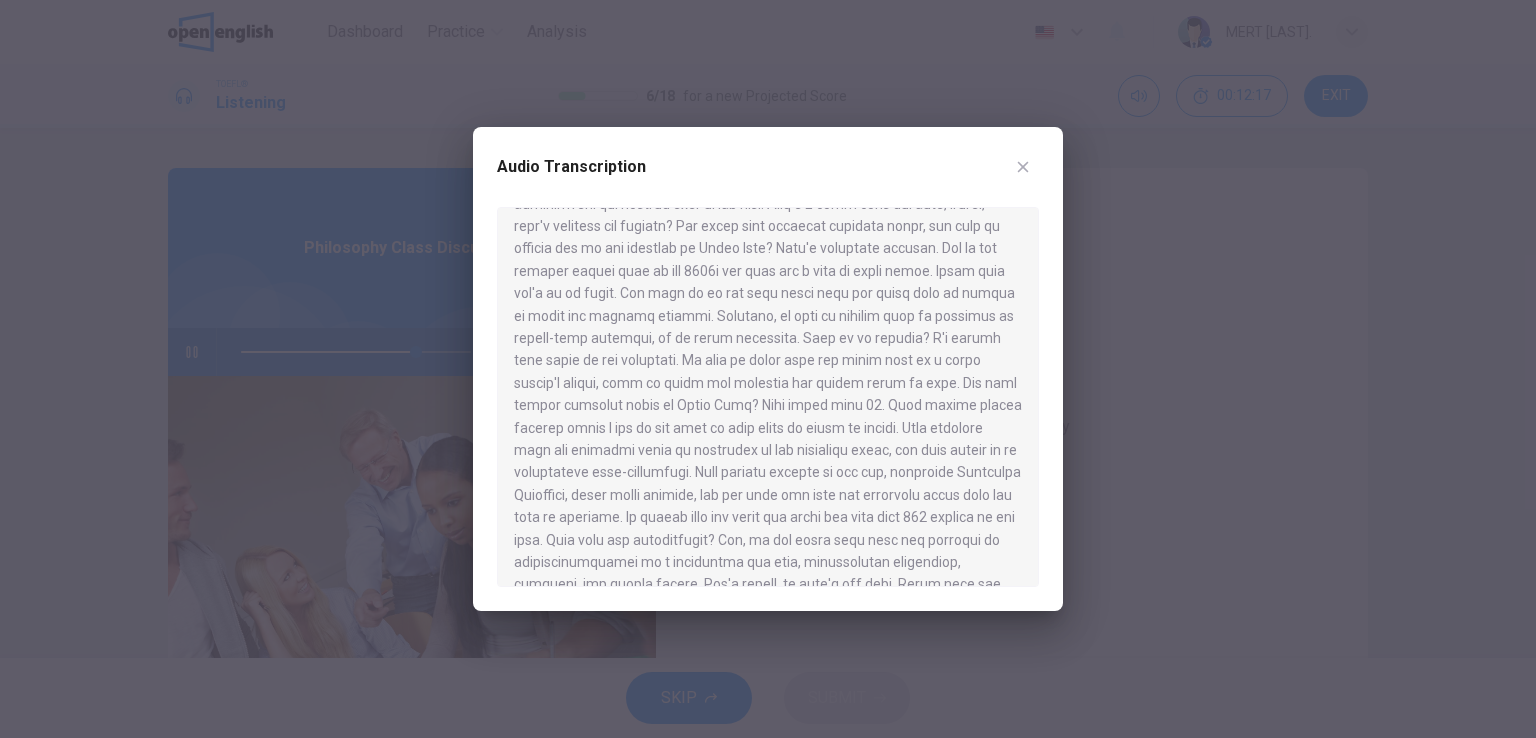 click 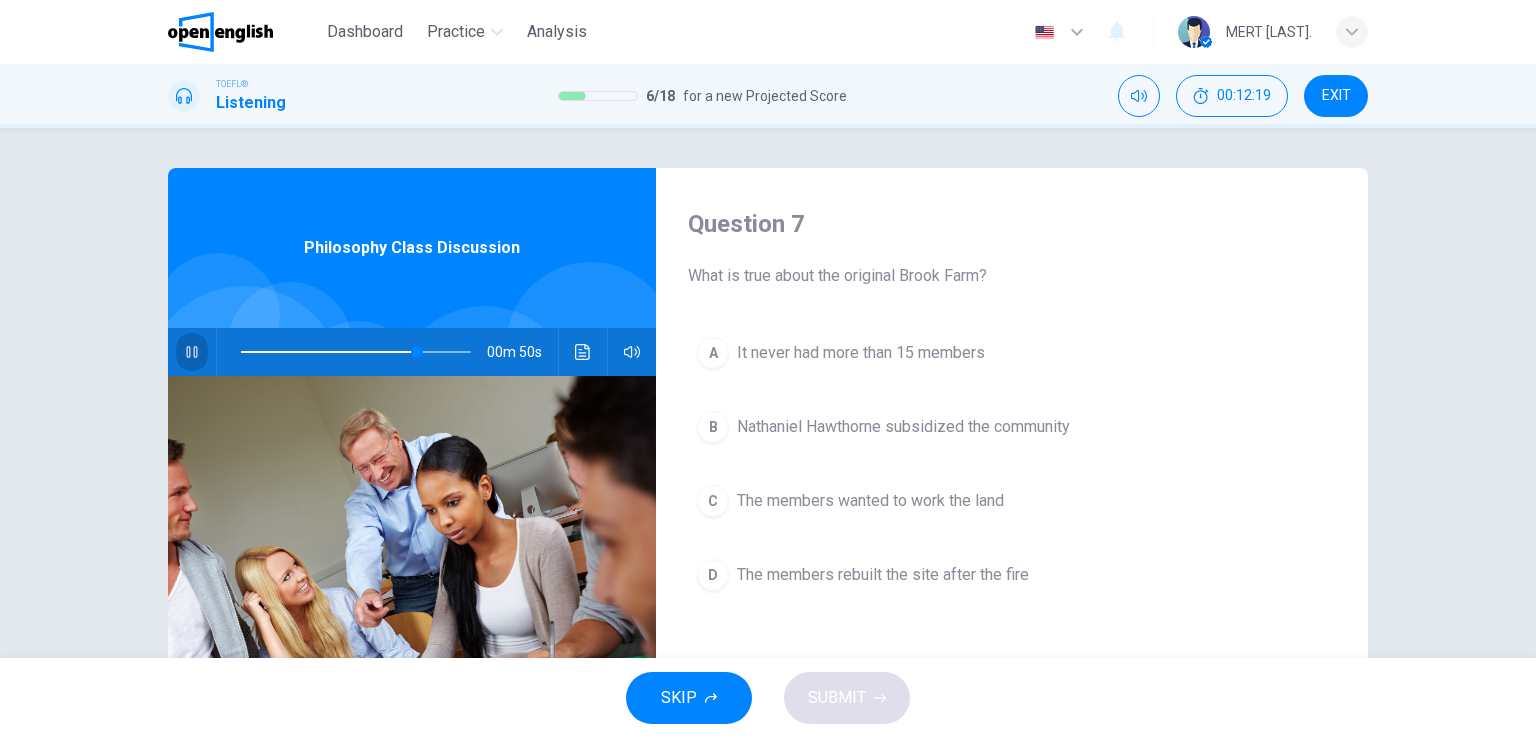 click 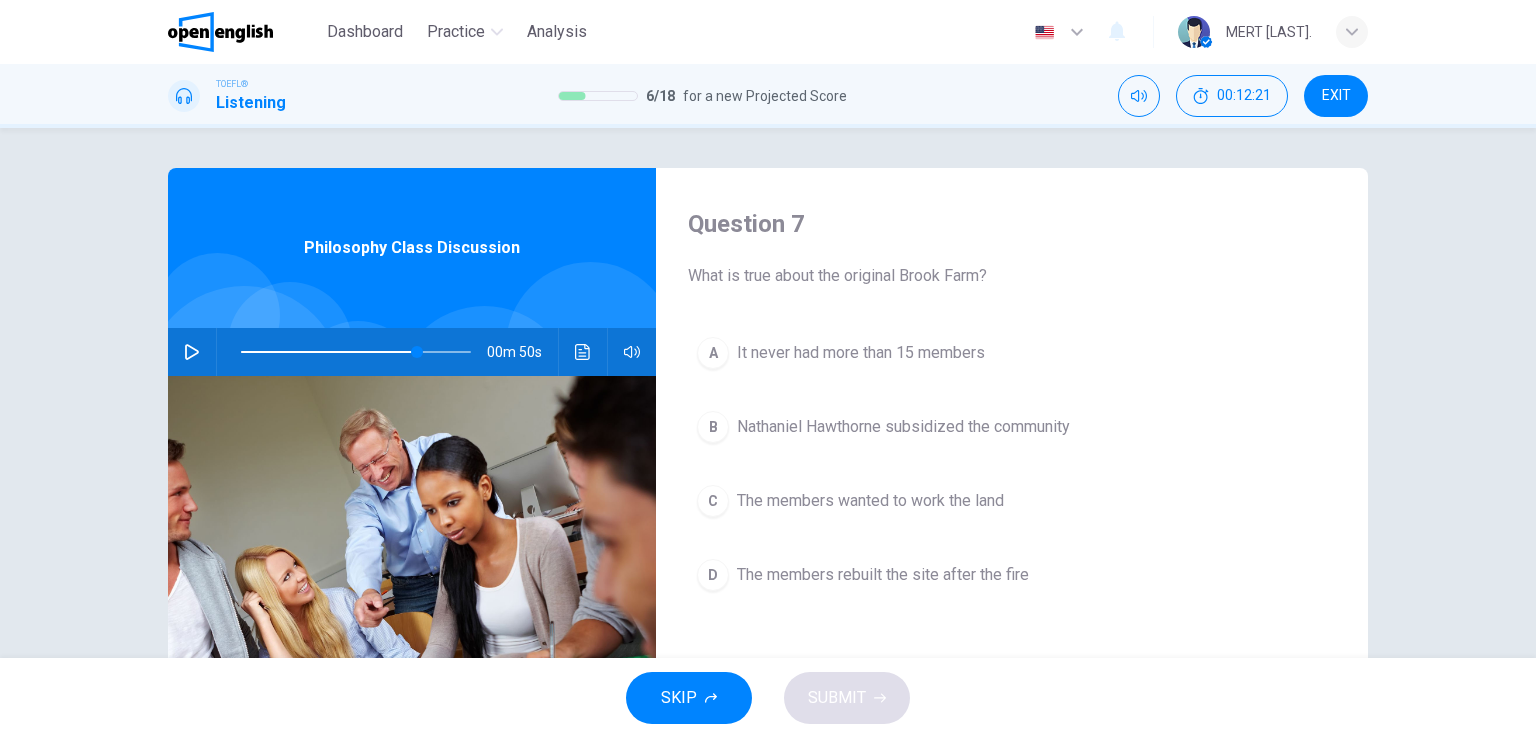 click 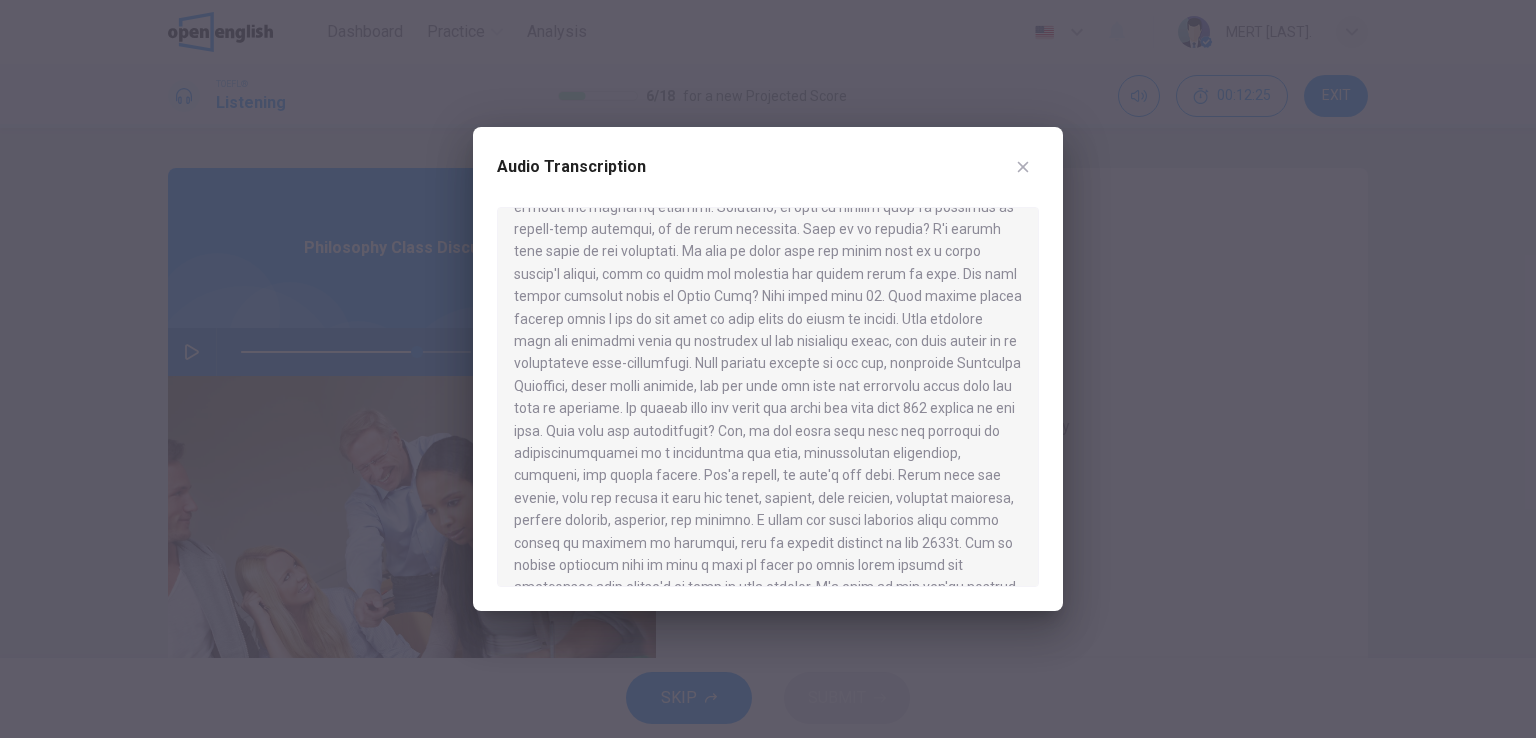 scroll, scrollTop: 382, scrollLeft: 0, axis: vertical 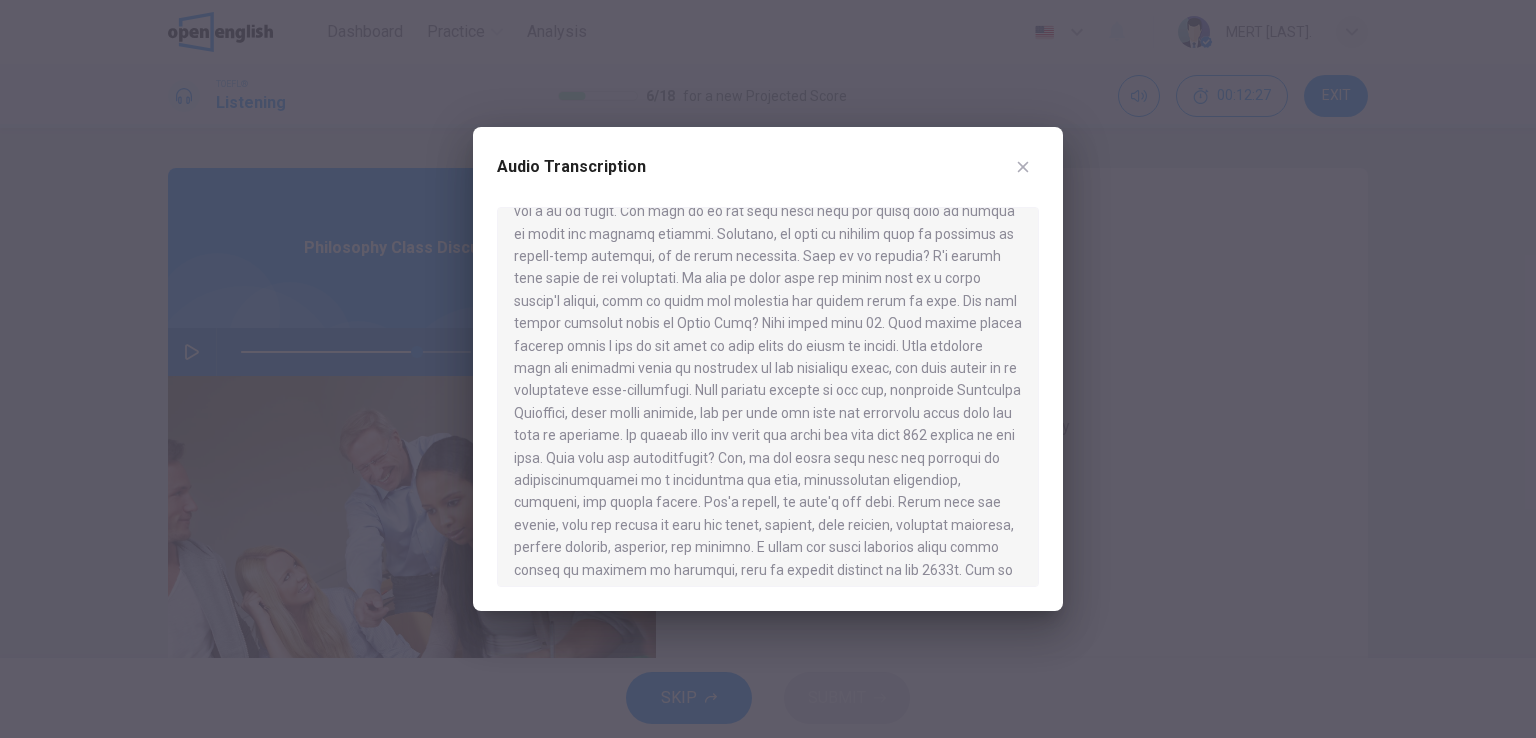 click 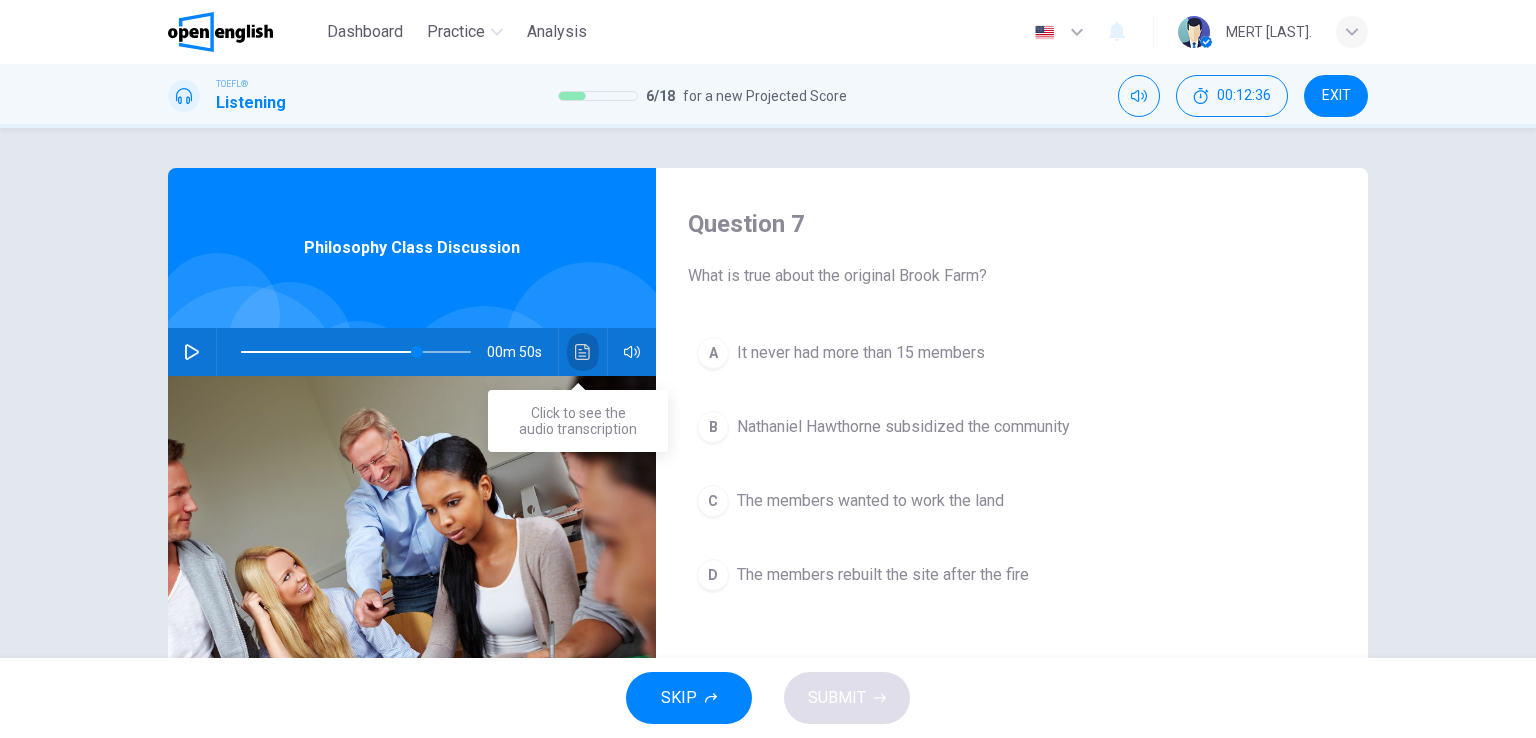 click 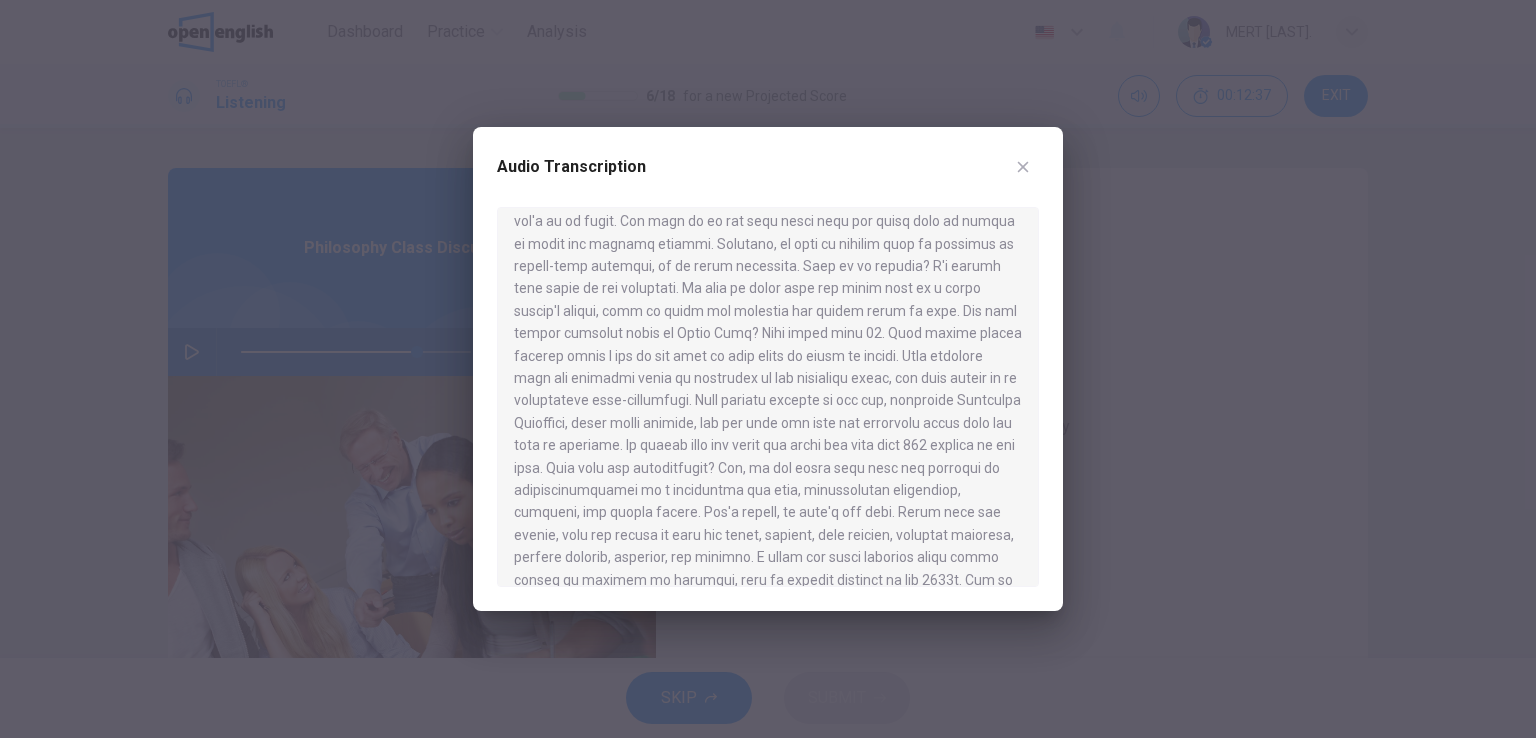 scroll, scrollTop: 482, scrollLeft: 0, axis: vertical 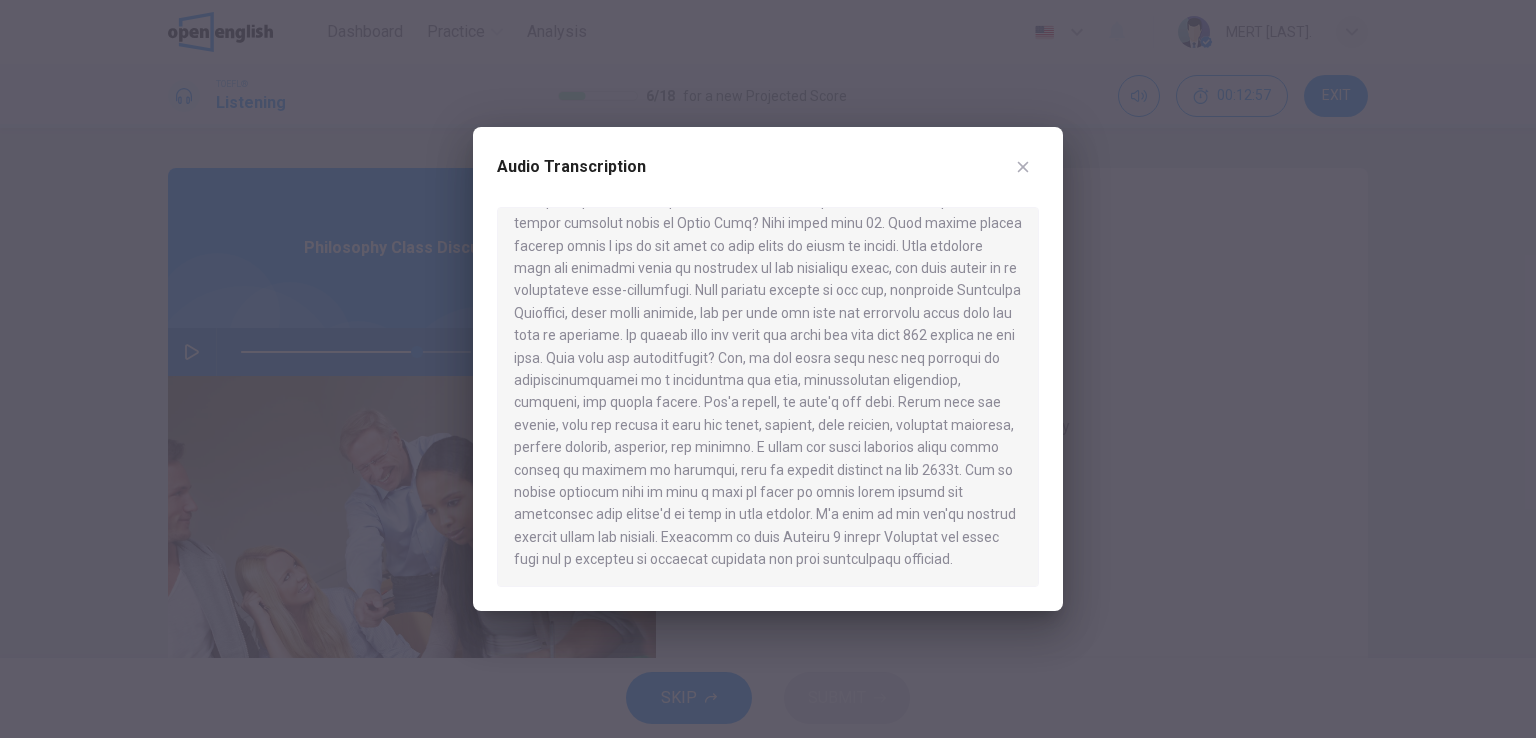 click 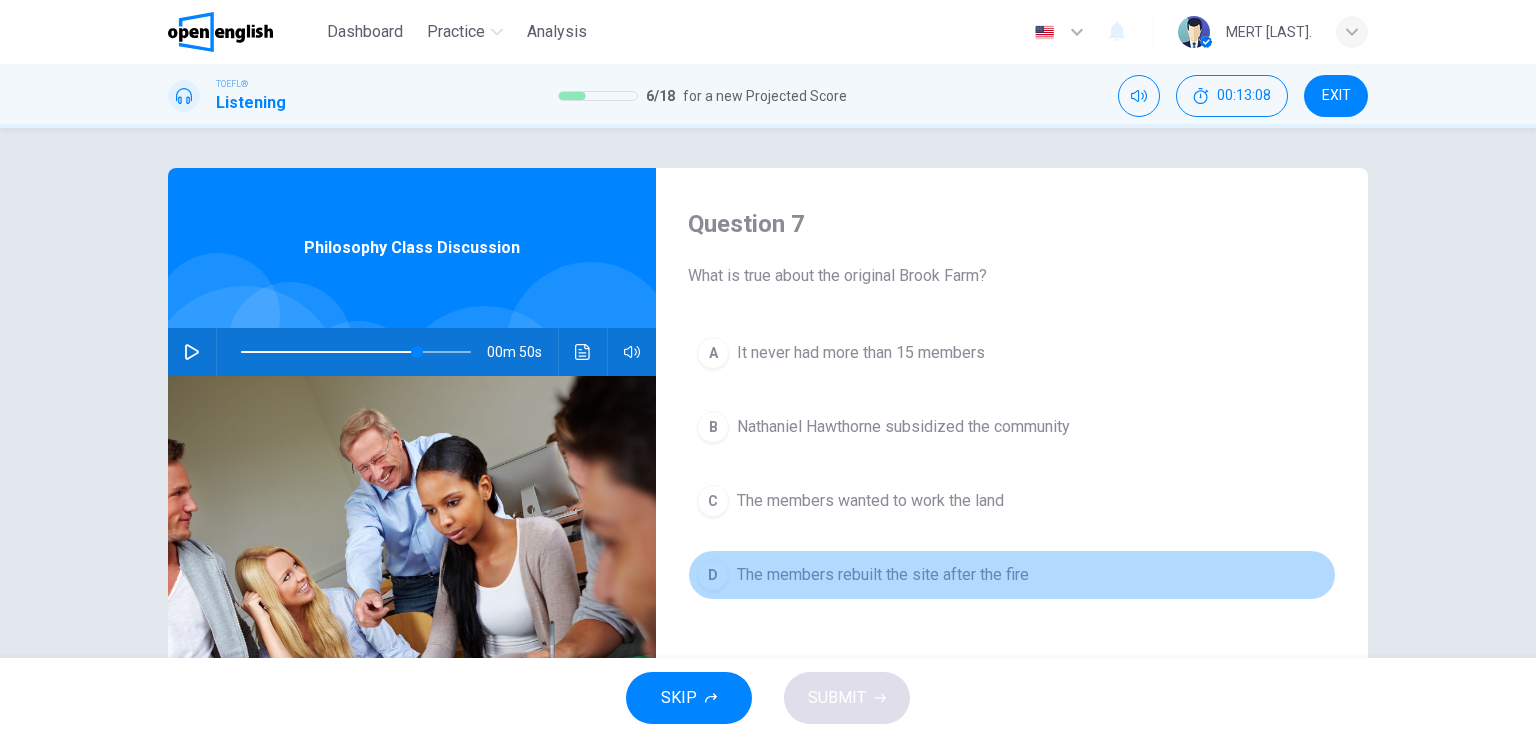 click on "The members rebuilt the site after the fire" at bounding box center (883, 575) 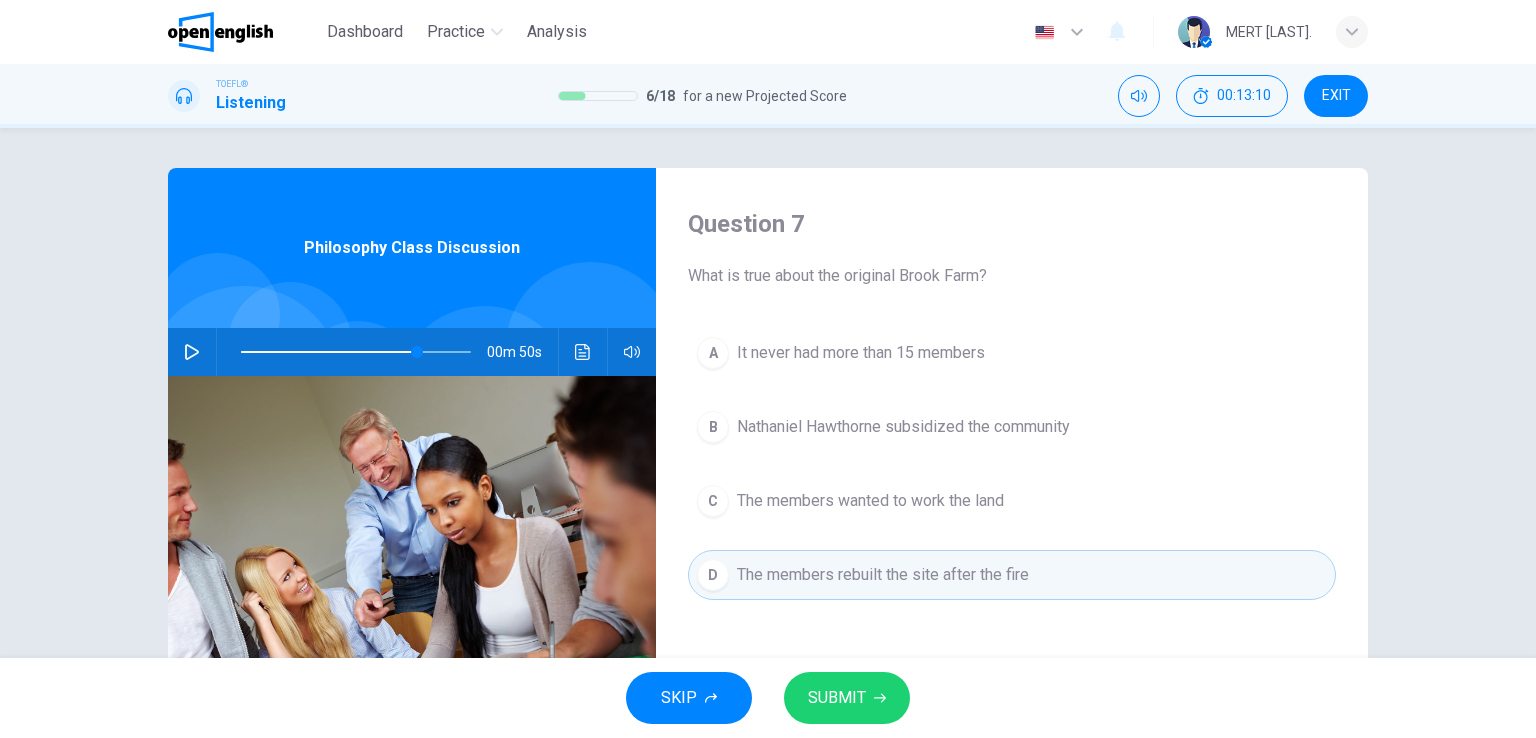 click on "The members wanted to work the land" at bounding box center (870, 501) 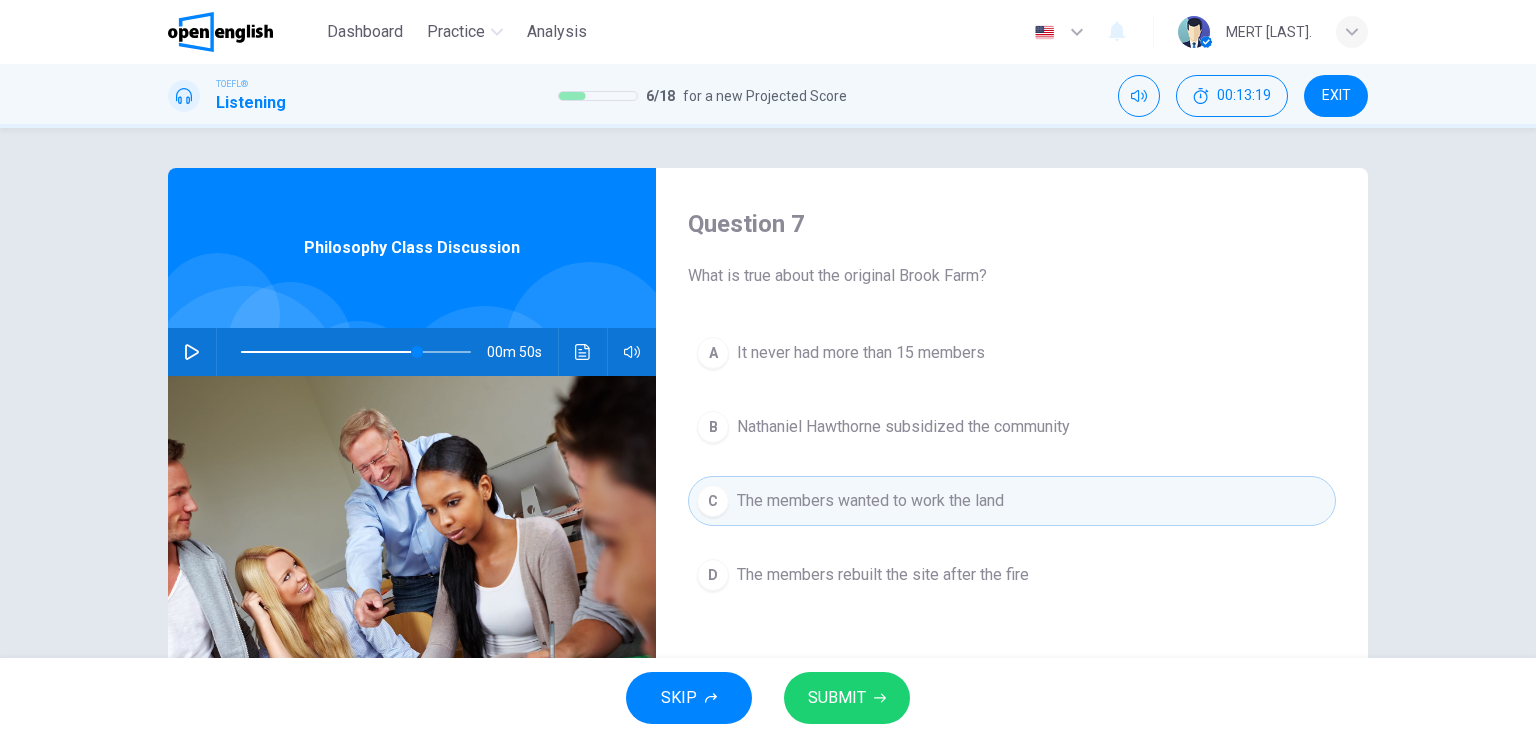 click 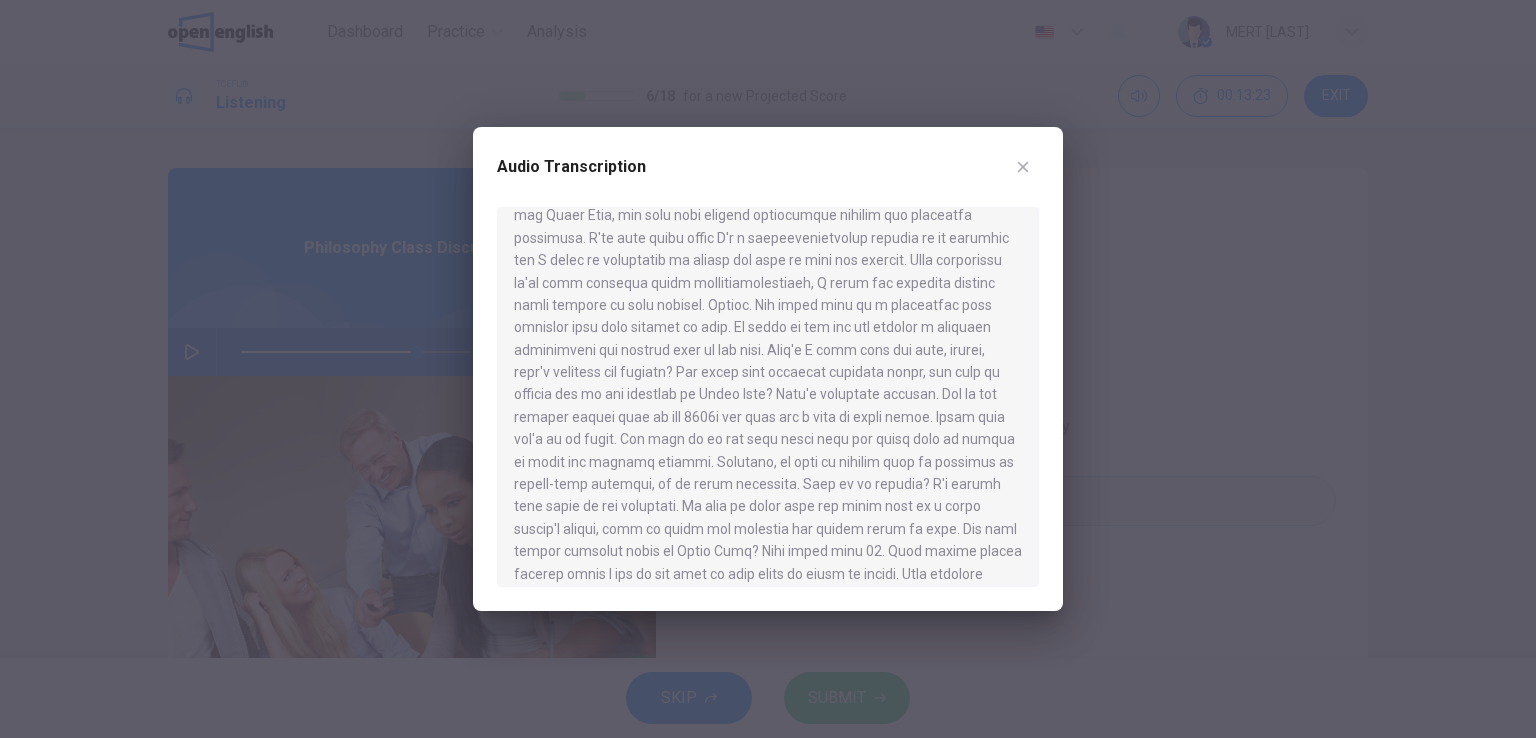 scroll, scrollTop: 200, scrollLeft: 0, axis: vertical 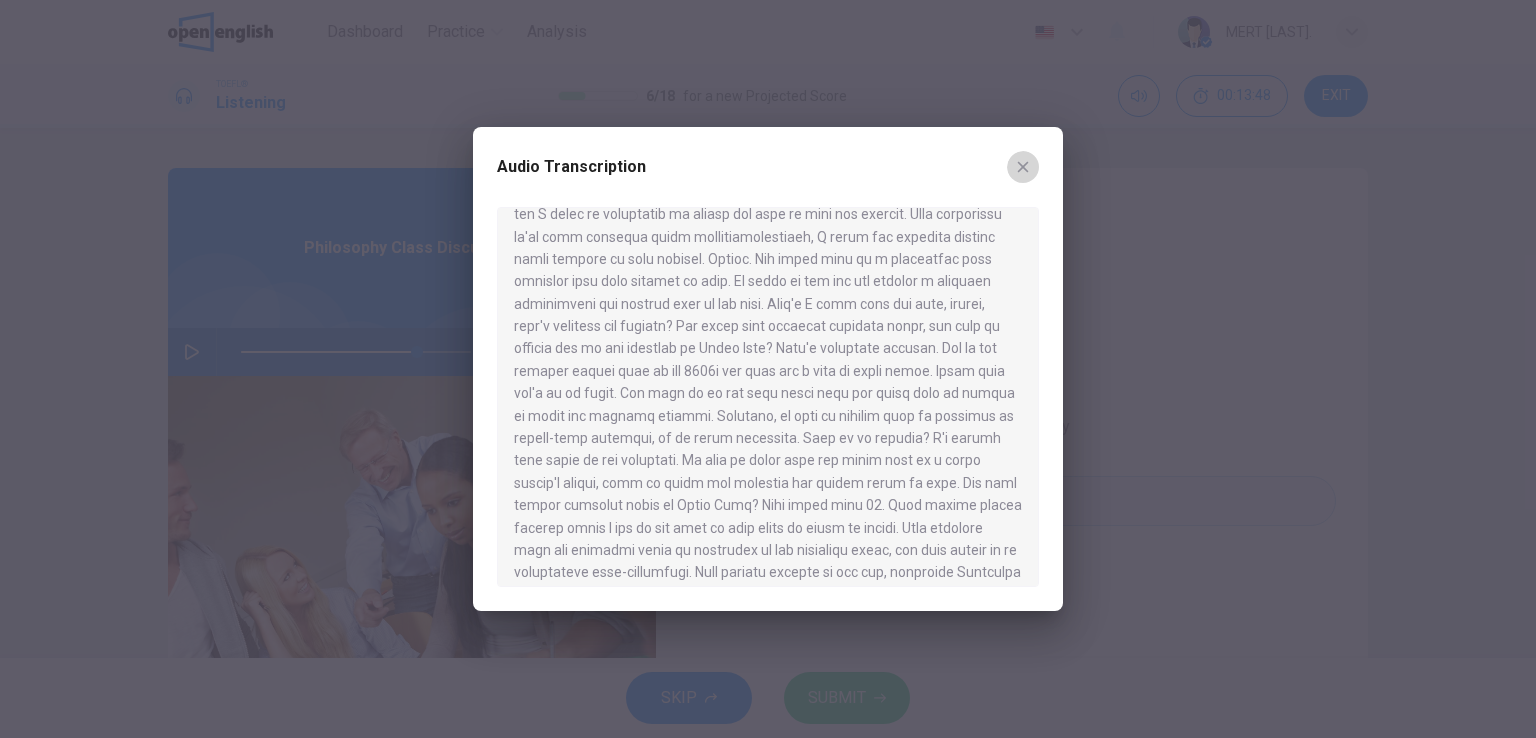 click 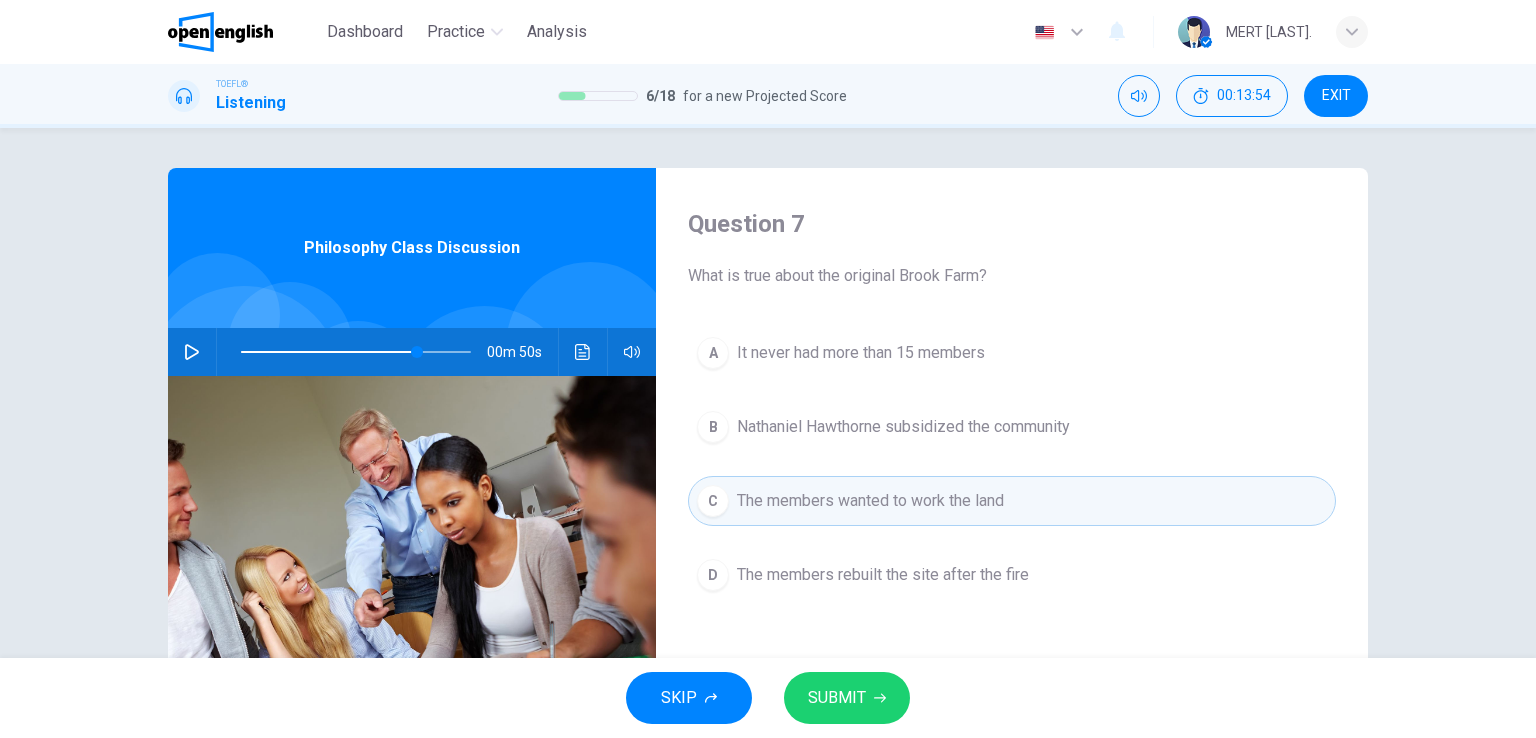 click on "The members rebuilt the site after the fire" at bounding box center [883, 575] 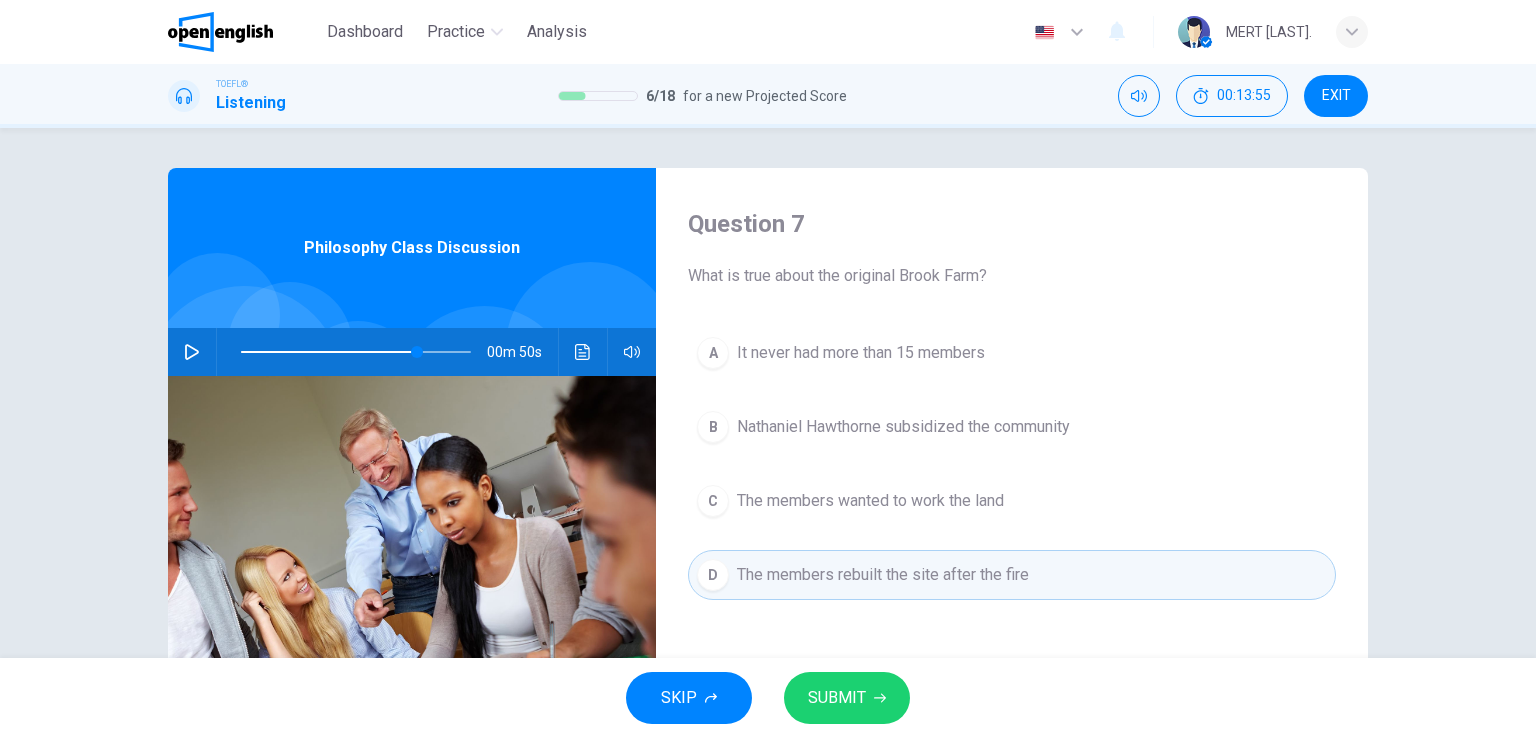 click on "SUBMIT" at bounding box center (837, 698) 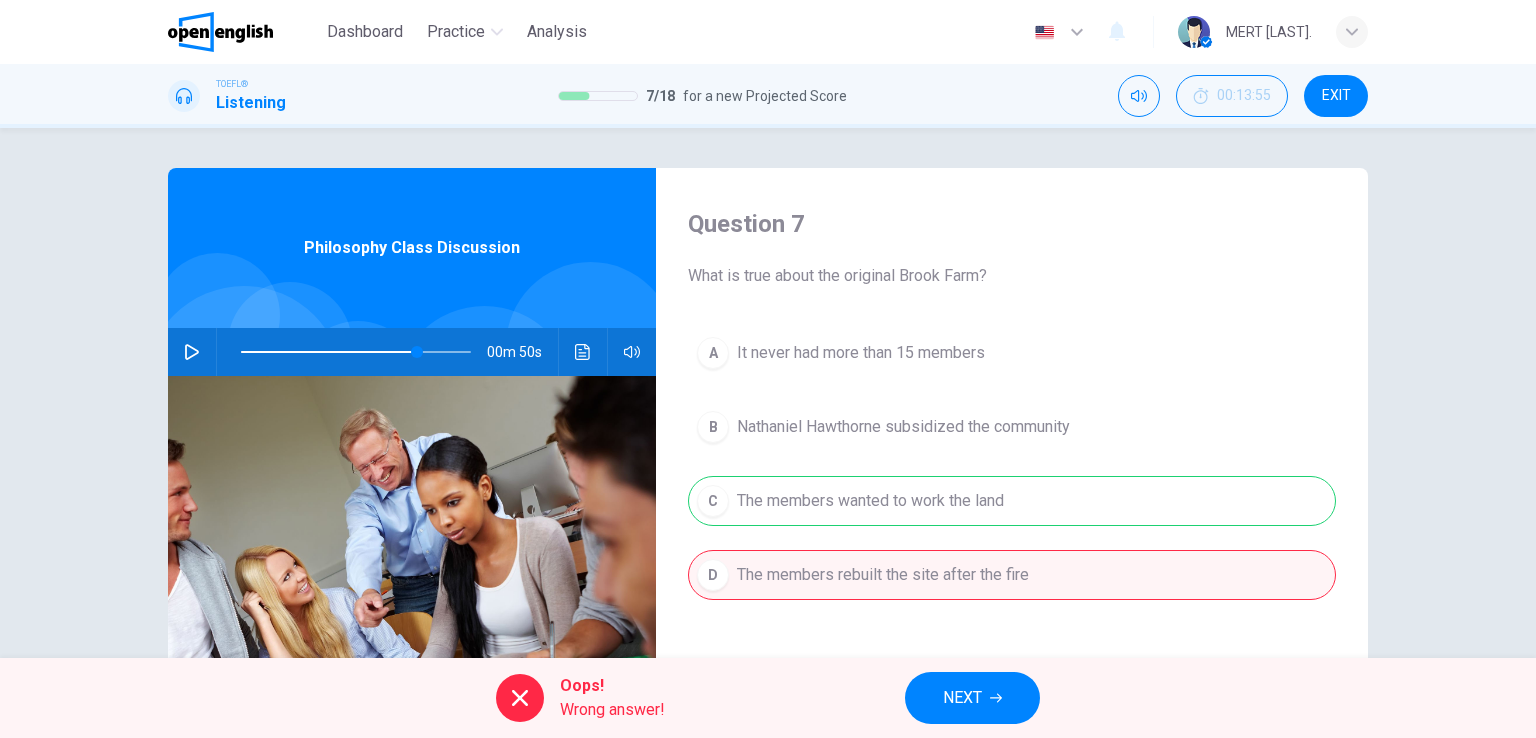 click on "NEXT" at bounding box center (962, 698) 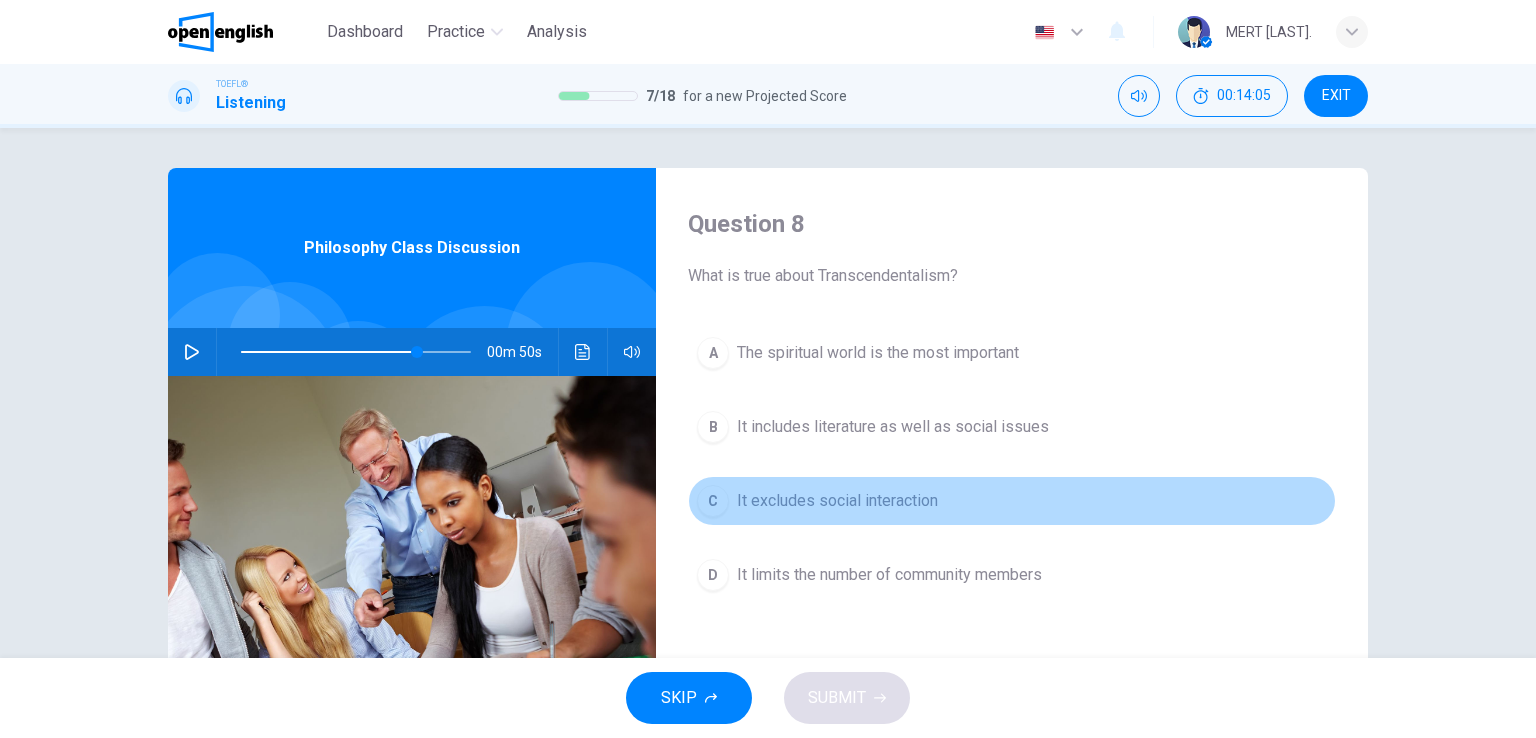 click on "It excludes social interaction" at bounding box center (837, 501) 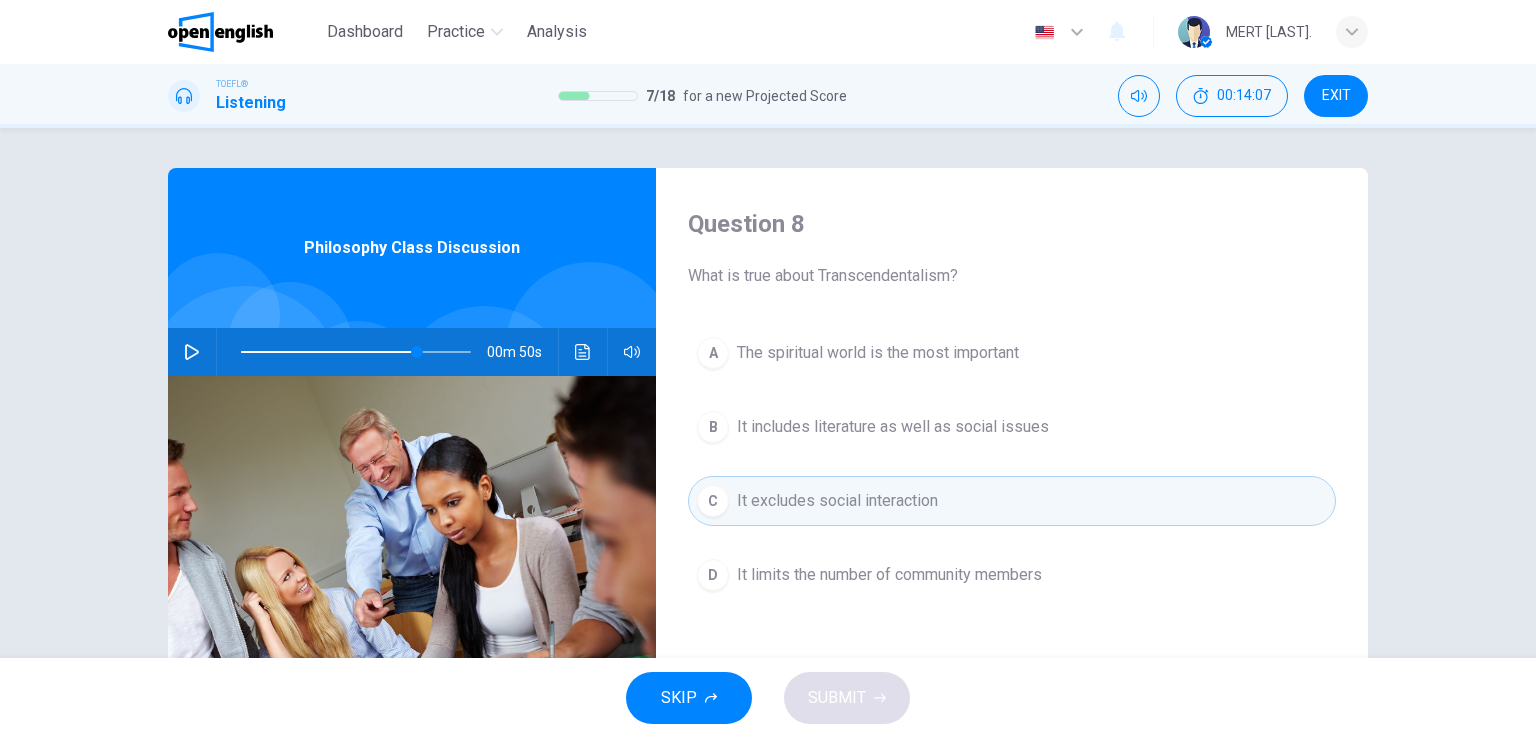 click on "It includes literature as well as social issues" at bounding box center (893, 427) 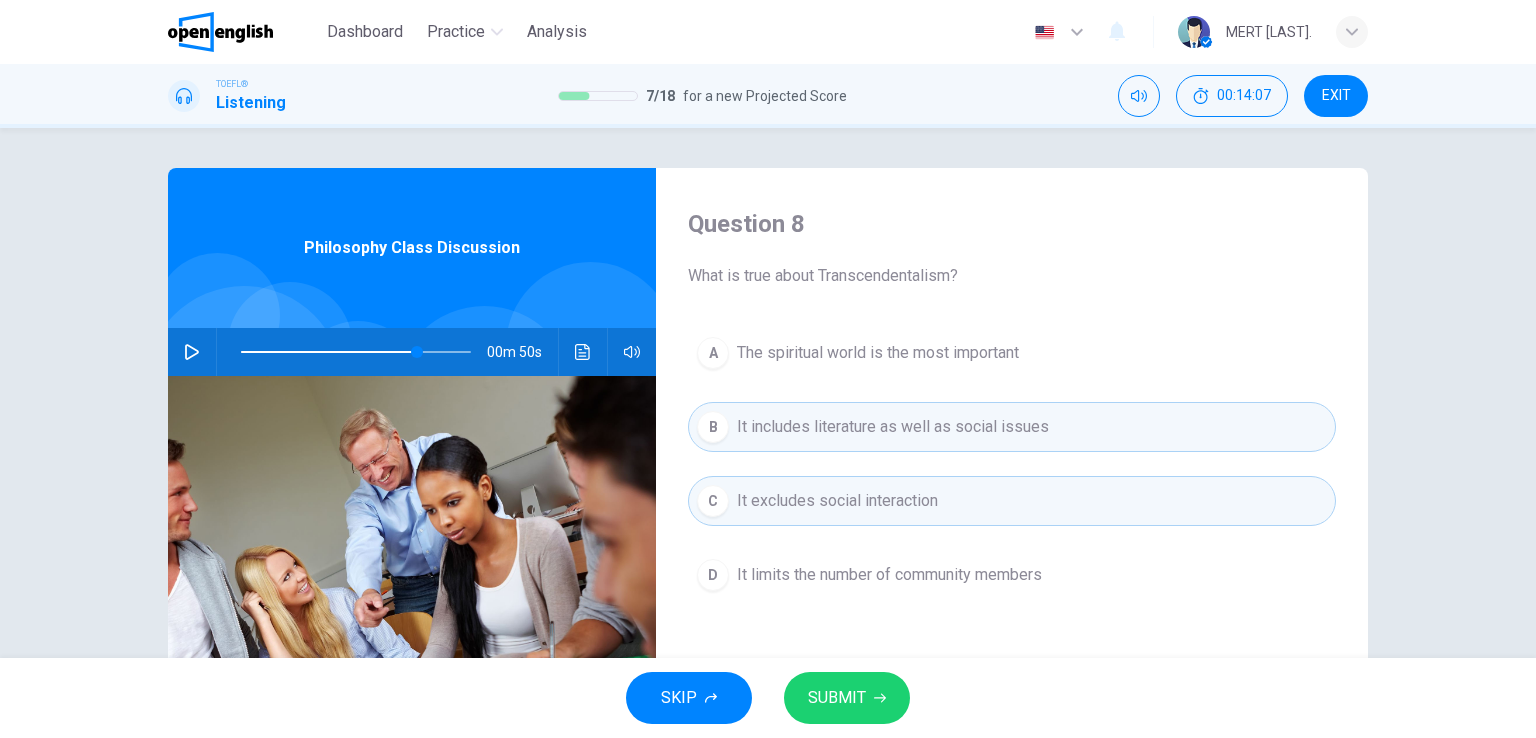 click on "The spiritual world is the most important" at bounding box center [878, 353] 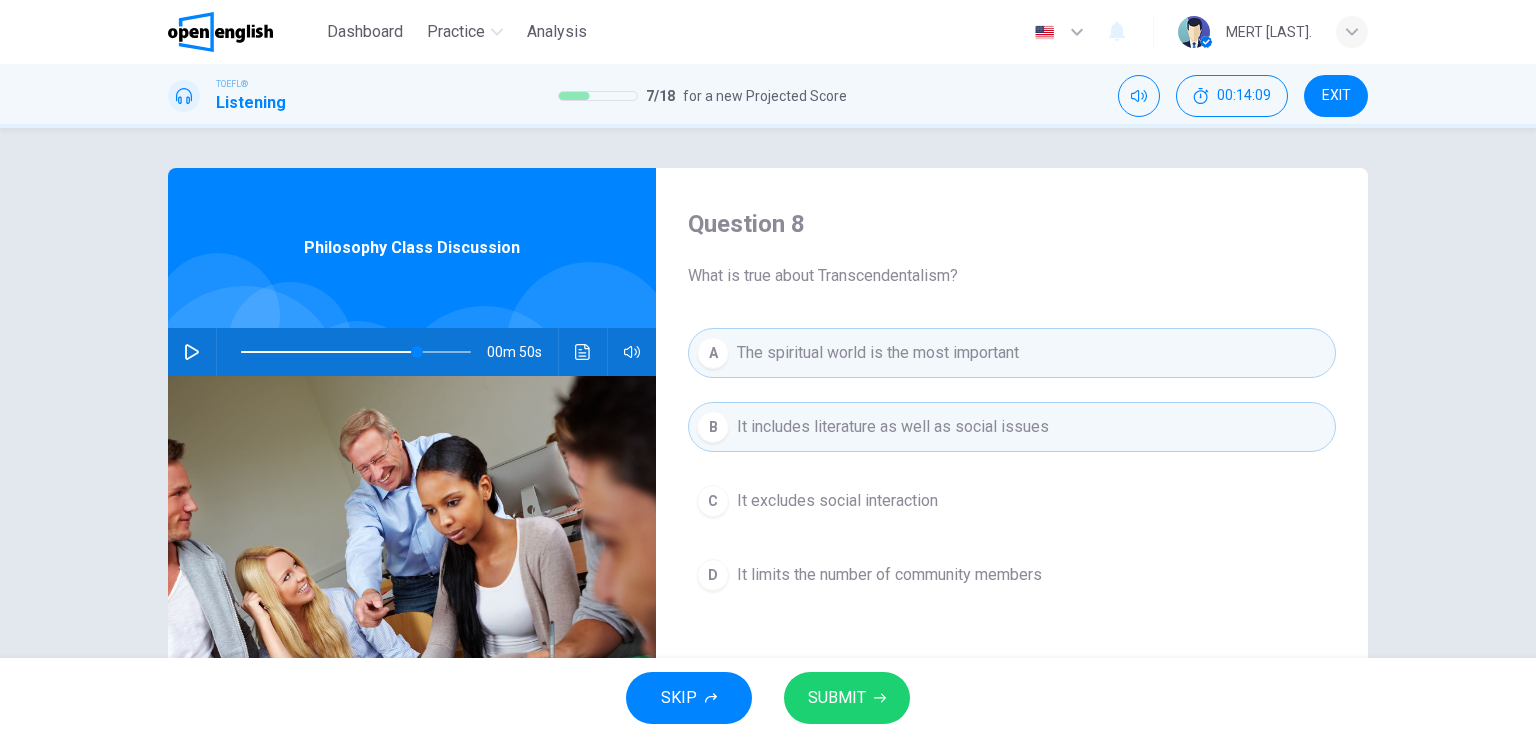 click on "It includes literature as well as social issues" at bounding box center [893, 427] 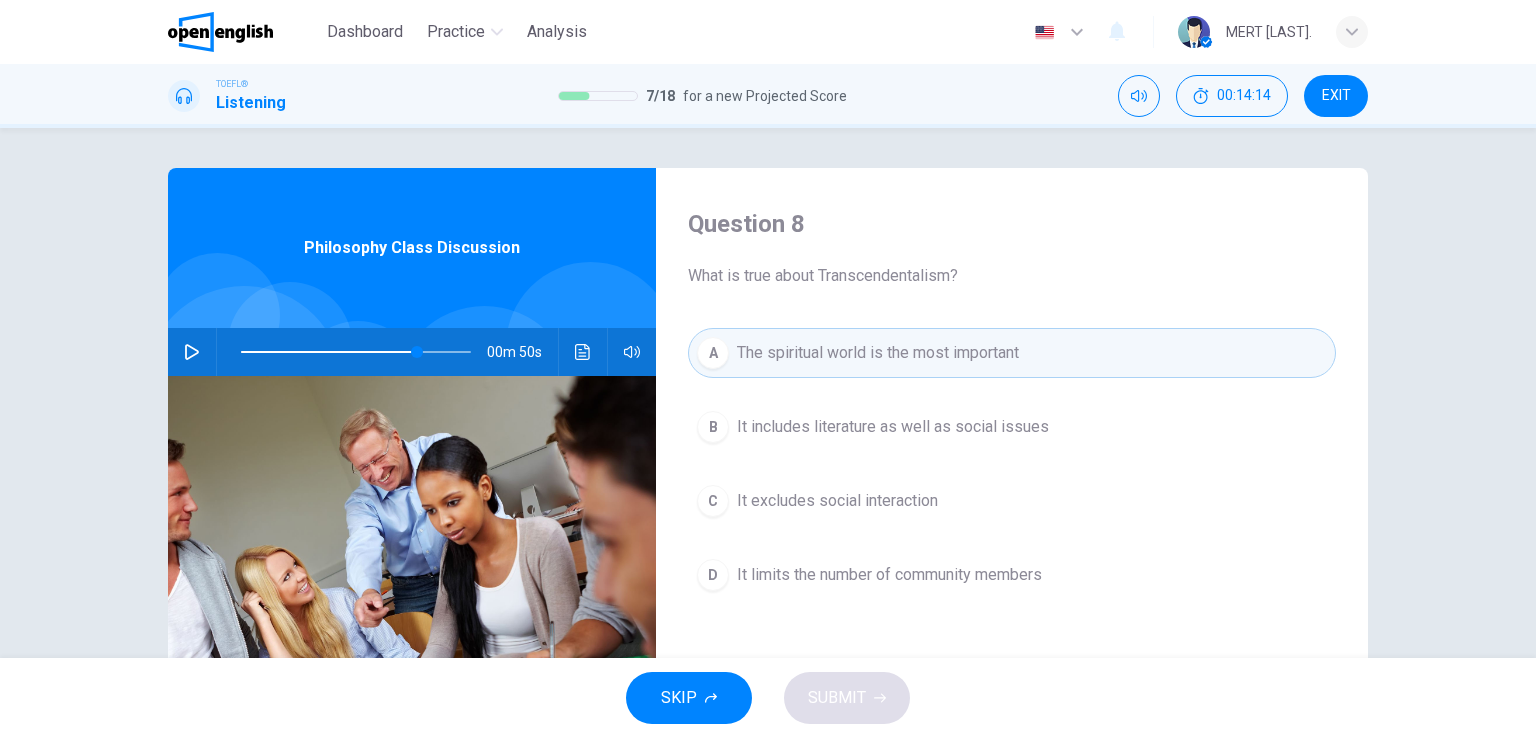 click on "It includes literature as well as social issues" at bounding box center [893, 427] 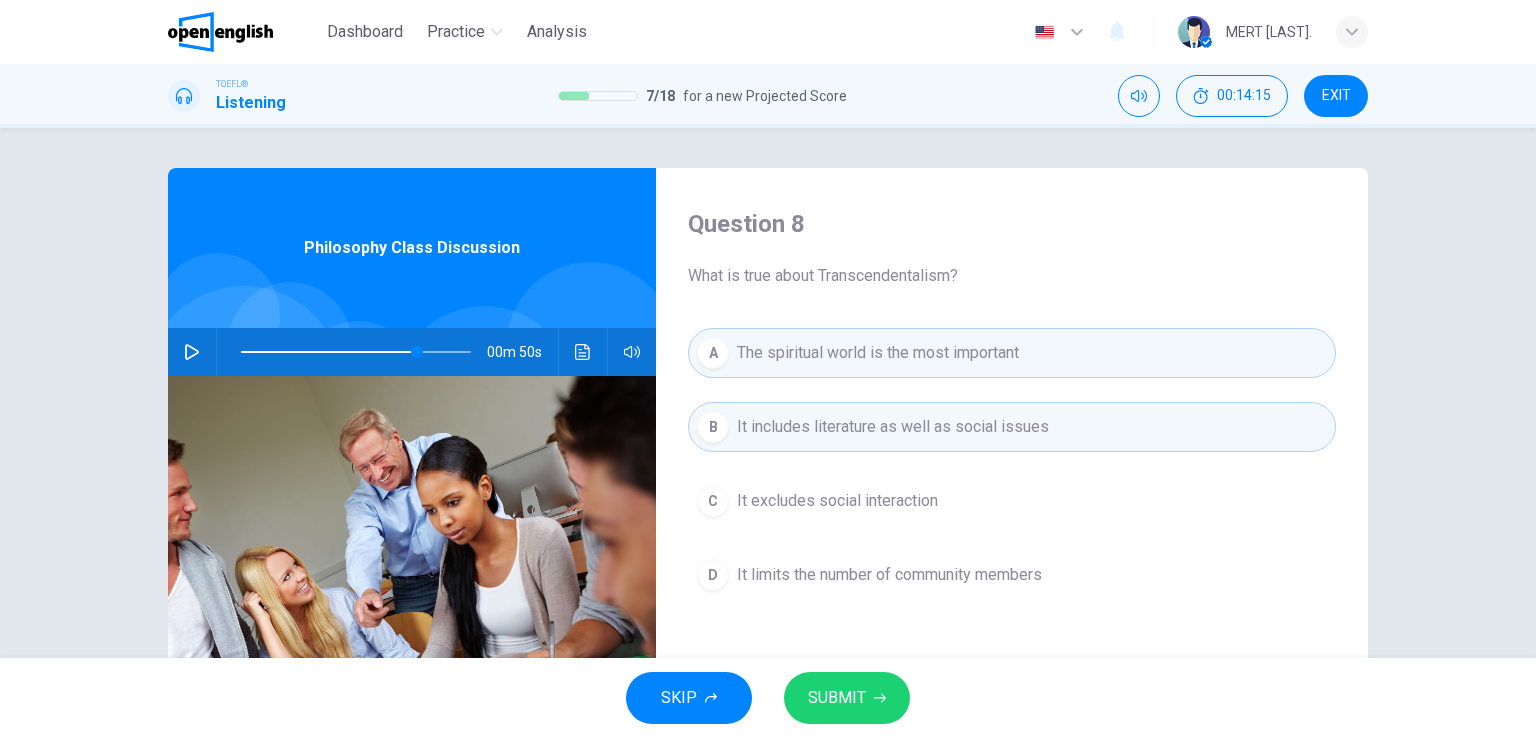 click on "SUBMIT" at bounding box center [837, 698] 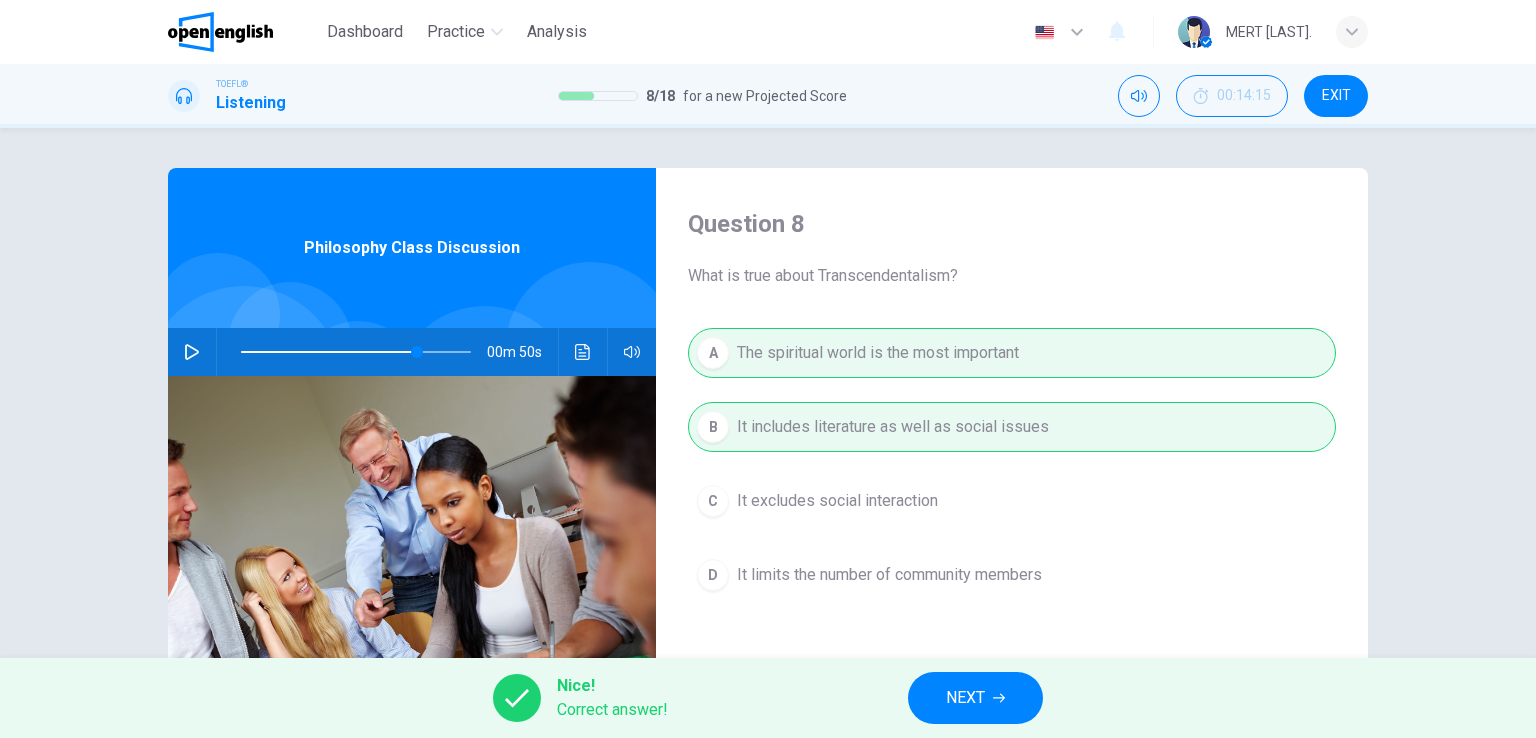 click on "NEXT" at bounding box center [975, 698] 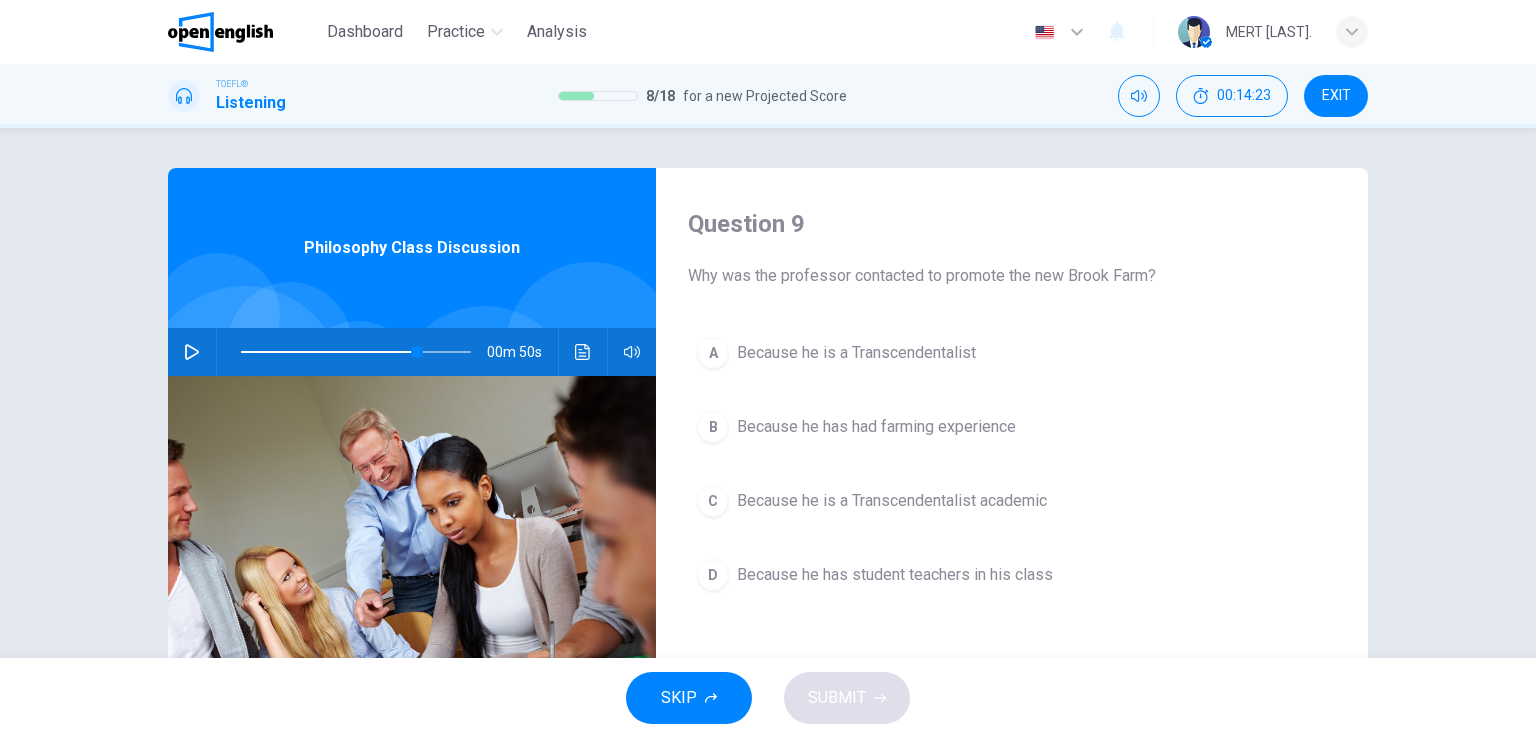 click on "Because he is a Transcendentalist academic" at bounding box center [892, 501] 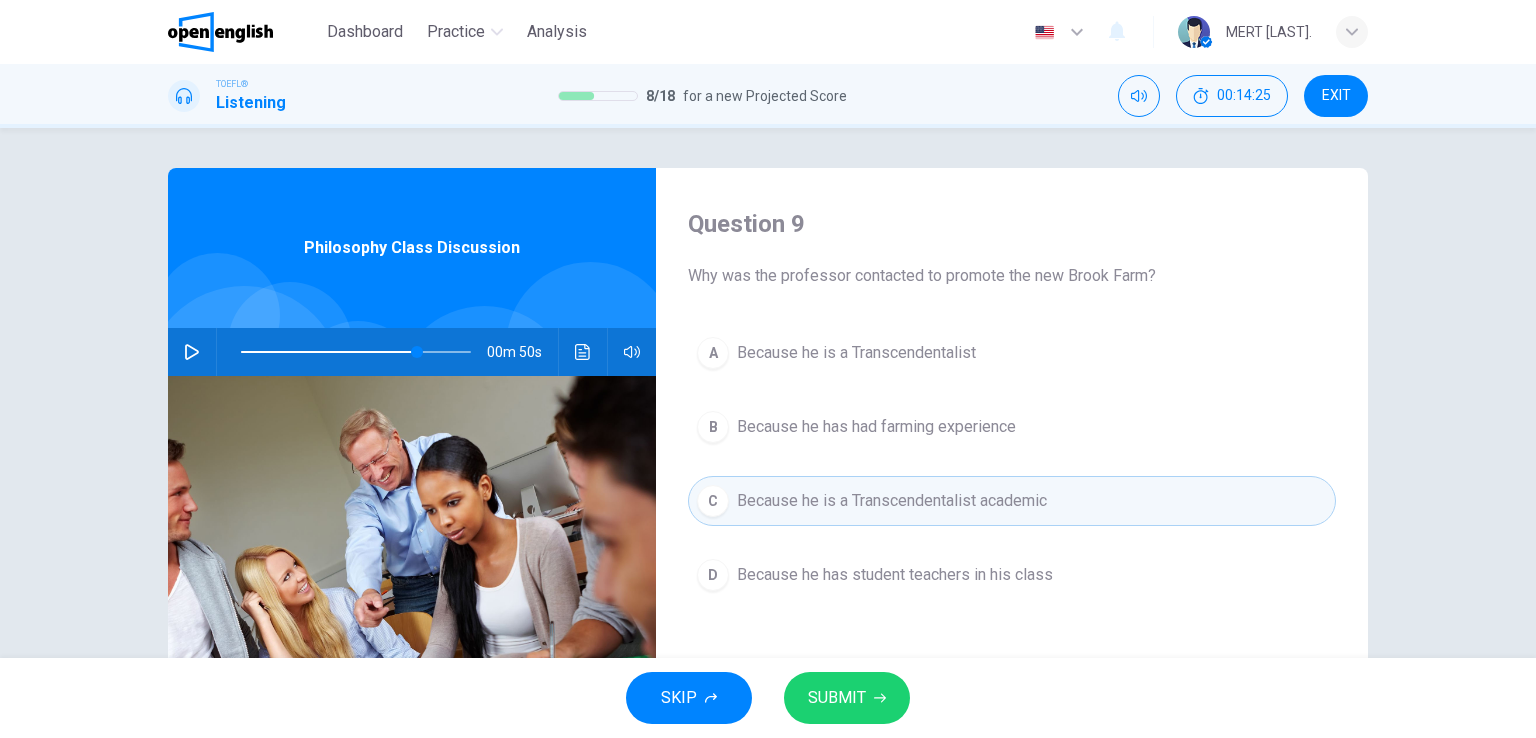 click on "Because he has student teachers in his class" at bounding box center (895, 575) 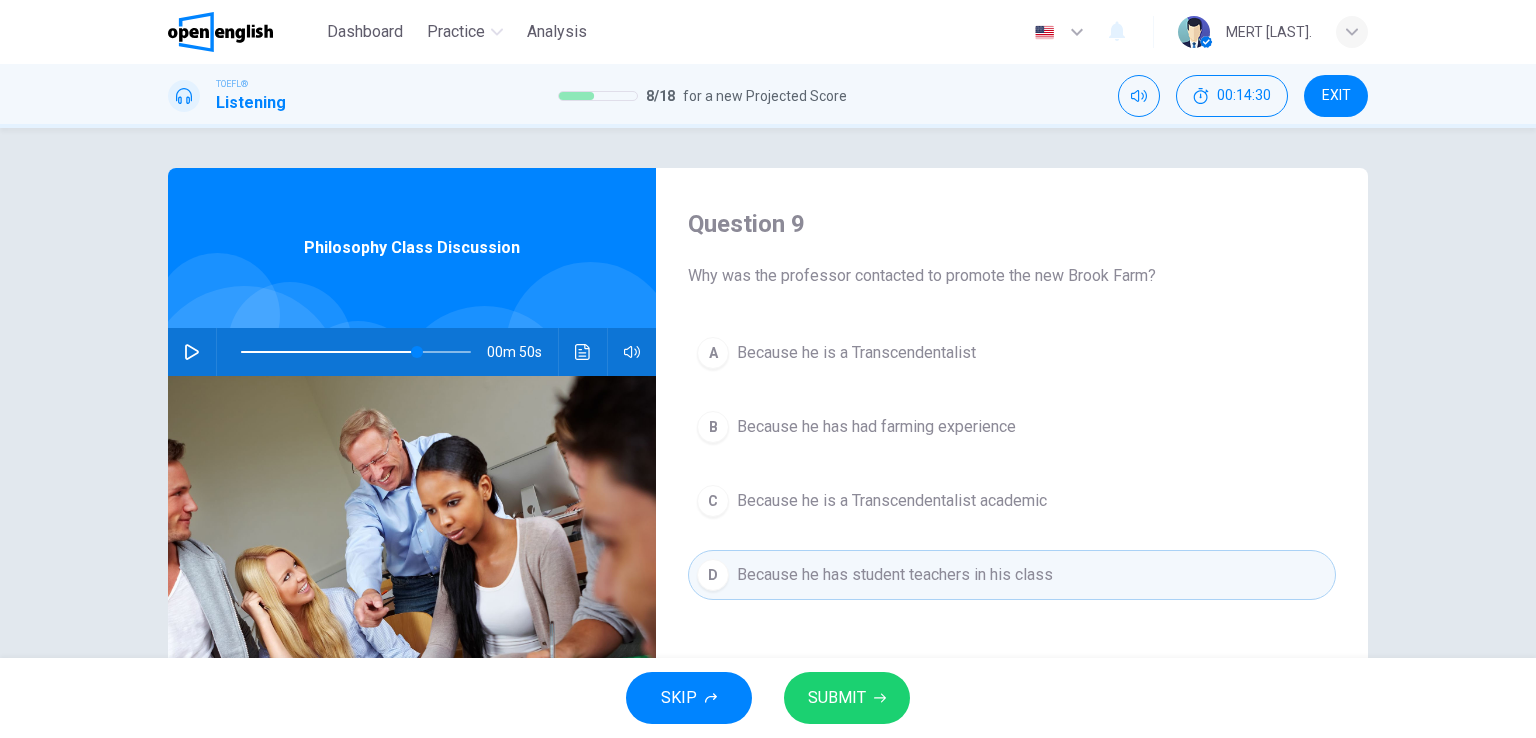 click on "Because he is a Transcendentalist academic" at bounding box center (892, 501) 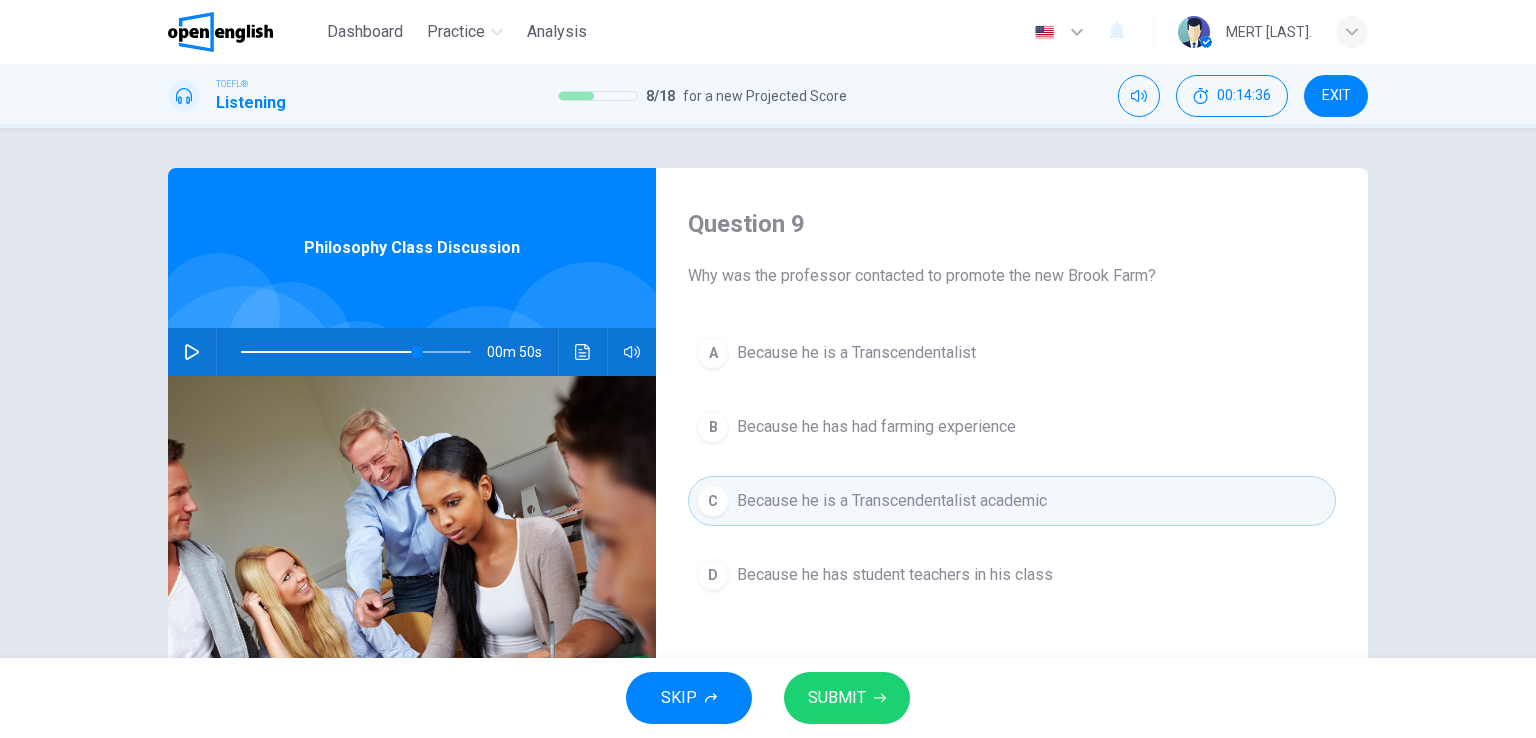 click on "SUBMIT" at bounding box center (847, 698) 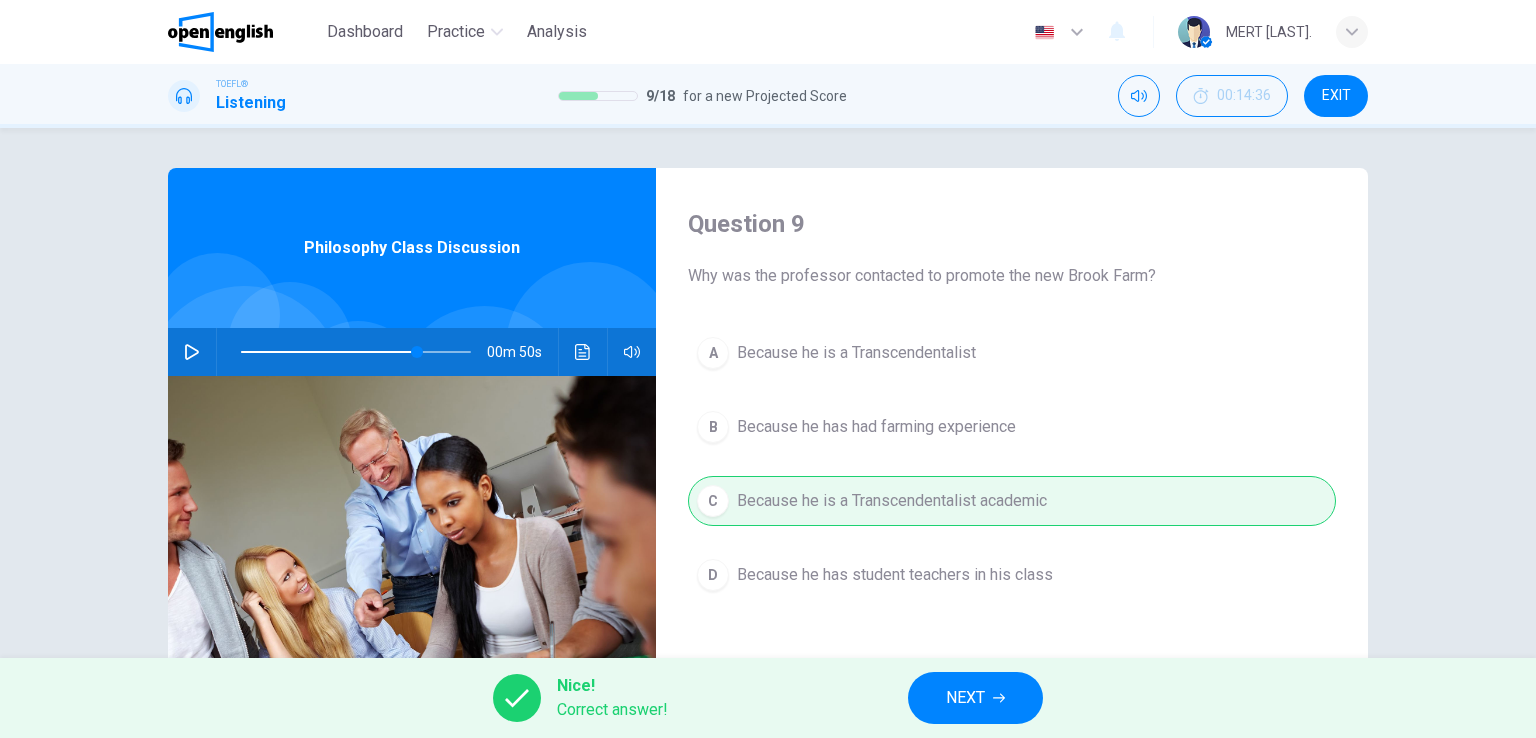 click on "NEXT" at bounding box center (975, 698) 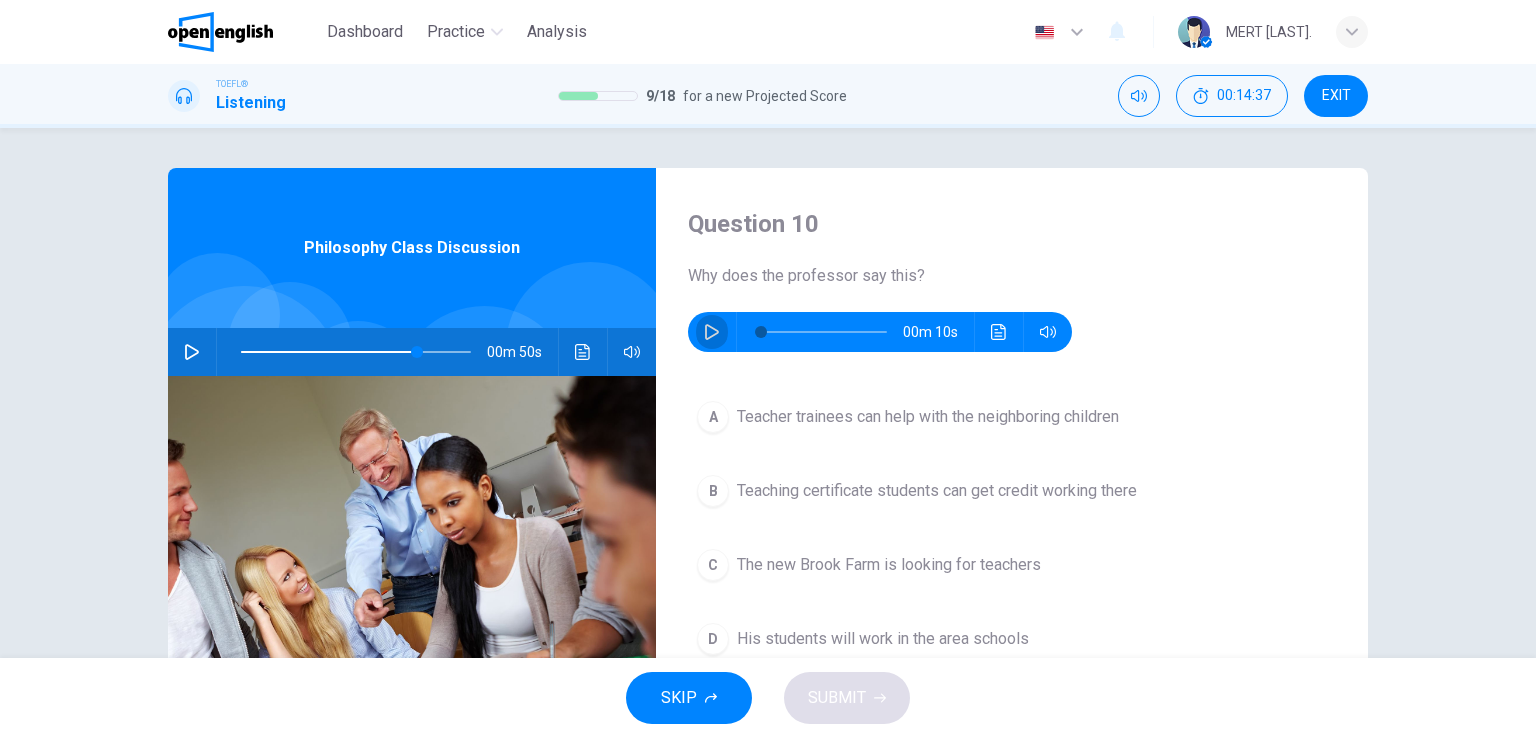 click 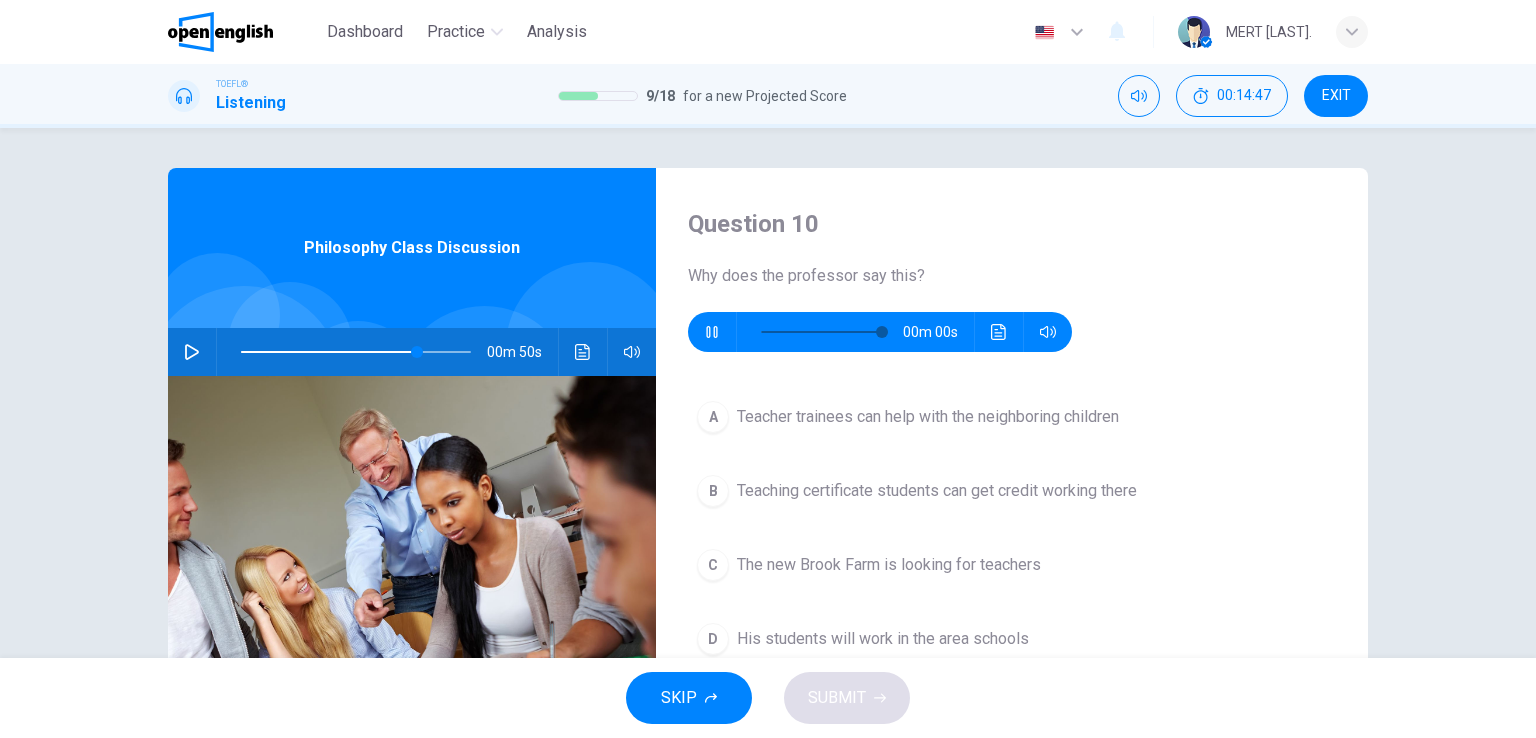 type on "*" 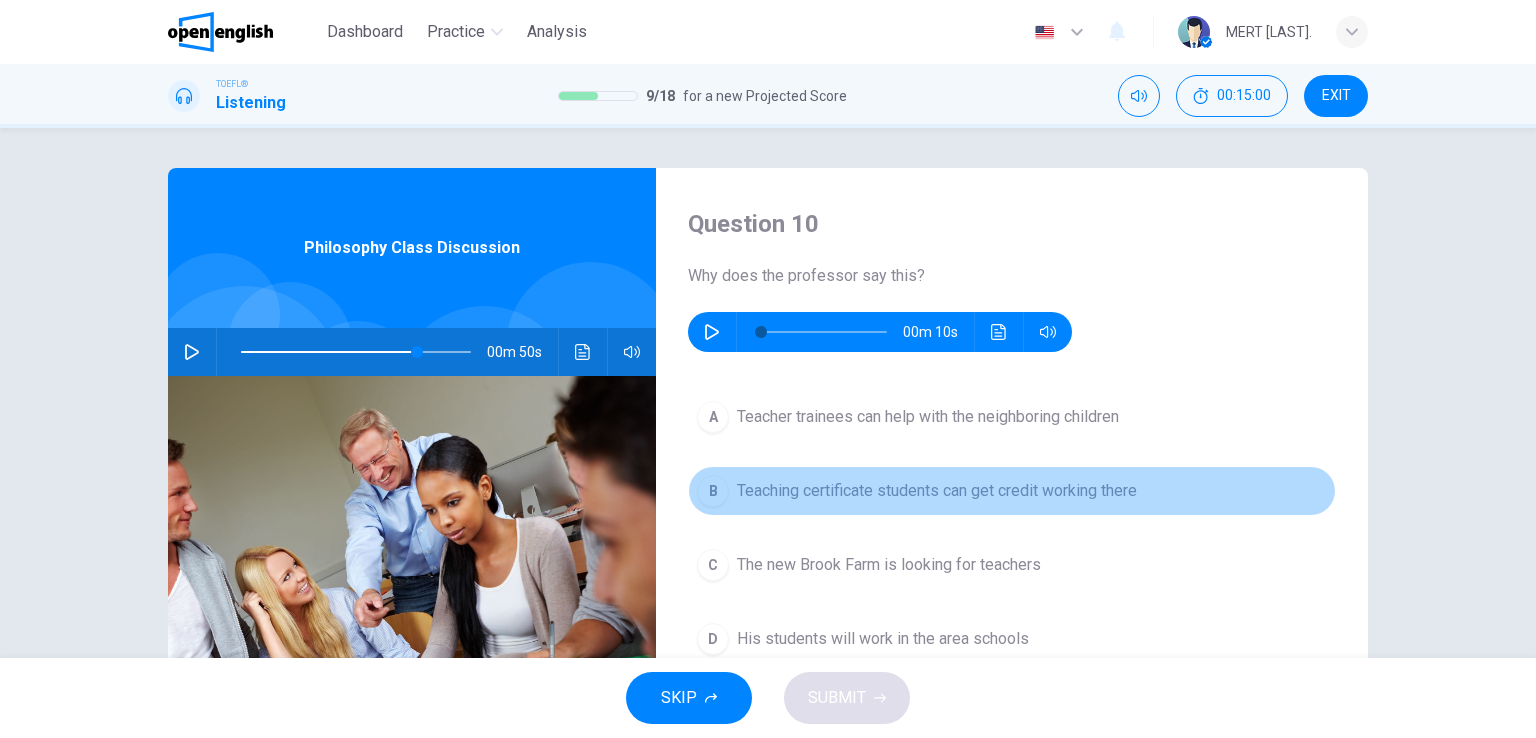 click on "Teaching certificate students can get credit working there" at bounding box center [937, 491] 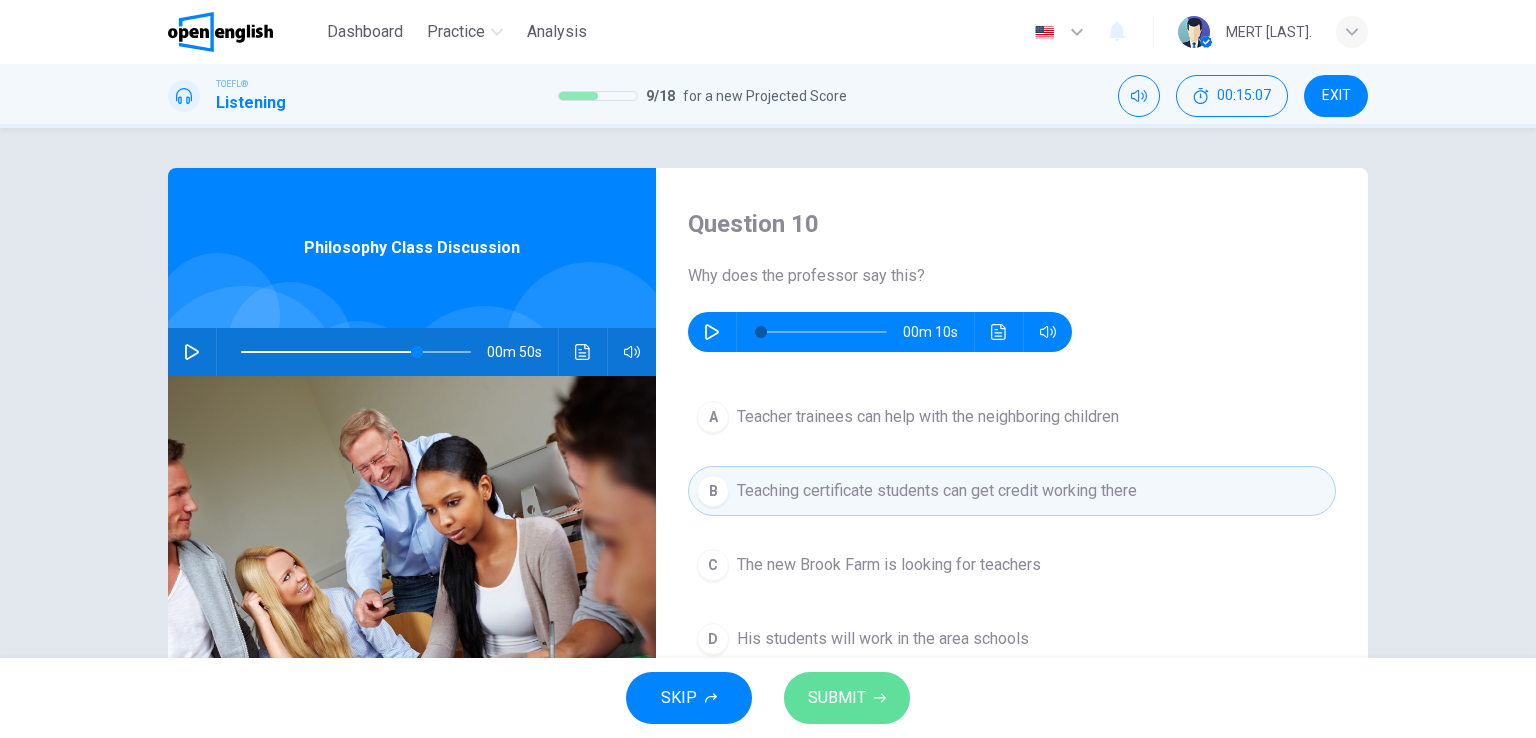 click on "SUBMIT" at bounding box center [837, 698] 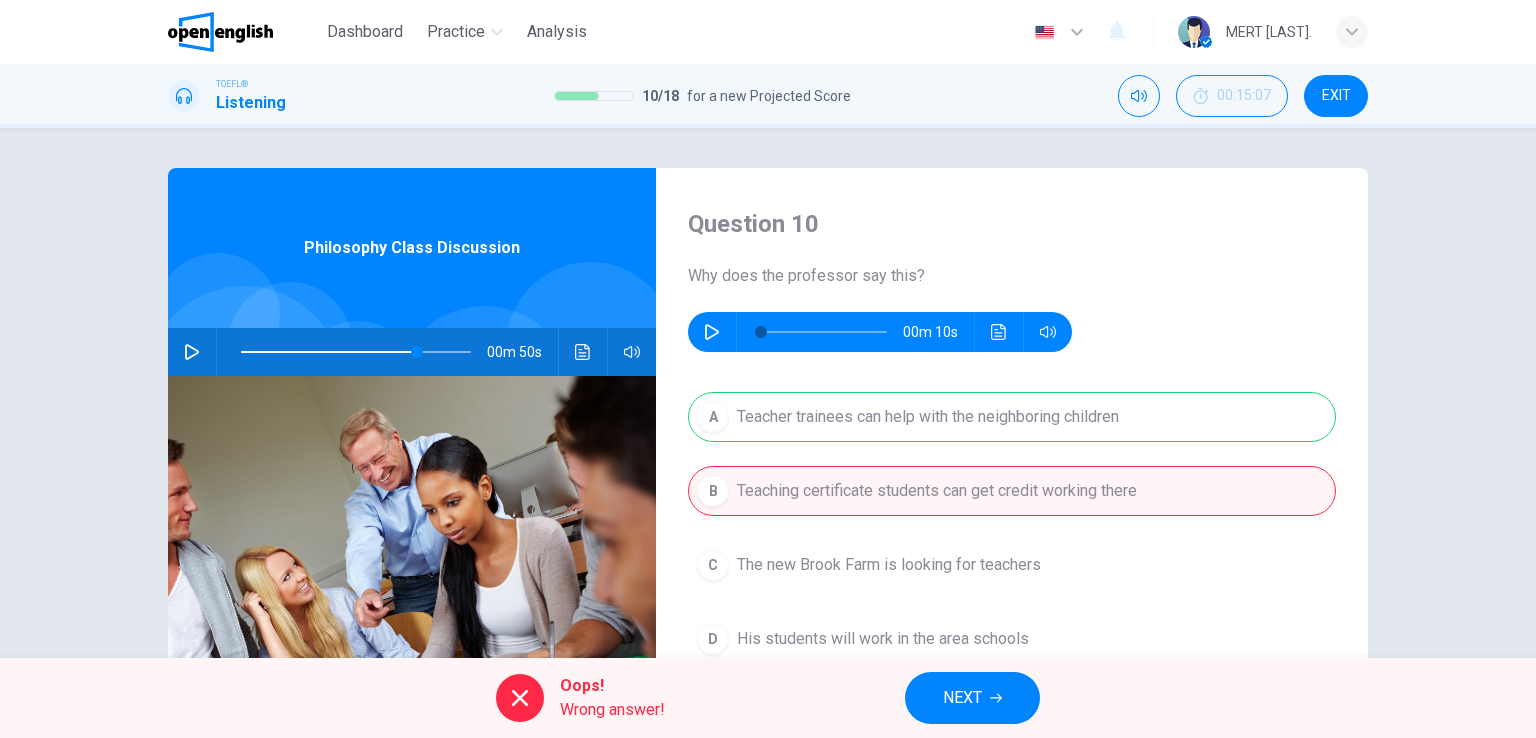 click on "NEXT" at bounding box center (972, 698) 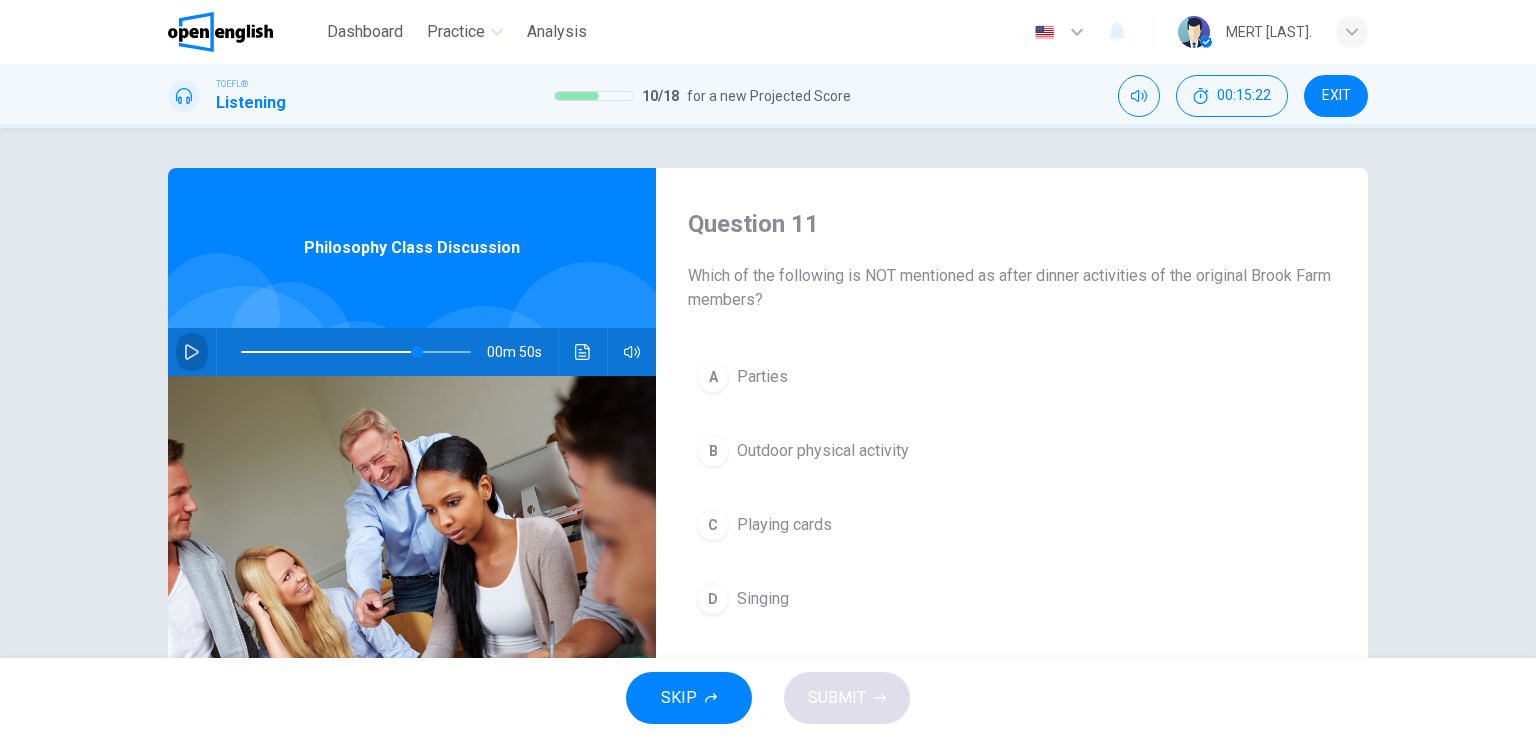 click at bounding box center [192, 352] 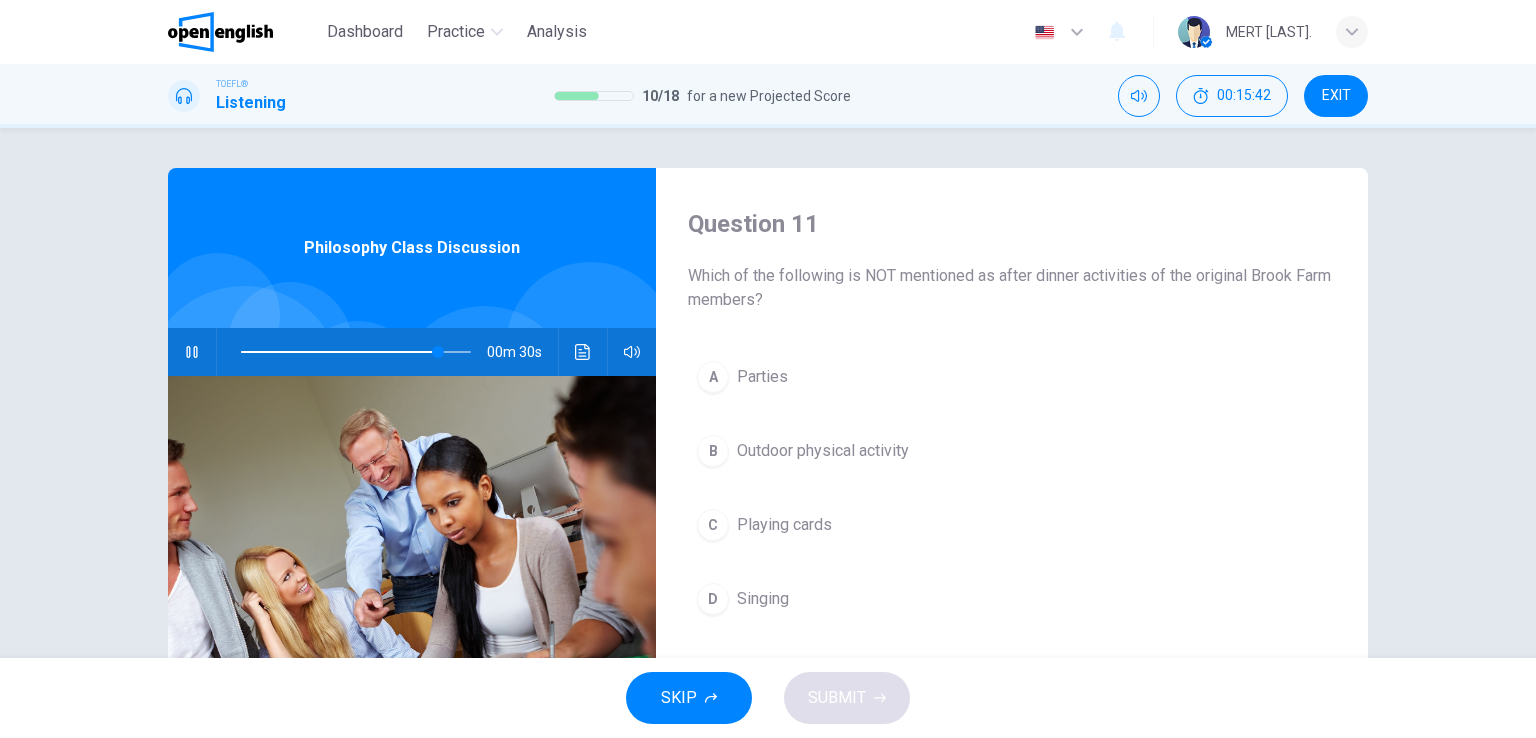 click on "Outdoor physical activity" at bounding box center (823, 451) 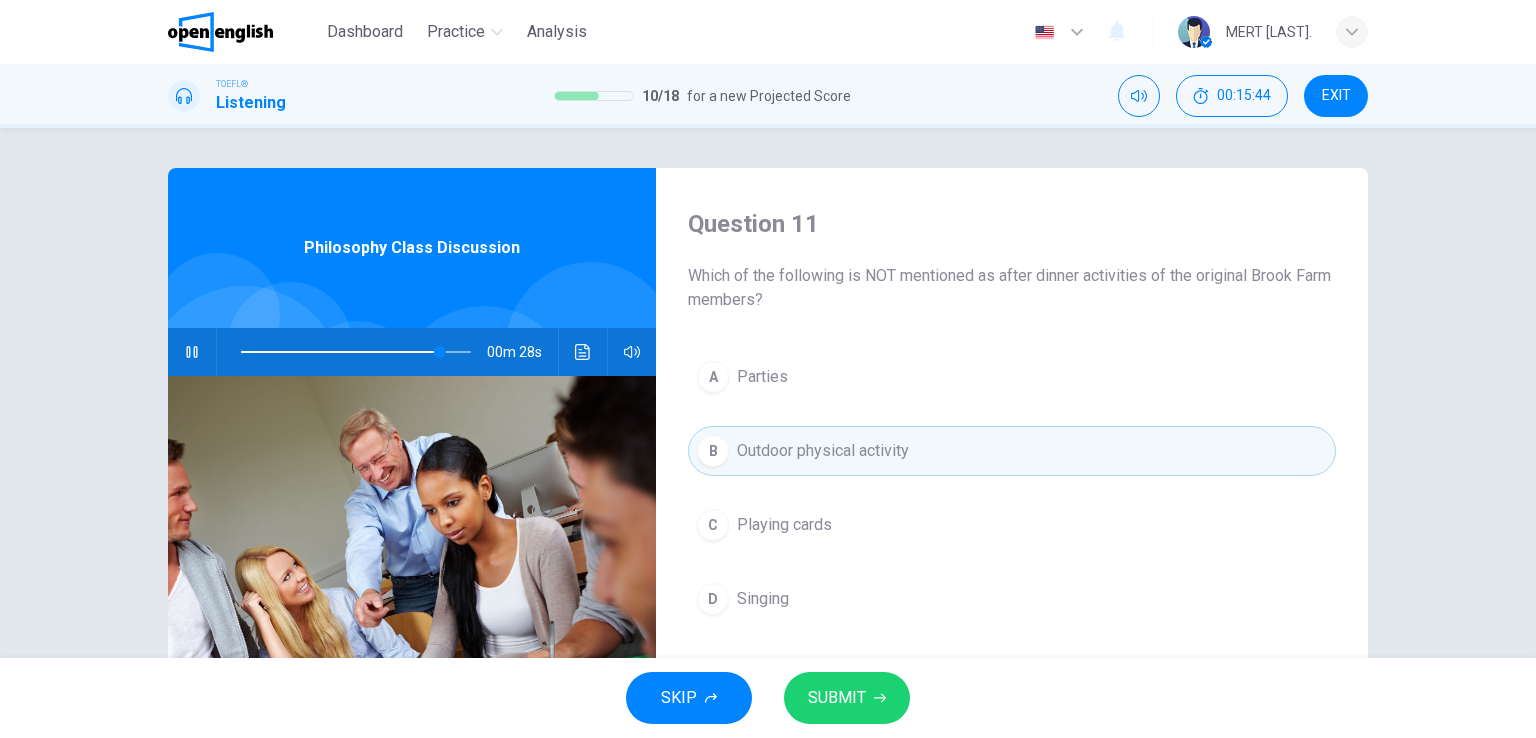 click on "SUBMIT" at bounding box center (837, 698) 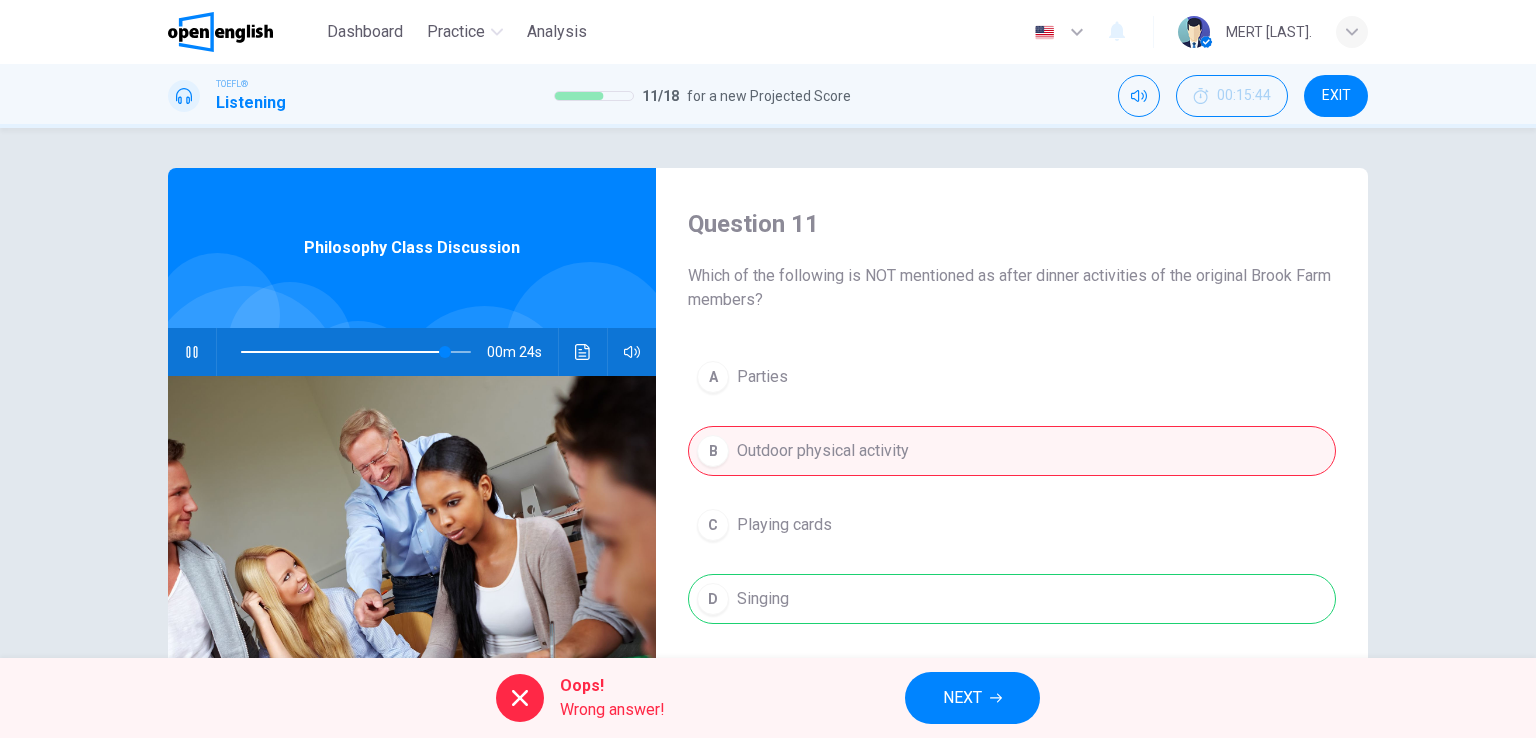 type on "**" 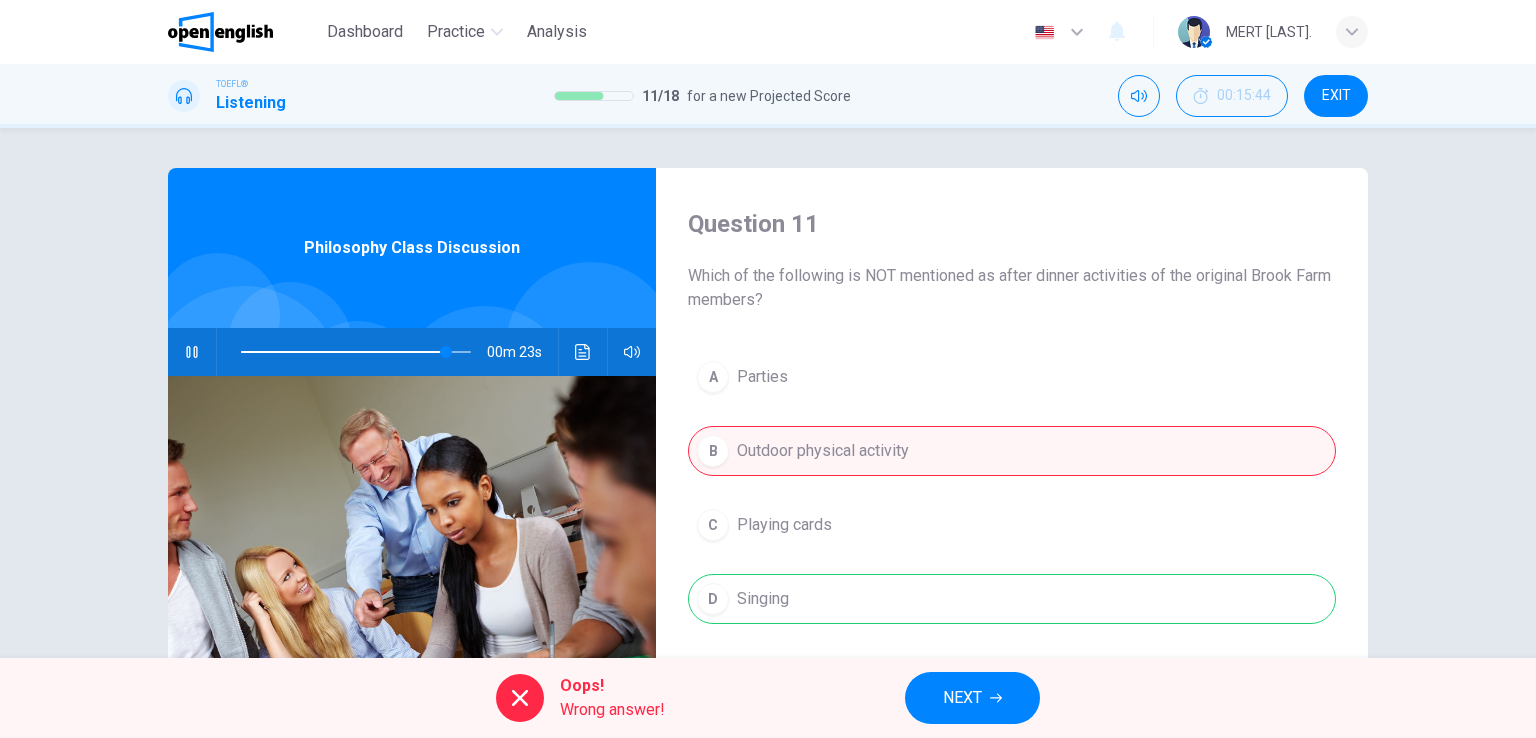 click on "Oops! Wrong answer! NEXT" at bounding box center (768, 698) 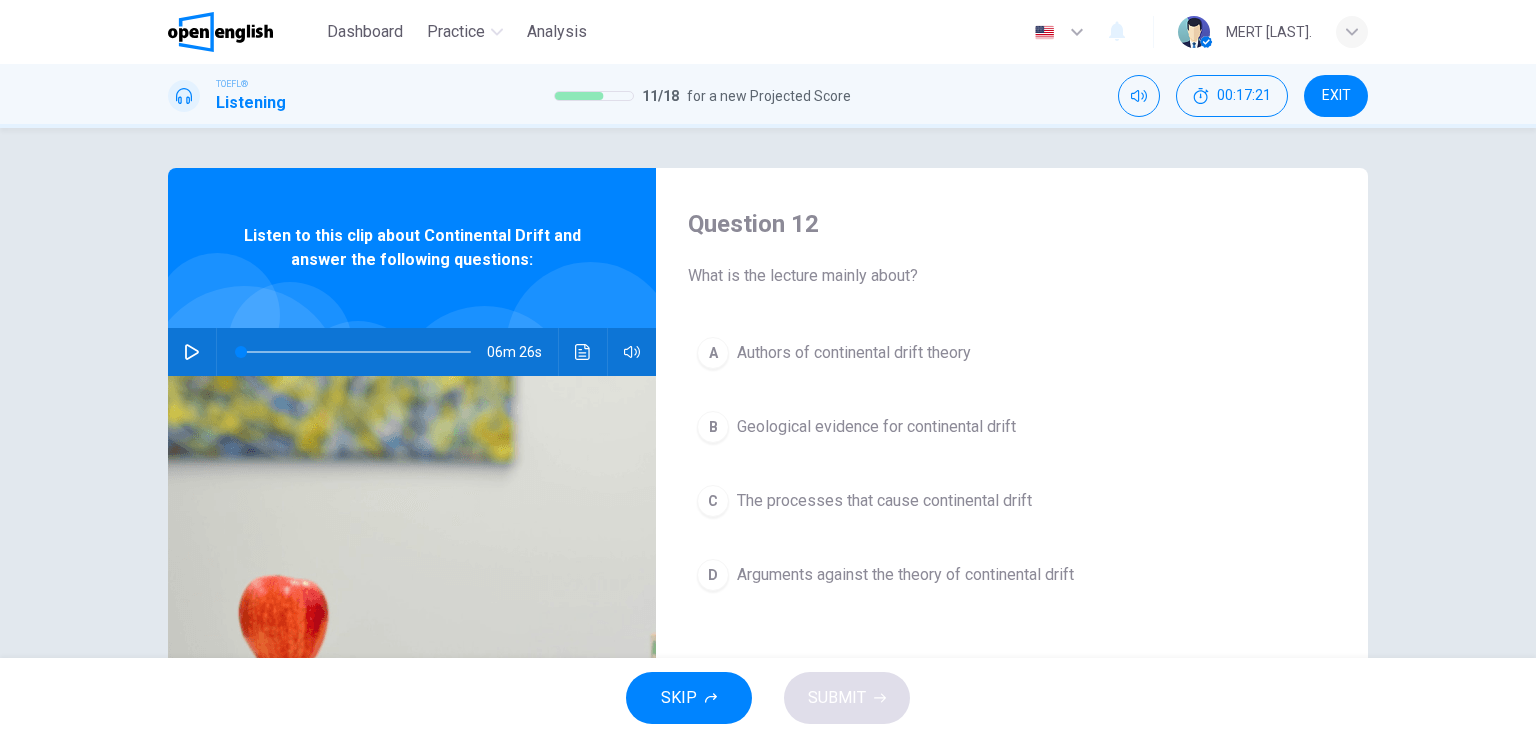 click at bounding box center (192, 352) 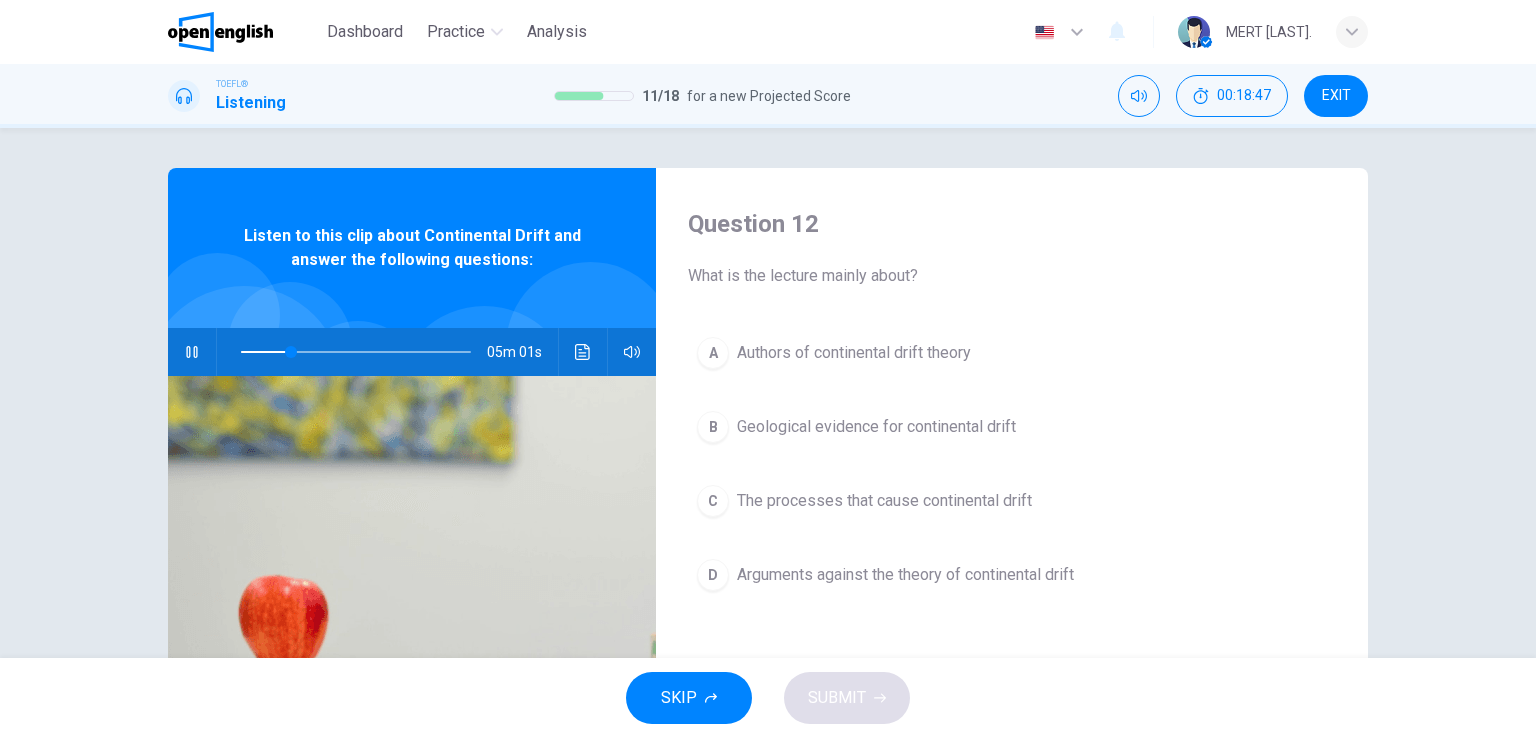 click at bounding box center (583, 352) 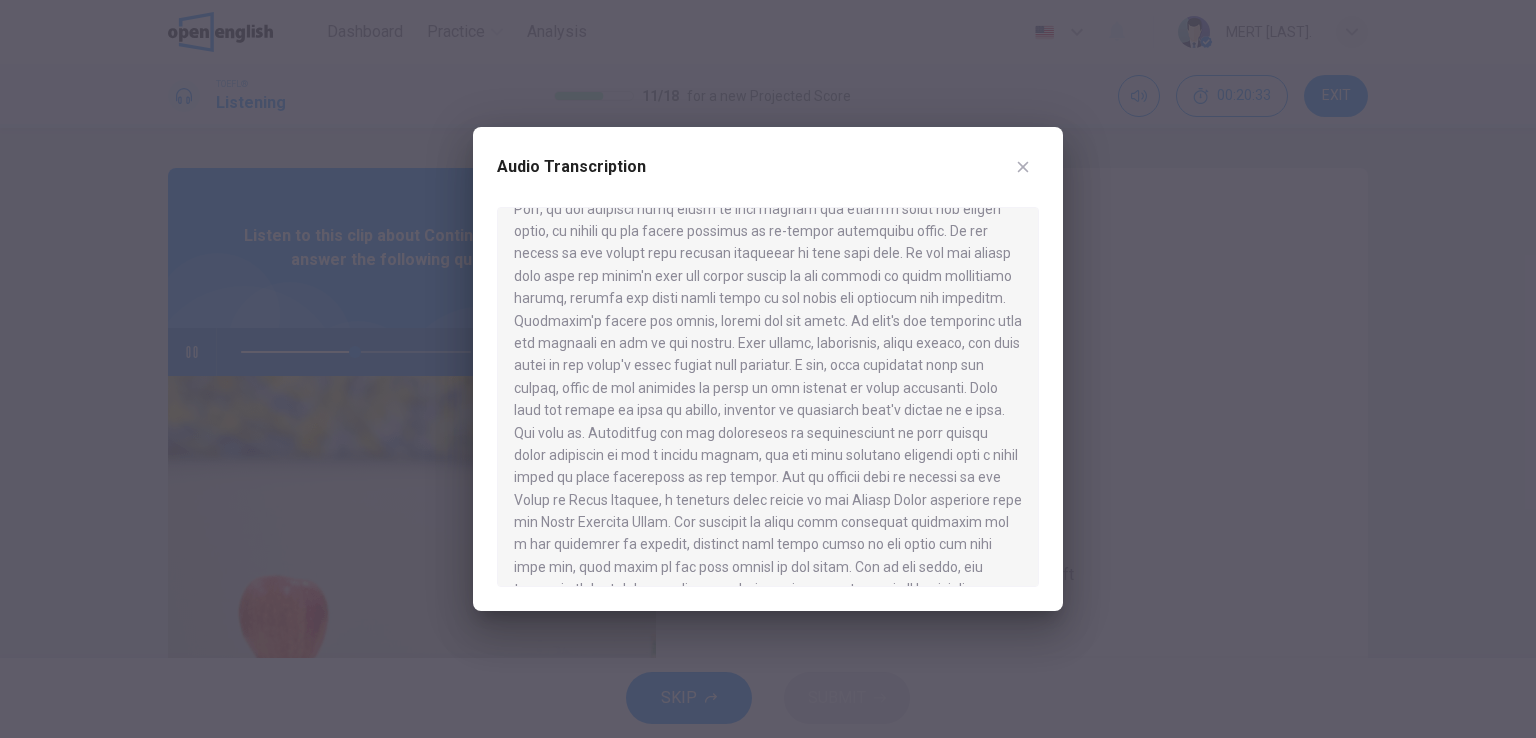 scroll, scrollTop: 1154, scrollLeft: 0, axis: vertical 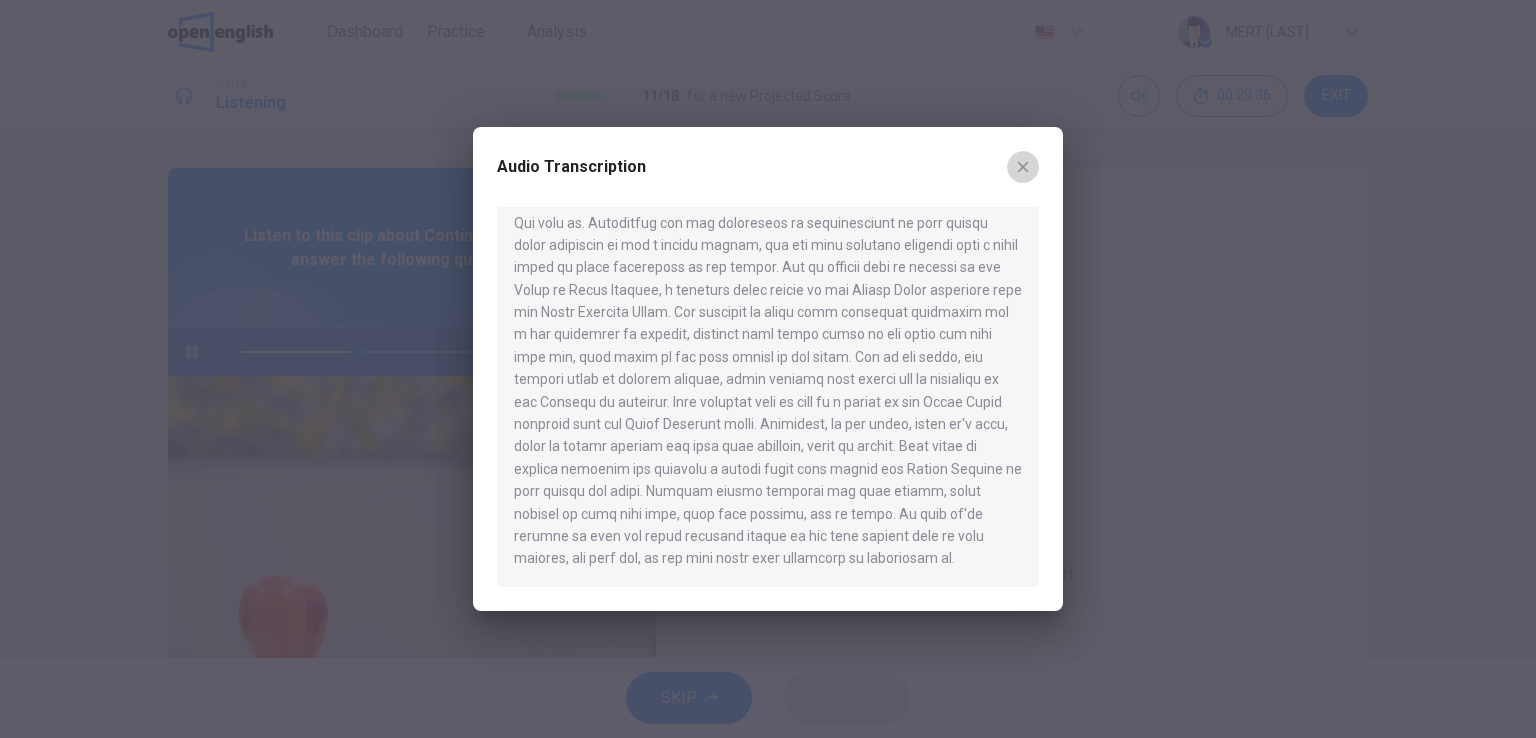 click 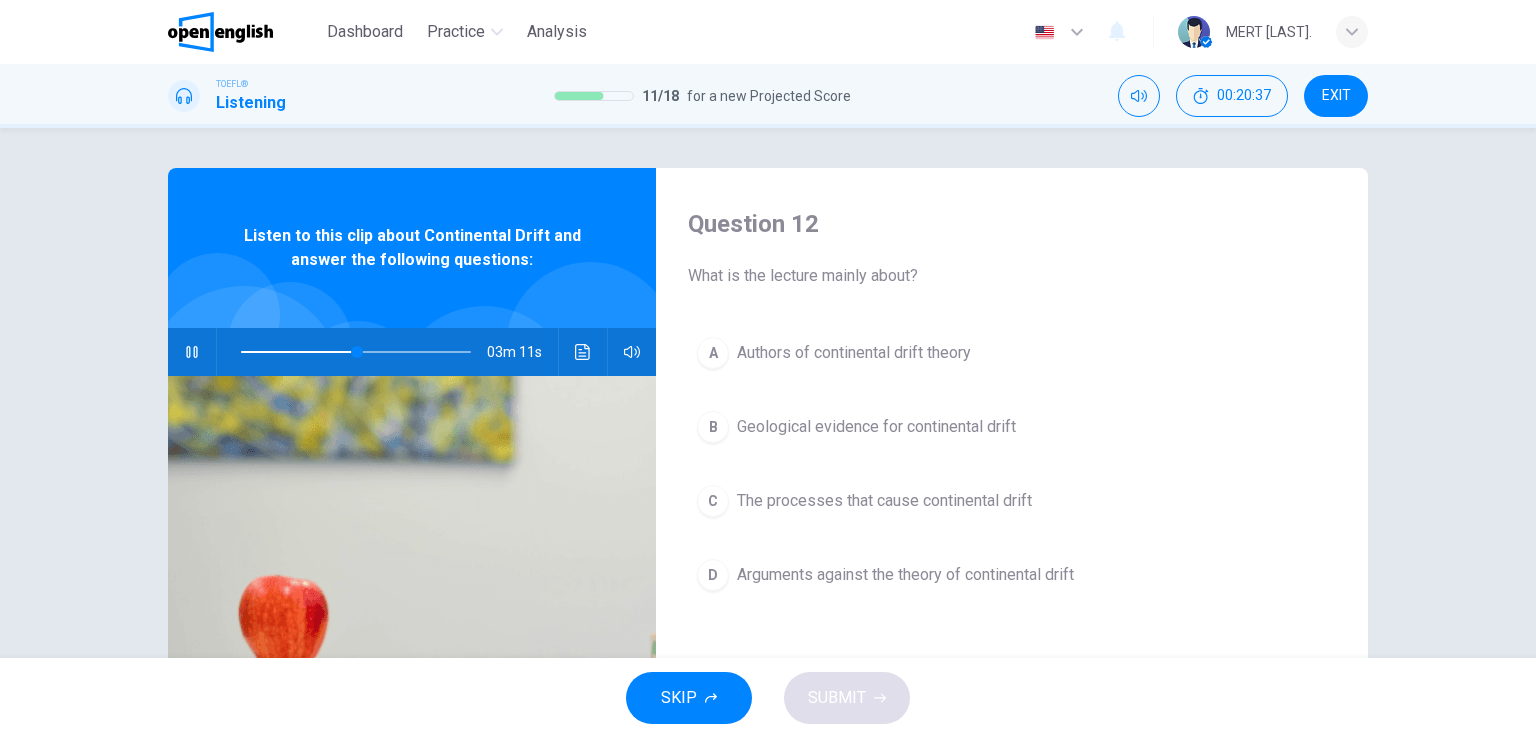 click at bounding box center [192, 352] 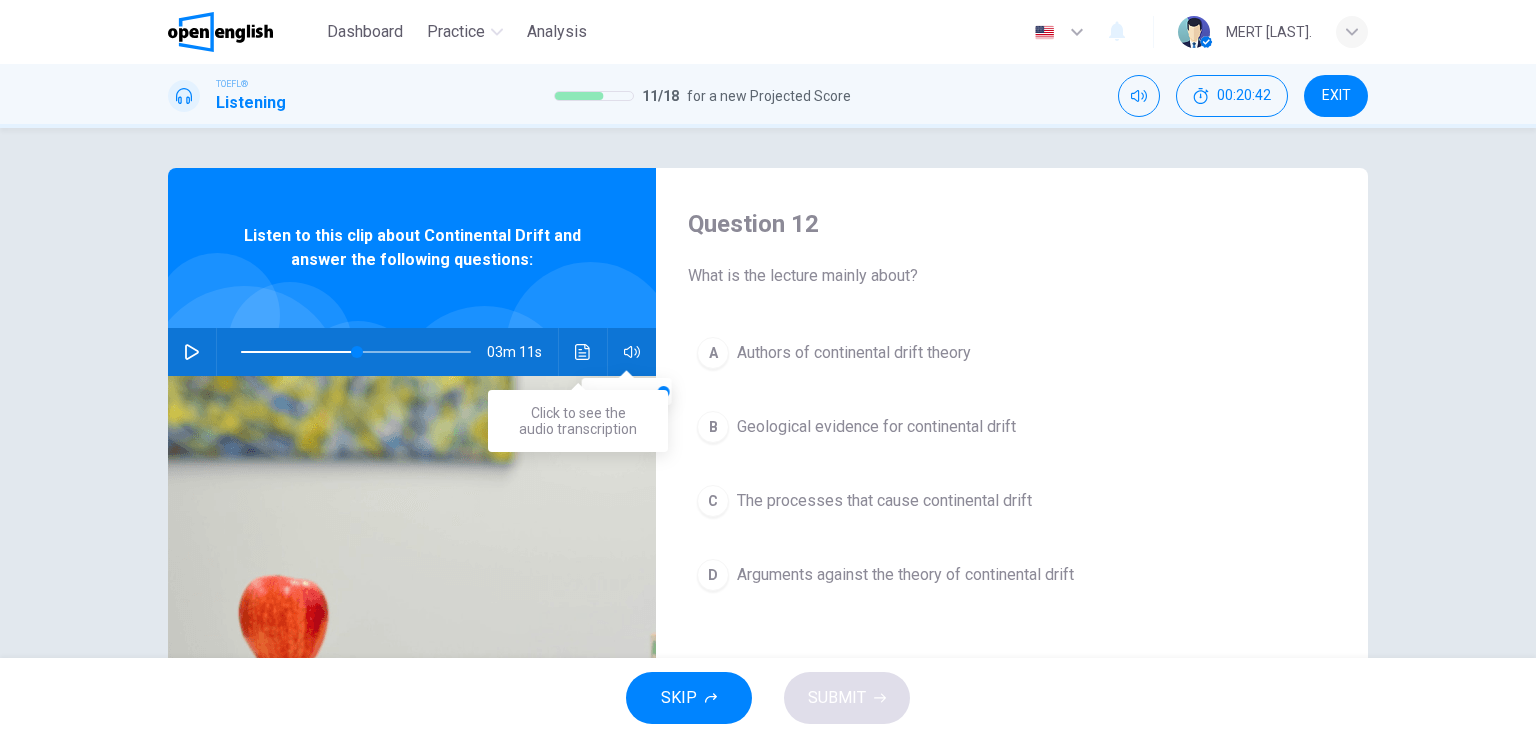 click 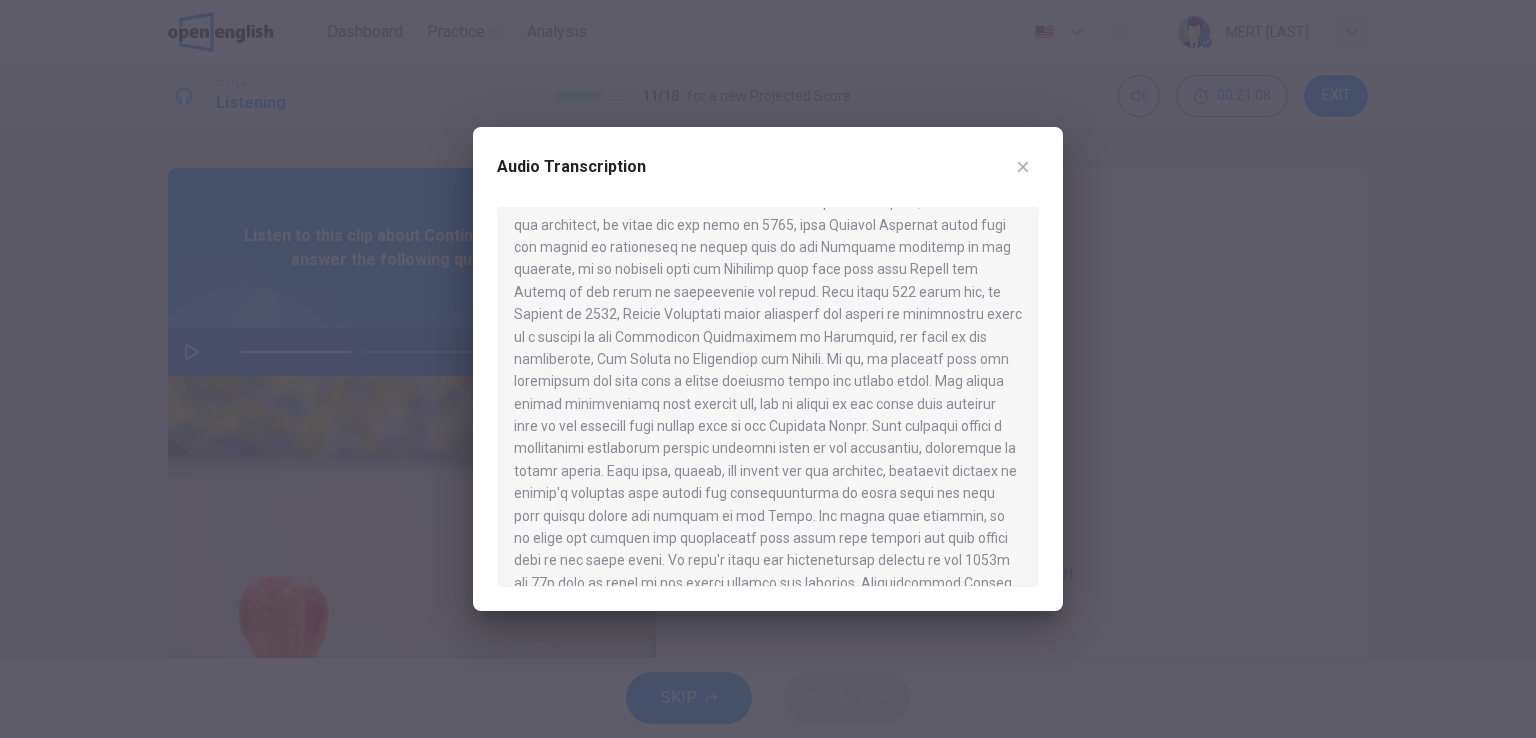 scroll, scrollTop: 200, scrollLeft: 0, axis: vertical 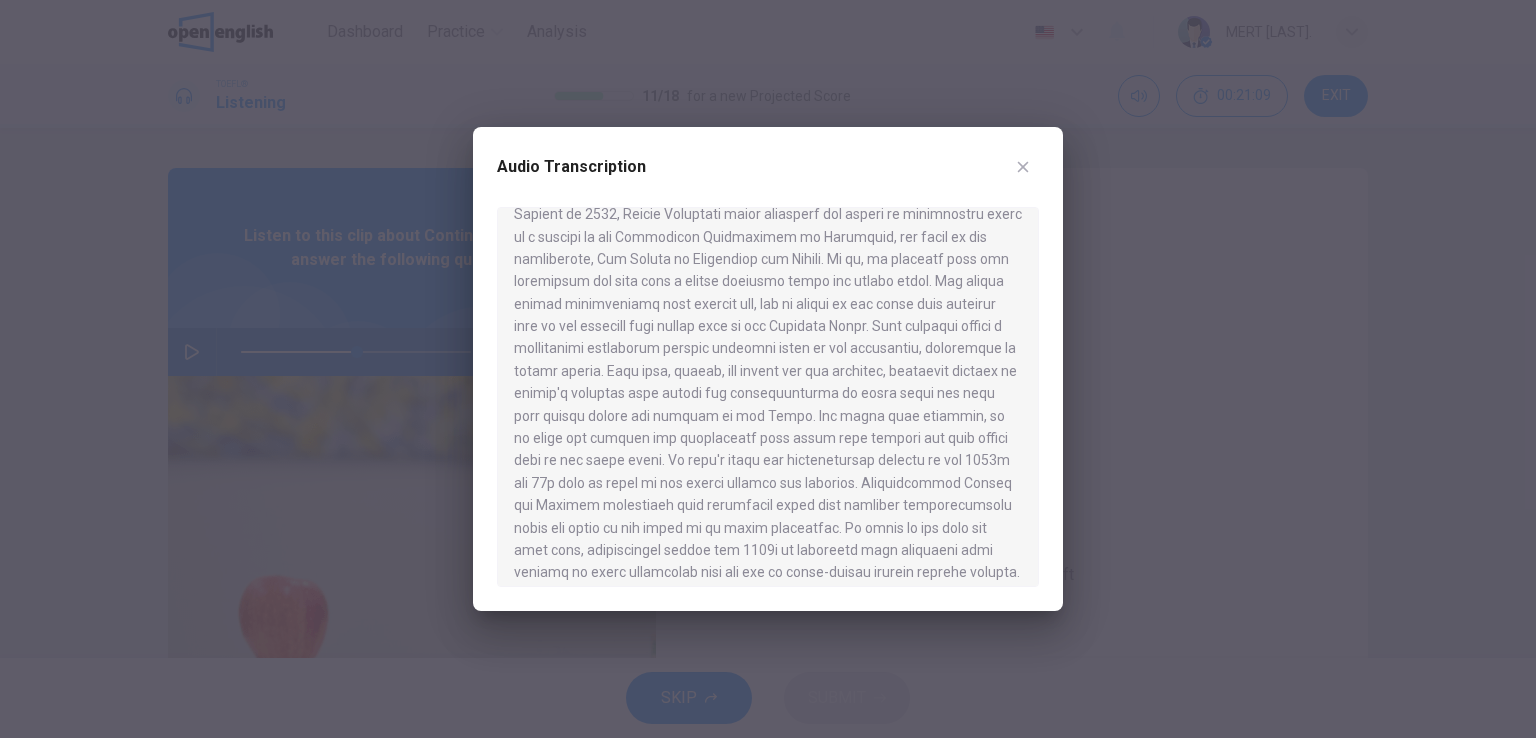 click 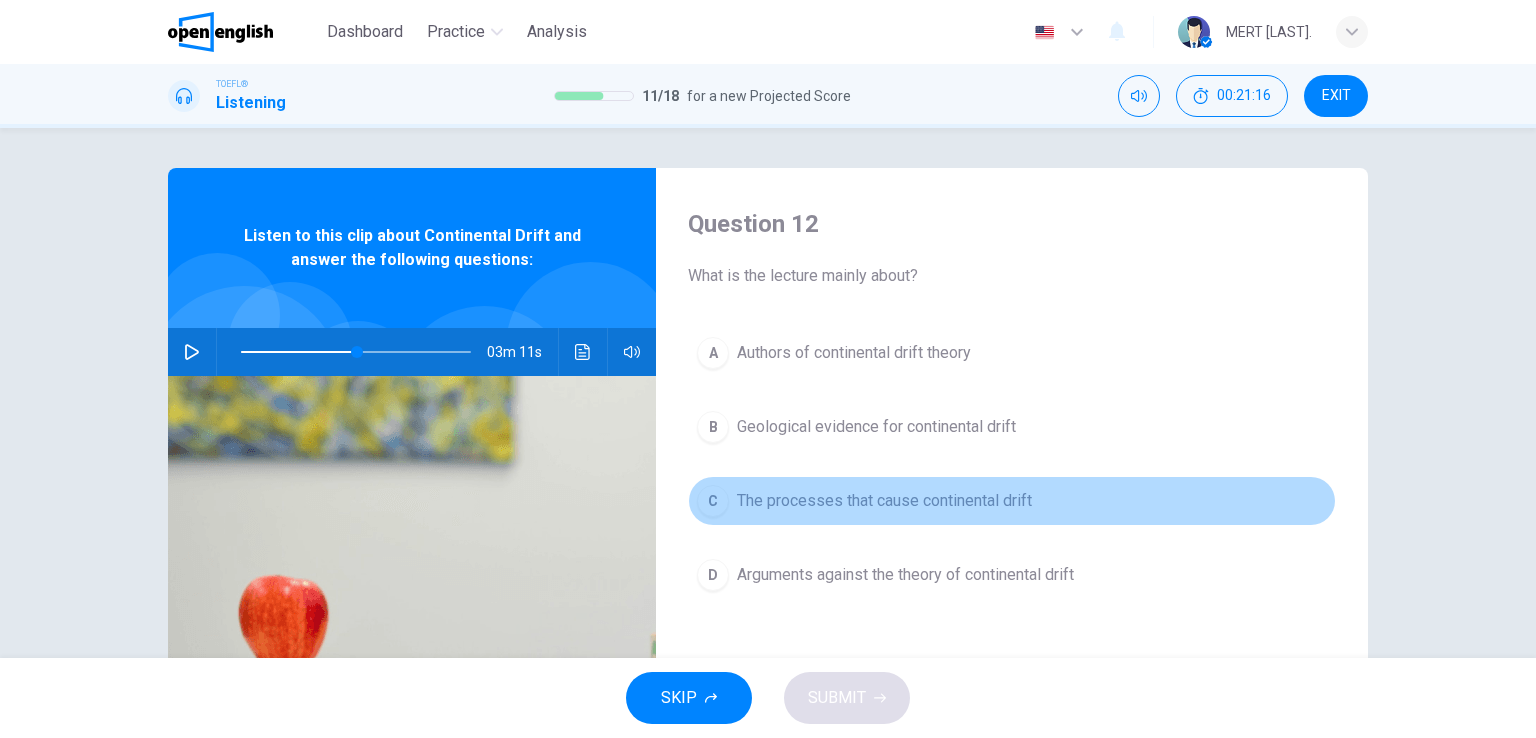 click on "The processes that cause continental drift" at bounding box center [884, 501] 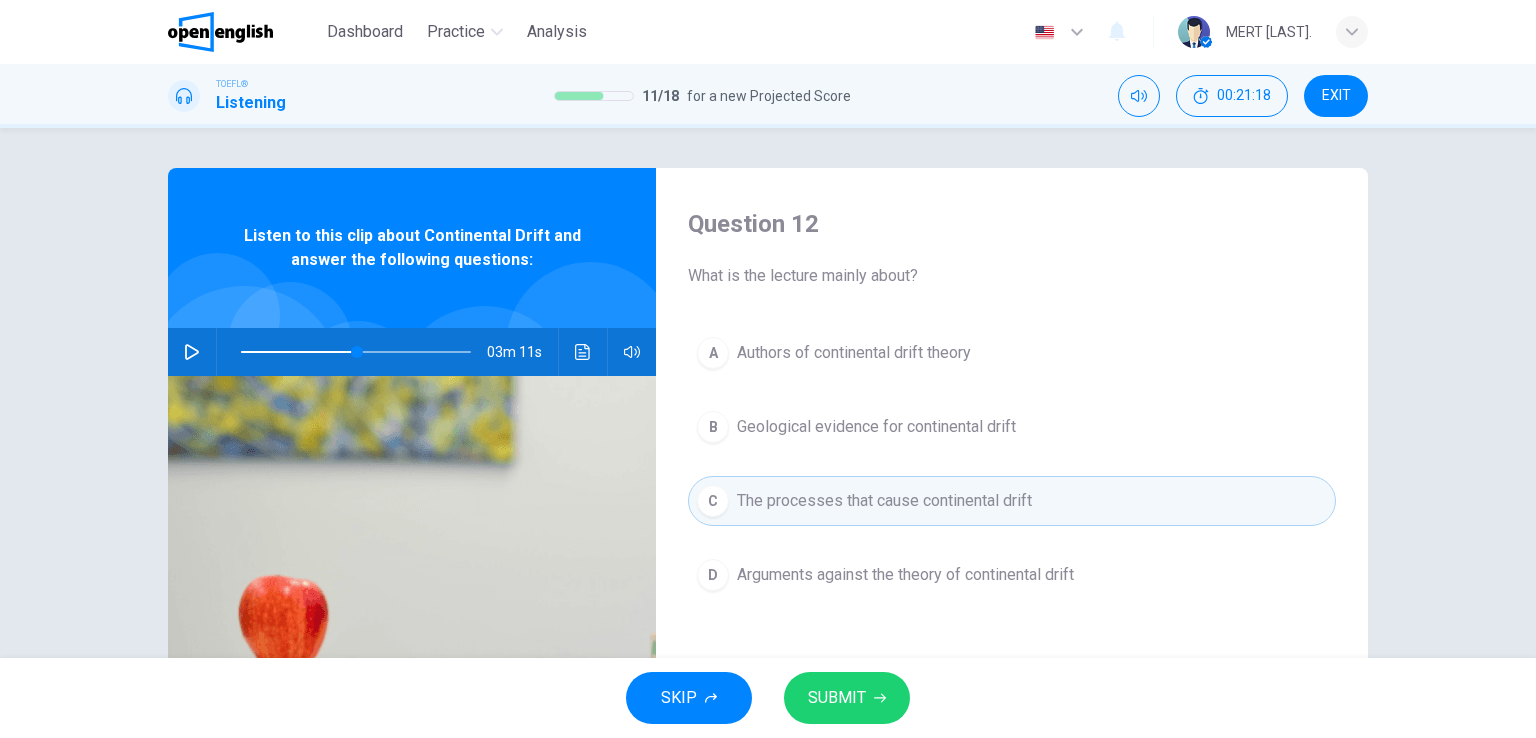 click on "Authors of continental drift theory" at bounding box center (854, 353) 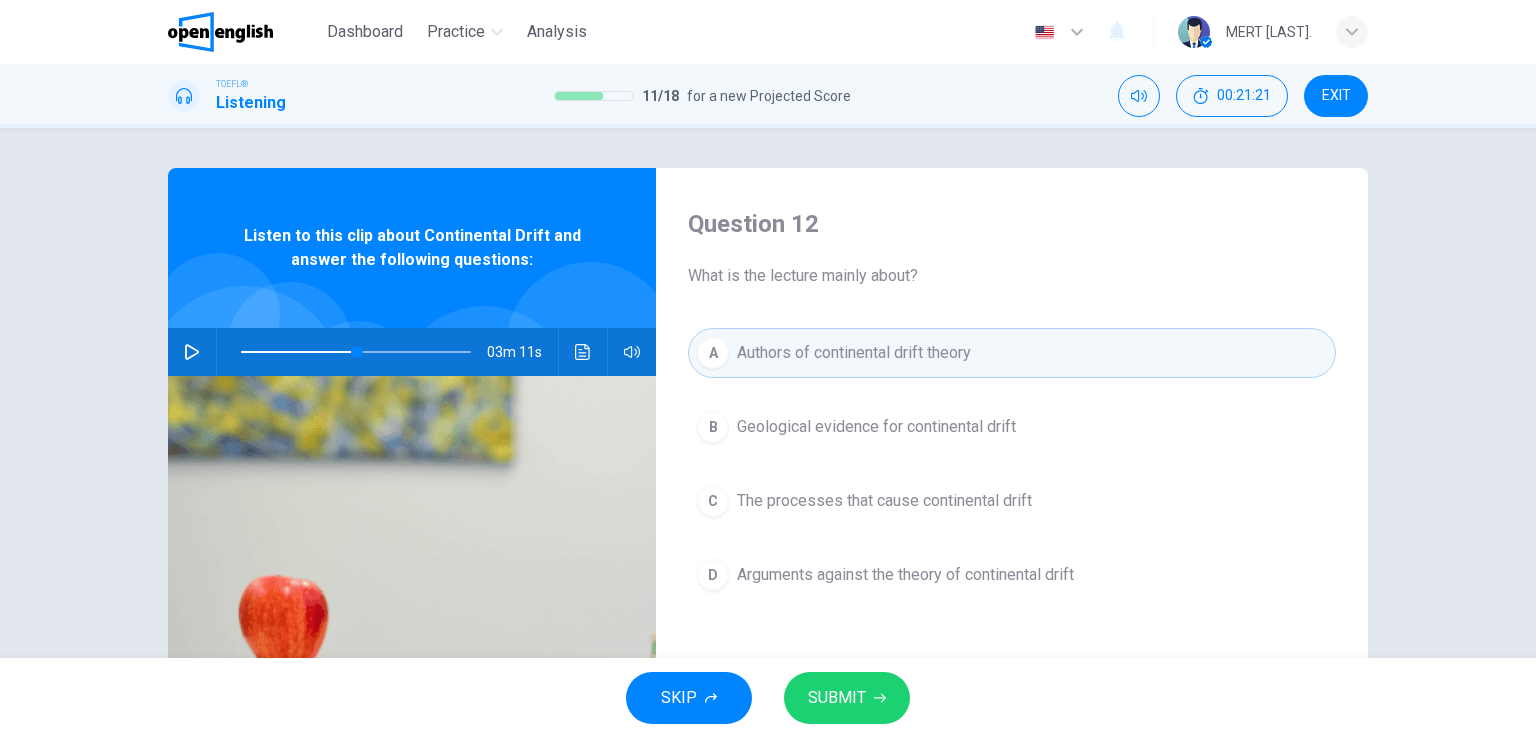 click on "Geological evidence for continental drift" at bounding box center (876, 427) 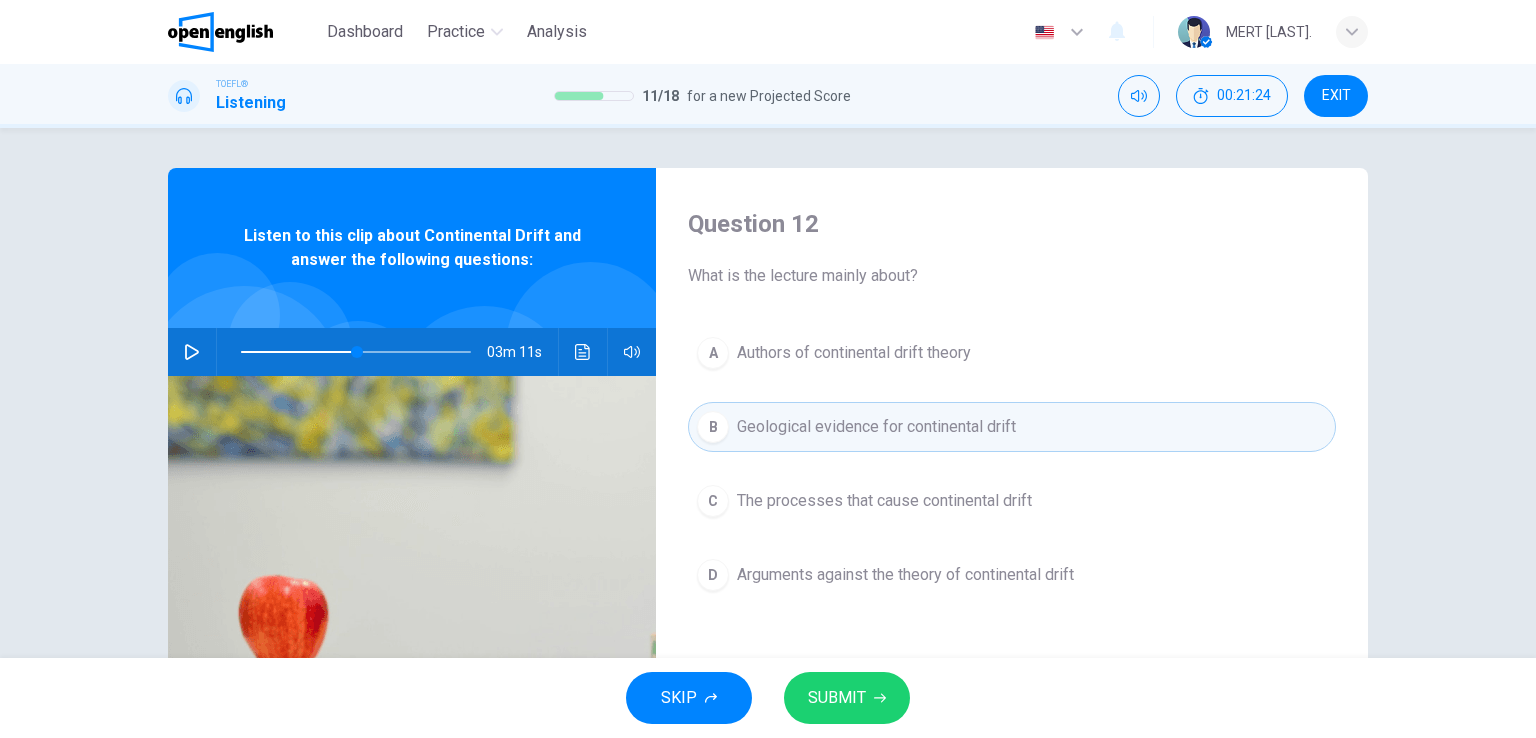click on "SUBMIT" at bounding box center [837, 698] 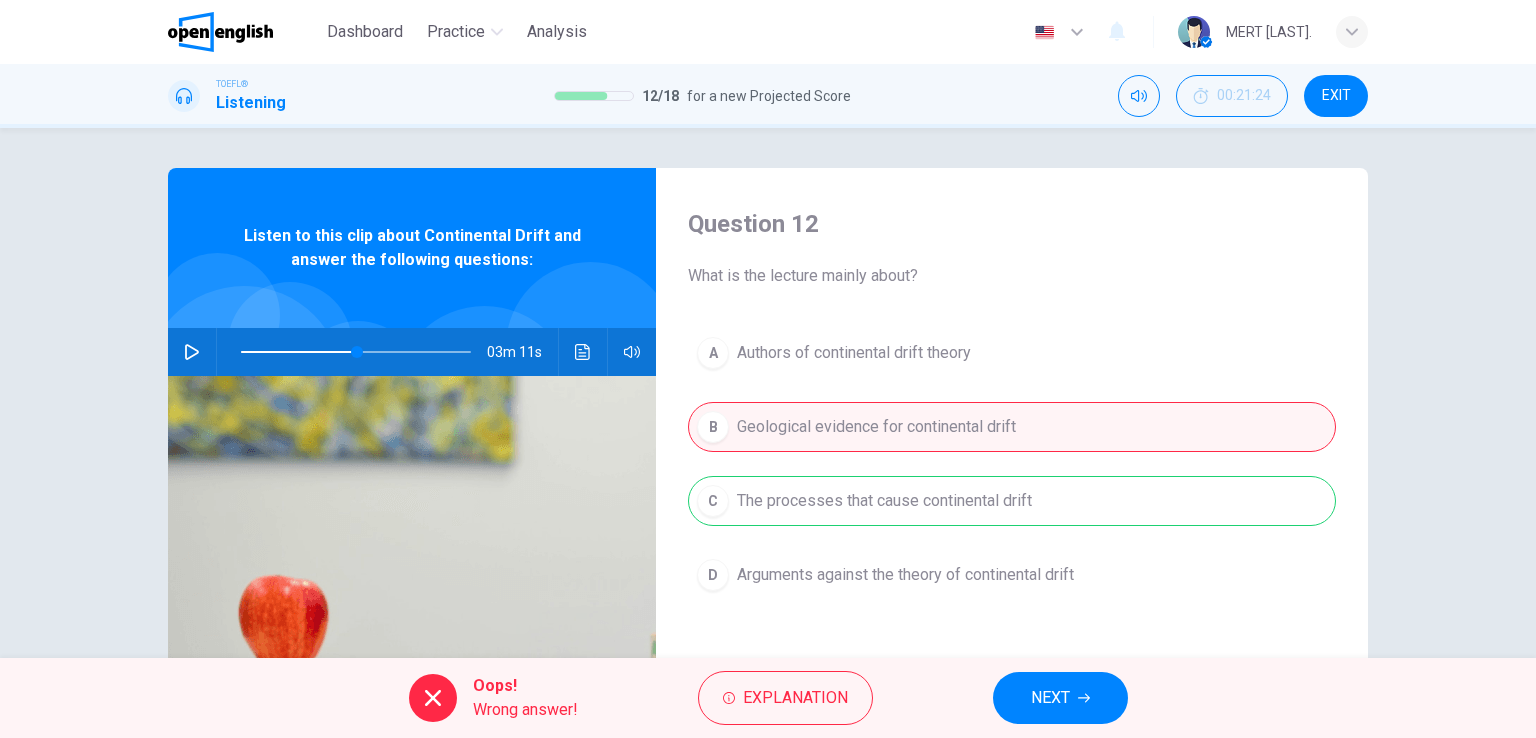 click on "NEXT" at bounding box center [1060, 698] 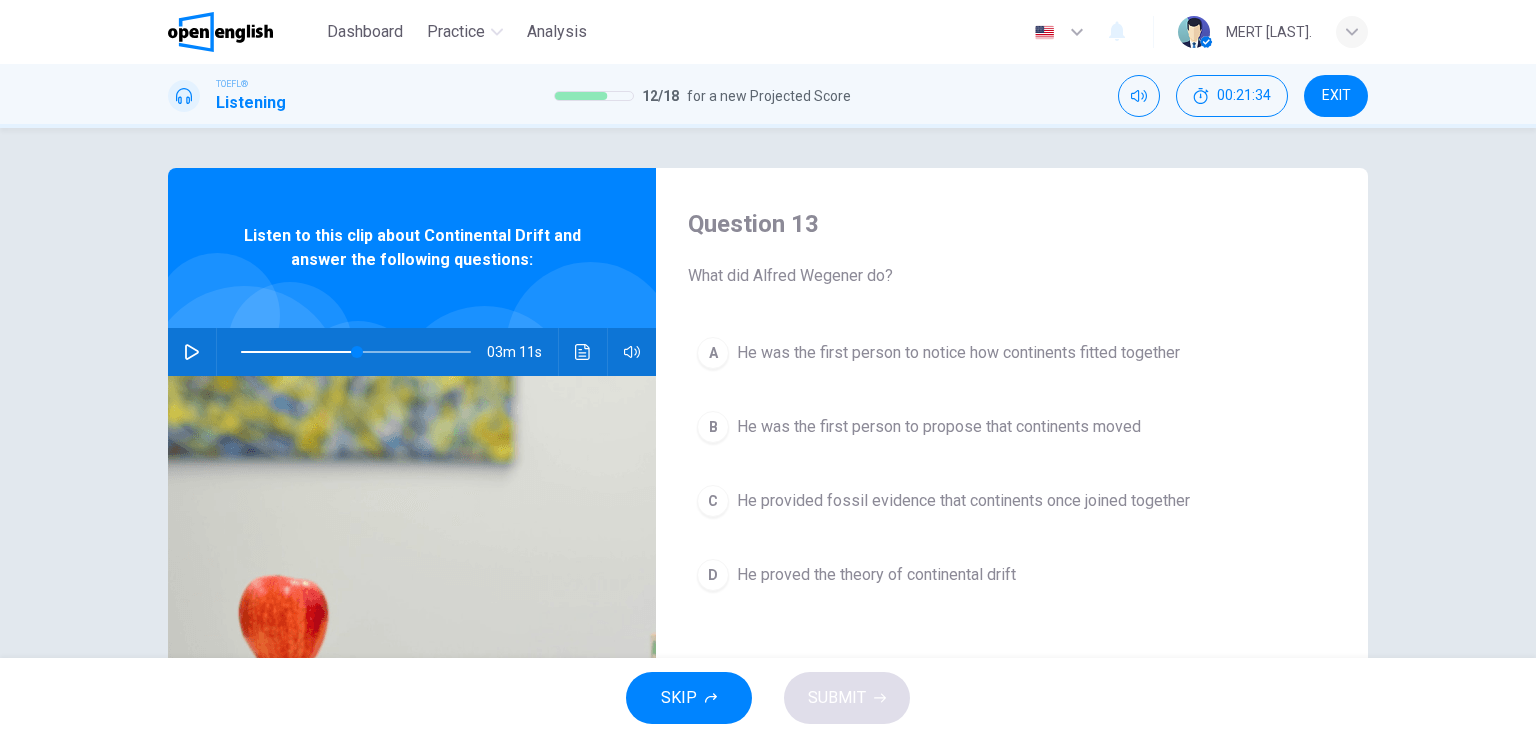 click 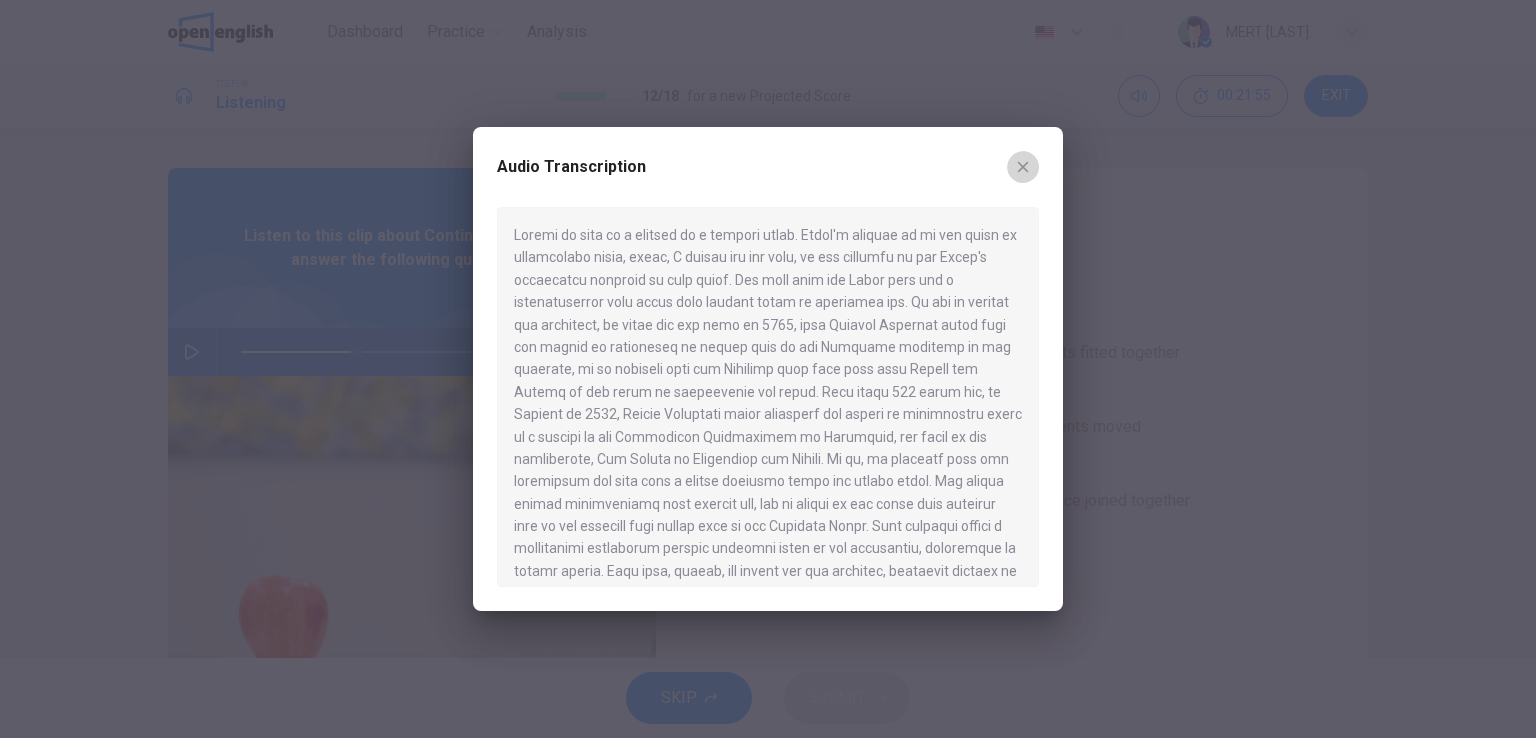 click 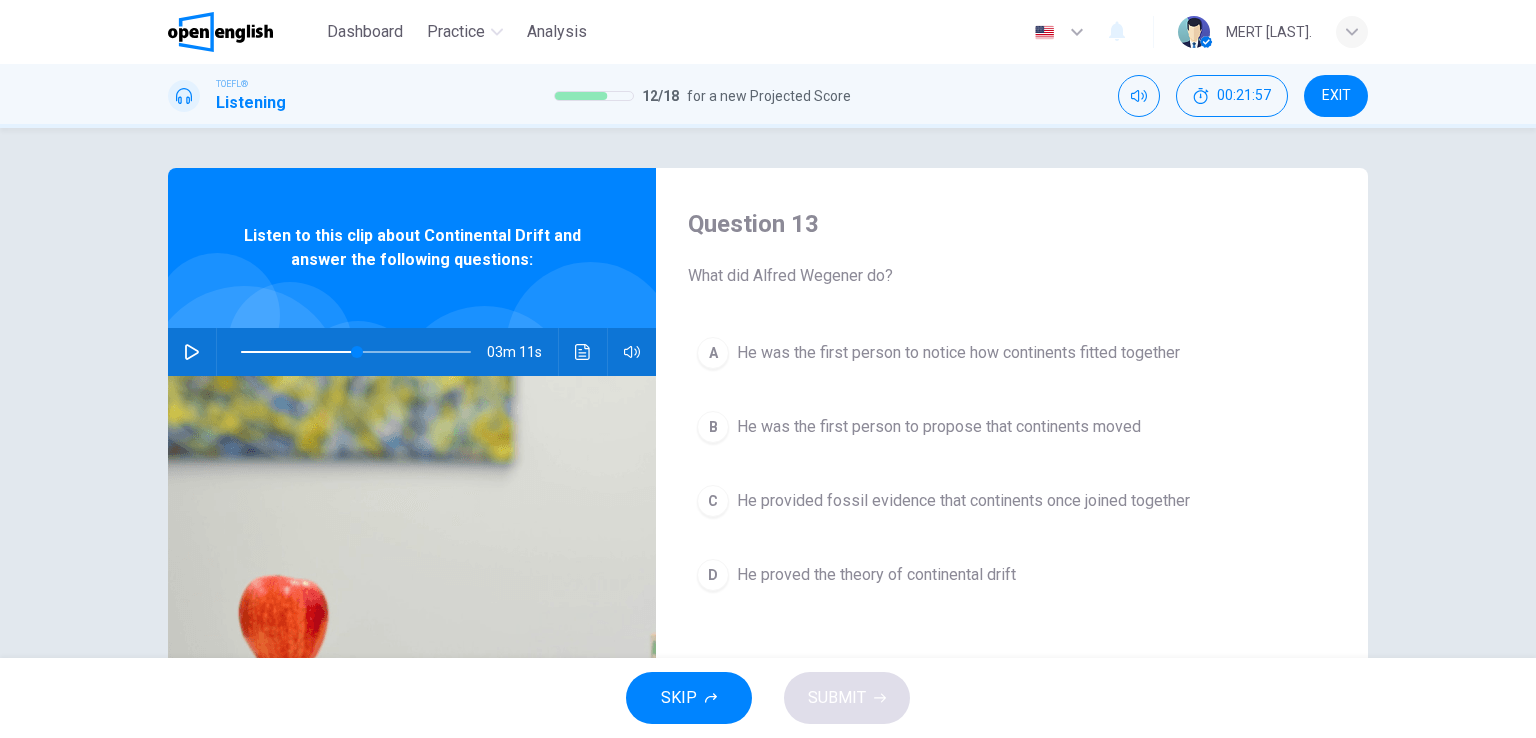 click on "He was the first person to notice how continents fitted together" at bounding box center (958, 353) 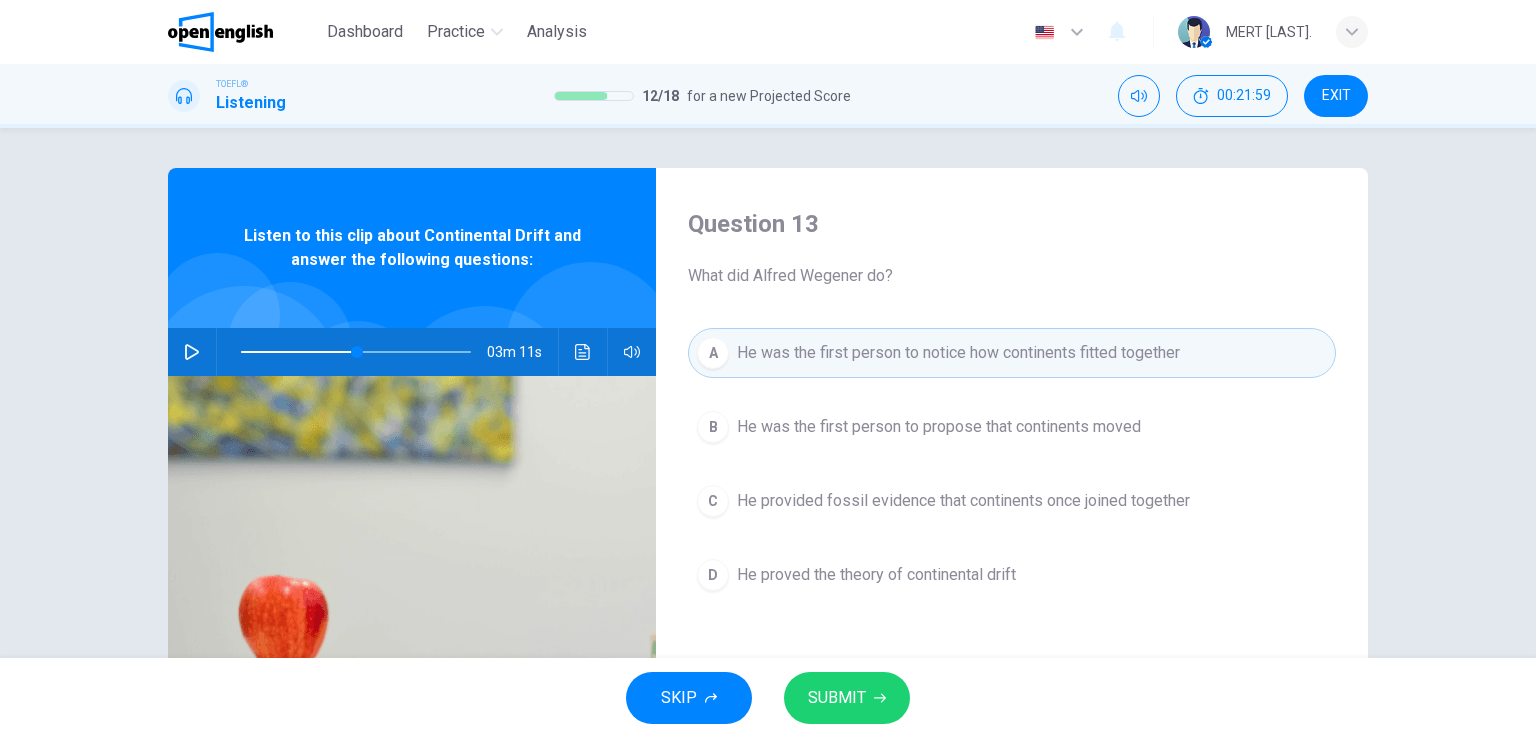 click on "He was the first person to propose that continents moved" at bounding box center [939, 427] 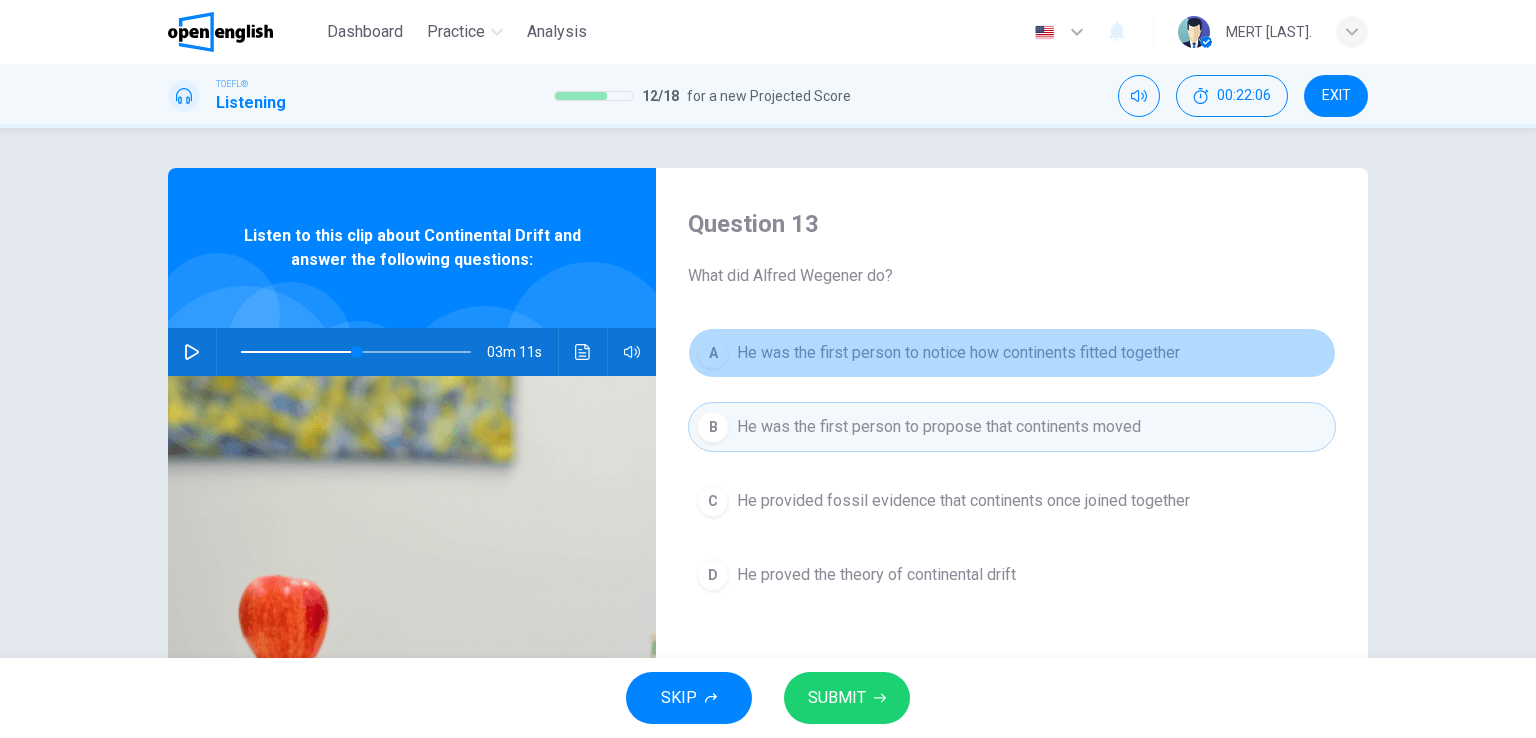 click on "He was the first person to notice how continents fitted together" at bounding box center [958, 353] 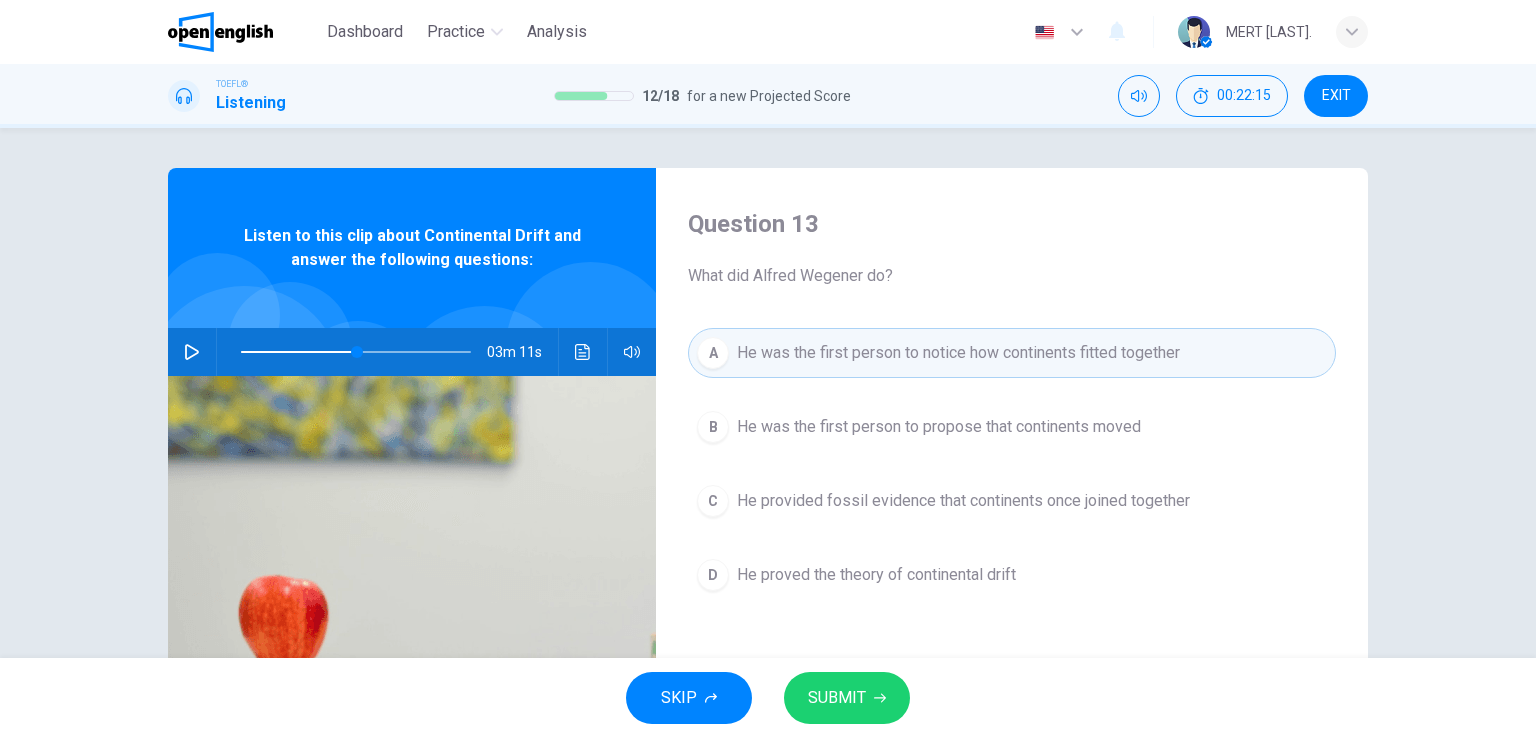 click 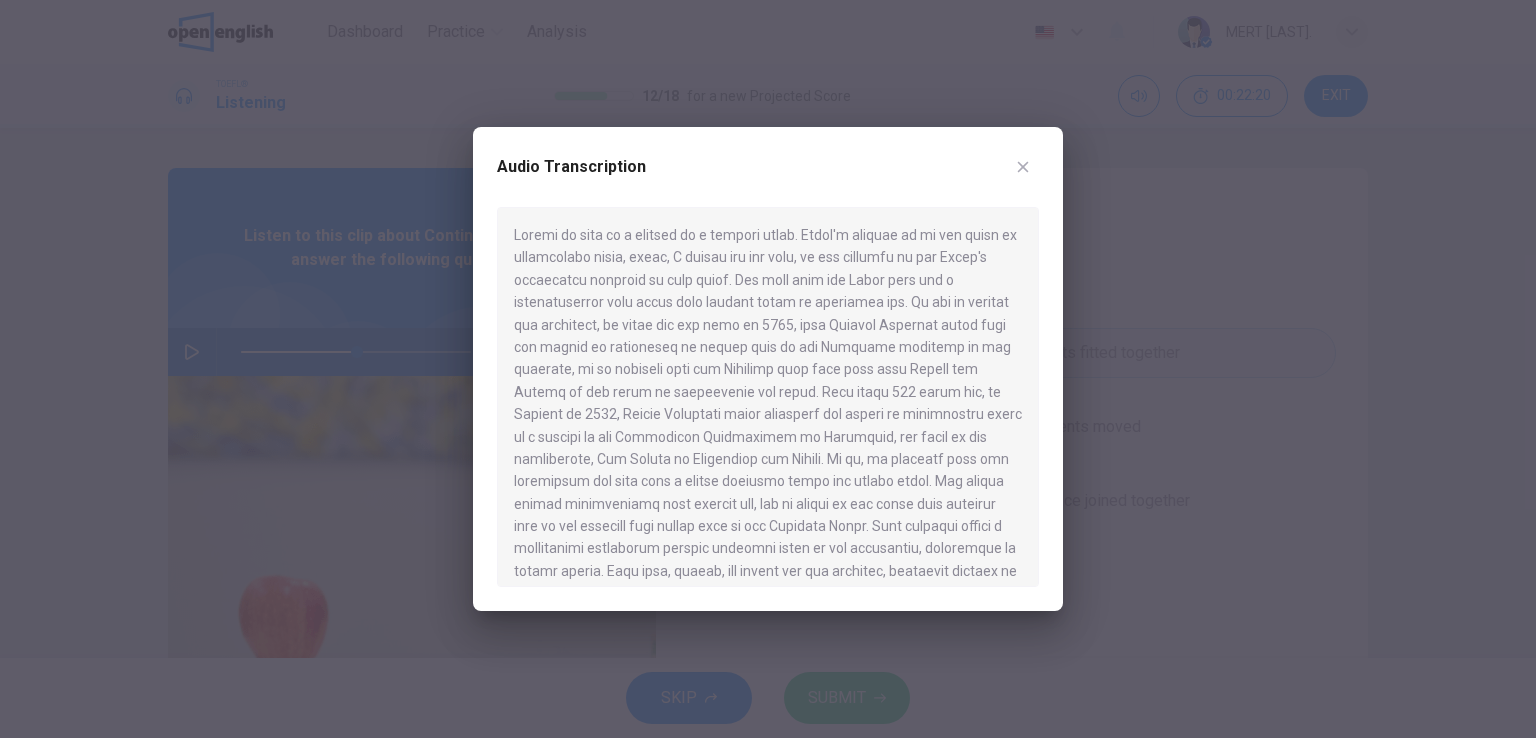 drag, startPoint x: 601, startPoint y: 505, endPoint x: 689, endPoint y: 505, distance: 88 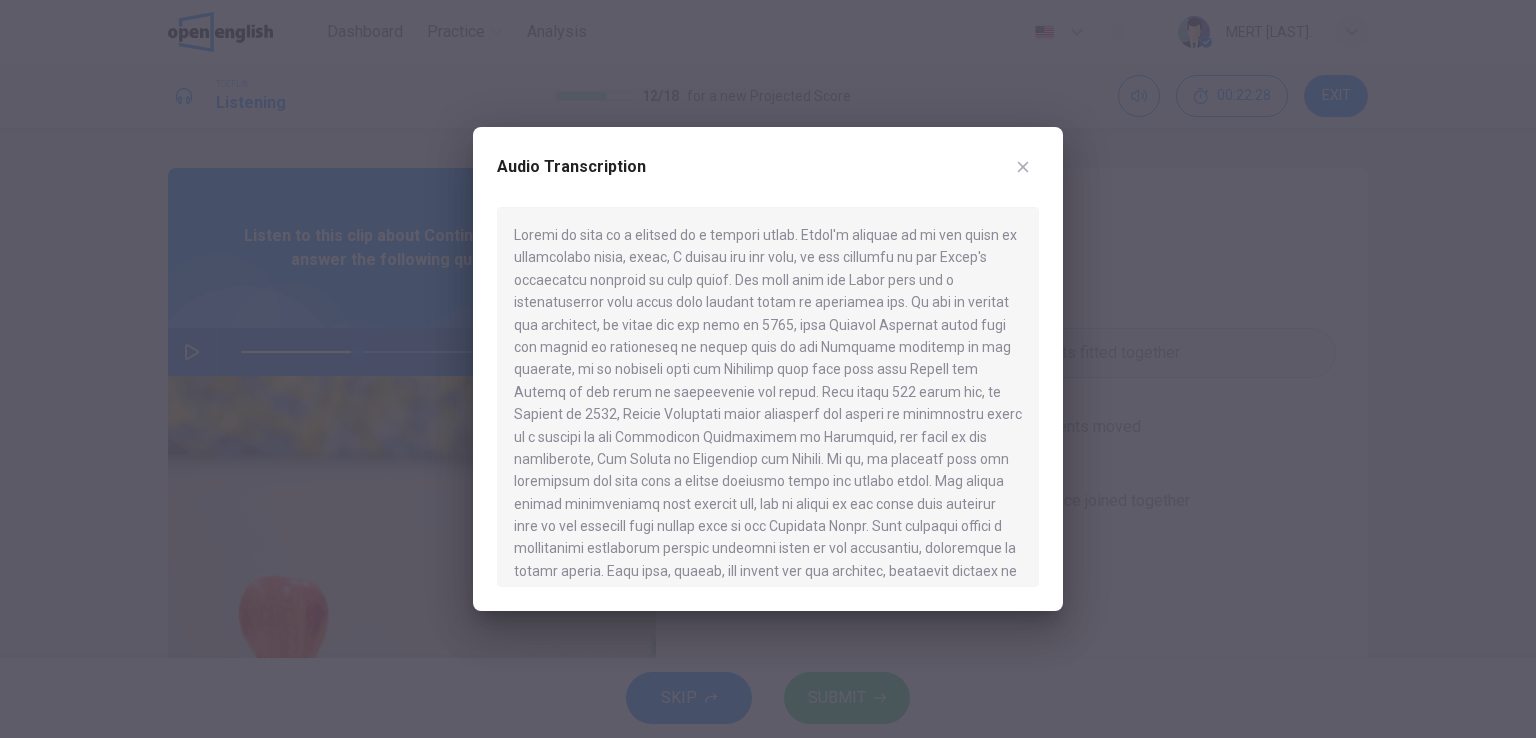 click at bounding box center (1023, 167) 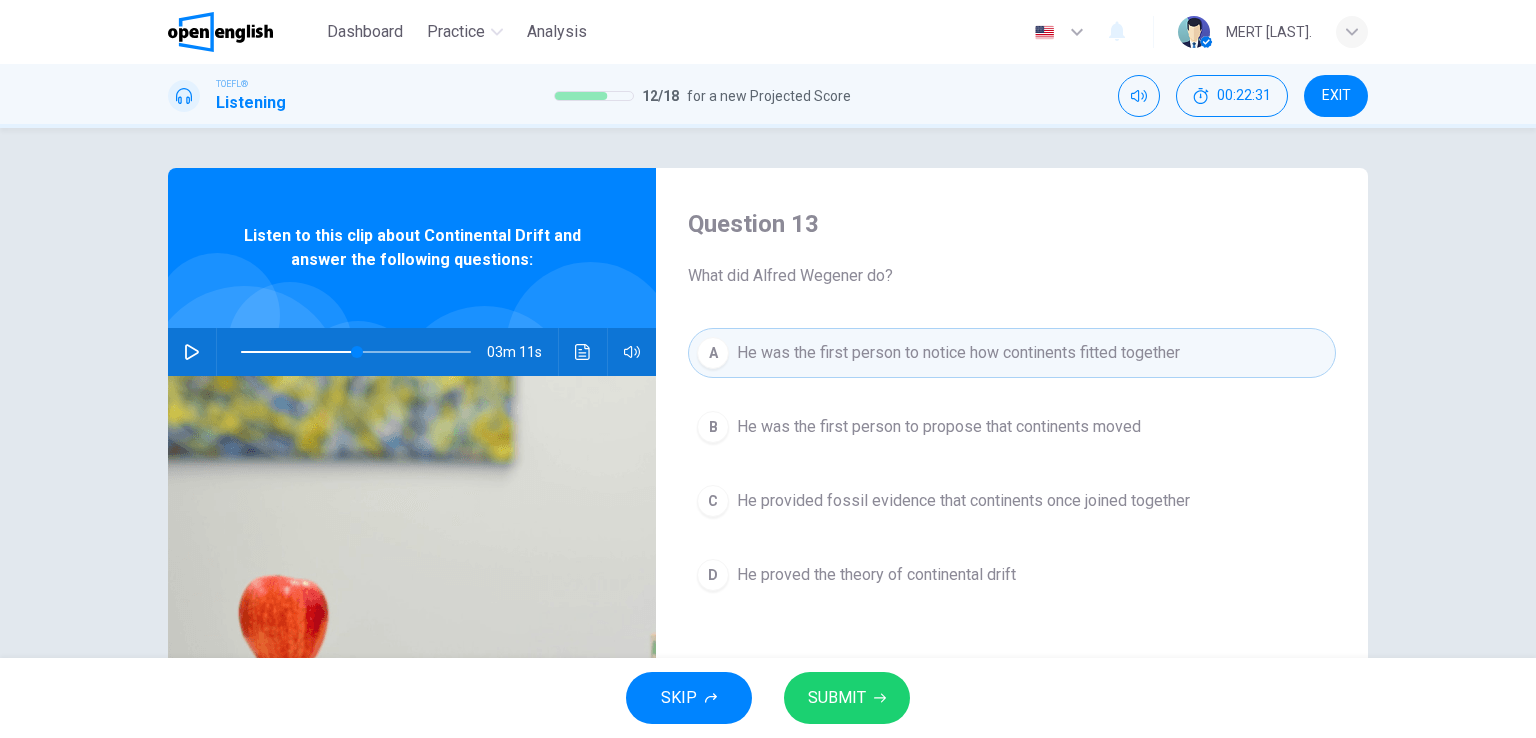 click on "He provided fossil evidence that continents once joined together" at bounding box center (963, 501) 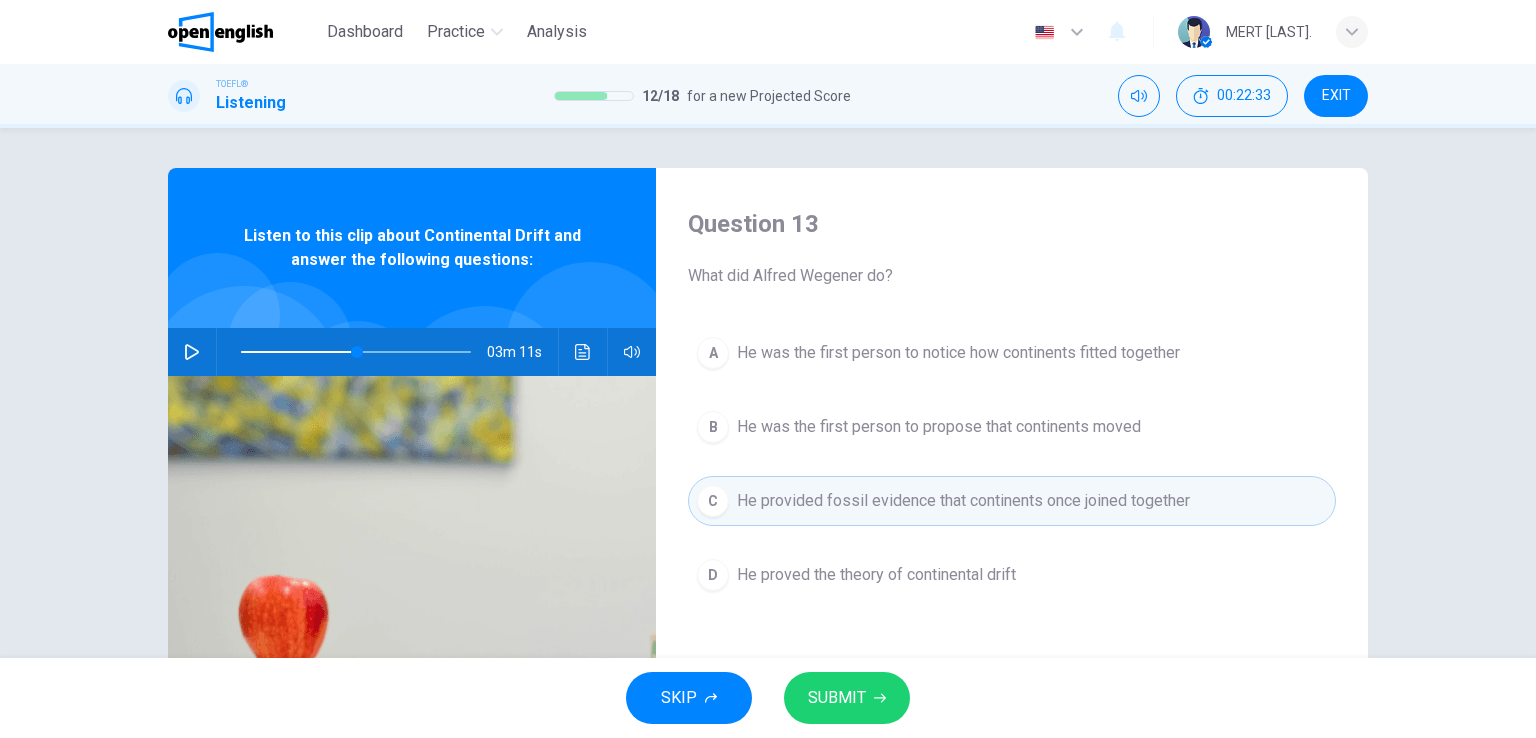 click on "SUBMIT" at bounding box center [837, 698] 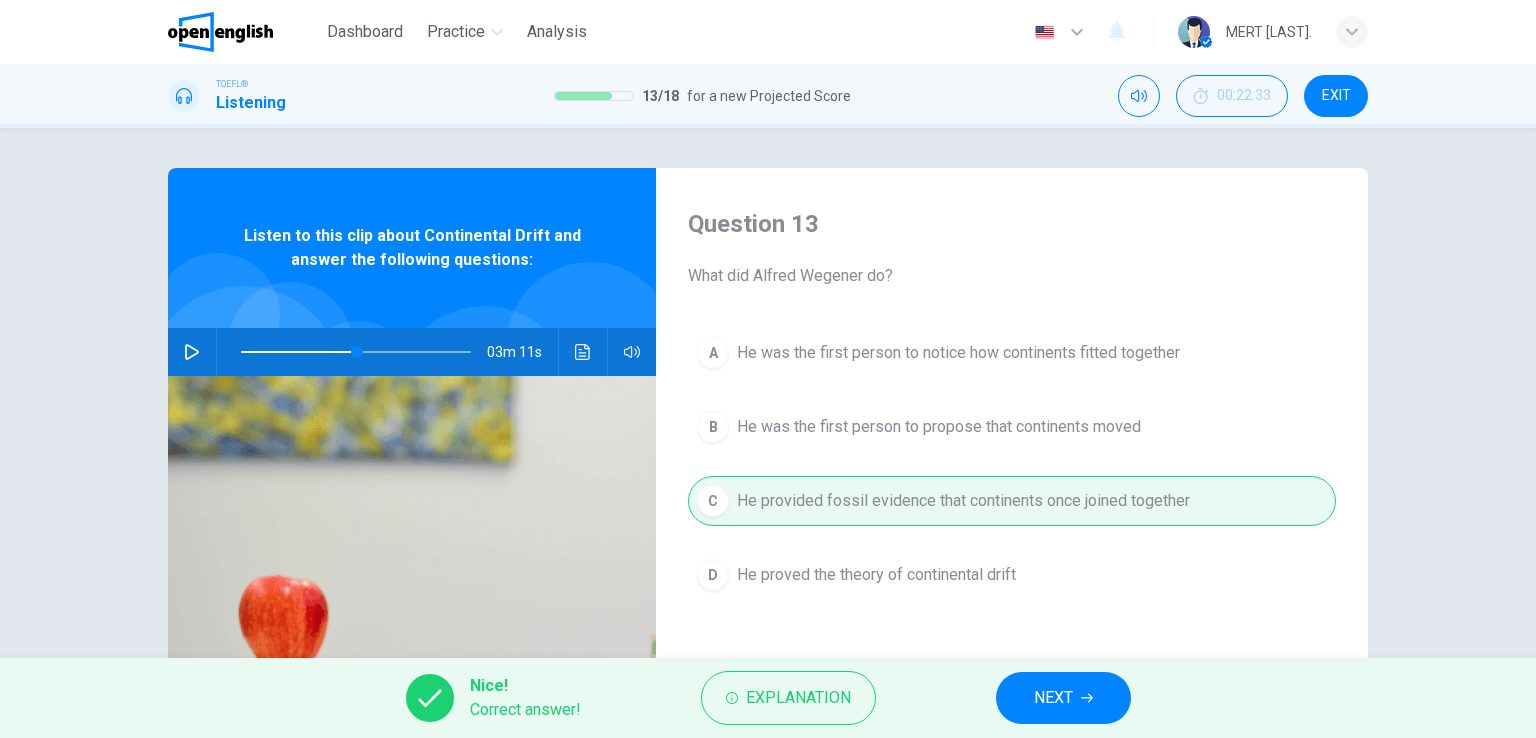 click on "NEXT" at bounding box center (1063, 698) 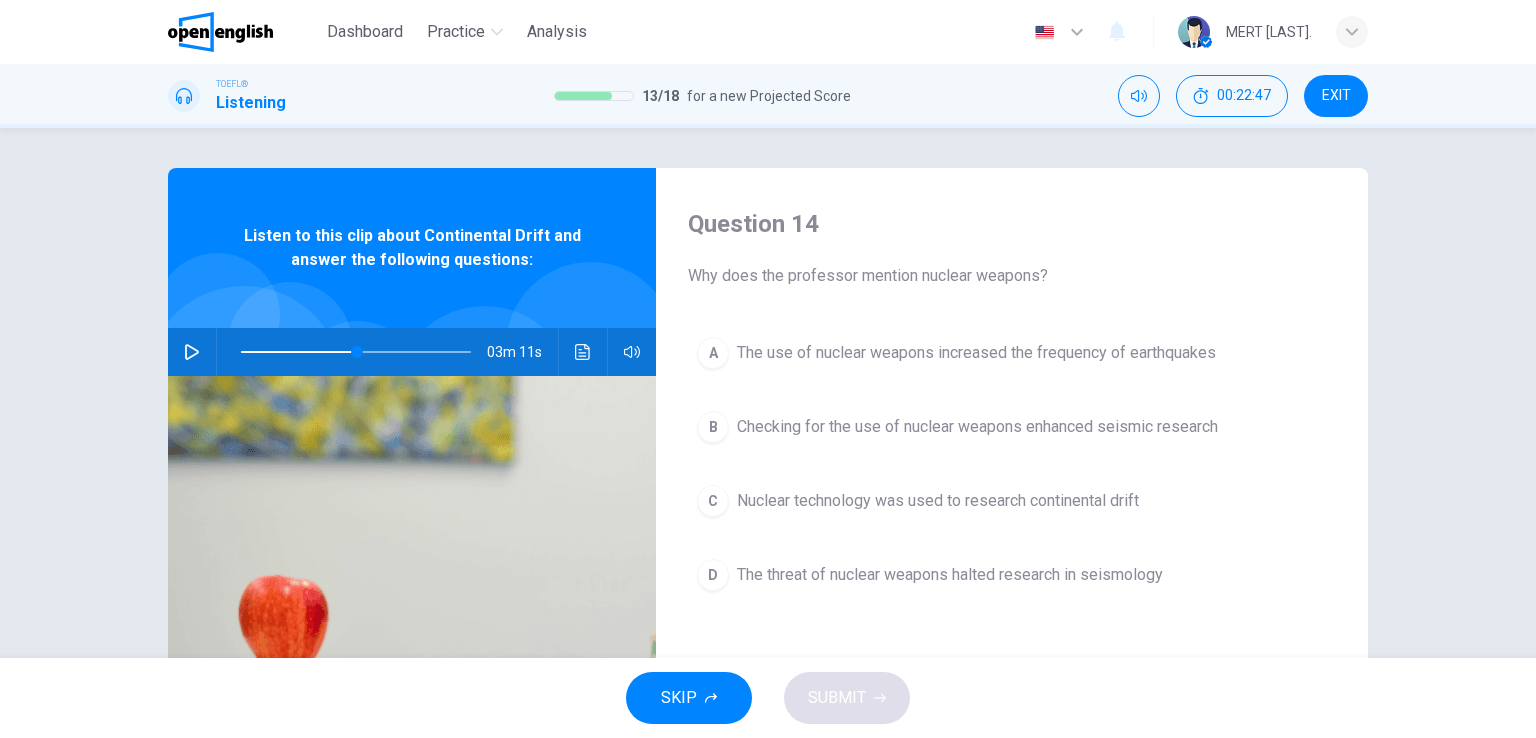 click 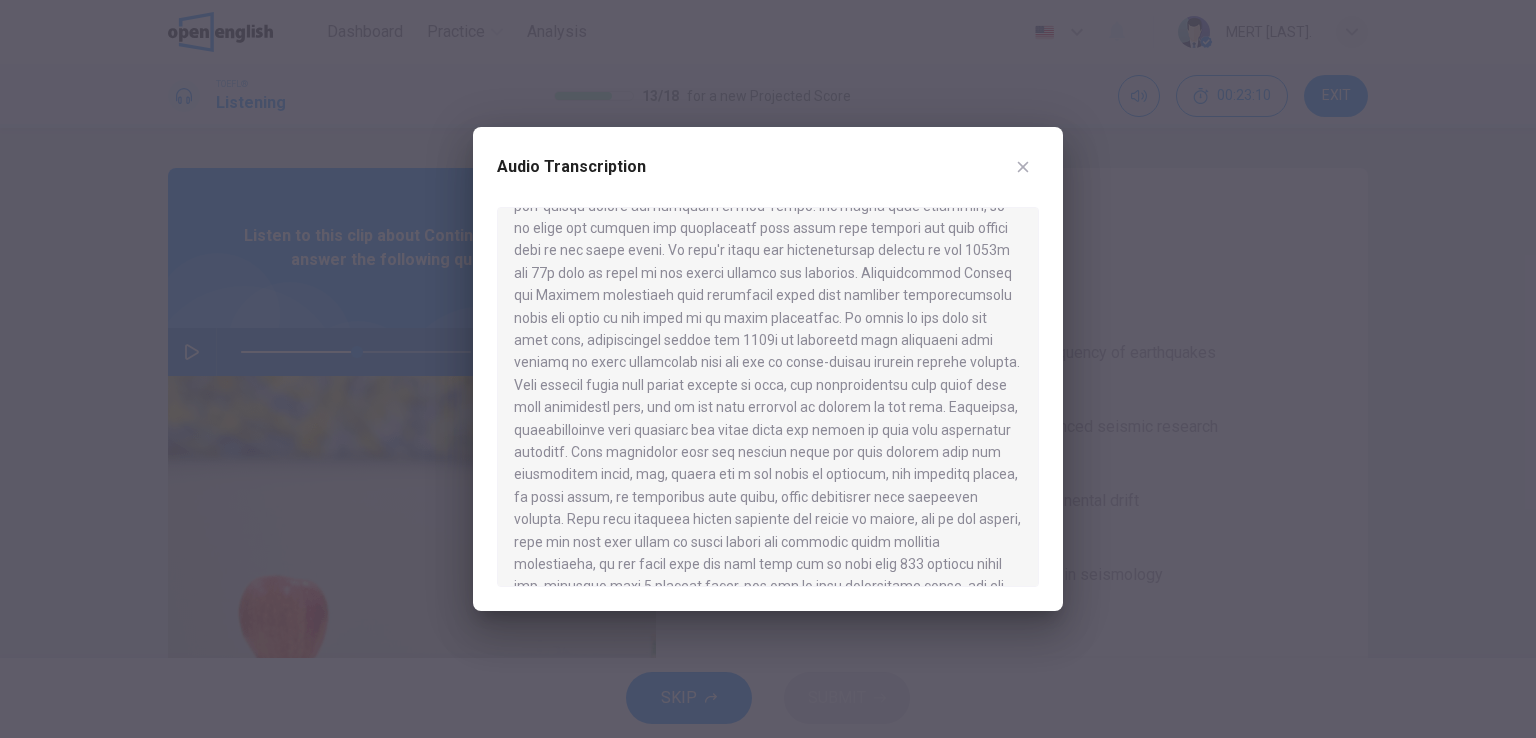 scroll, scrollTop: 400, scrollLeft: 0, axis: vertical 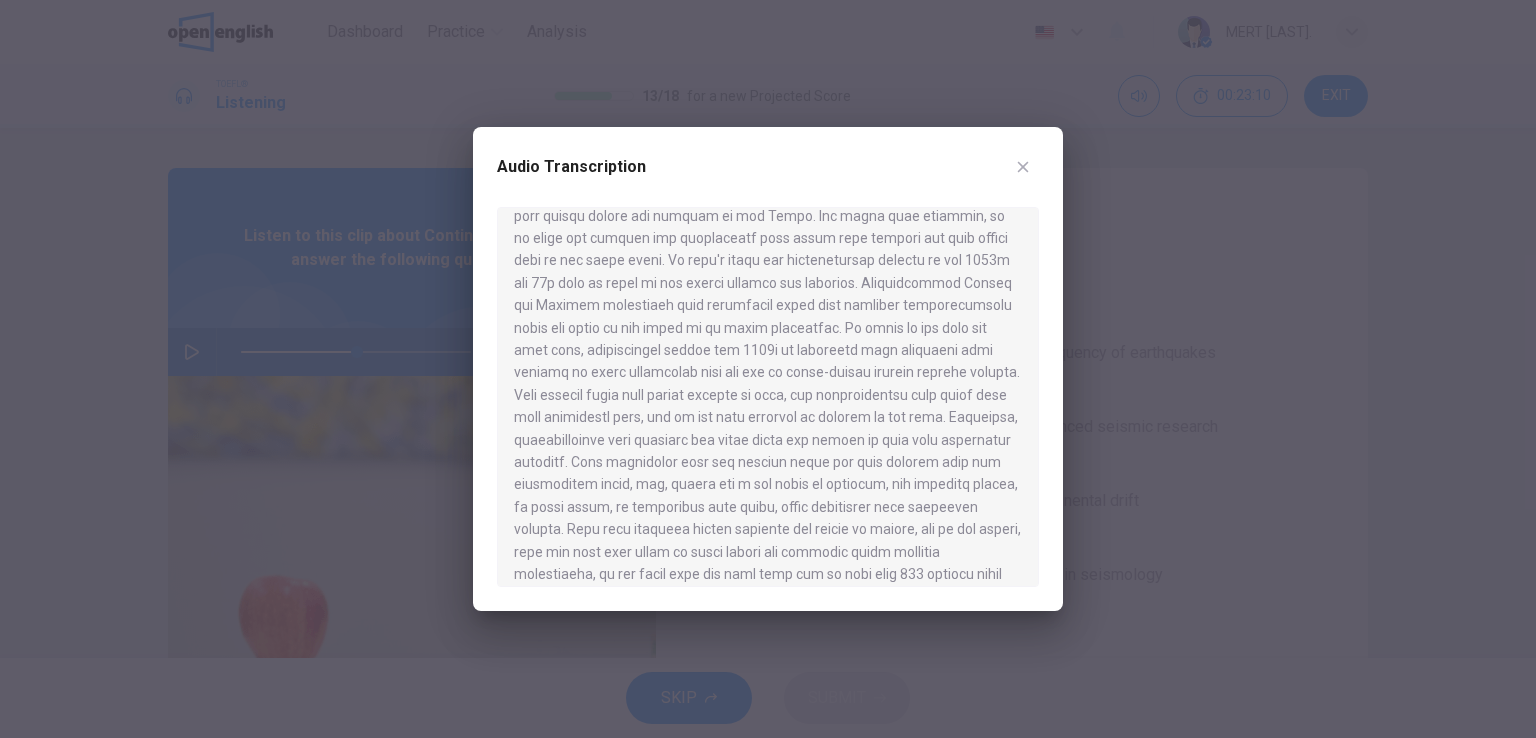 click 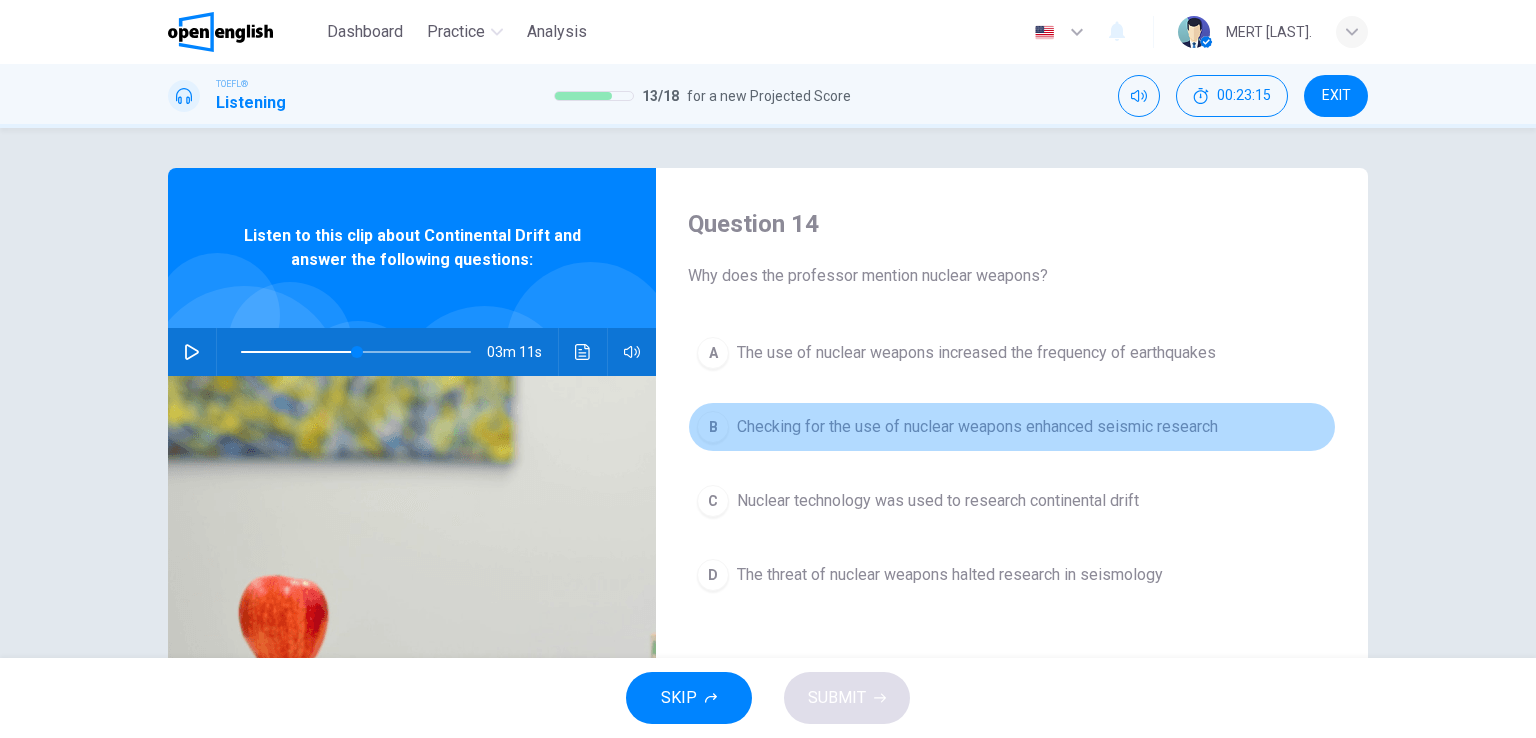 click on "Checking for the use of nuclear weapons enhanced seismic research" at bounding box center [977, 427] 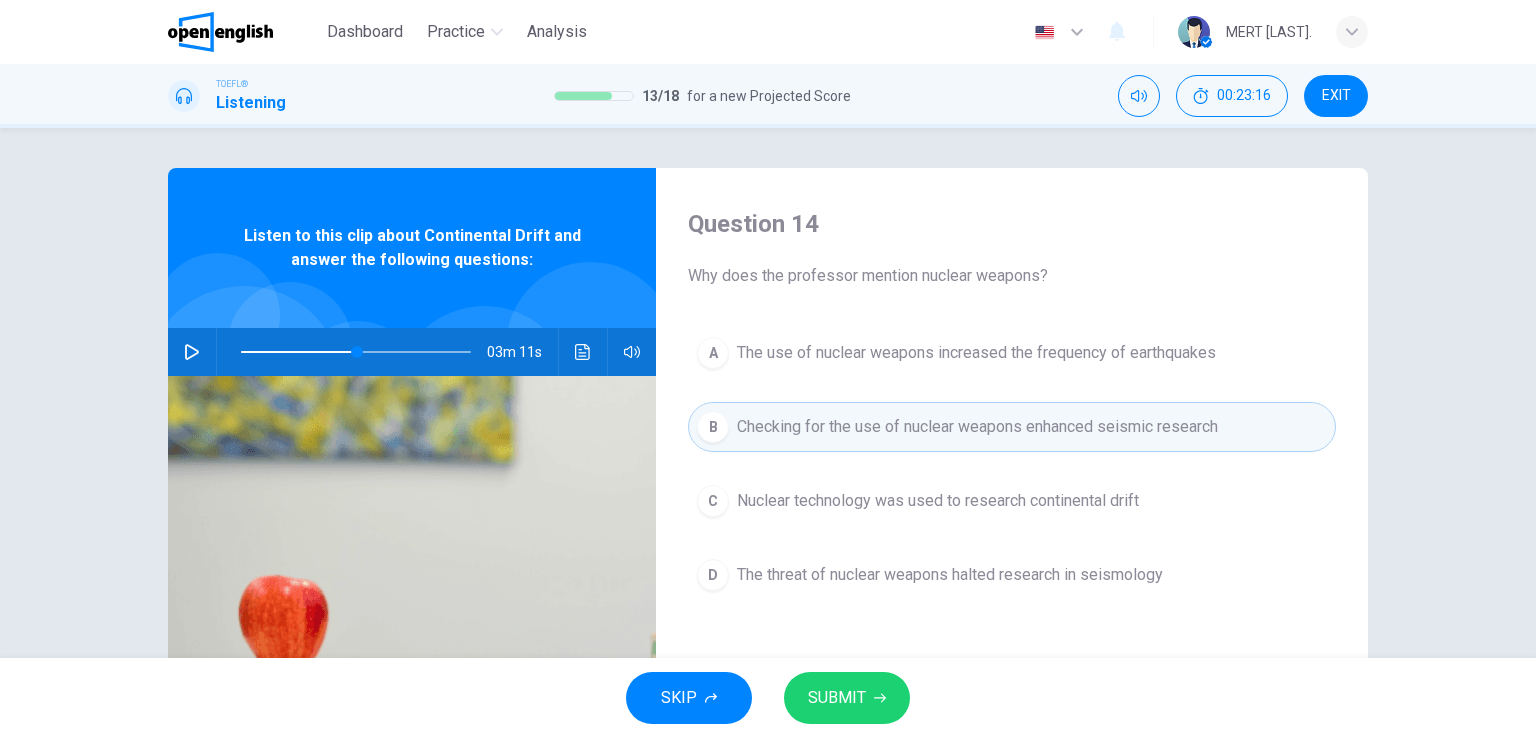 click on "SUBMIT" at bounding box center [837, 698] 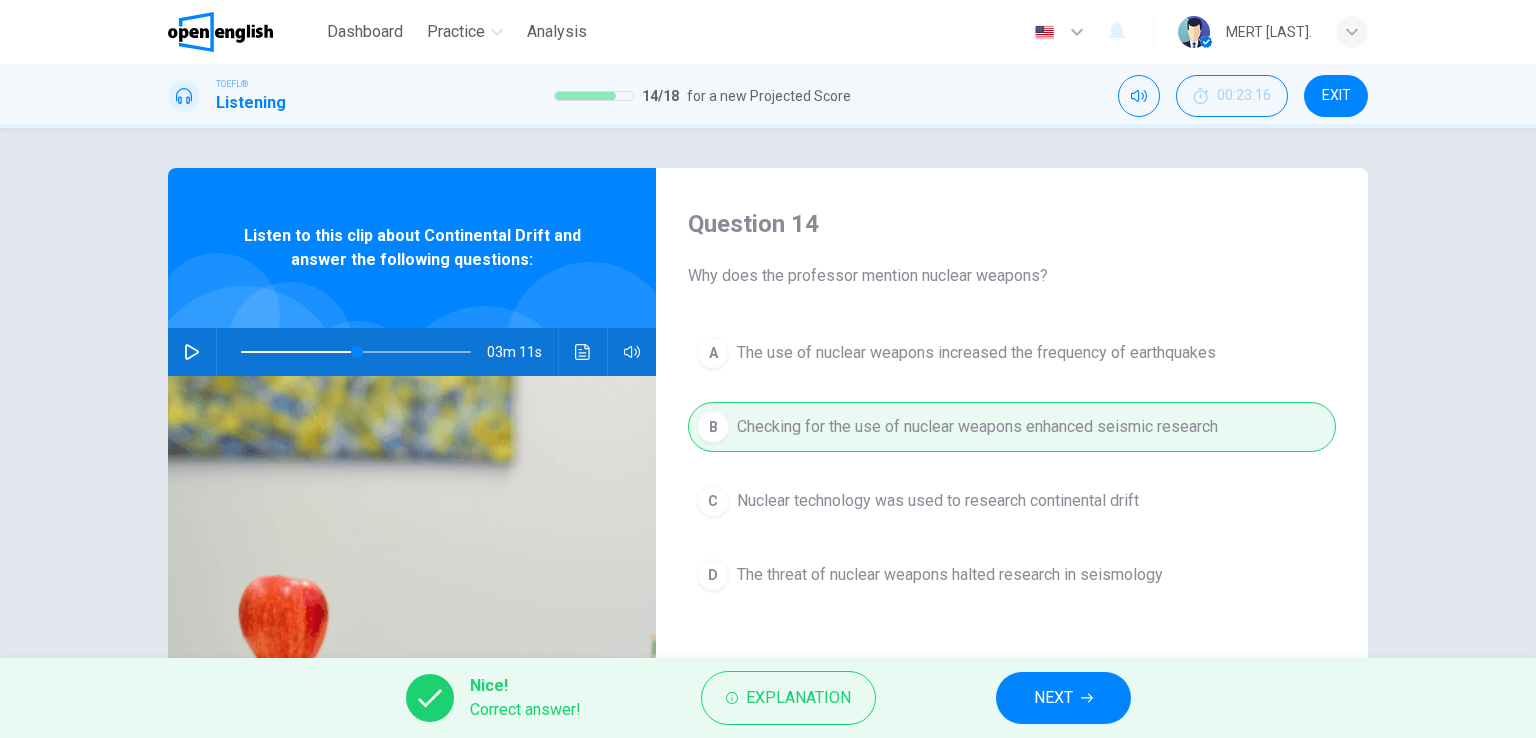 click on "NEXT" at bounding box center (1053, 698) 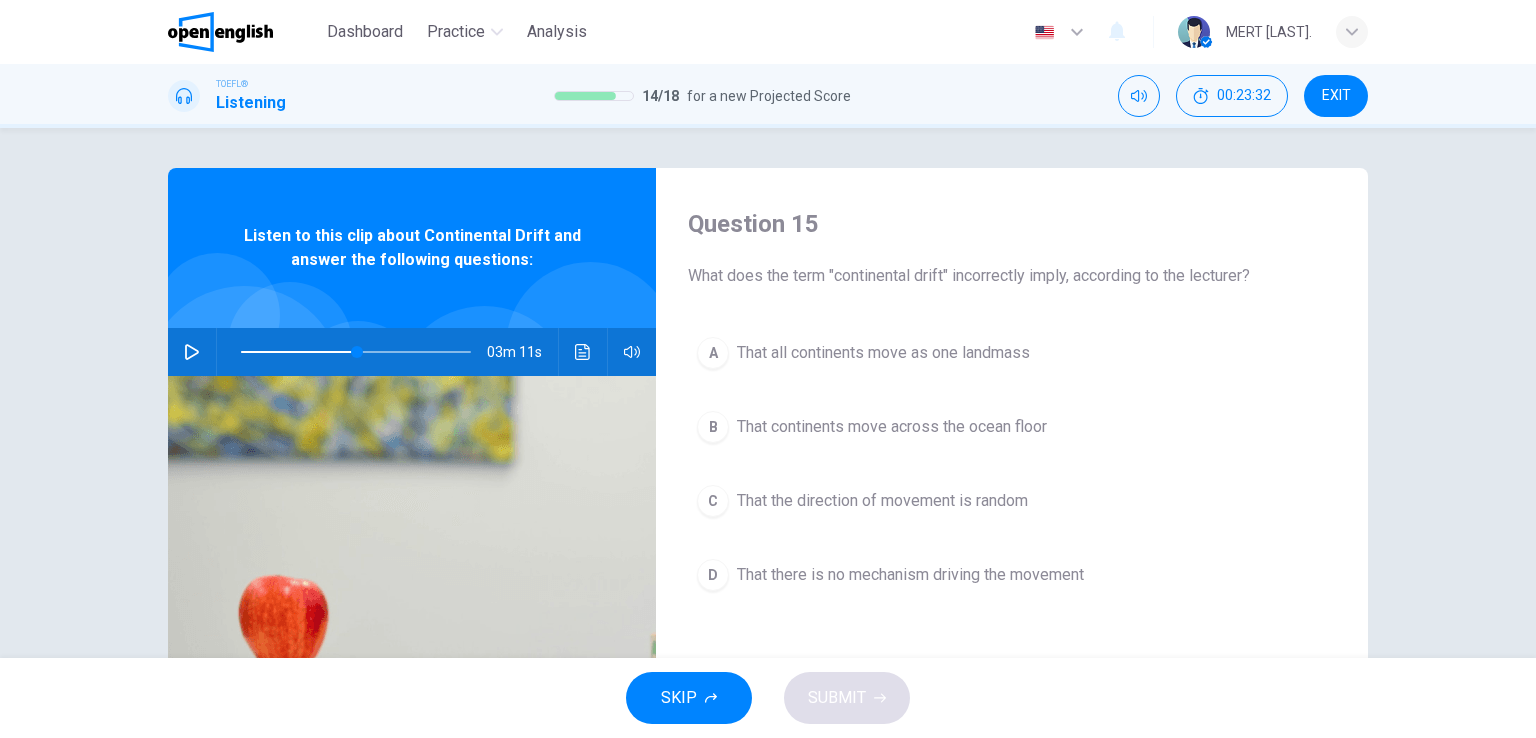 click on "That the direction of movement is random" at bounding box center [882, 501] 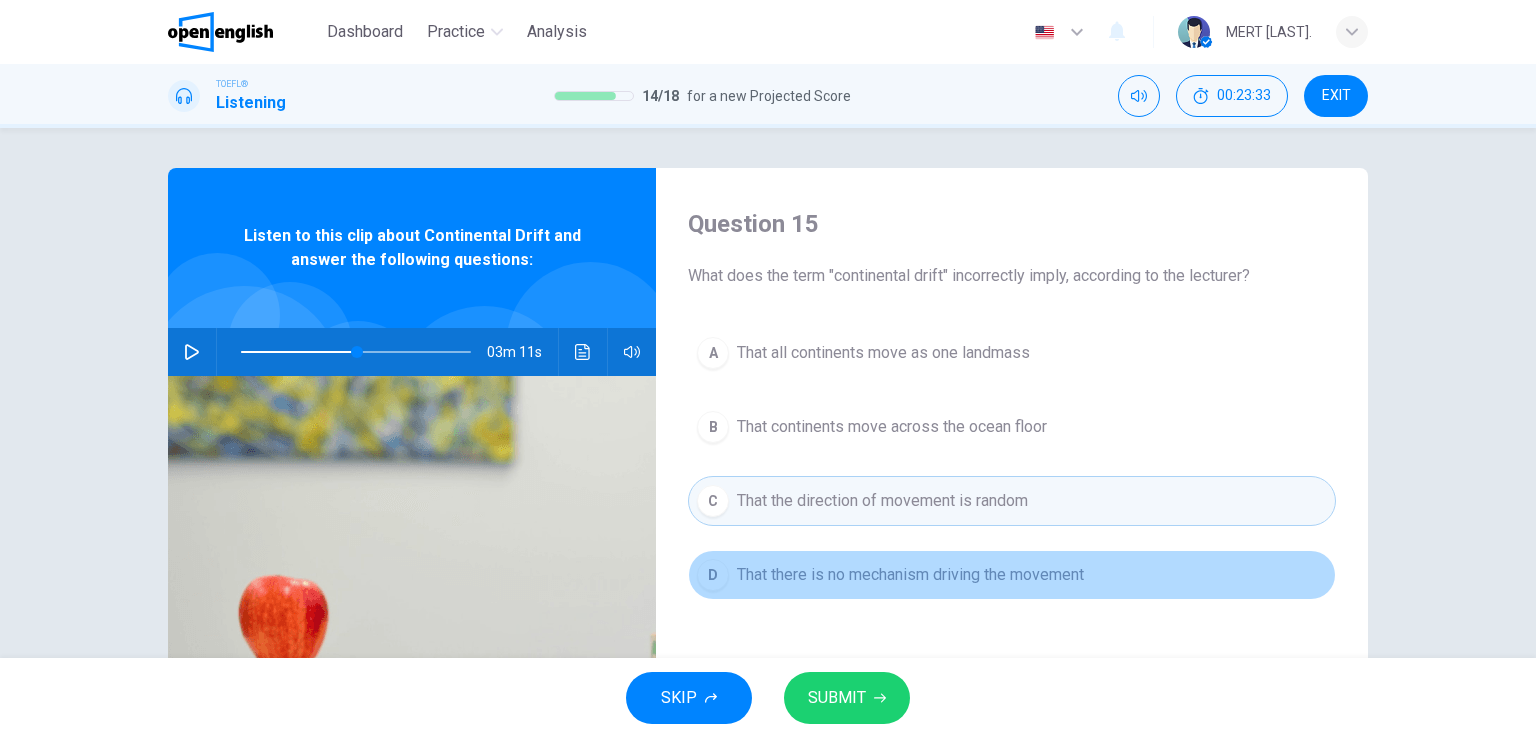 drag, startPoint x: 834, startPoint y: 552, endPoint x: 829, endPoint y: 569, distance: 17.720045 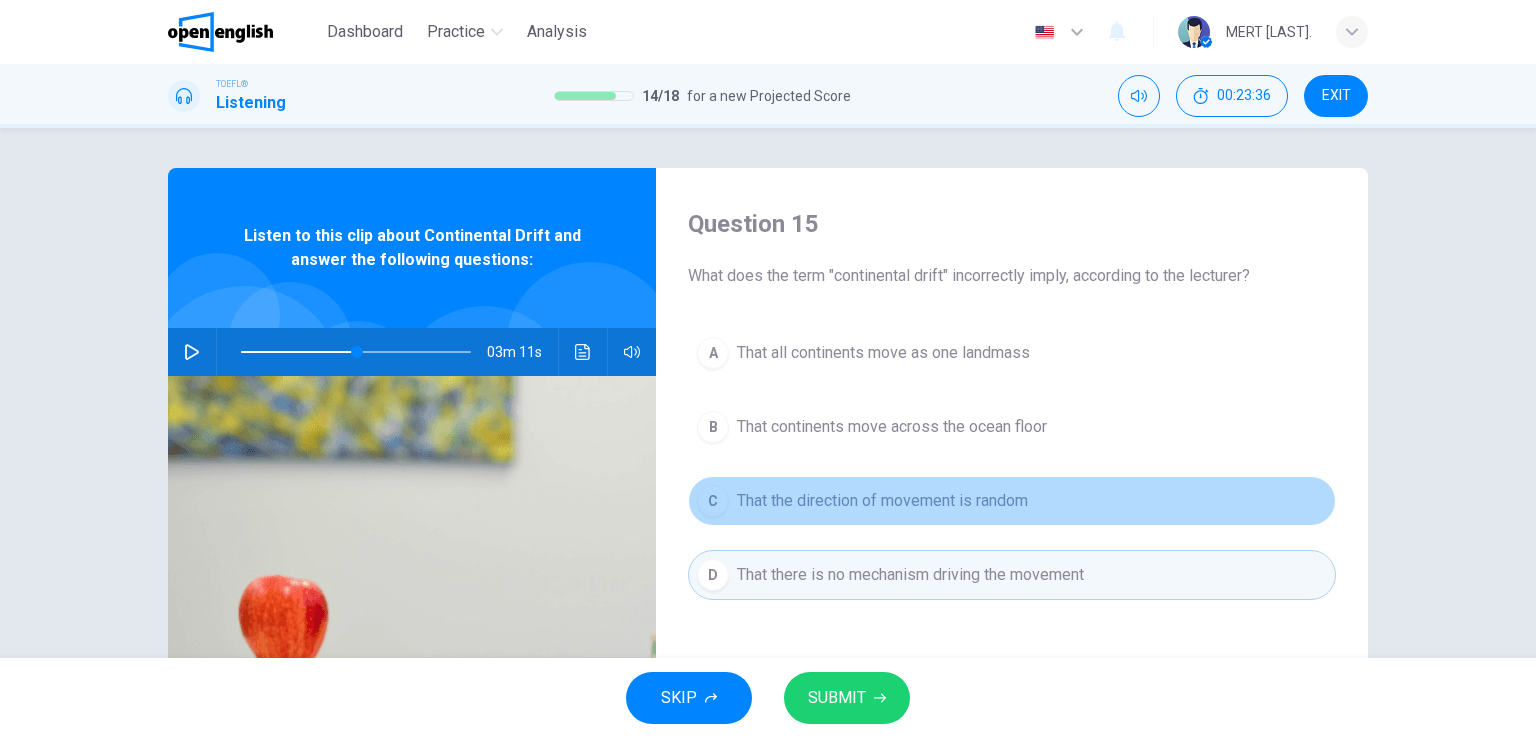 click on "That the direction of movement is random" at bounding box center [882, 501] 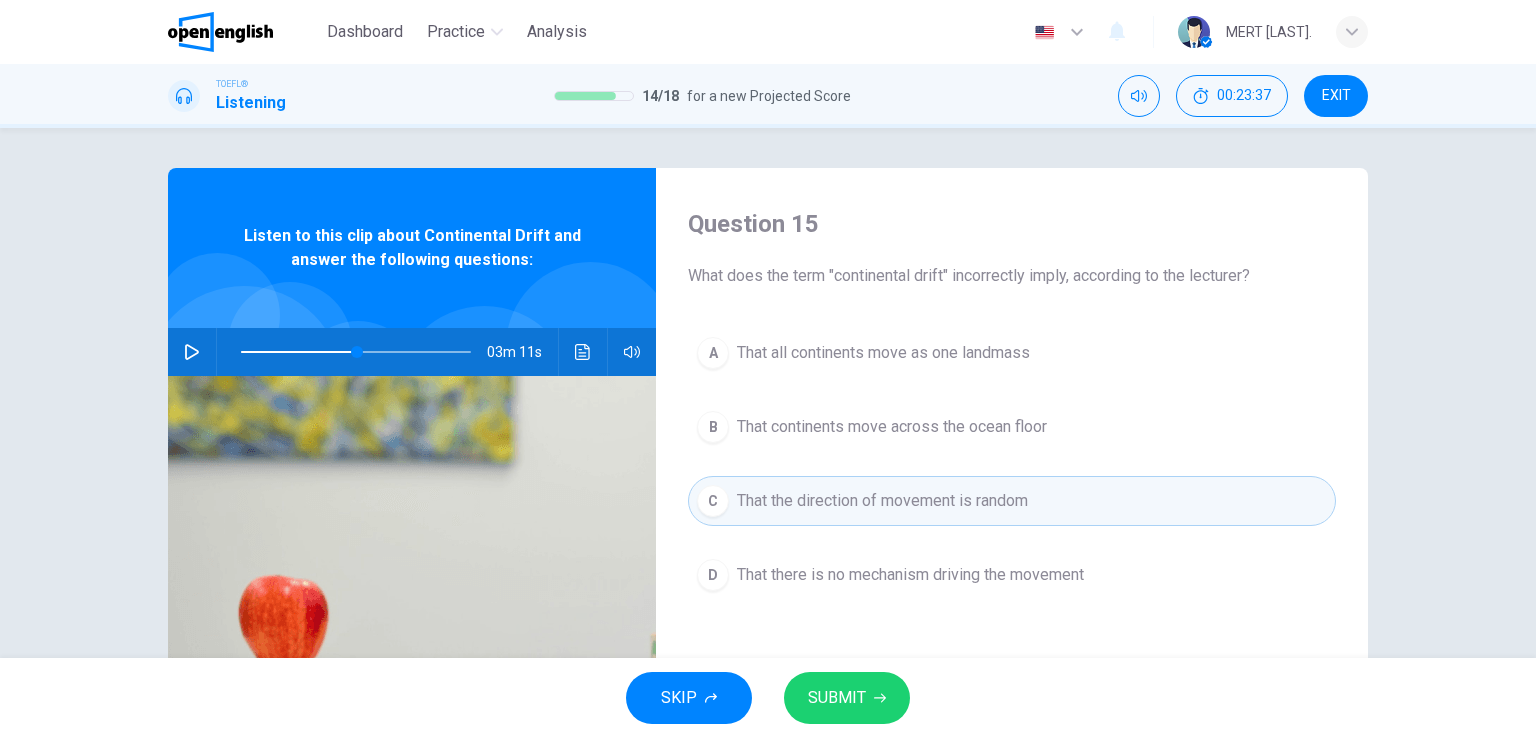 click on "D That there is no mechanism driving the movement" at bounding box center [1012, 575] 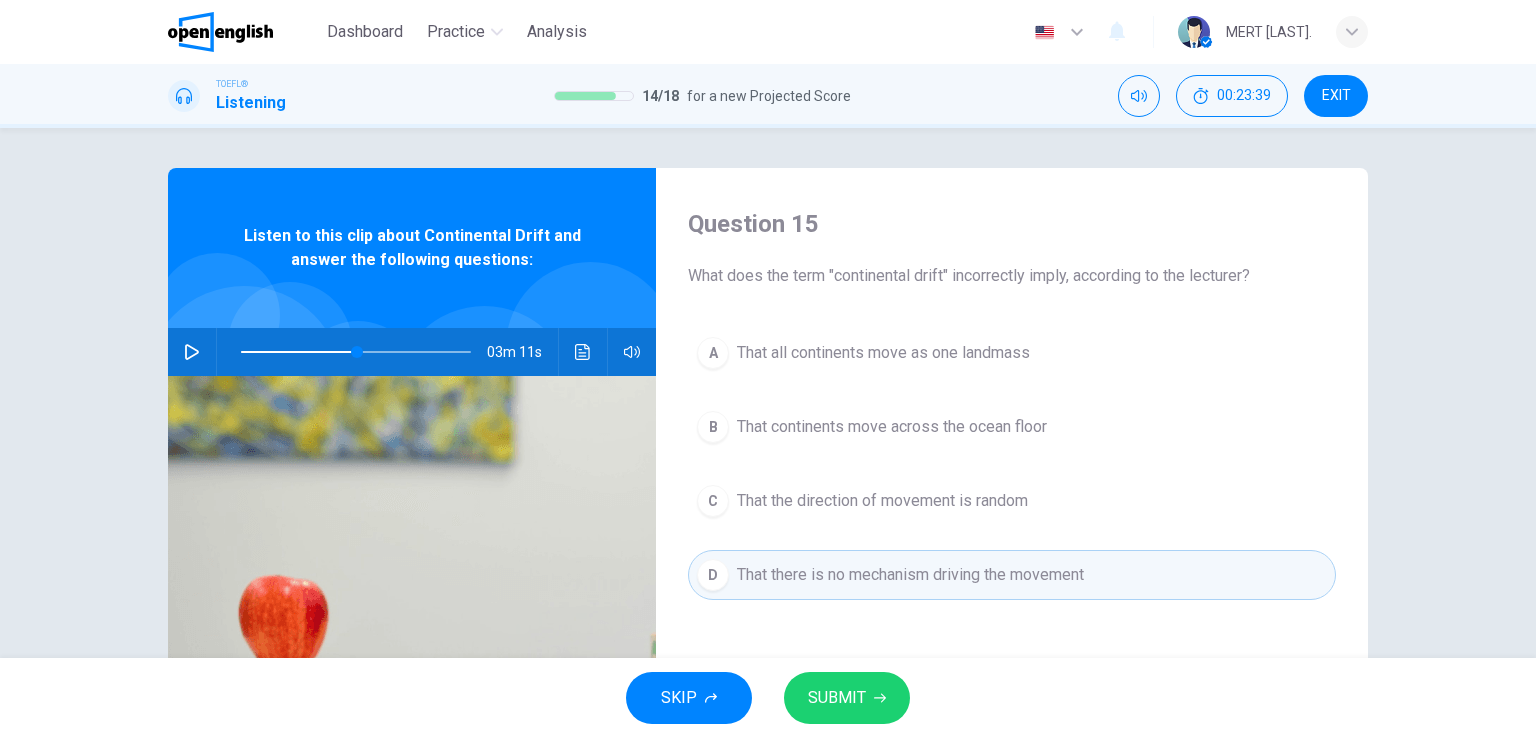 click on "SUBMIT" at bounding box center [837, 698] 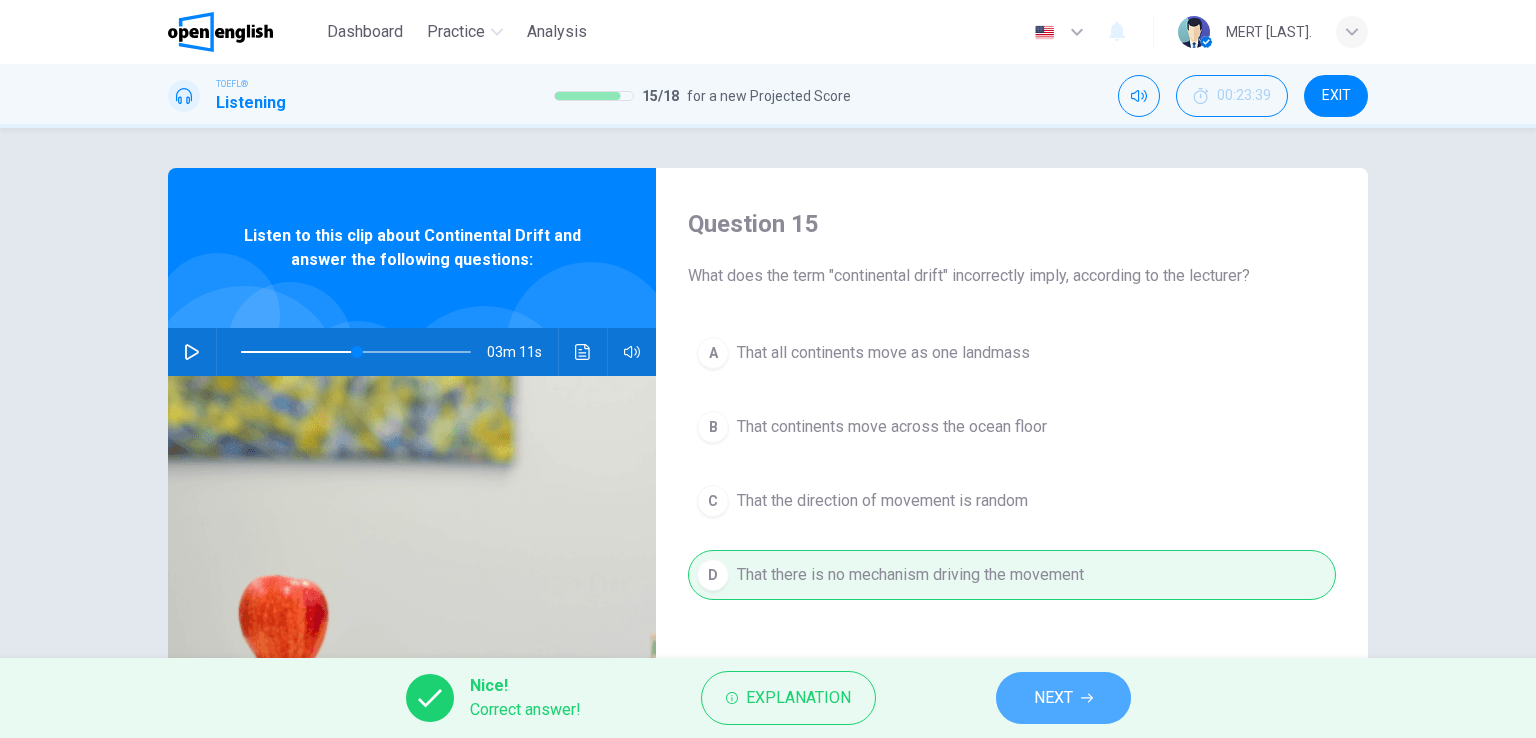 click on "NEXT" at bounding box center (1053, 698) 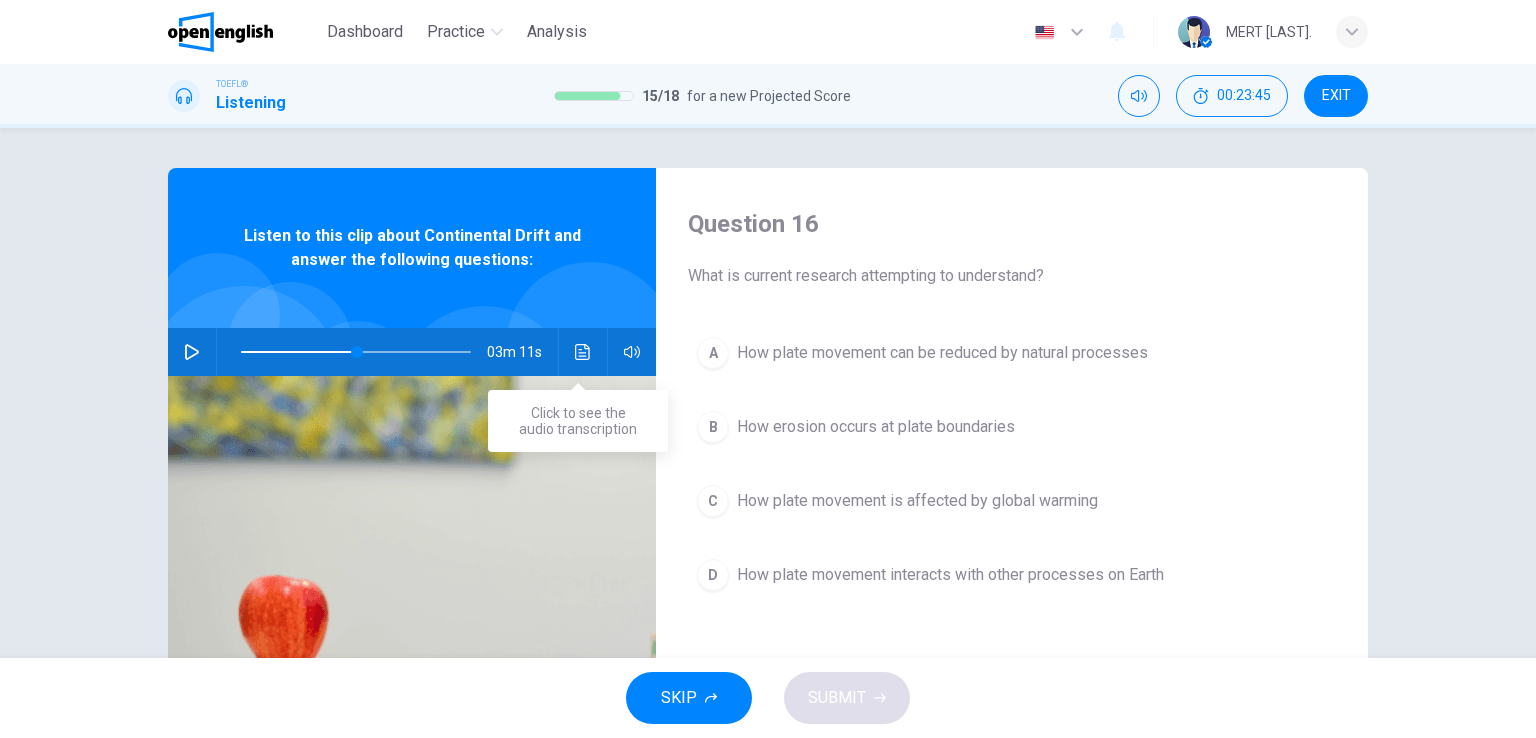 click at bounding box center (583, 352) 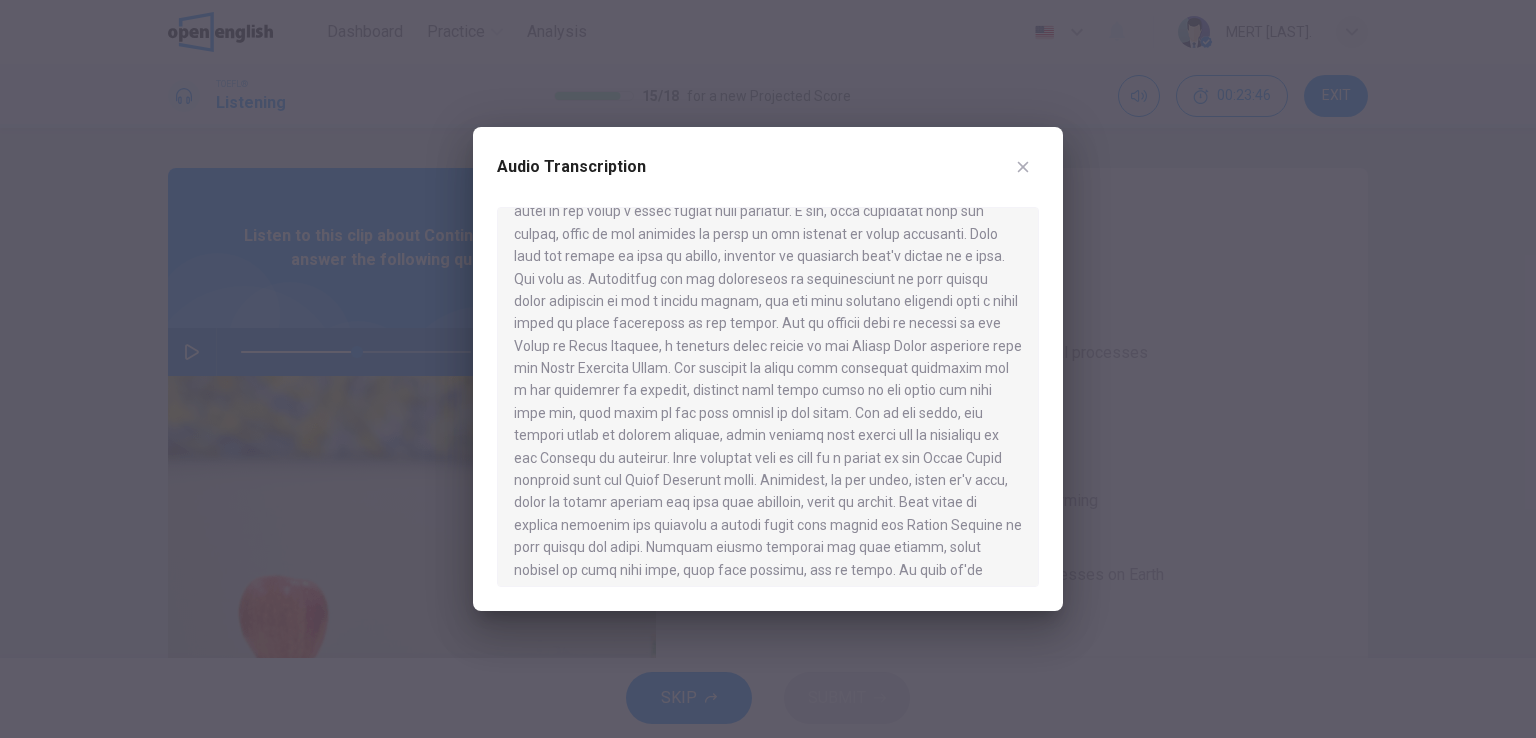 scroll, scrollTop: 1154, scrollLeft: 0, axis: vertical 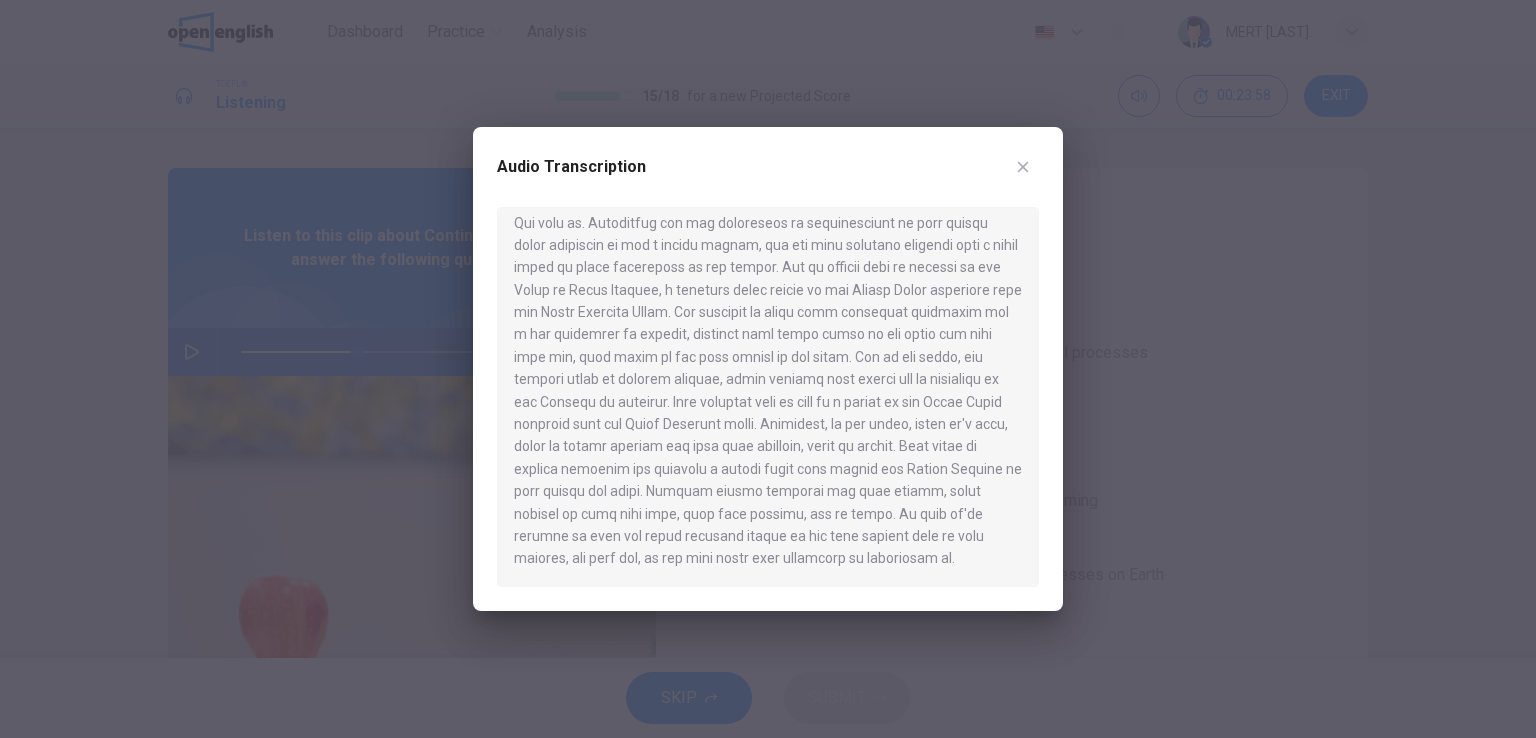drag, startPoint x: 661, startPoint y: 313, endPoint x: 943, endPoint y: 331, distance: 282.57388 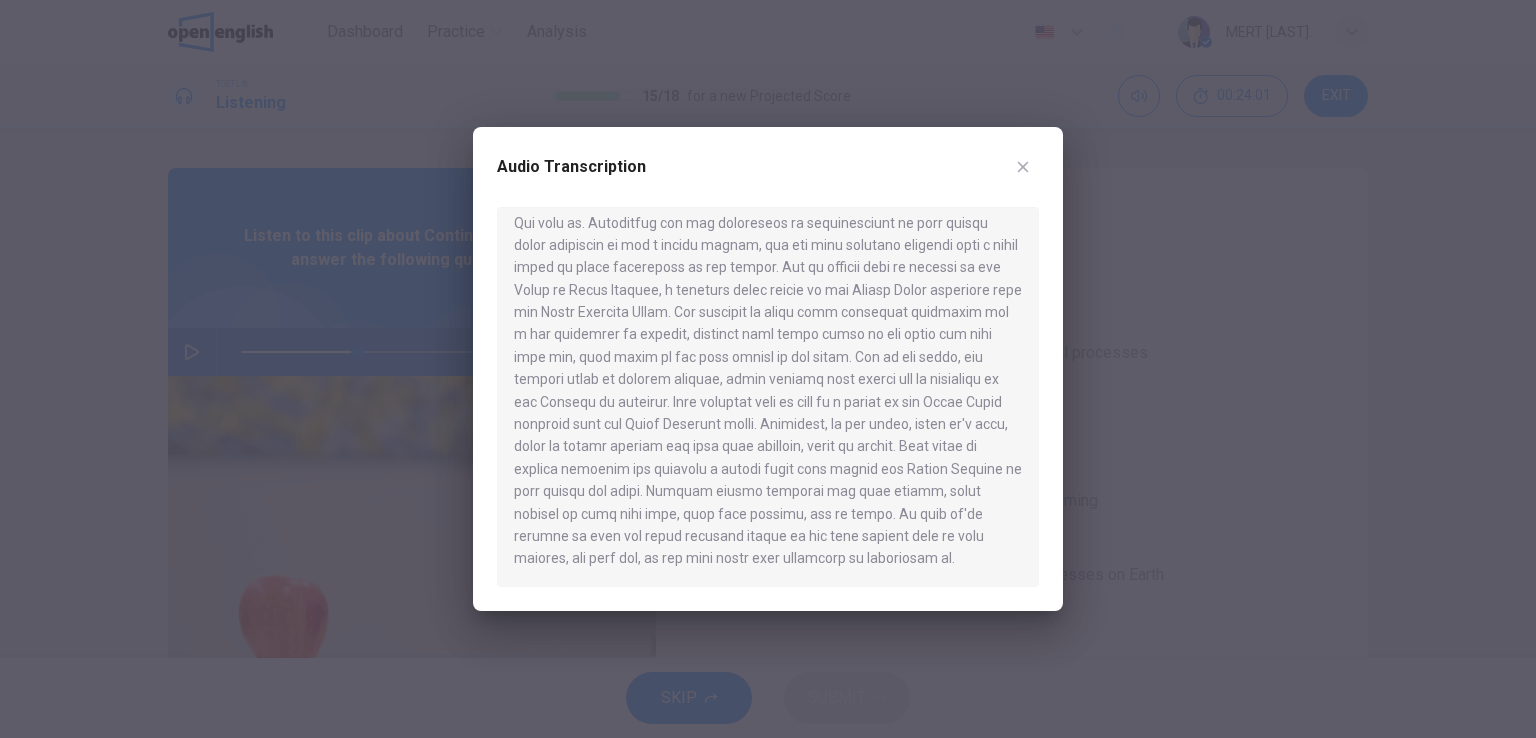 click at bounding box center (1023, 167) 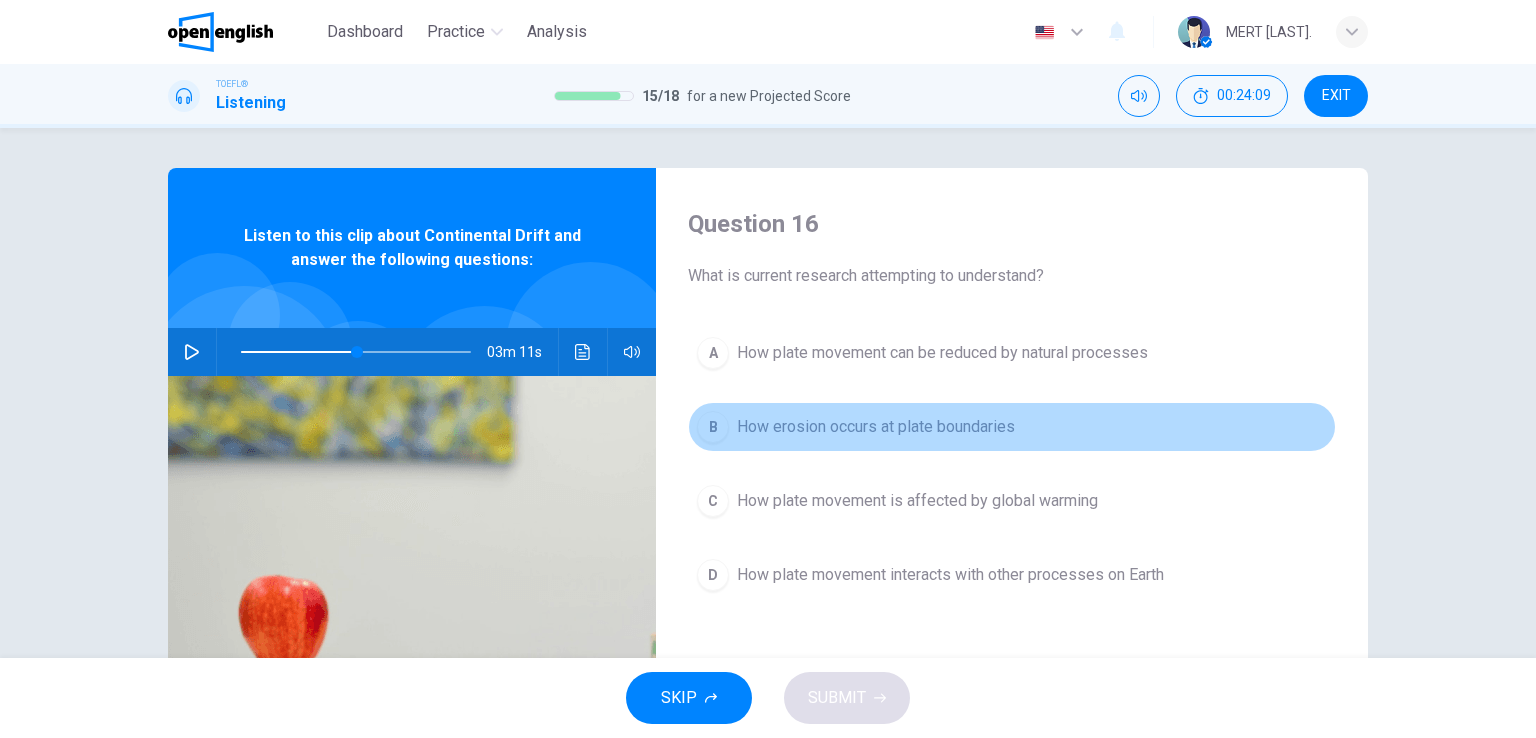 click on "How erosion occurs at plate boundaries" at bounding box center (876, 427) 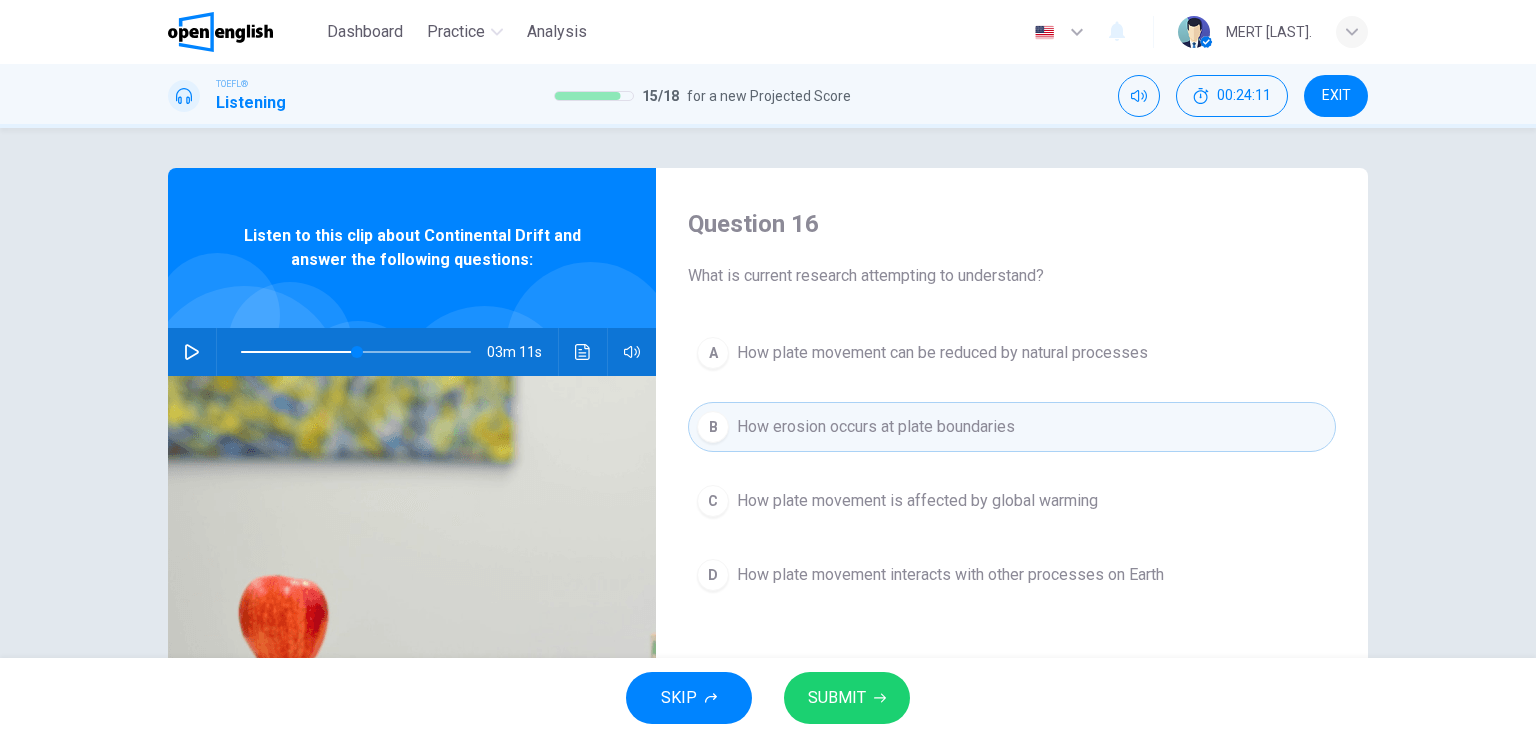click on "SUBMIT" at bounding box center (837, 698) 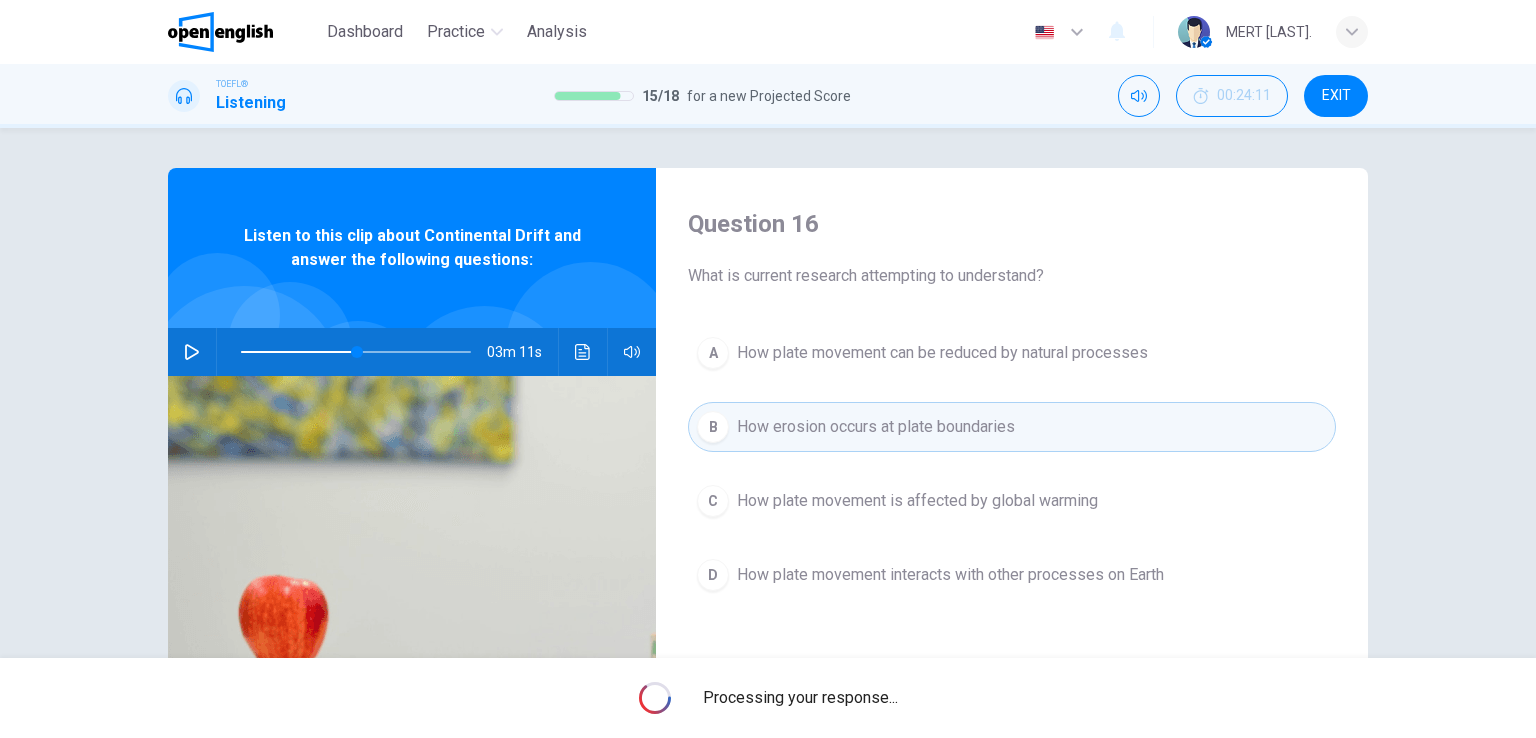 type on "**" 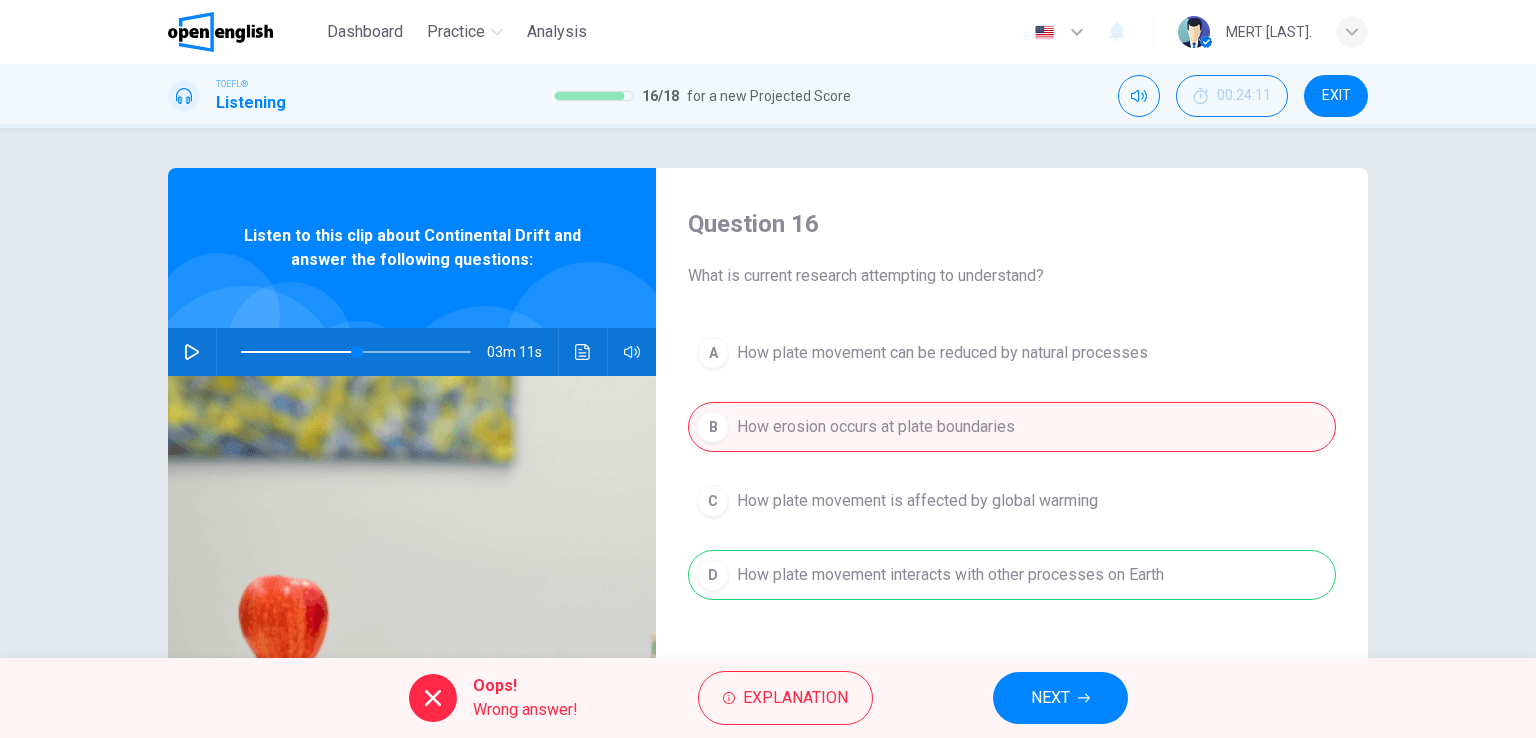 click on "NEXT" at bounding box center [1050, 698] 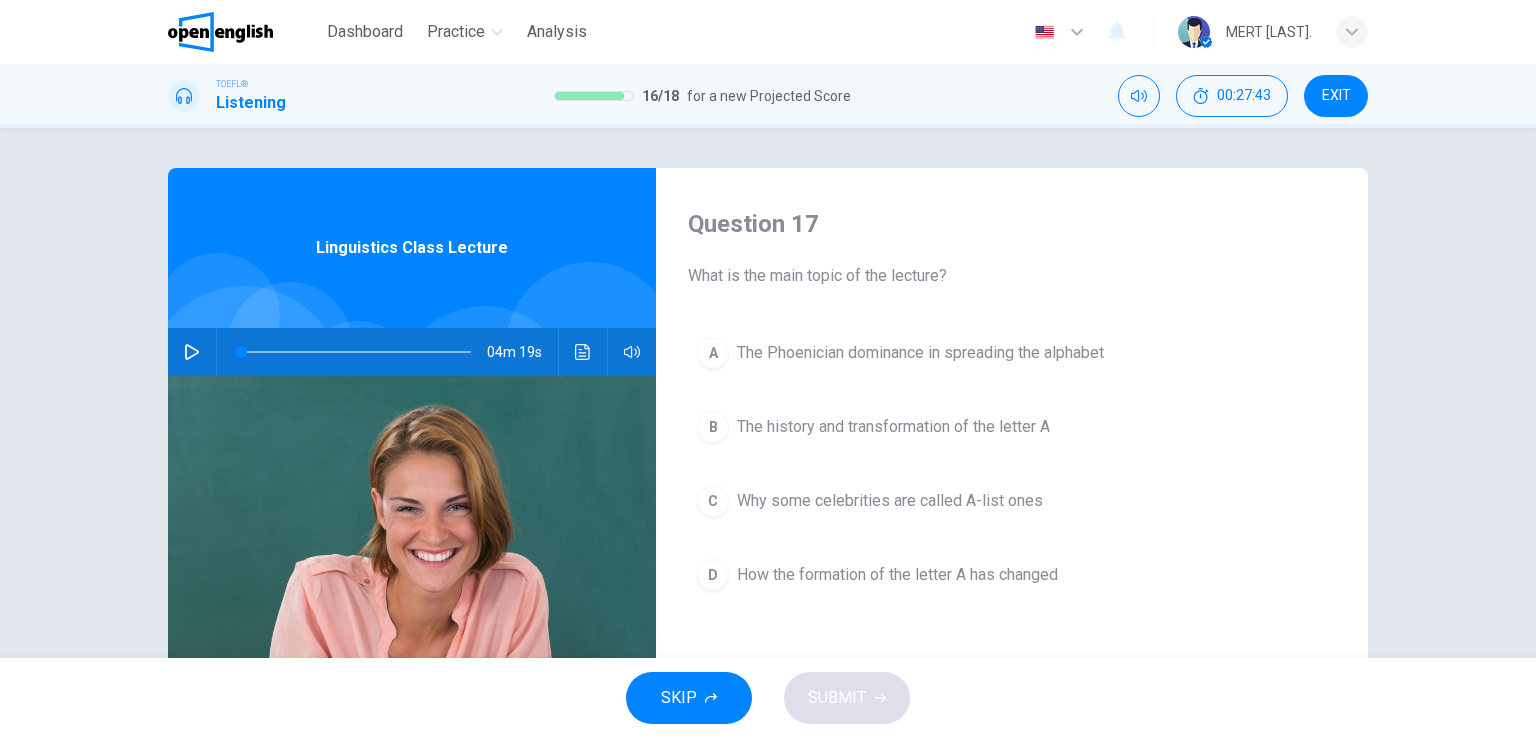 click 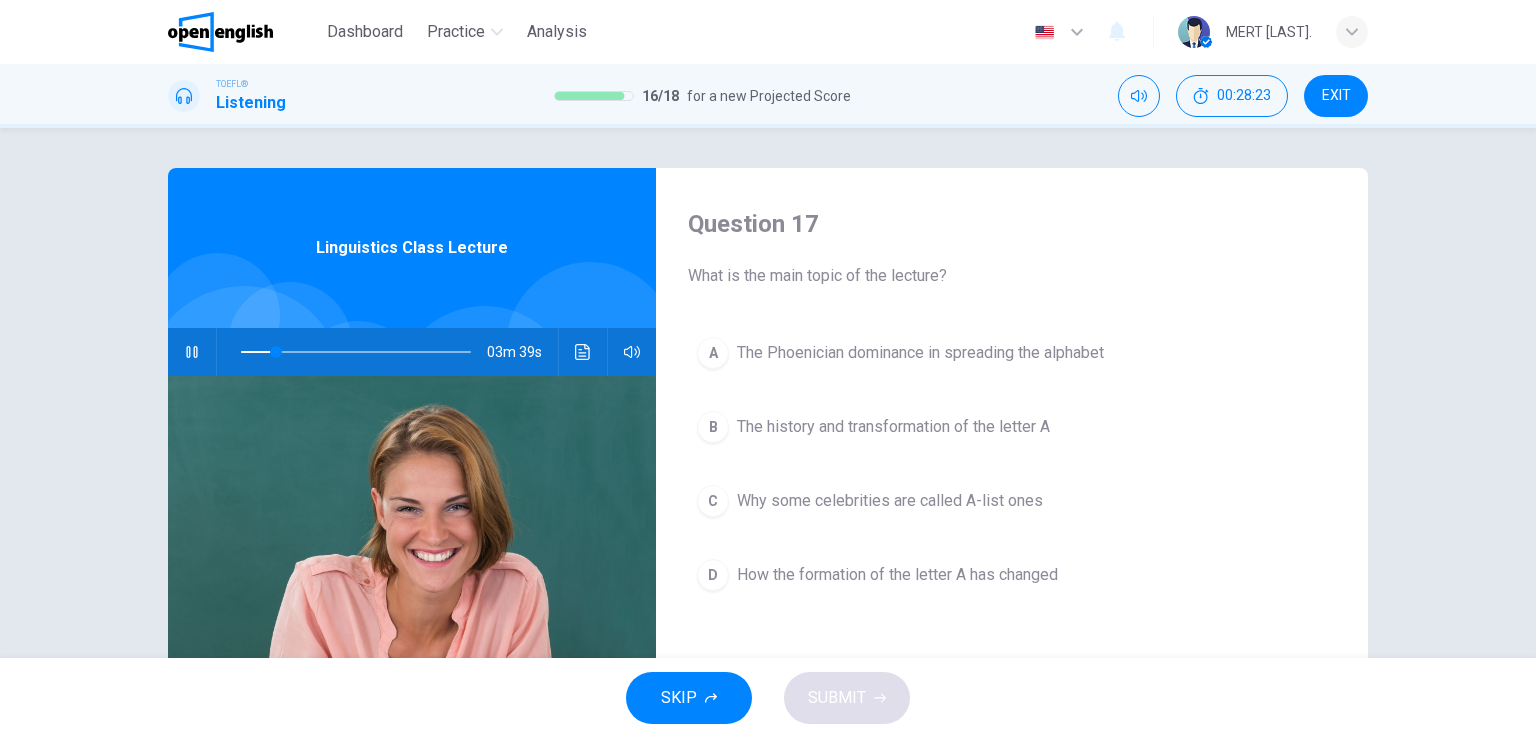 click 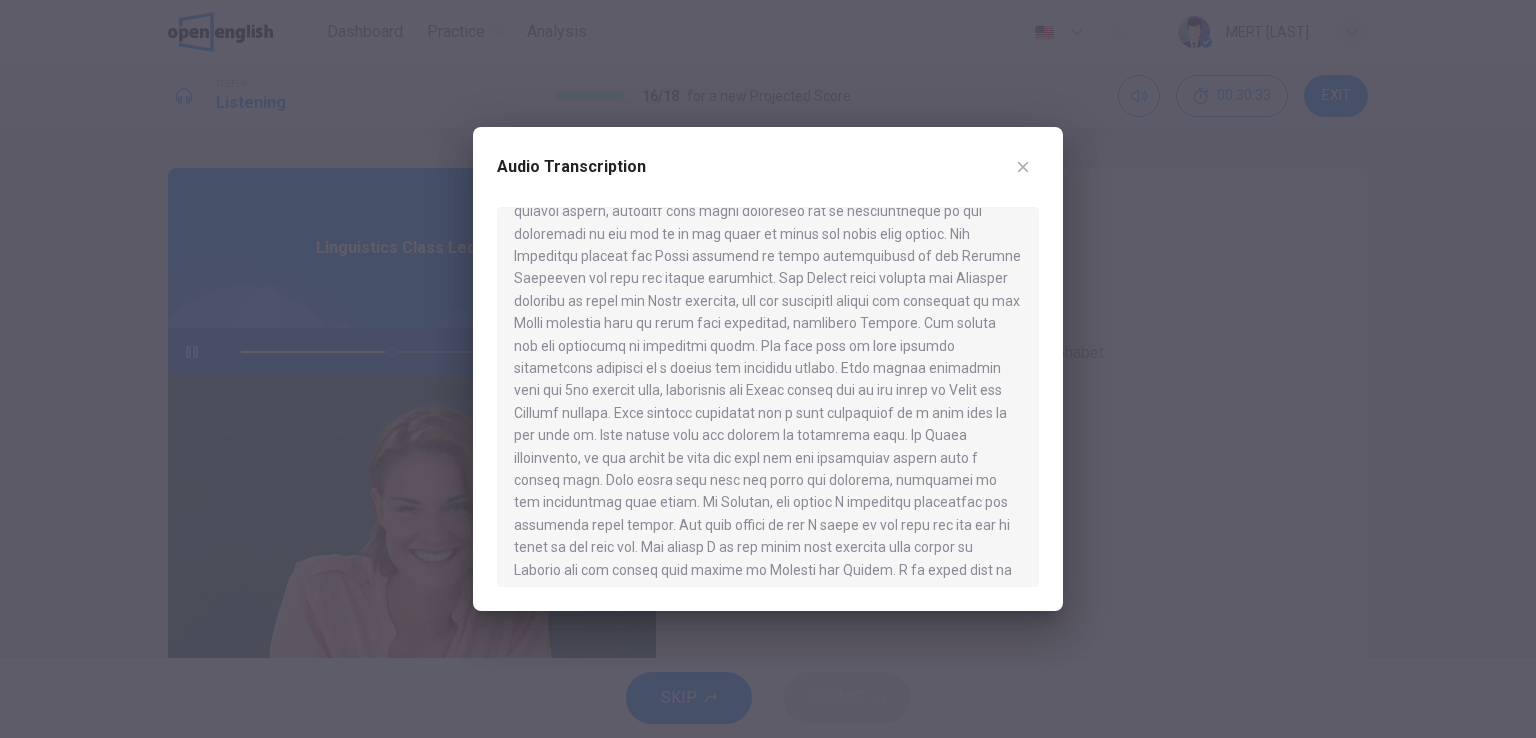 scroll, scrollTop: 549, scrollLeft: 0, axis: vertical 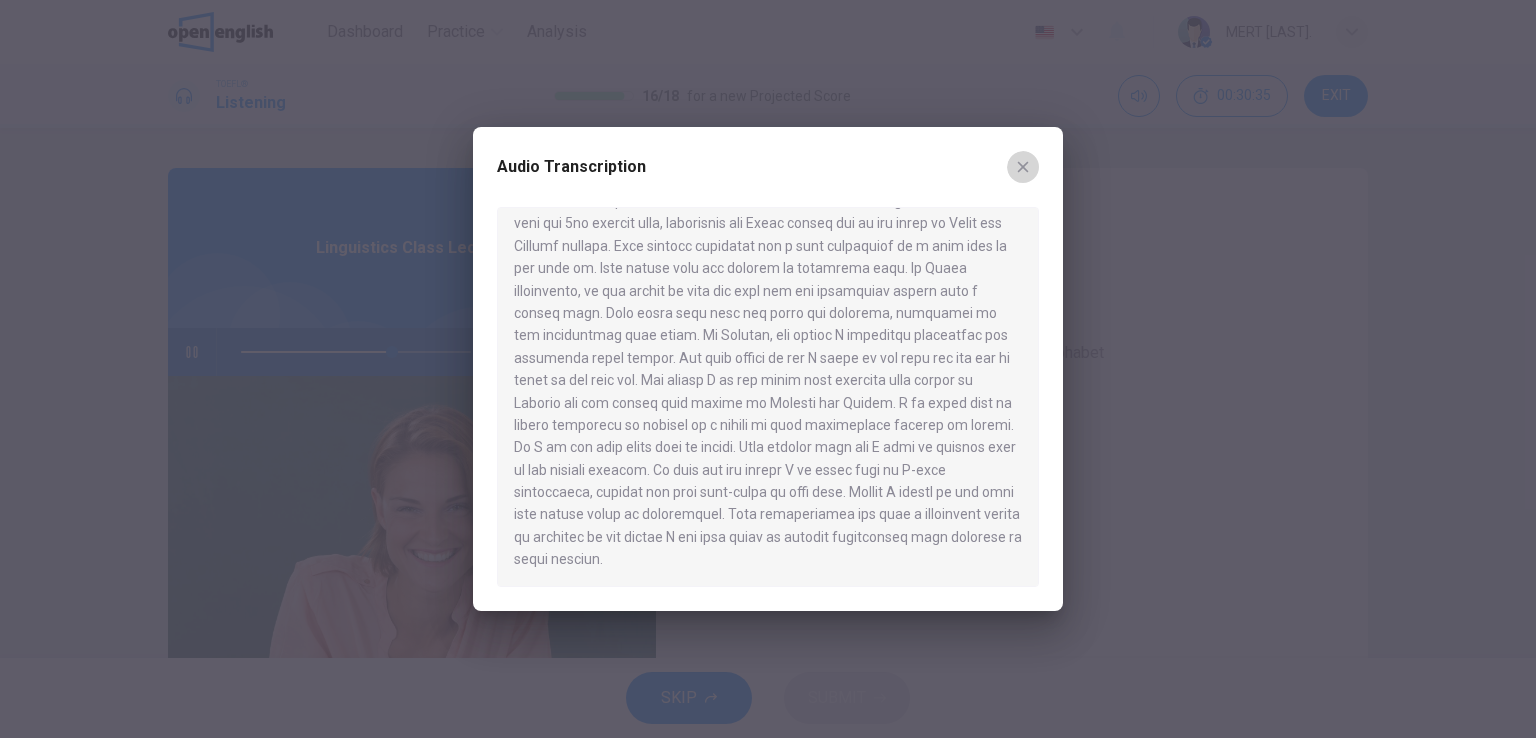 click 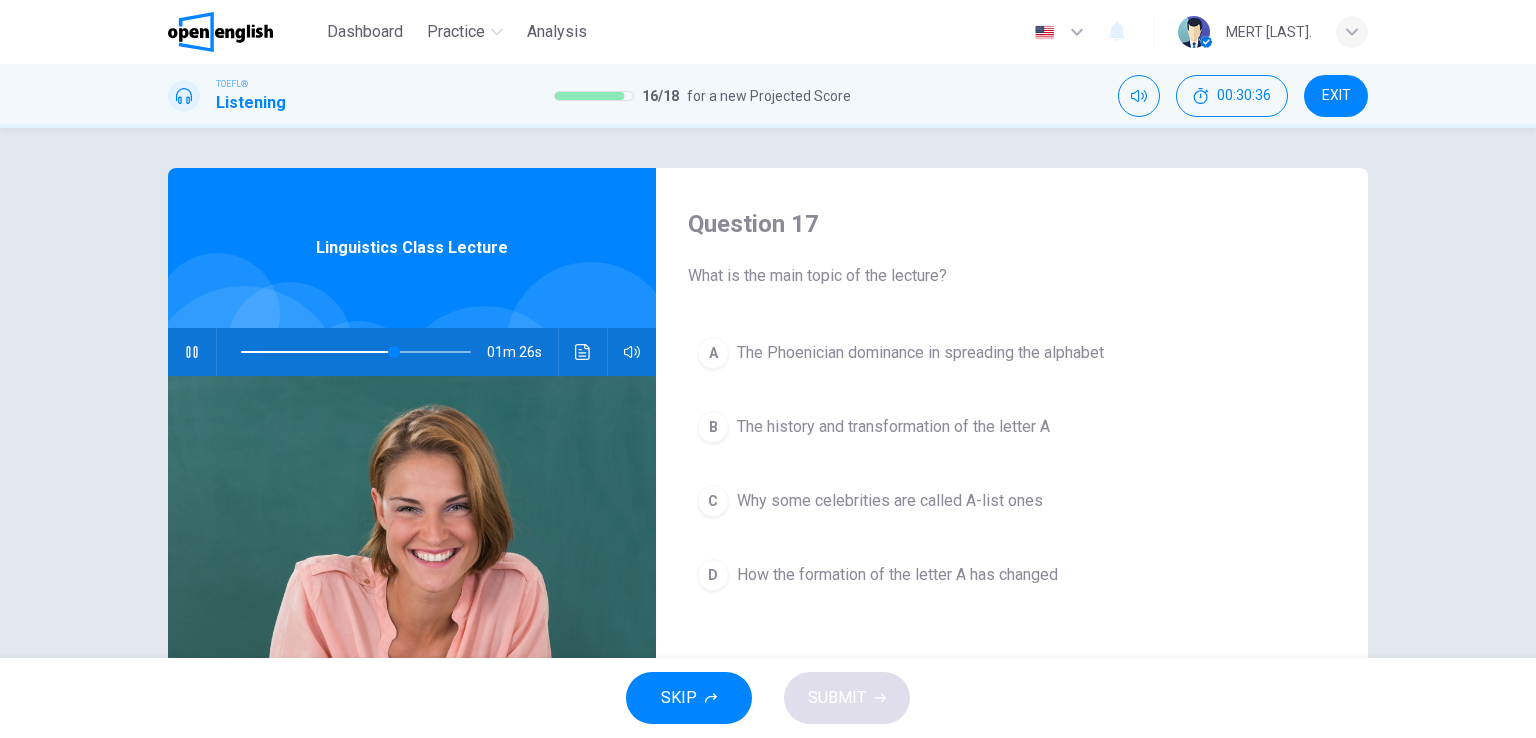 click at bounding box center [192, 352] 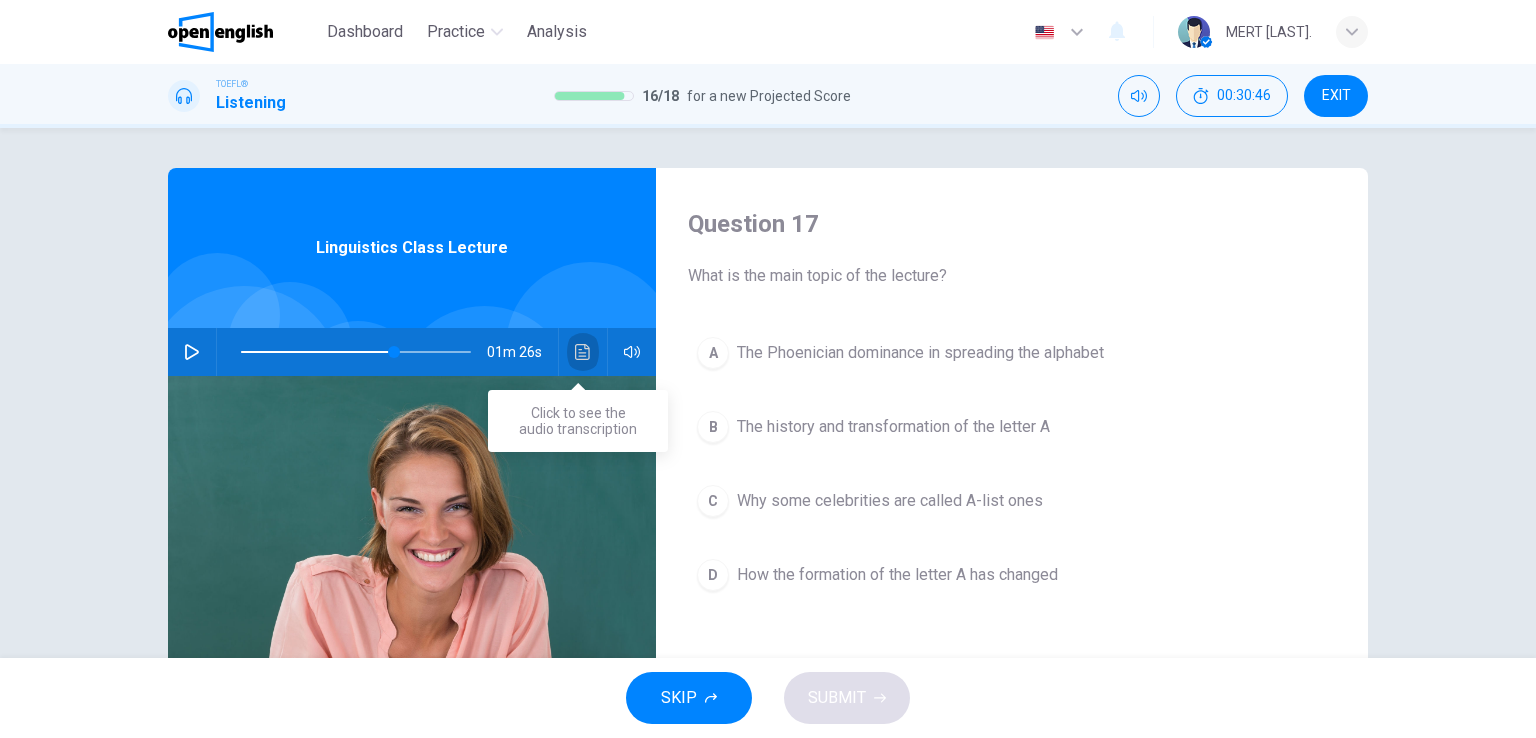 click 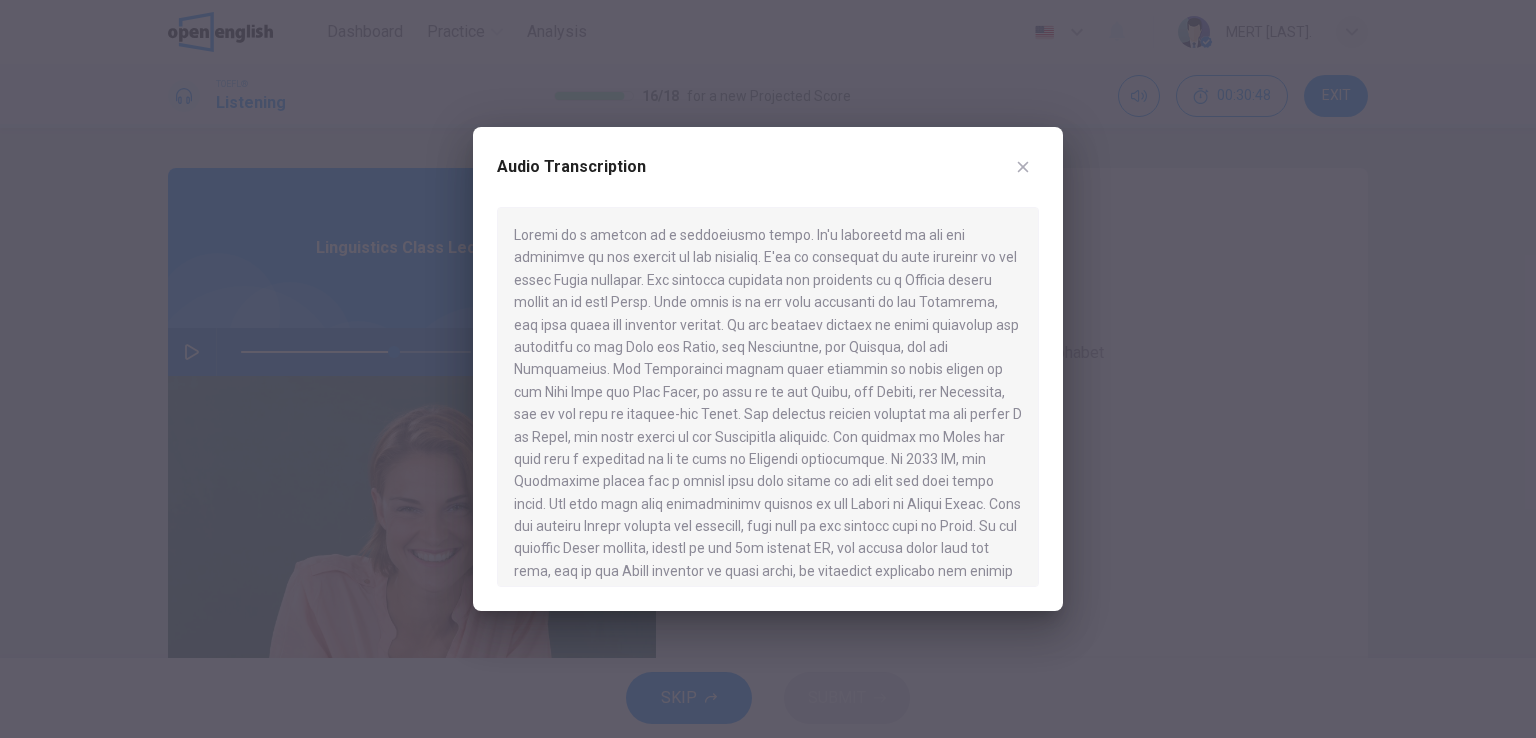 scroll, scrollTop: 549, scrollLeft: 0, axis: vertical 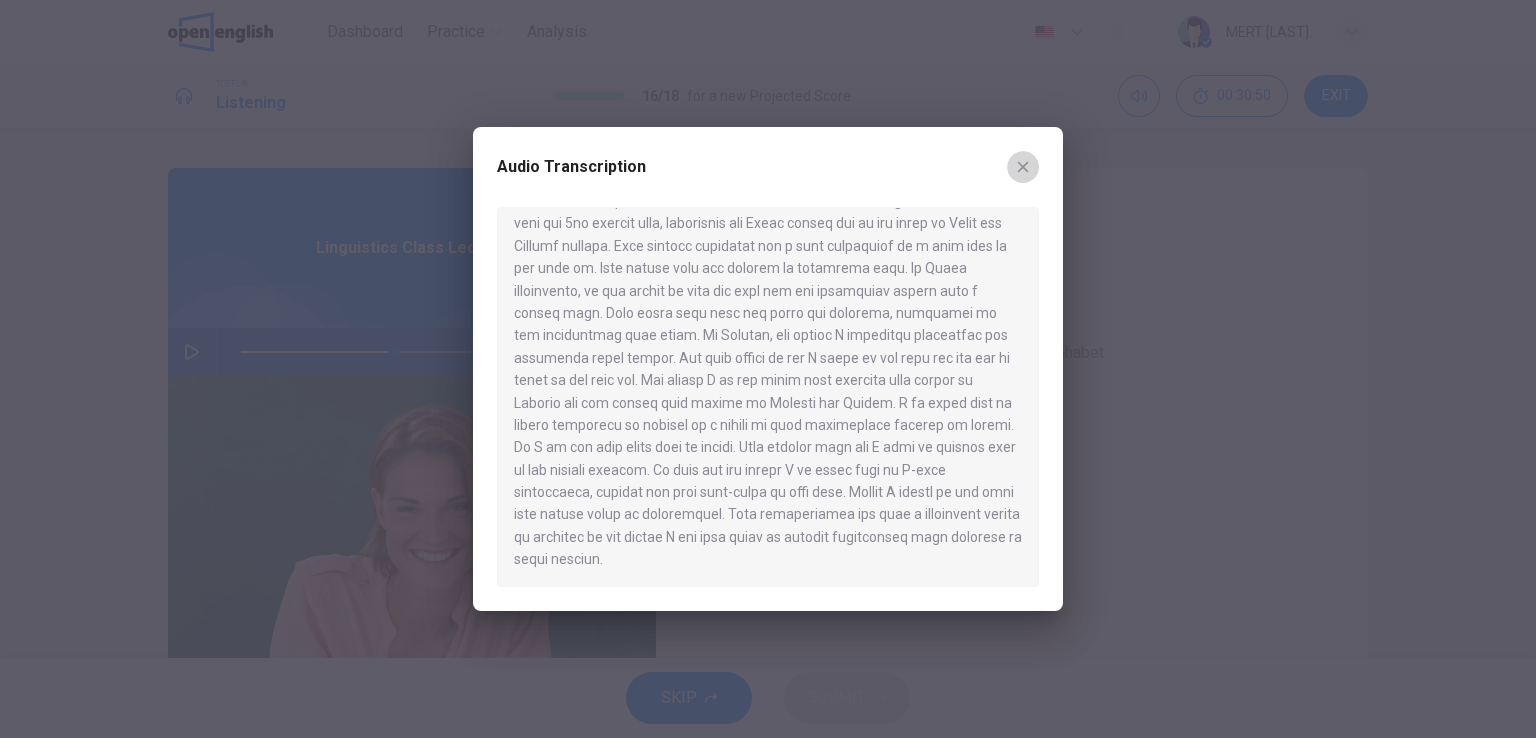 click 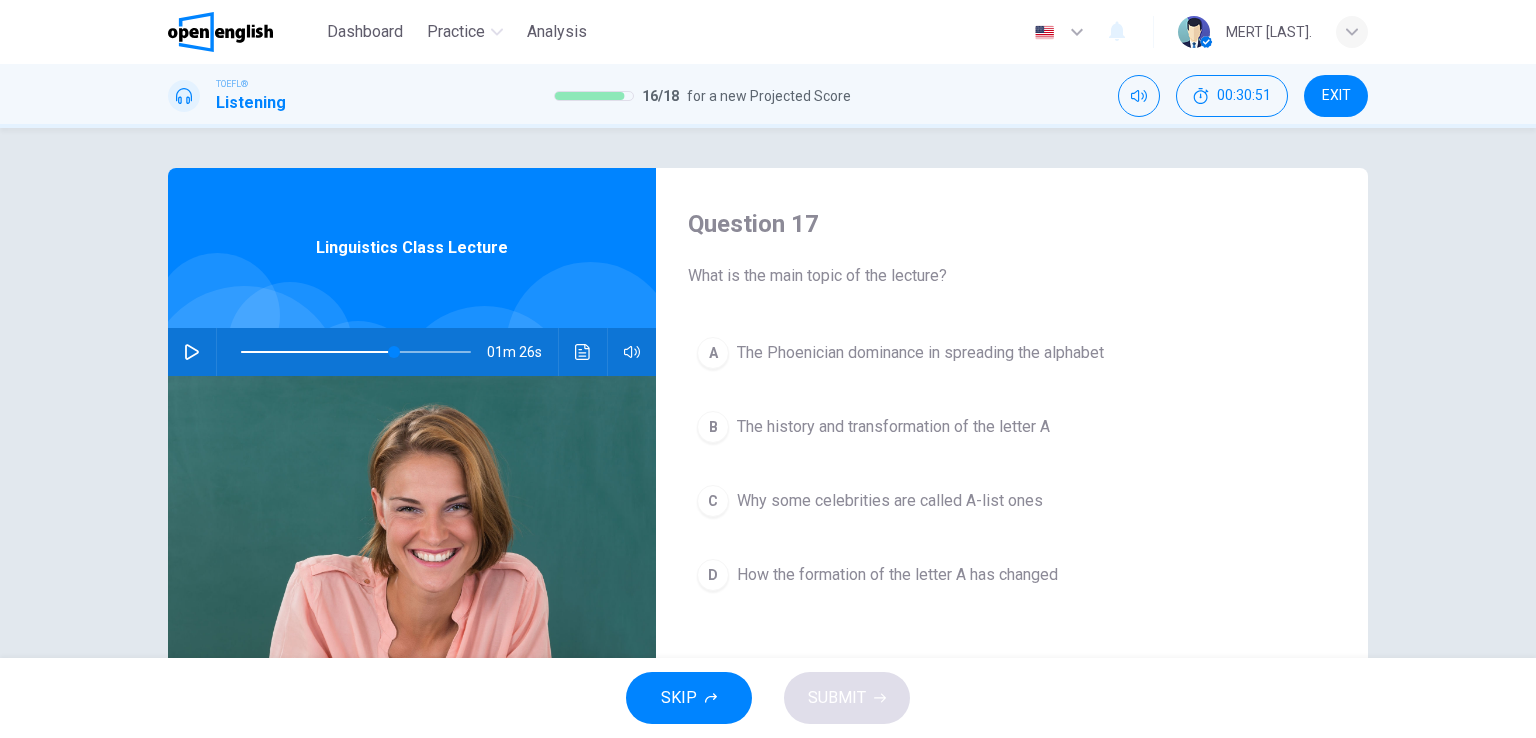 click on "The history and transformation of the letter A" at bounding box center (893, 427) 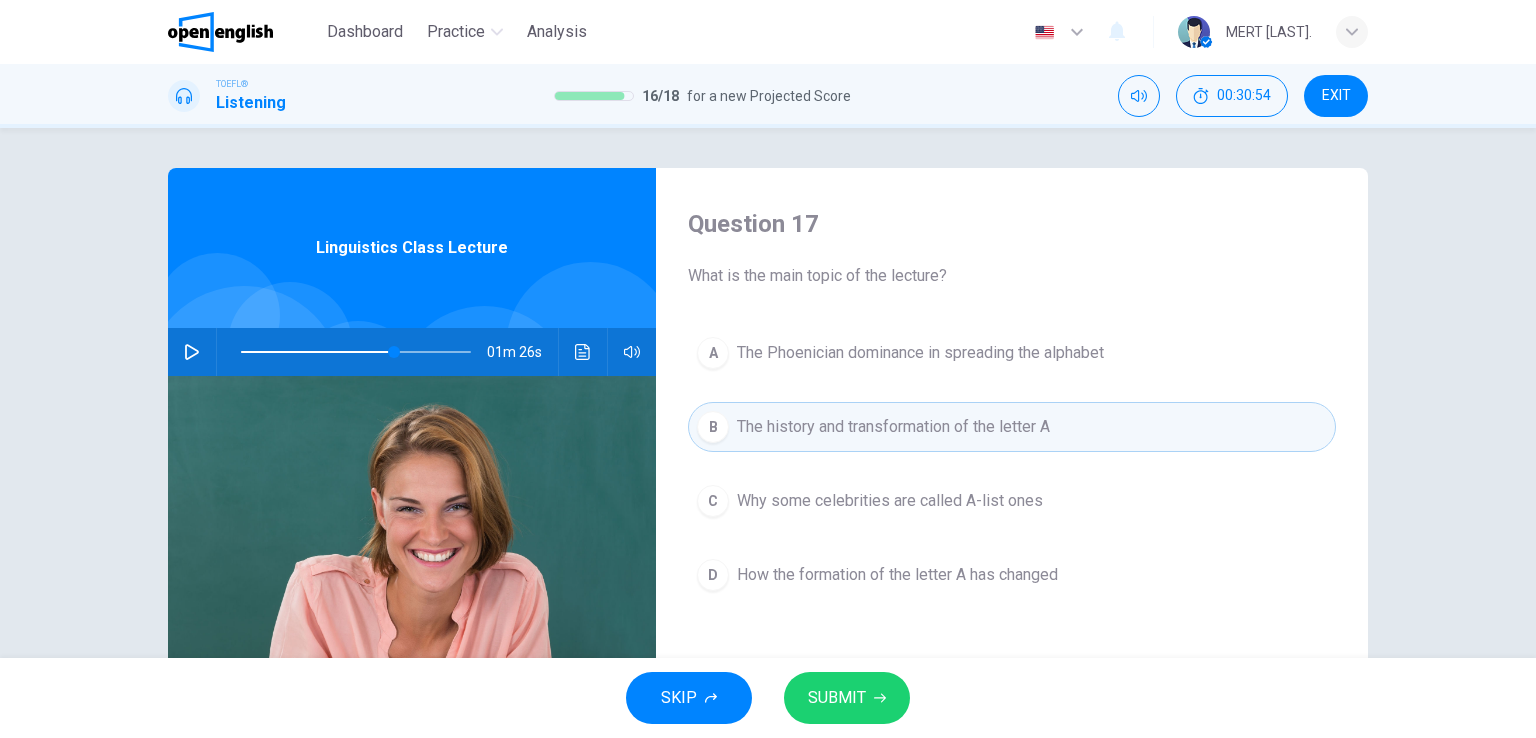 click on "SUBMIT" at bounding box center (837, 698) 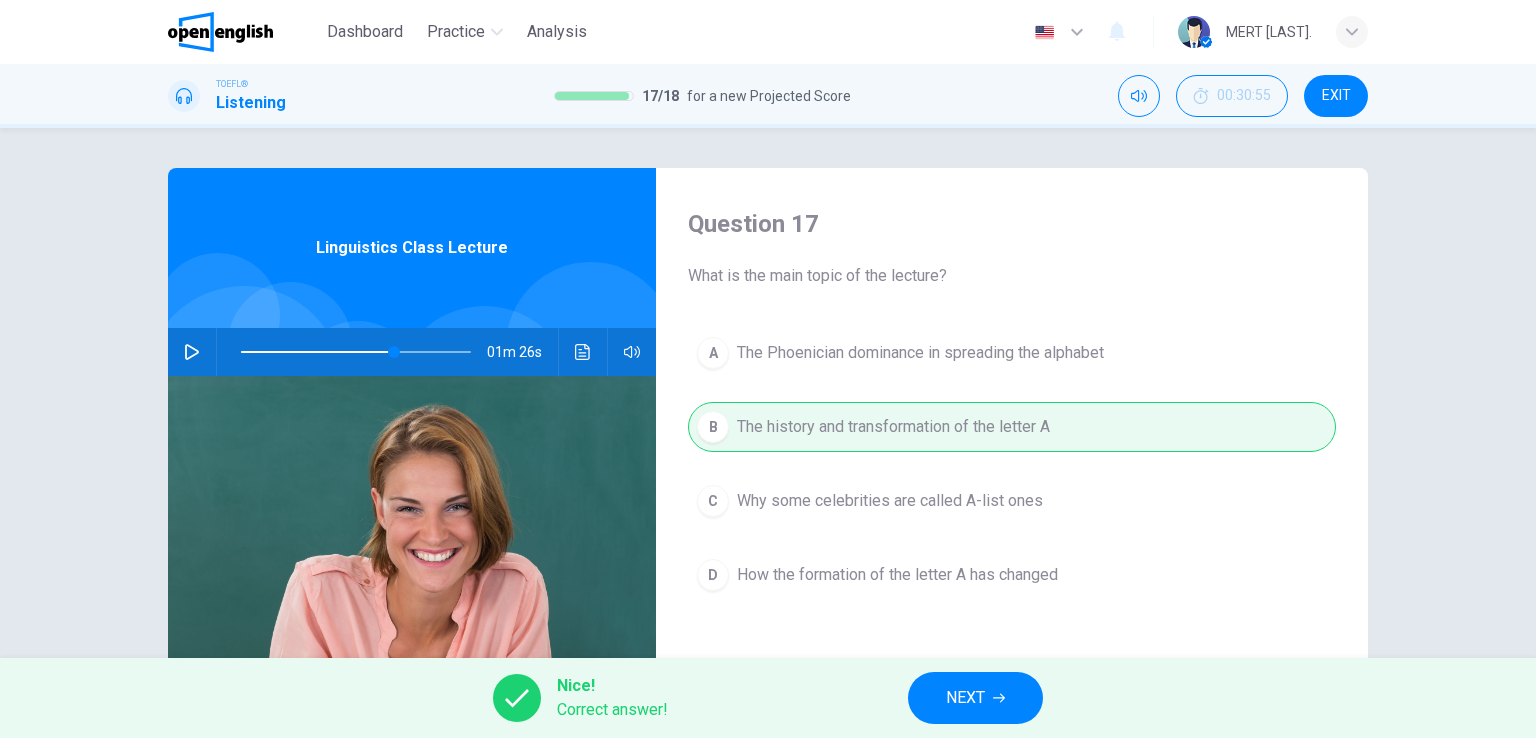 click on "NEXT" at bounding box center (975, 698) 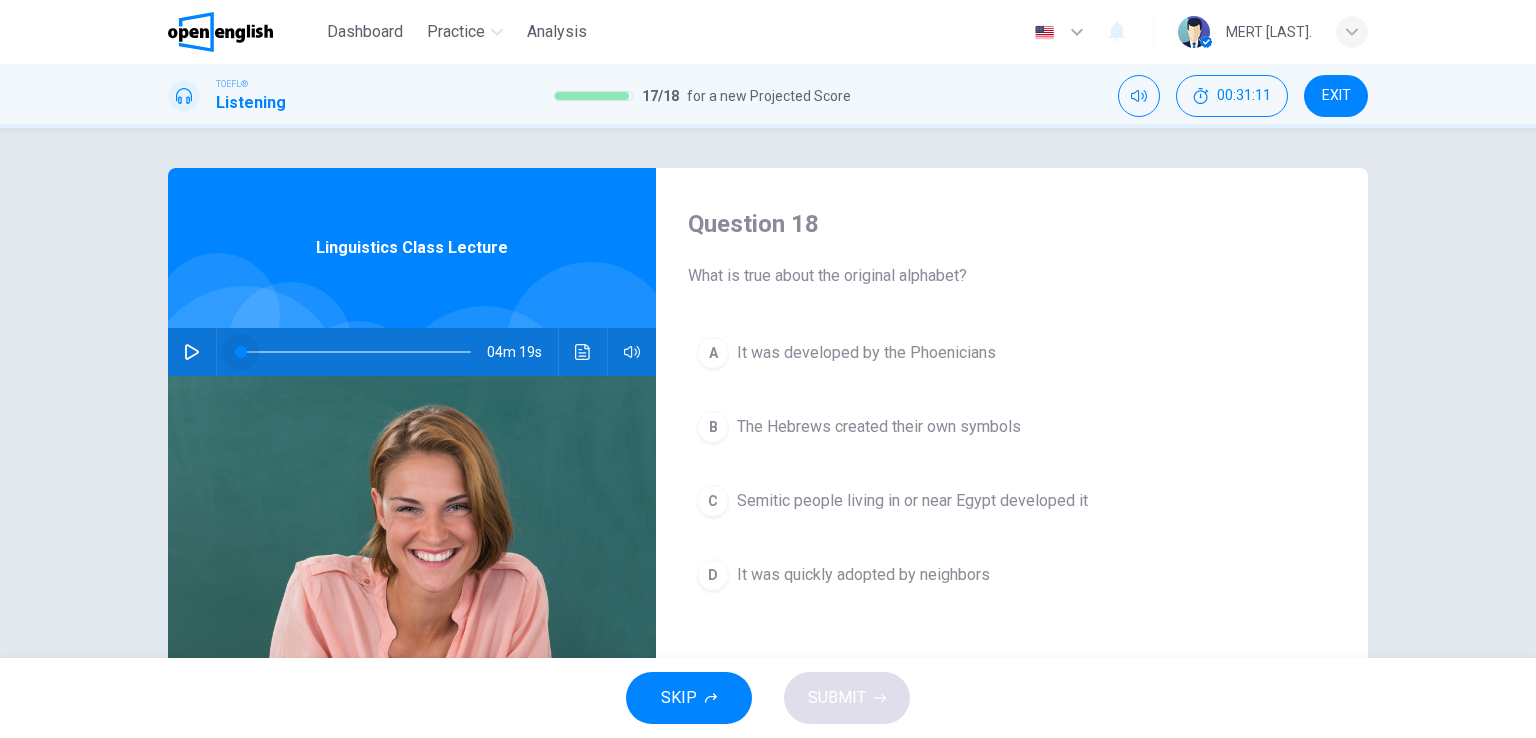 drag, startPoint x: 384, startPoint y: 353, endPoint x: 223, endPoint y: 359, distance: 161.11176 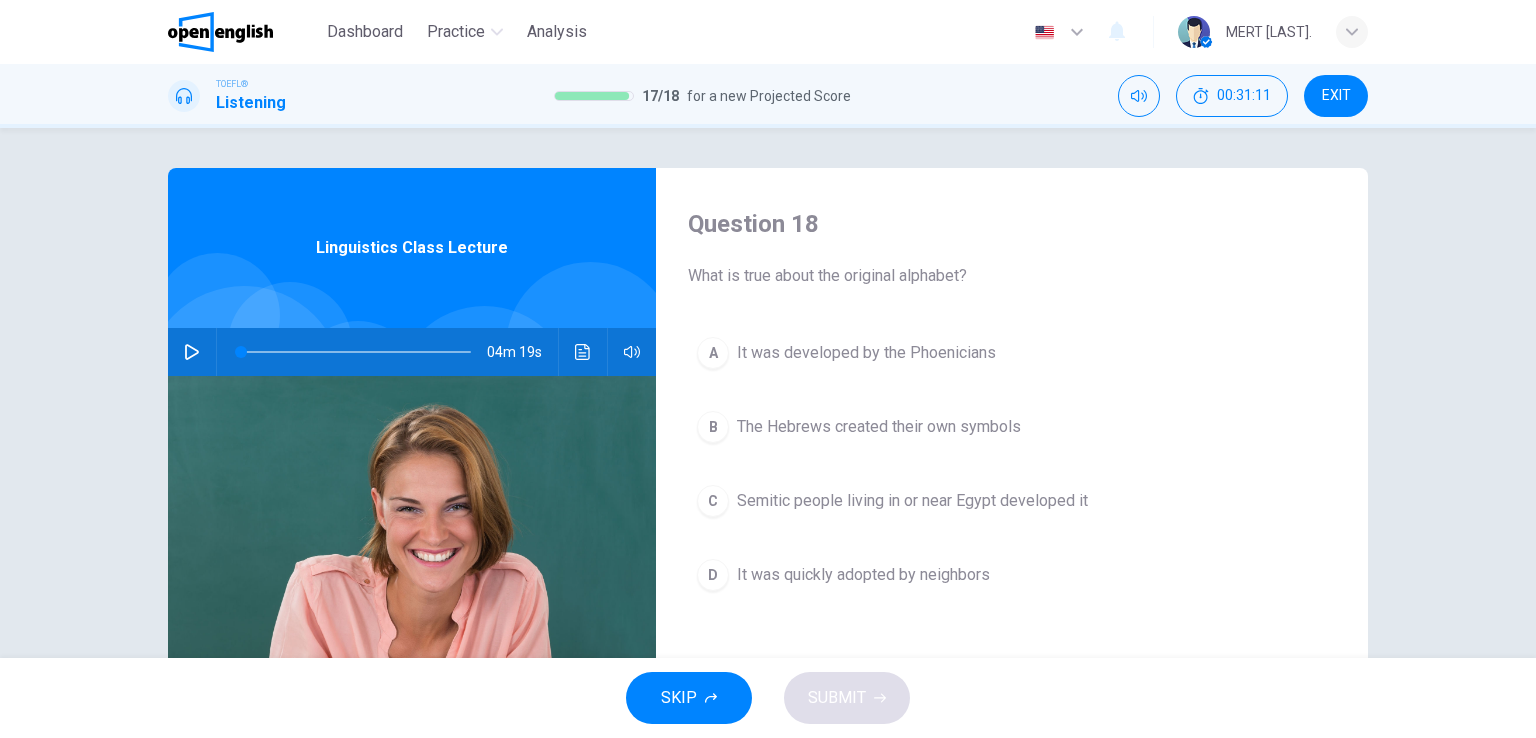 click 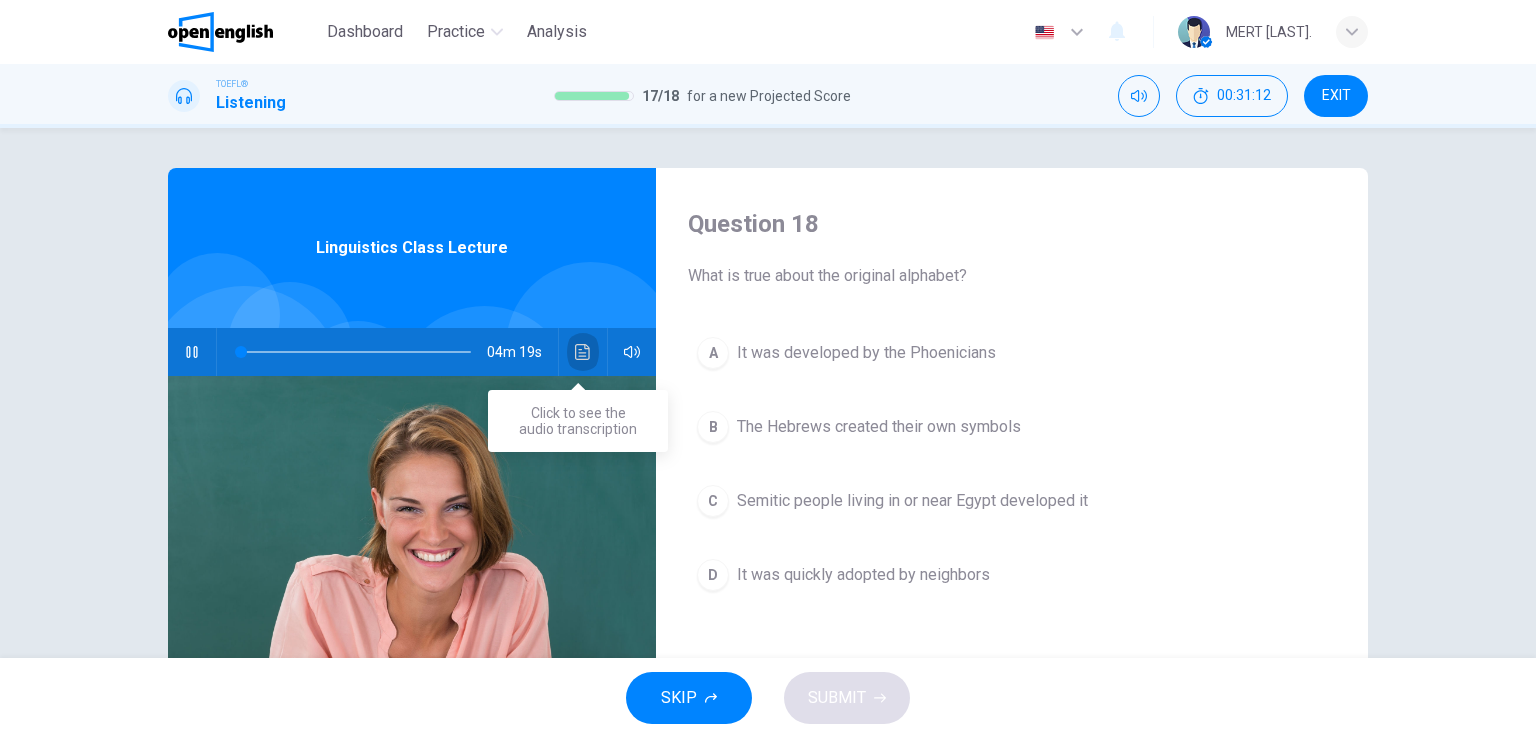 click 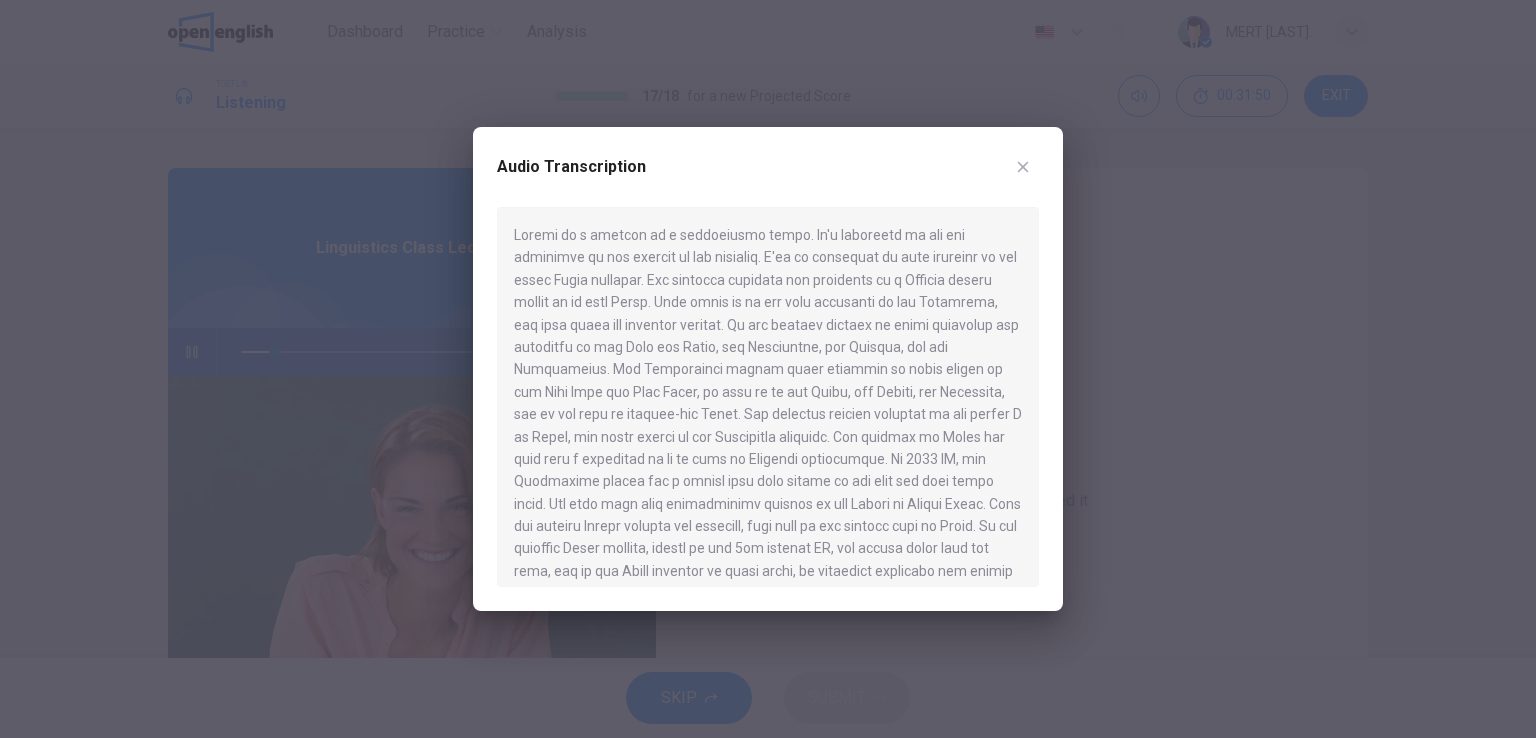 click 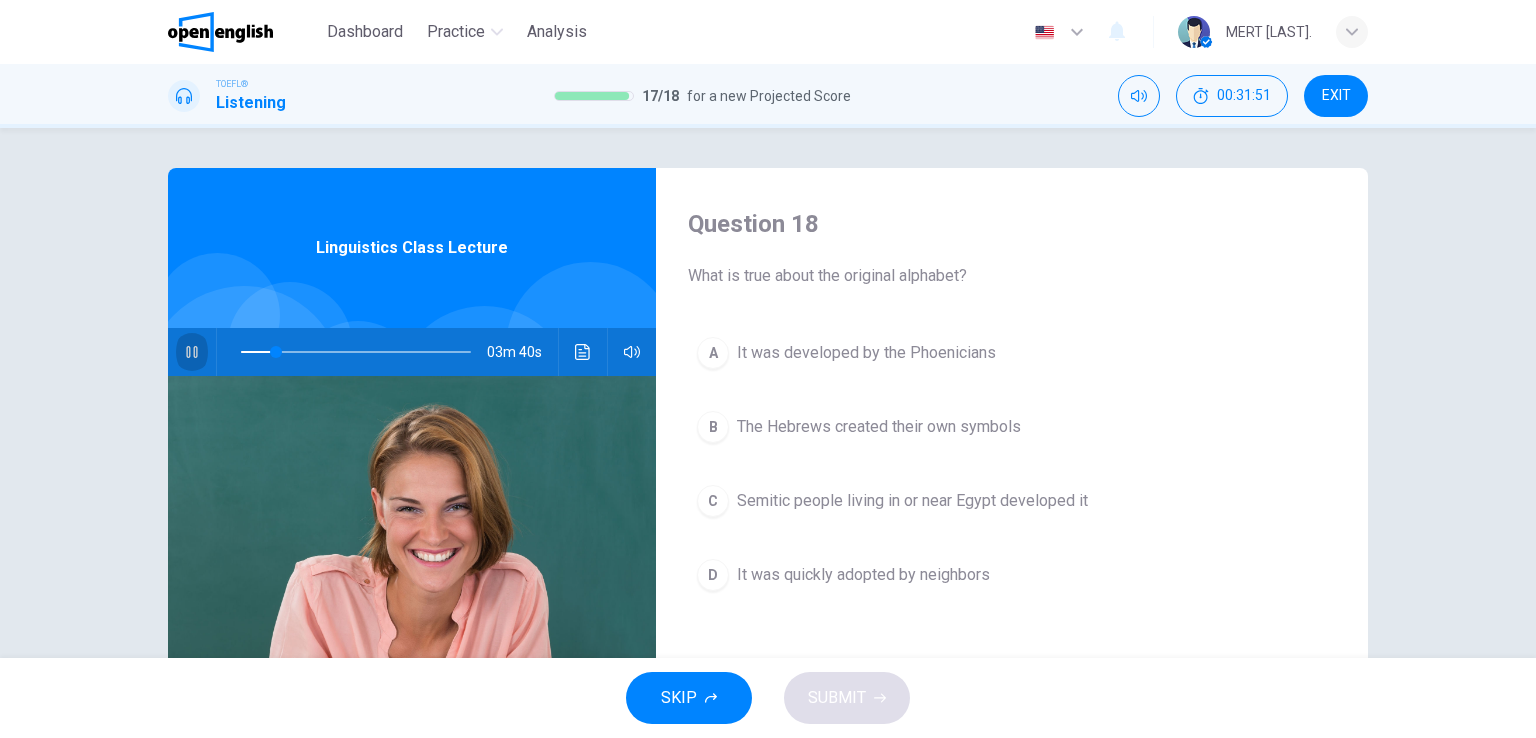 click 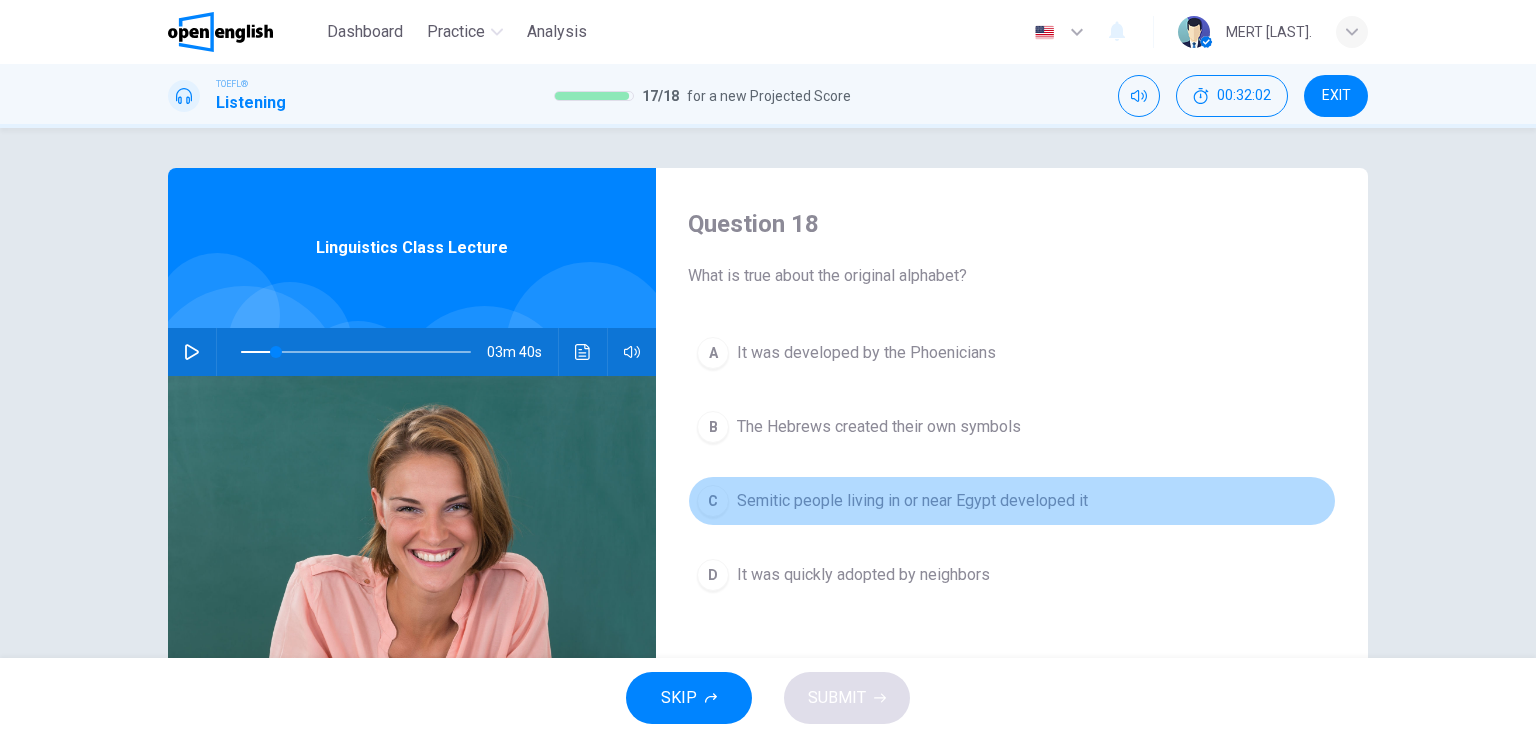 click on "Semitic people living in or near Egypt developed it" at bounding box center (912, 501) 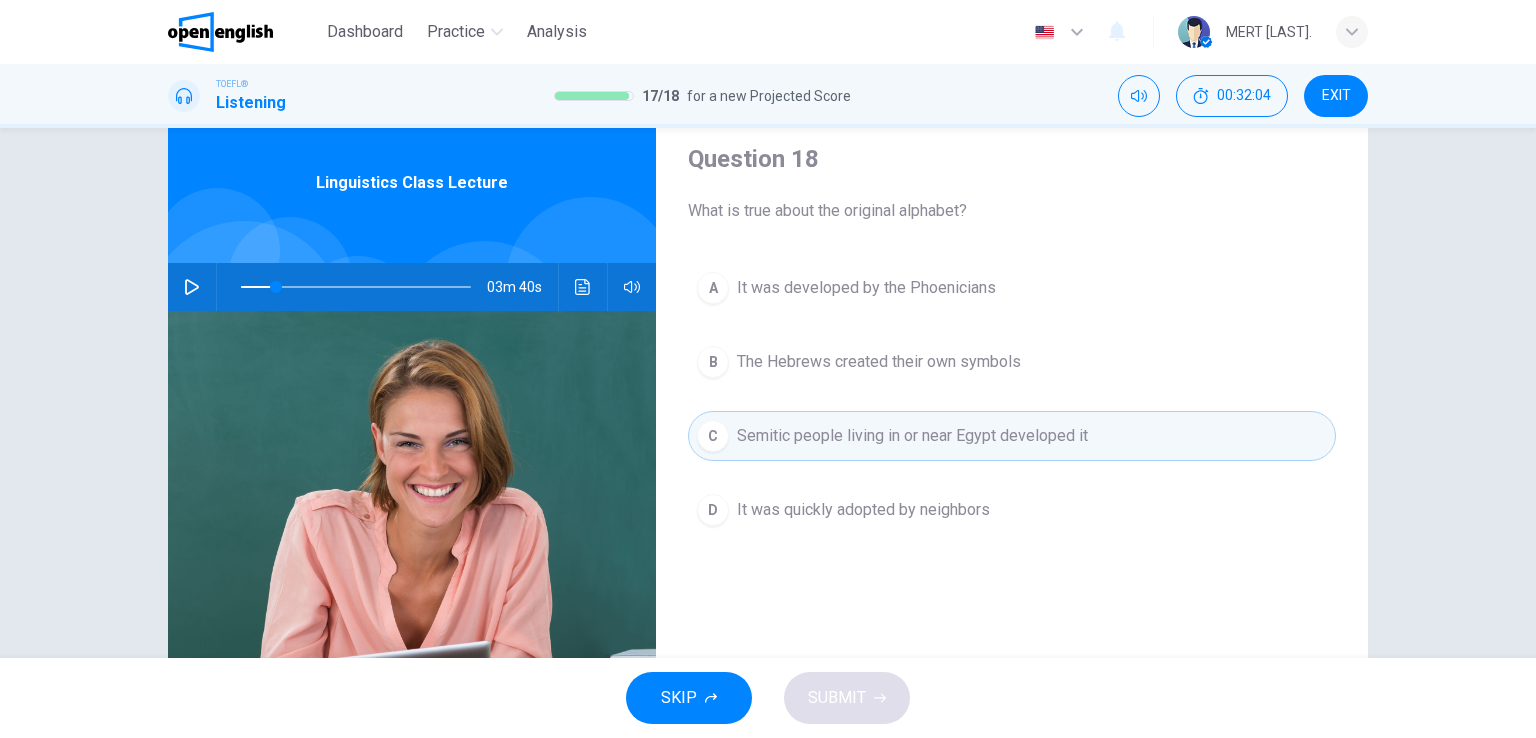 scroll, scrollTop: 100, scrollLeft: 0, axis: vertical 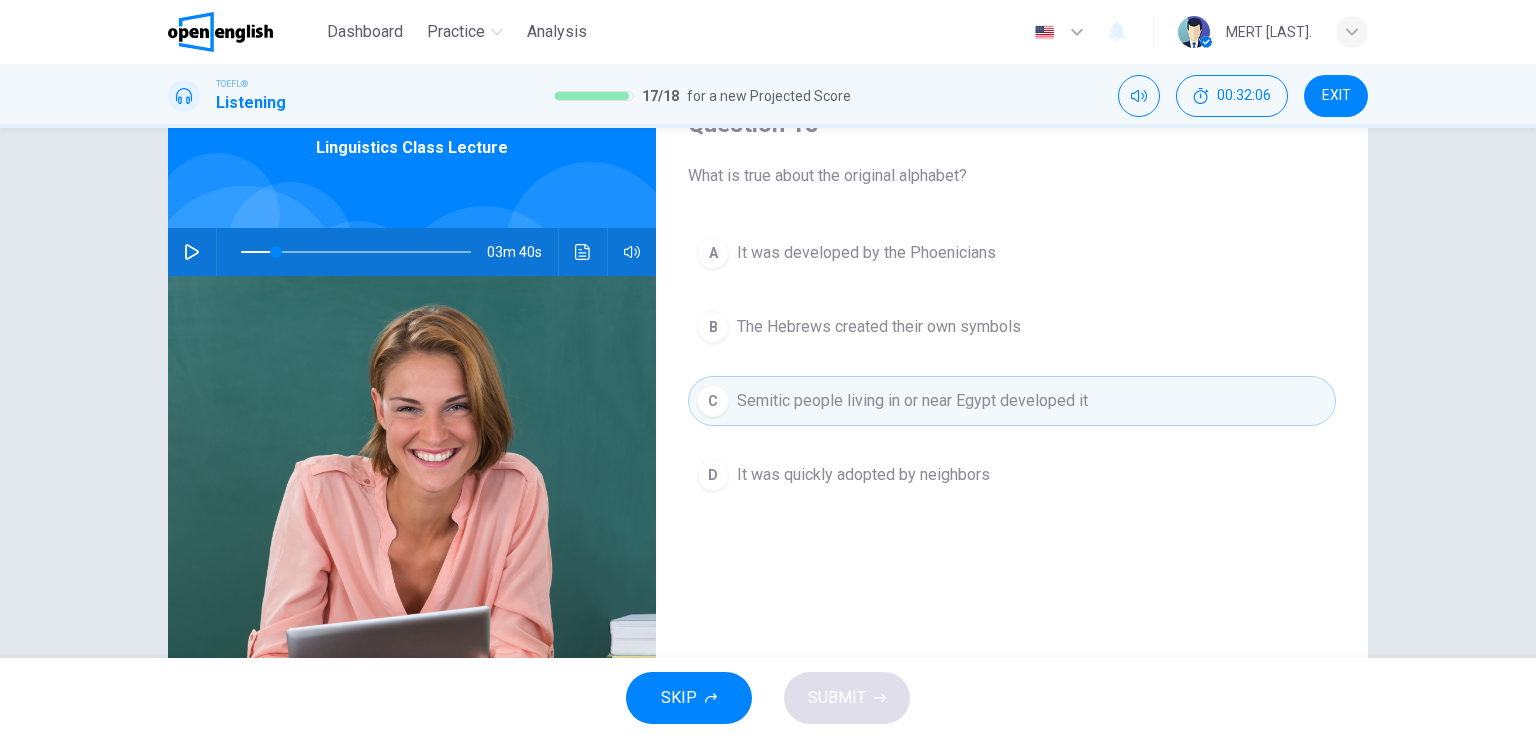 click on "It was quickly adopted by neighbors" at bounding box center (863, 475) 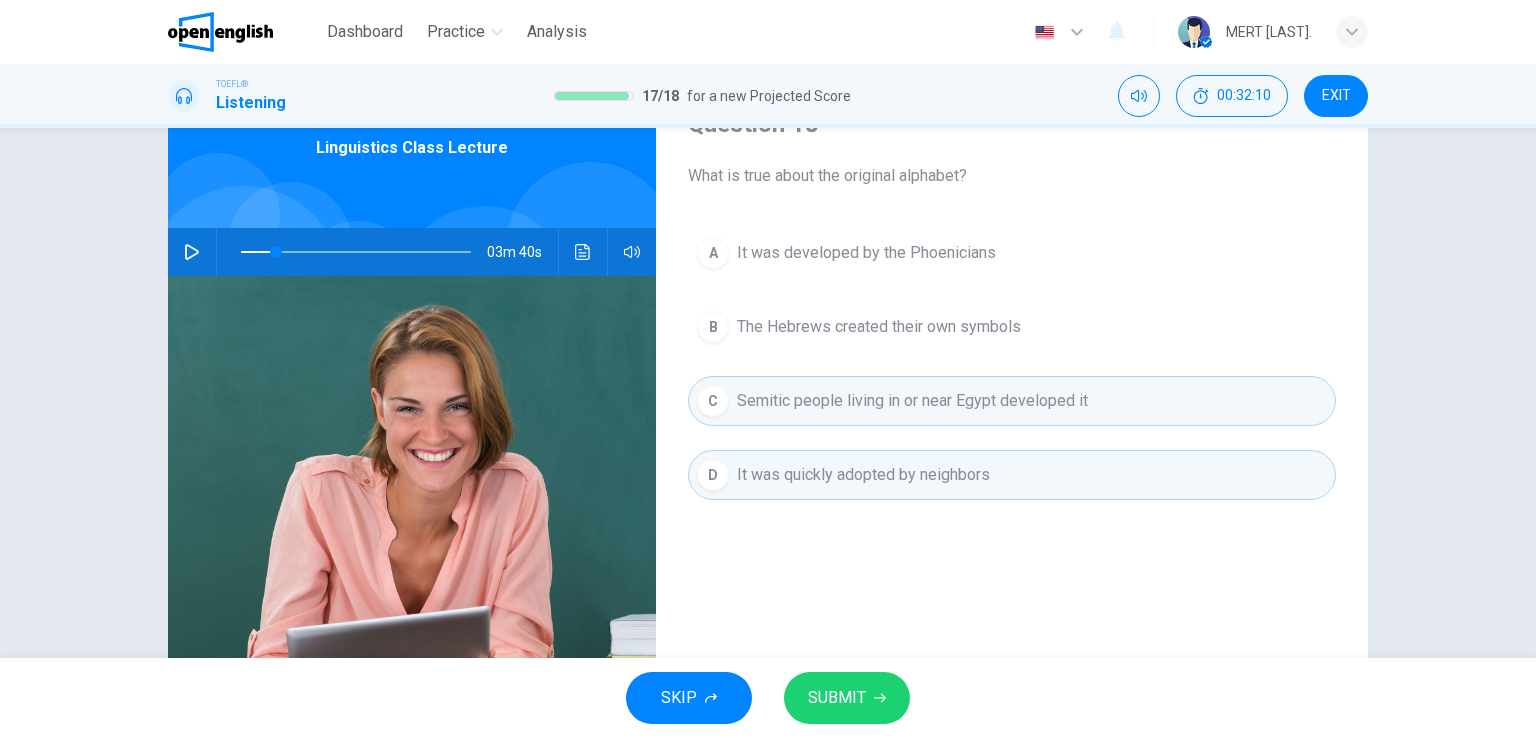 scroll, scrollTop: 0, scrollLeft: 0, axis: both 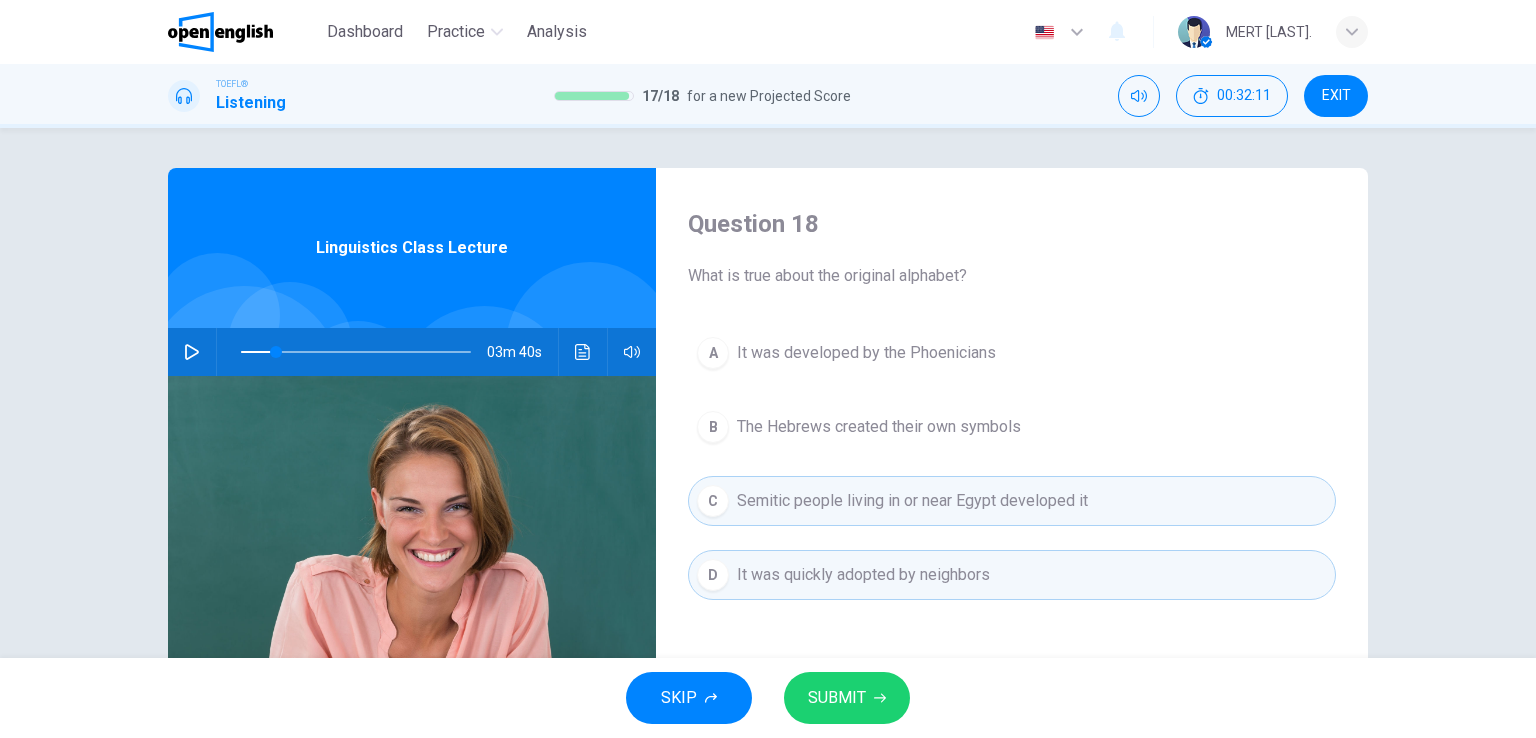 click on "It was developed by the Phoenicians" at bounding box center [866, 353] 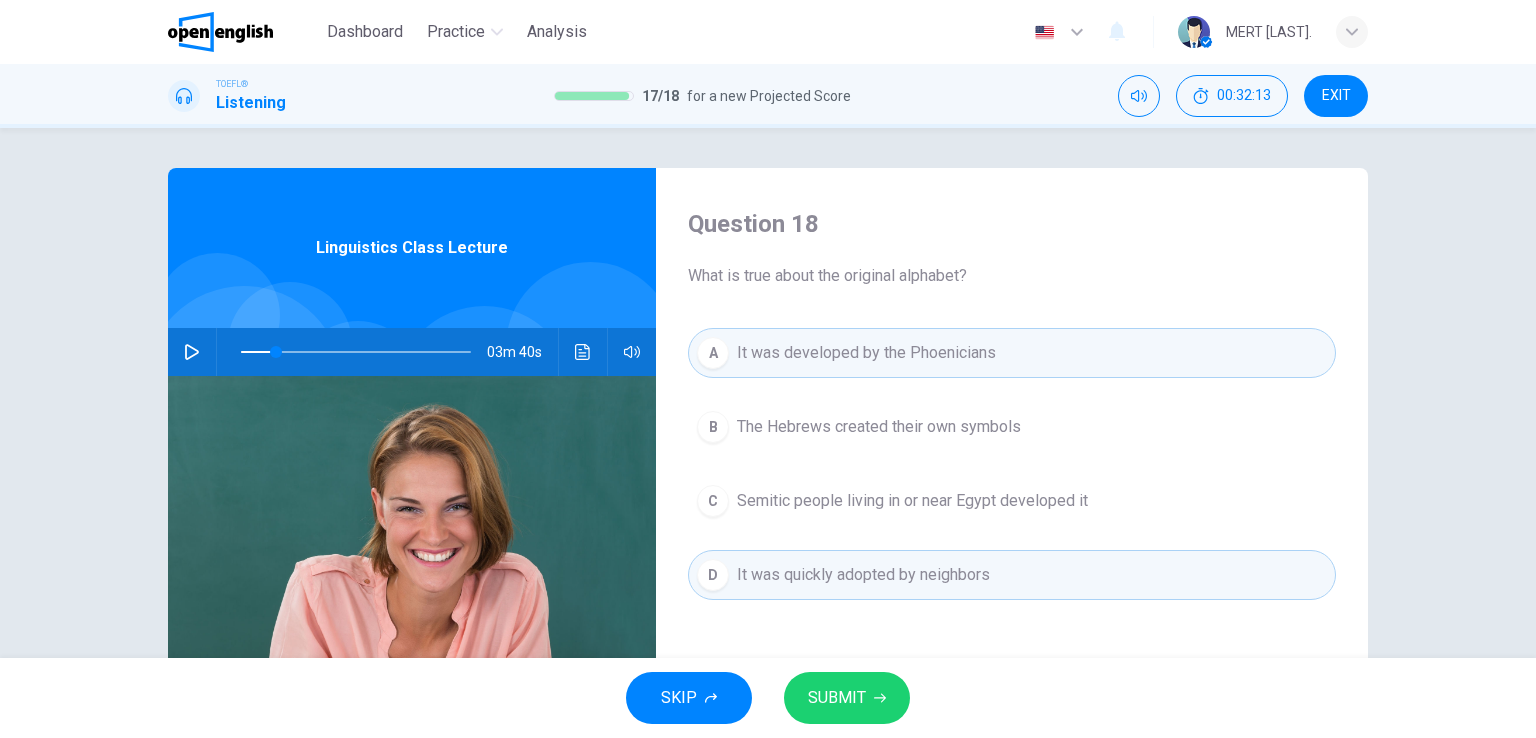 click on "It was quickly adopted by neighbors" at bounding box center (863, 575) 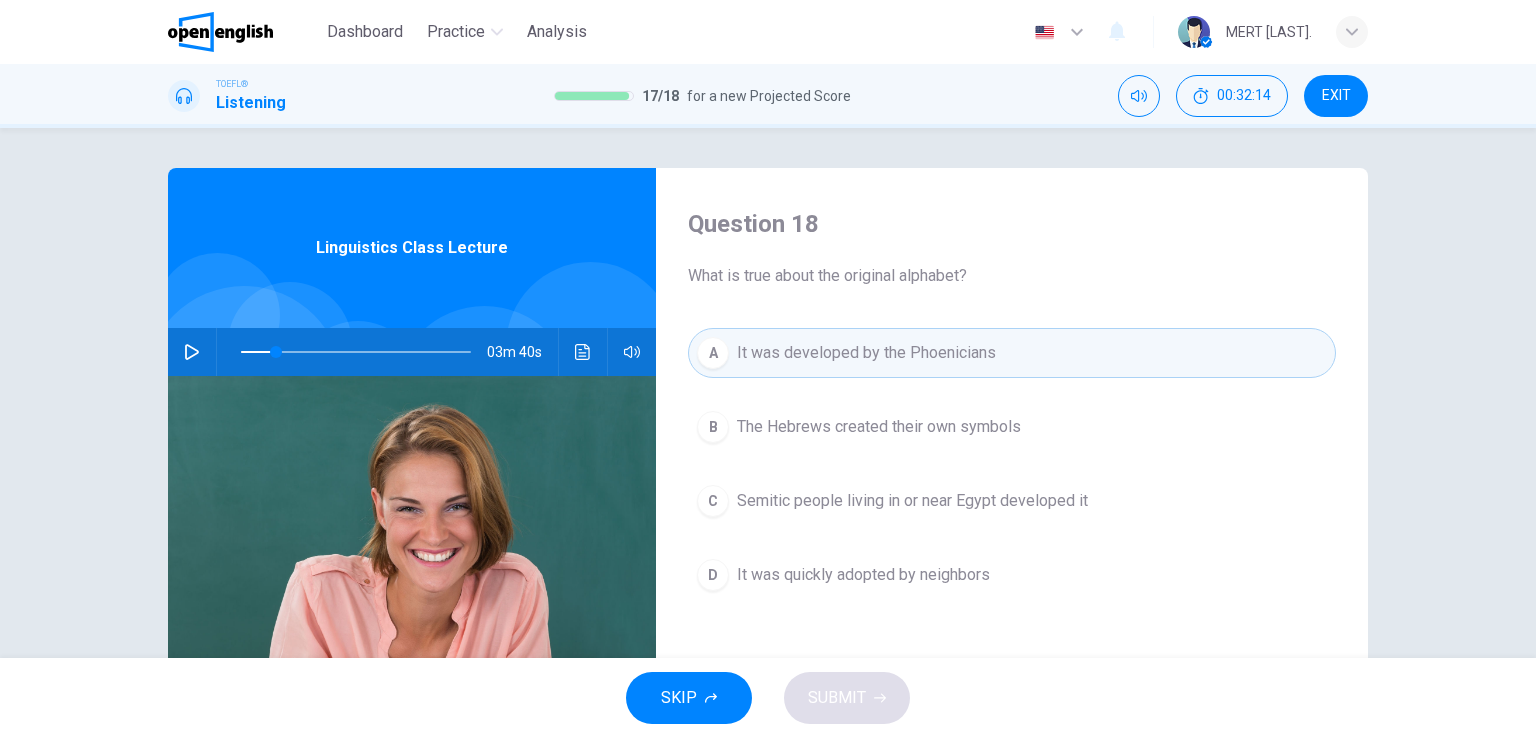 click on "Semitic people living in or near Egypt developed it" at bounding box center (912, 501) 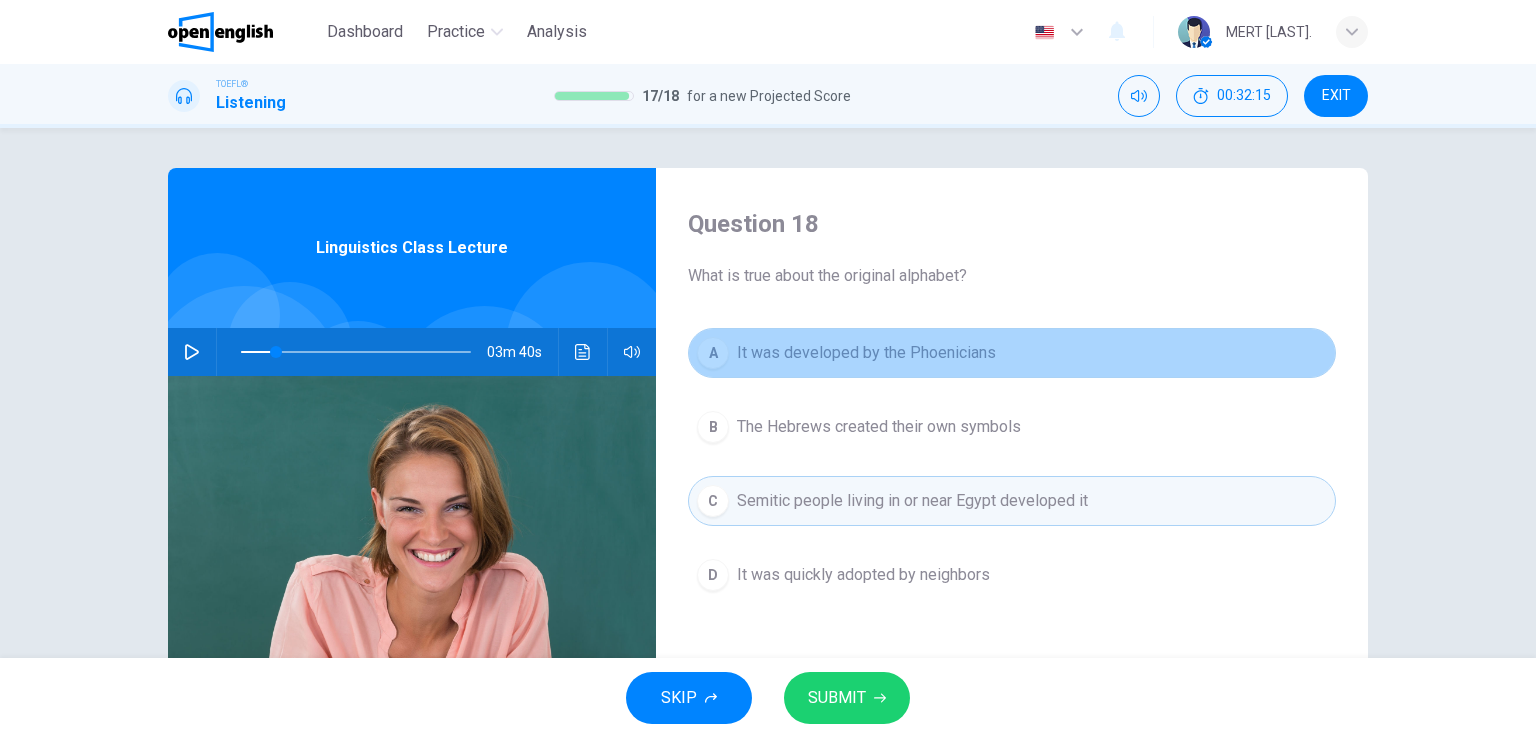 click on "It was developed by the Phoenicians" at bounding box center [866, 353] 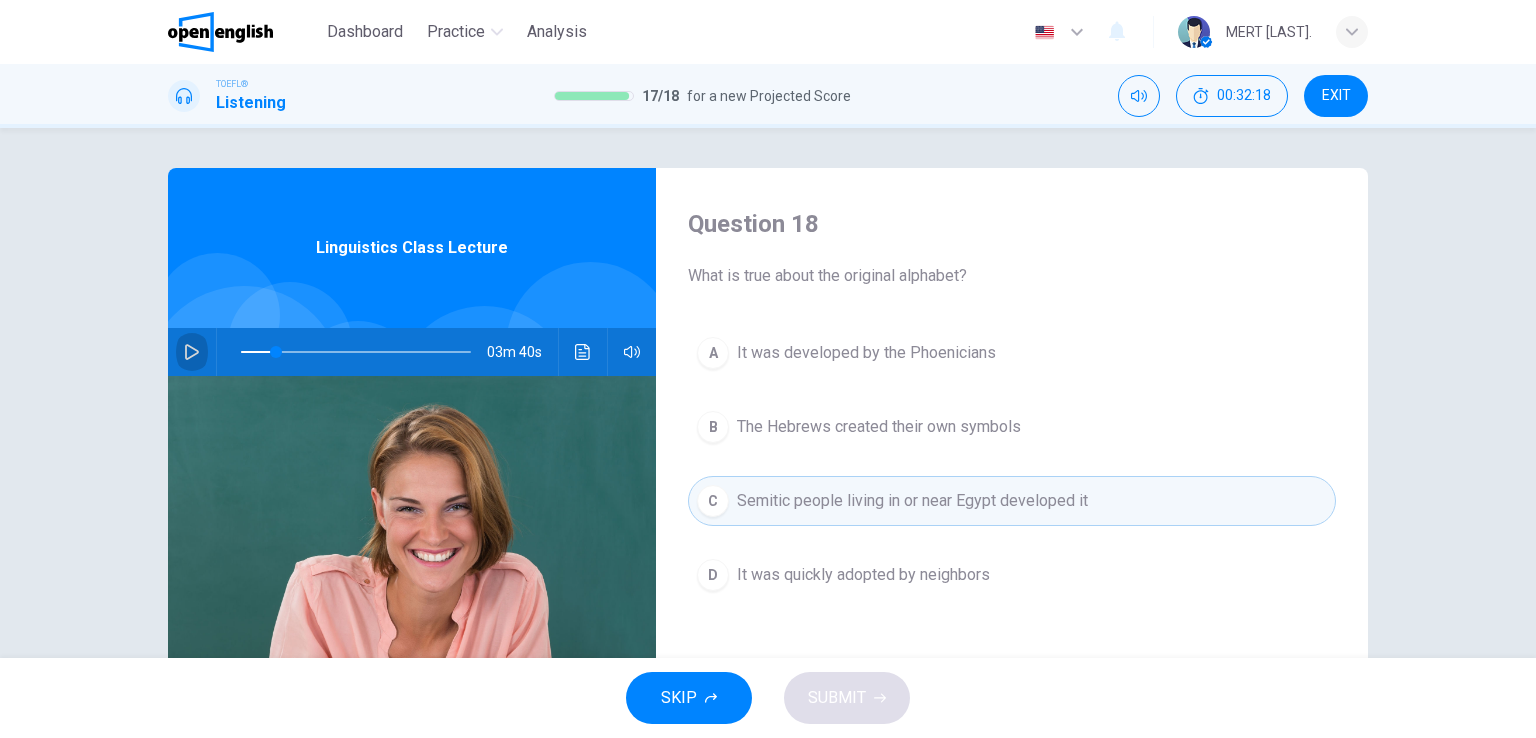 click 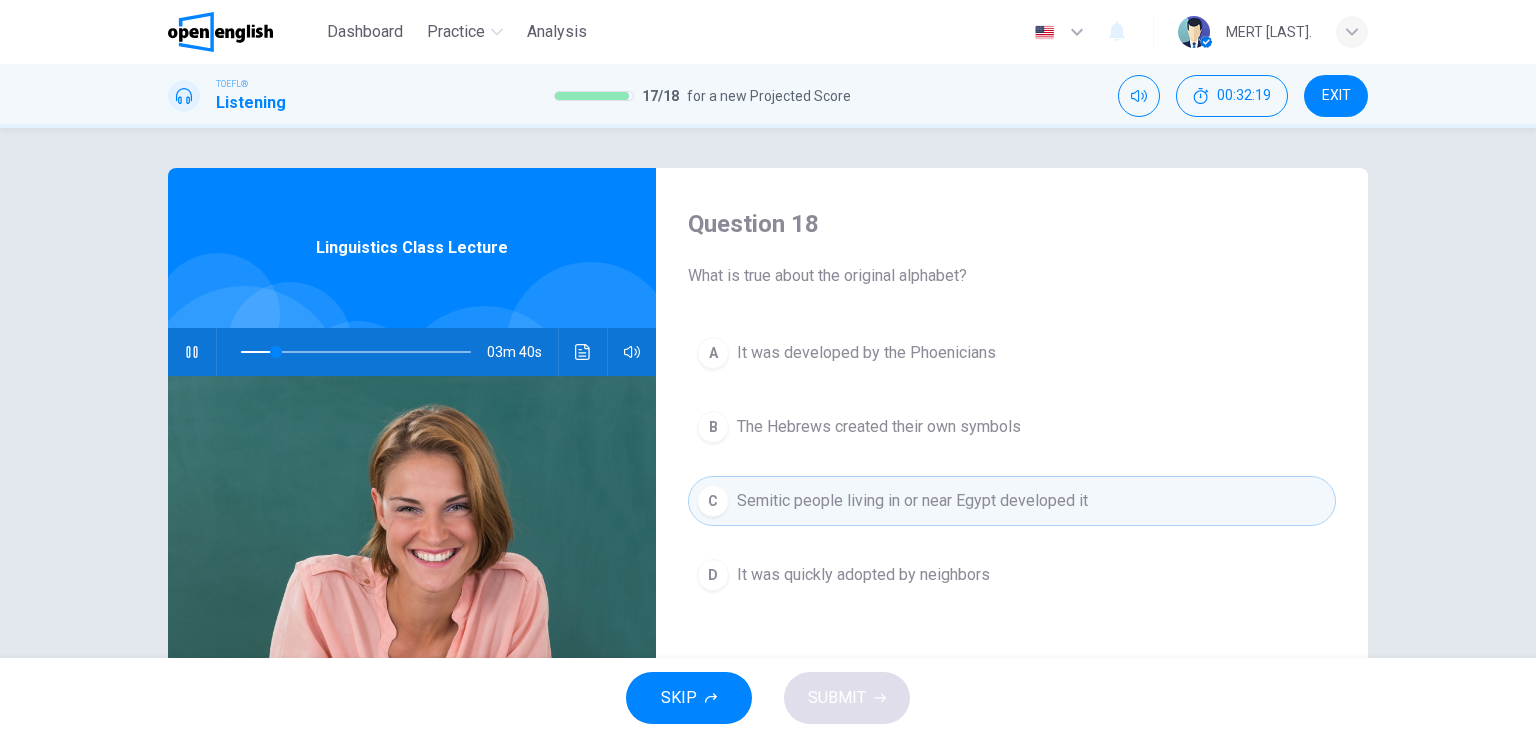 click 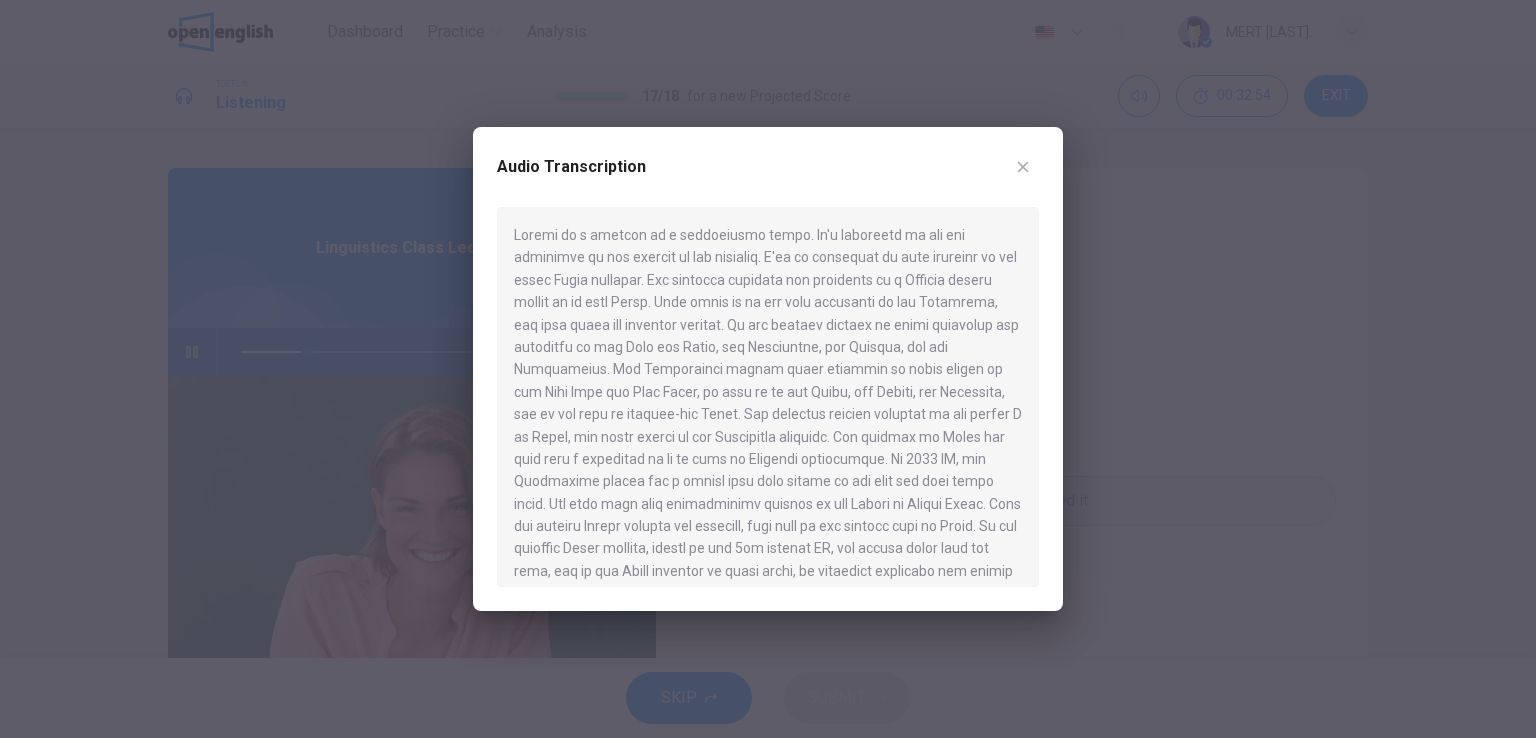 click 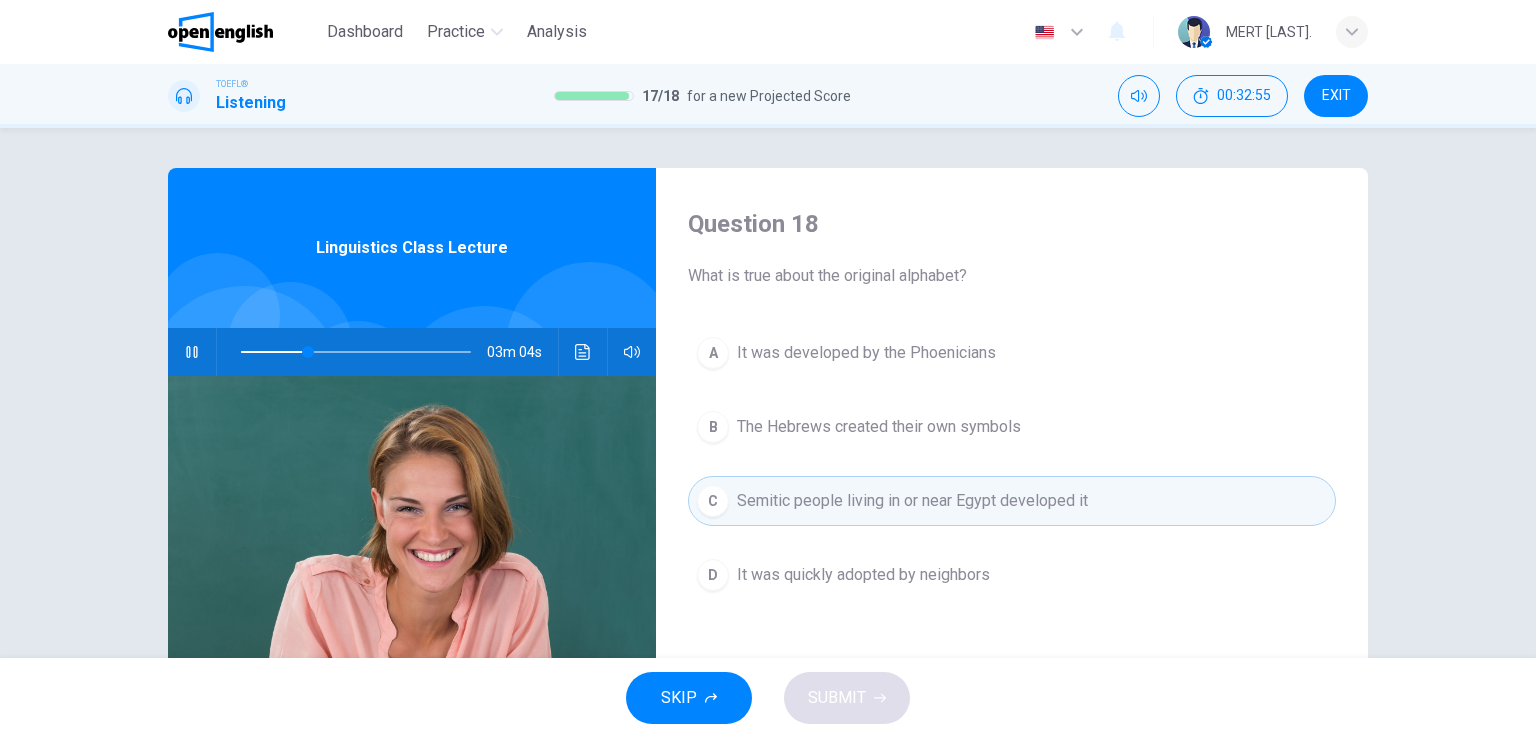 click 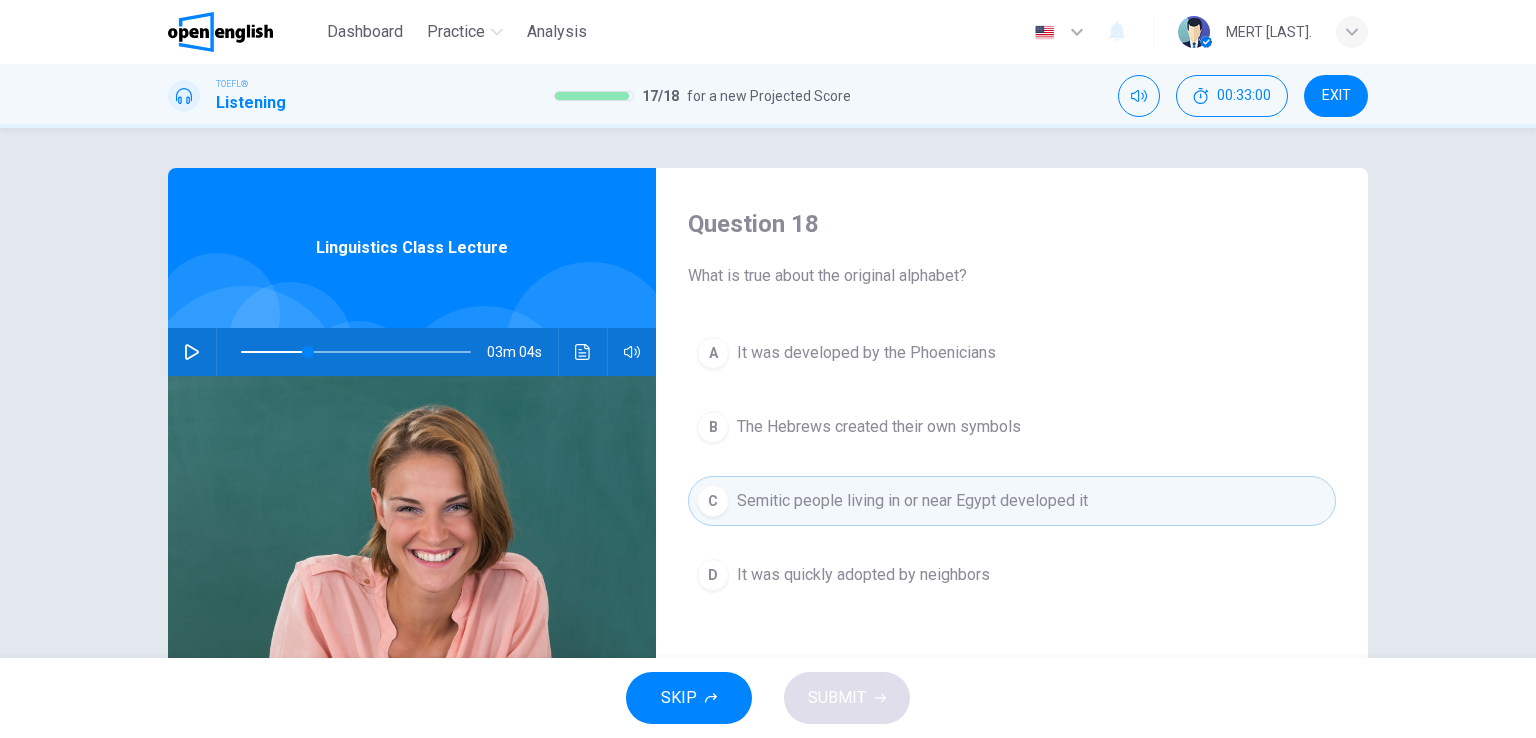 click on "It was quickly adopted by neighbors" at bounding box center (863, 575) 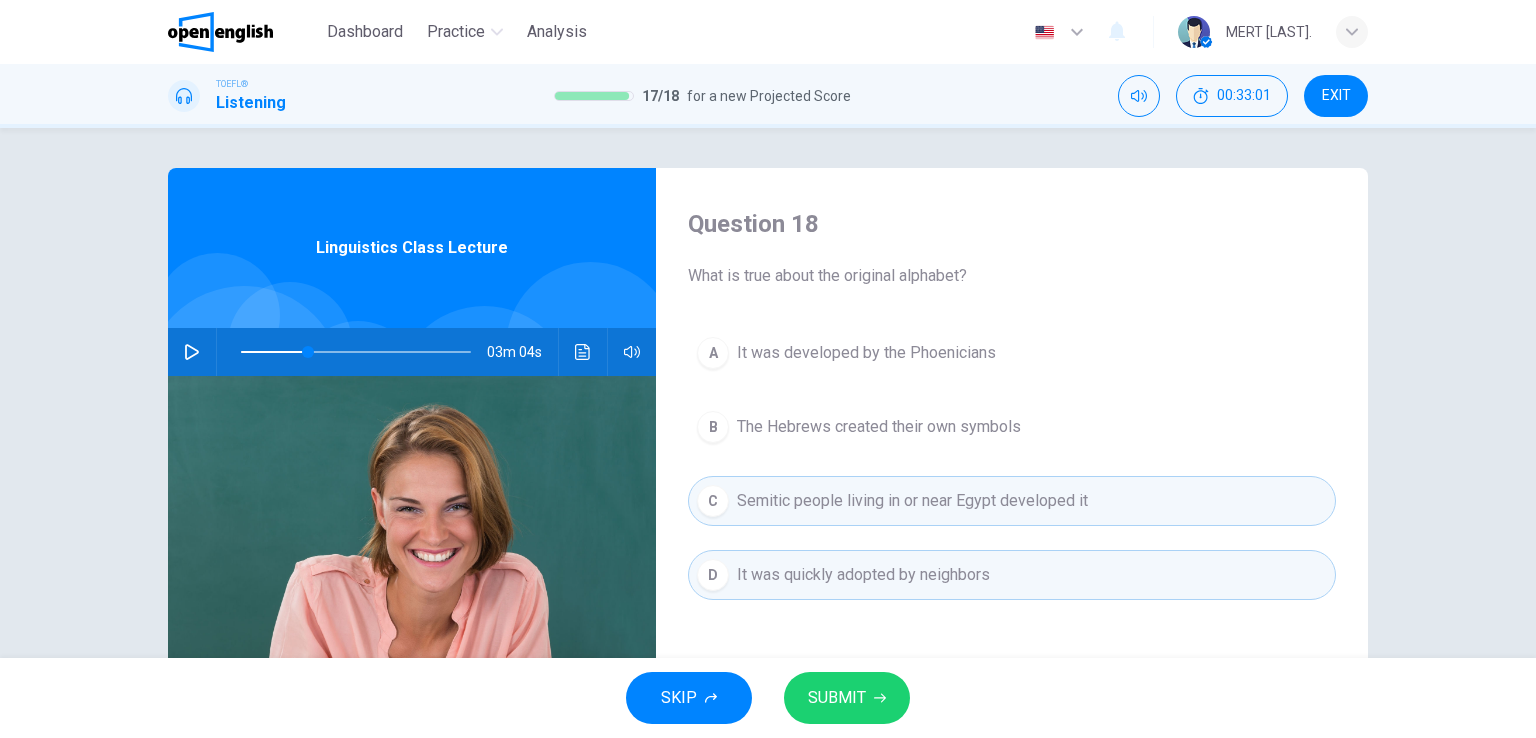 click on "SUBMIT" at bounding box center (847, 698) 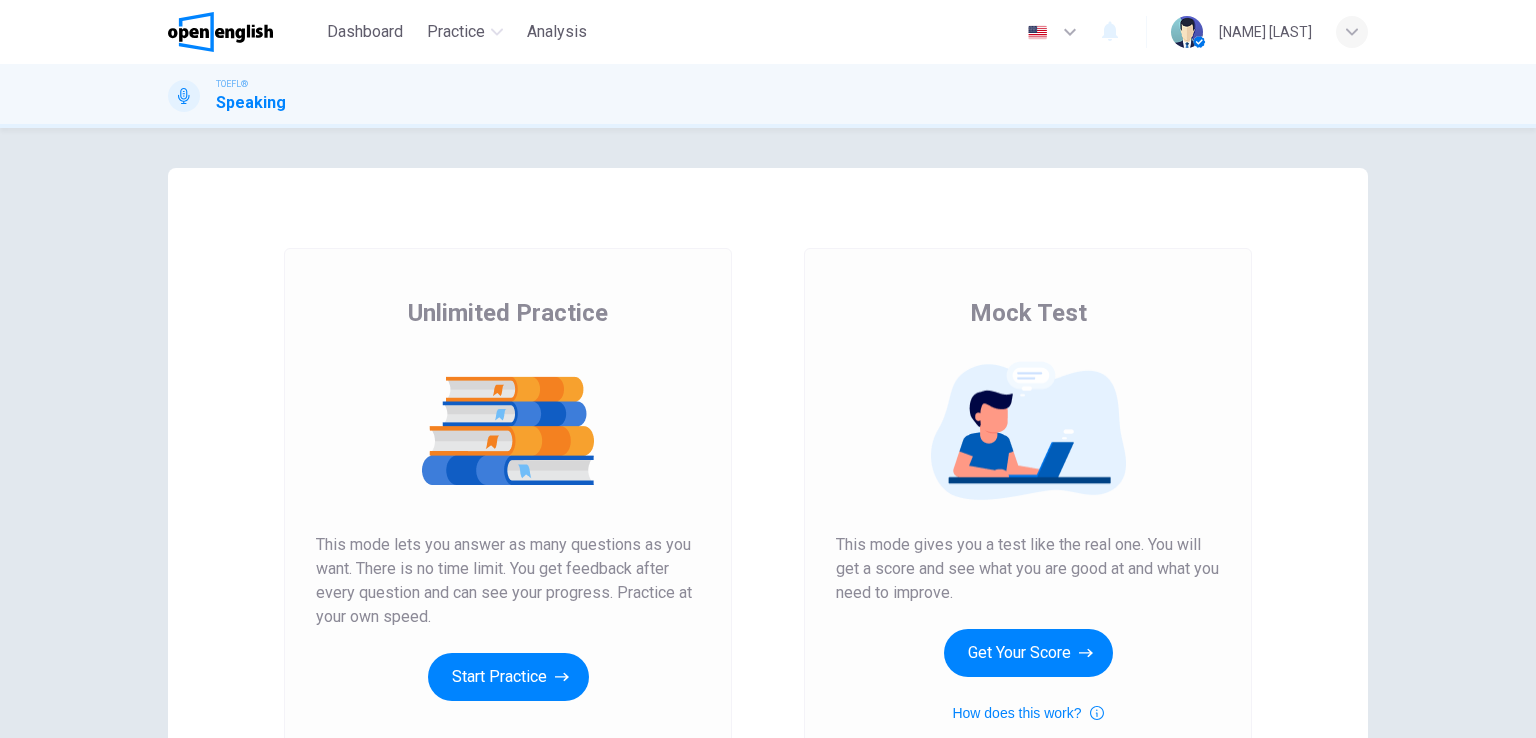 scroll, scrollTop: 0, scrollLeft: 0, axis: both 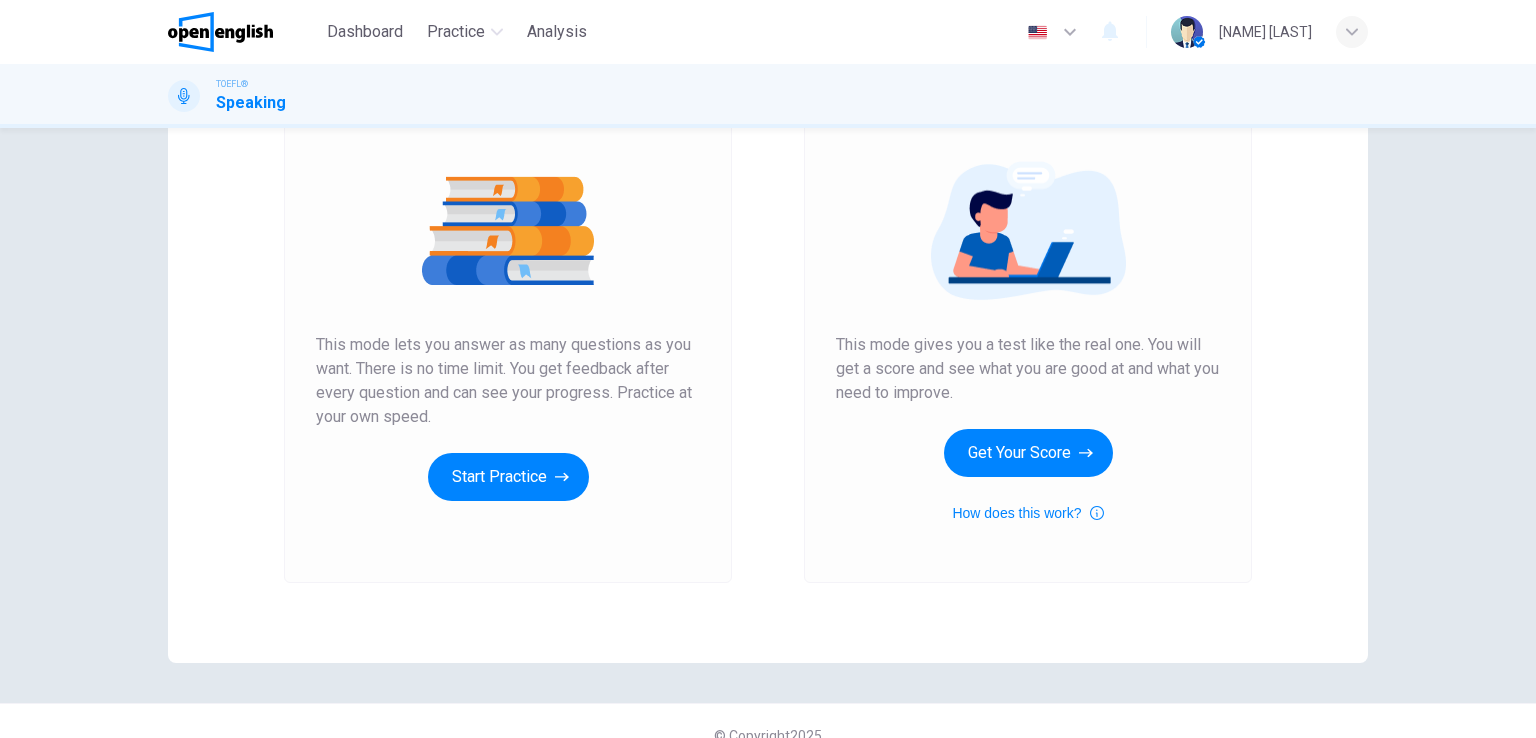 click on "Unlimited Practice This mode lets you answer as many questions as you want. There is no time limit. You get feedback after every question and can see your progress. Practice at your own speed. Start Practice" at bounding box center [508, 299] 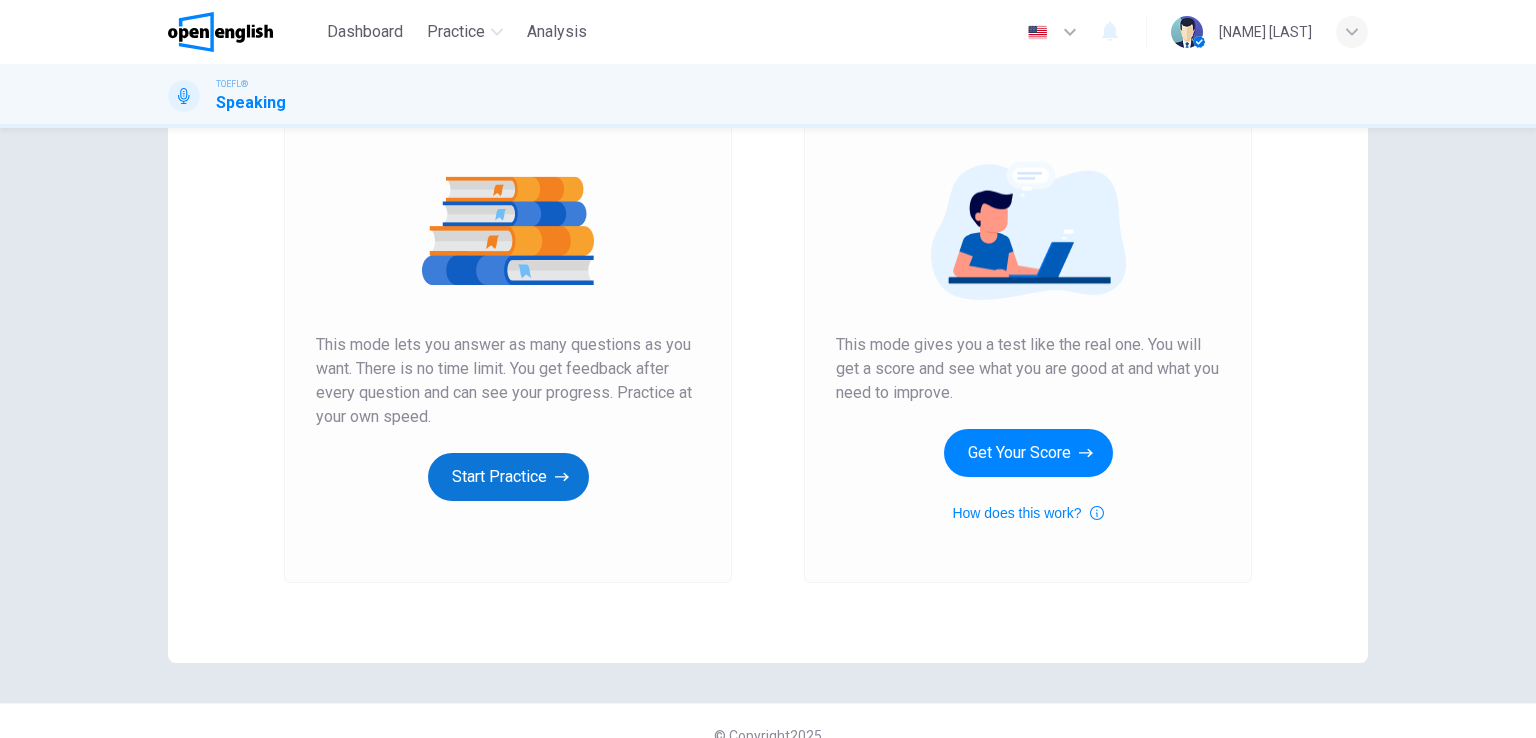 click on "Start Practice" at bounding box center [508, 477] 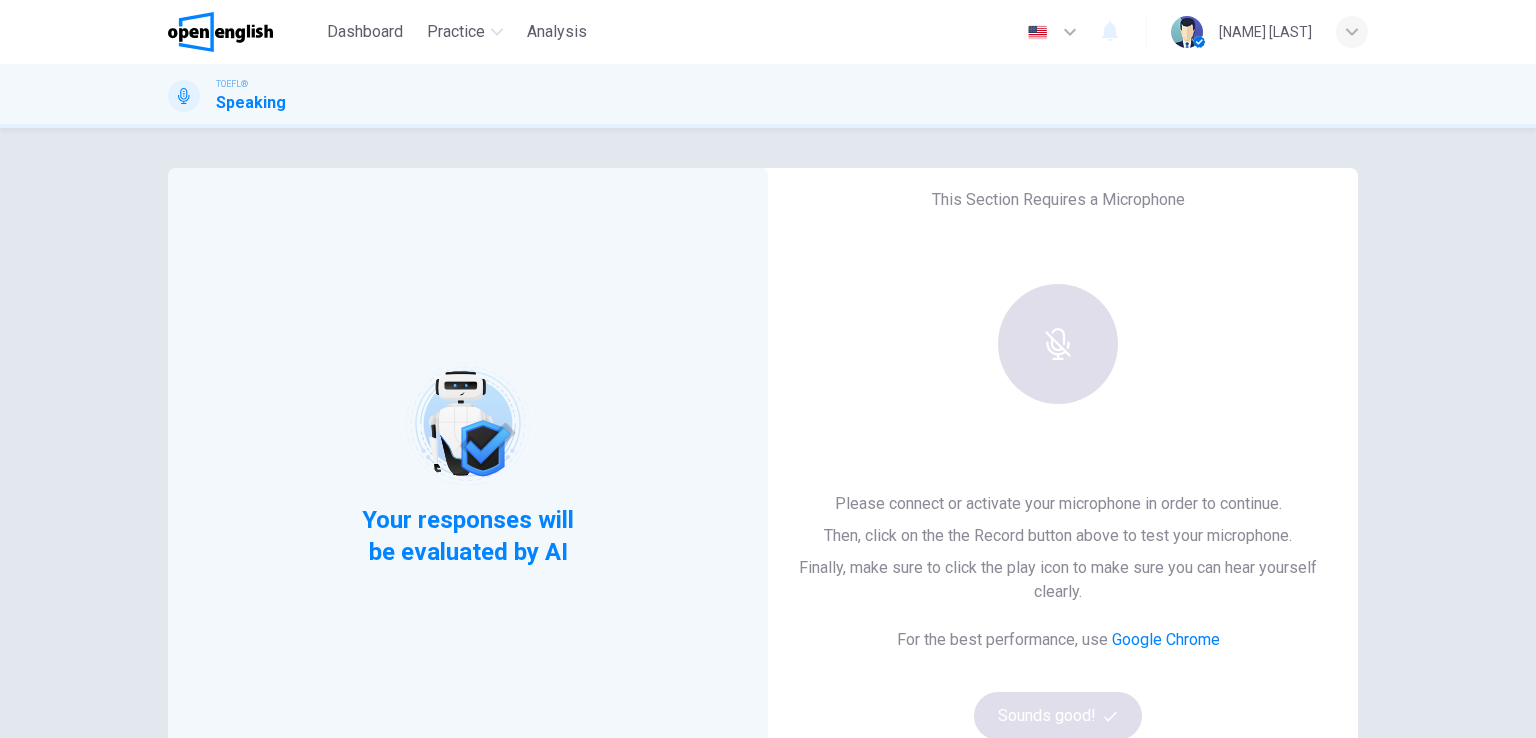 scroll, scrollTop: 100, scrollLeft: 0, axis: vertical 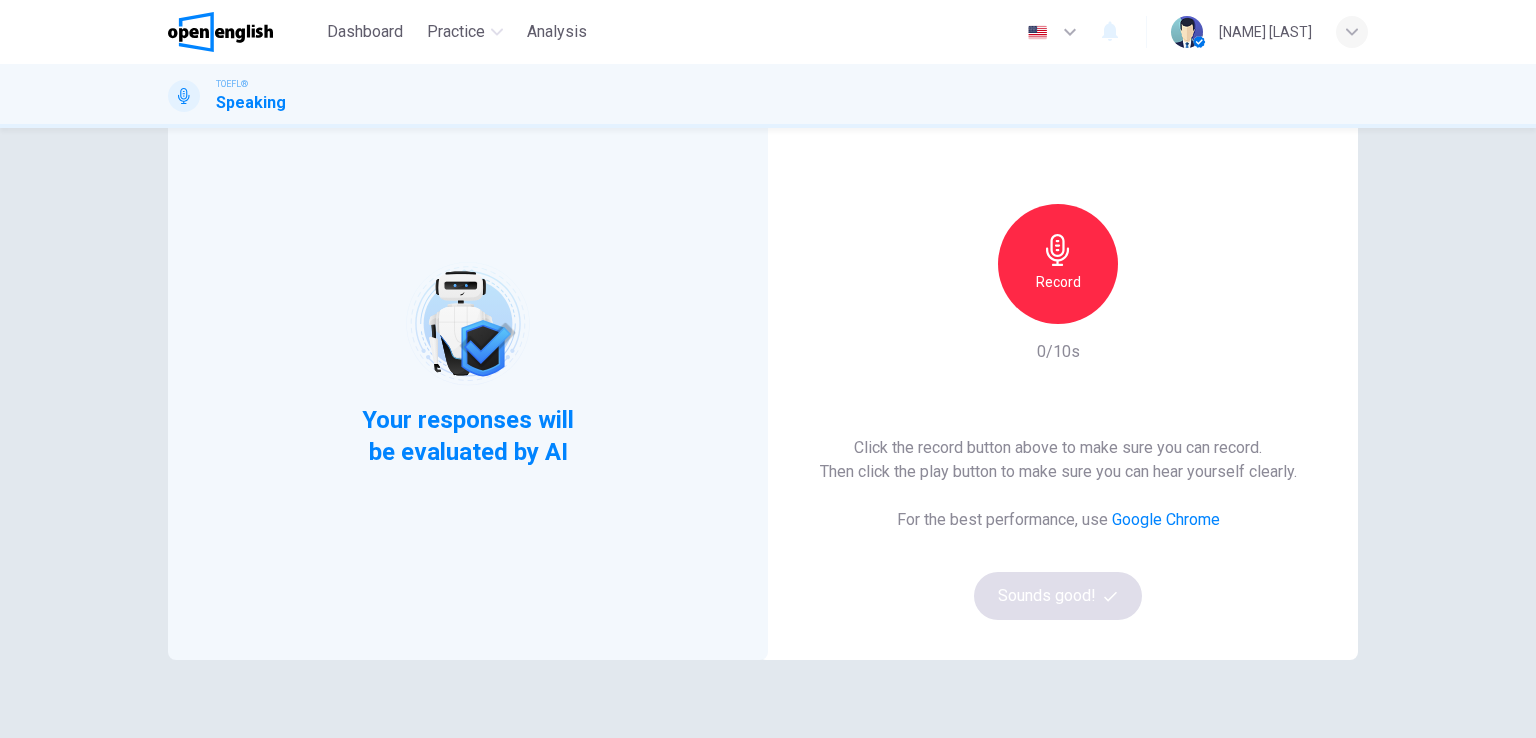 click on "Record" at bounding box center (1058, 282) 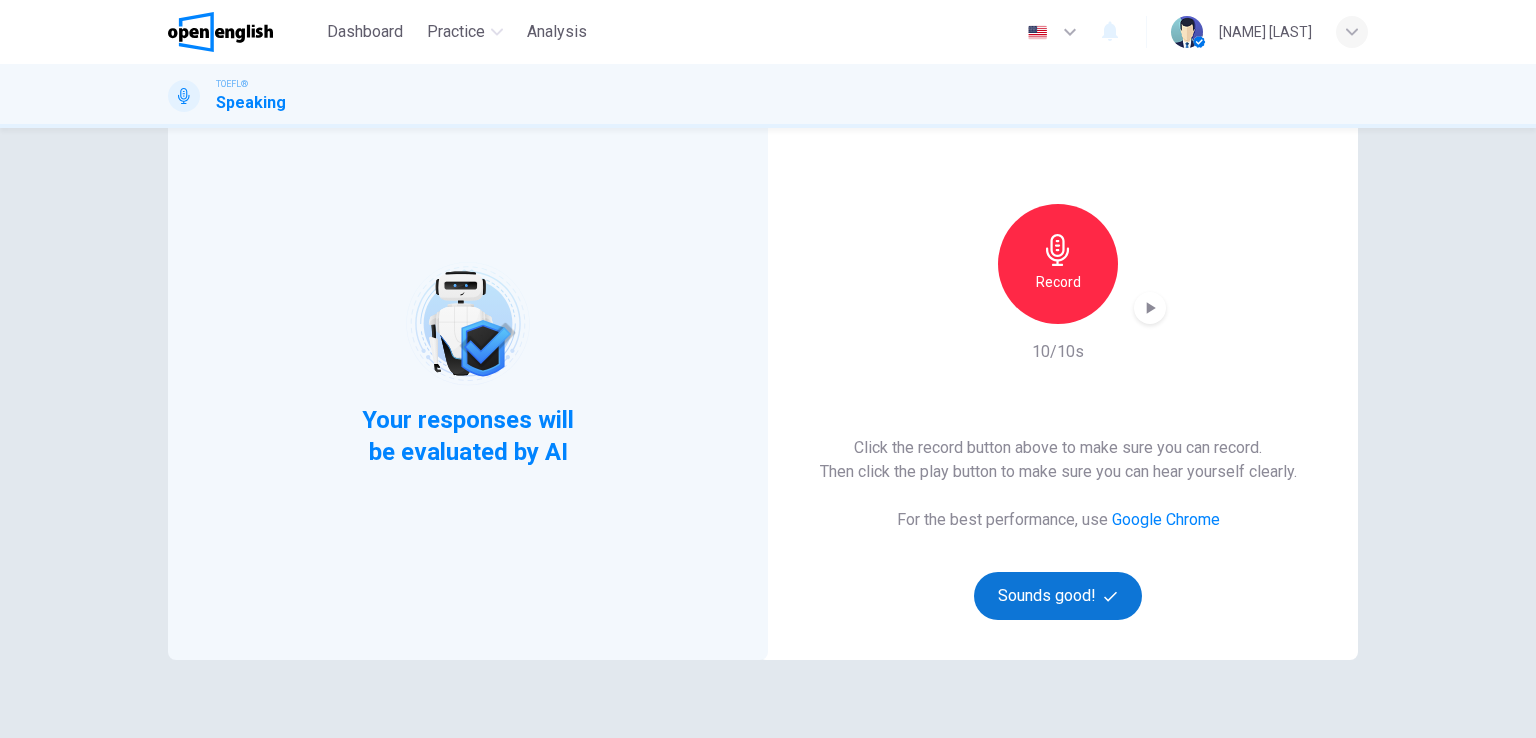 click on "Sounds good!" at bounding box center (1058, 596) 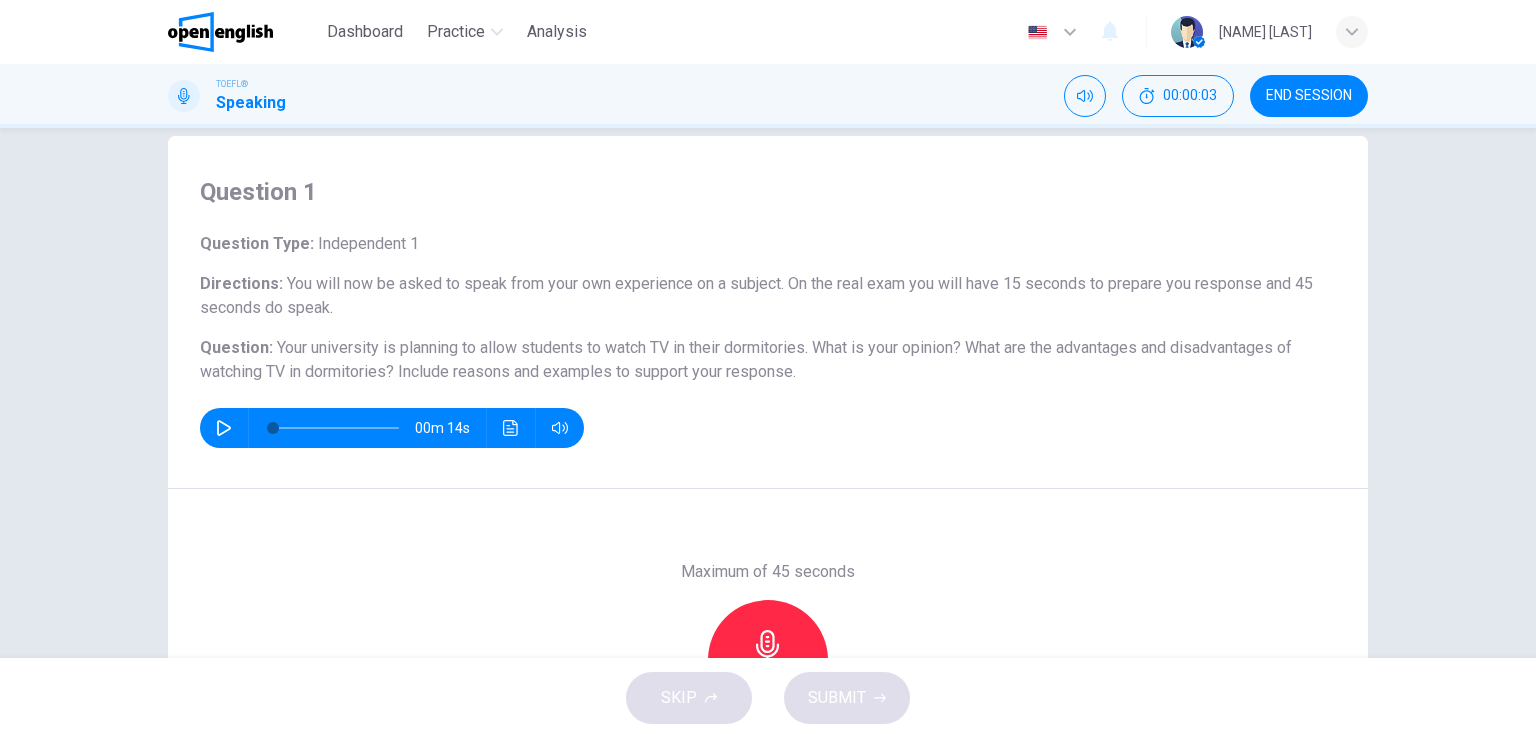 scroll, scrollTop: 0, scrollLeft: 0, axis: both 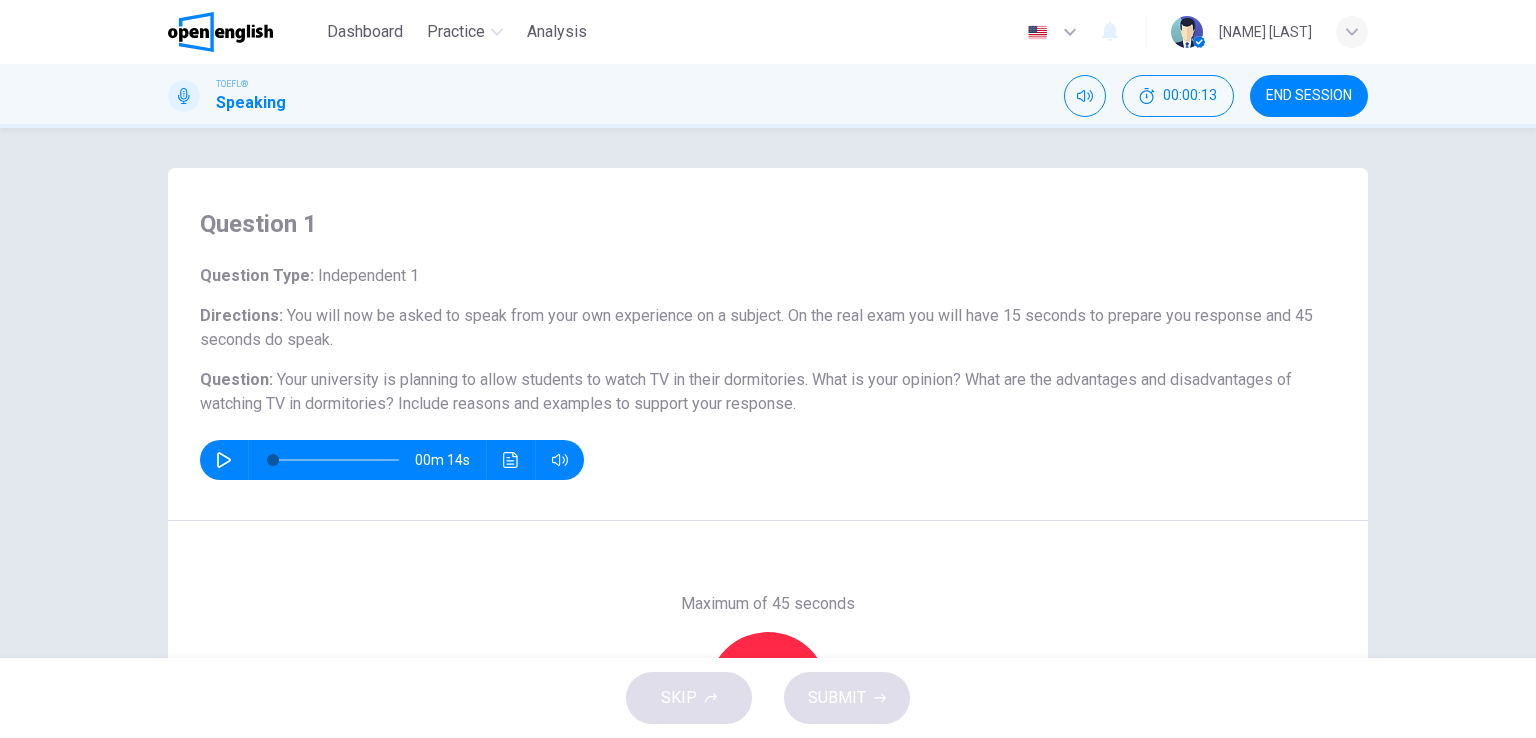 drag, startPoint x: 786, startPoint y: 319, endPoint x: 912, endPoint y: 325, distance: 126.14278 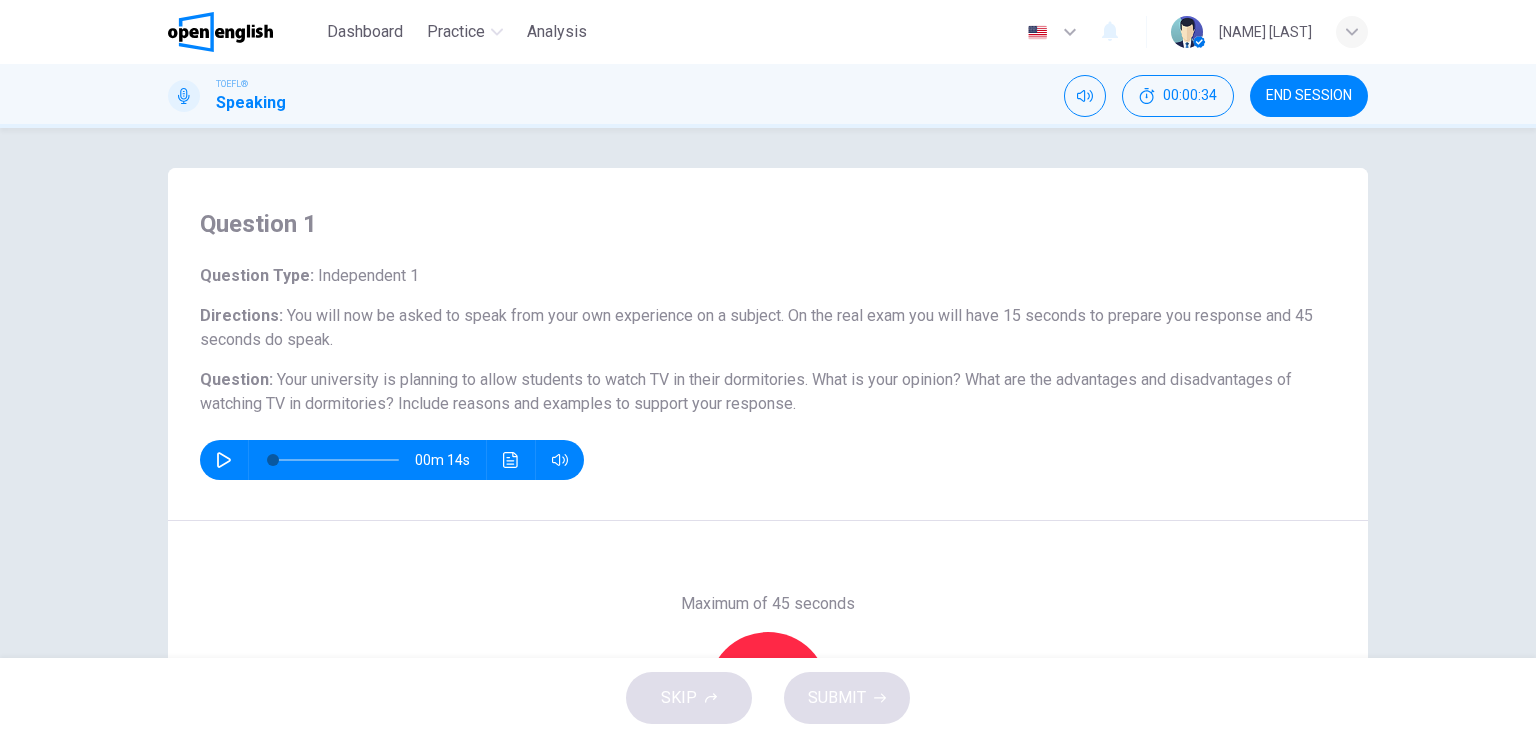 scroll, scrollTop: 100, scrollLeft: 0, axis: vertical 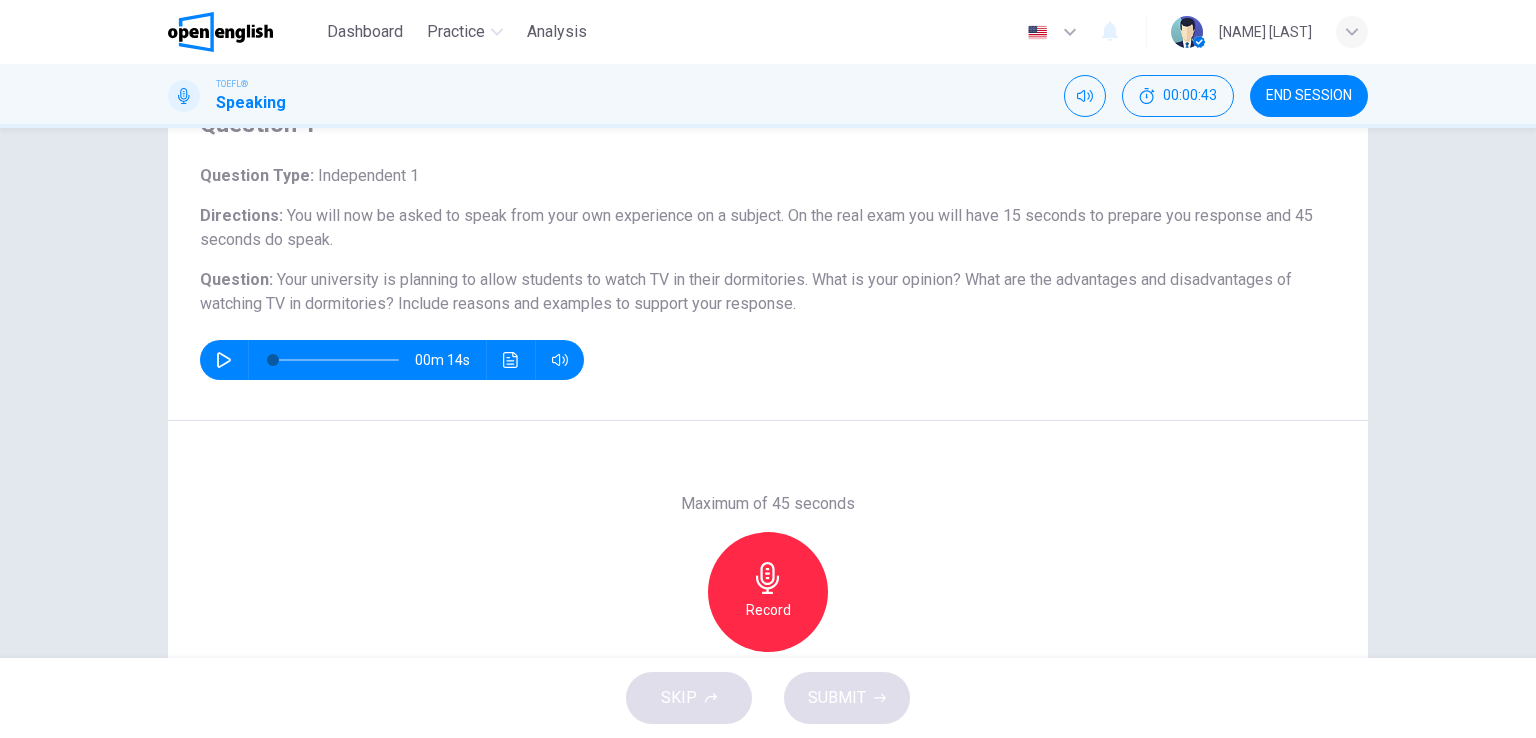 click 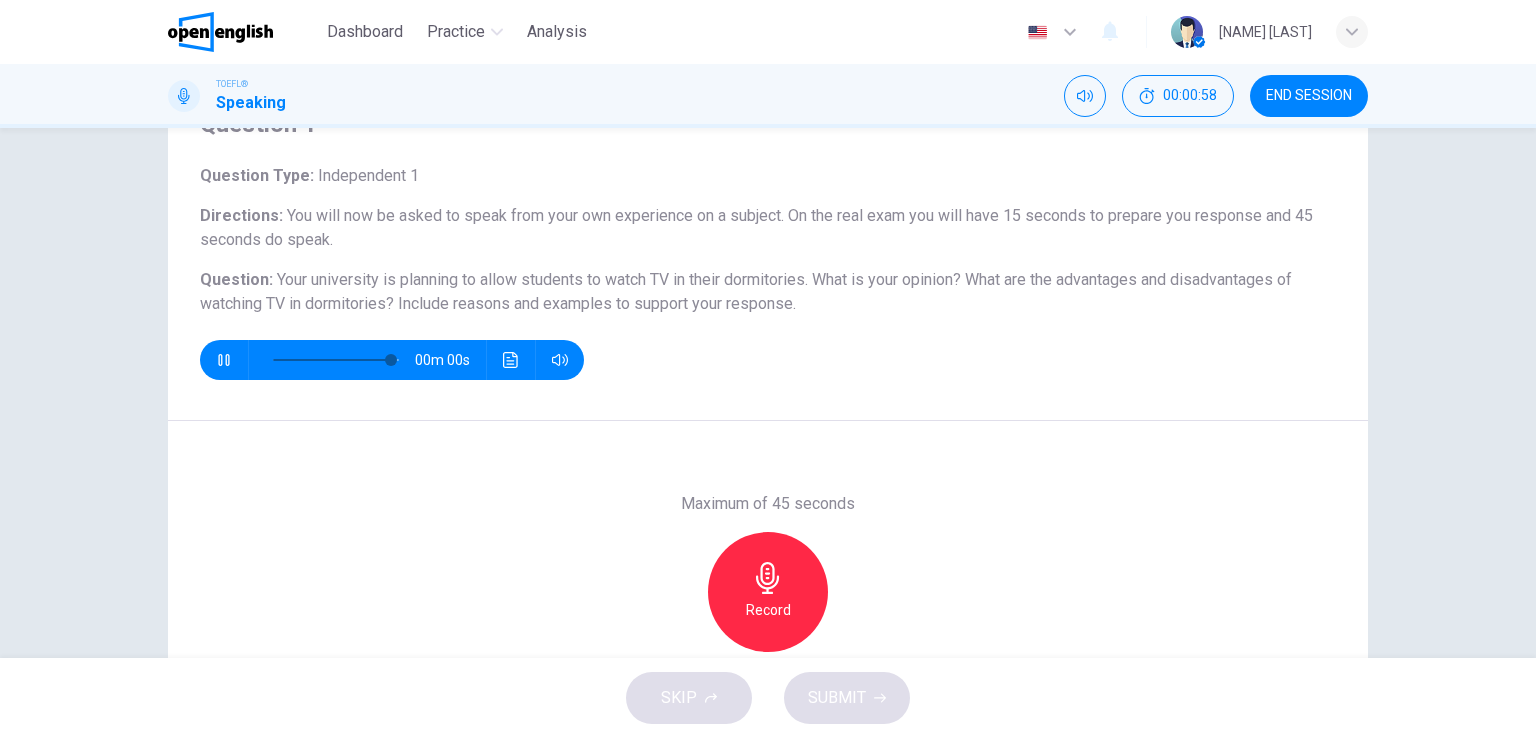 type on "*" 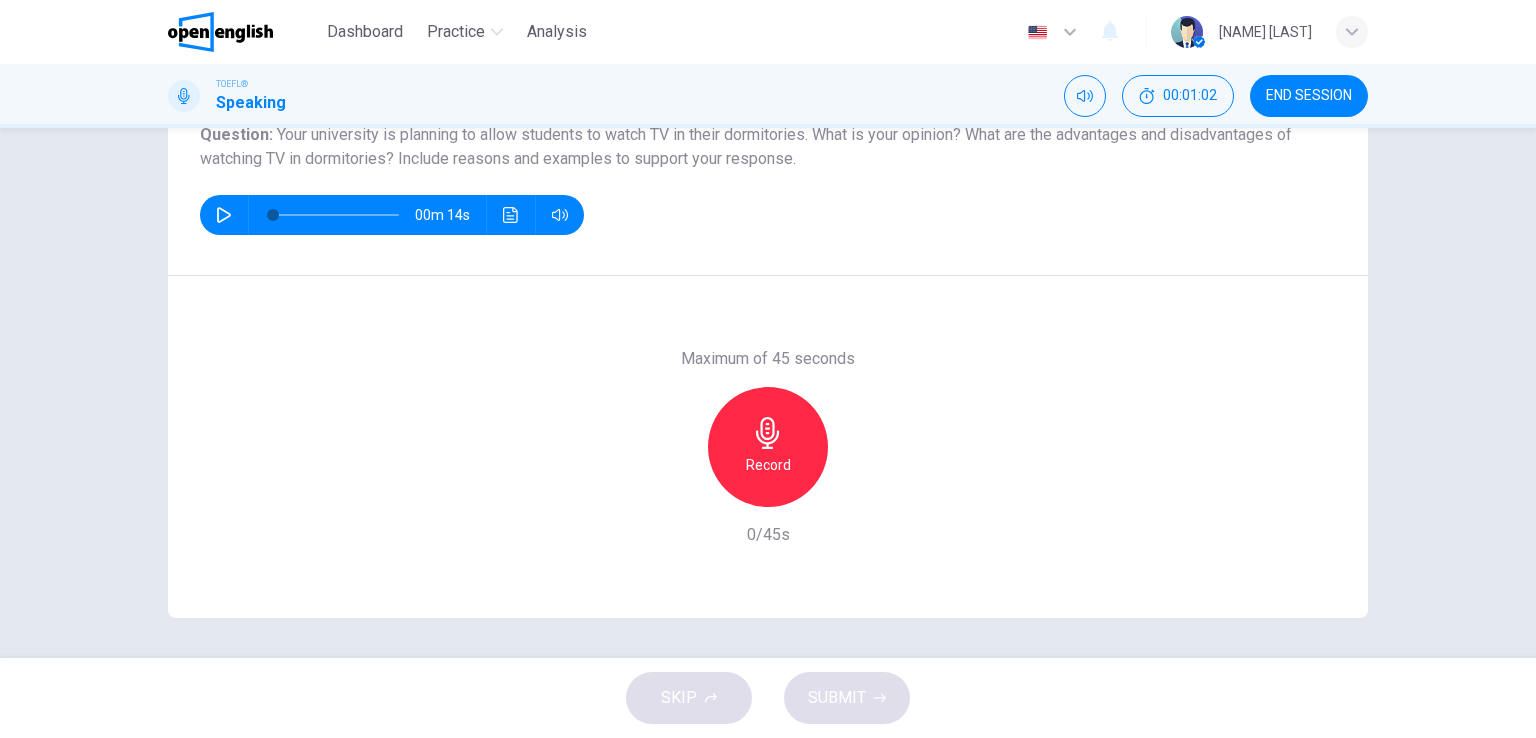 scroll, scrollTop: 145, scrollLeft: 0, axis: vertical 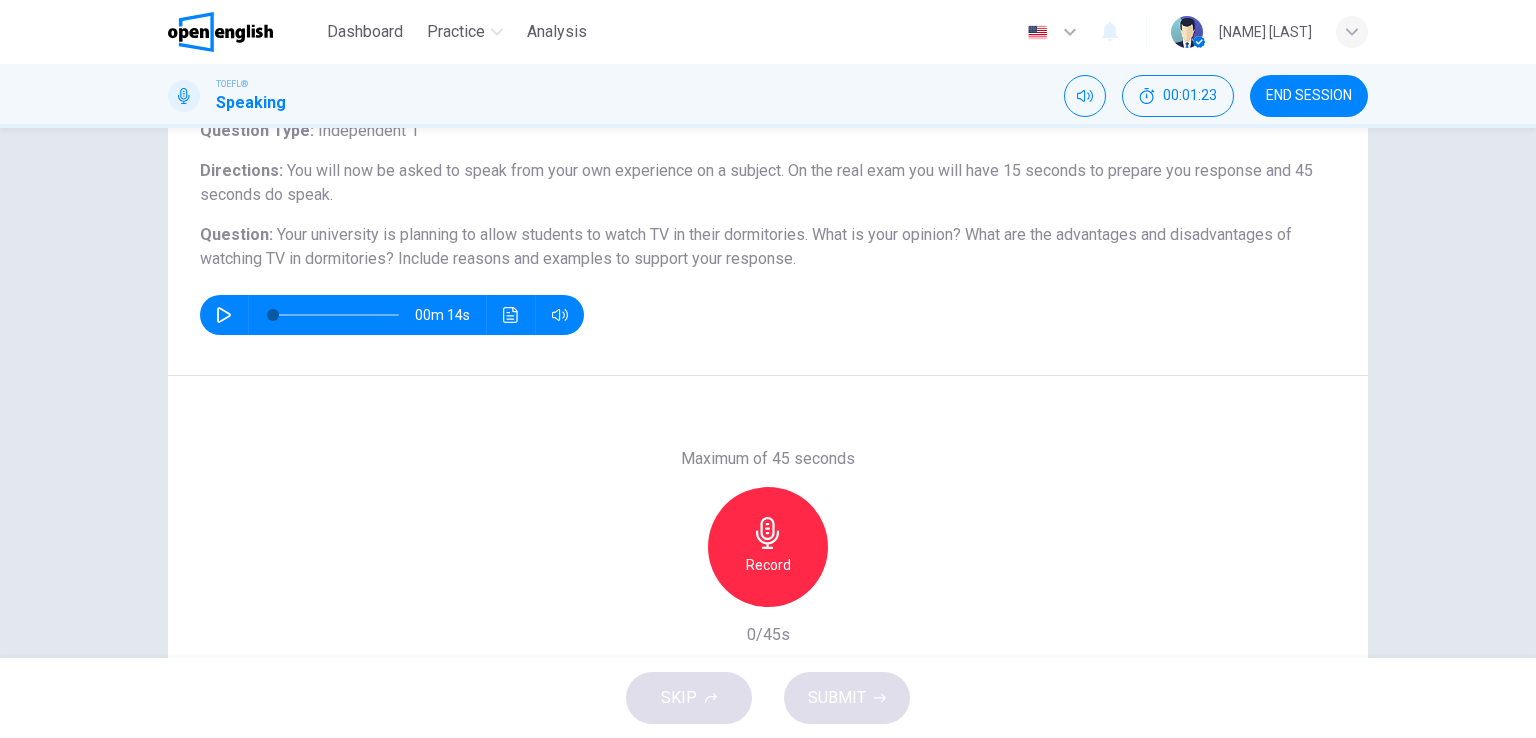 click 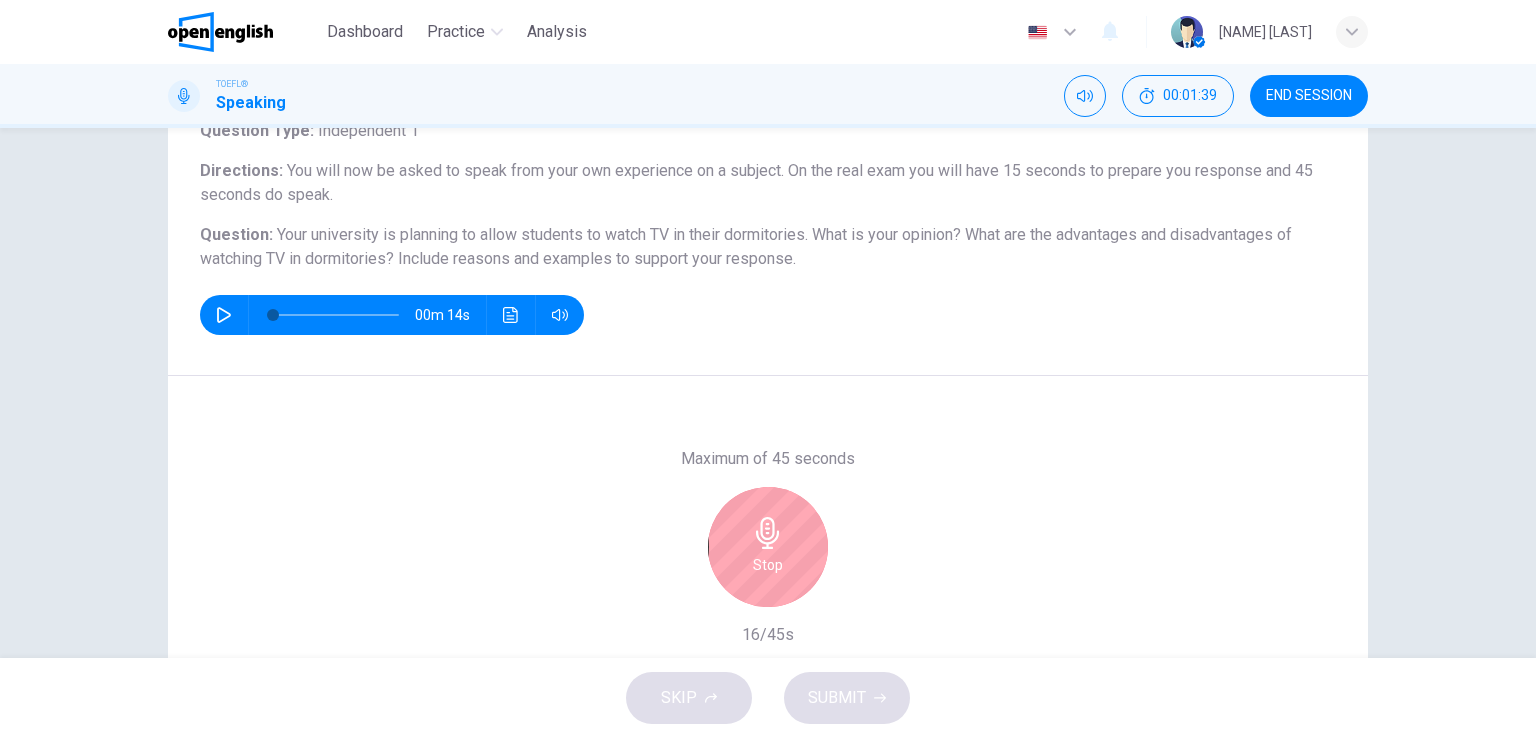 click on "Stop" at bounding box center (768, 547) 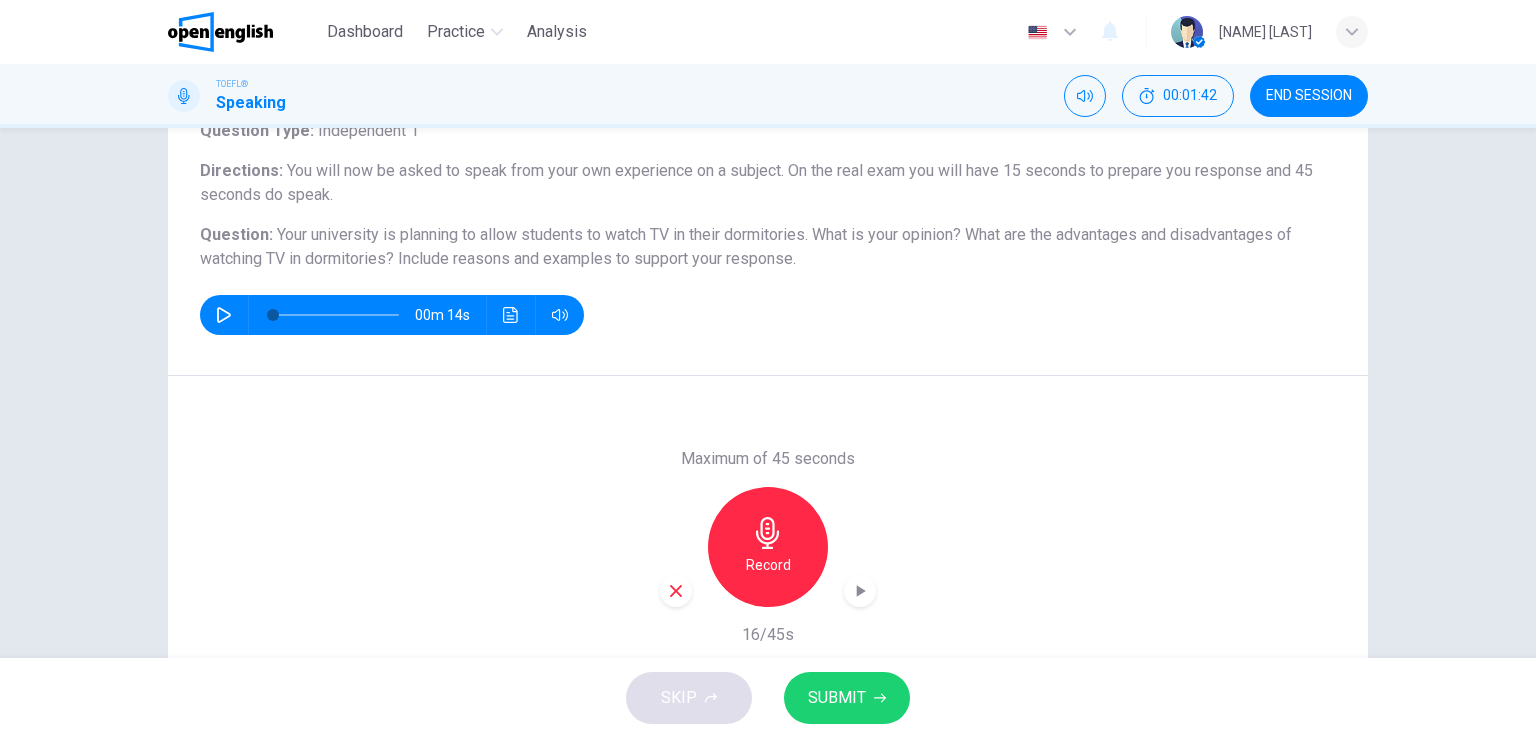 click 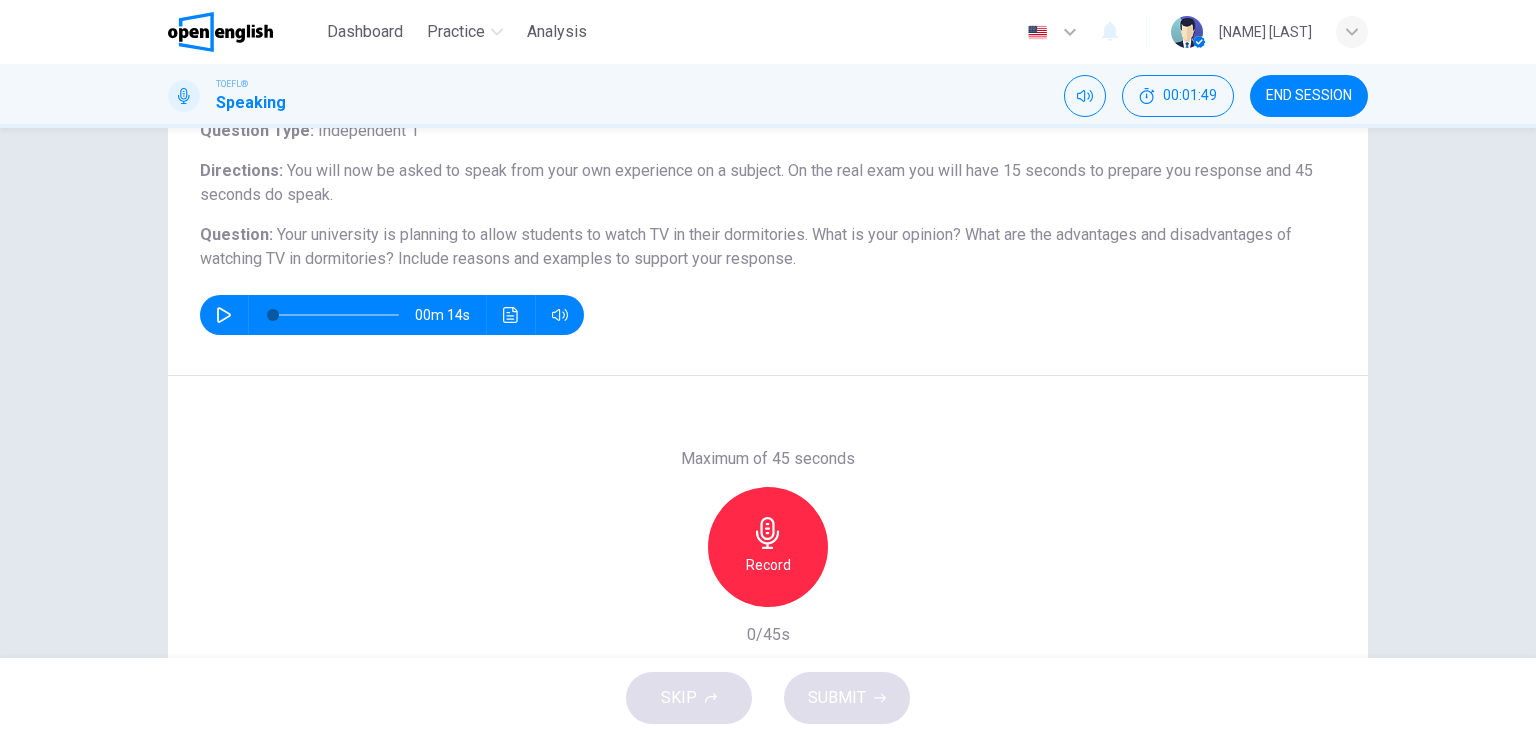 click 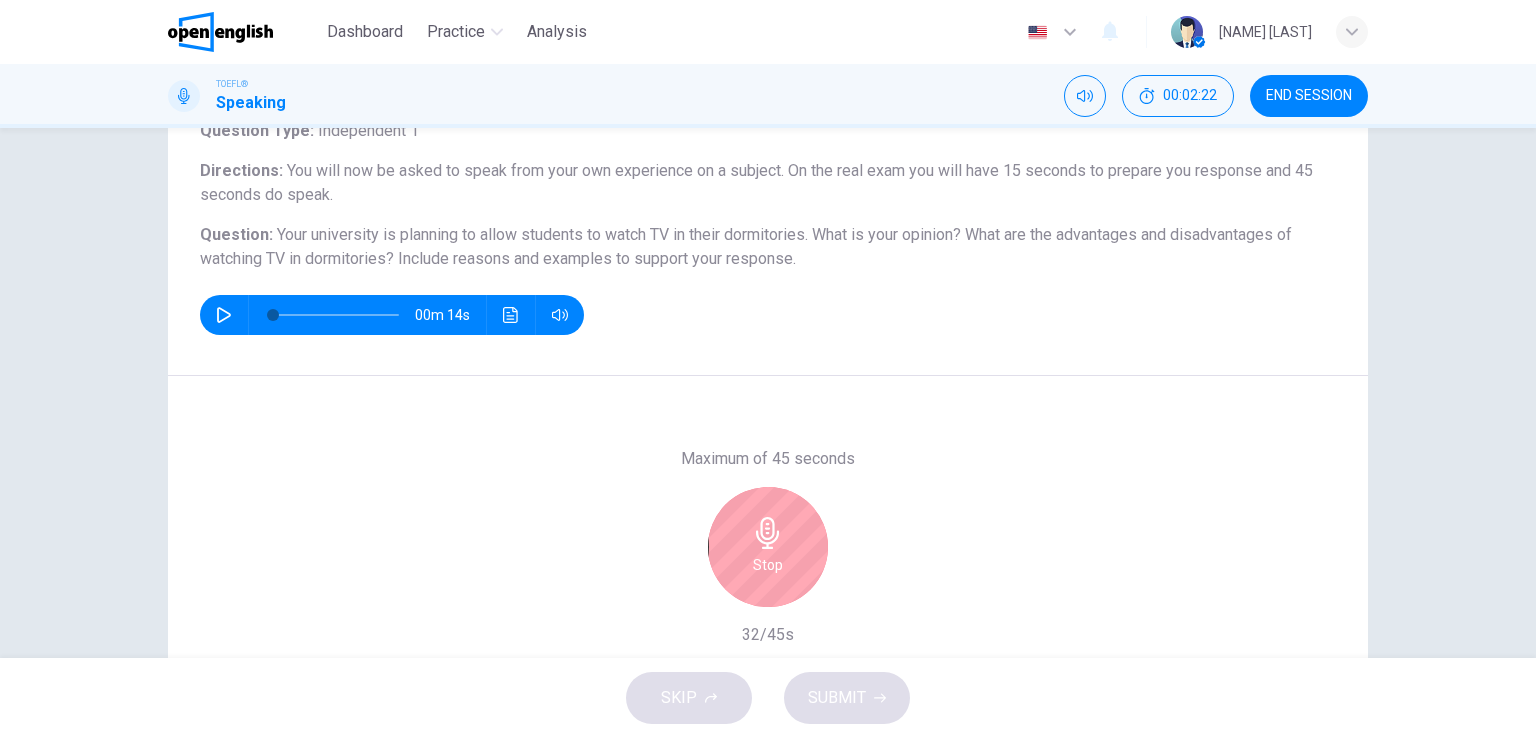 click on "Stop" at bounding box center (768, 547) 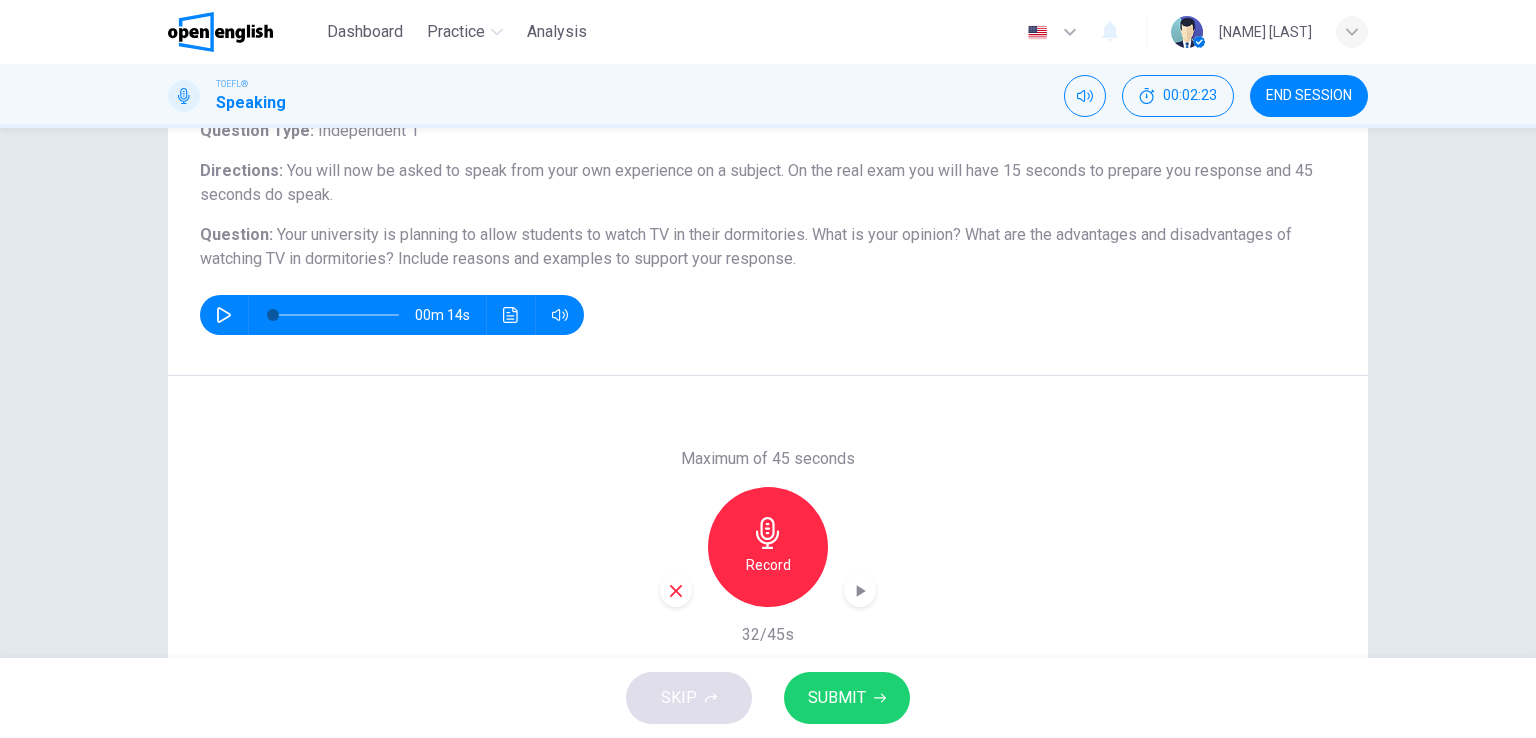 click on "SUBMIT" at bounding box center (847, 698) 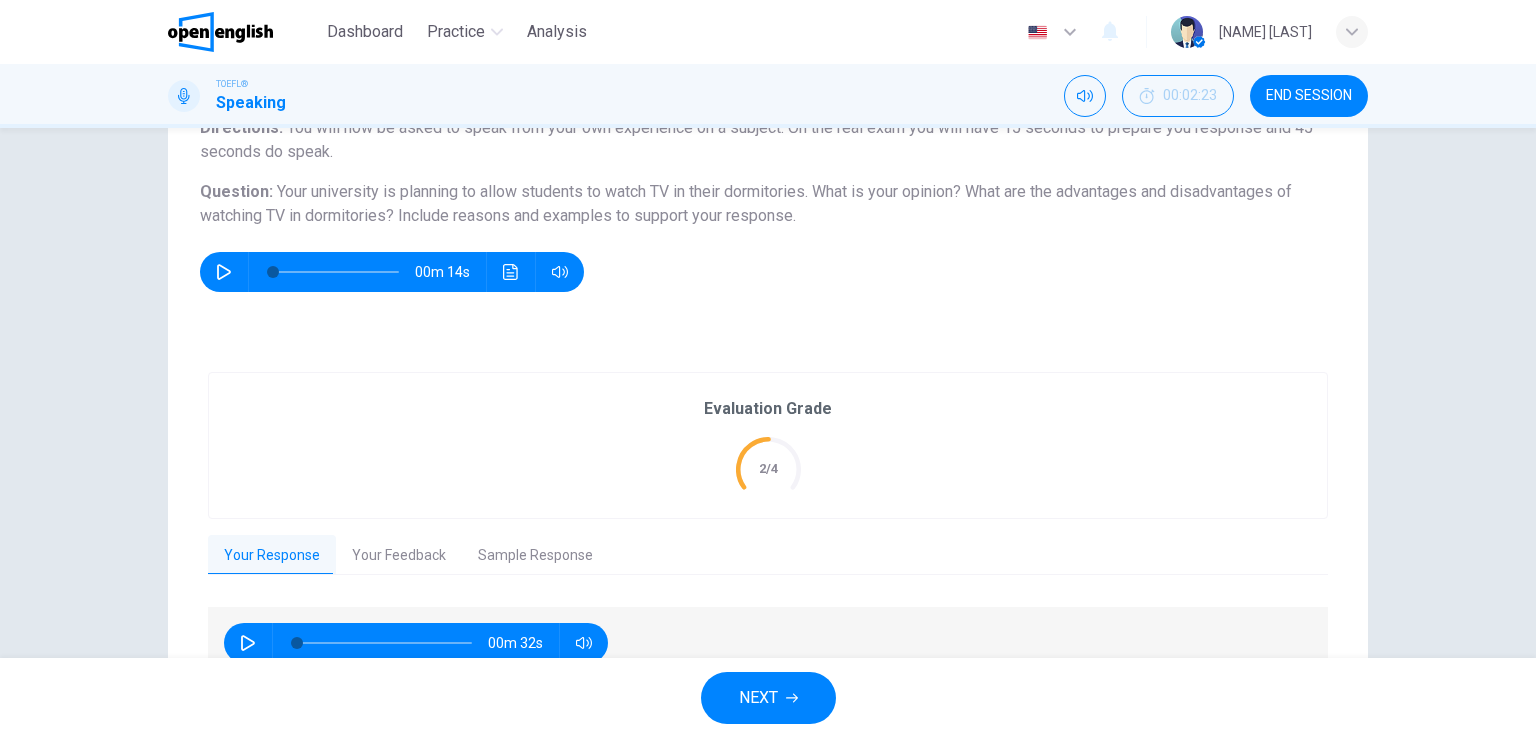 scroll, scrollTop: 291, scrollLeft: 0, axis: vertical 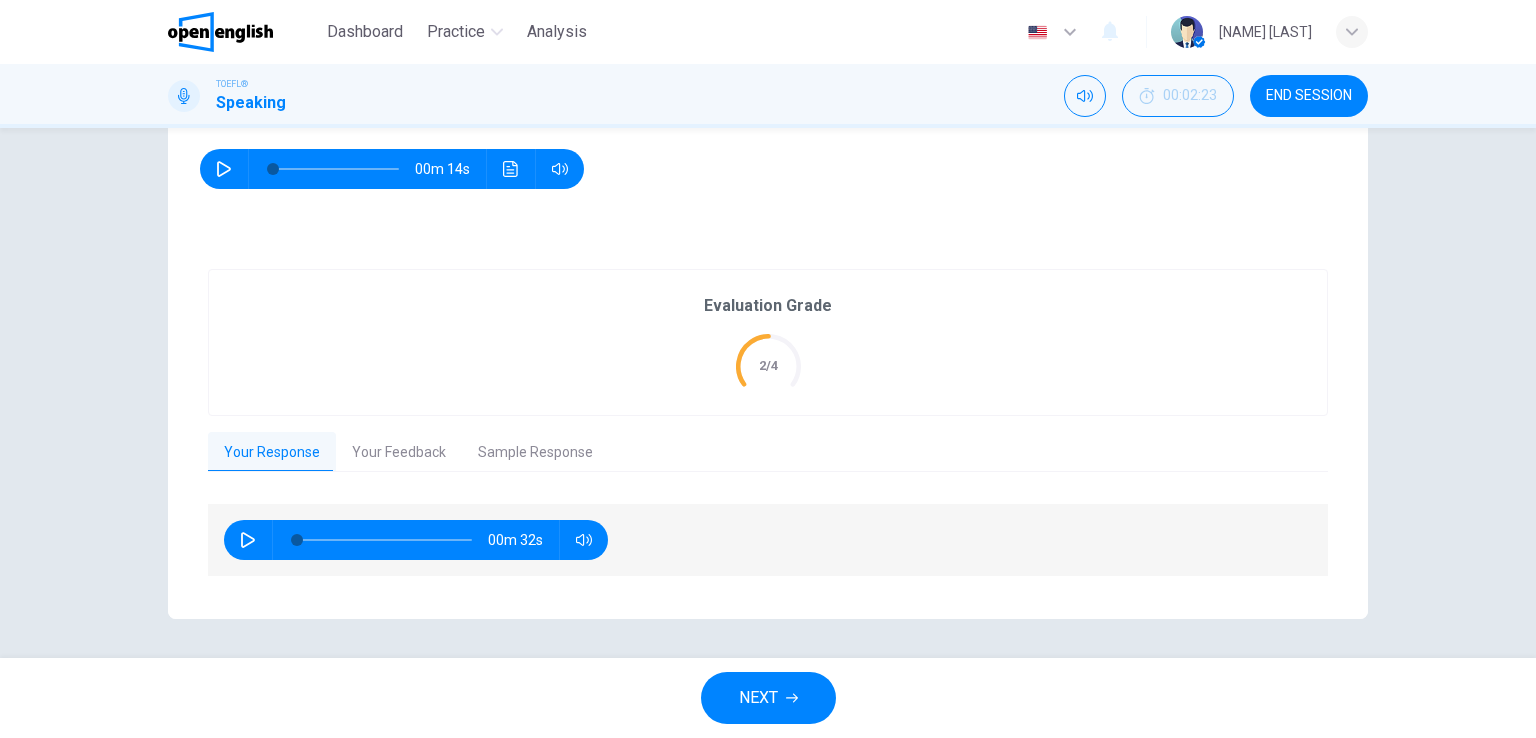 click on "Your Feedback" at bounding box center (399, 453) 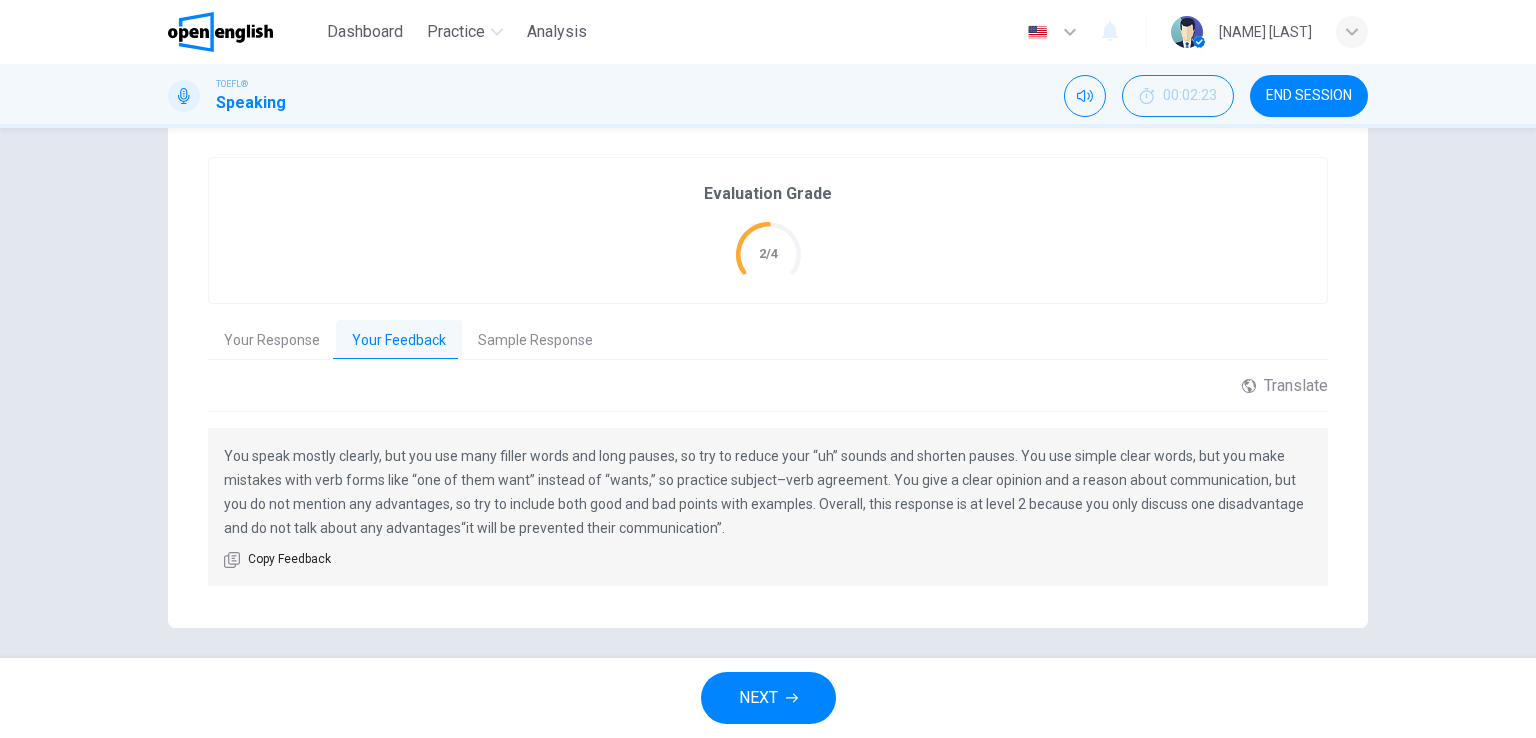 scroll, scrollTop: 413, scrollLeft: 0, axis: vertical 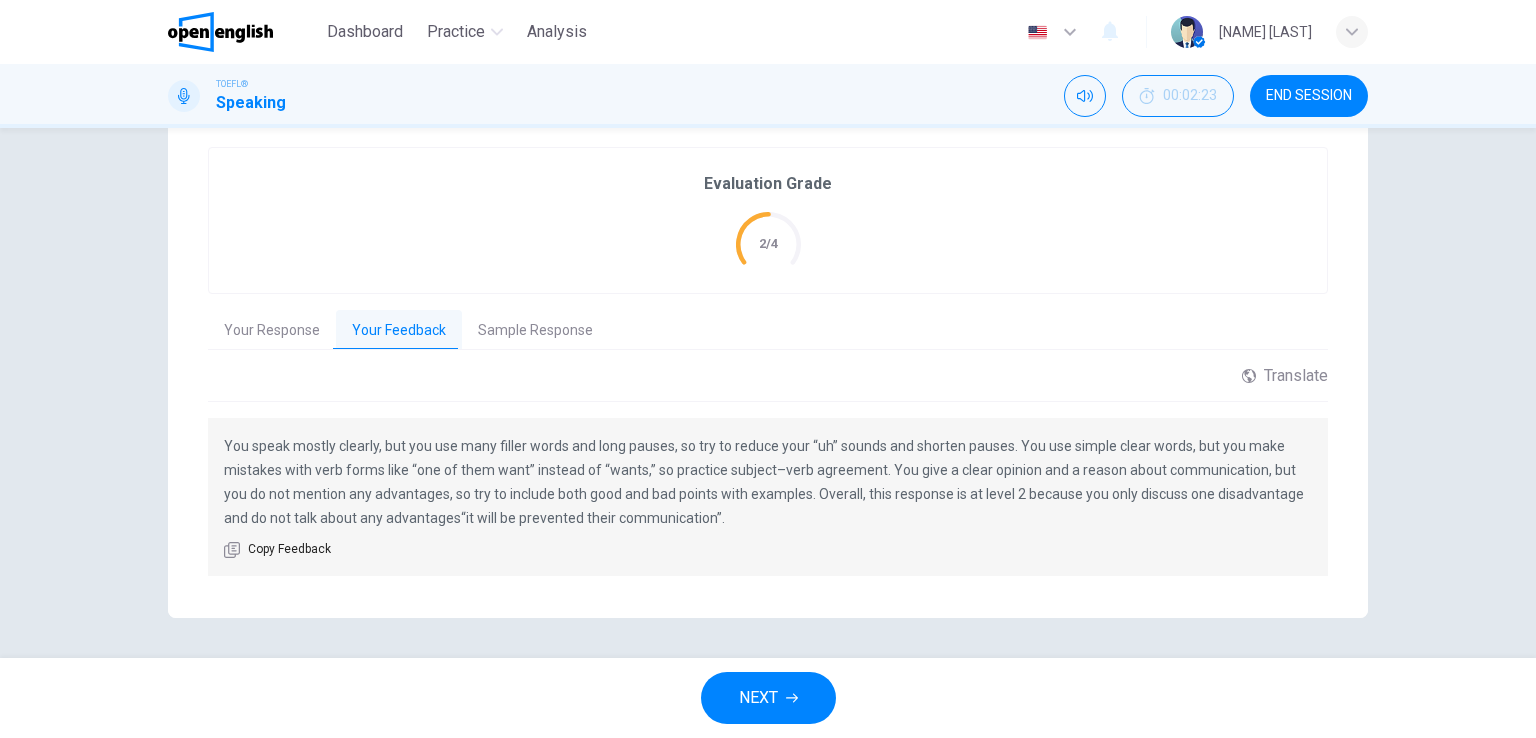 drag, startPoint x: 540, startPoint y: 445, endPoint x: 652, endPoint y: 442, distance: 112.04017 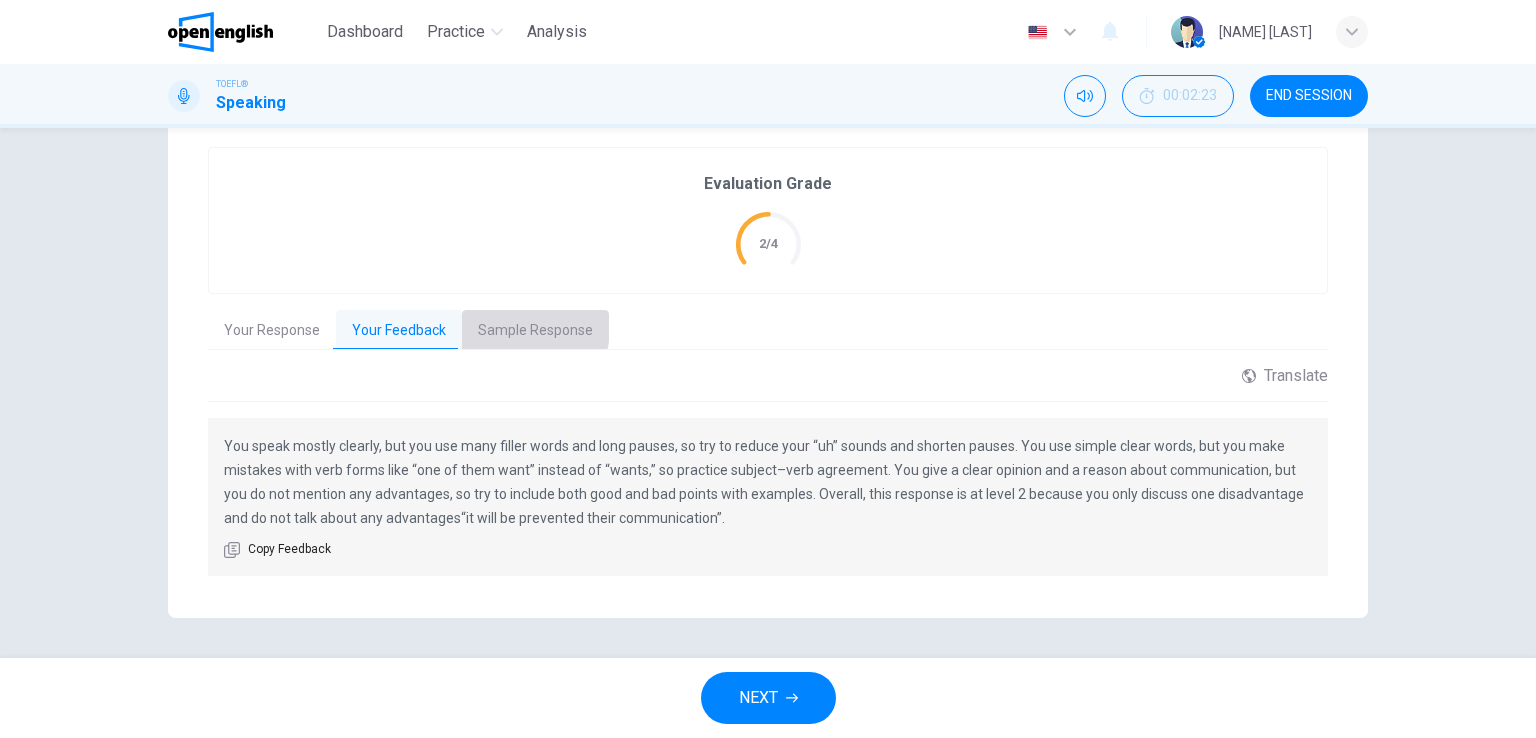 click on "Sample Response" at bounding box center (535, 331) 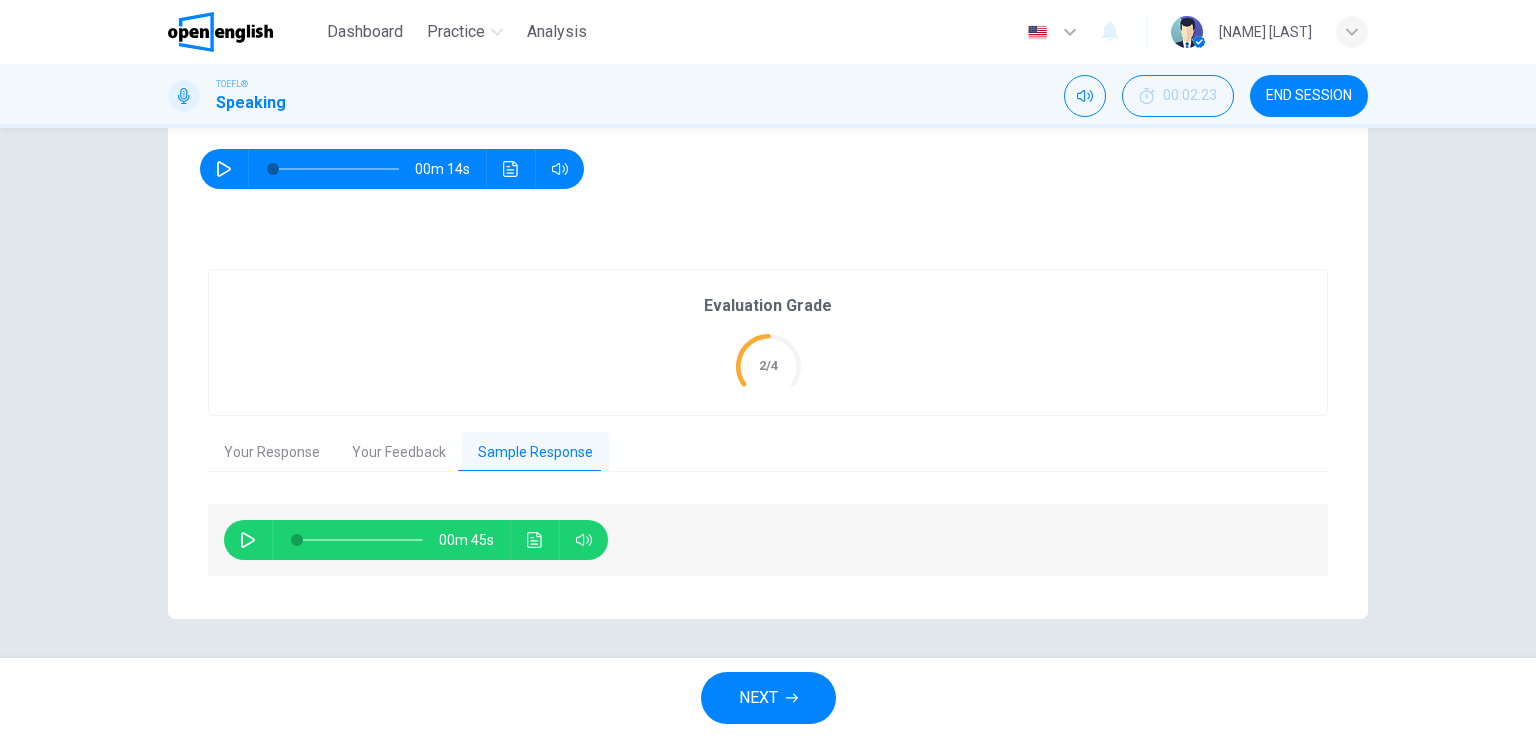 click at bounding box center [248, 540] 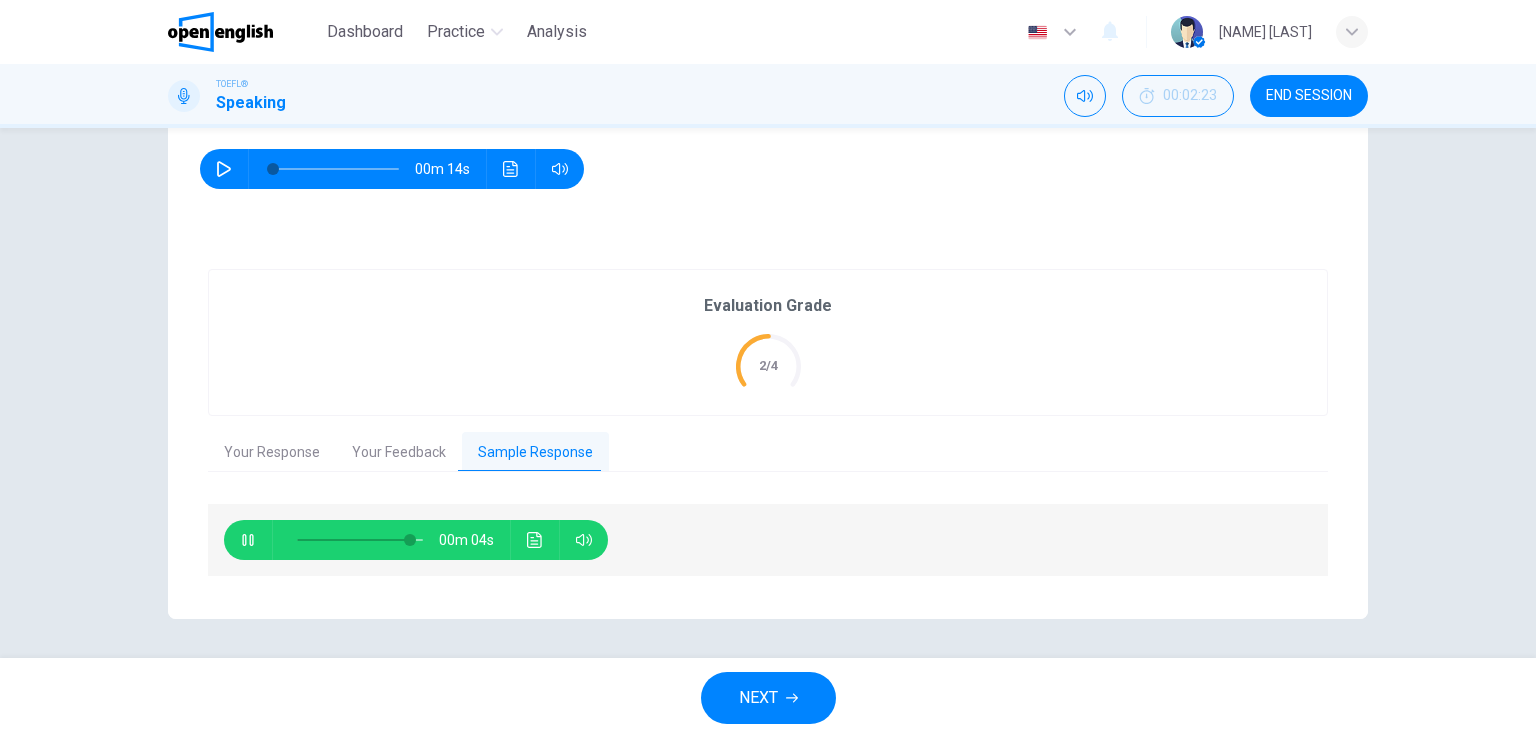 type on "**" 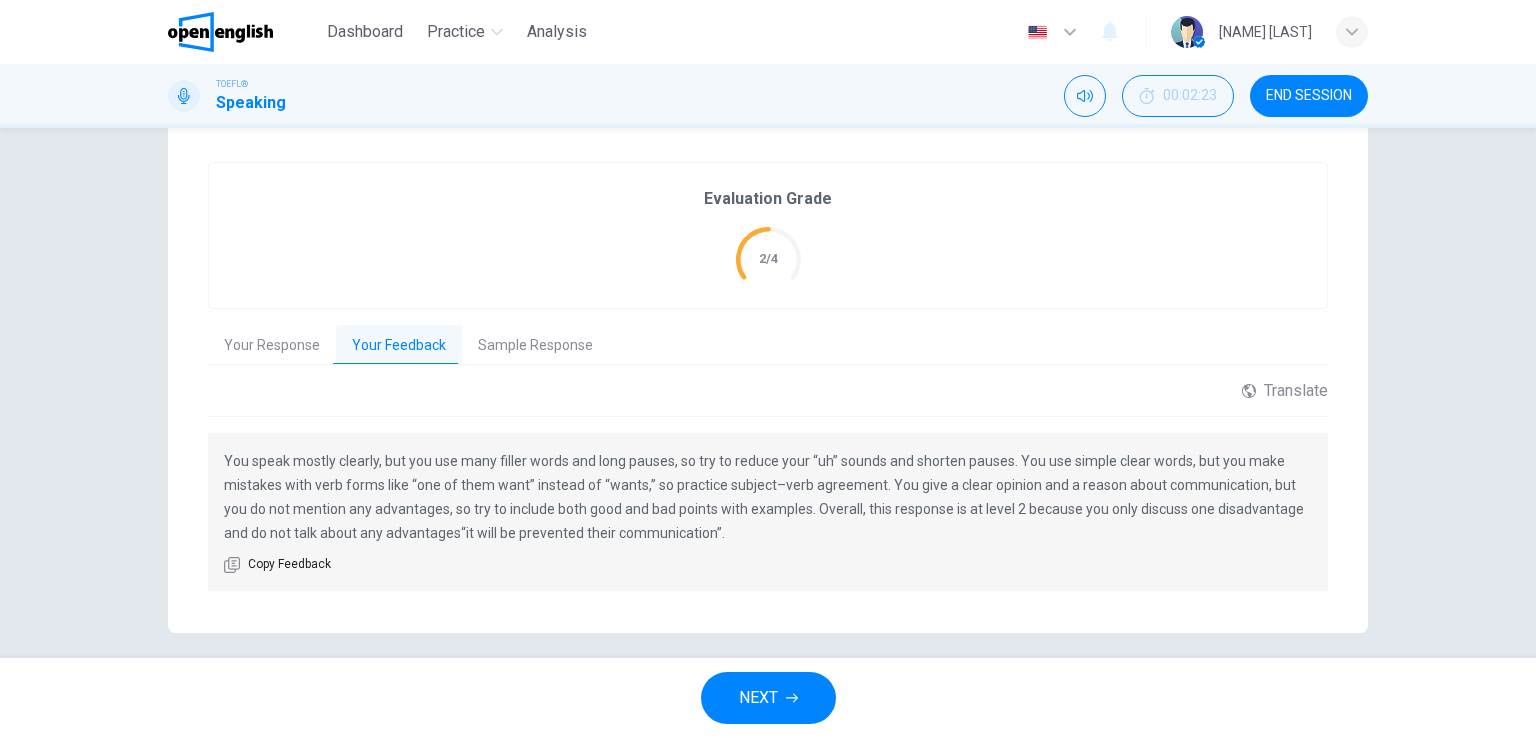 scroll, scrollTop: 413, scrollLeft: 0, axis: vertical 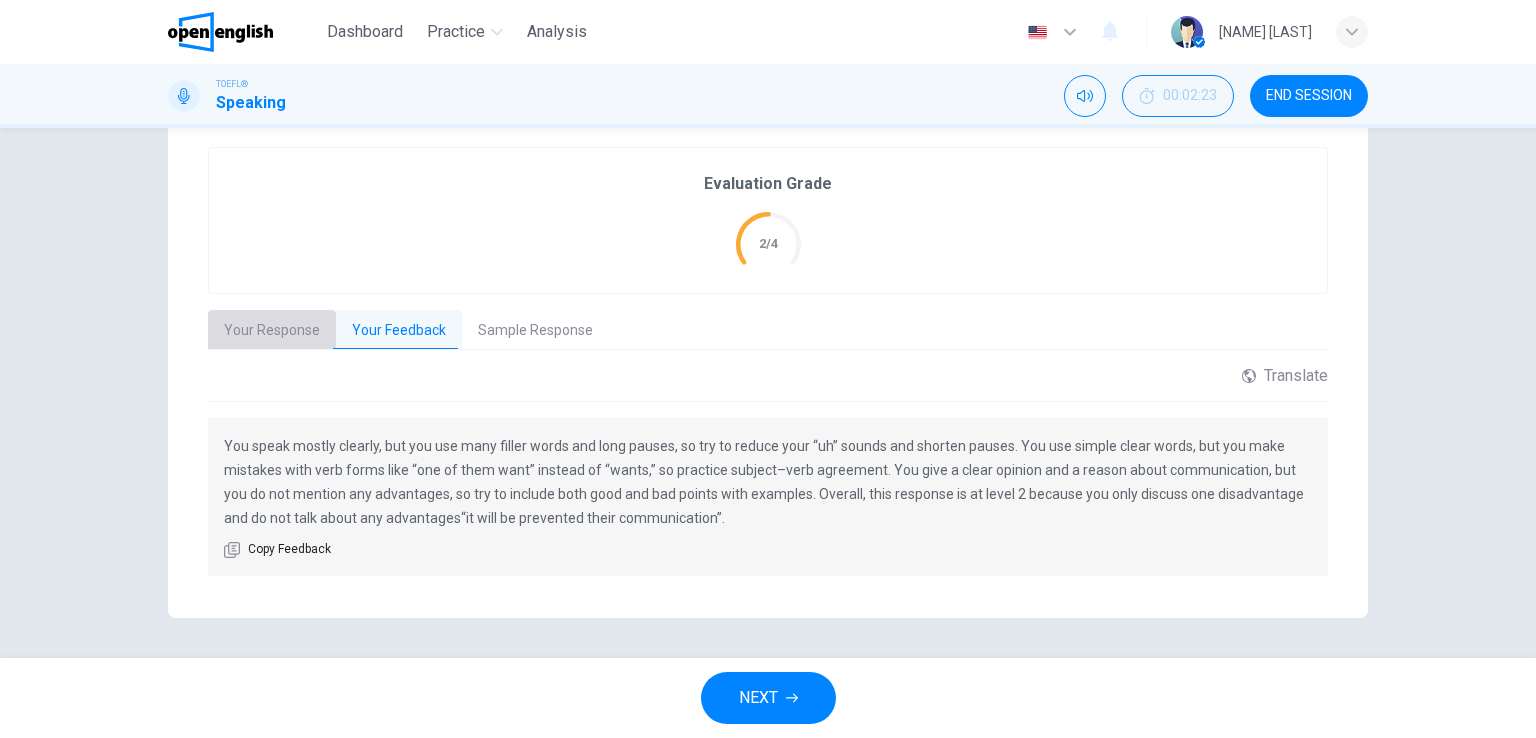 click on "Your Response" at bounding box center (272, 331) 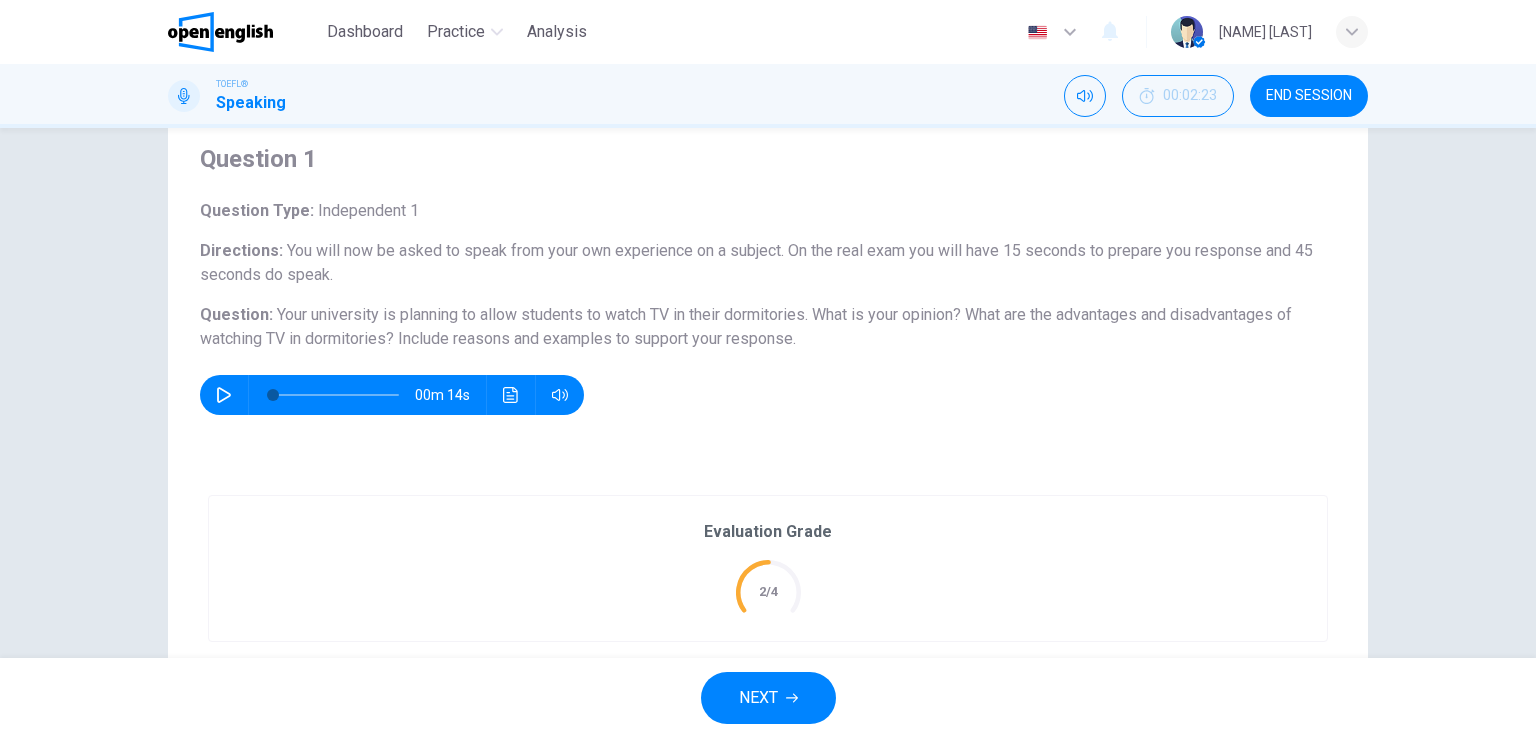 scroll, scrollTop: 100, scrollLeft: 0, axis: vertical 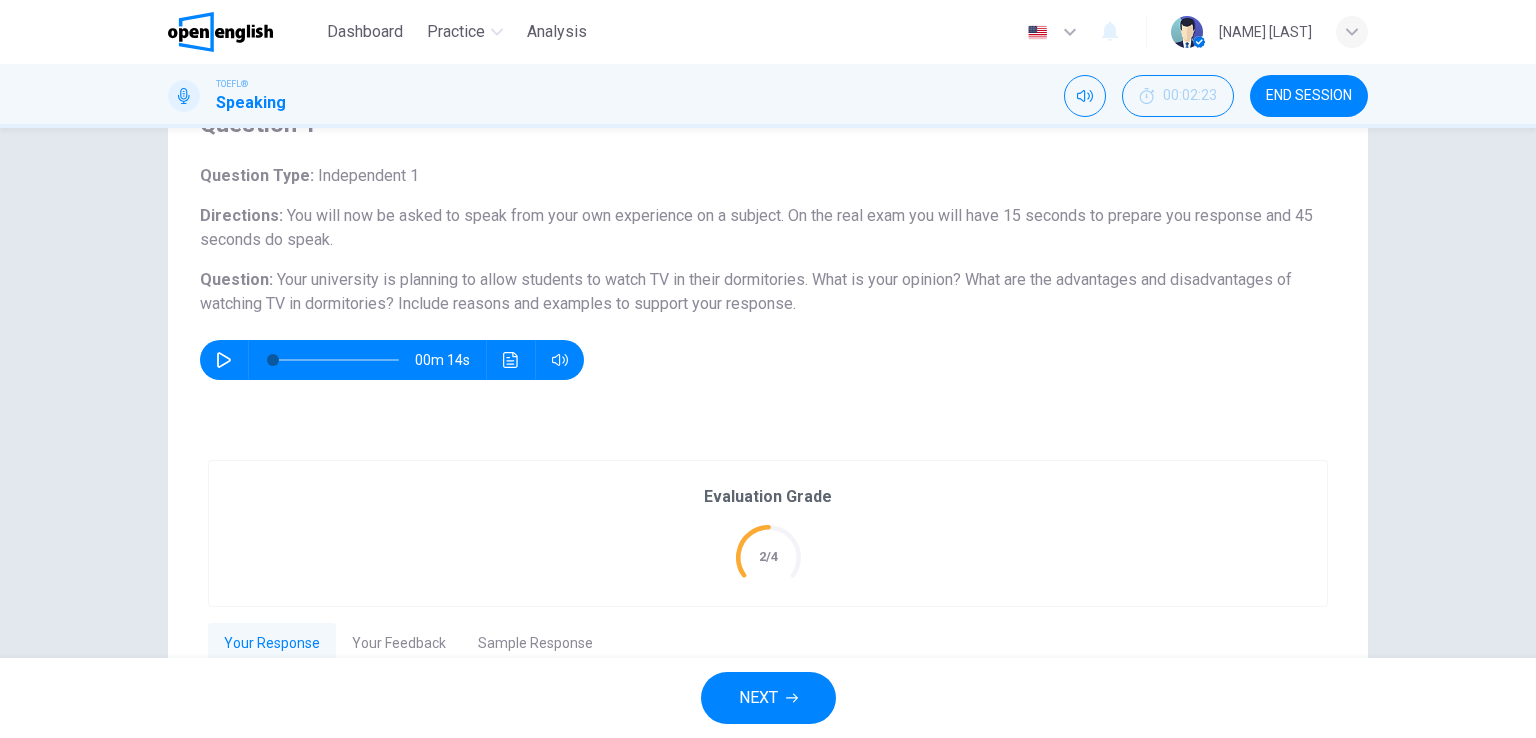 click on "NEXT" at bounding box center (768, 698) 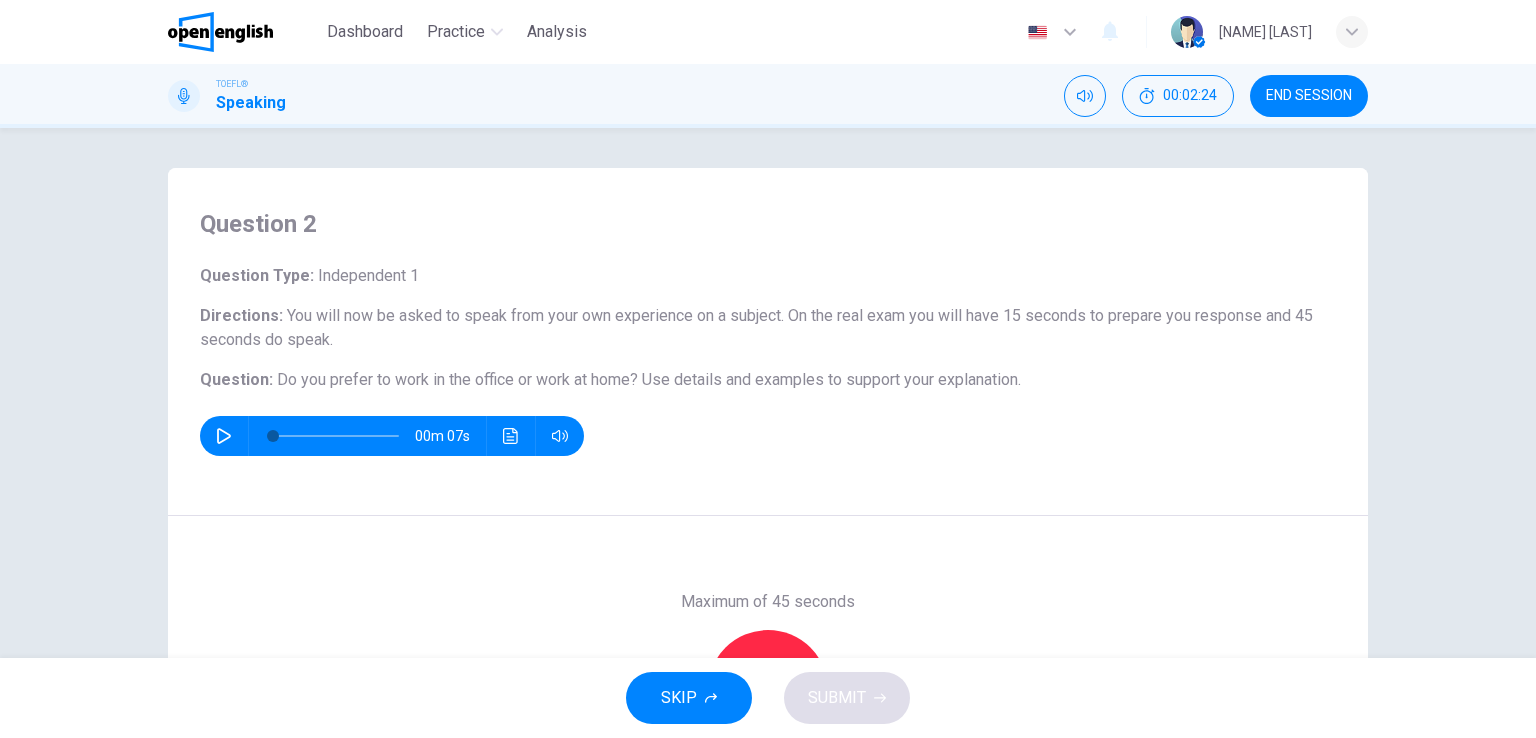 scroll, scrollTop: 100, scrollLeft: 0, axis: vertical 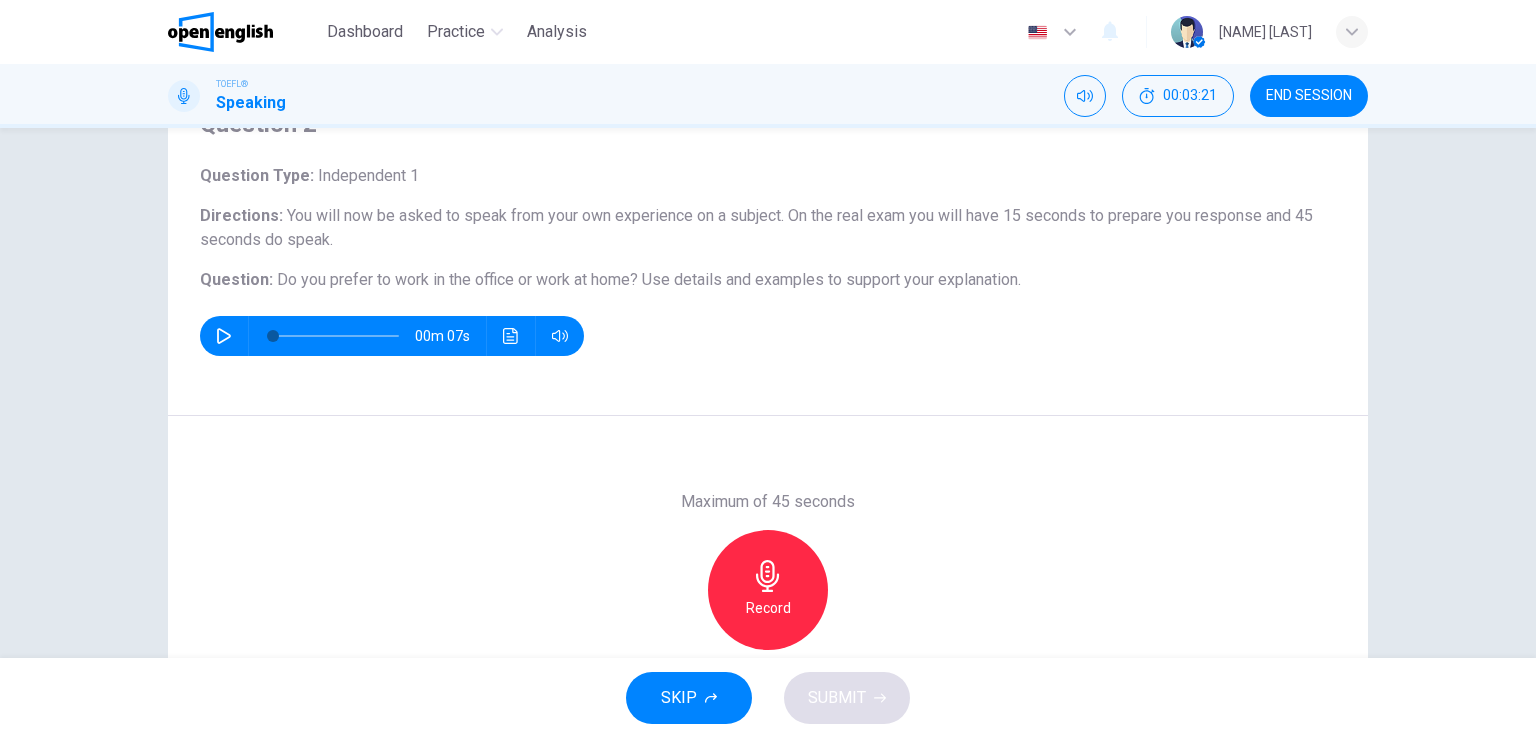 click at bounding box center (224, 336) 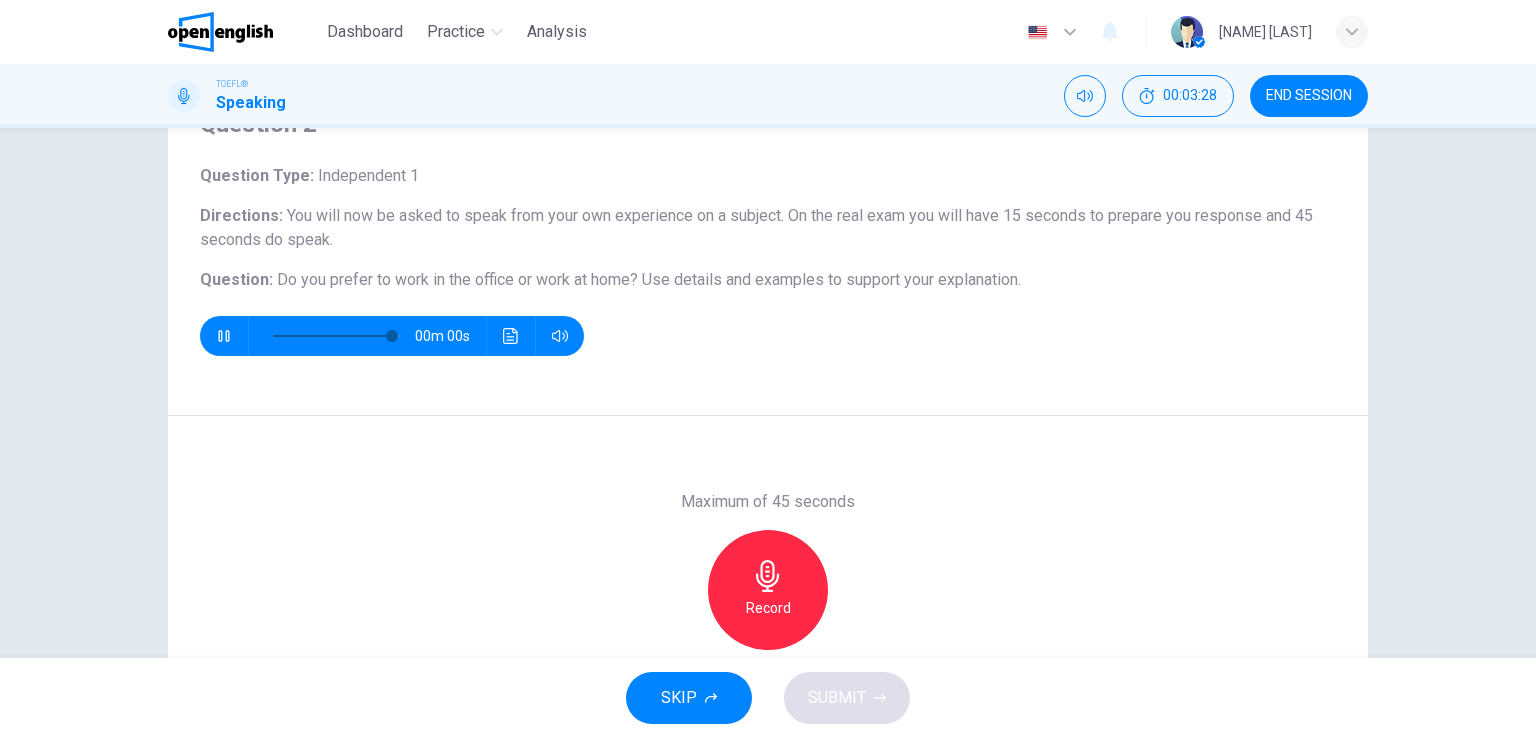 type on "*" 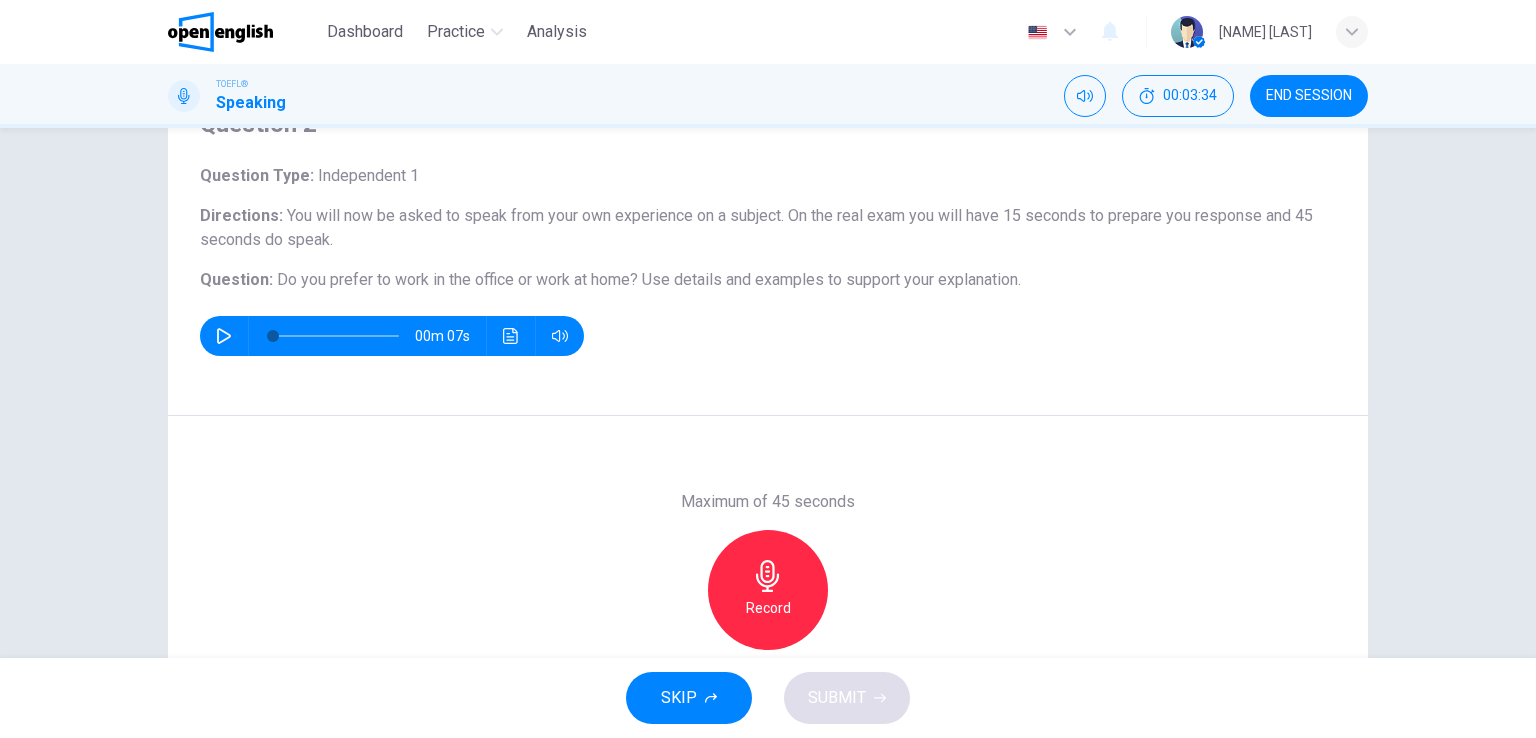 click on "Record" at bounding box center (768, 590) 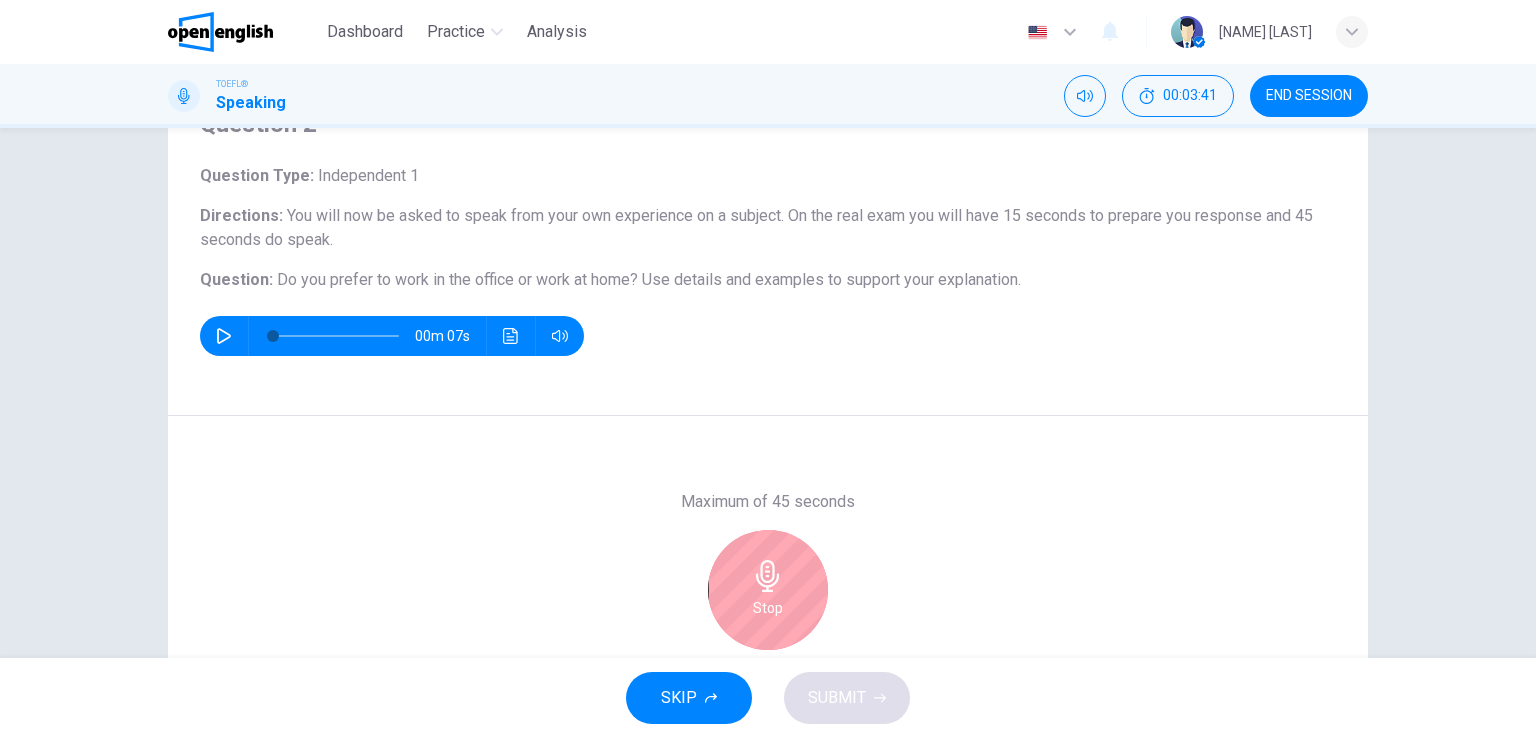 click 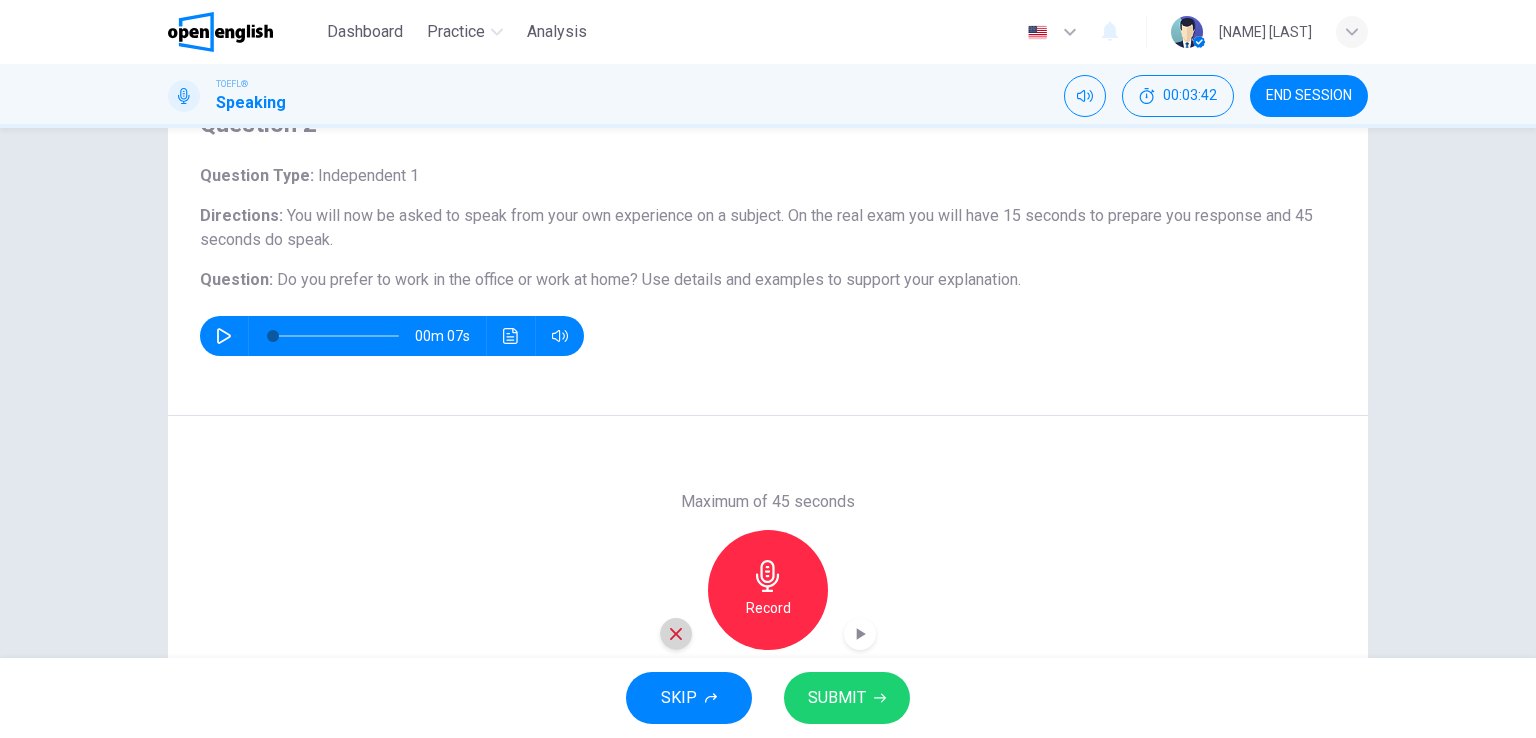 click at bounding box center [676, 634] 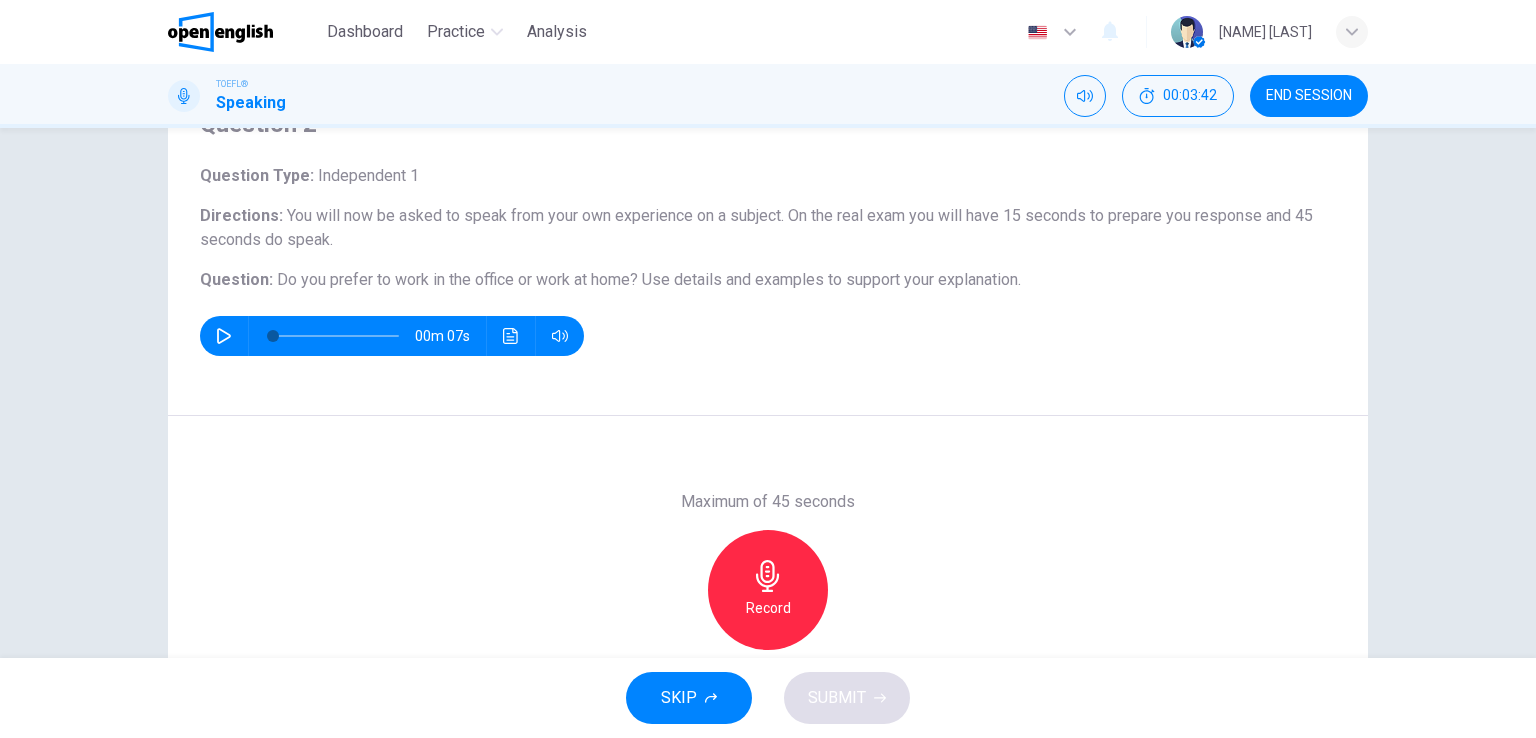 click on "Record" at bounding box center [768, 590] 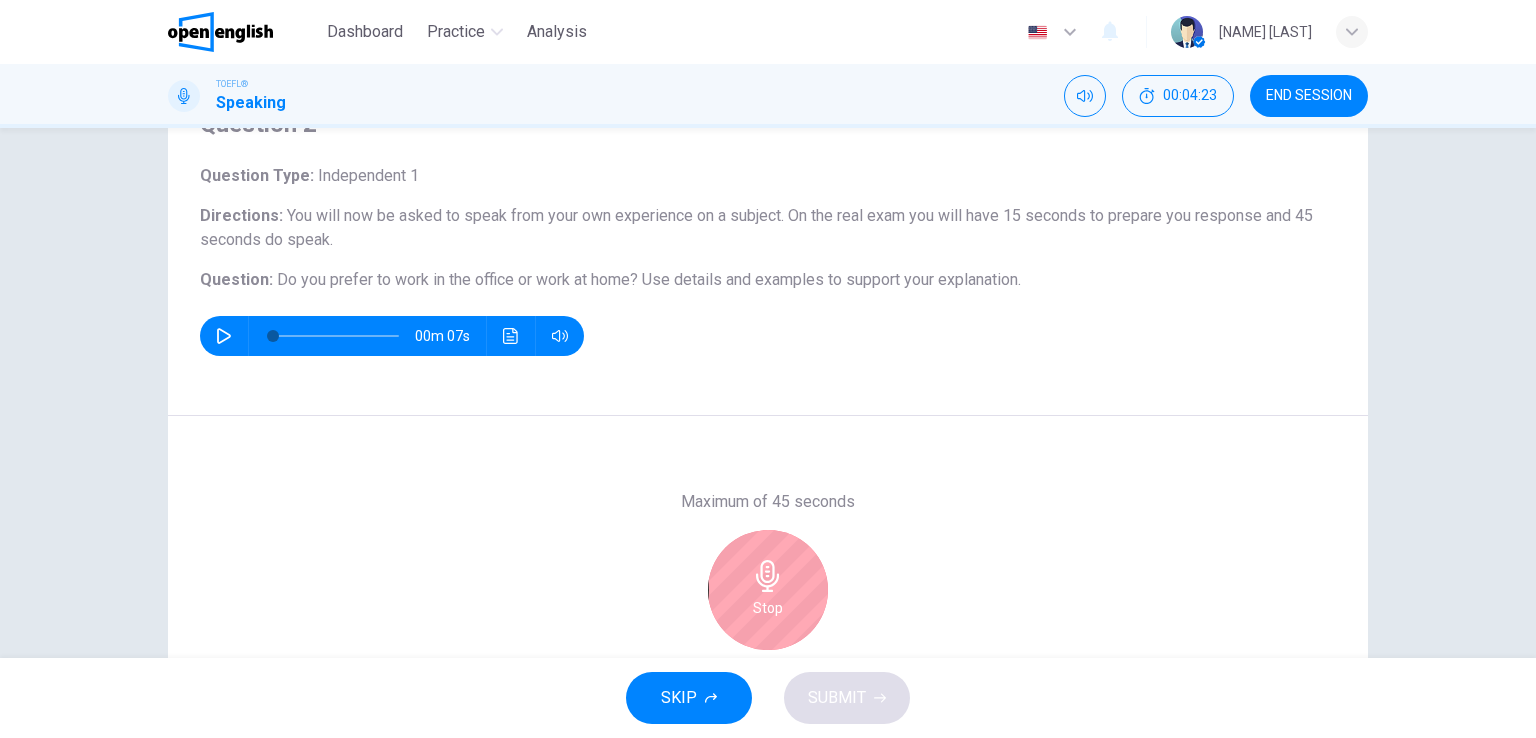 scroll, scrollTop: 200, scrollLeft: 0, axis: vertical 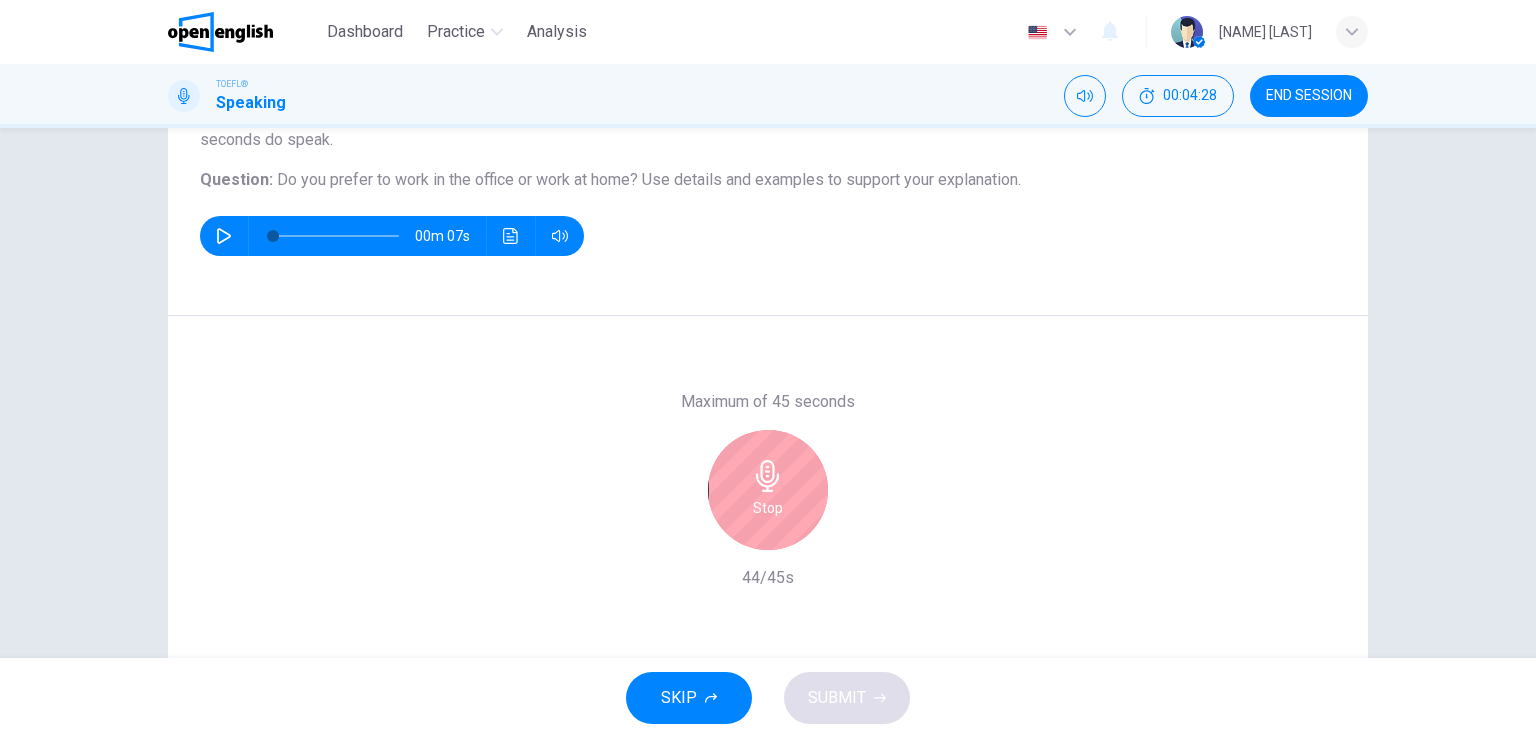 click 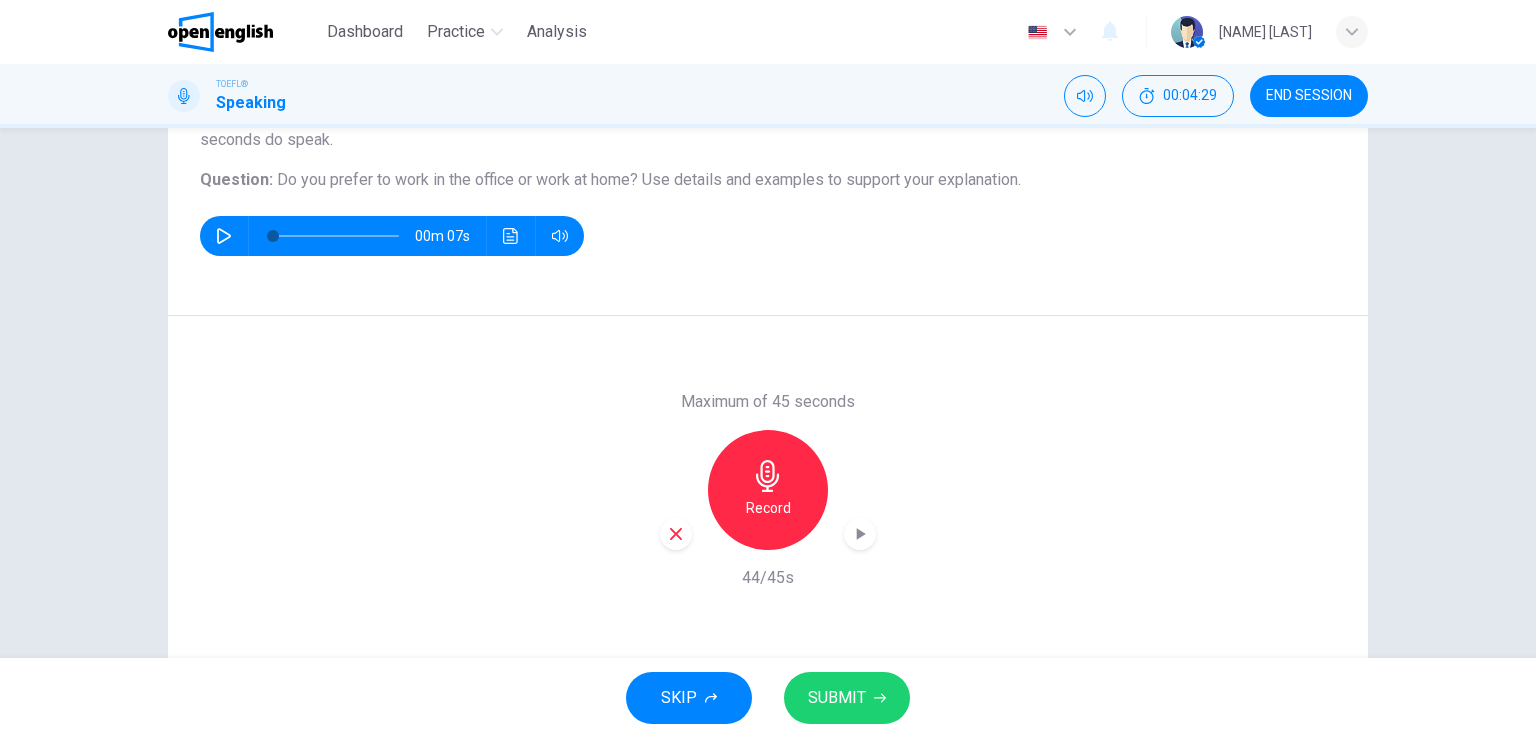 click on "SUBMIT" at bounding box center [847, 698] 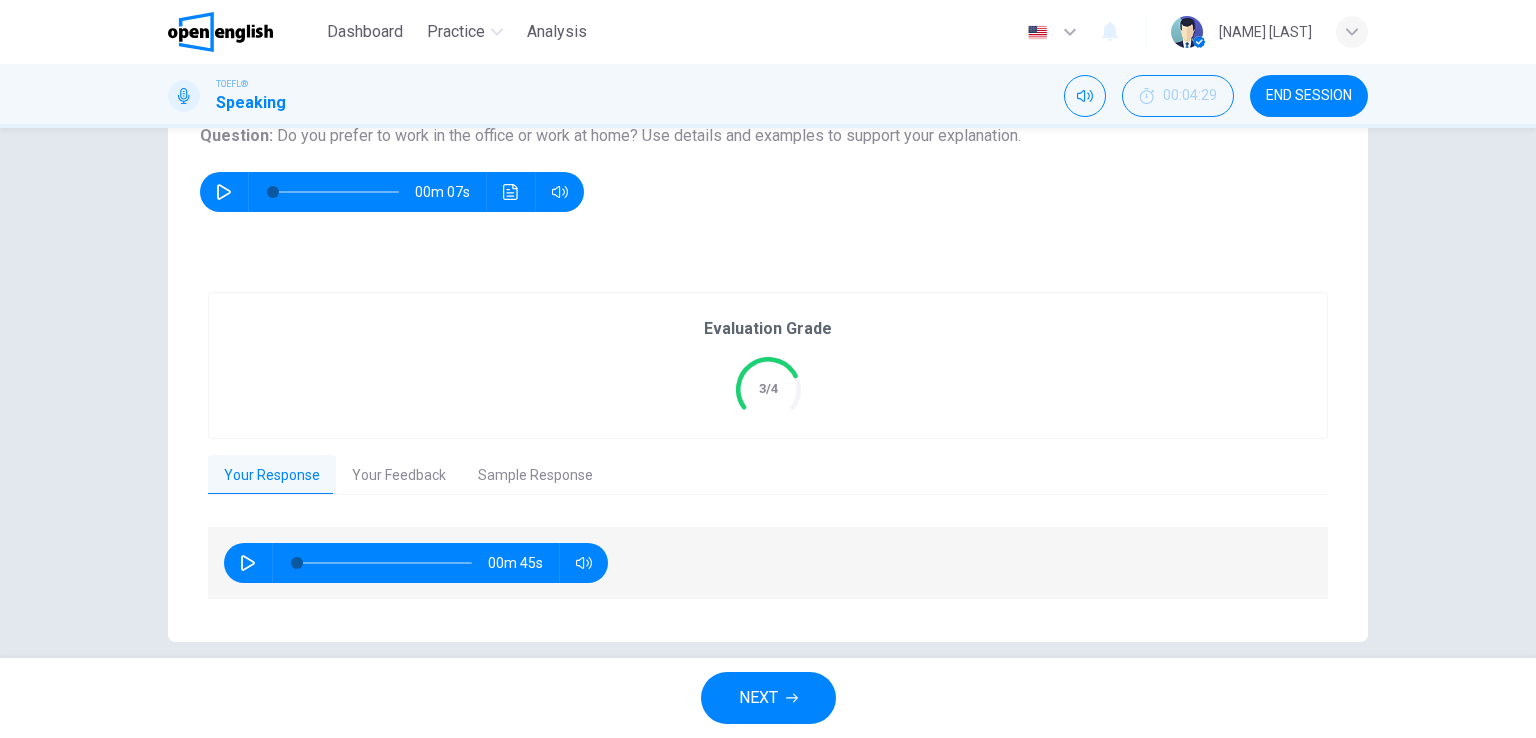 scroll, scrollTop: 267, scrollLeft: 0, axis: vertical 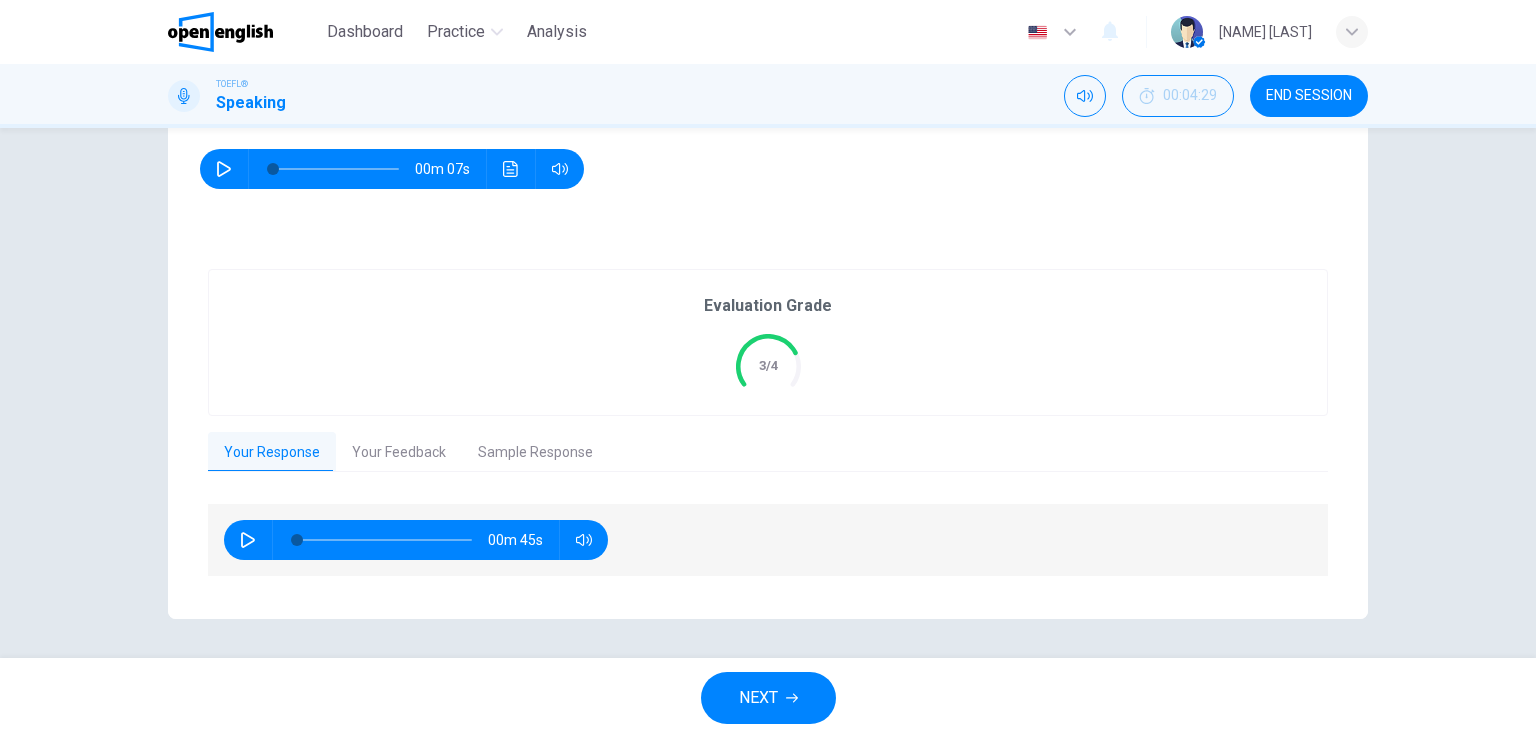 click on "Your Feedback" at bounding box center [399, 453] 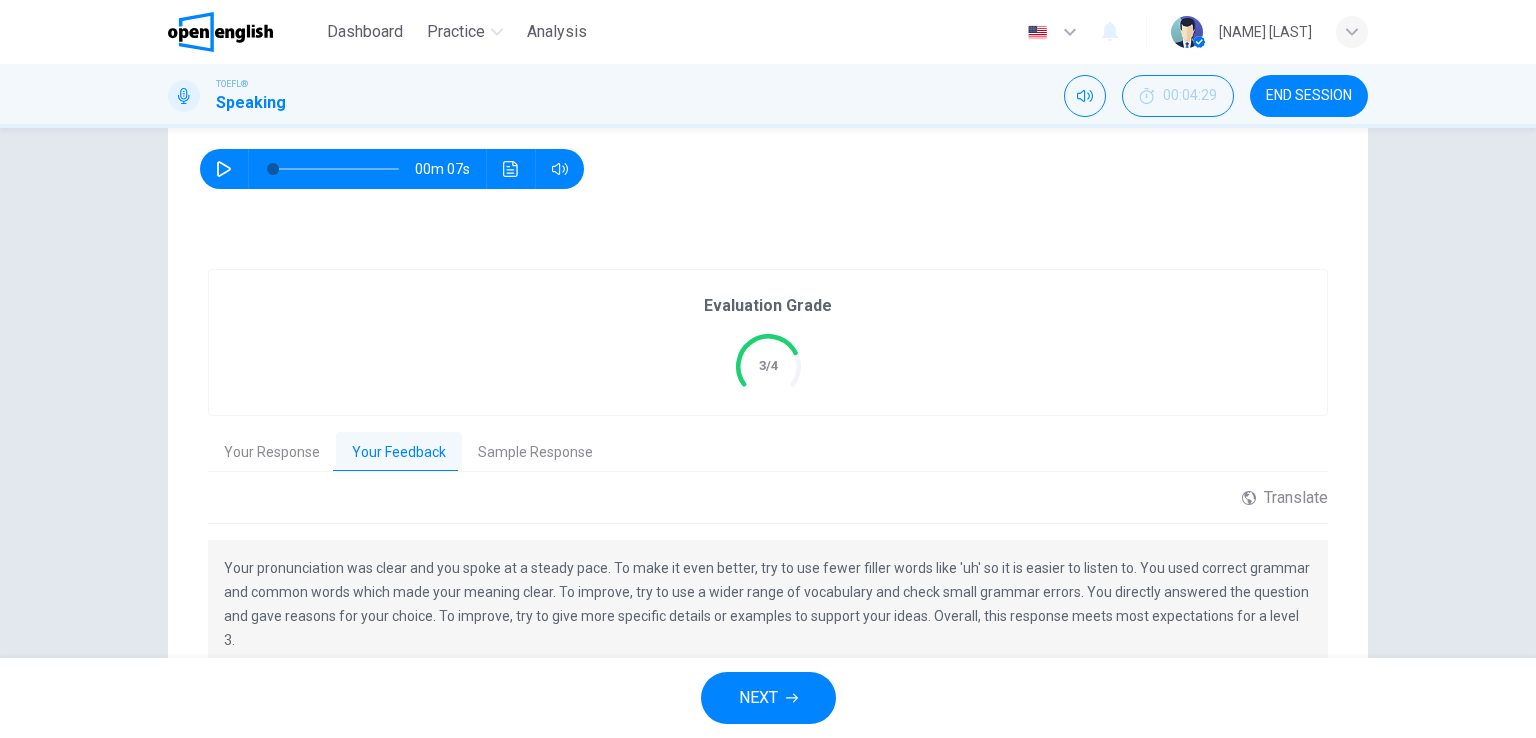 scroll, scrollTop: 365, scrollLeft: 0, axis: vertical 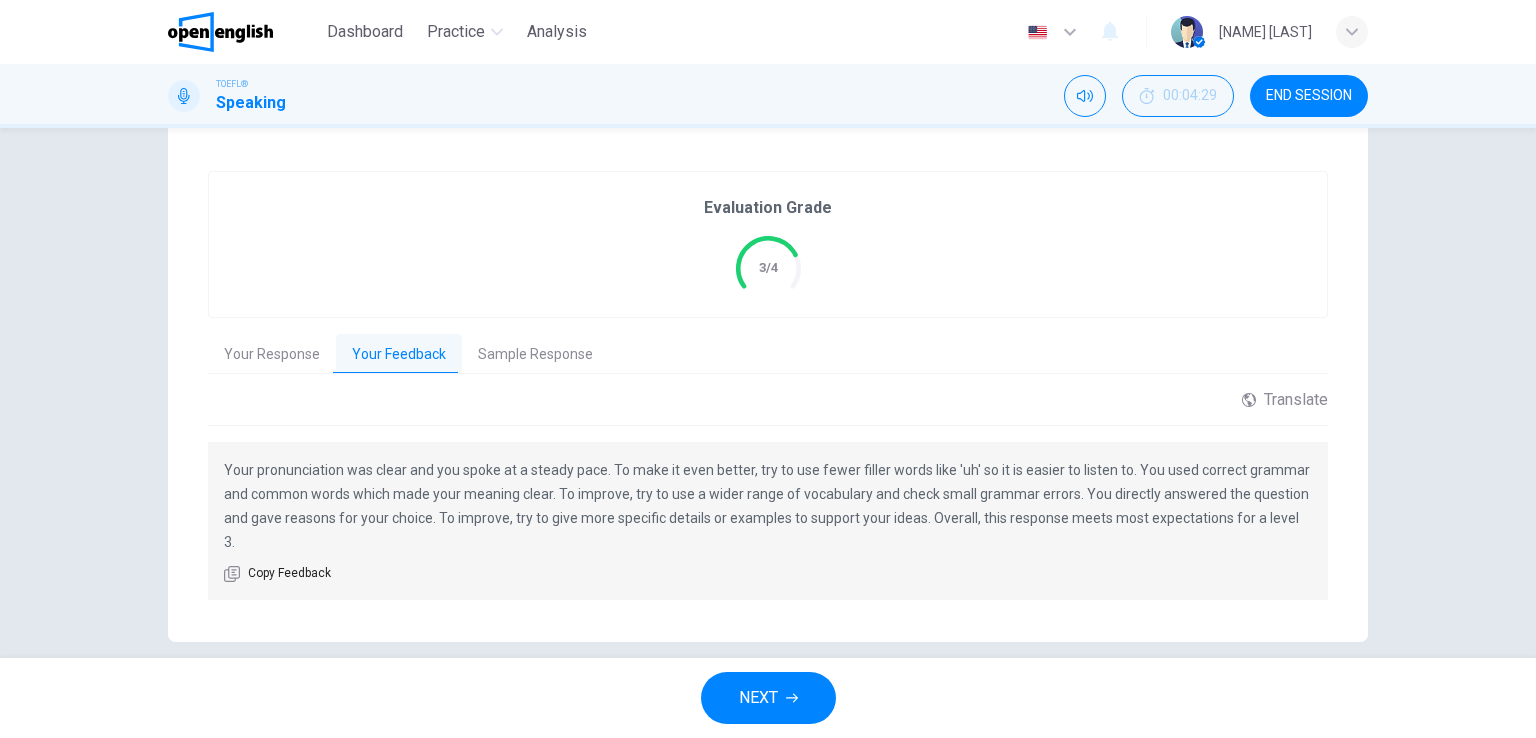 drag, startPoint x: 760, startPoint y: 468, endPoint x: 948, endPoint y: 471, distance: 188.02394 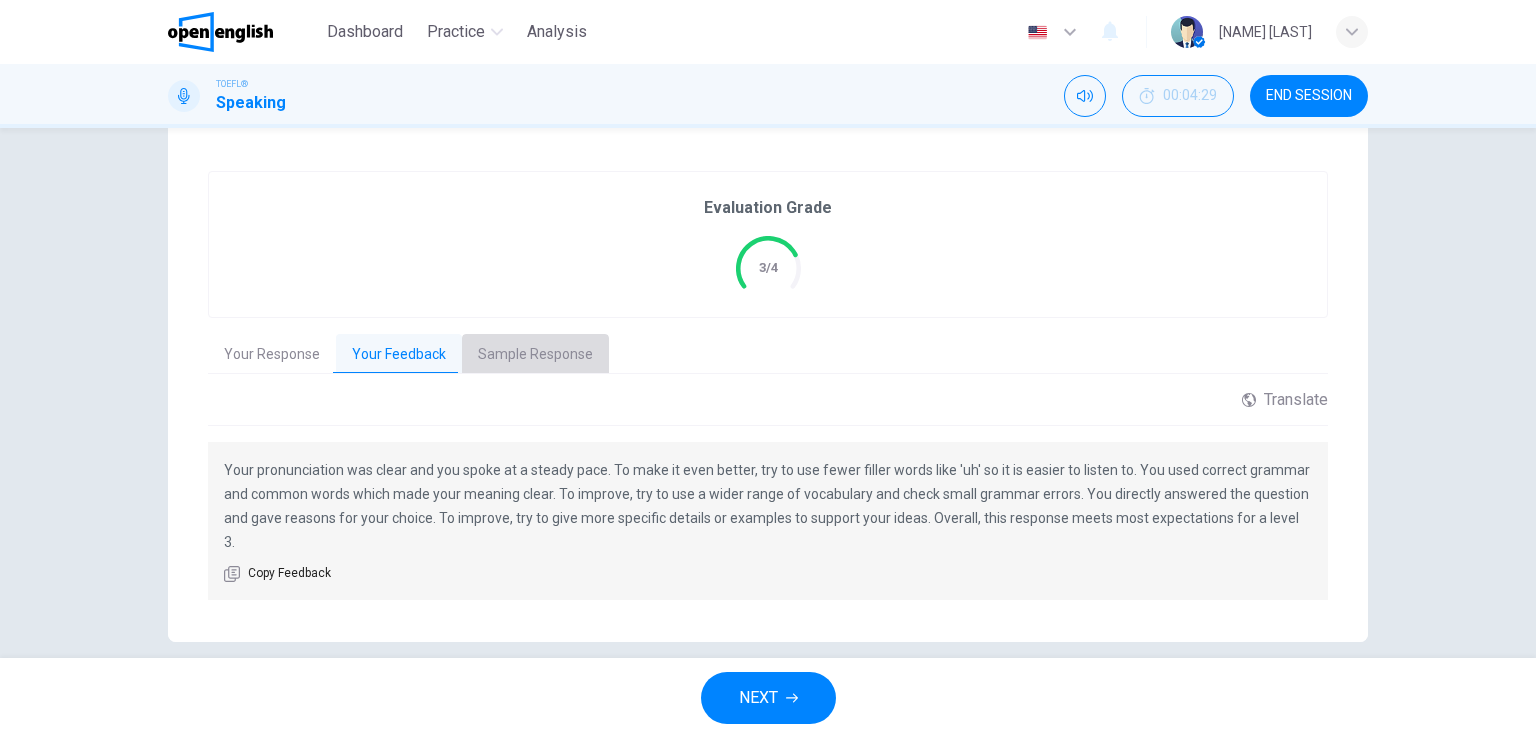 click on "Sample Response" at bounding box center [535, 355] 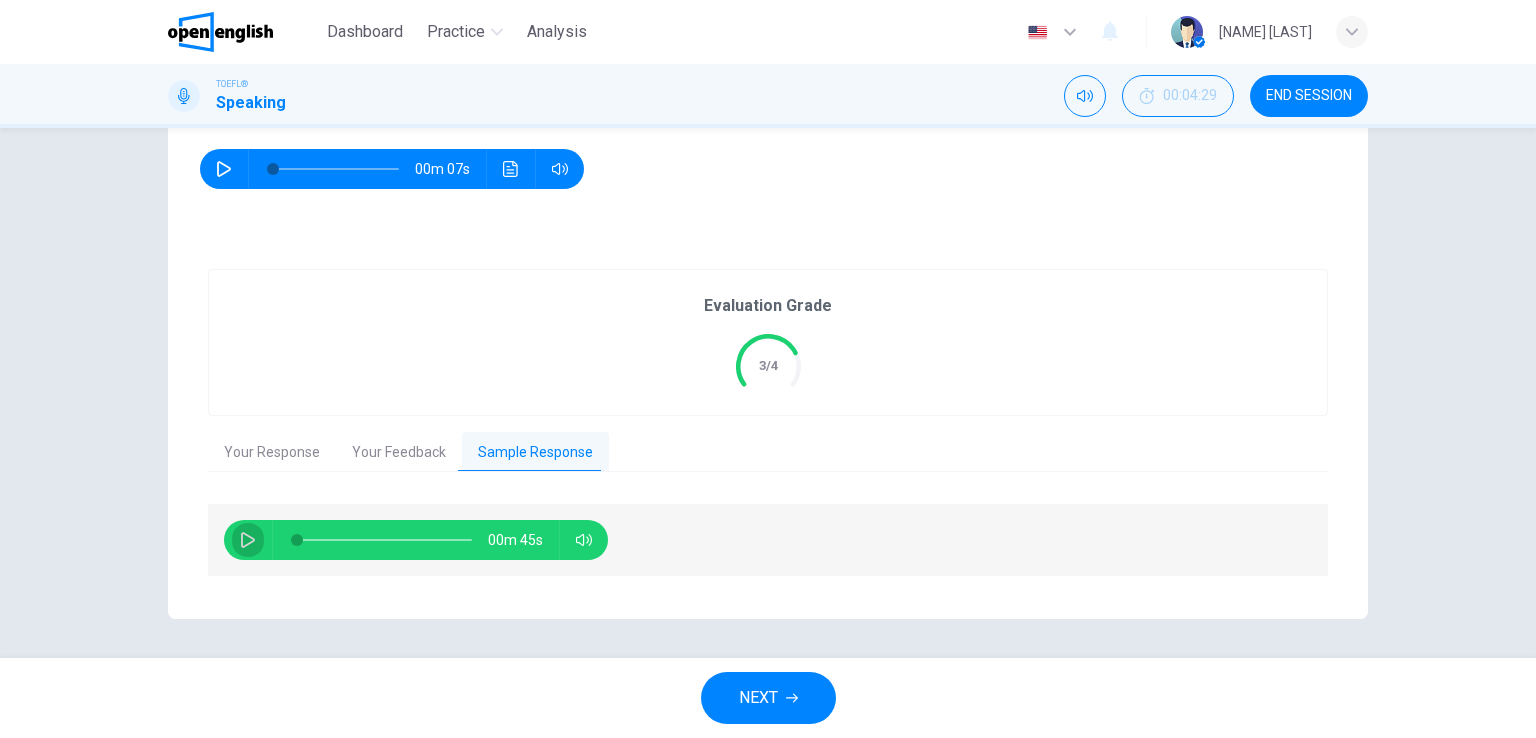 click at bounding box center [248, 540] 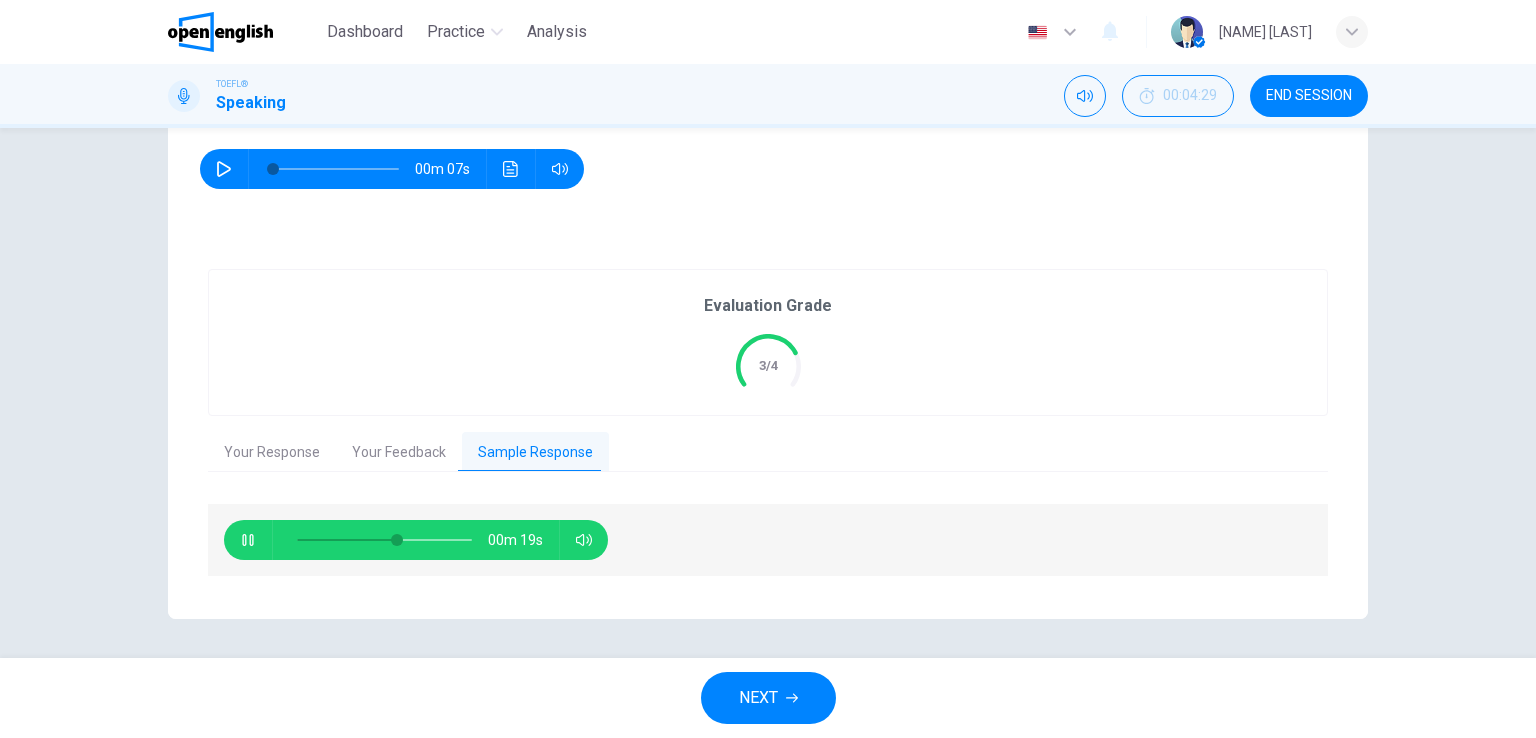 type on "**" 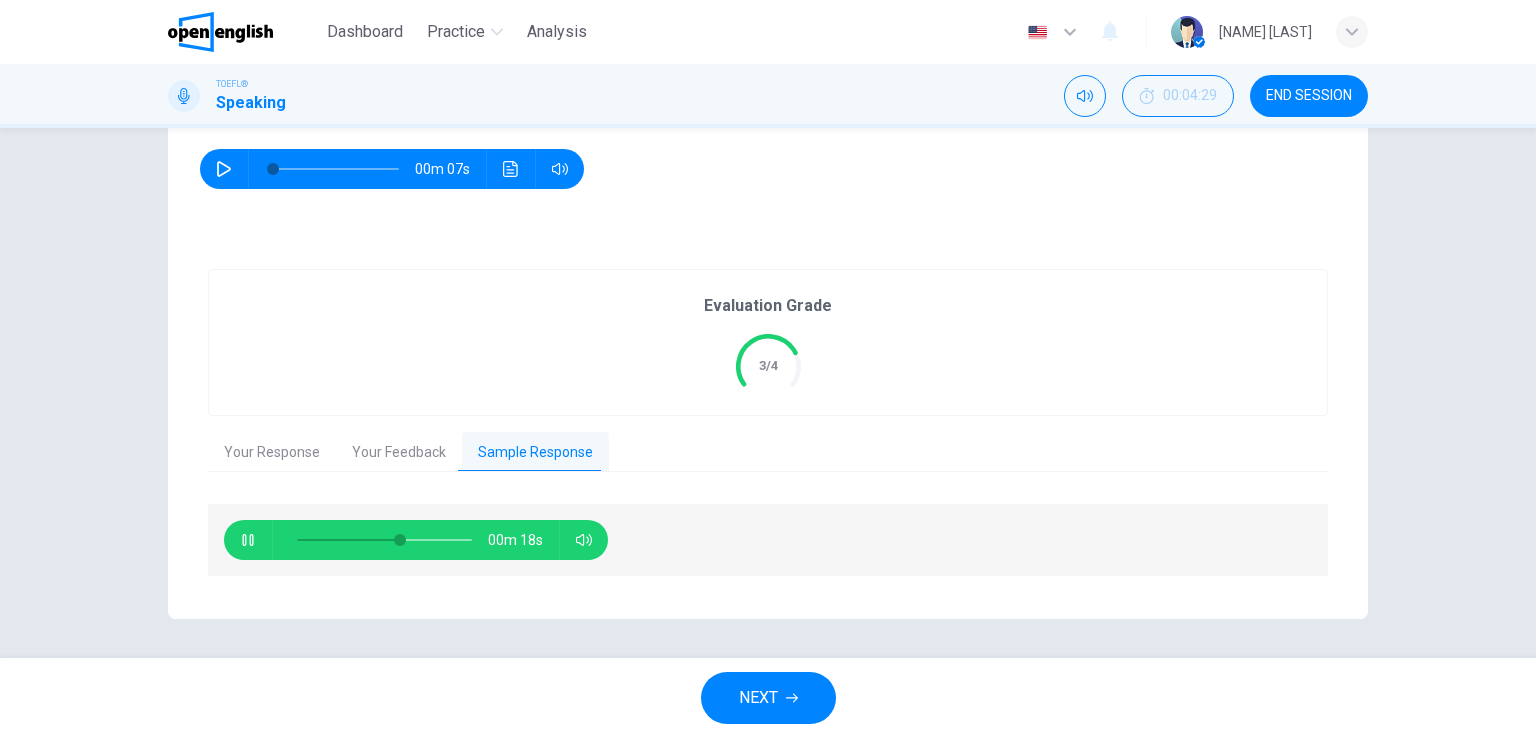 click on "Your Response" at bounding box center (272, 453) 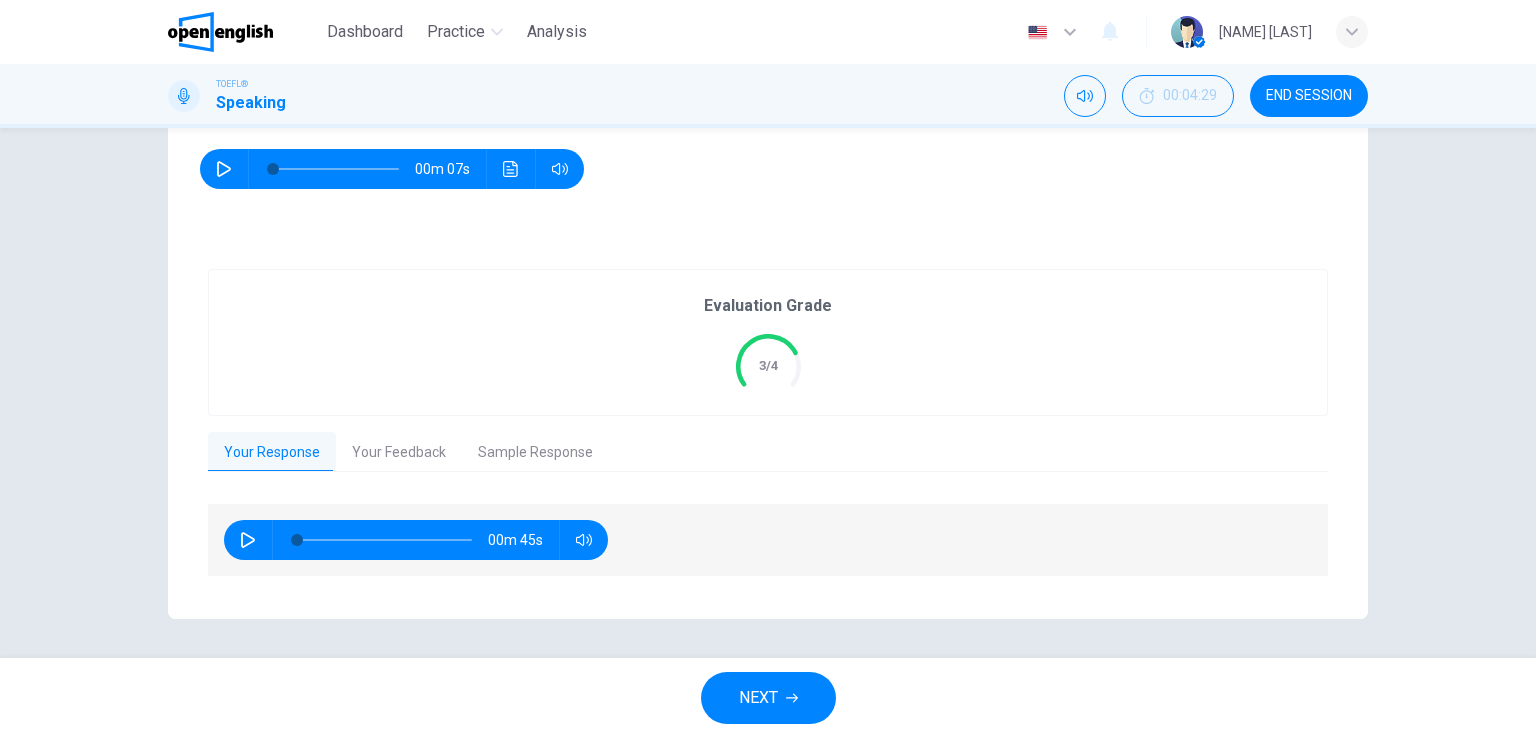 click on "NEXT" at bounding box center (768, 698) 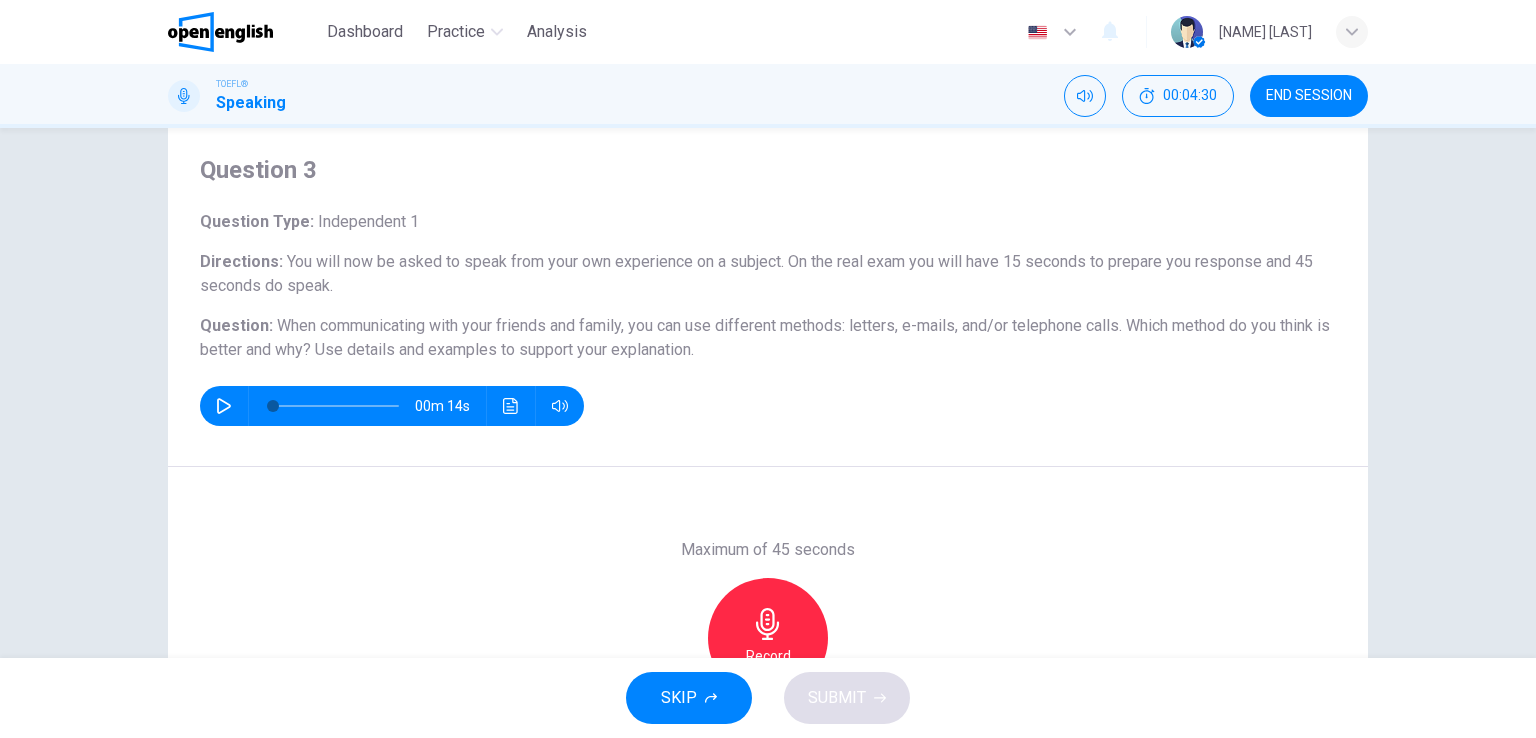 scroll, scrollTop: 100, scrollLeft: 0, axis: vertical 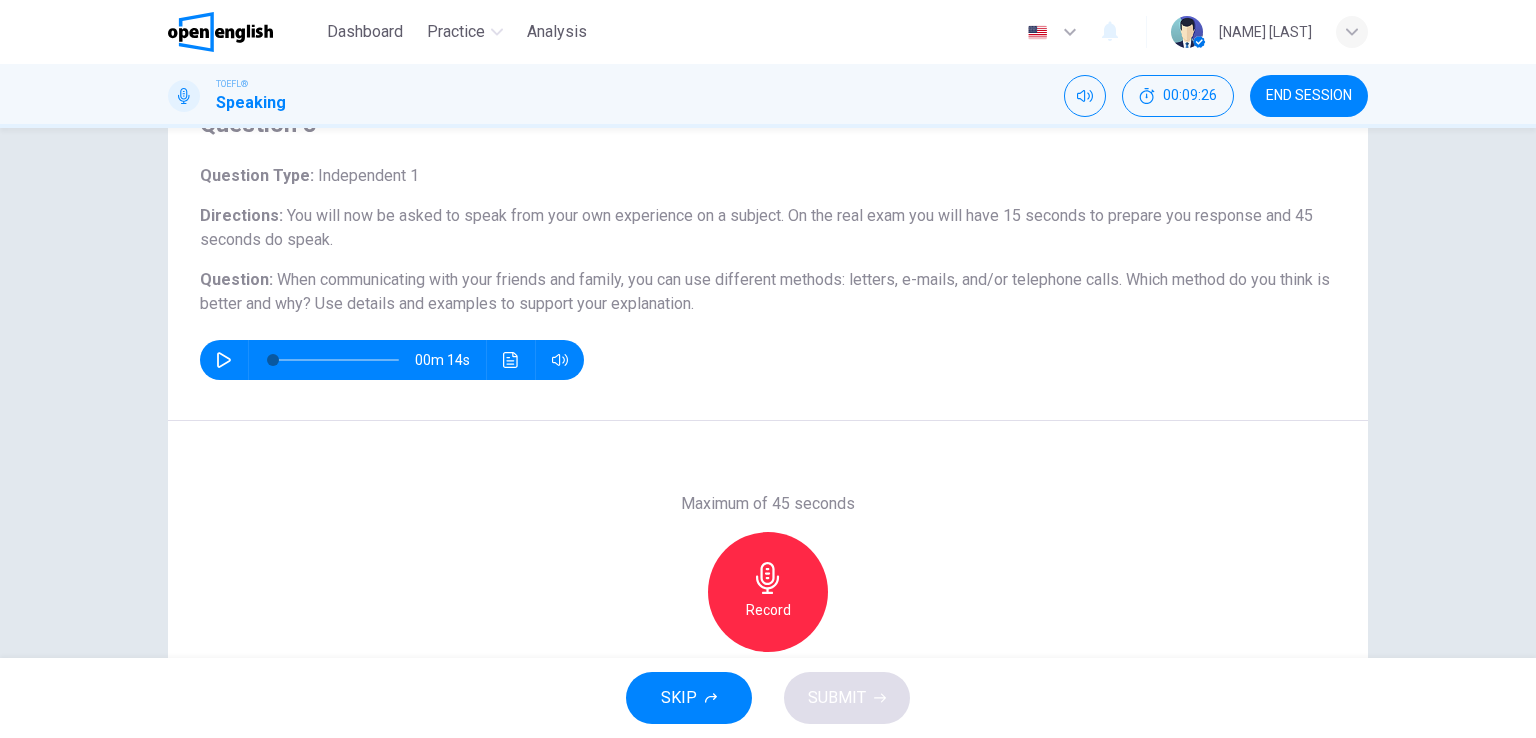 click on "Record" at bounding box center (768, 592) 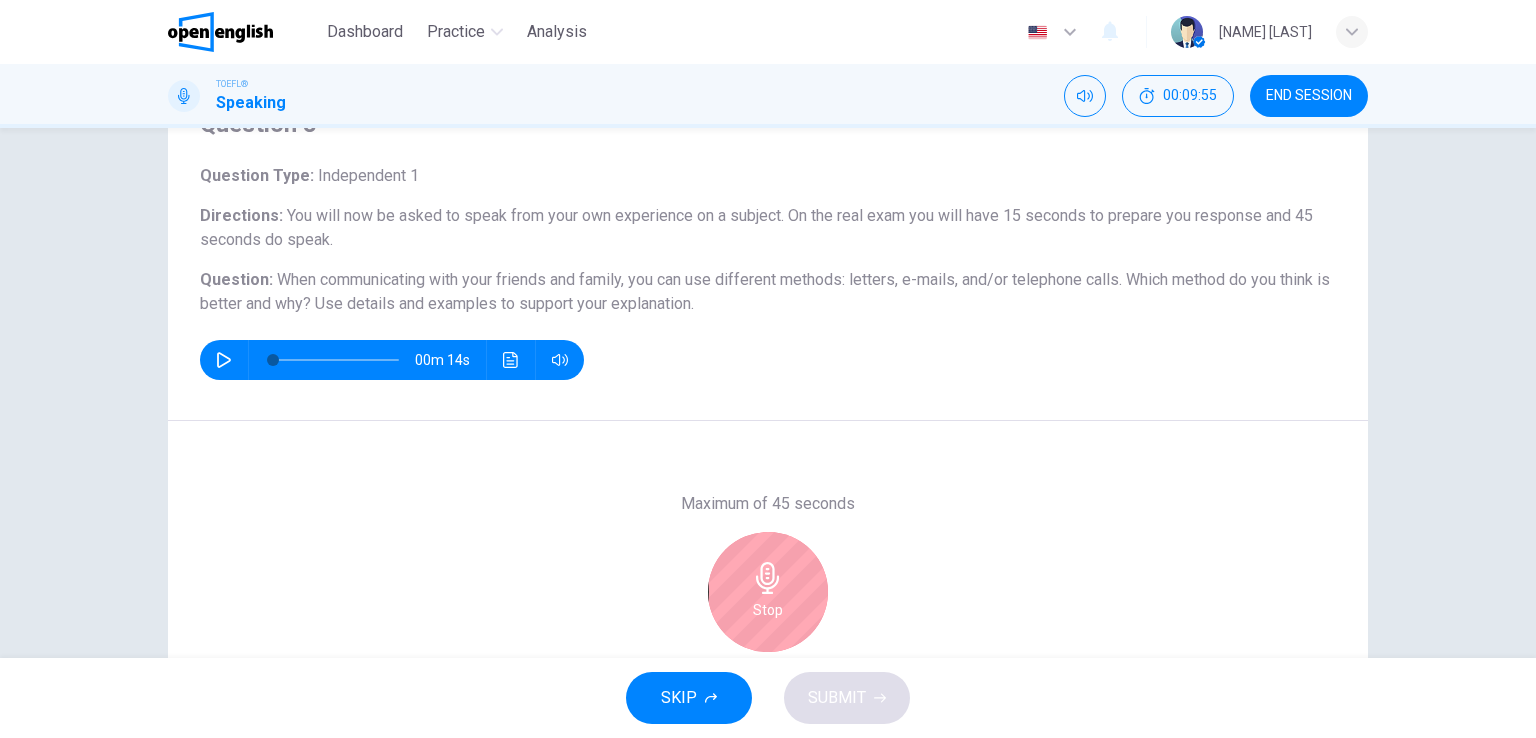 scroll, scrollTop: 200, scrollLeft: 0, axis: vertical 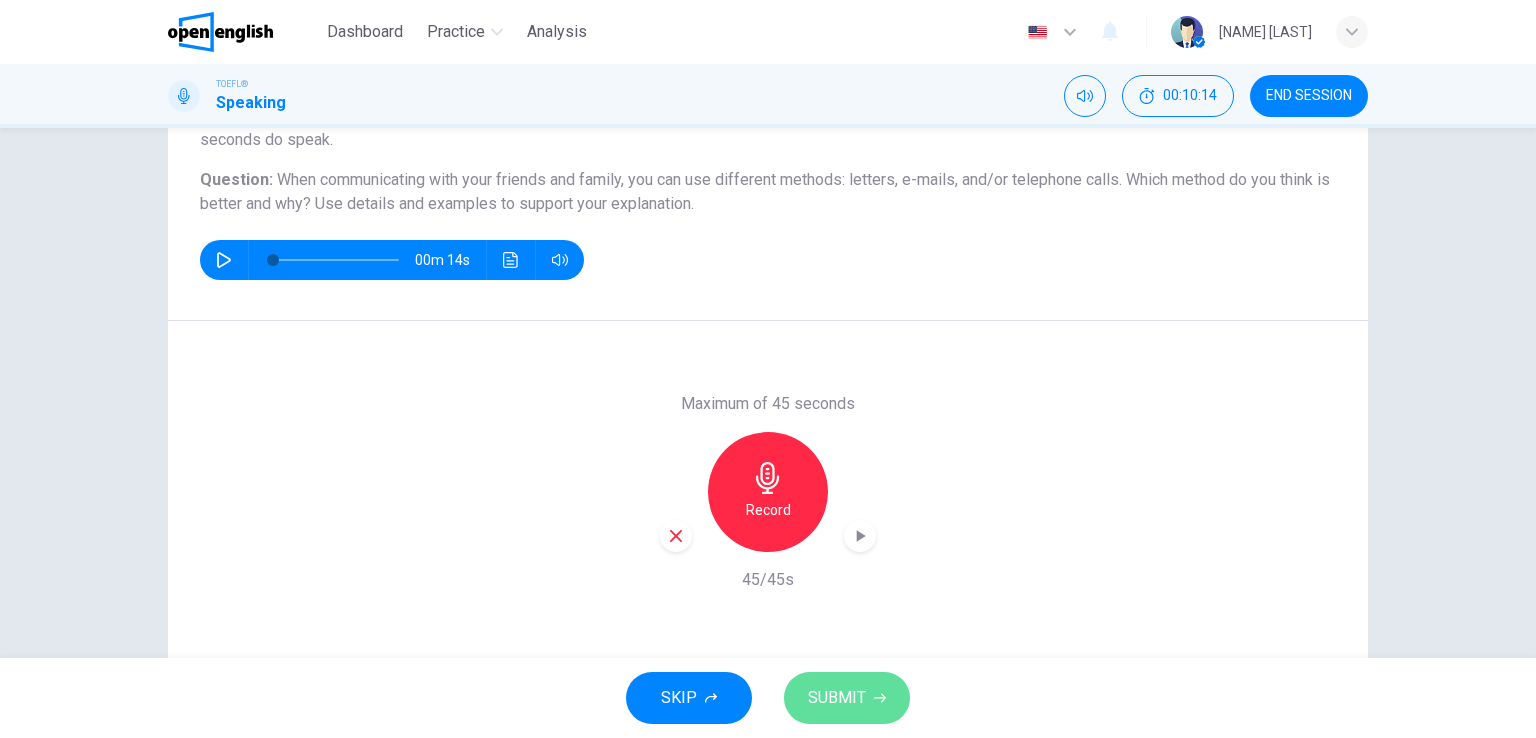 click on "SUBMIT" at bounding box center (837, 698) 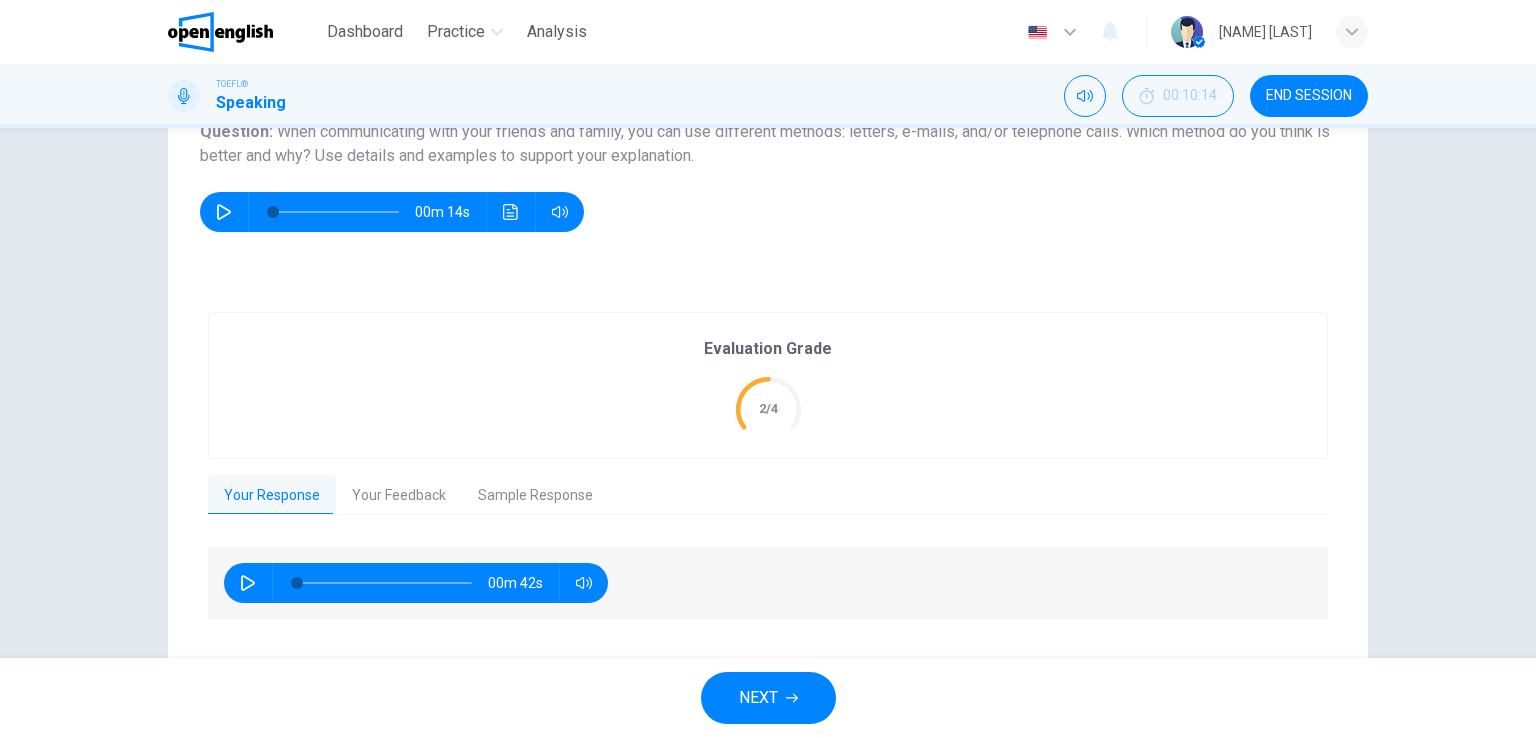 scroll, scrollTop: 291, scrollLeft: 0, axis: vertical 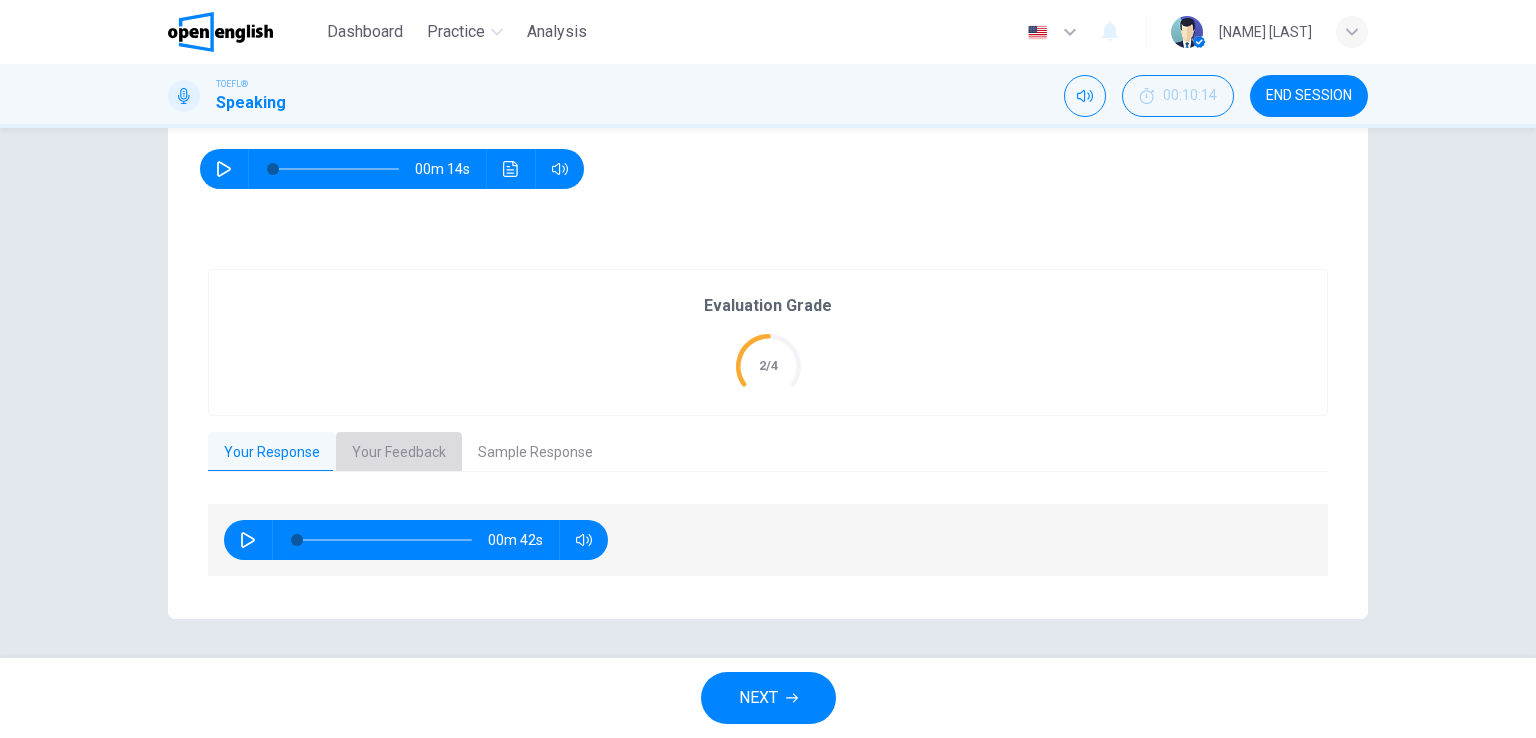 click on "Your Feedback" at bounding box center (399, 453) 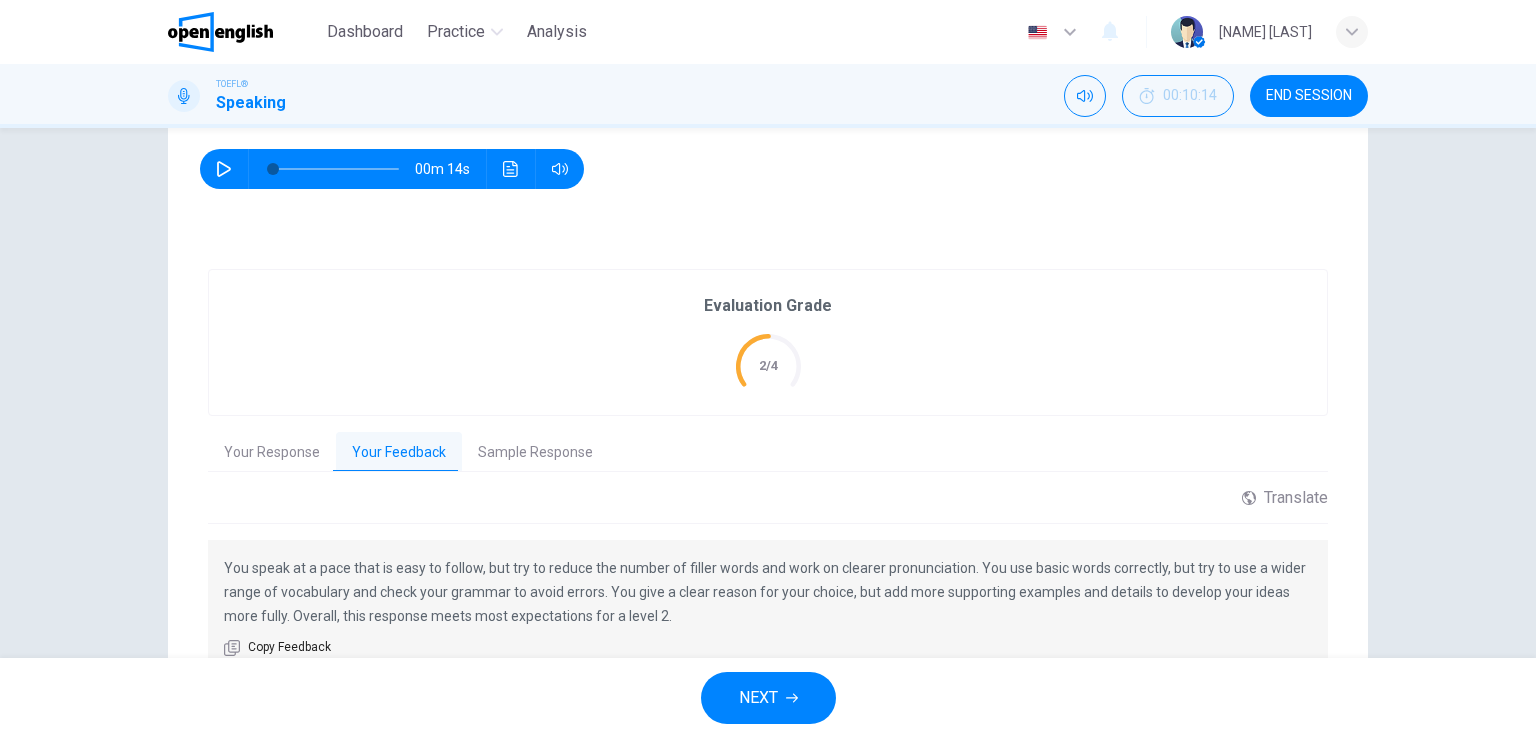 scroll, scrollTop: 389, scrollLeft: 0, axis: vertical 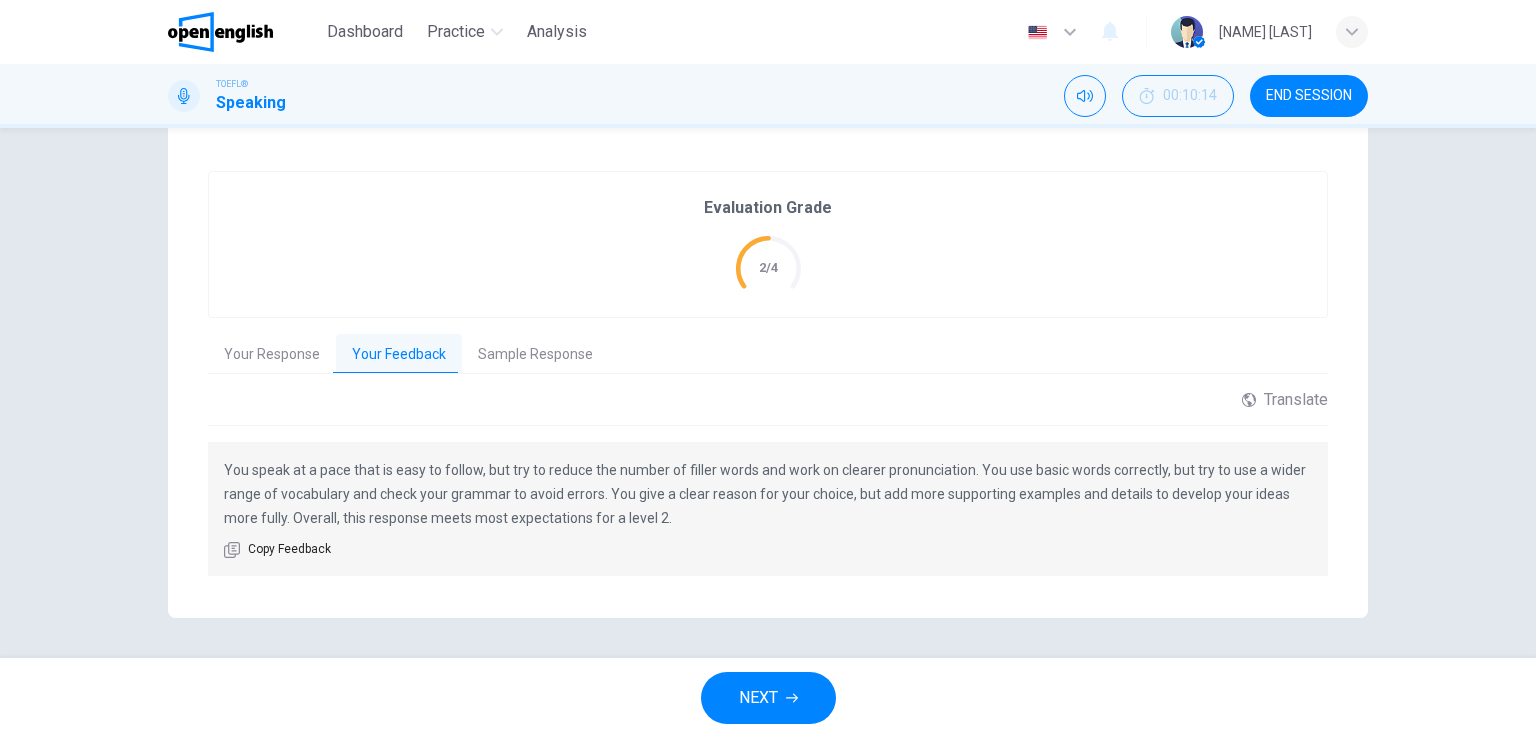 drag, startPoint x: 975, startPoint y: 469, endPoint x: 1026, endPoint y: 467, distance: 51.0392 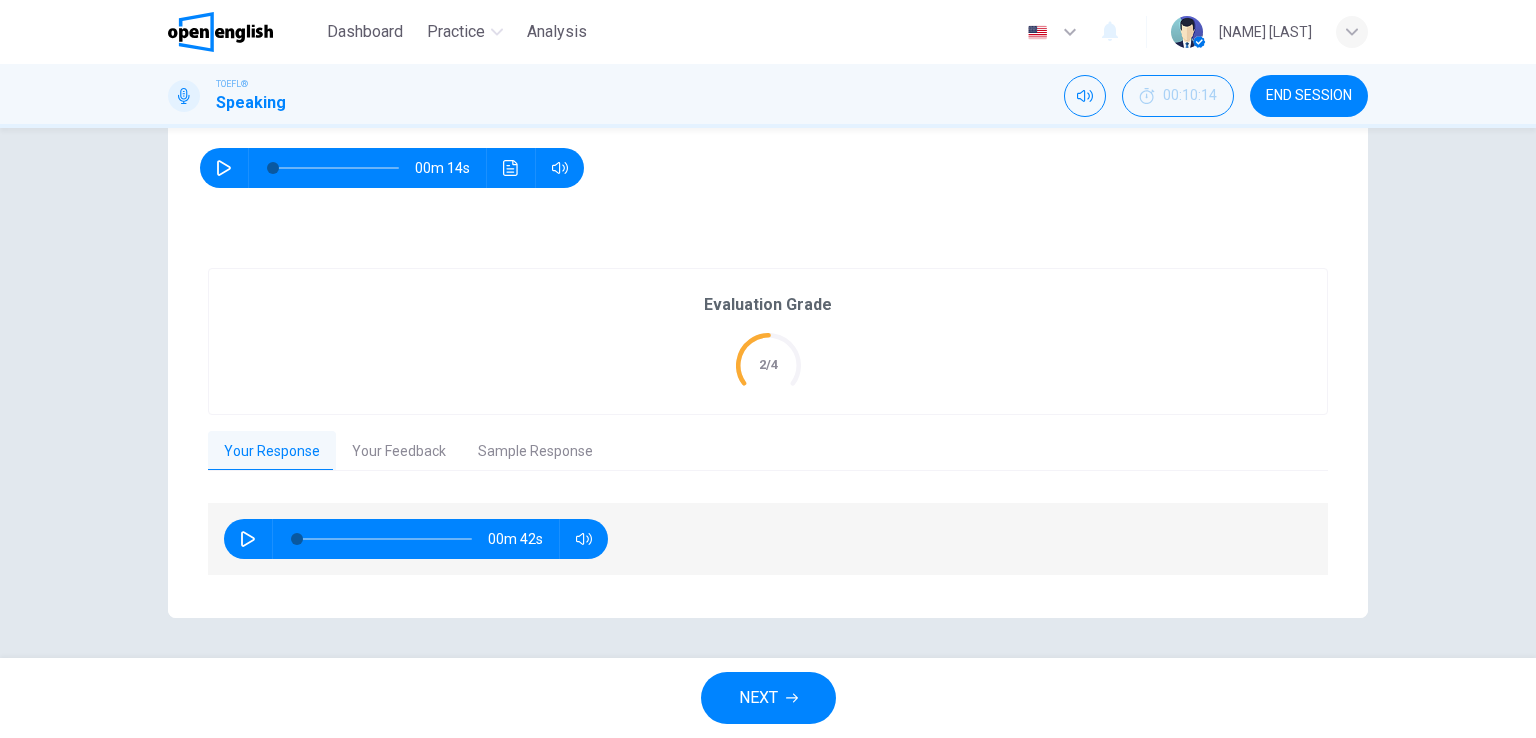 scroll, scrollTop: 291, scrollLeft: 0, axis: vertical 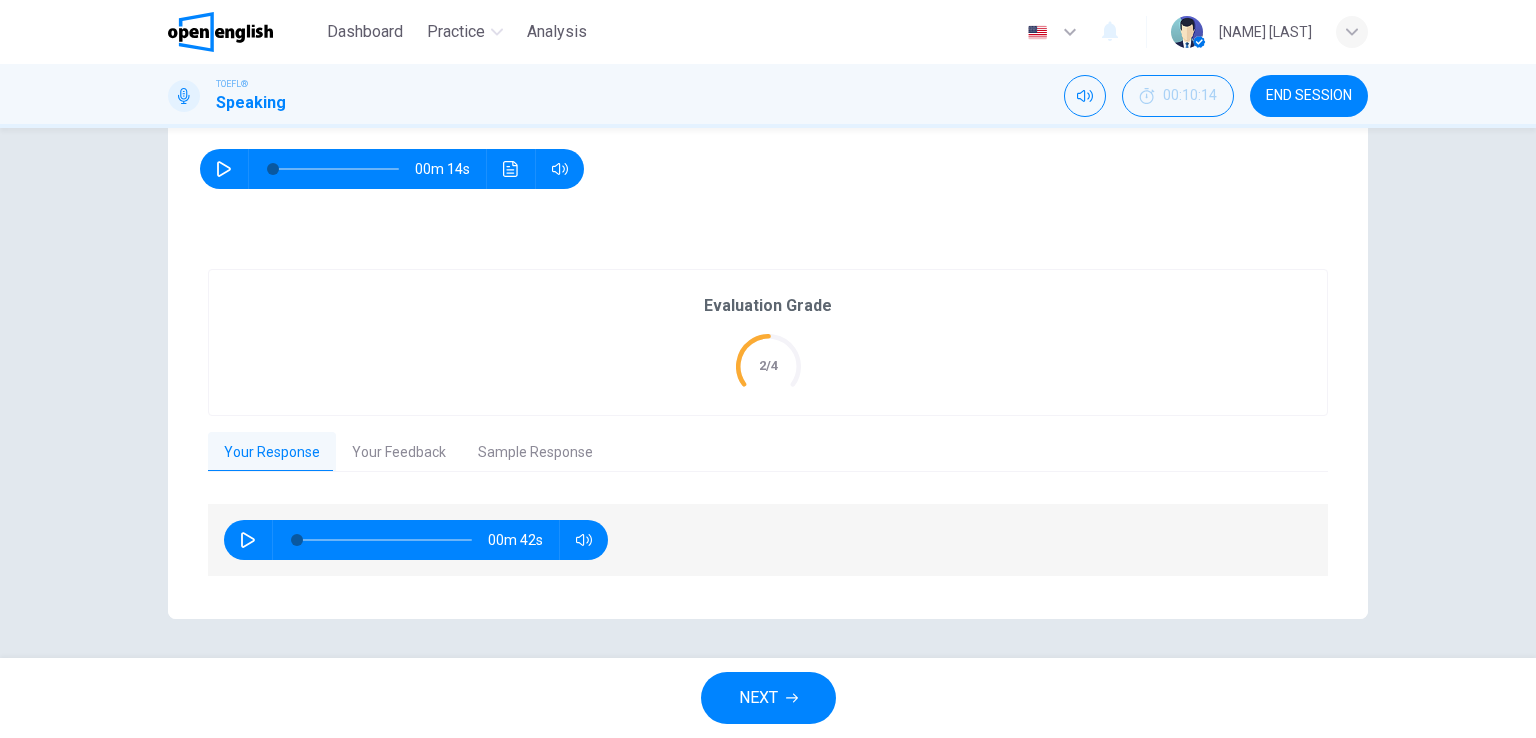 click on "NEXT" at bounding box center (758, 698) 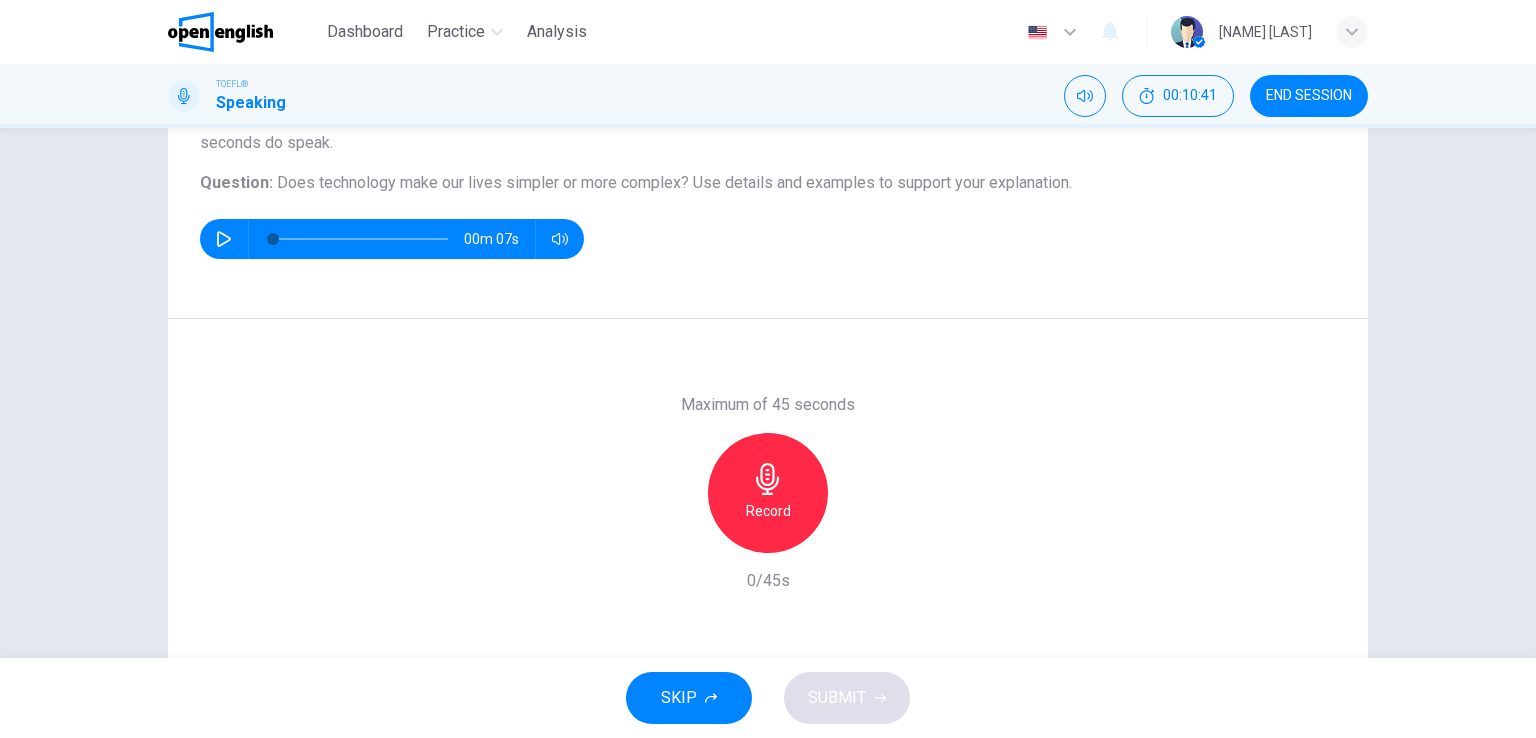 scroll, scrollTop: 200, scrollLeft: 0, axis: vertical 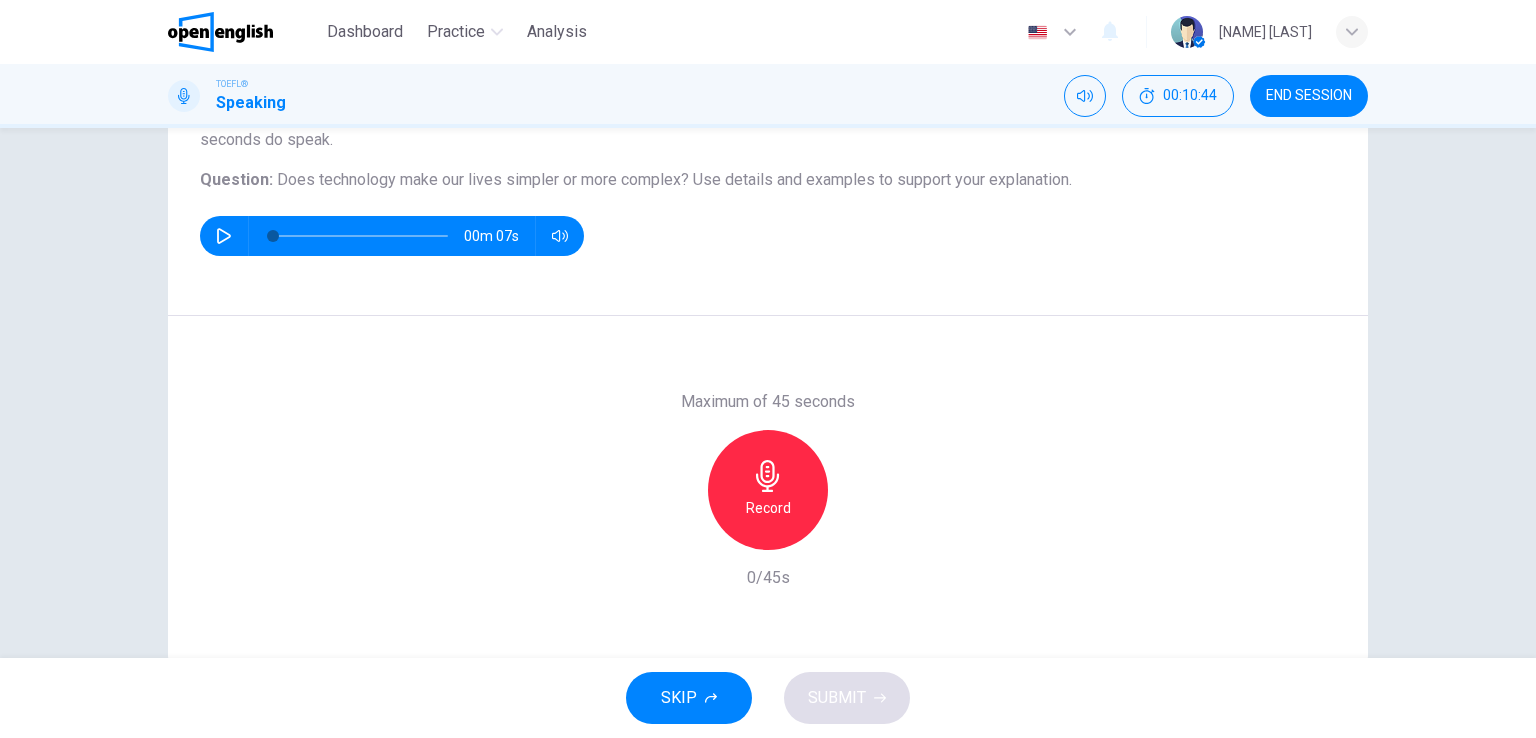 click on "SKIP" at bounding box center [679, 698] 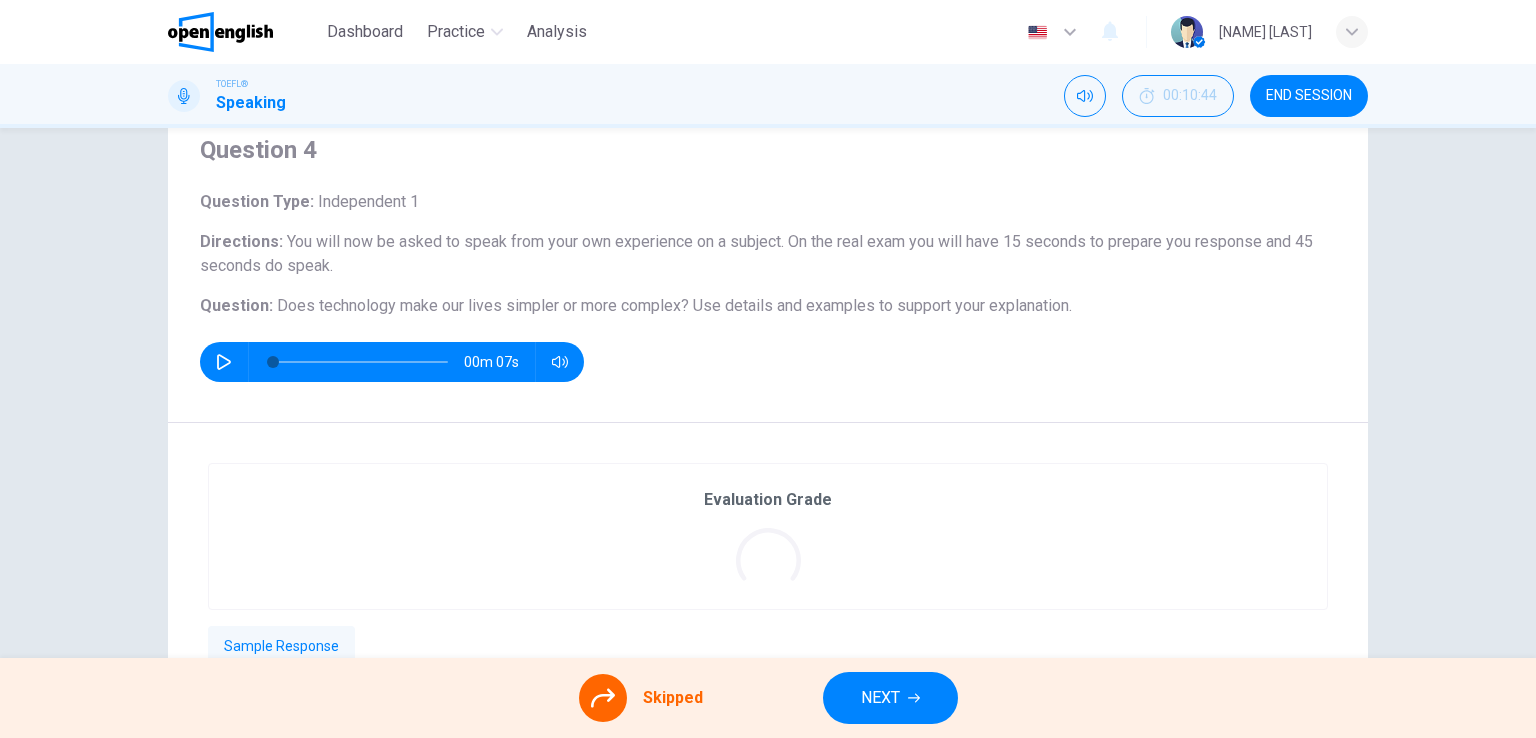 scroll, scrollTop: 68, scrollLeft: 0, axis: vertical 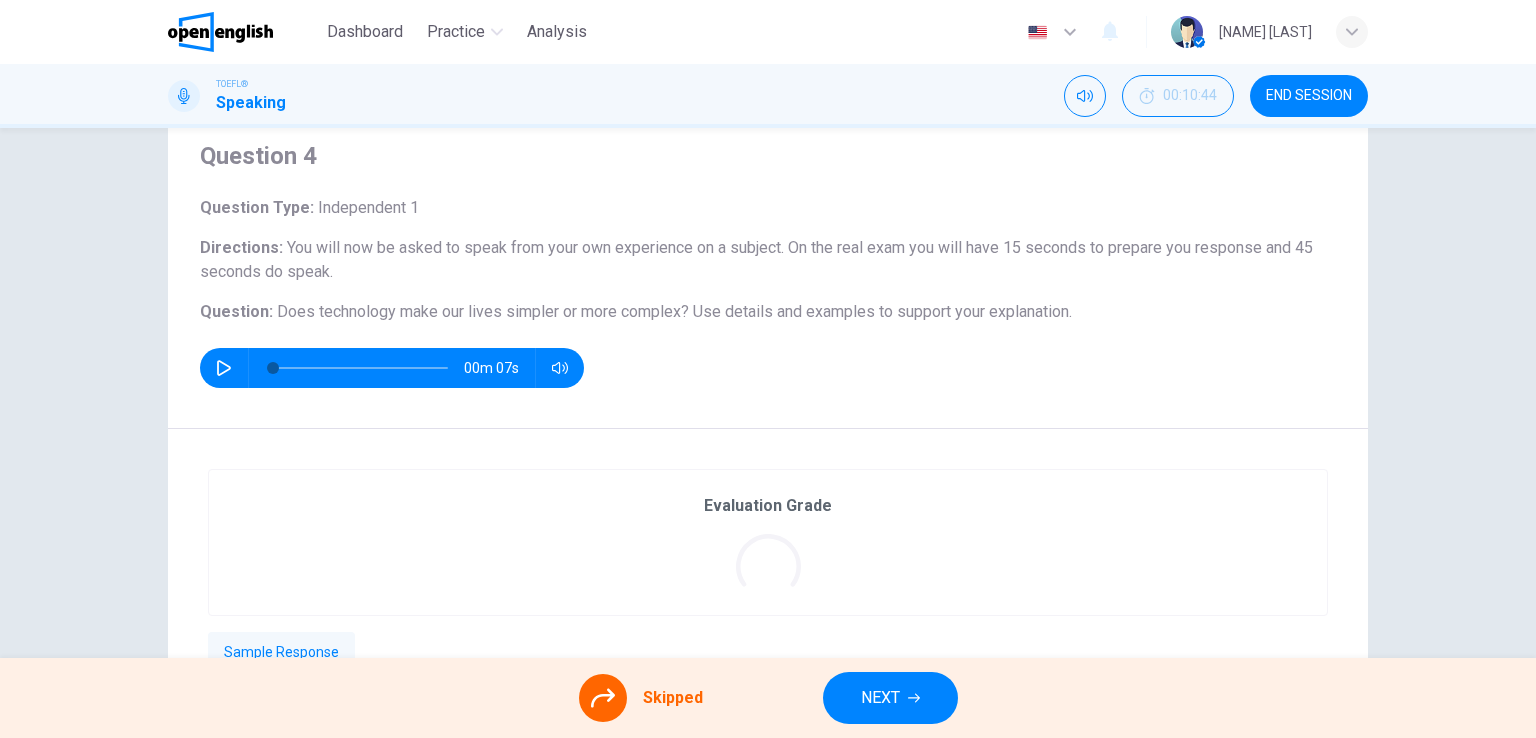 click 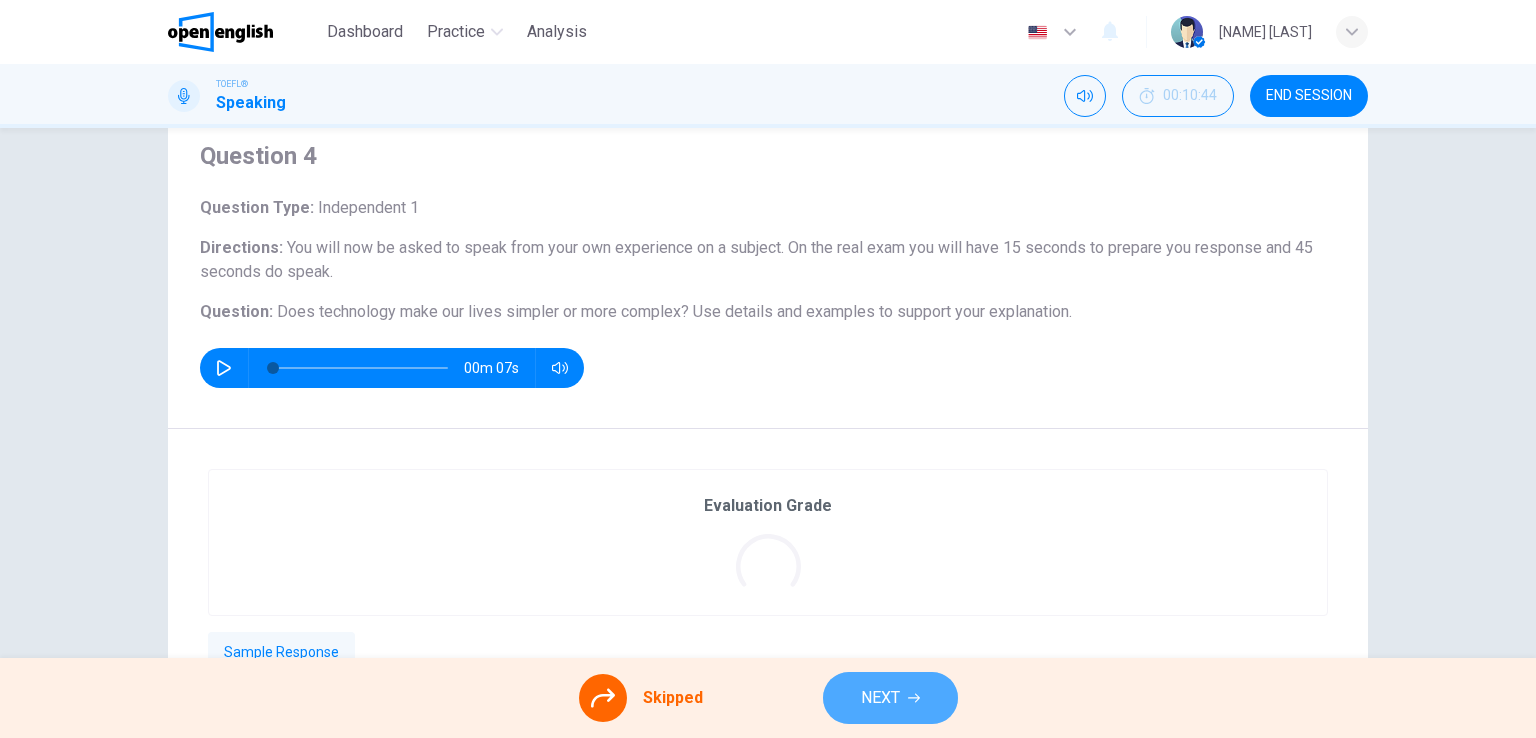 click on "NEXT" at bounding box center (880, 698) 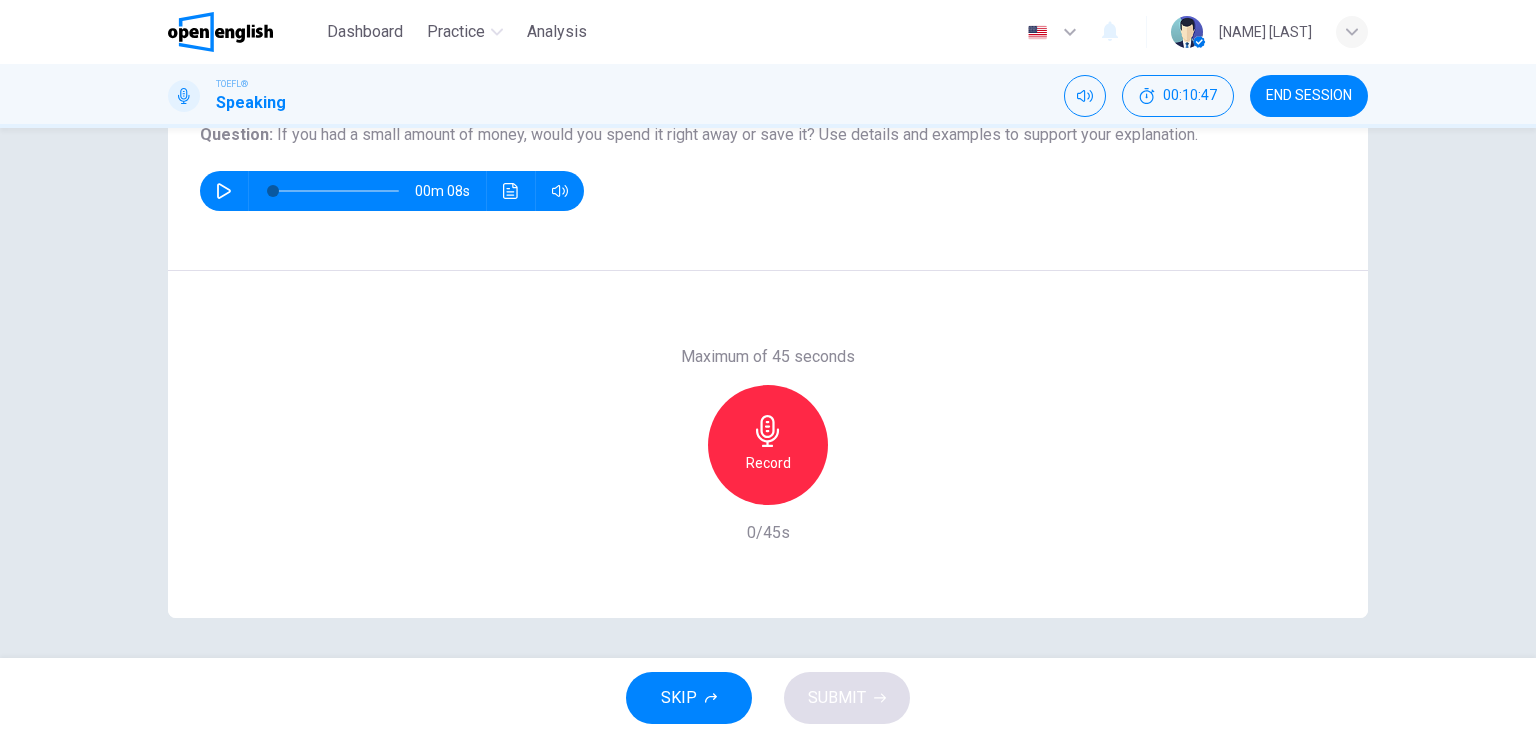 scroll, scrollTop: 145, scrollLeft: 0, axis: vertical 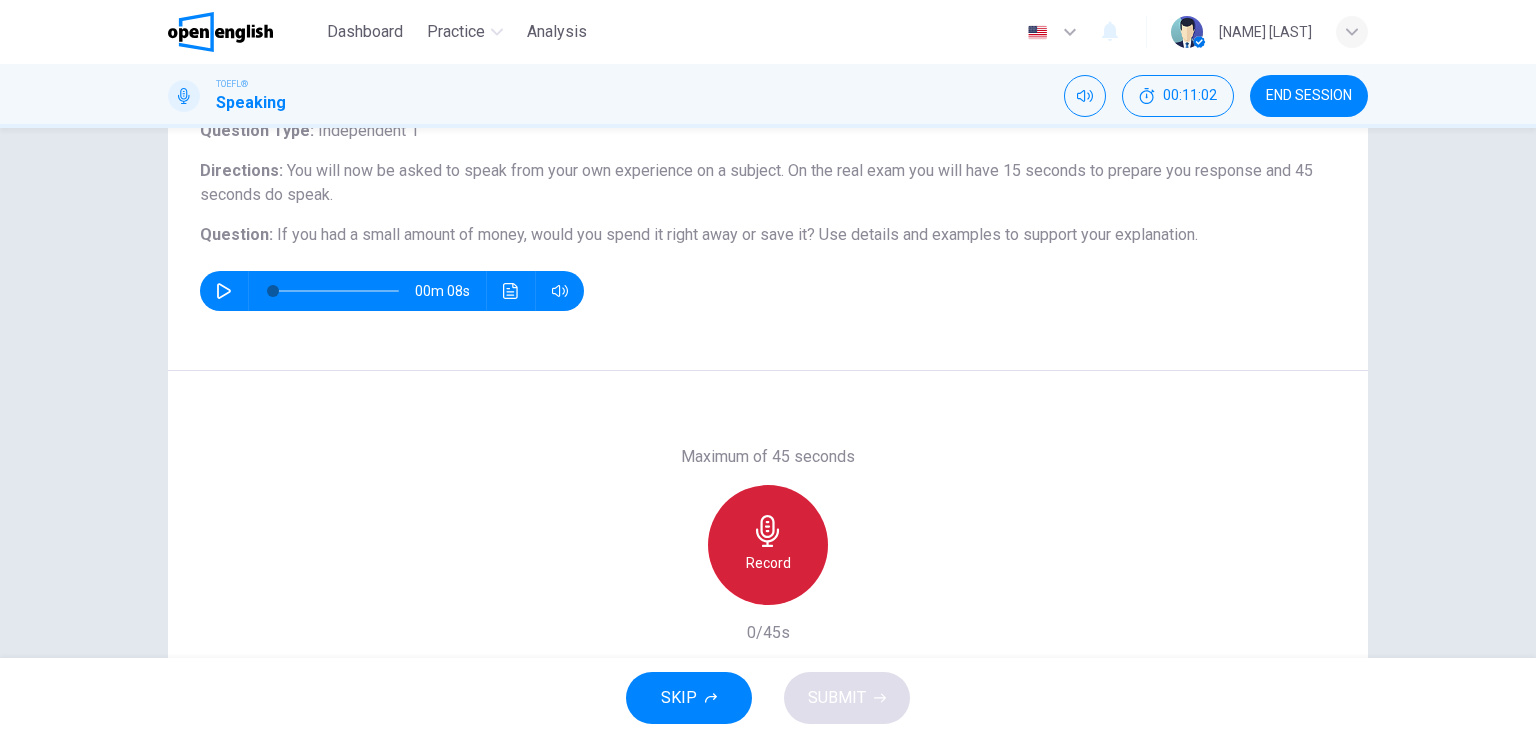 click on "Record" at bounding box center (768, 545) 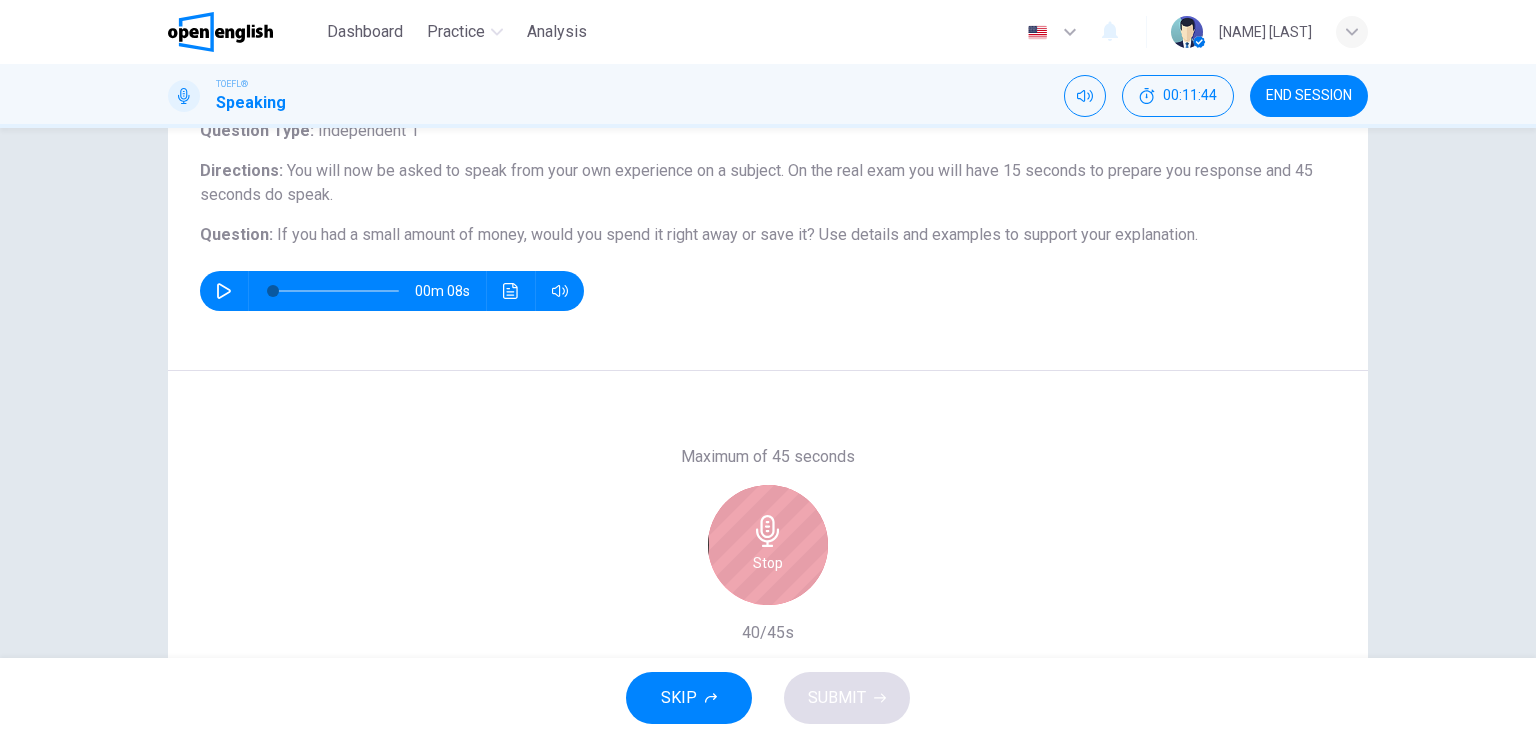 click on "Stop" at bounding box center (768, 563) 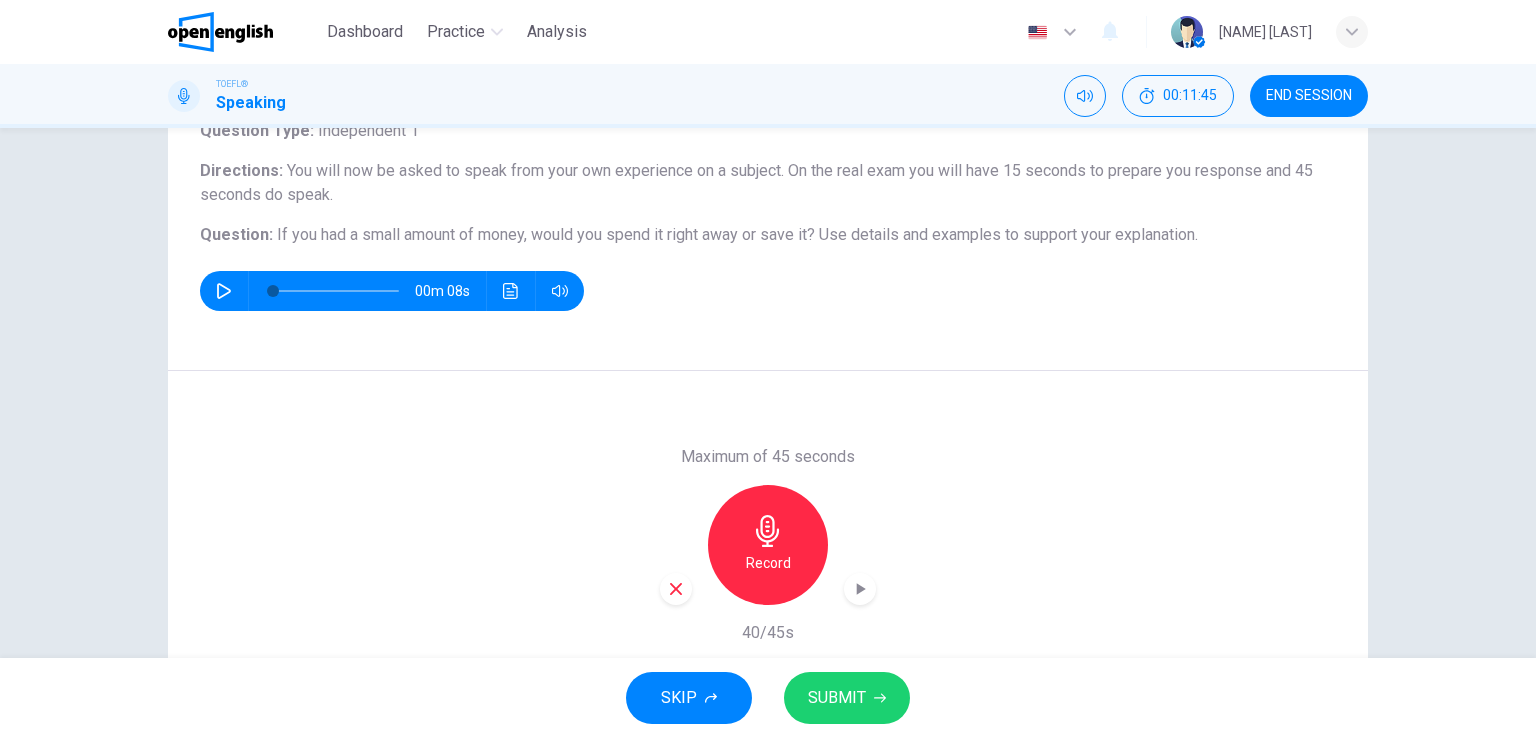 click on "SUBMIT" at bounding box center [837, 698] 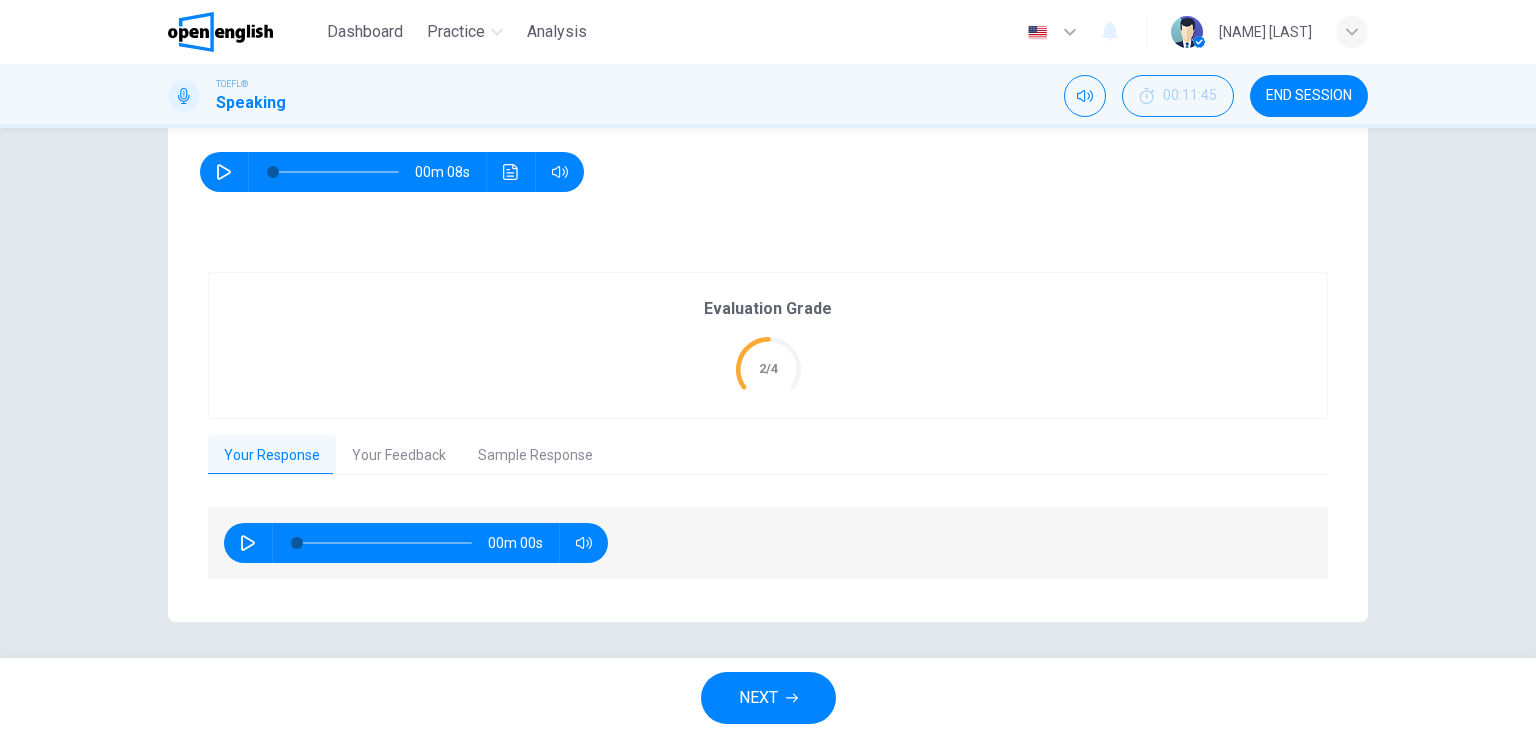 scroll, scrollTop: 267, scrollLeft: 0, axis: vertical 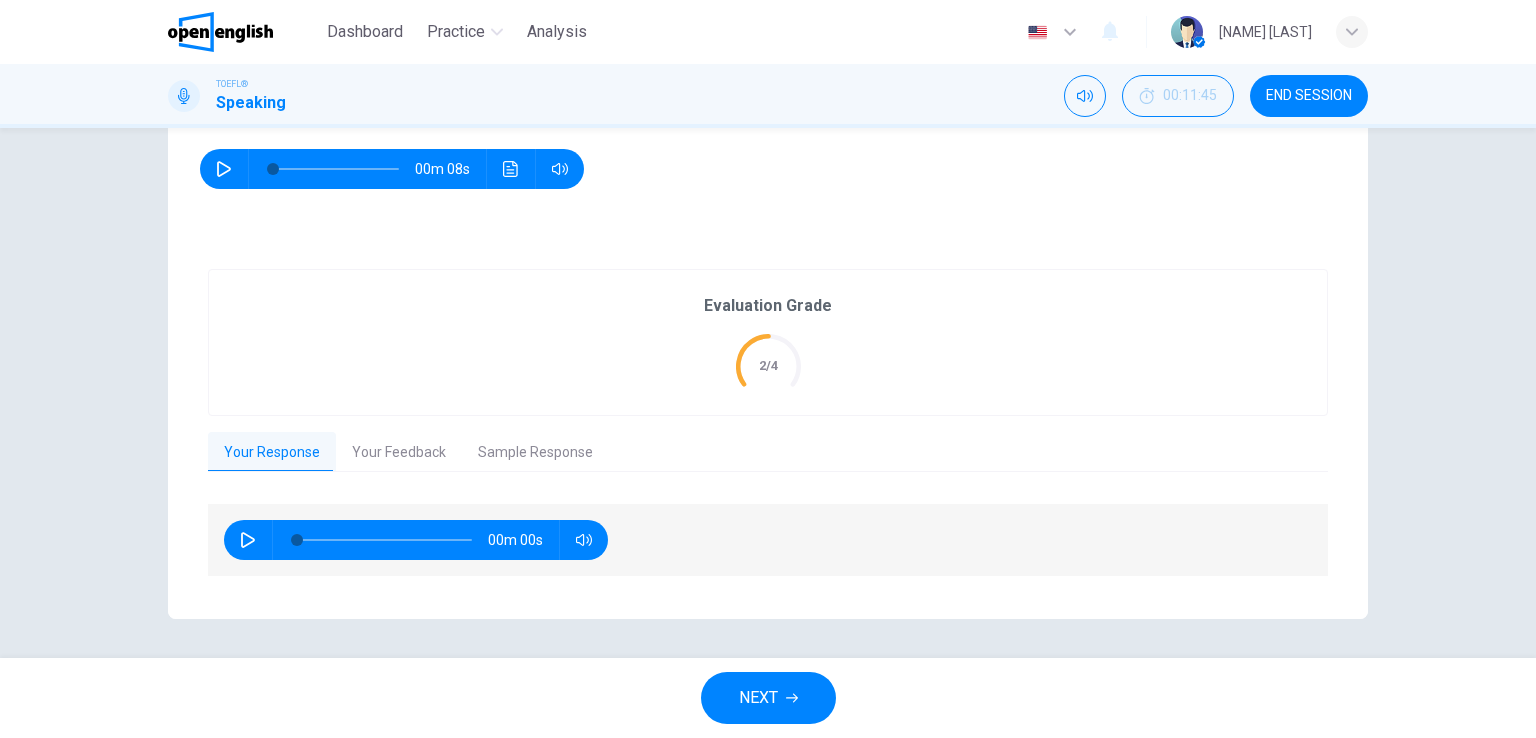 click on "Your Feedback" at bounding box center [399, 453] 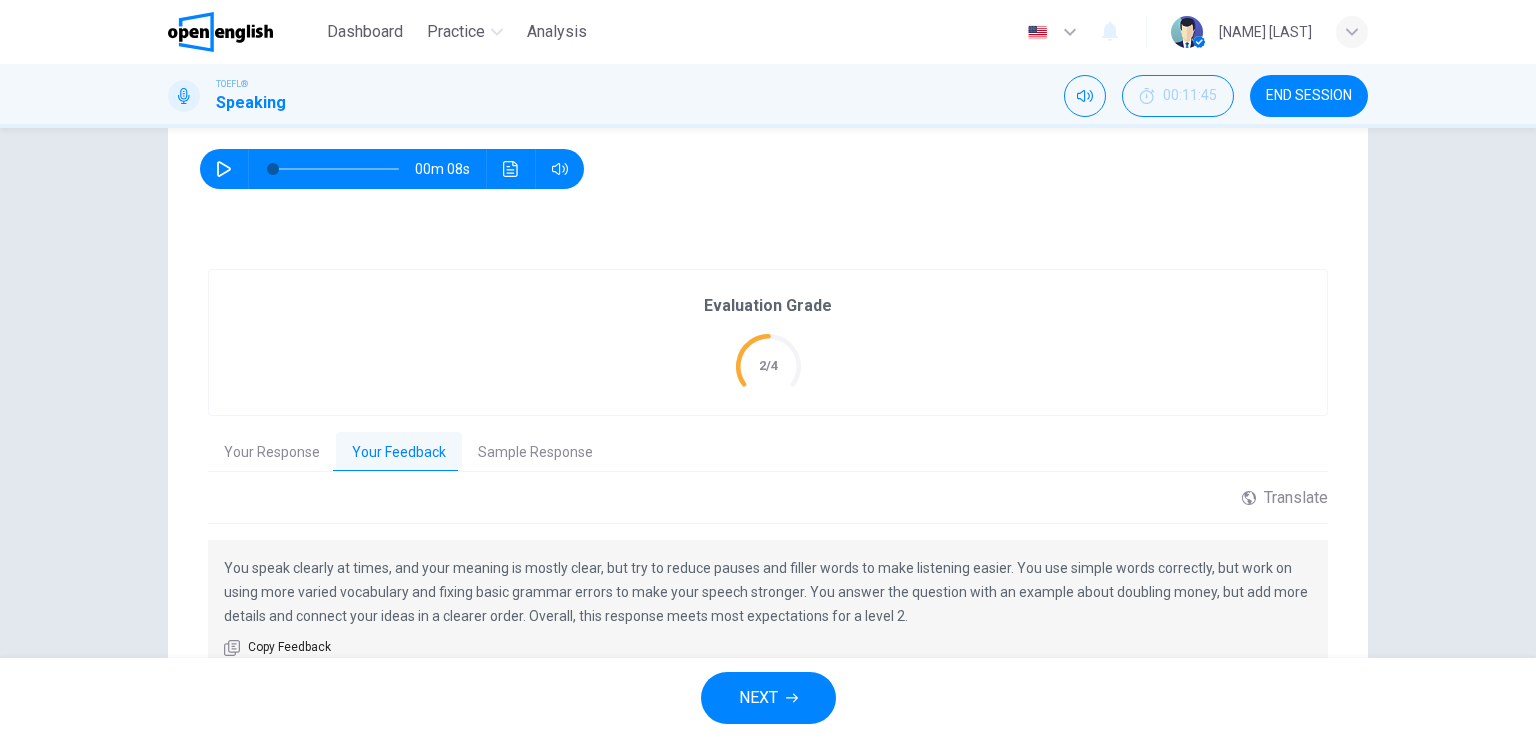 type 